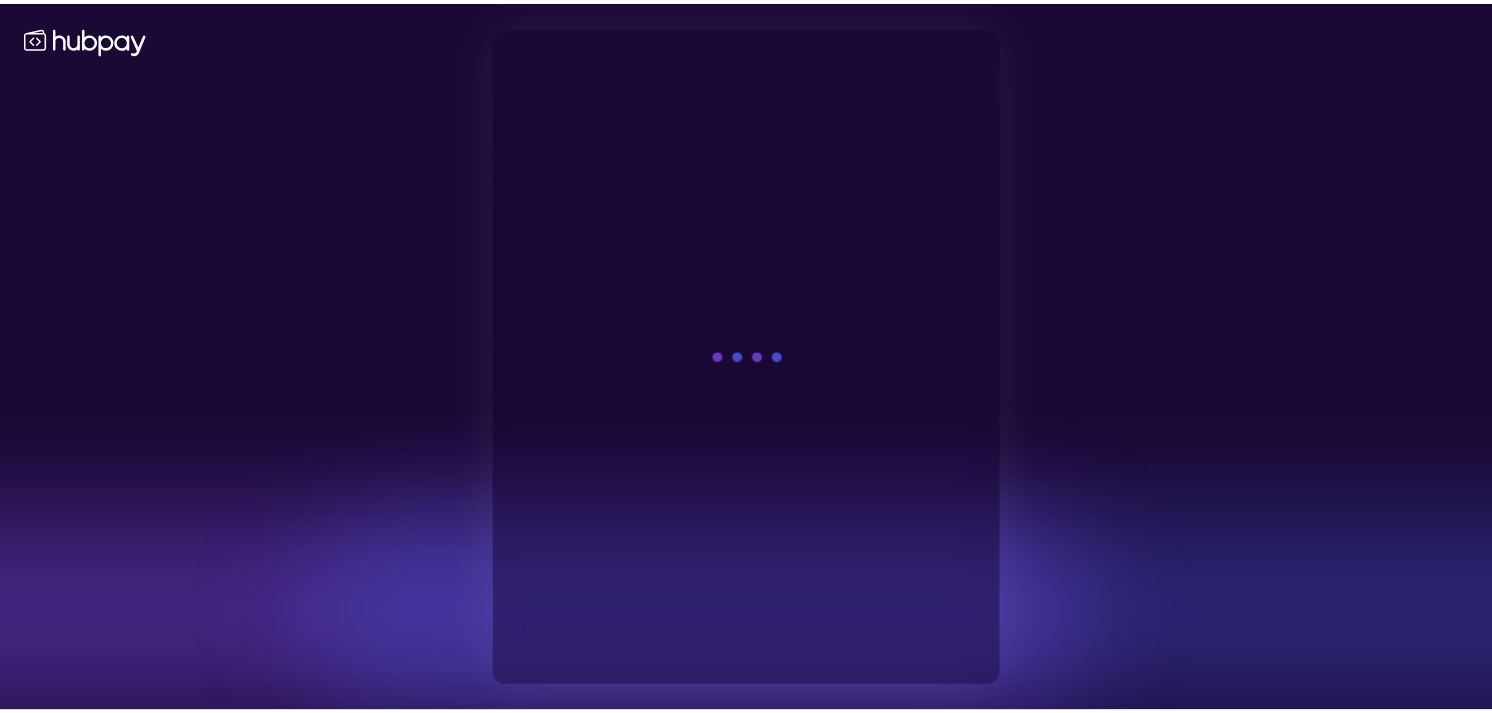 scroll, scrollTop: 0, scrollLeft: 0, axis: both 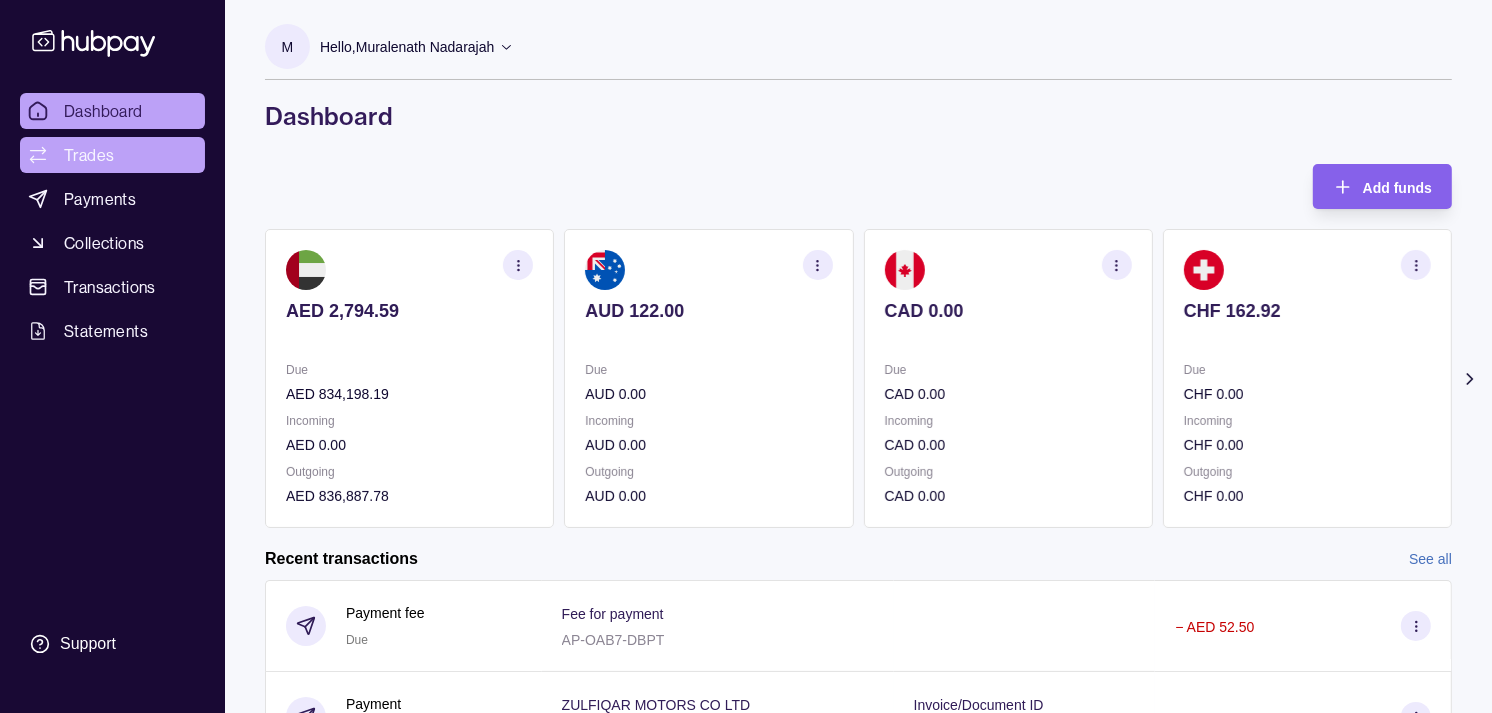 click on "Trades" at bounding box center [89, 155] 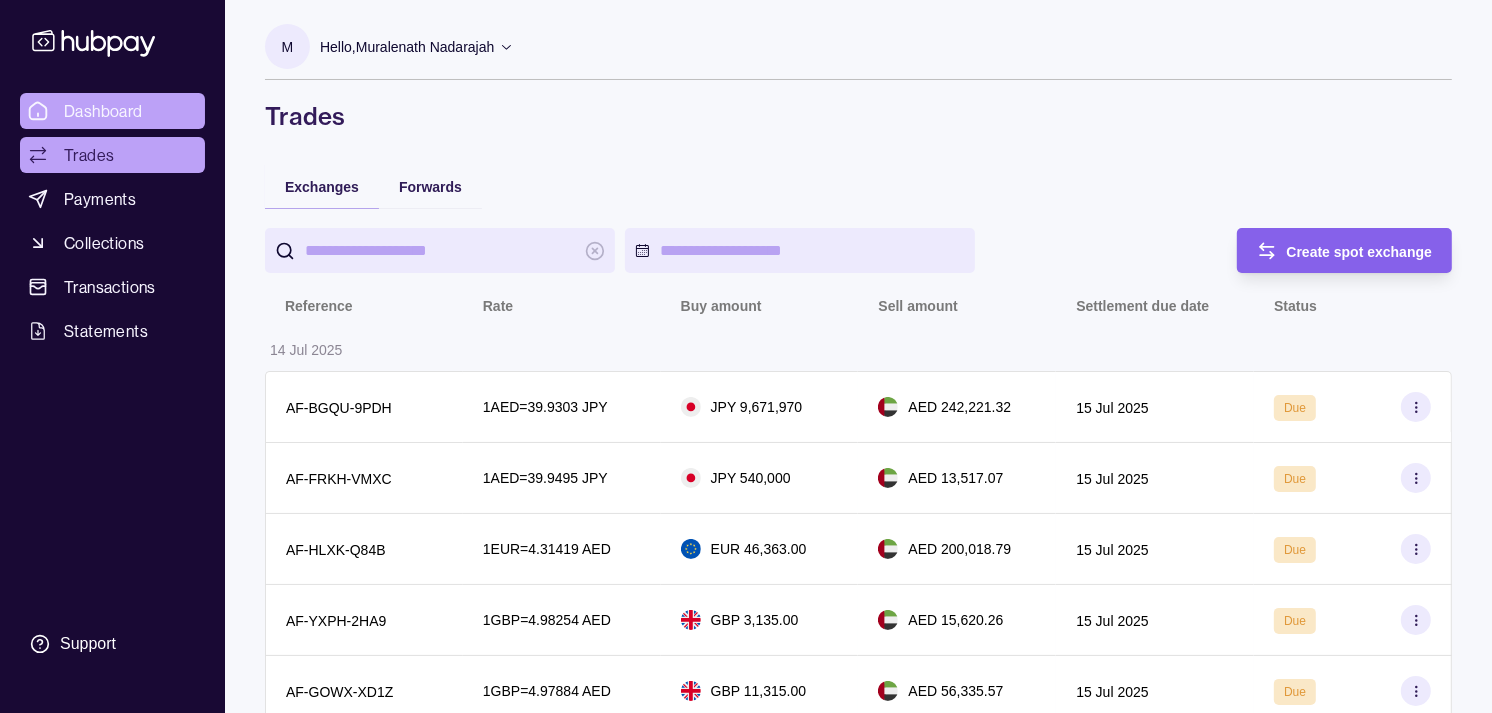 click on "Dashboard" at bounding box center (103, 111) 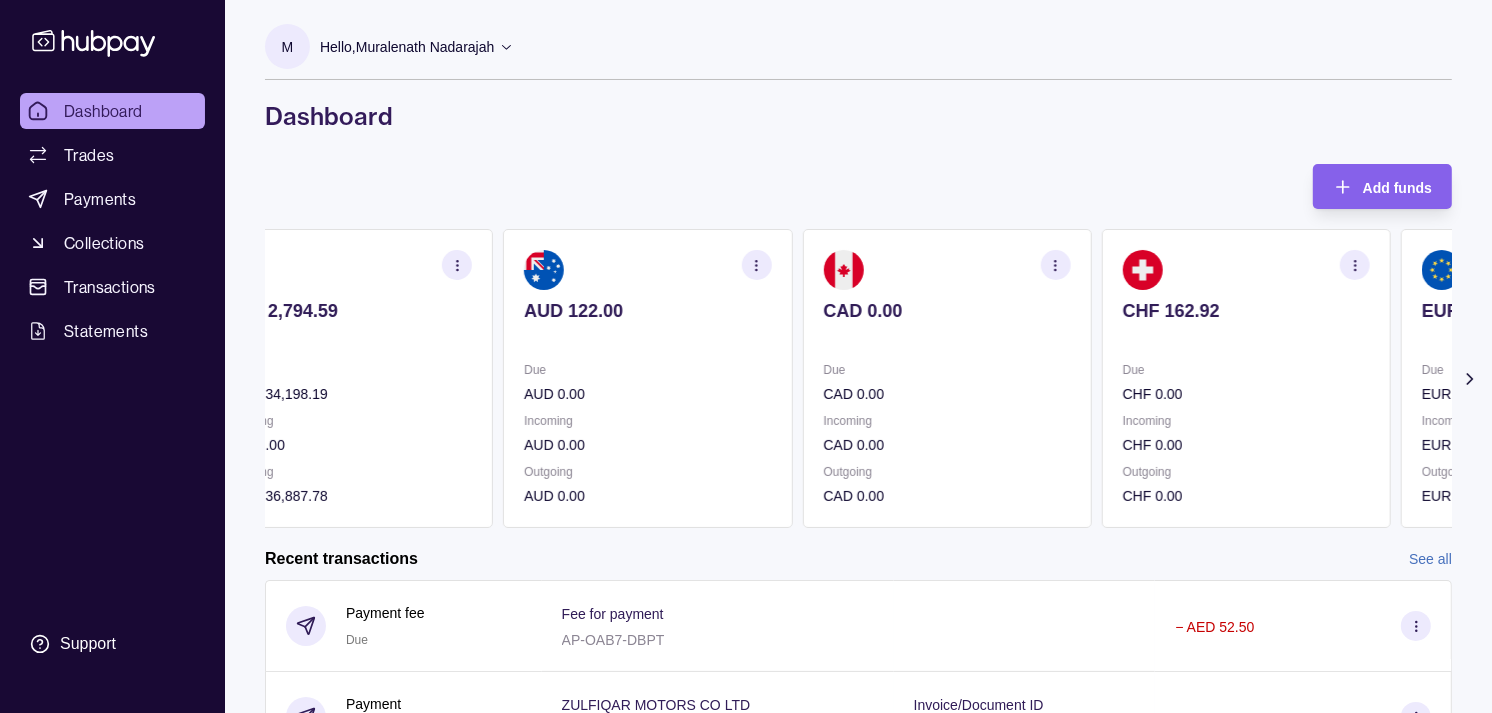 click on "CHF 162.92                                                                                                               Due CHF 0.00 Incoming CHF 0.00 Outgoing CHF 0.00" at bounding box center (1246, 378) 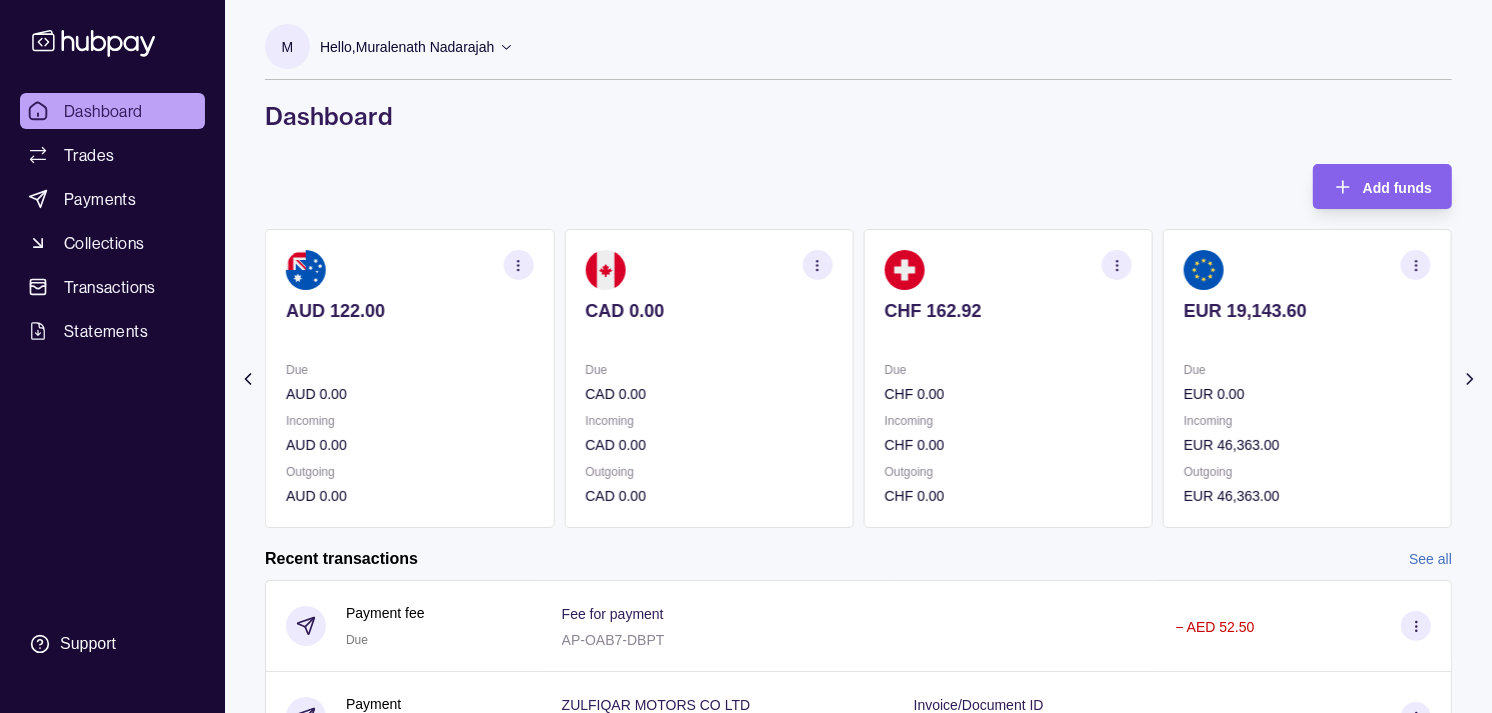 click at bounding box center [1307, 338] 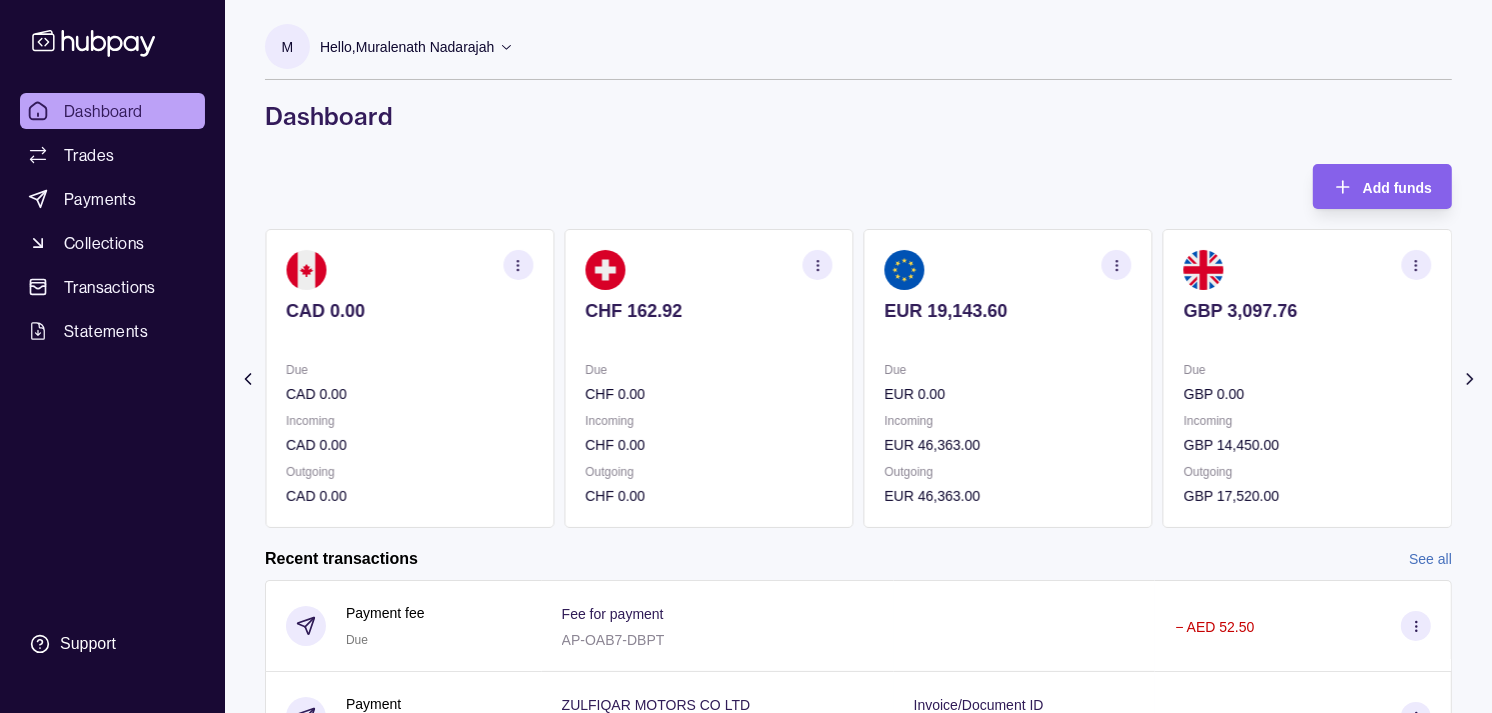 click at bounding box center (1307, 338) 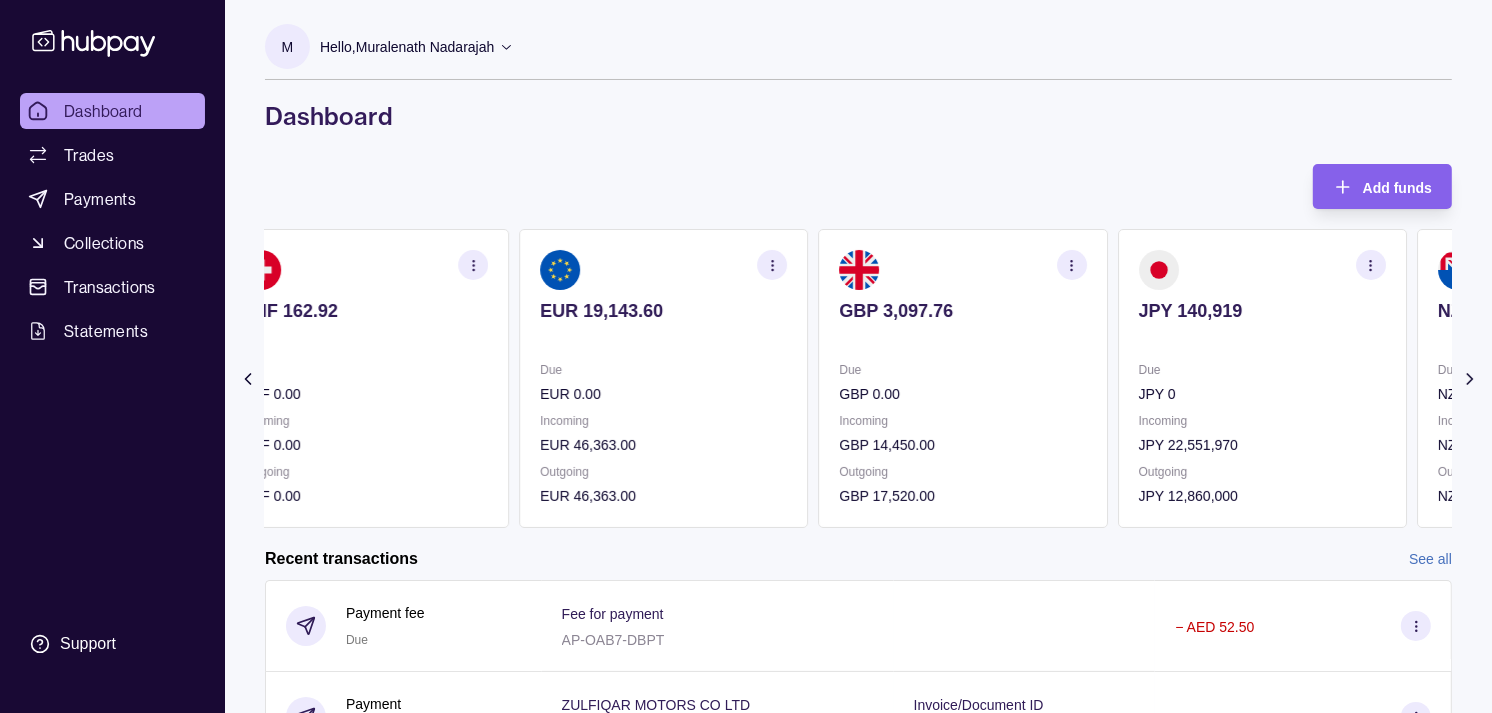 click on "AED 2,794.59                                                                                                               Due AED 834,198.19 Incoming AED 0.00 Outgoing AED 836,887.78 AUD 122.00                                                                                                               Due AUD 0.00 Incoming AUD 0.00 Outgoing AUD 0.00 CAD 0.00                                                                                                               Due CAD 0.00 Incoming CAD 0.00 Outgoing CAD 0.00 CHF 162.92                                                                                                               Due CHF 0.00 Incoming CHF 0.00 Outgoing CHF 0.00 EUR 19,143.60" at bounding box center (-85, 378) 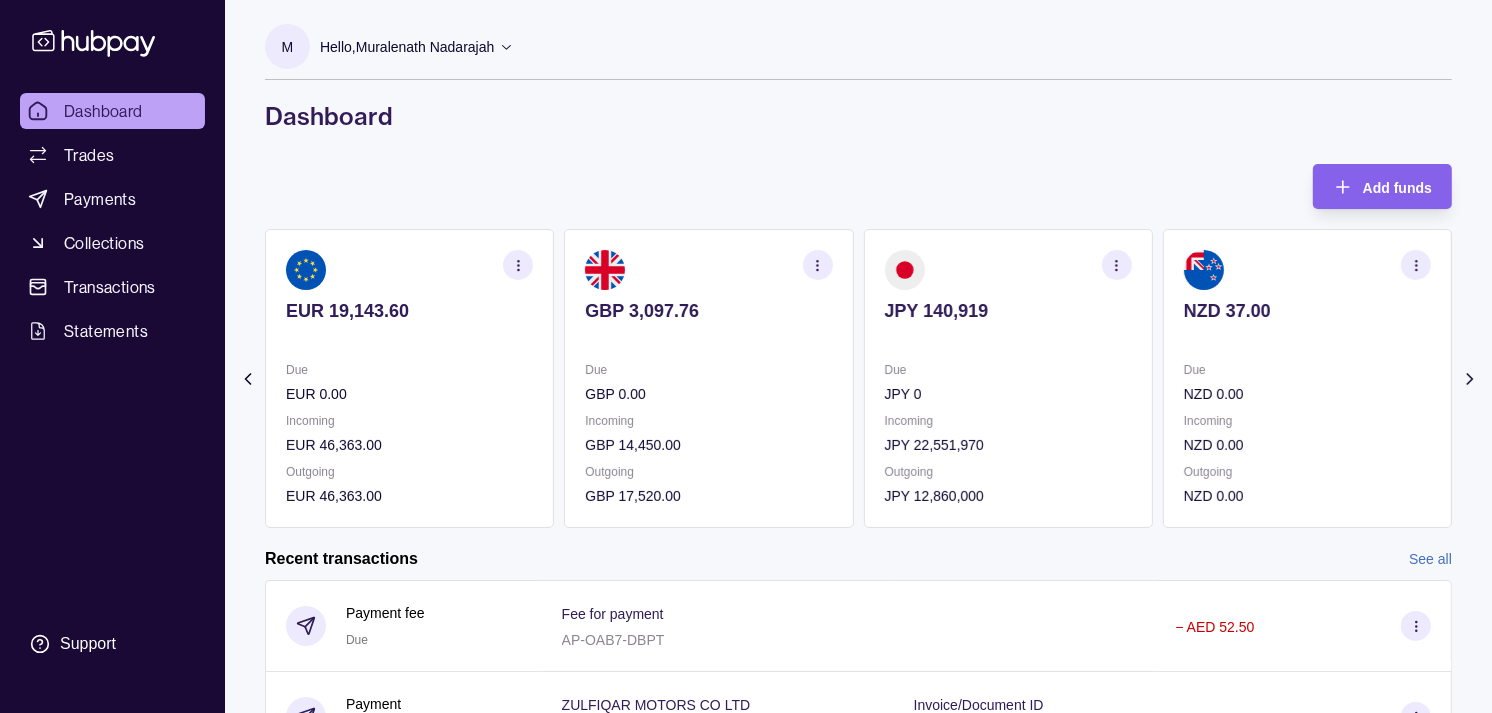 click 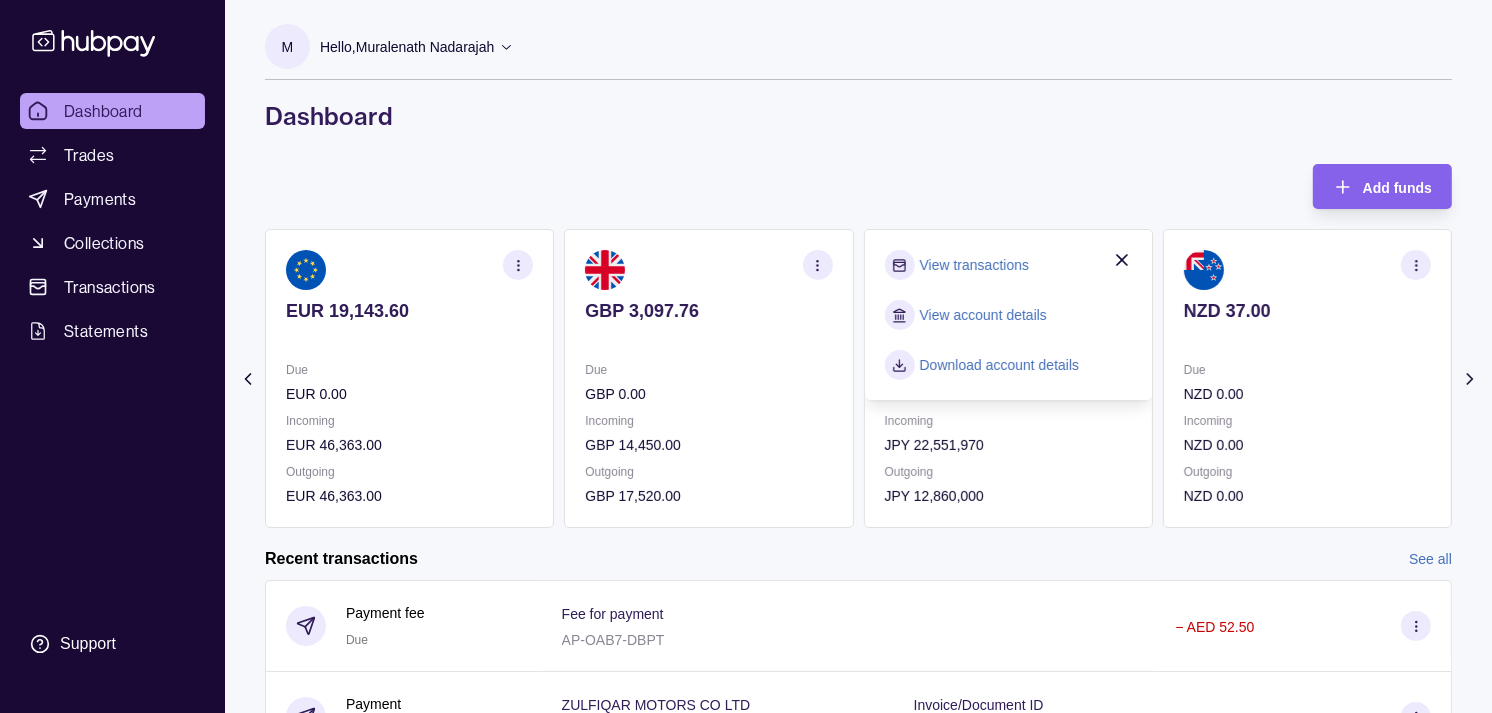 click on "View transactions" at bounding box center (974, 265) 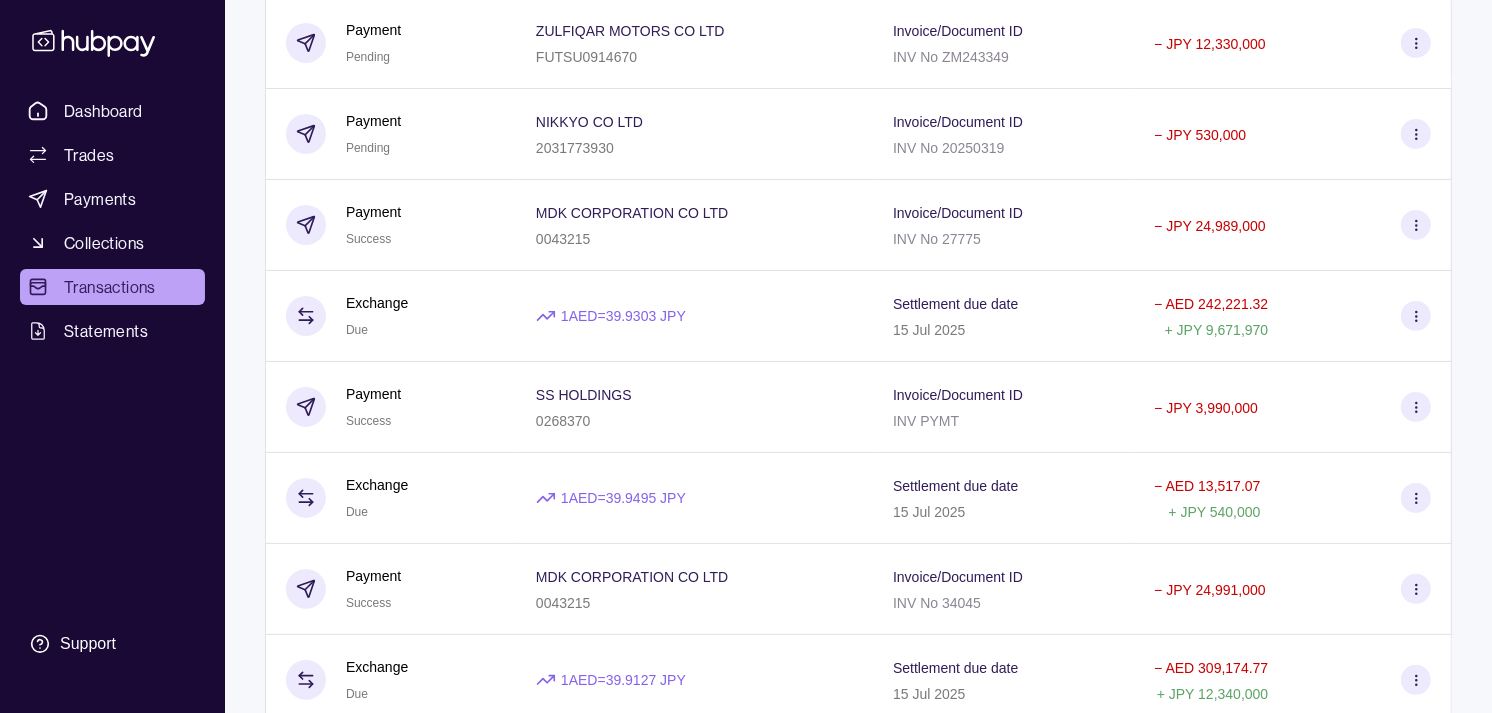 scroll, scrollTop: 282, scrollLeft: 0, axis: vertical 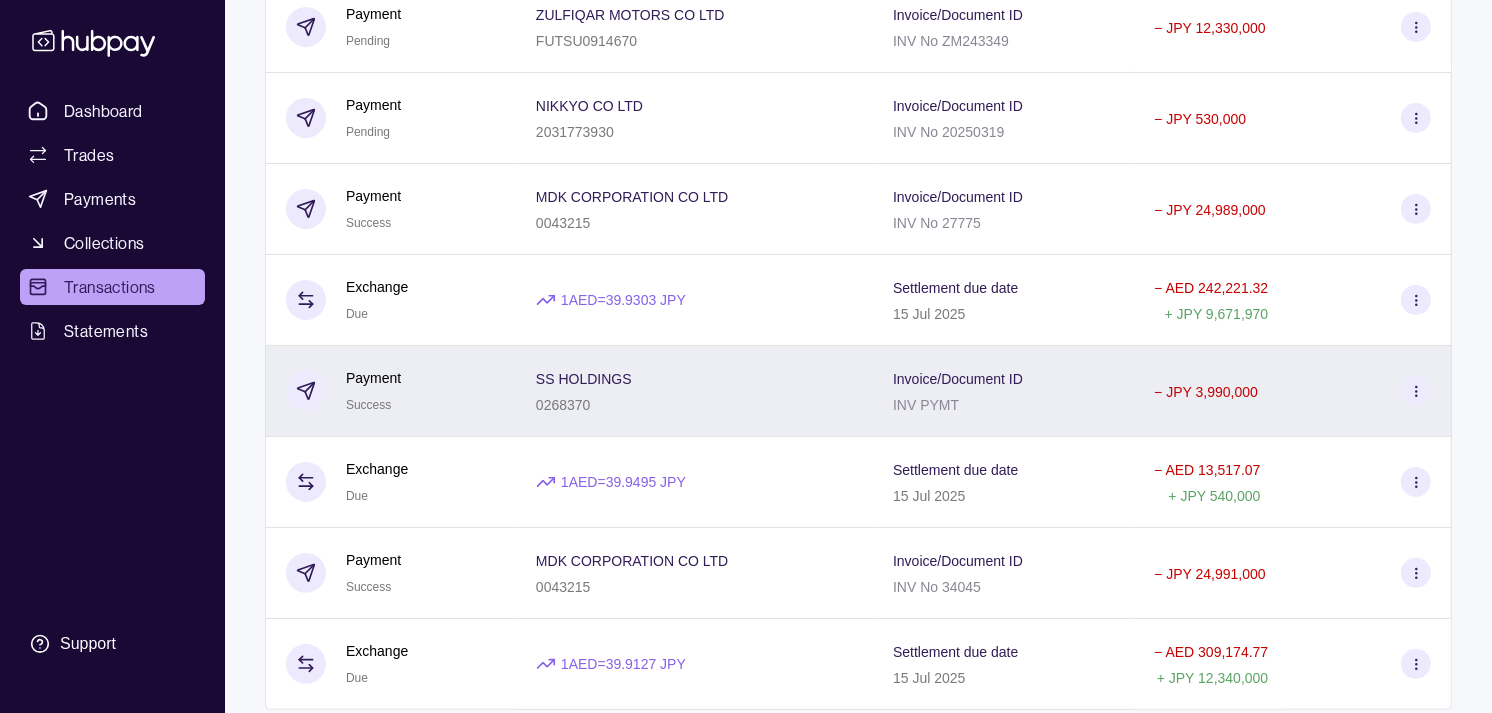 click on "Payment Success" at bounding box center [391, 391] 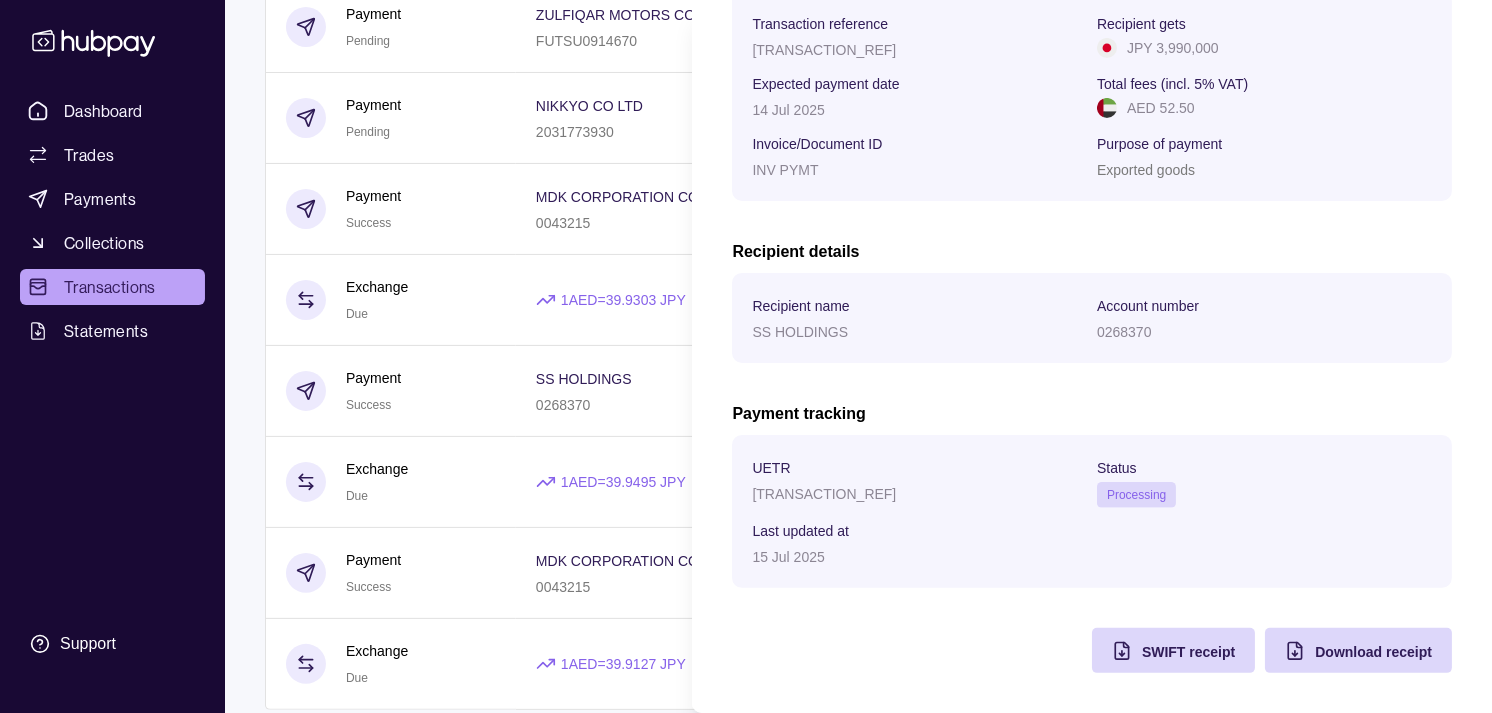 scroll, scrollTop: 334, scrollLeft: 0, axis: vertical 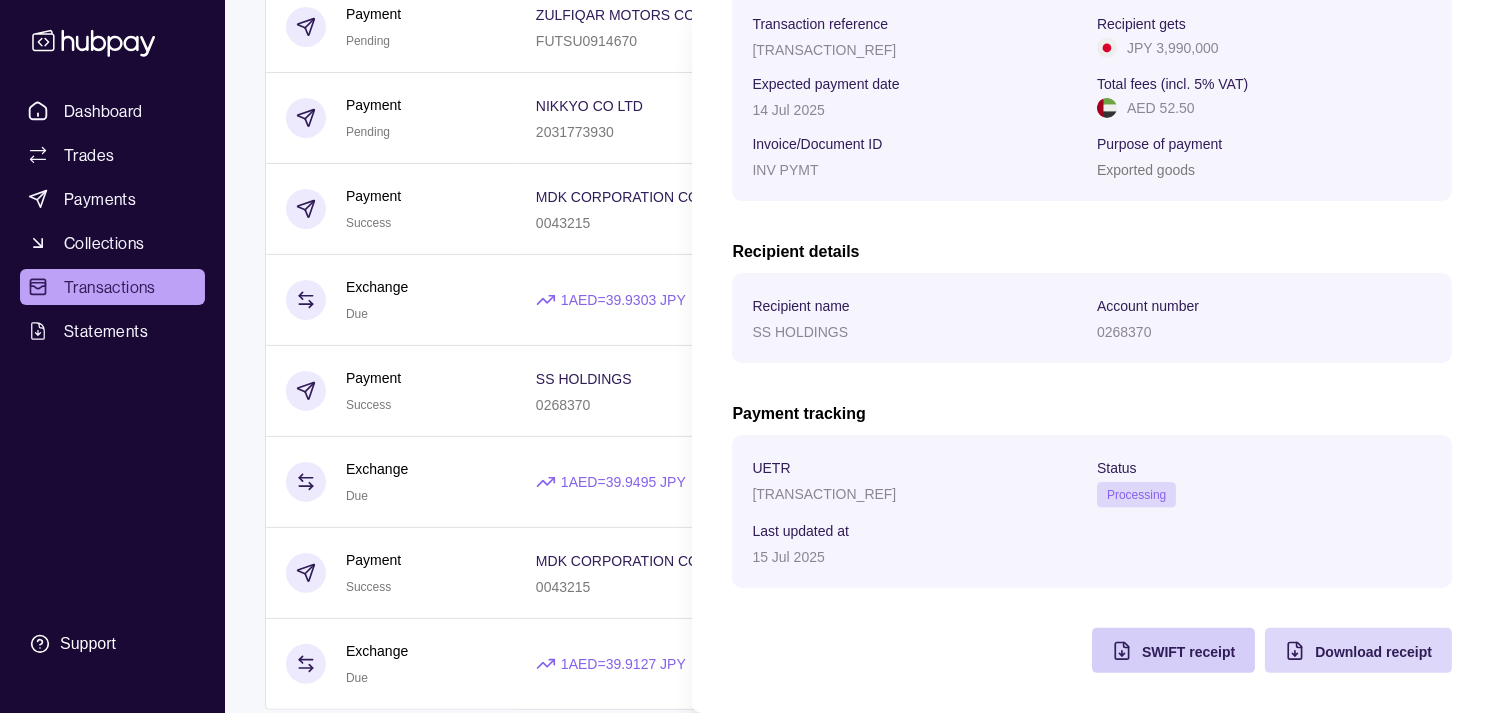 click on "SWIFT receipt" at bounding box center (1188, 652) 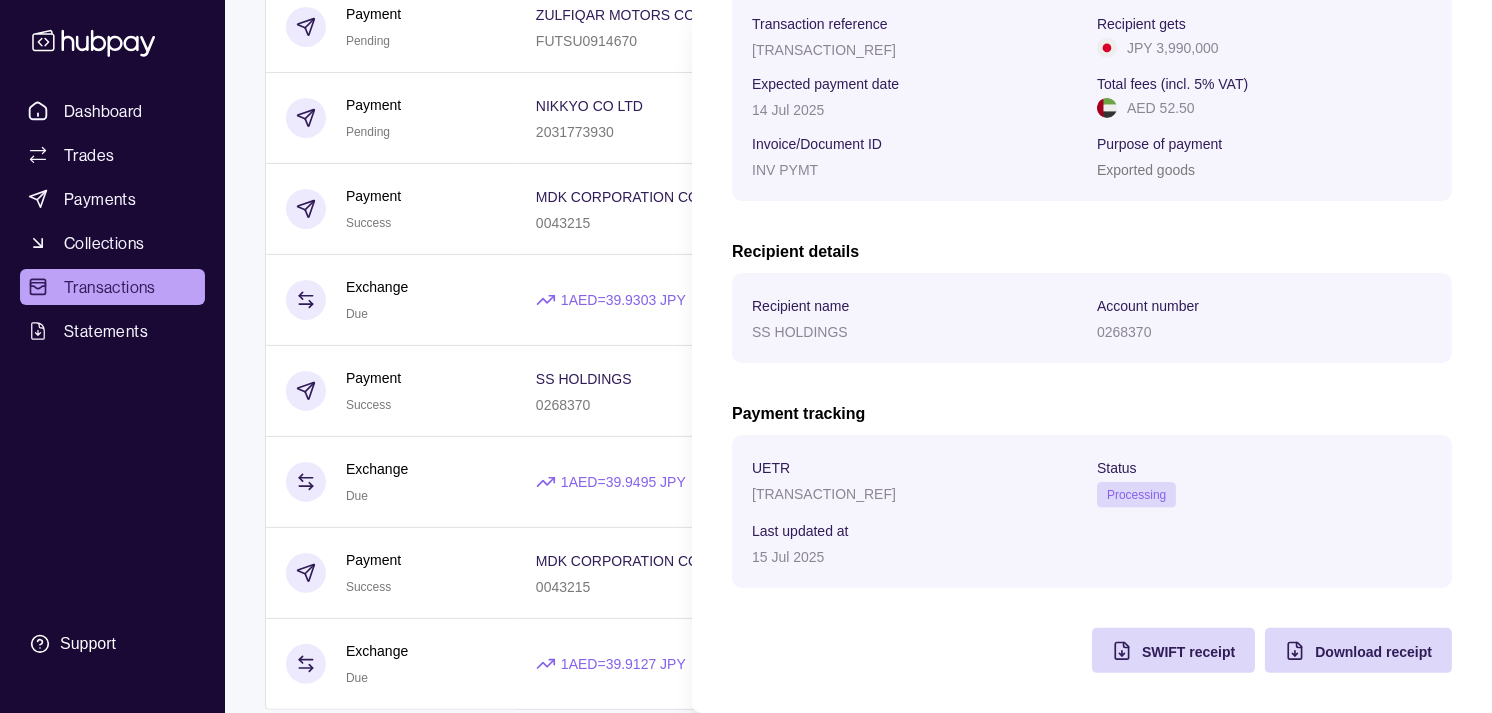 click on "Dashboard Trades Payments Collections Transactions Statements Support M Hello, [FIRST] [LAST] Strides Trading LLC Account Terms and conditions Privacy policy Sign out Transactions More filters ( 1 applied) Details Amount [DATE] Payment Pending ZULFIQAR MOTORS CO LTD FUTSU0914670 Invoice/Document ID INV No ZM243349 − JPY 12,330,000 Payment Pending NIKKYO CO LTD 2031773930 Invoice/Document ID INV No 20250319 − JPY 530,000 Payment Success MDK CORPORATION CO LTD 0043215 Invoice/Document ID INV No 27775 − JPY 24,989,000 Exchange Due 1 AED = 39.9303 JPY Settlement due date [DATE] − AED 242,221.32 + JPY 9,671,970 Payment Success SS HOLDINGS 0268370 Invoice/Document ID INV PYMT − JPY 3,990,000 Exchange Due 1 AED = 39.9495 JPY Settlement due date [DATE] − AED 13,517.07 + JPY 540,000 Payment Success MDK CORPORATION CO LTD 0043215 Invoice/Document ID INV No 34045 − JPY 24,991,000 Exchange Due 1 AED = 39.9127 JPY Settlement due date [DATE] −" at bounding box center (746, 847) 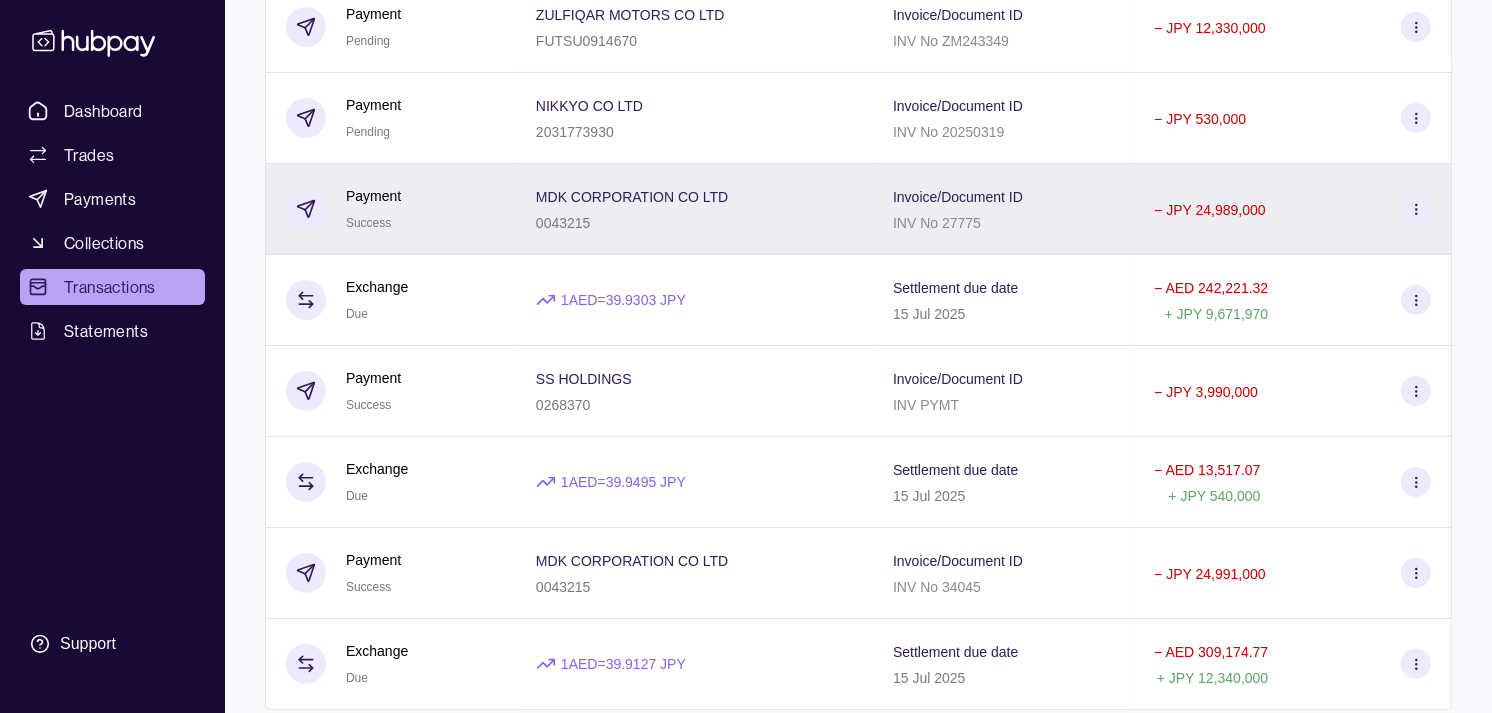 click on "Payment Success" at bounding box center [391, 209] 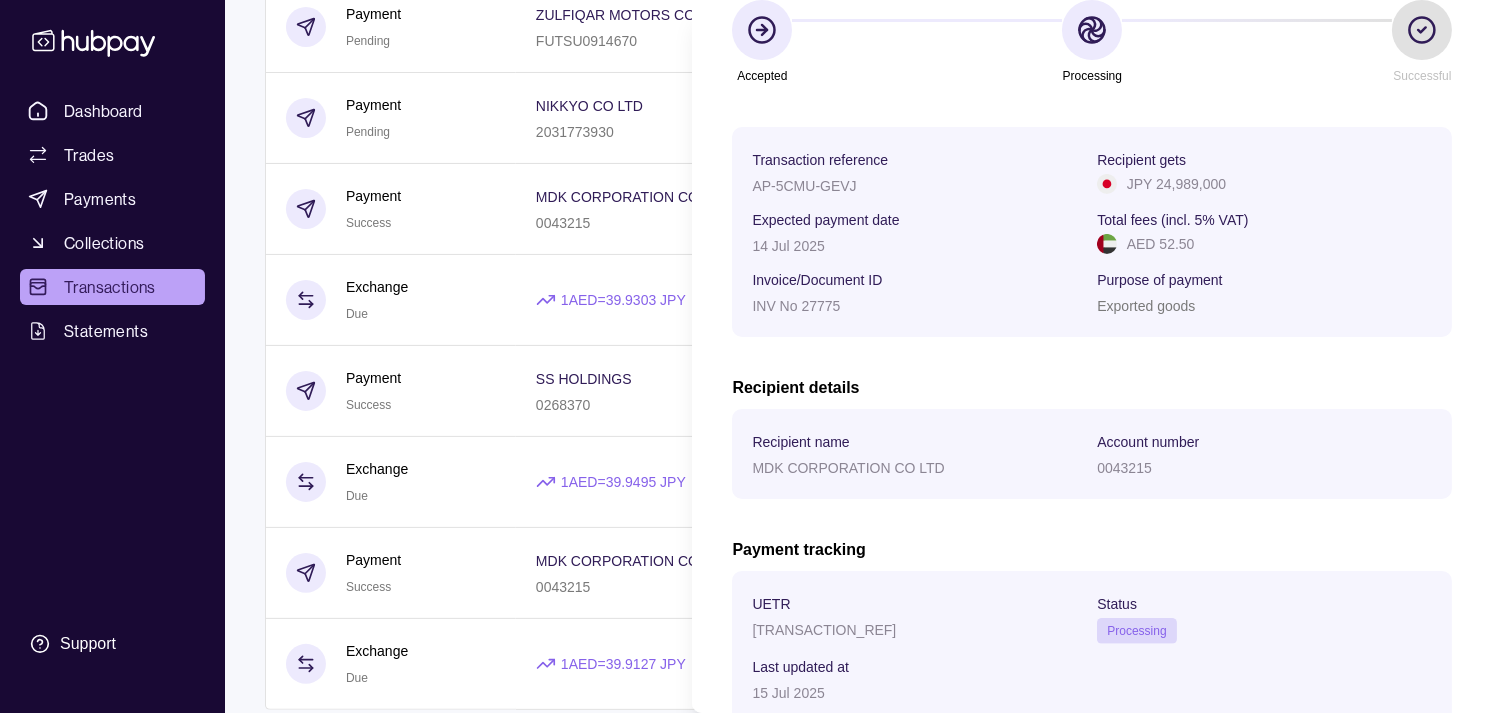 scroll, scrollTop: 210, scrollLeft: 0, axis: vertical 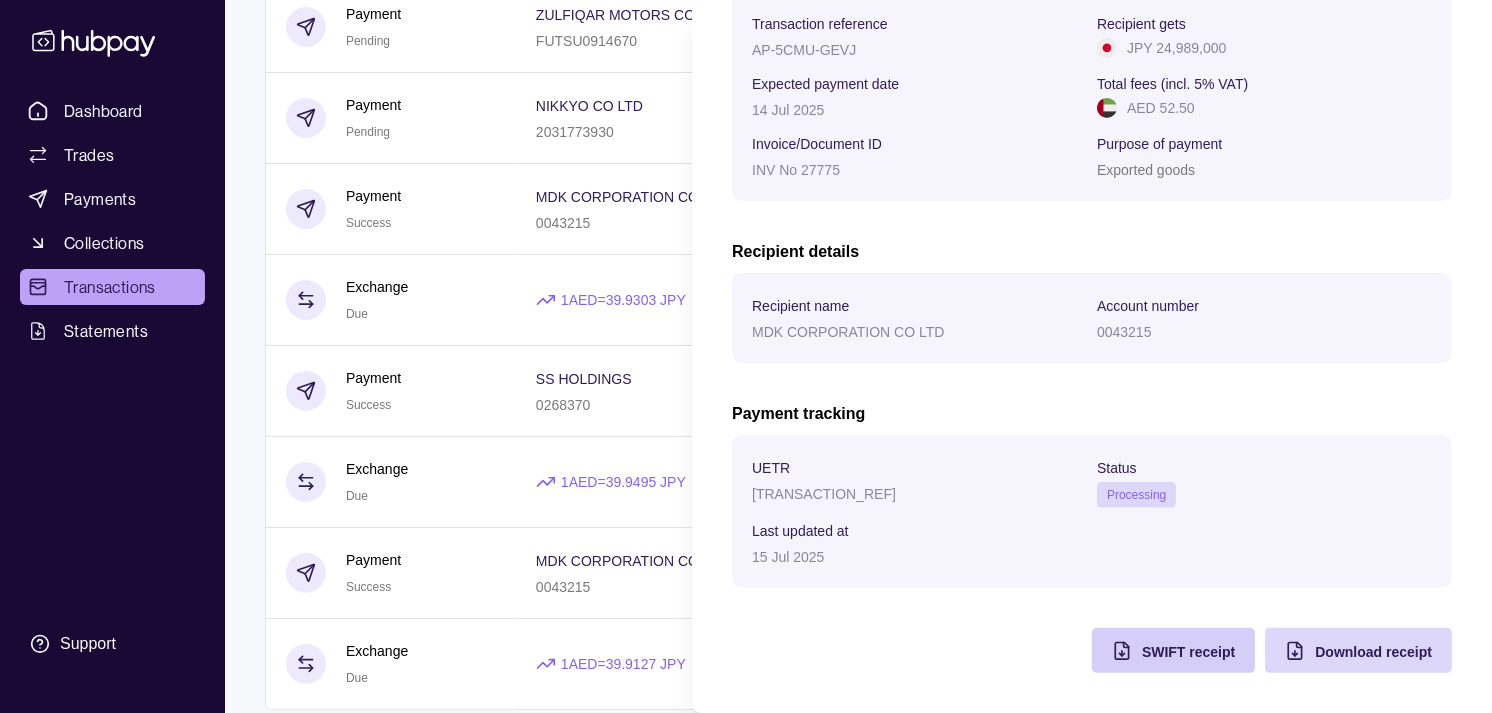 click on "SWIFT receipt" at bounding box center [1188, 651] 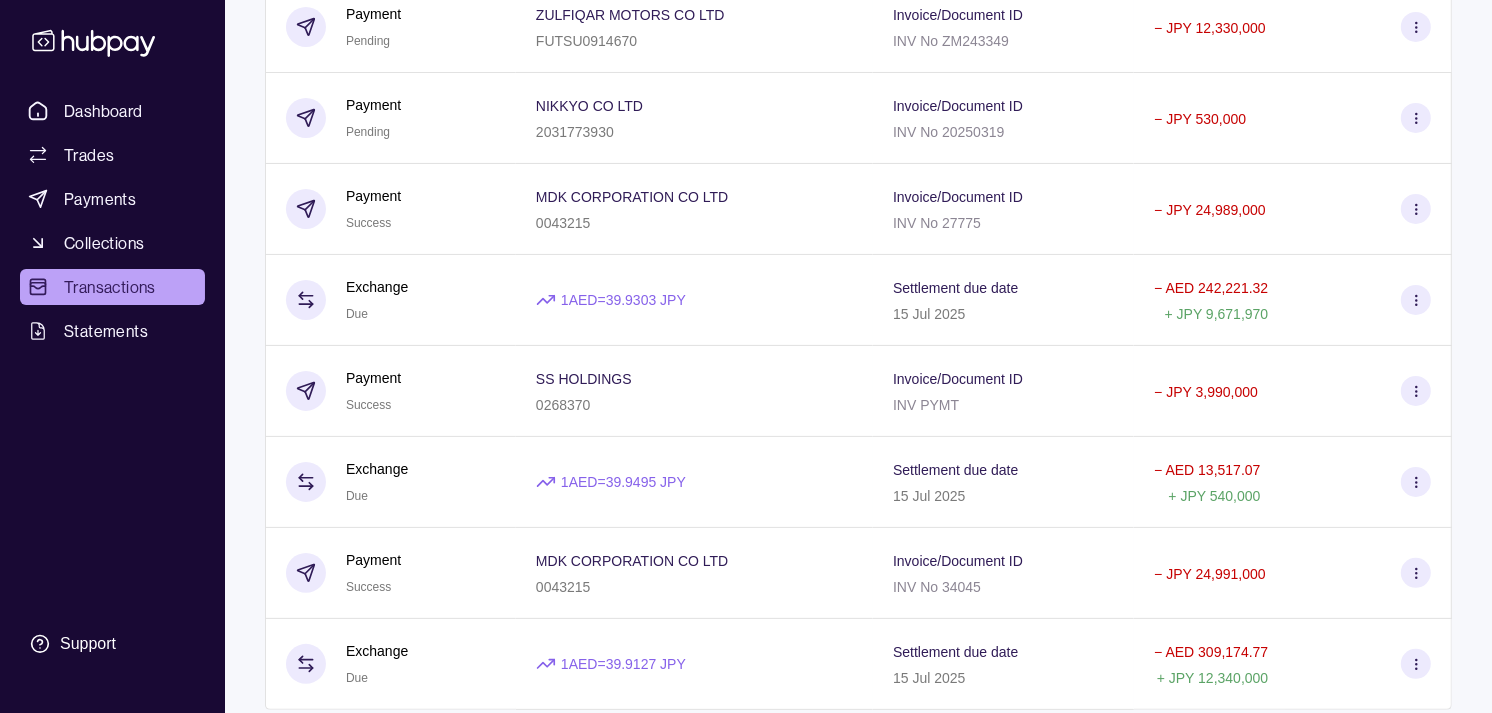 click on "Dashboard Trades Payments Collections Transactions Statements Support M Hello, [FIRST] [LAST] Strides Trading LLC Account Terms and conditions Privacy policy Sign out Transactions More filters ( 1 applied) Details Amount [DATE] Payment Pending ZULFIQAR MOTORS CO LTD FUTSU0914670 Invoice/Document ID INV No ZM243349 − JPY 12,330,000 Payment Pending NIKKYO CO LTD 2031773930 Invoice/Document ID INV No 20250319 − JPY 530,000 Payment Success MDK CORPORATION CO LTD 0043215 Invoice/Document ID INV No 27775 − JPY 24,989,000 Exchange Due 1 AED = 39.9303 JPY Settlement due date [DATE] − AED 242,221.32 + JPY 9,671,970 Payment Success SS HOLDINGS 0268370 Invoice/Document ID INV PYMT − JPY 3,990,000 Exchange Due 1 AED = 39.9495 JPY Settlement due date [DATE] − AED 13,517.07 + JPY 540,000 Payment Success MDK CORPORATION CO LTD 0043215 Invoice/Document ID INV No 34045 − JPY 24,991,000 Exchange Due 1 AED = 39.9127 JPY Settlement due date [DATE] −" at bounding box center [746, 847] 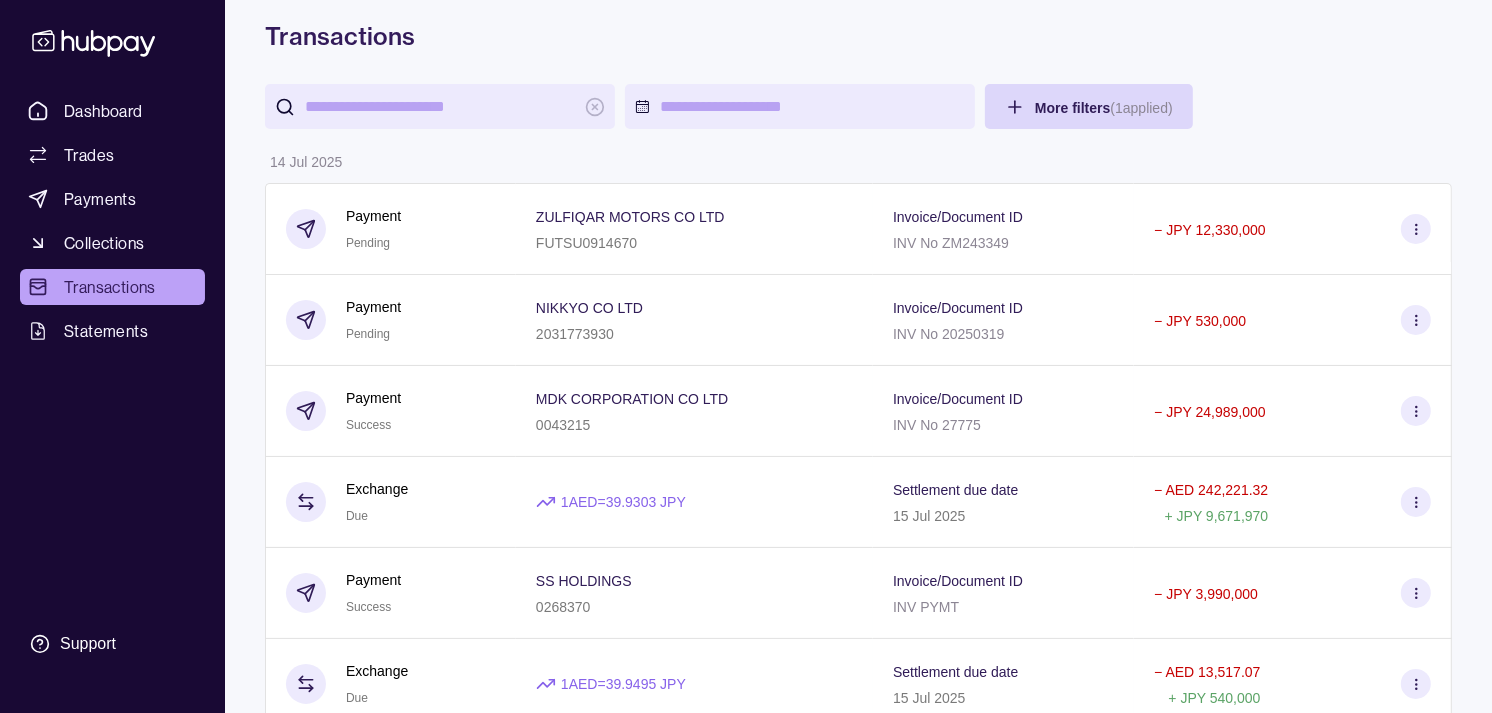 scroll, scrollTop: 72, scrollLeft: 0, axis: vertical 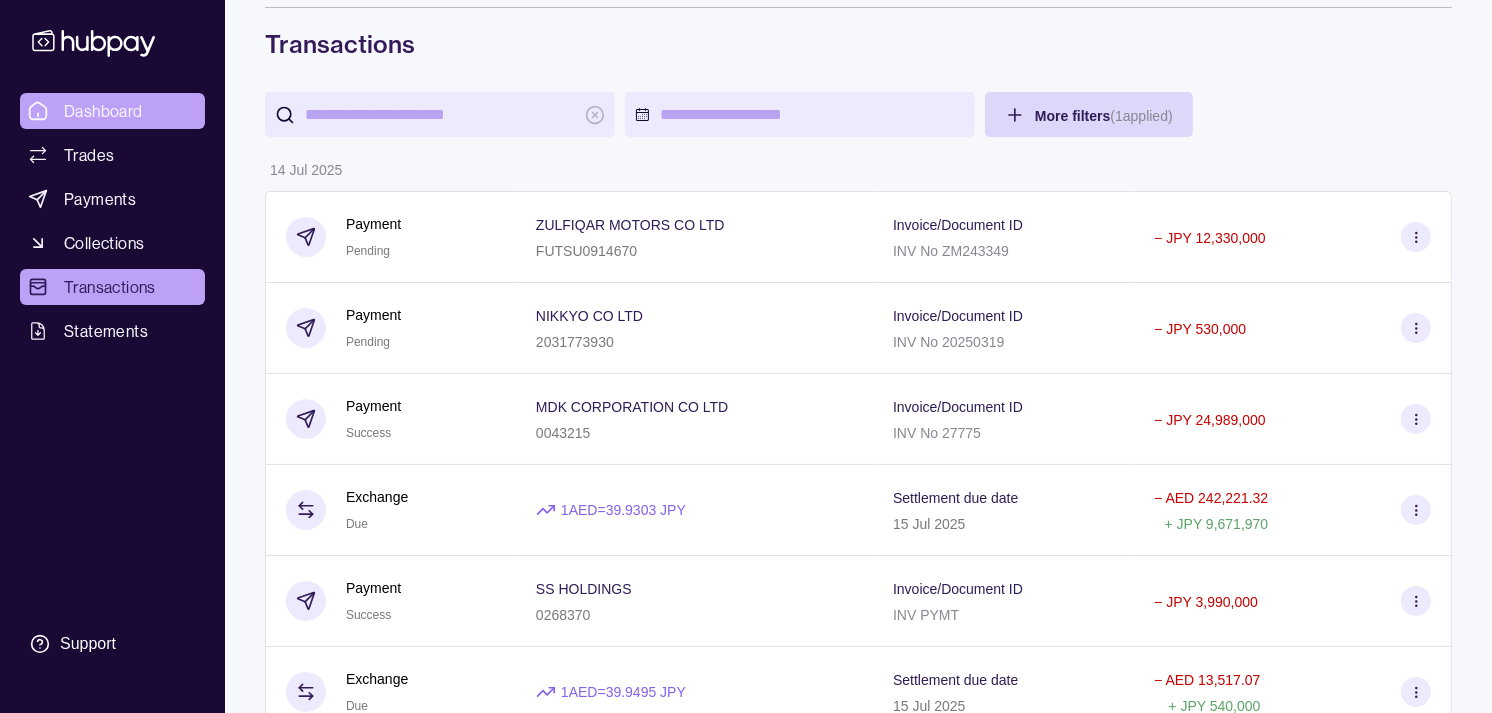 click on "Dashboard" at bounding box center [103, 111] 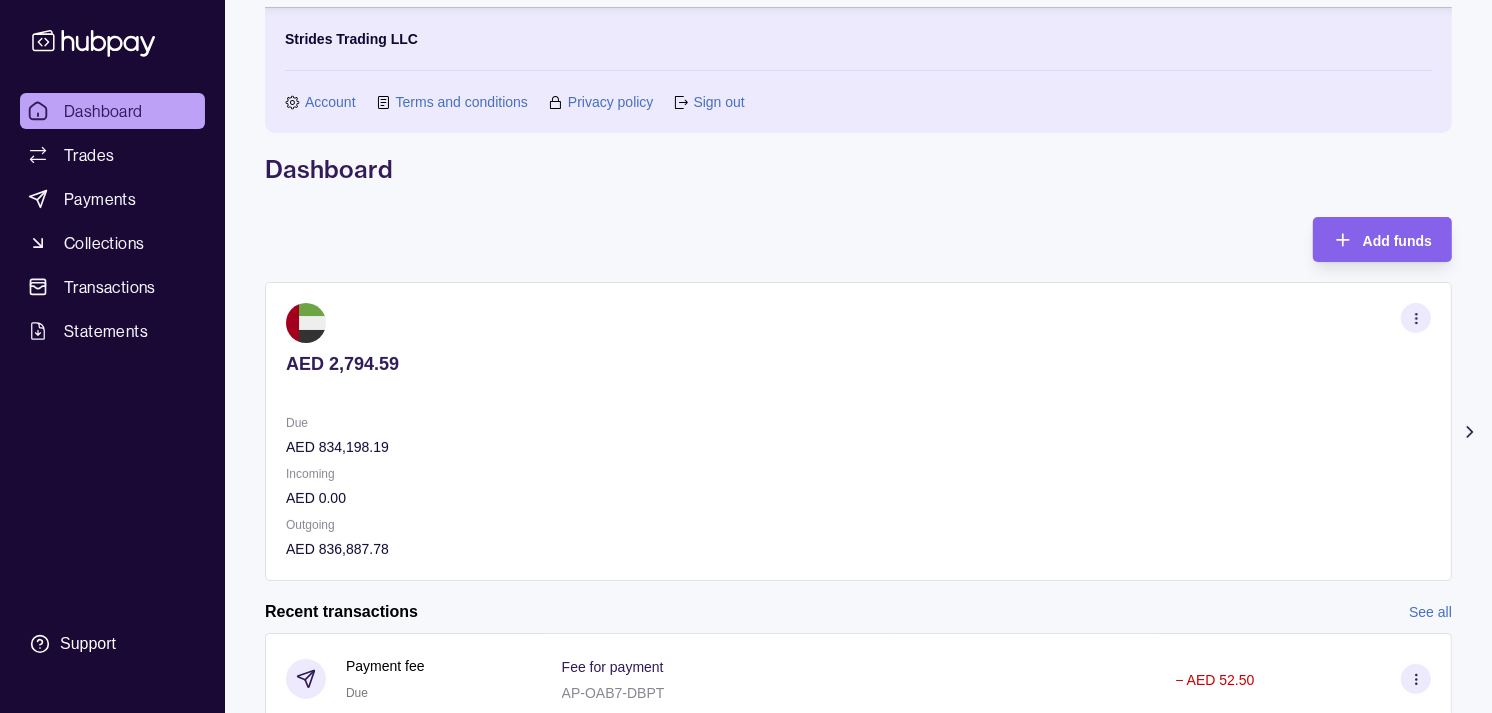 scroll, scrollTop: 0, scrollLeft: 0, axis: both 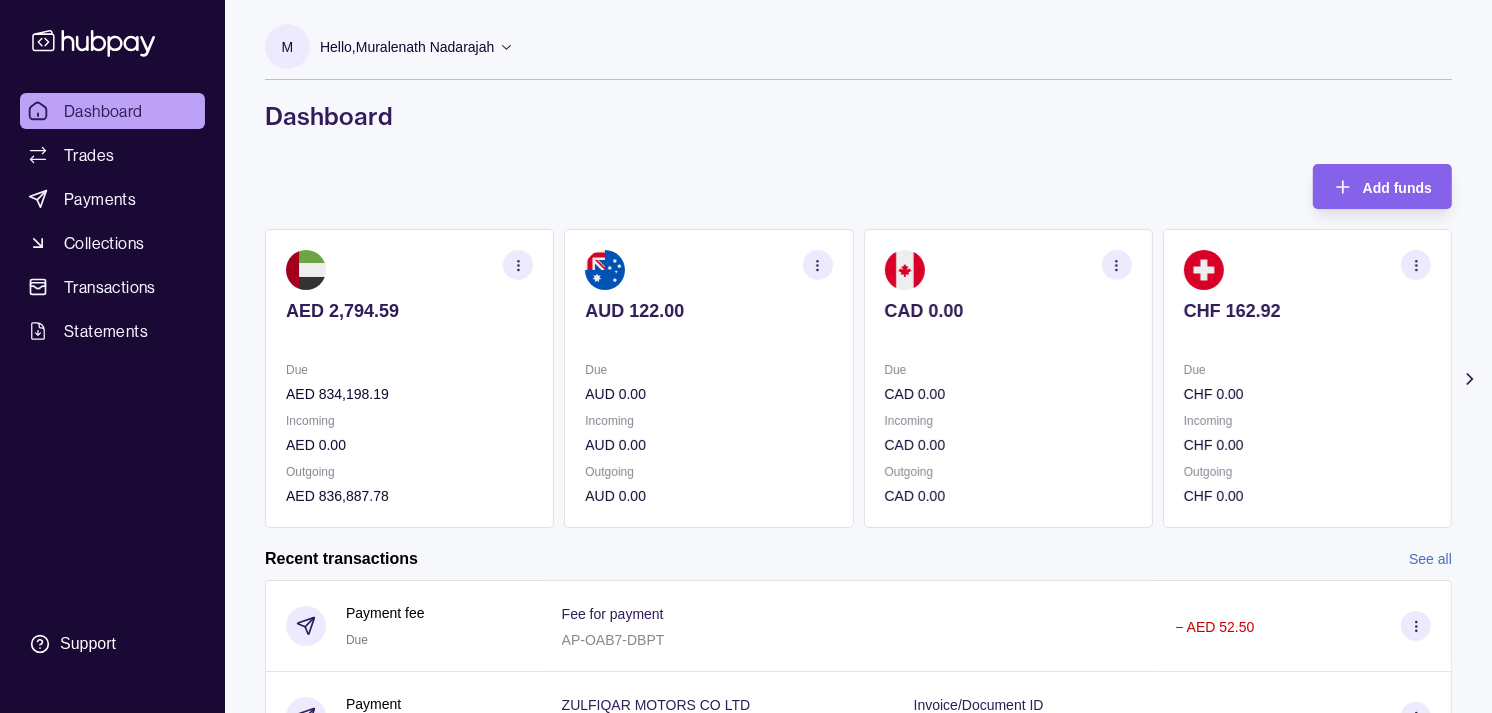 click at bounding box center (1008, 338) 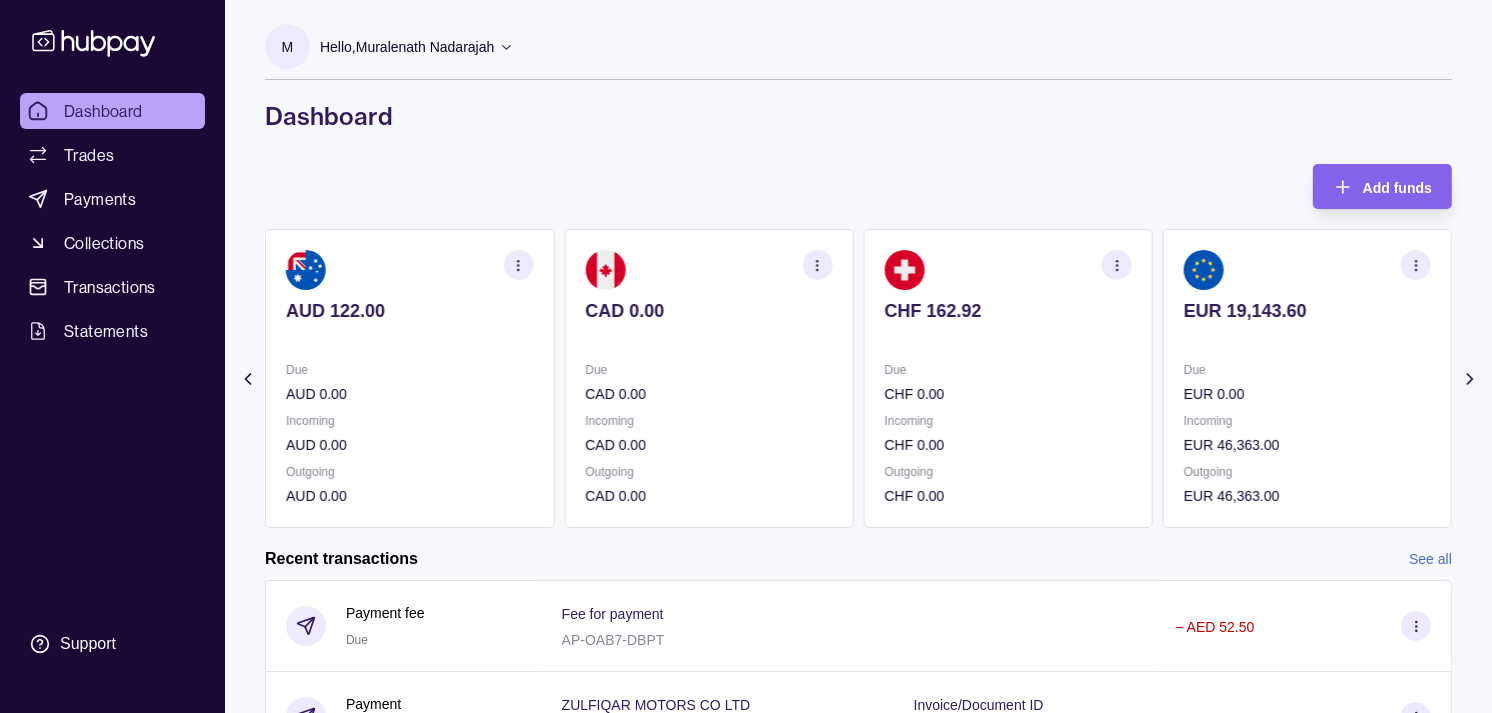 click at bounding box center (1008, 338) 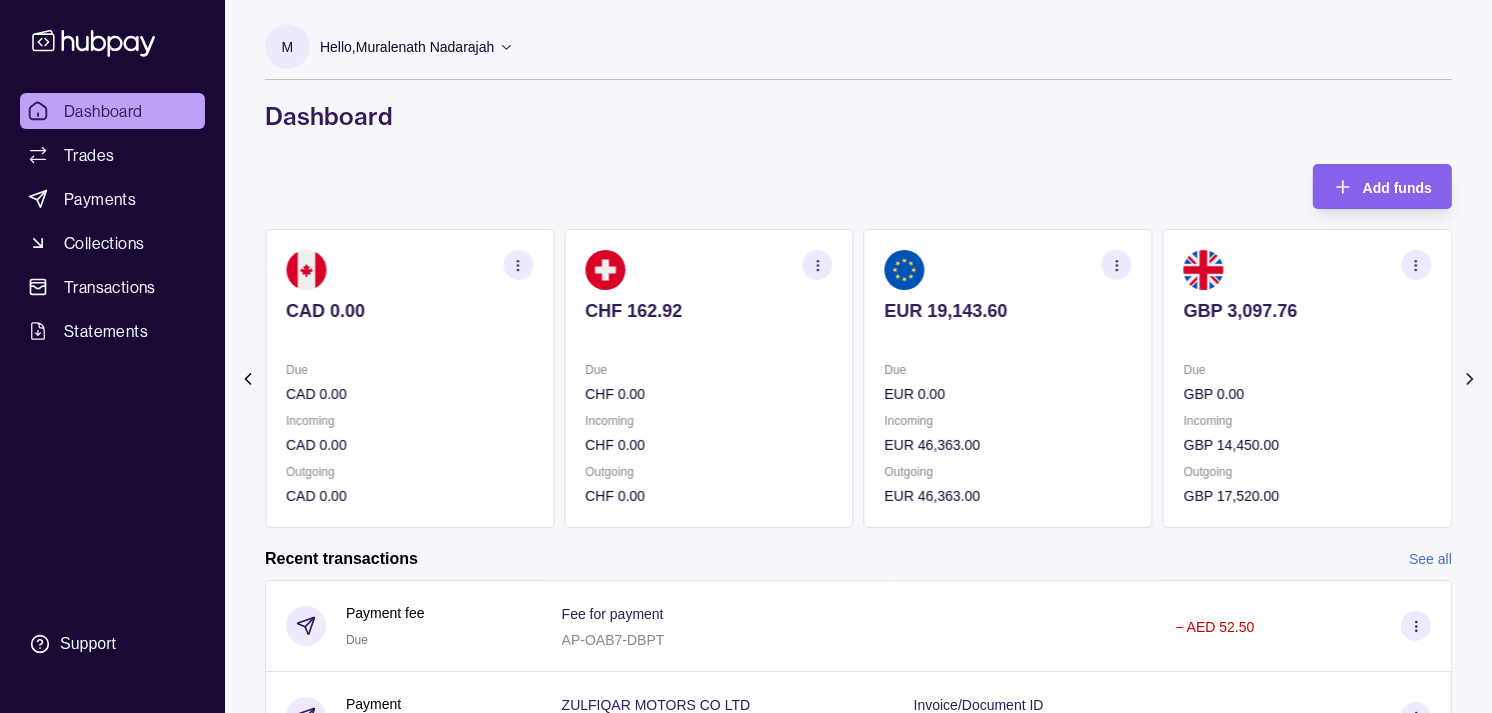 click at bounding box center (1008, 338) 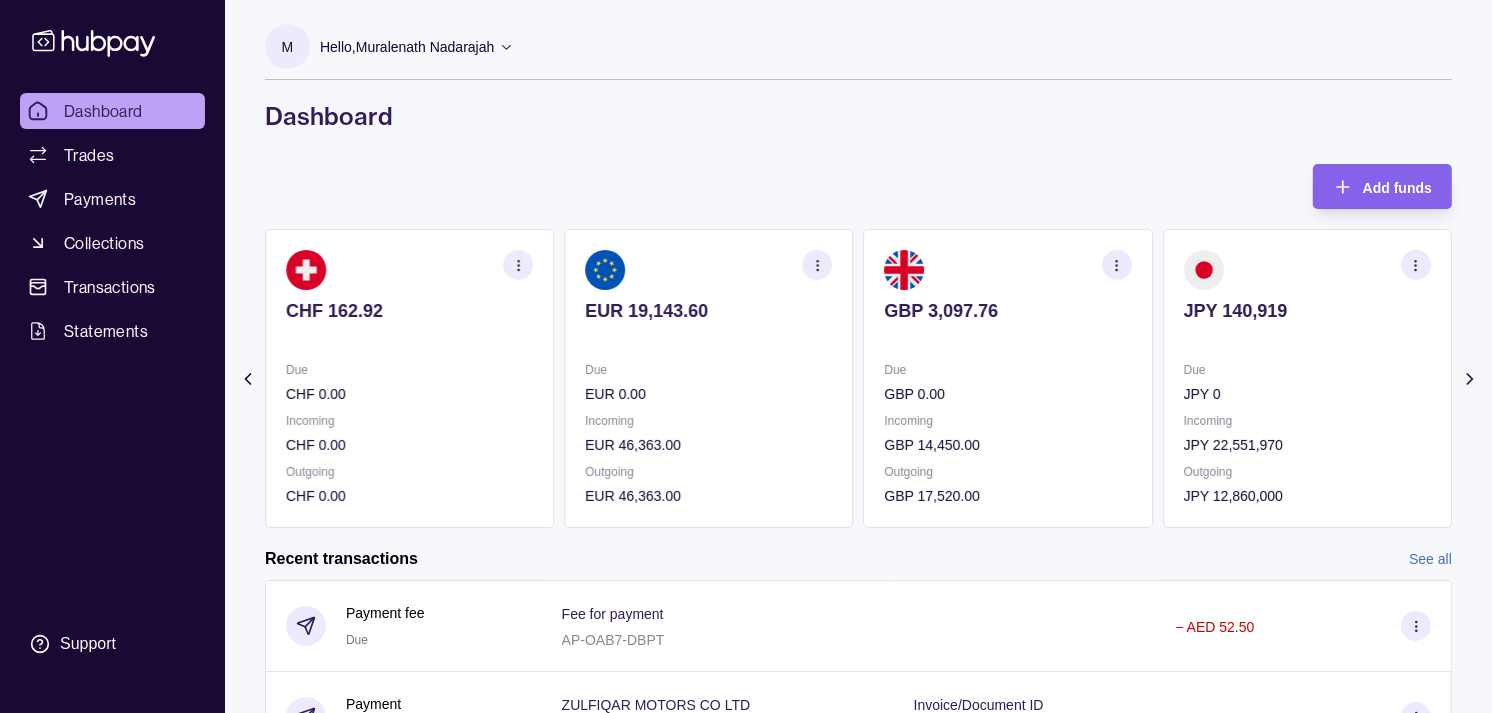 click at bounding box center [1307, 338] 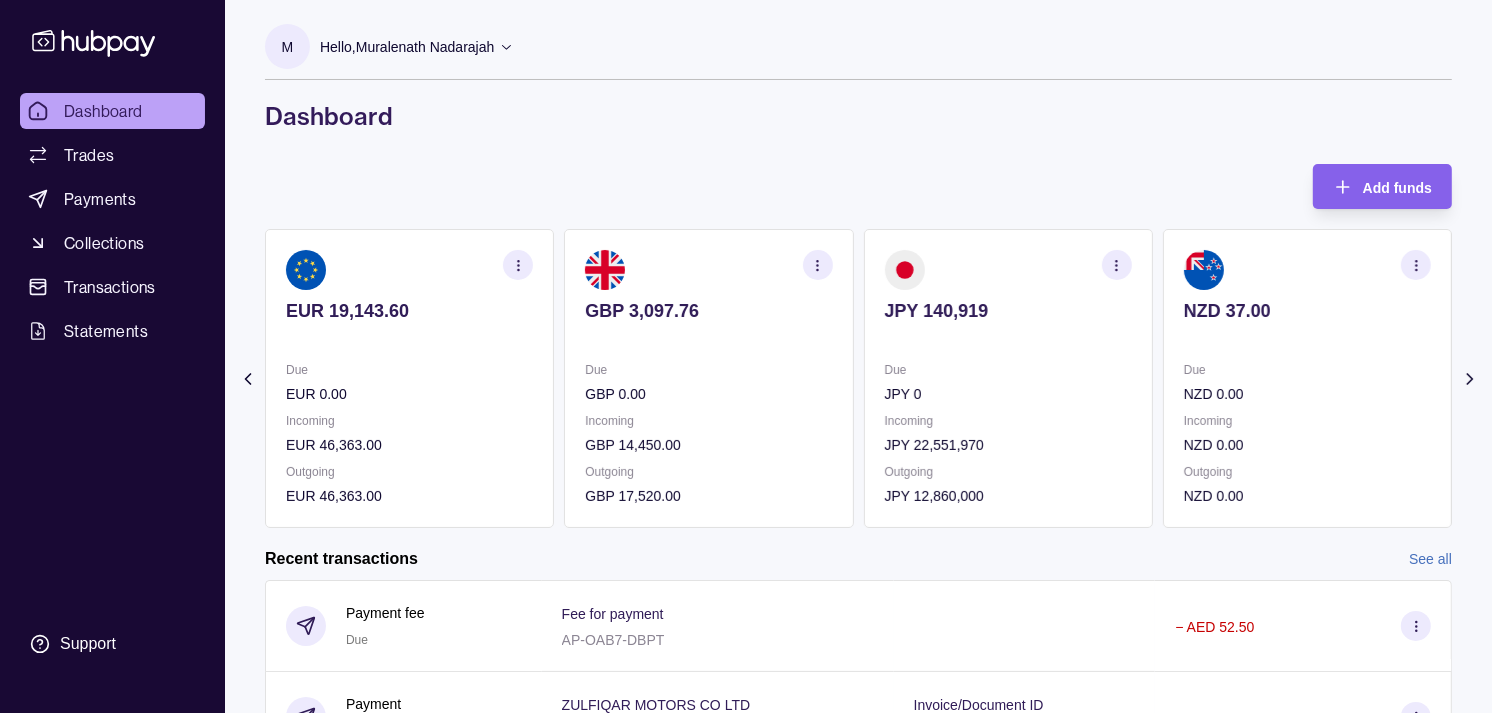 click on "NZD 37.00" at bounding box center (1307, 324) 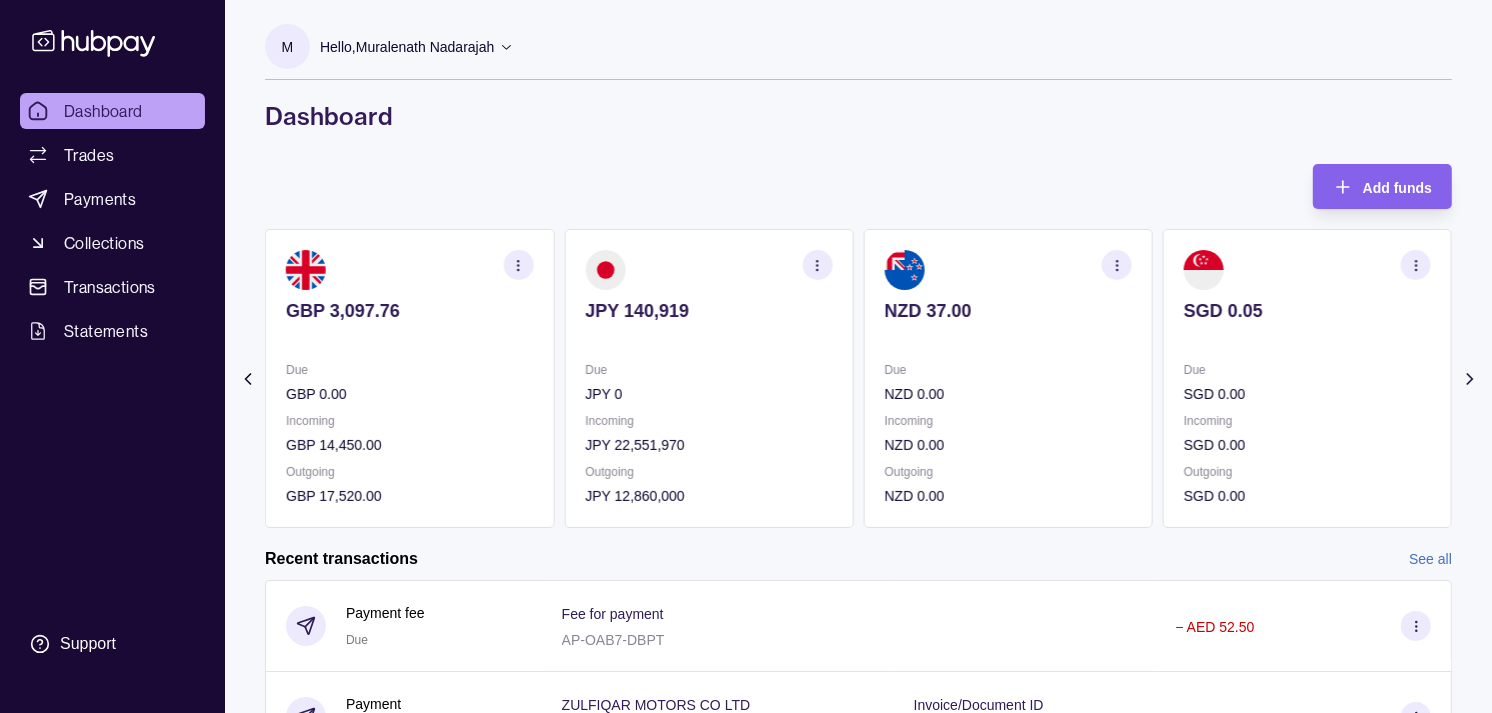 click on "SGD 0.05                                                                                                               Due SGD 0.00 Incoming SGD 0.00 Outgoing SGD 0.00" at bounding box center (1307, 378) 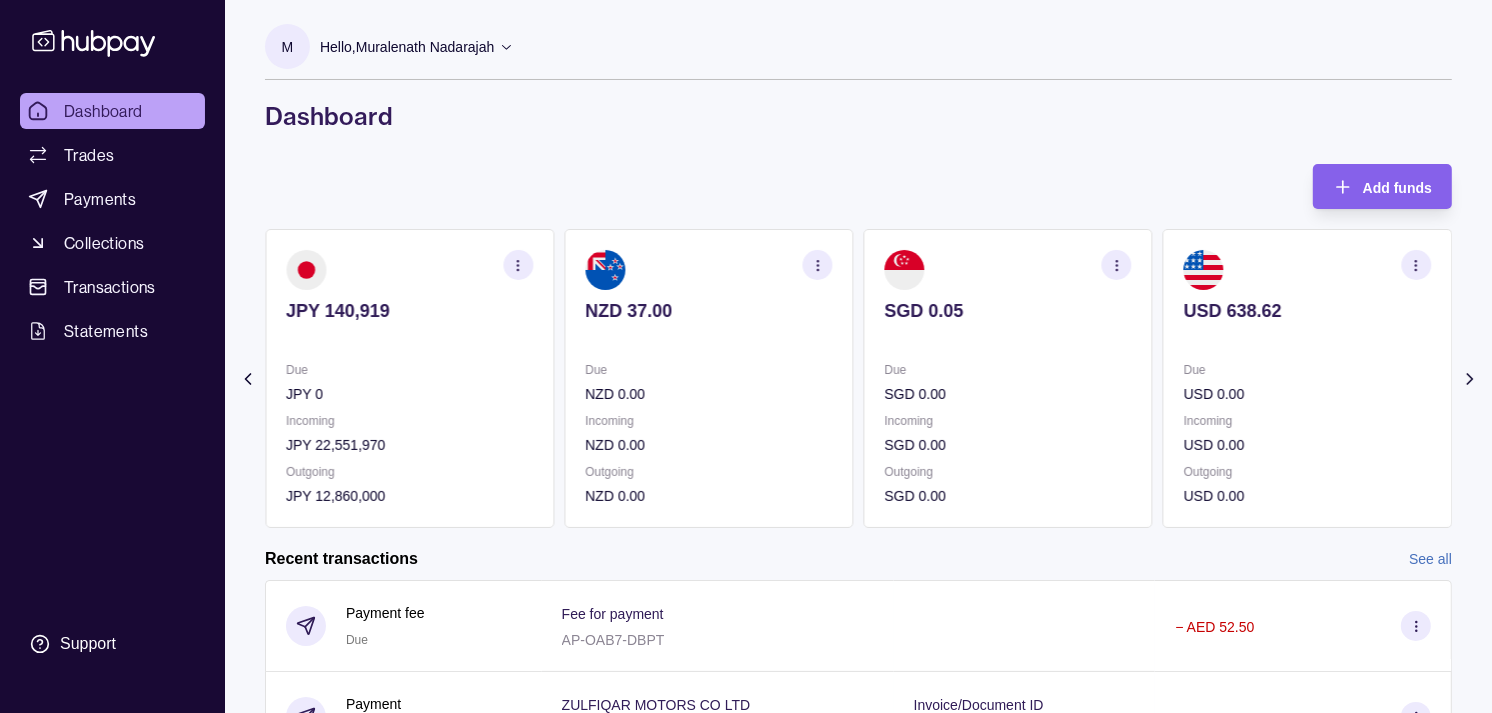 click on "SGD 0.05                                                                                                               Due SGD 0.00 Incoming SGD 0.00 Outgoing SGD 0.00" at bounding box center (1008, 378) 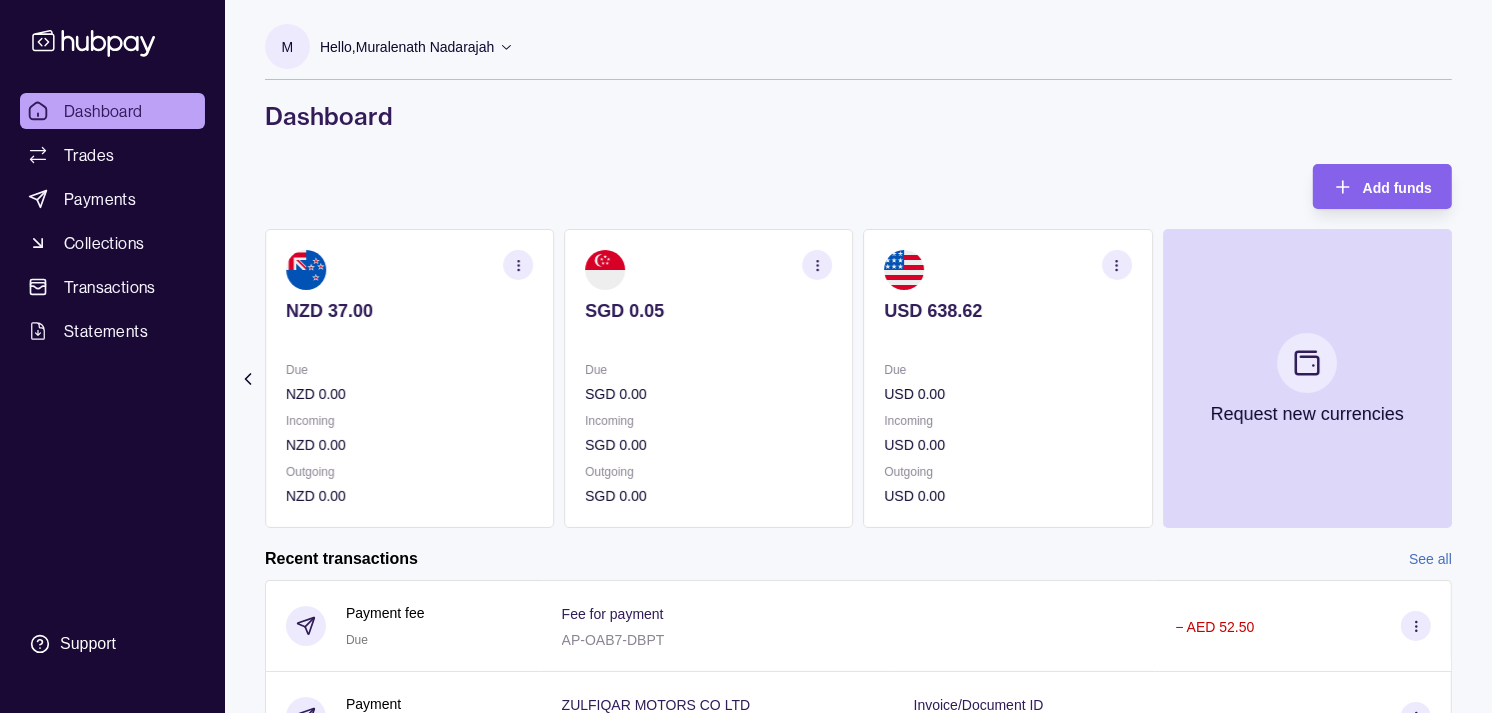 click on "Due USD 0.00 Incoming USD 0.00 Outgoing USD 0.00" at bounding box center (1008, 433) 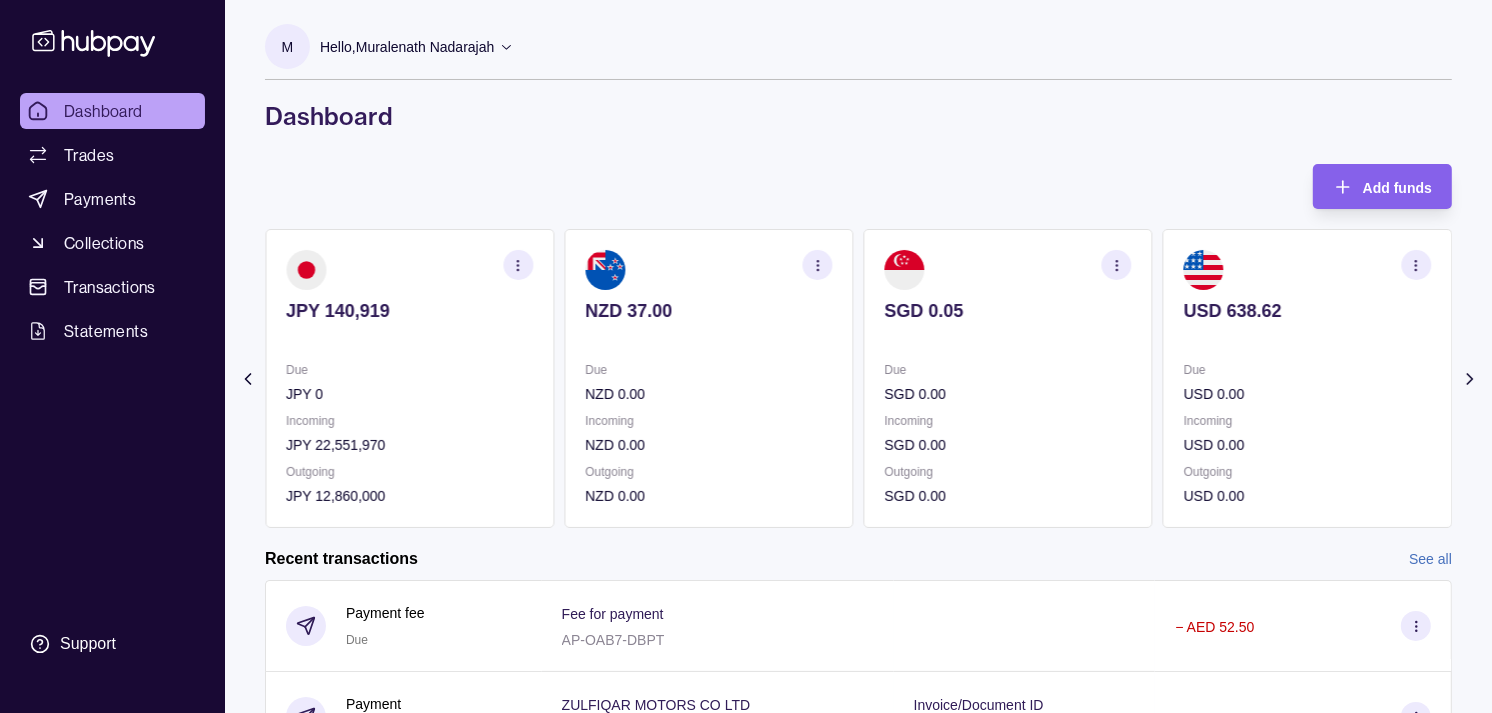 click on "Incoming" at bounding box center (1008, 421) 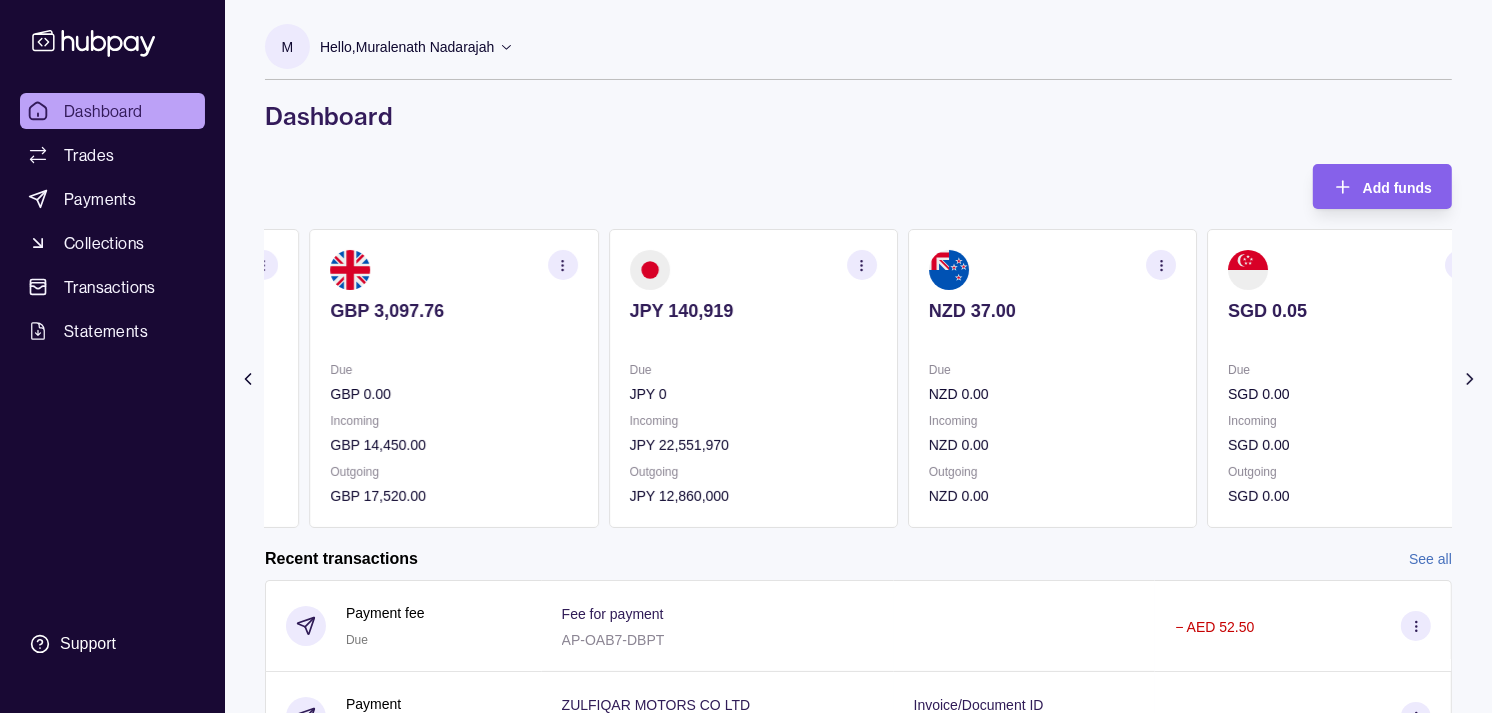 click on "Incoming" at bounding box center [1052, 421] 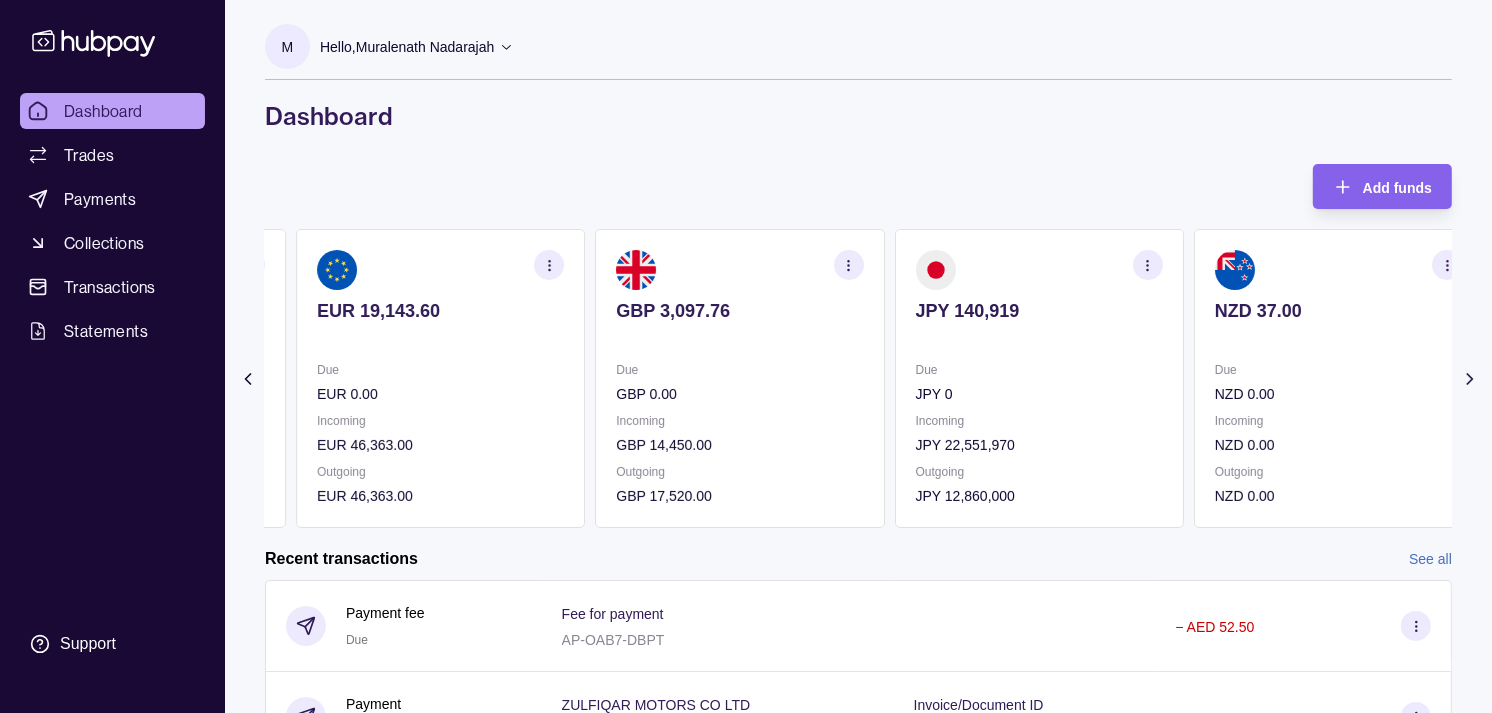 click on "Incoming" at bounding box center [739, 421] 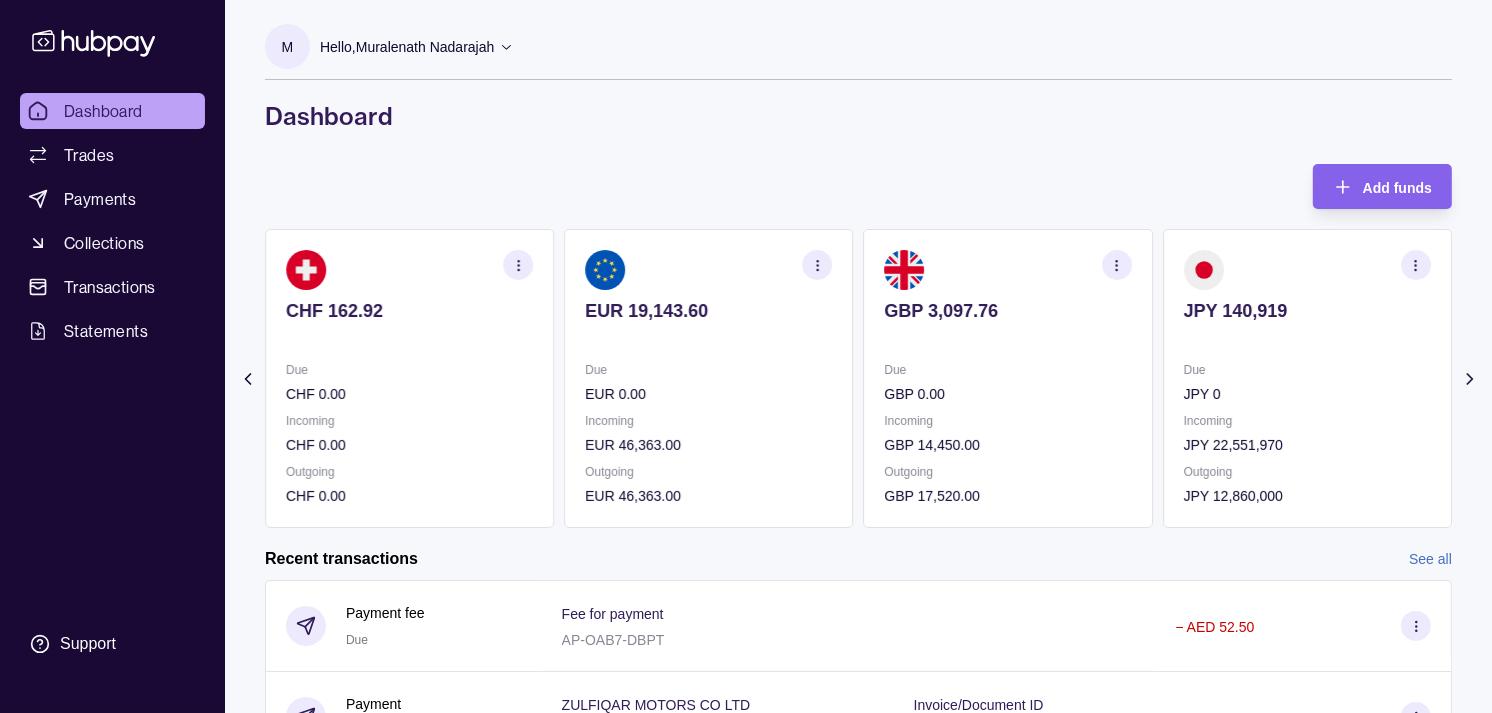 click on "Dashboard Trades Payments Collections Transactions Statements" at bounding box center [112, 221] 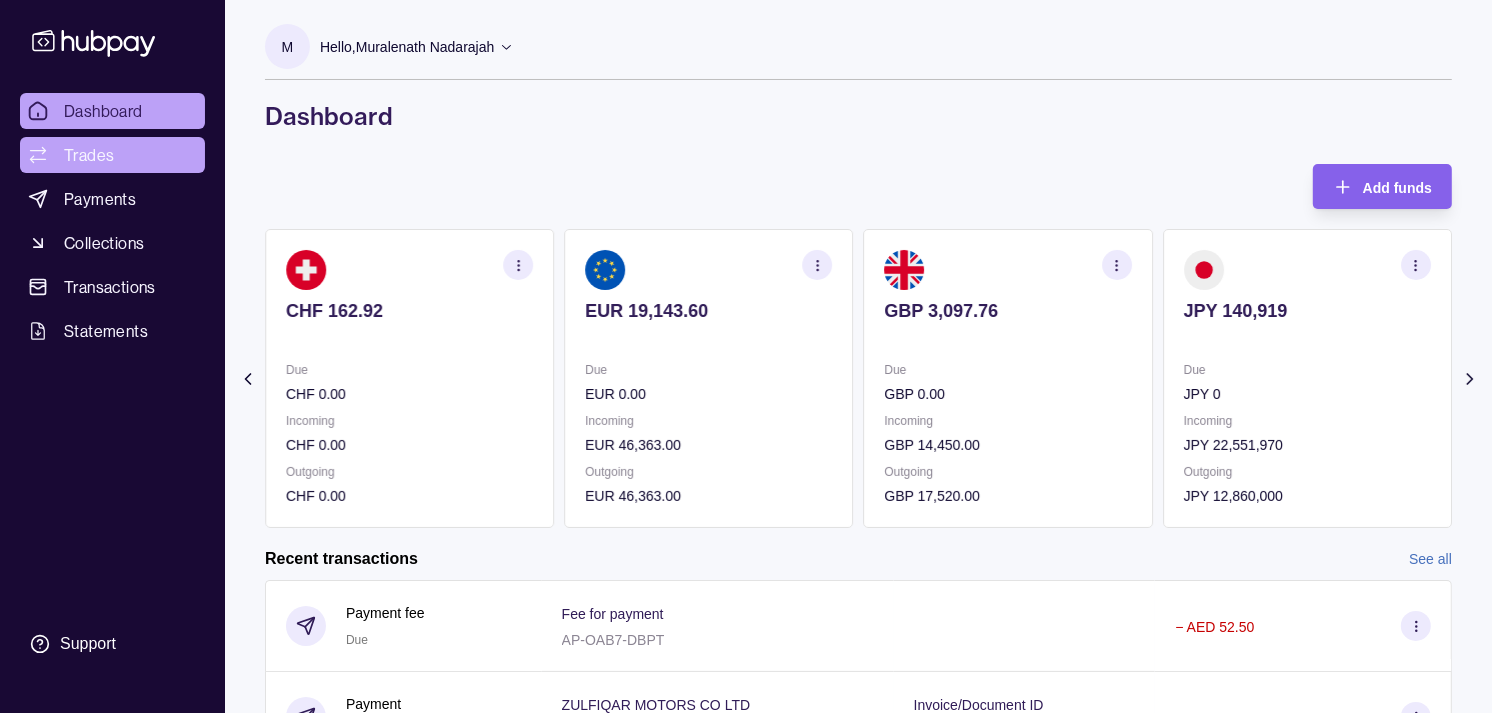 click on "Trades" at bounding box center [89, 155] 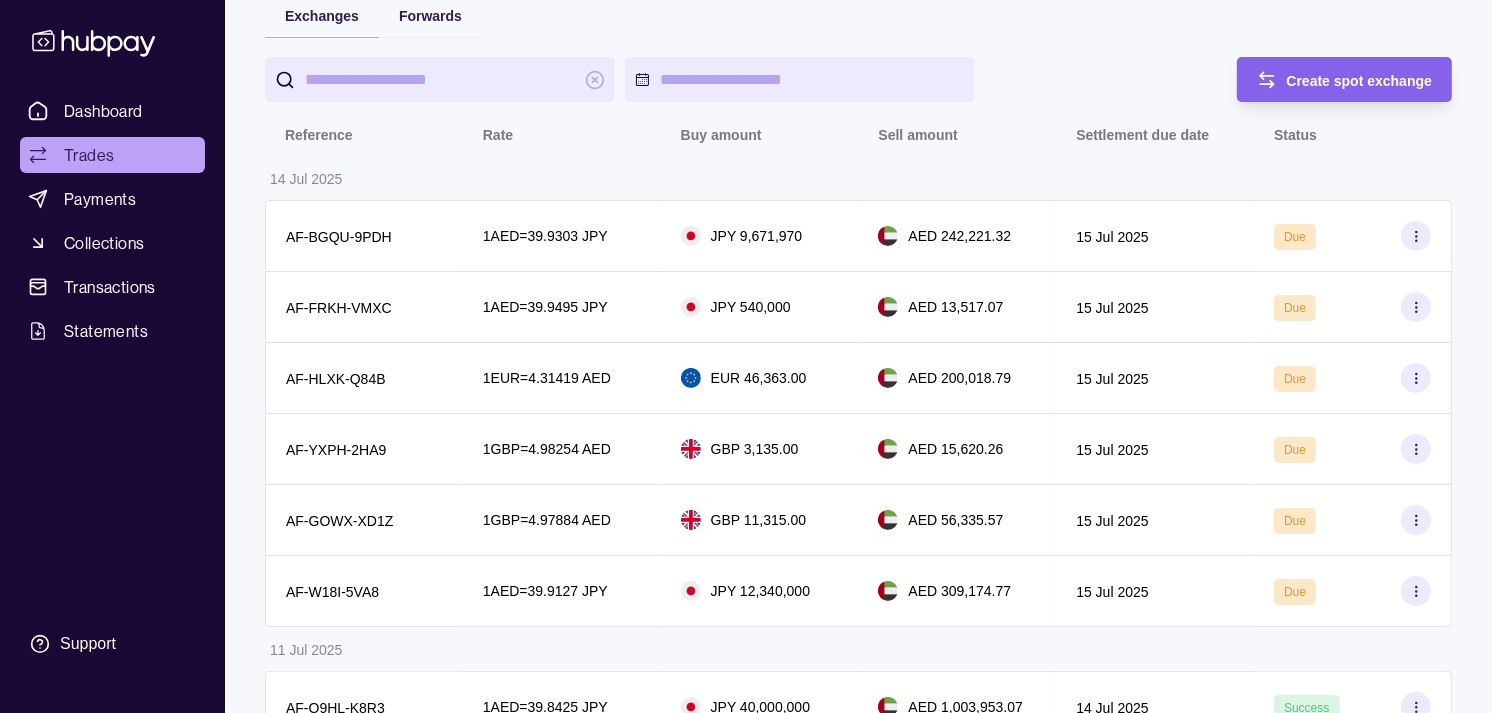 scroll, scrollTop: 151, scrollLeft: 0, axis: vertical 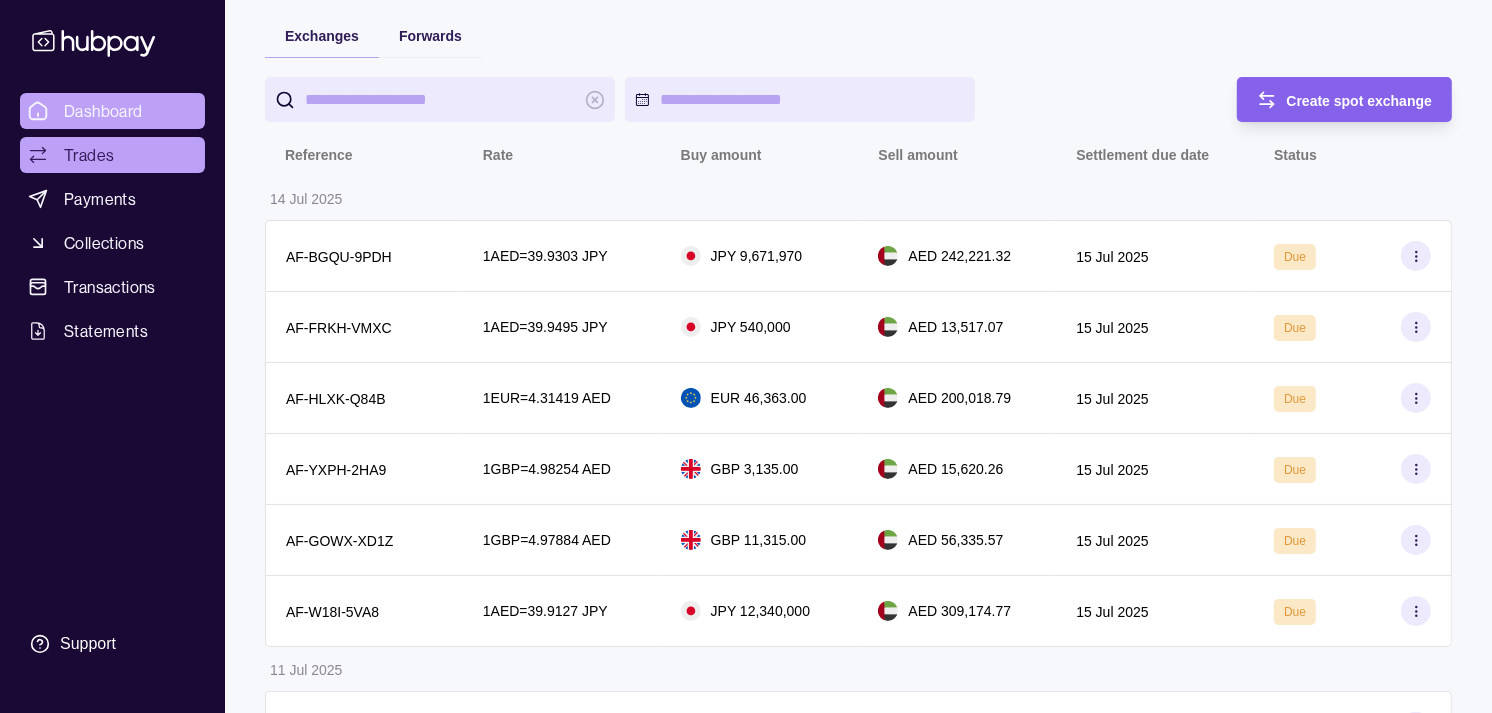 click on "Dashboard" at bounding box center [103, 111] 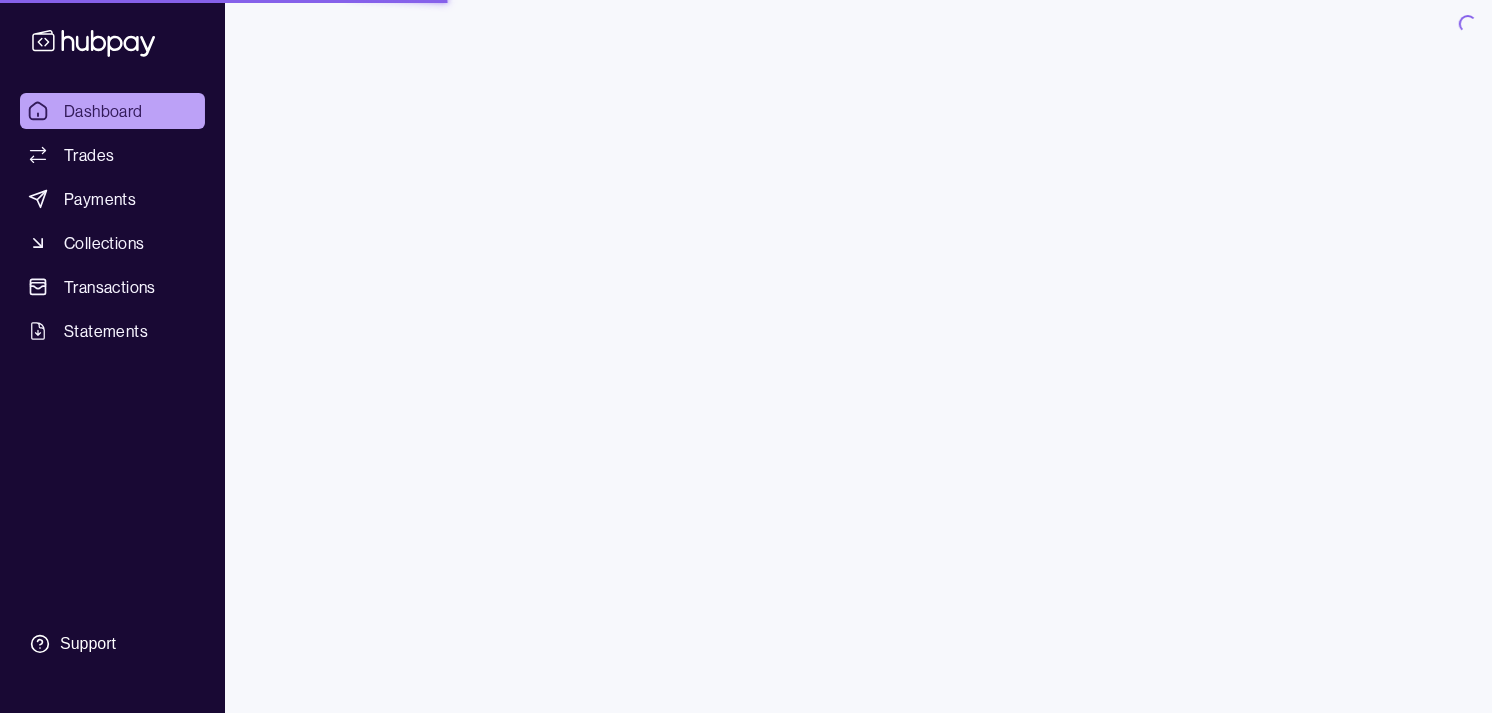 scroll, scrollTop: 0, scrollLeft: 0, axis: both 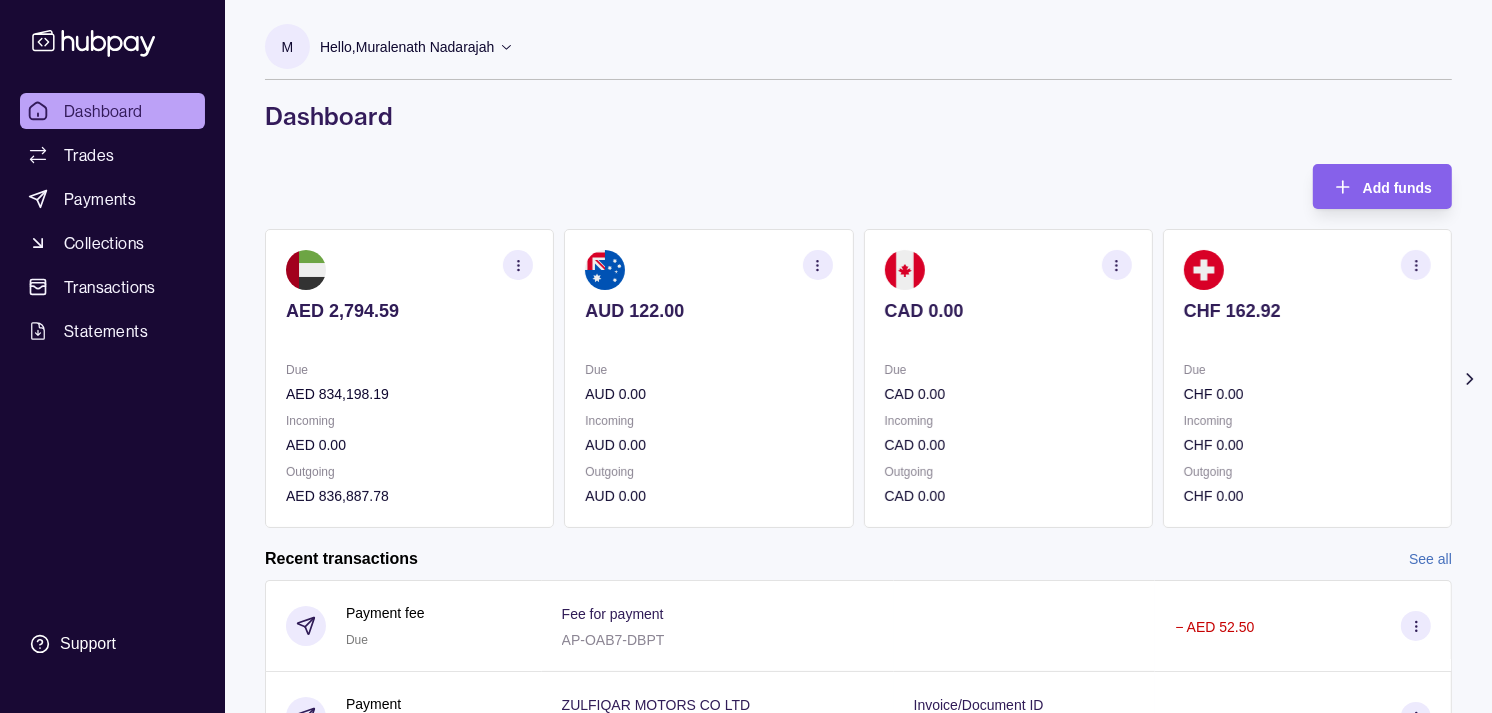 click at bounding box center (1008, 338) 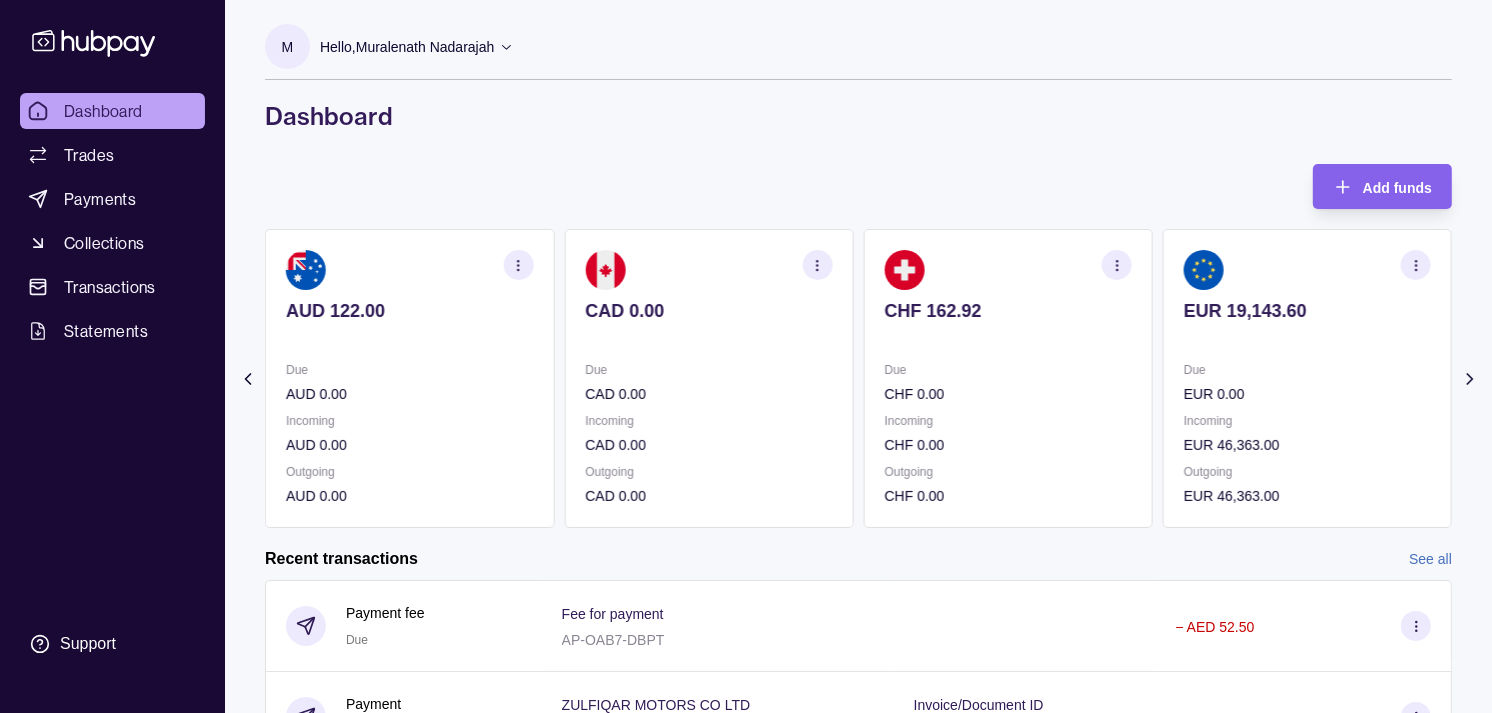 click on "CHF 162.92                                                                                                               Due CHF 0.00 Incoming CHF 0.00 Outgoing CHF 0.00" at bounding box center (1008, 378) 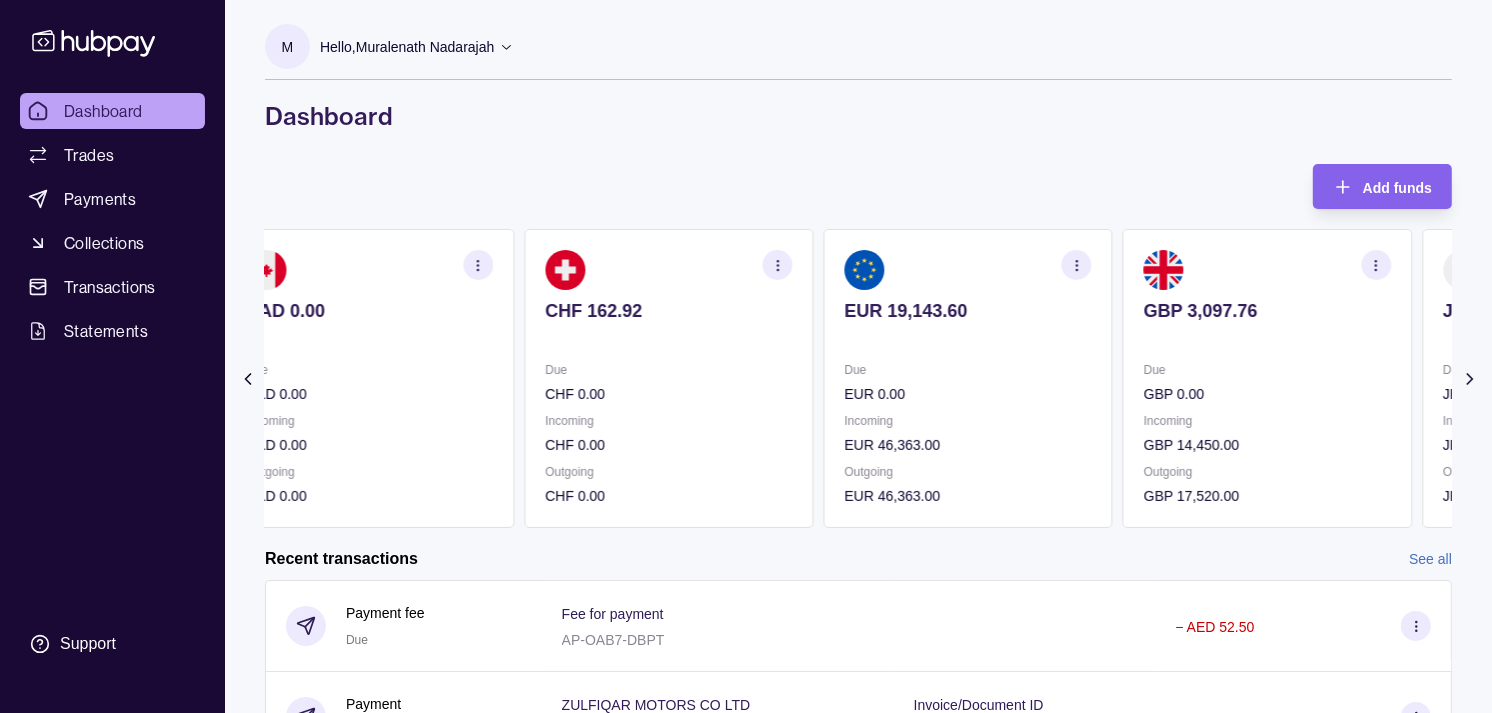 click on "EUR 19,143.60                                                                                                               Due EUR 0.00 Incoming EUR 46,363.00 Outgoing EUR 46,363.00" at bounding box center (968, 378) 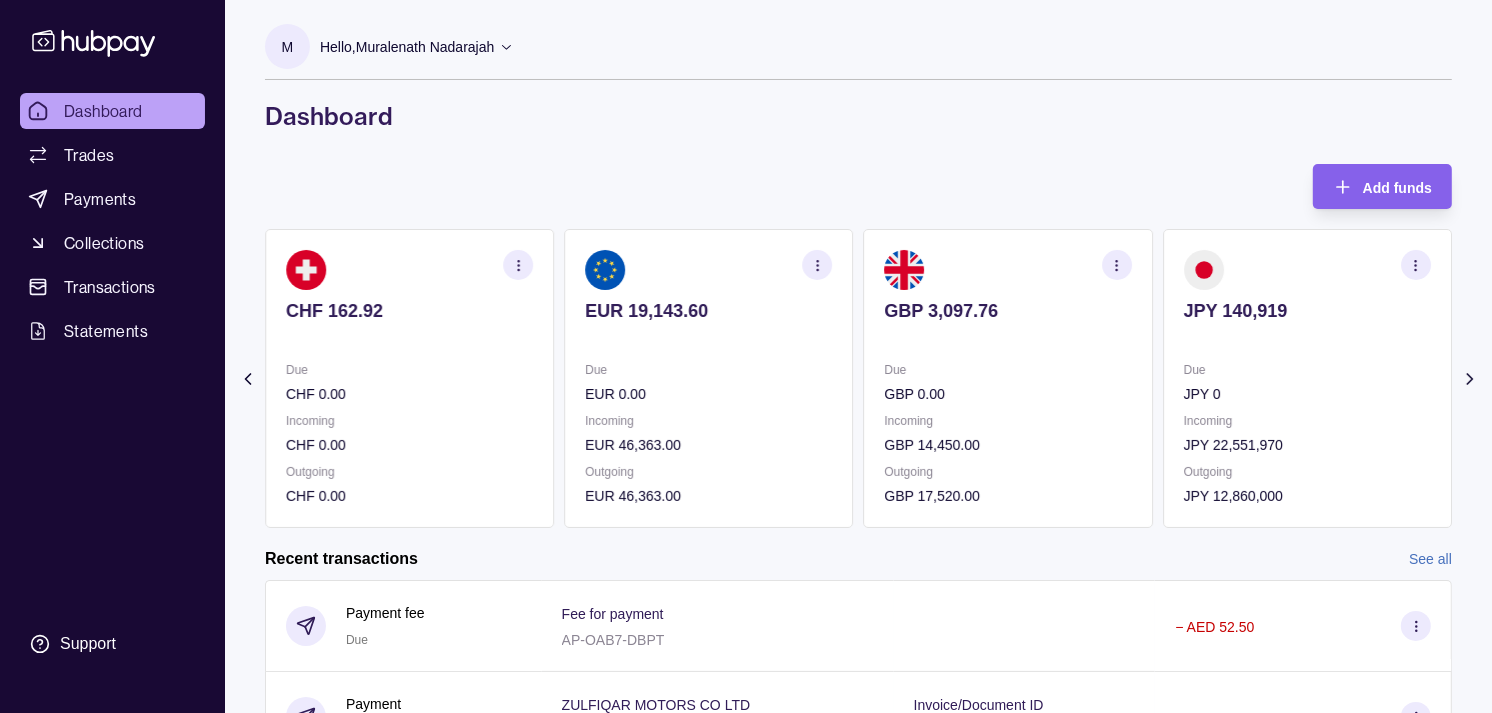 click 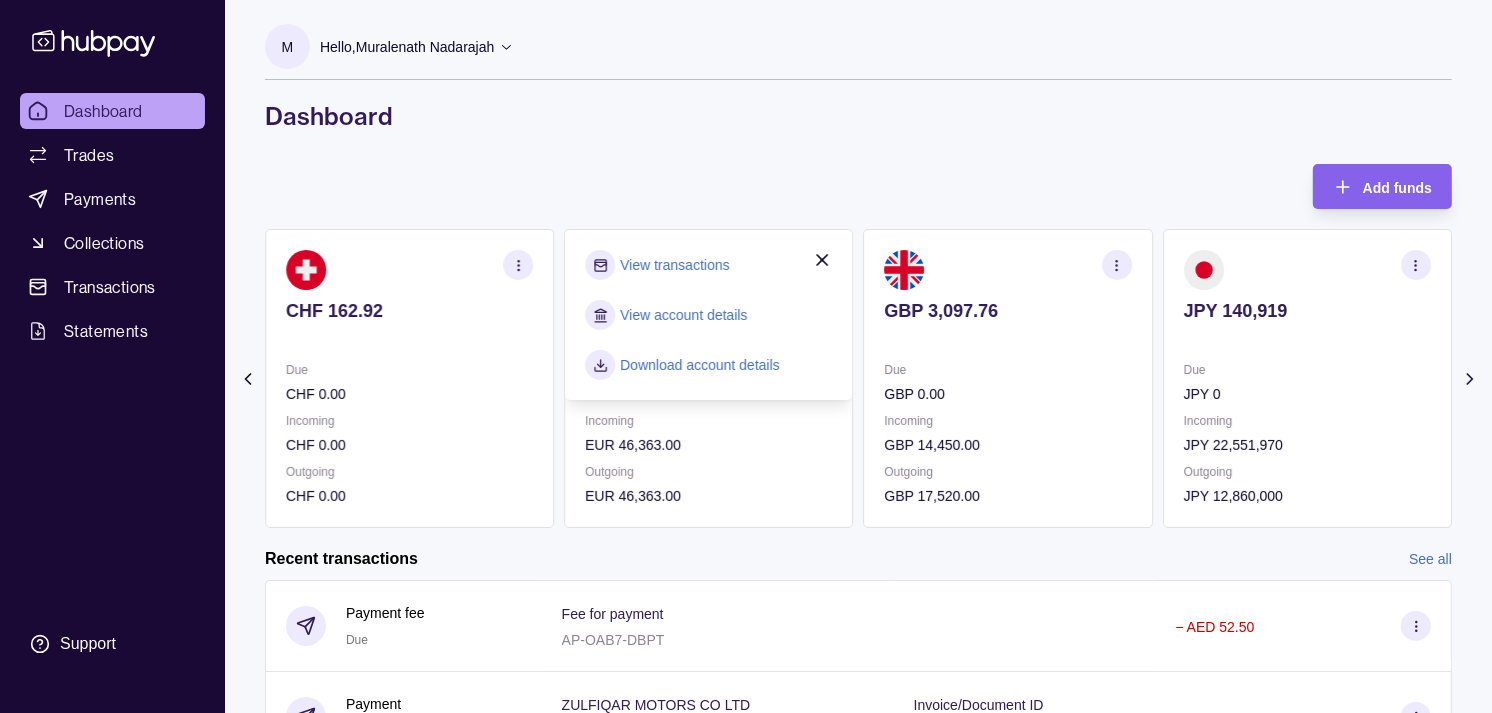 click on "View transactions" at bounding box center [674, 265] 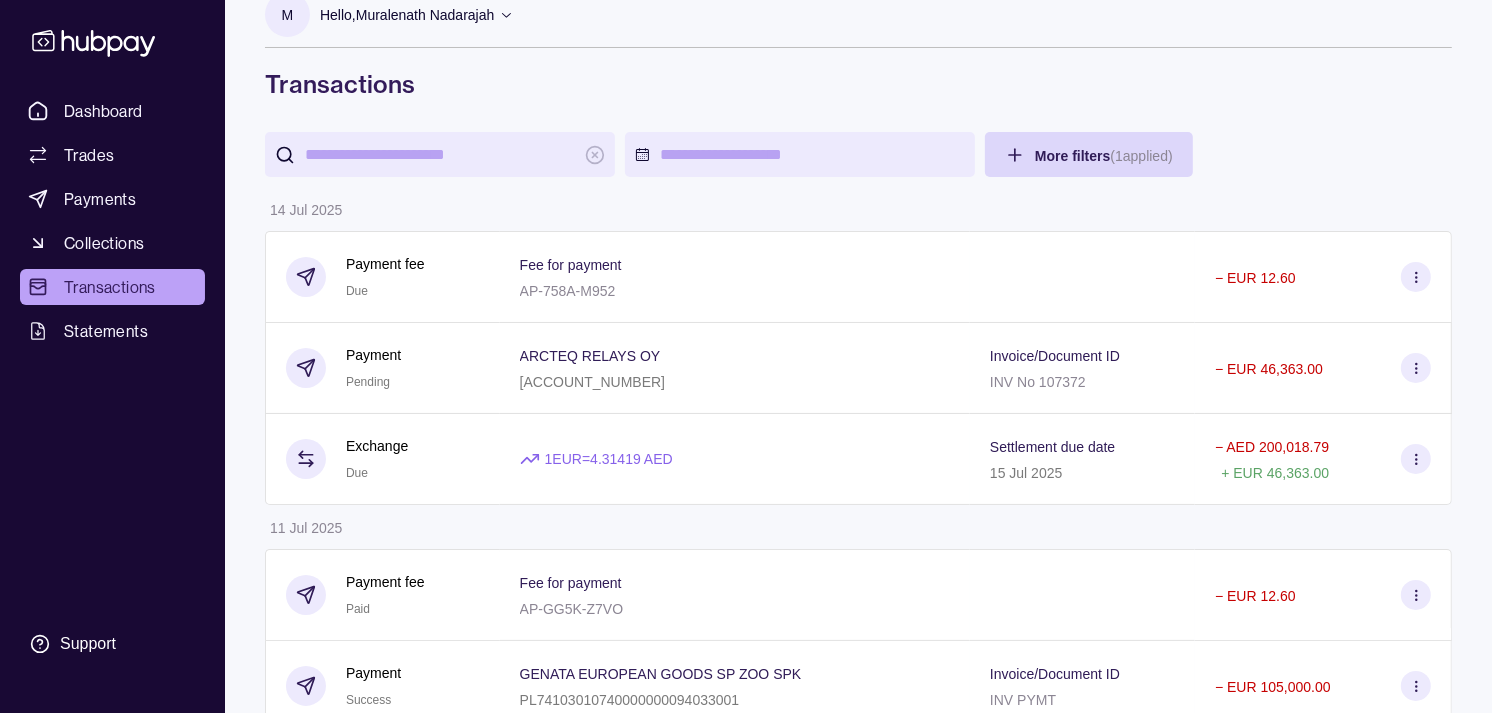 scroll, scrollTop: 0, scrollLeft: 0, axis: both 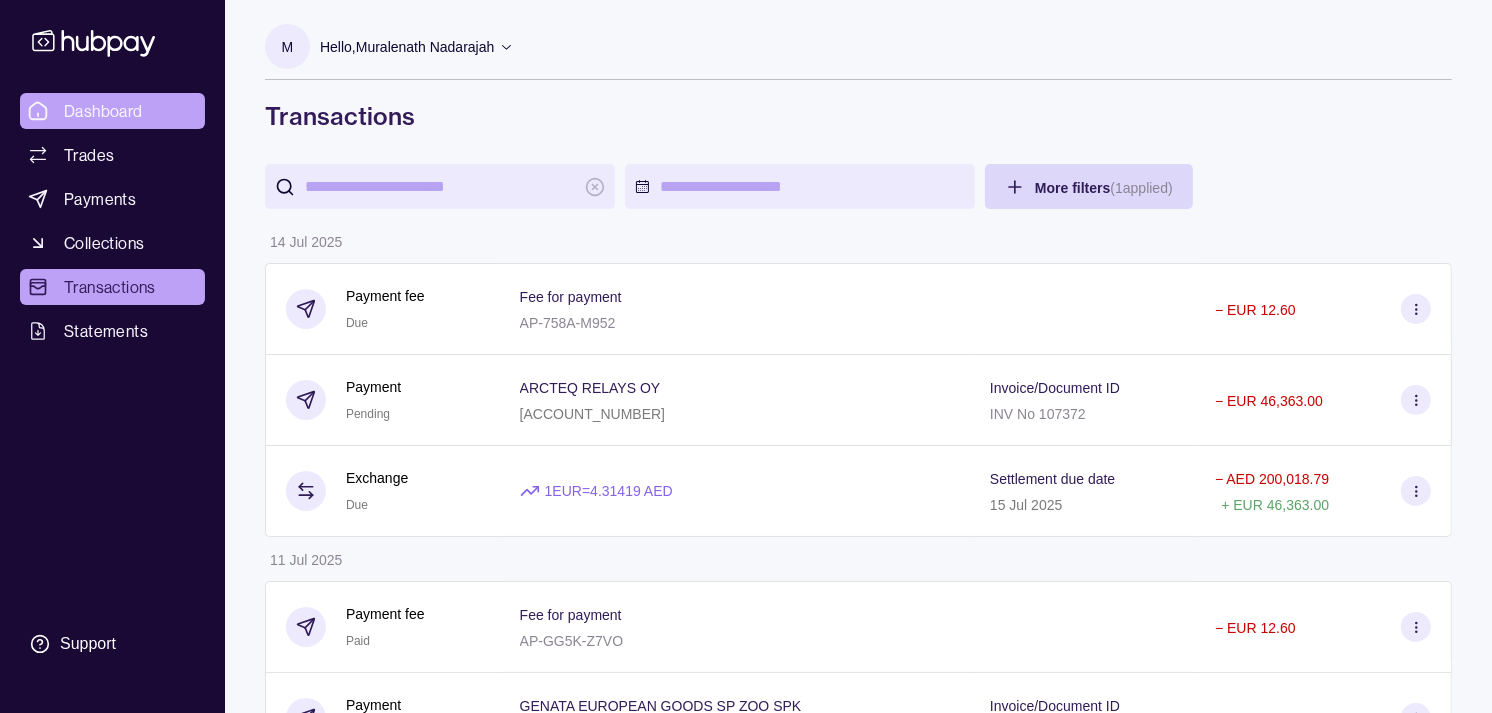 click on "Dashboard" at bounding box center (112, 111) 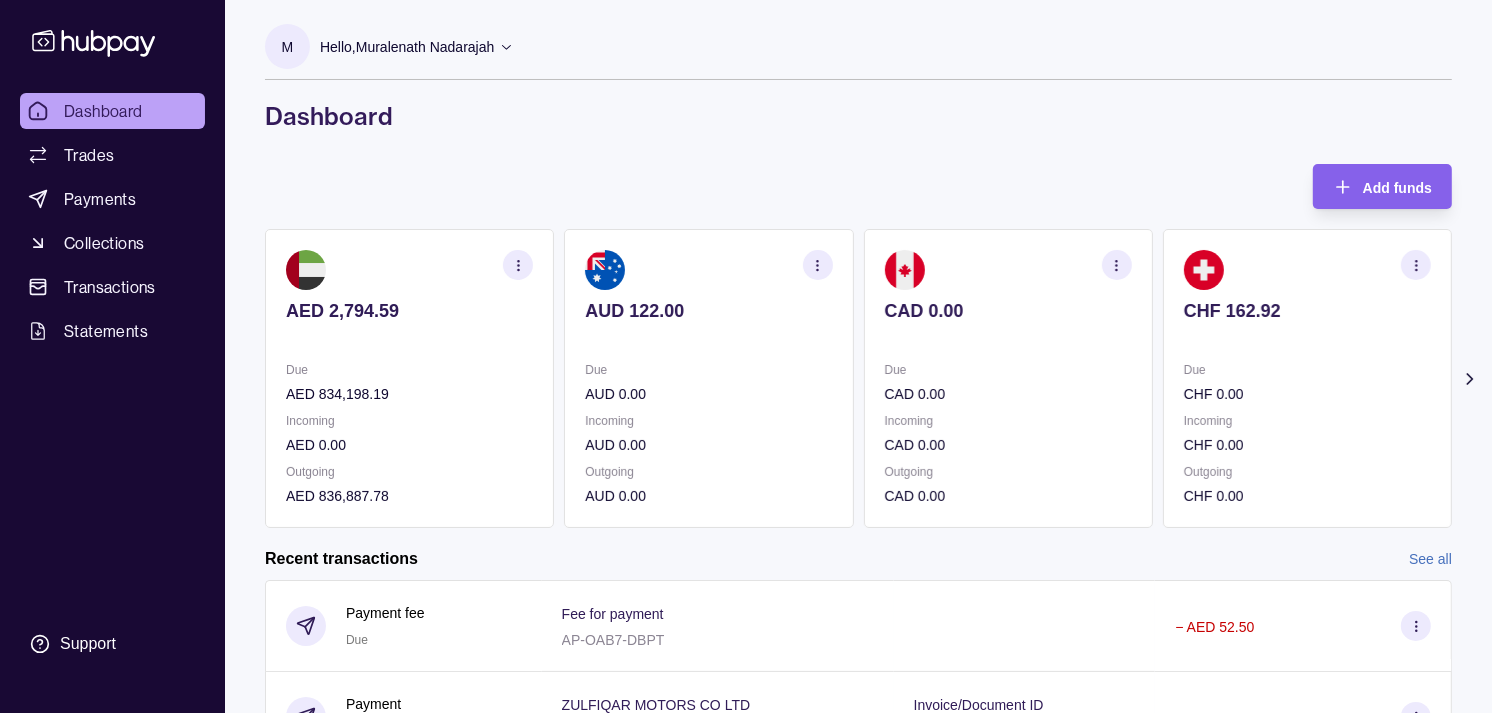 click at bounding box center (708, 338) 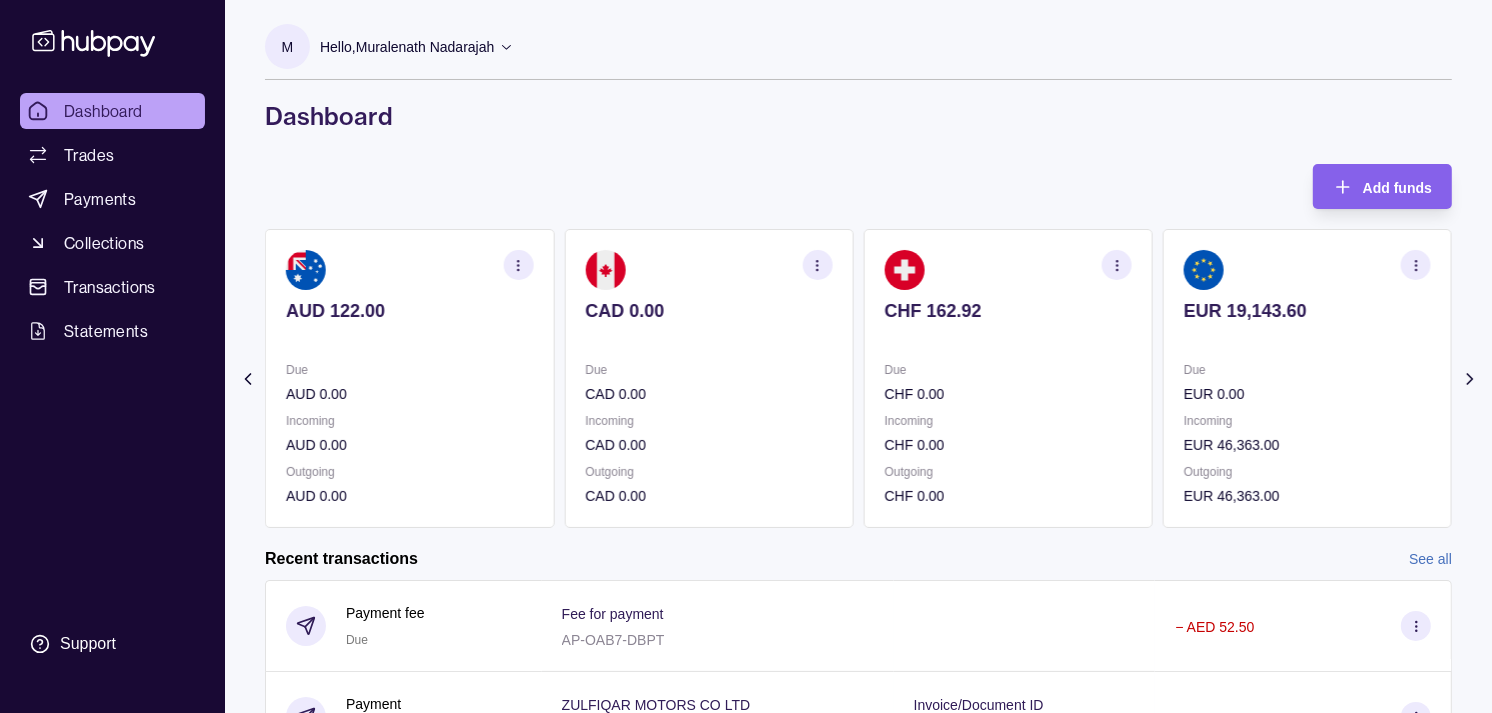 click at bounding box center [708, 338] 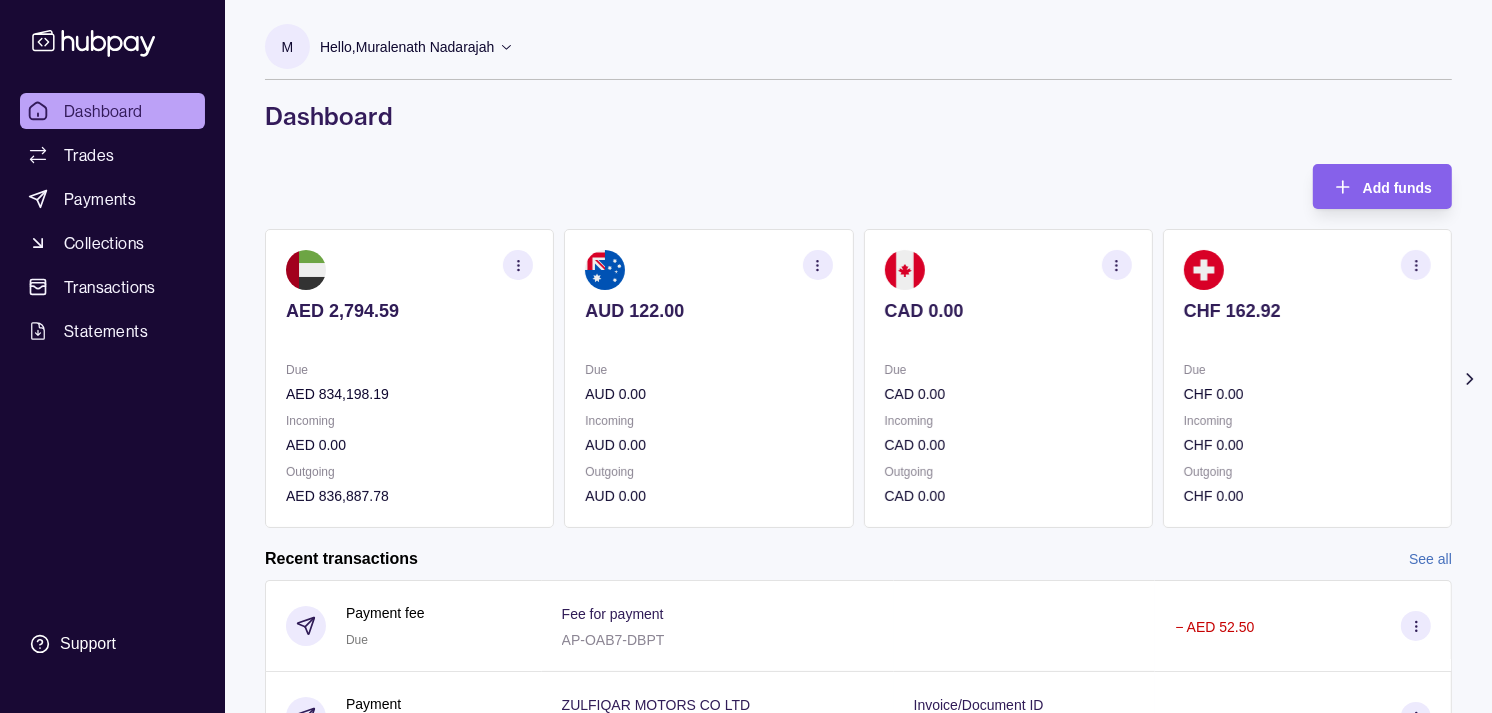 click on "AUD 122.00                                                                                                               Due AUD 0.00 Incoming AUD 0.00 Outgoing AUD 0.00" at bounding box center (708, 378) 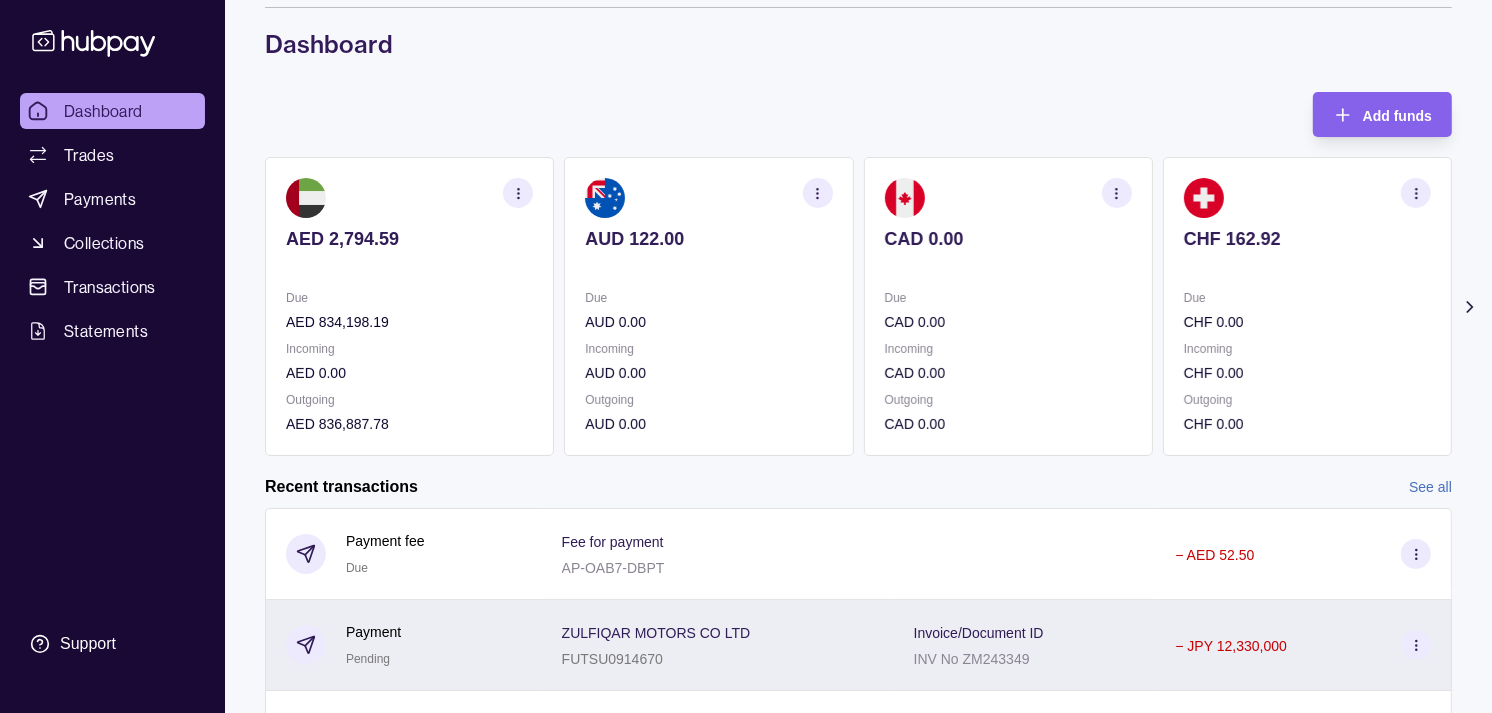scroll, scrollTop: 111, scrollLeft: 0, axis: vertical 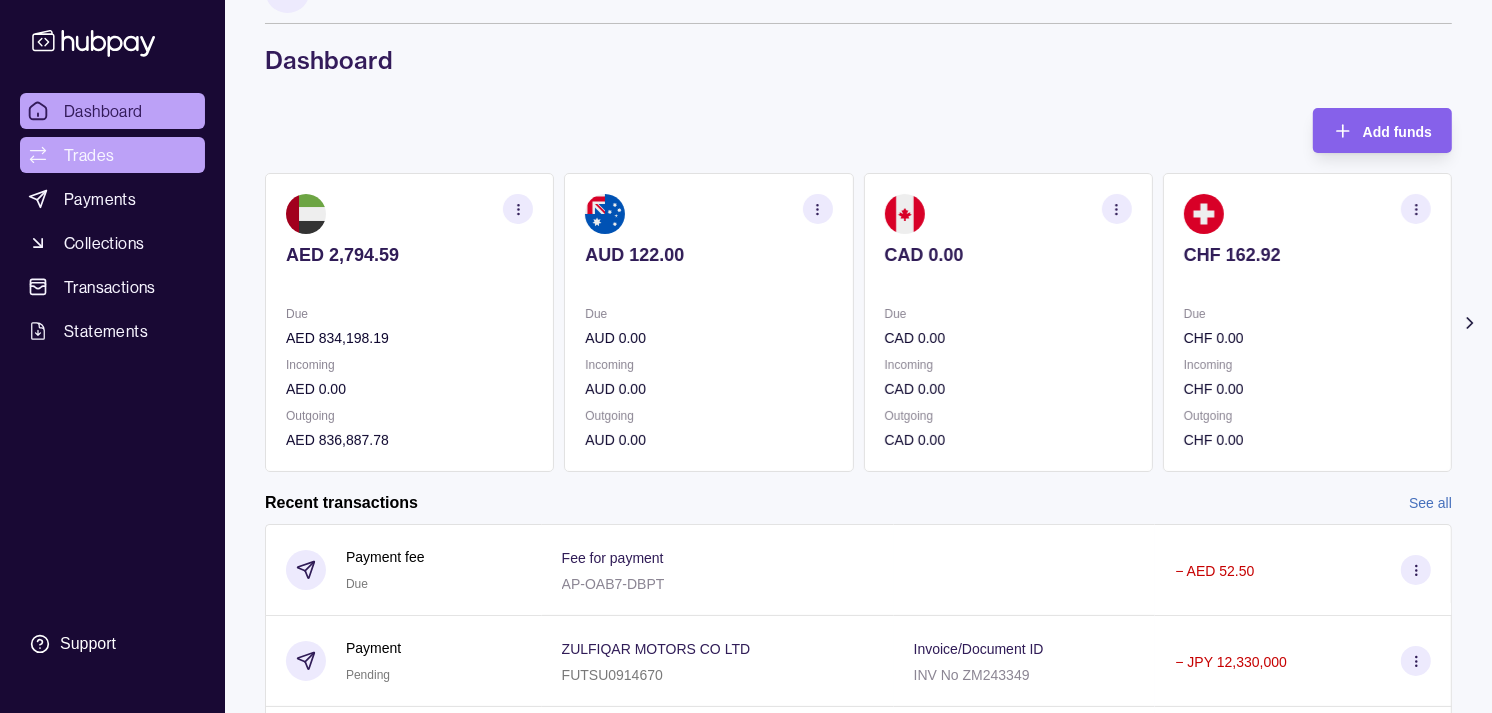 click on "Trades" at bounding box center [112, 155] 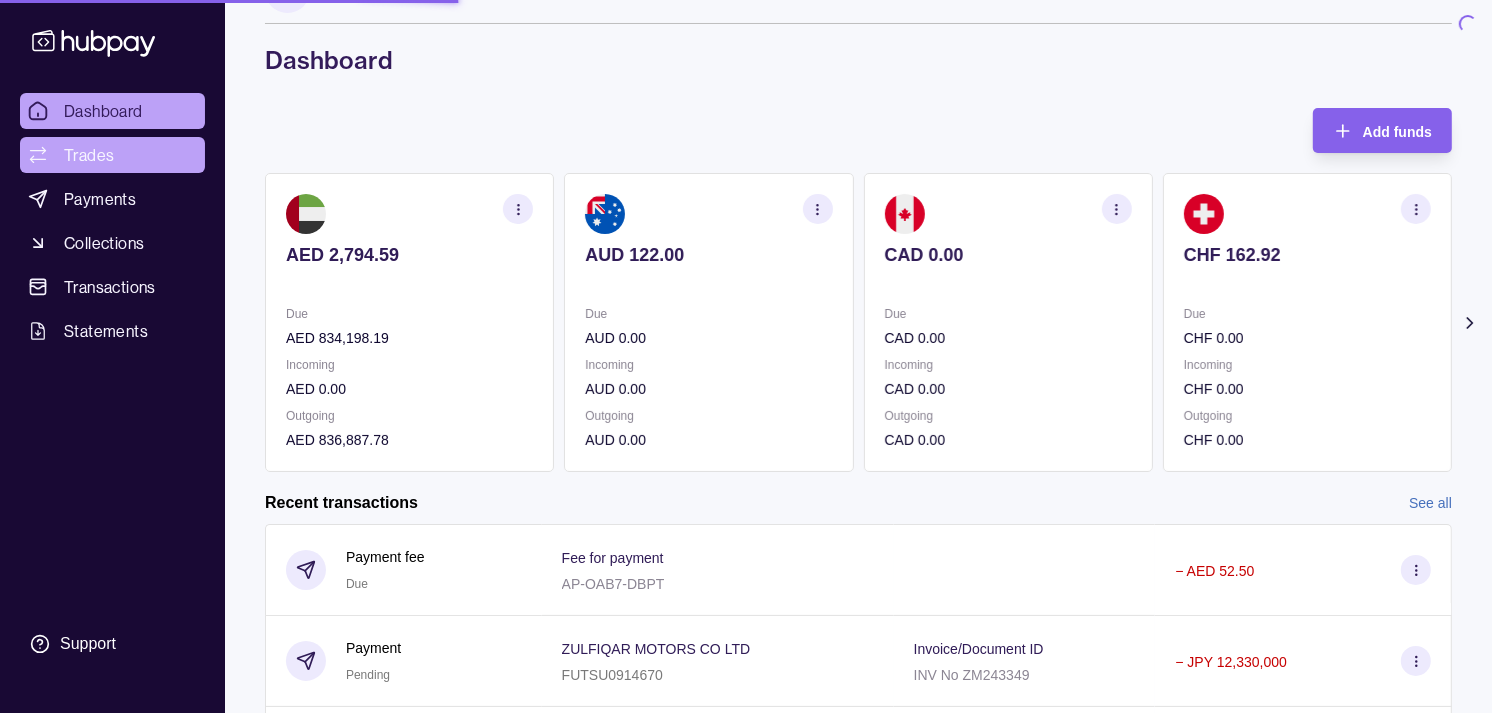 scroll, scrollTop: 0, scrollLeft: 0, axis: both 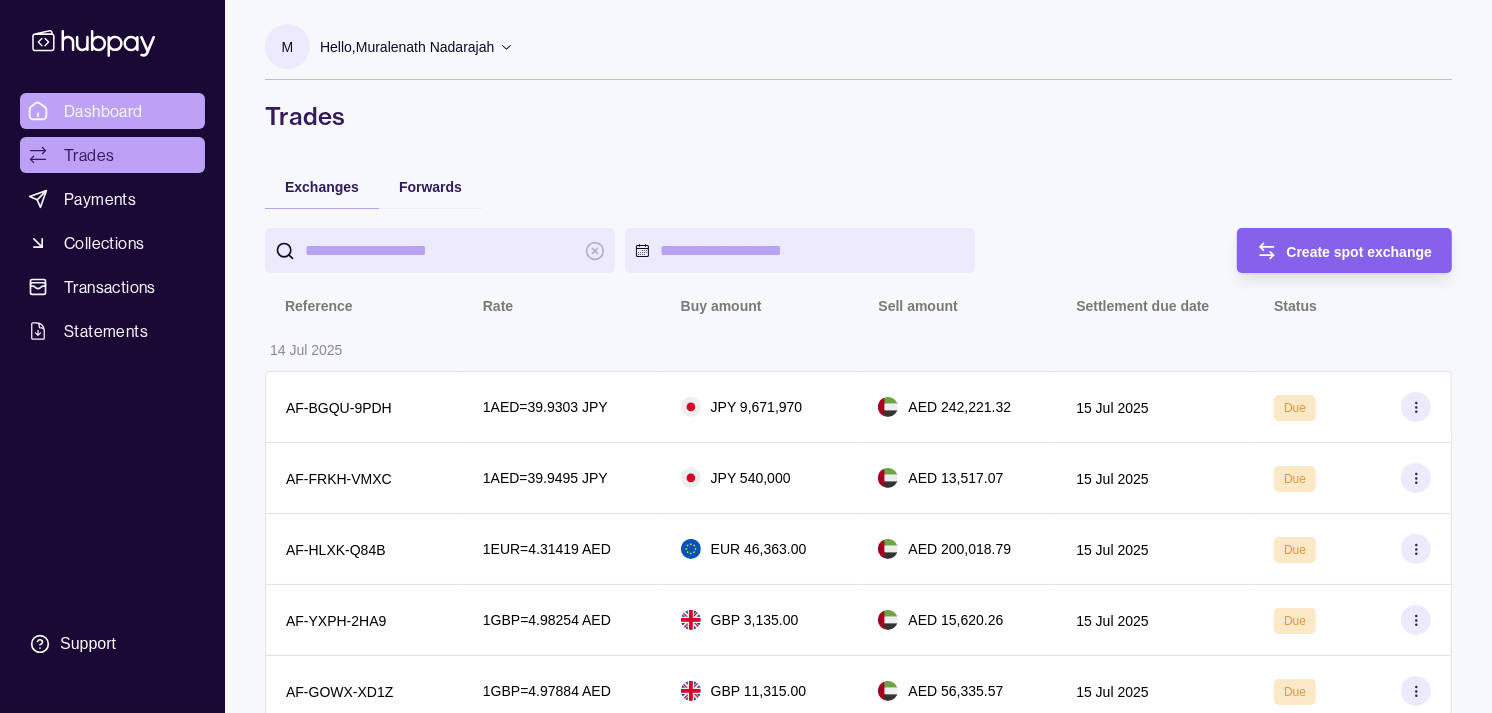 click on "Dashboard" at bounding box center [112, 111] 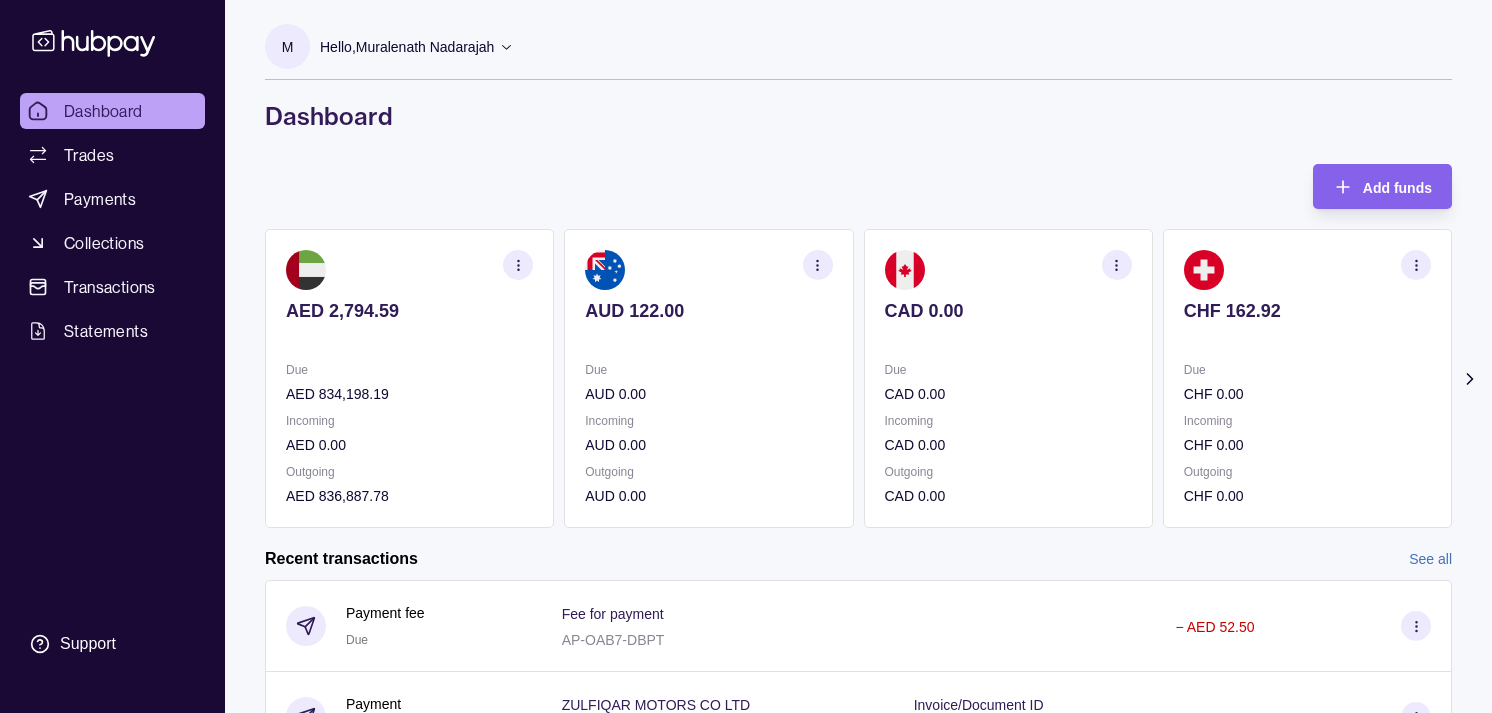 scroll, scrollTop: 0, scrollLeft: 0, axis: both 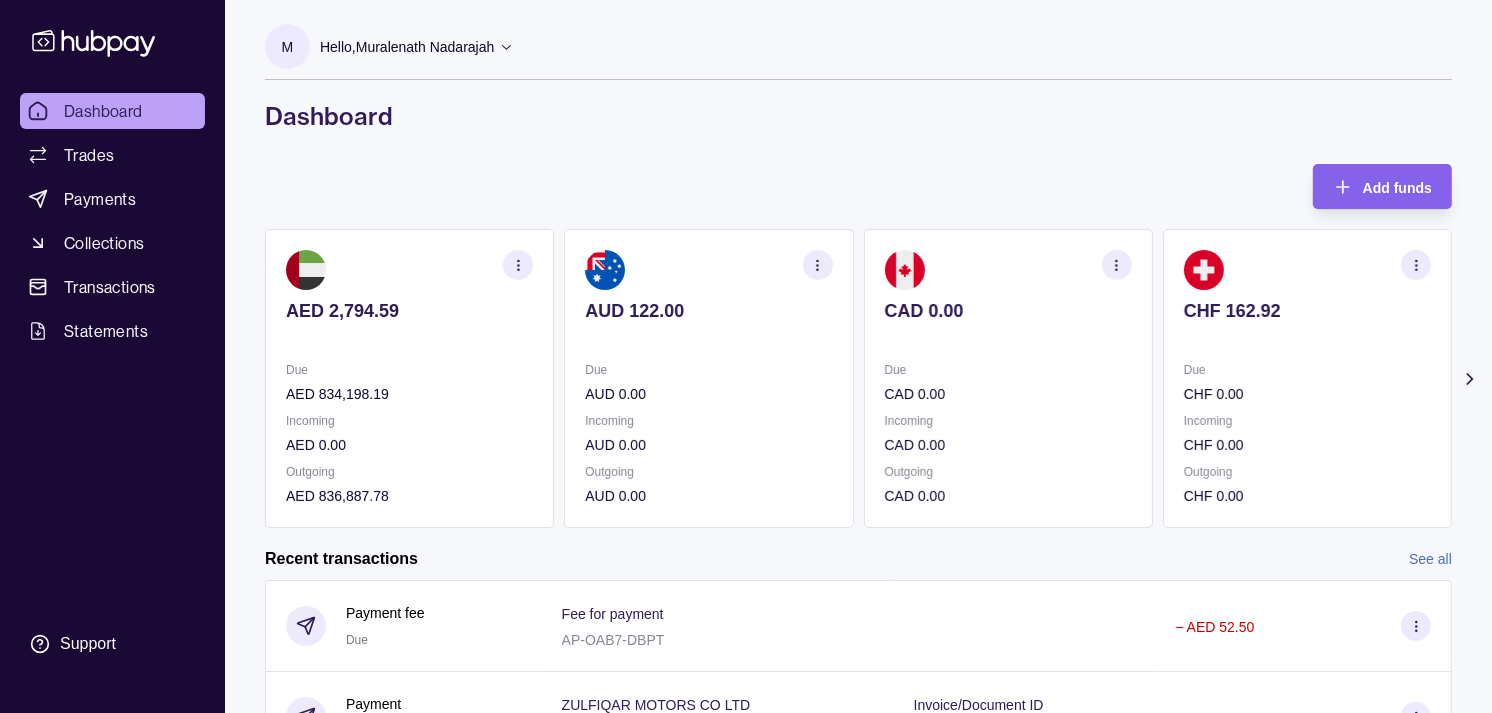 click on "CHF 162.92" at bounding box center (1307, 311) 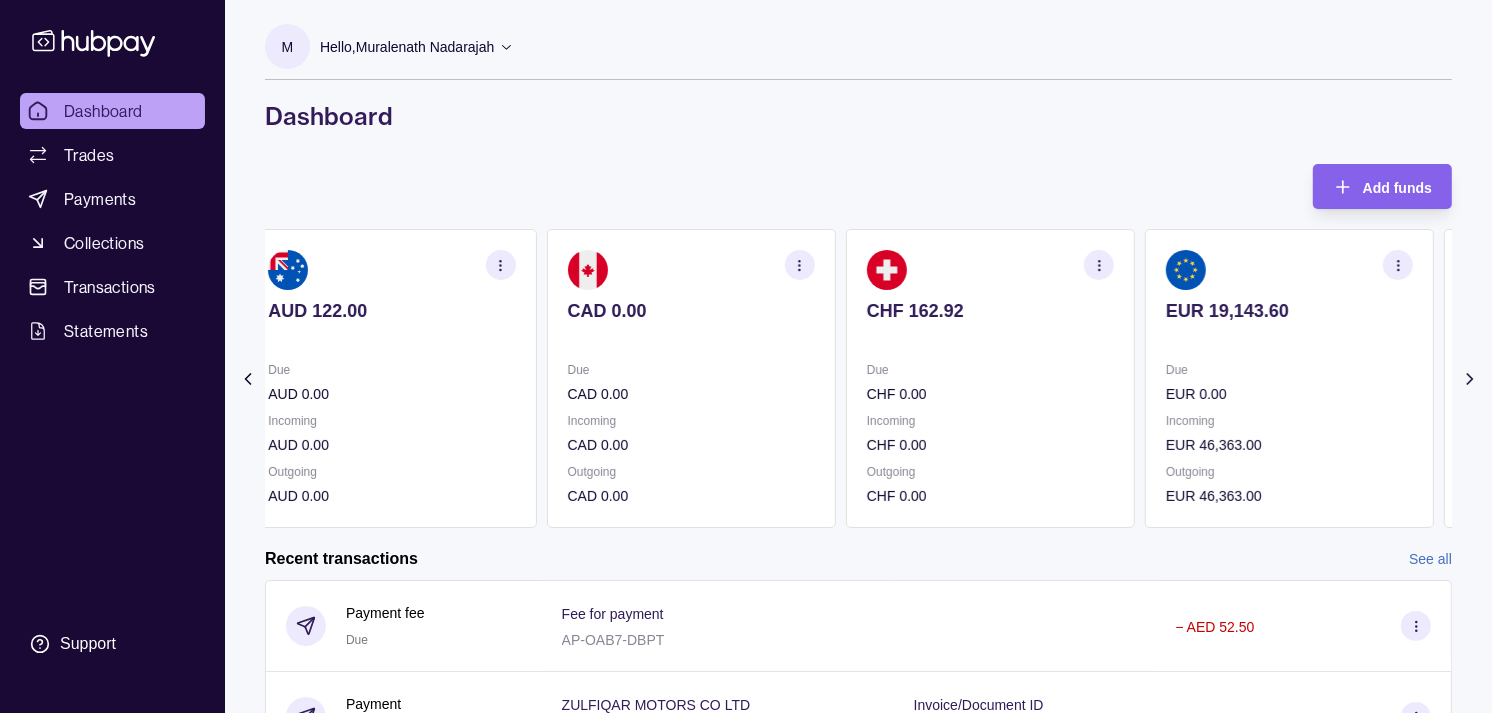 click at bounding box center (1289, 338) 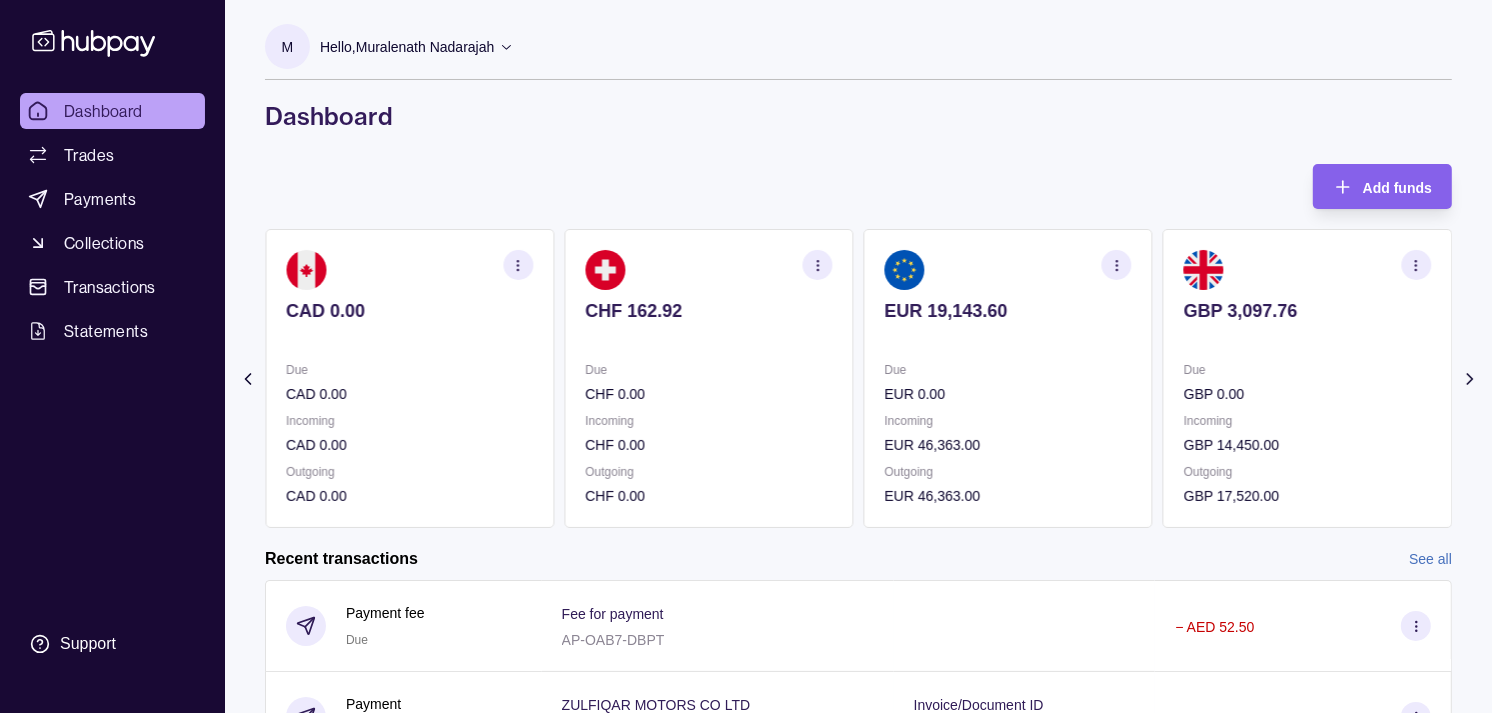 click at bounding box center [1307, 338] 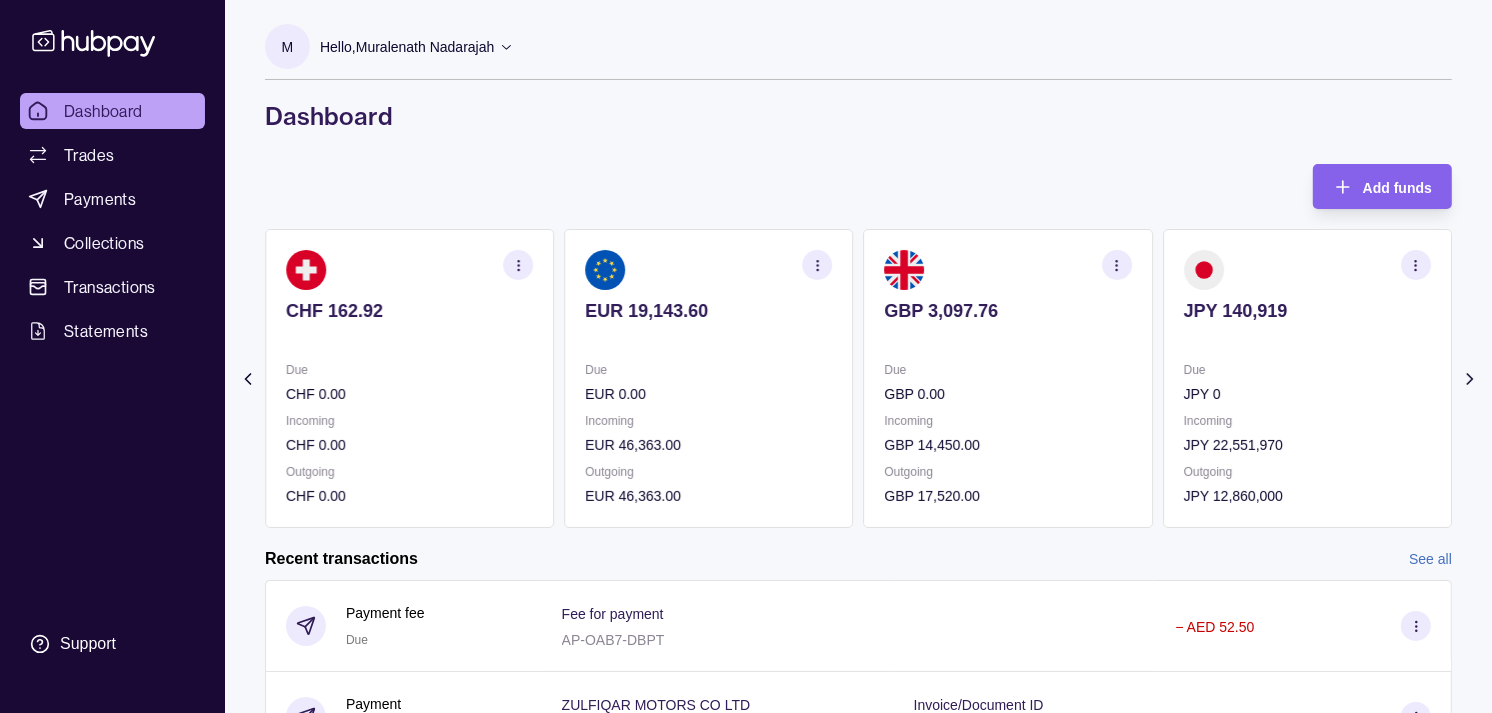 click 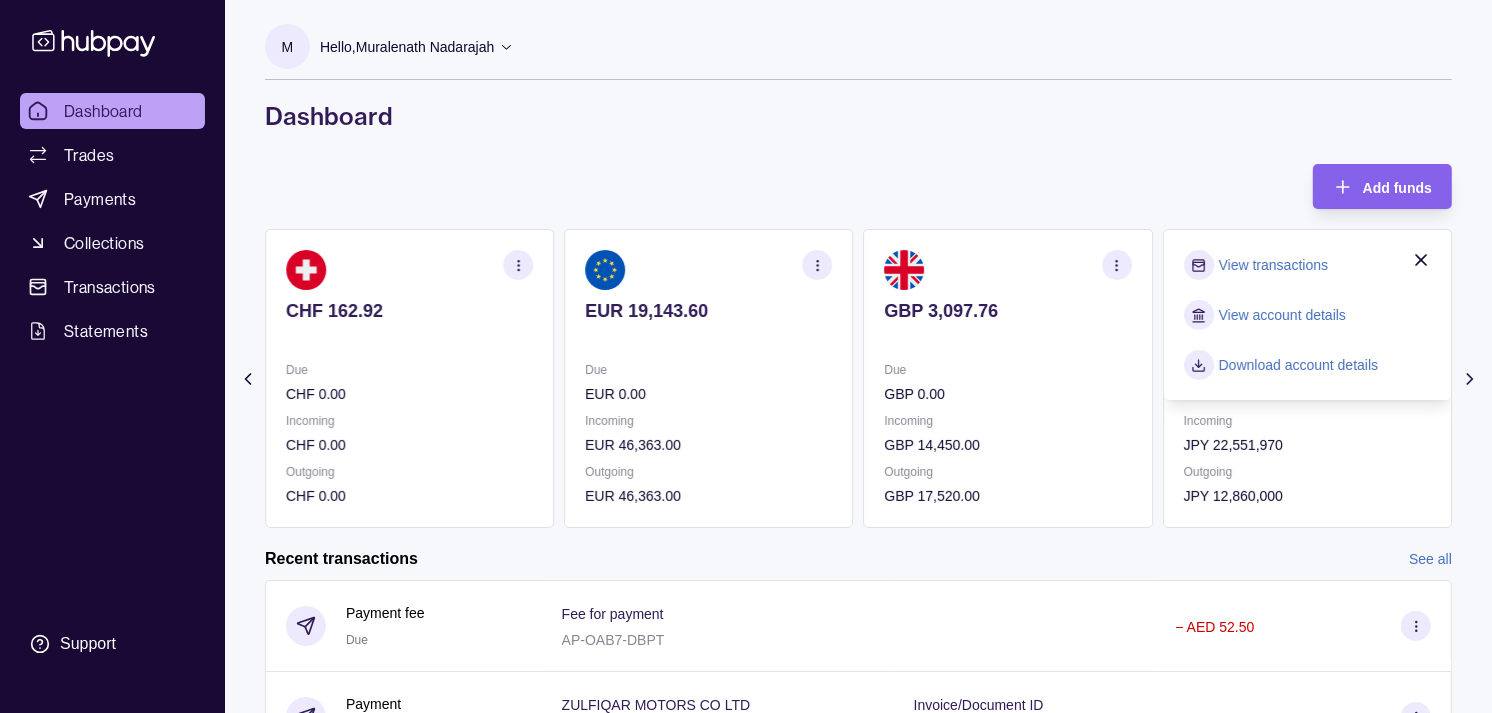 click on "View transactions" at bounding box center (1273, 265) 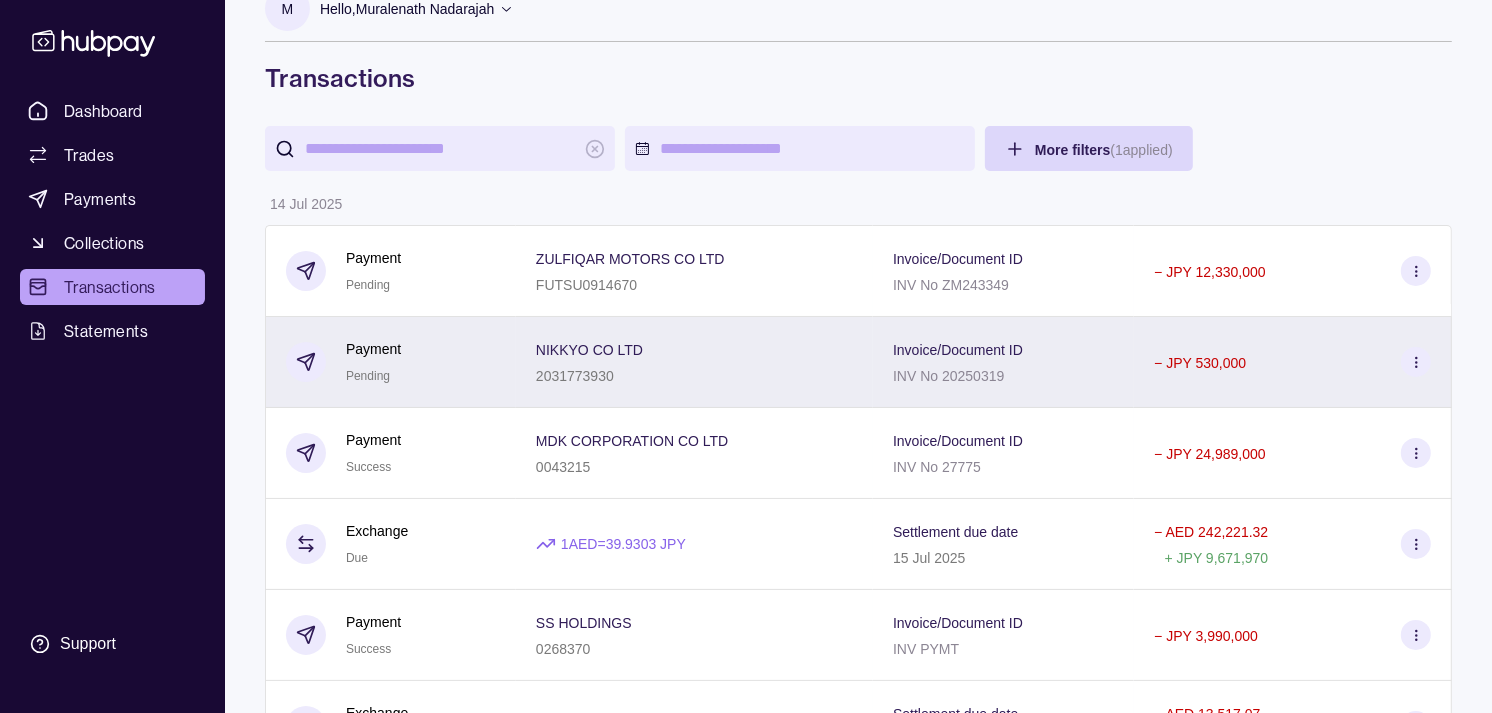 scroll, scrollTop: 0, scrollLeft: 0, axis: both 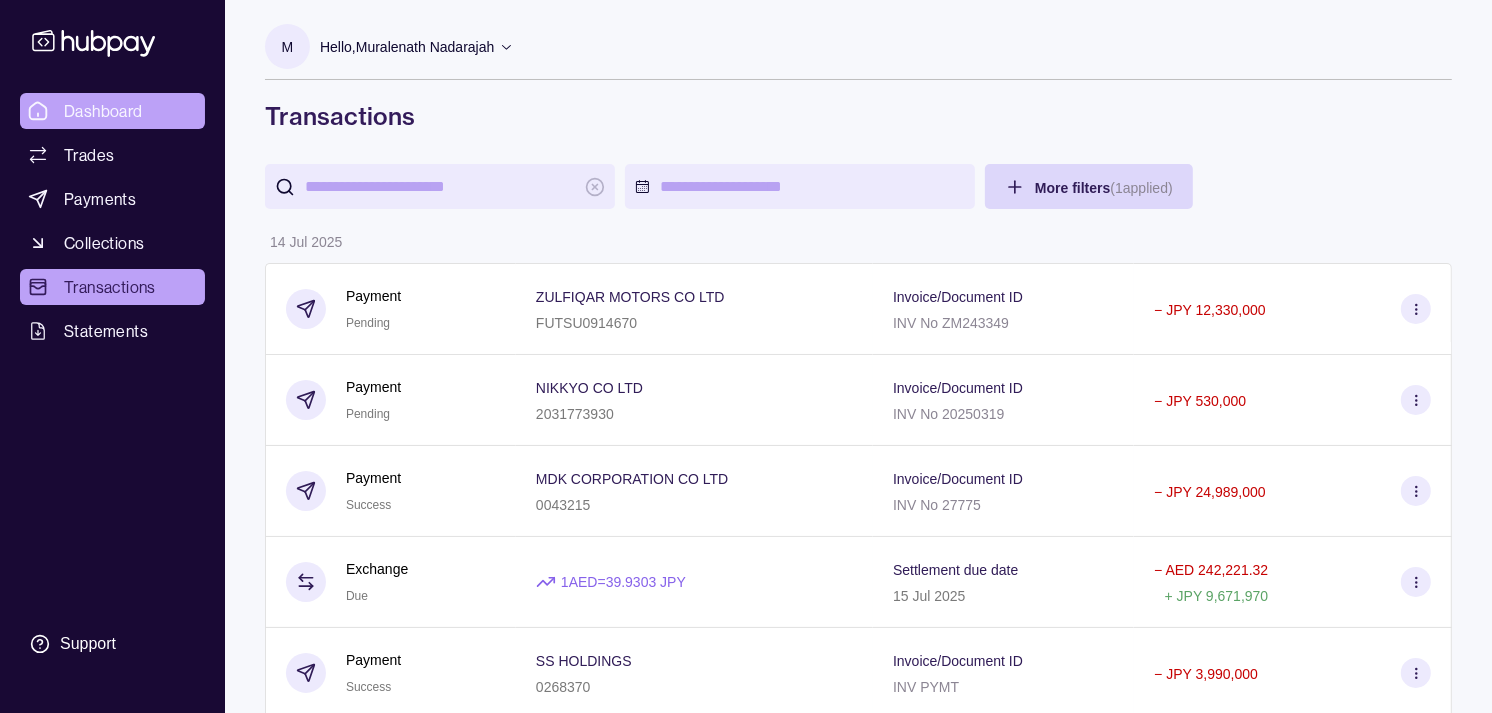 click on "Dashboard" at bounding box center (103, 111) 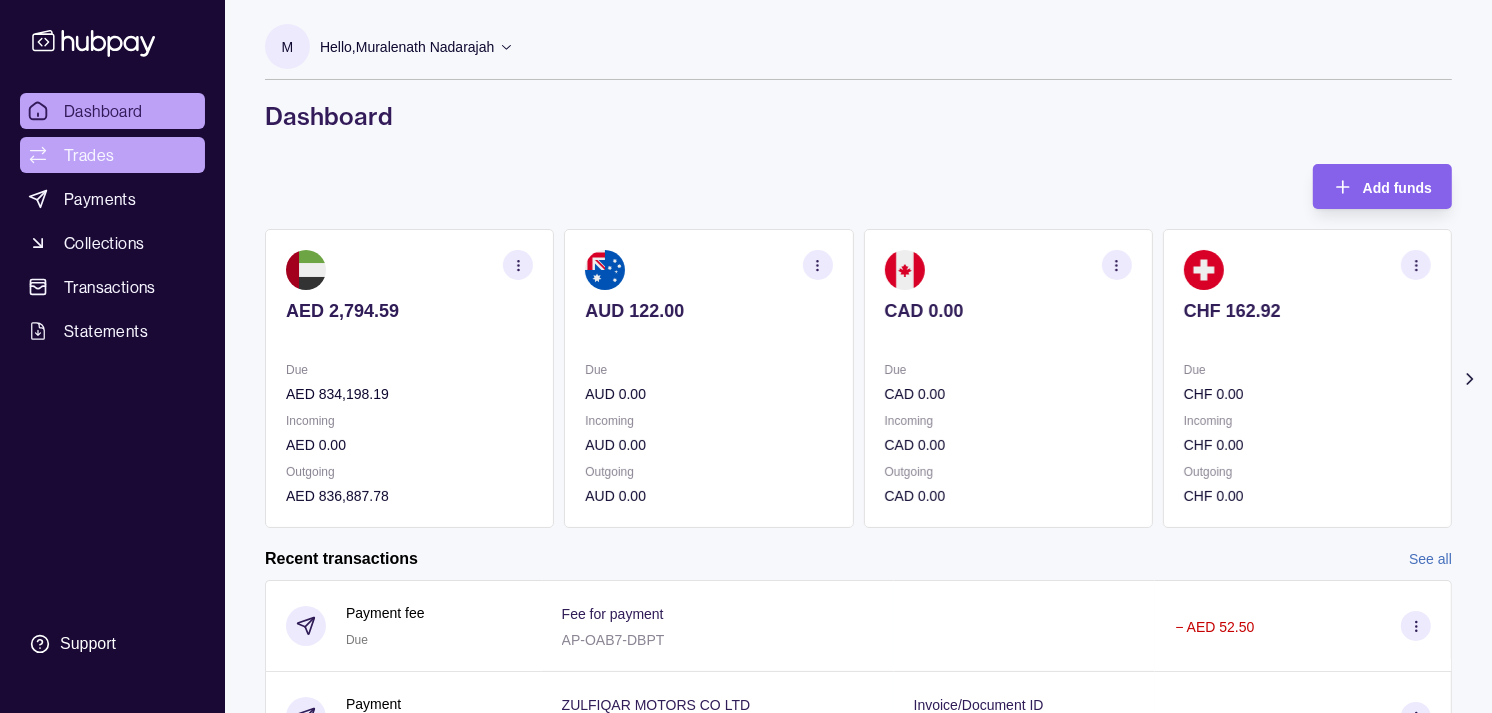 click on "Trades" at bounding box center [89, 155] 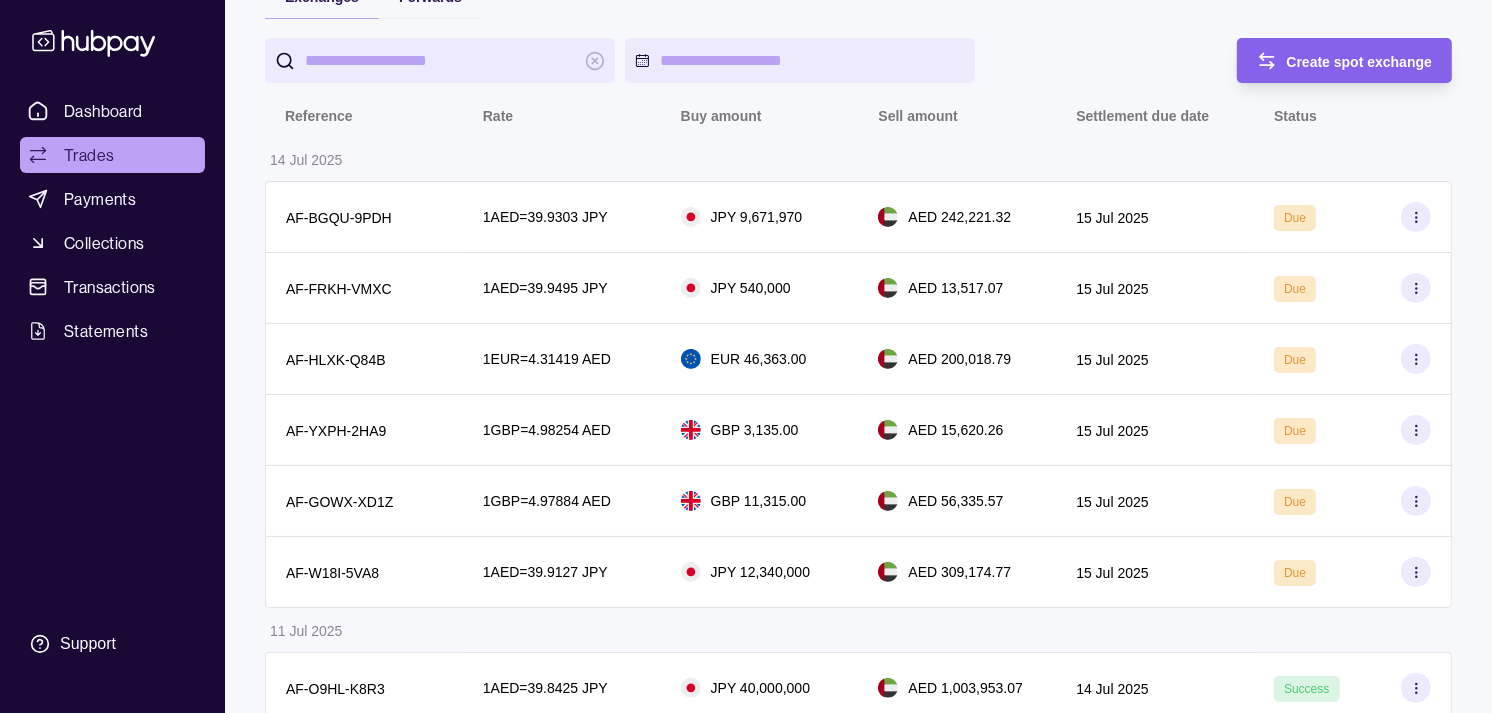 scroll, scrollTop: 222, scrollLeft: 0, axis: vertical 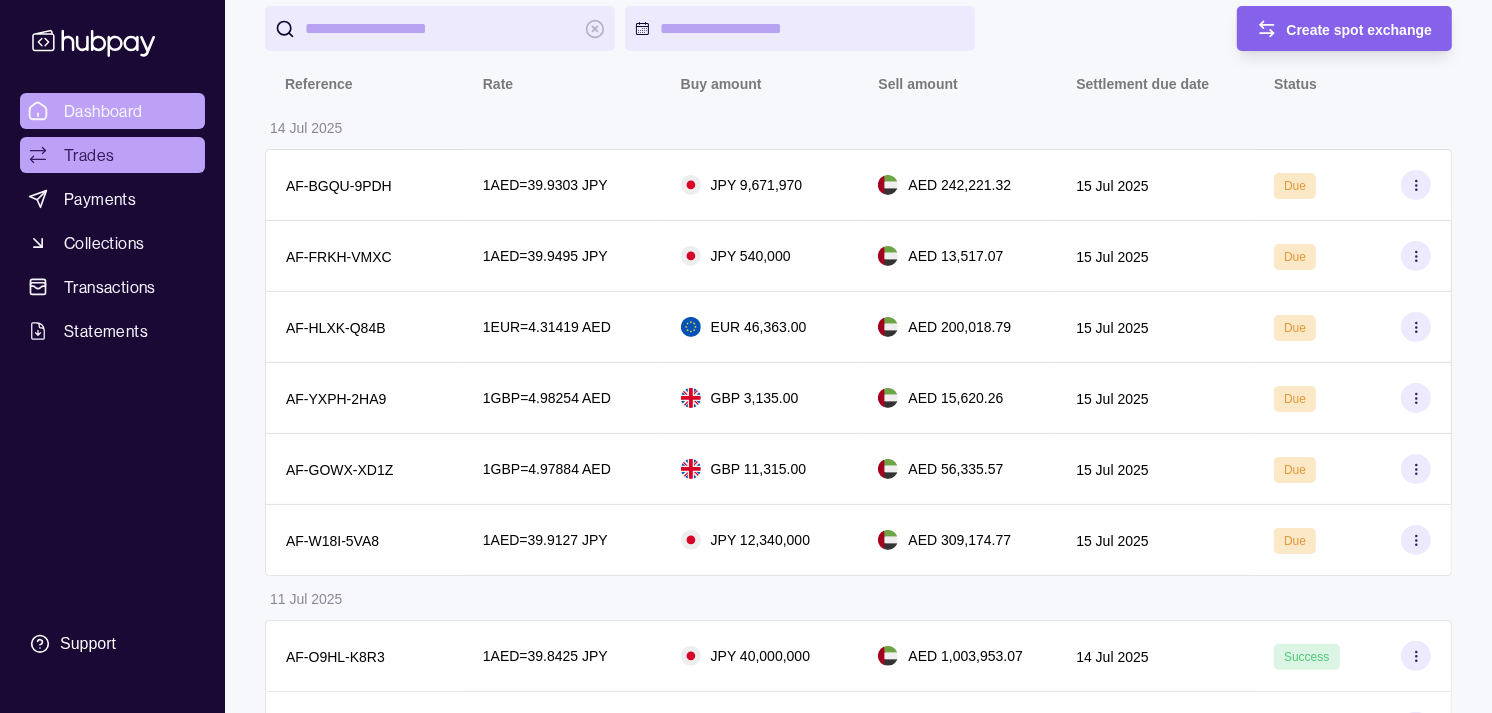 click on "Dashboard" at bounding box center [103, 111] 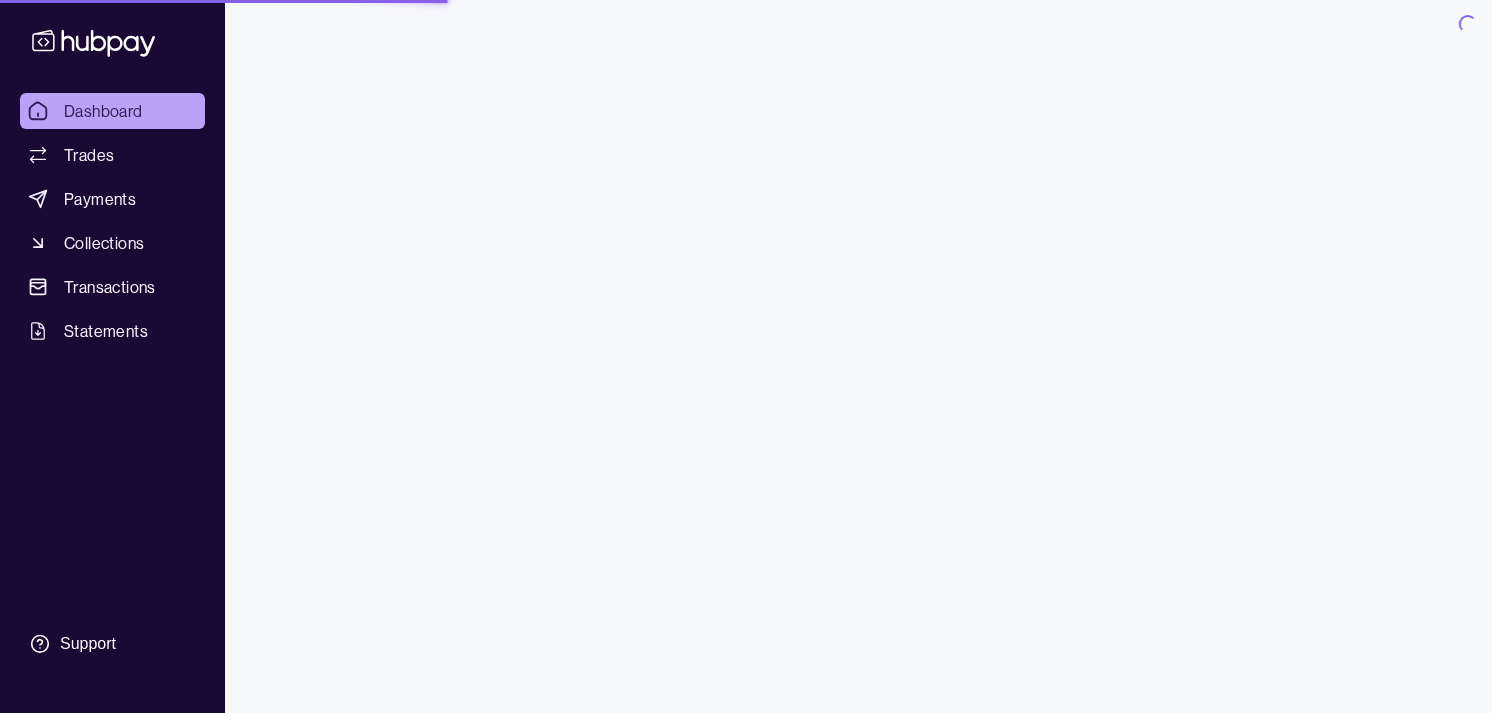 scroll, scrollTop: 0, scrollLeft: 0, axis: both 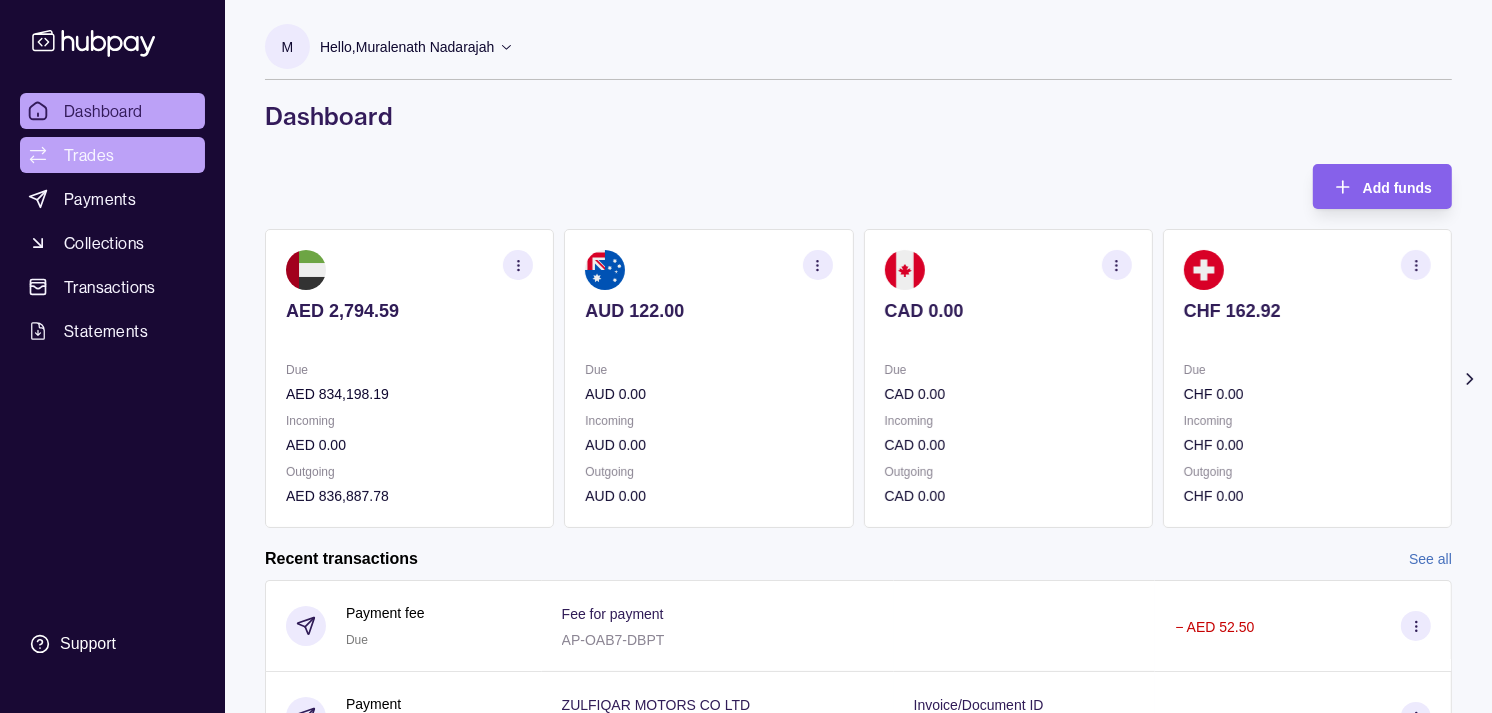 click on "Trades" at bounding box center [112, 155] 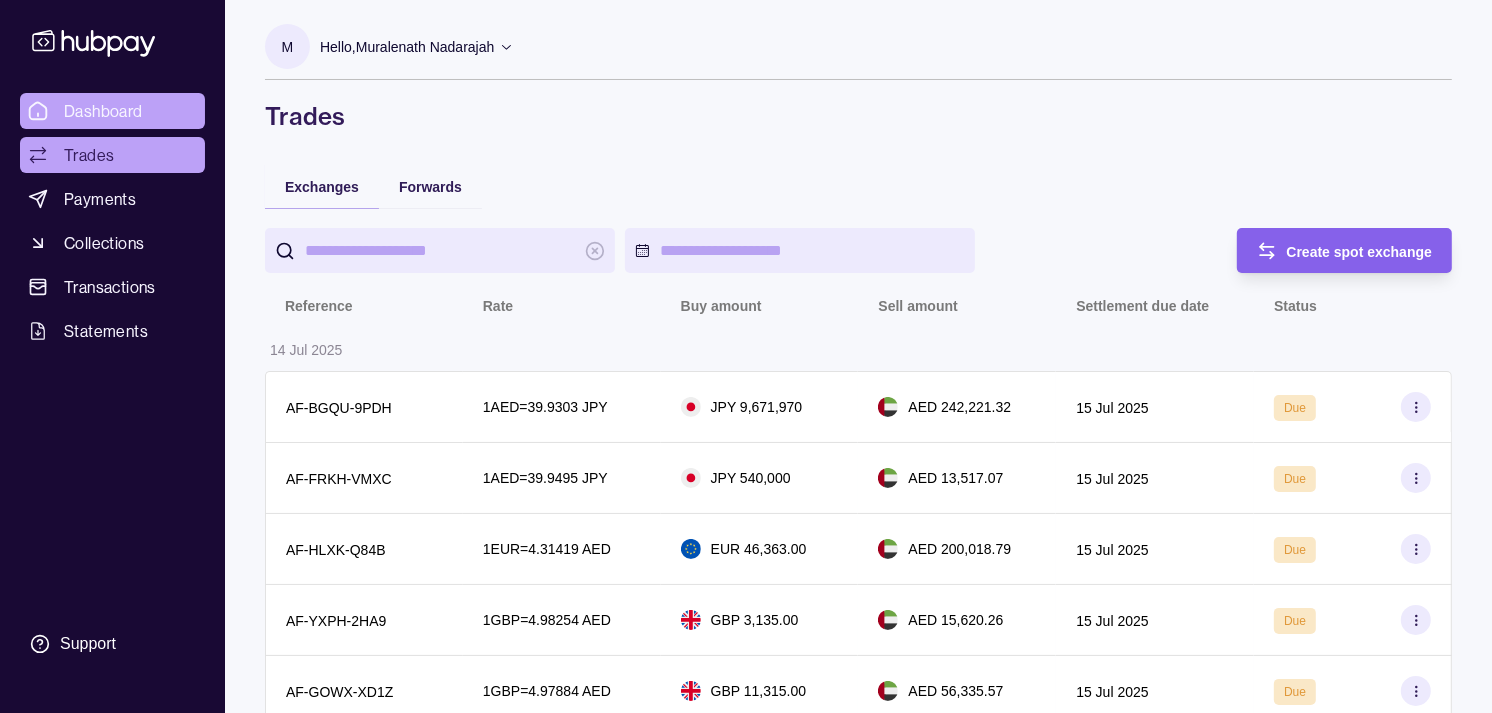 click on "Dashboard" at bounding box center [103, 111] 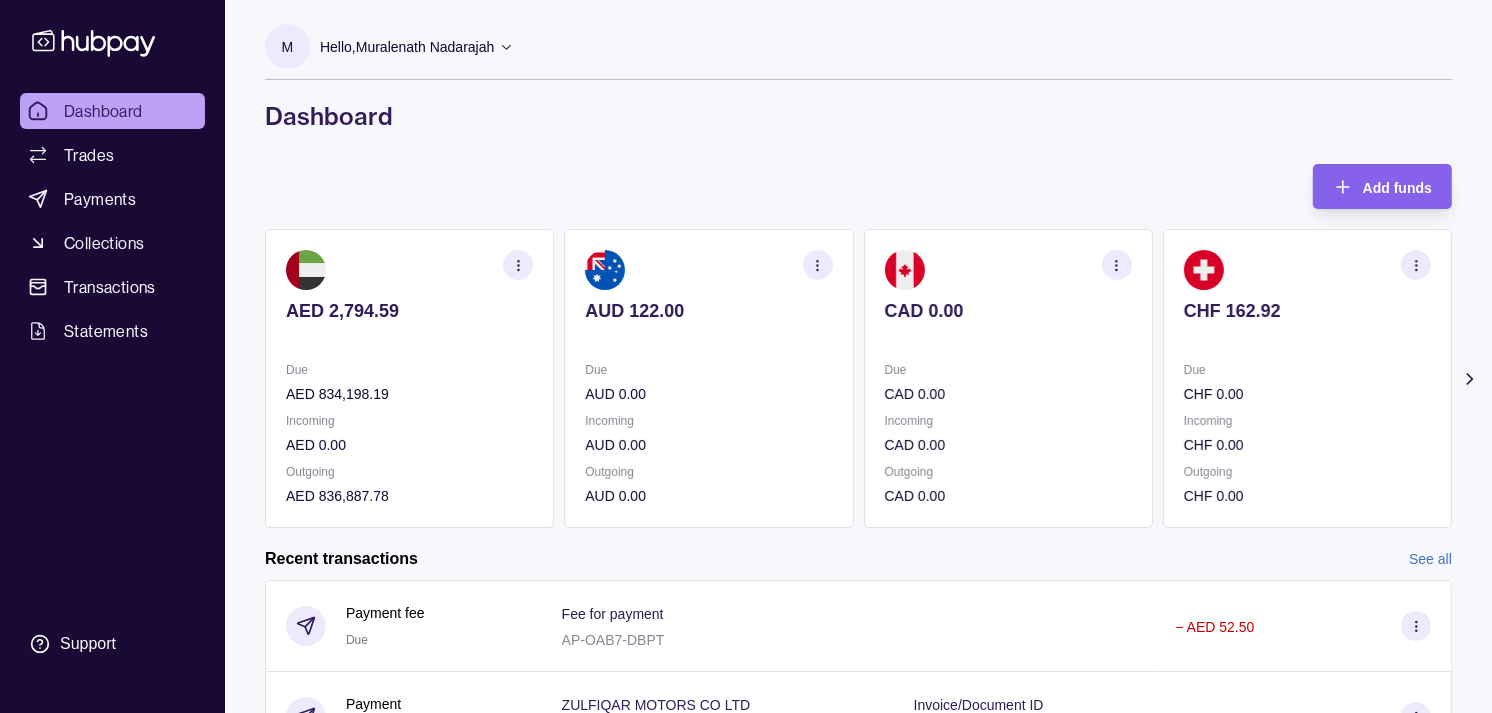 click on "CHF 162.92                                                                                                               Due CHF 0.00 Incoming CHF 0.00 Outgoing CHF 0.00" at bounding box center (1307, 378) 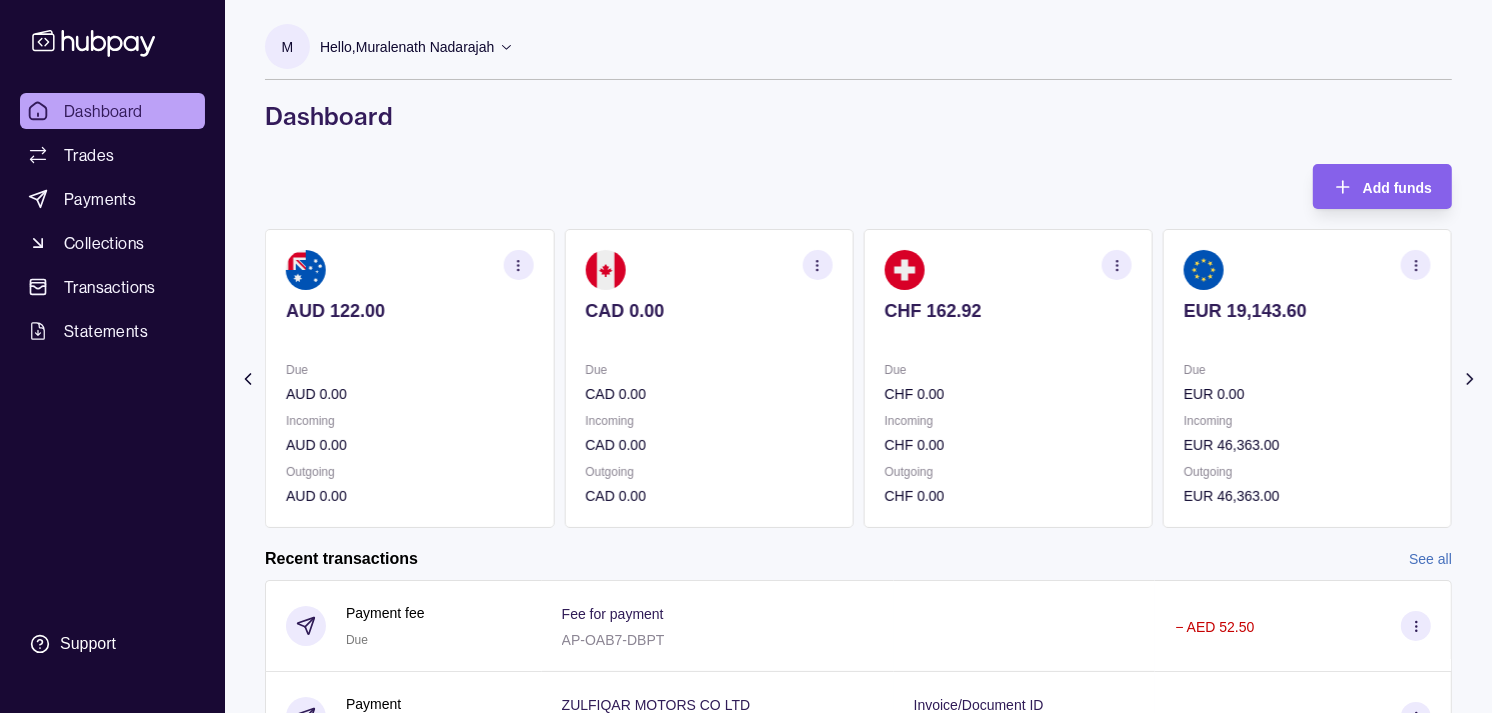 click on "EUR 0.00" at bounding box center (1307, 394) 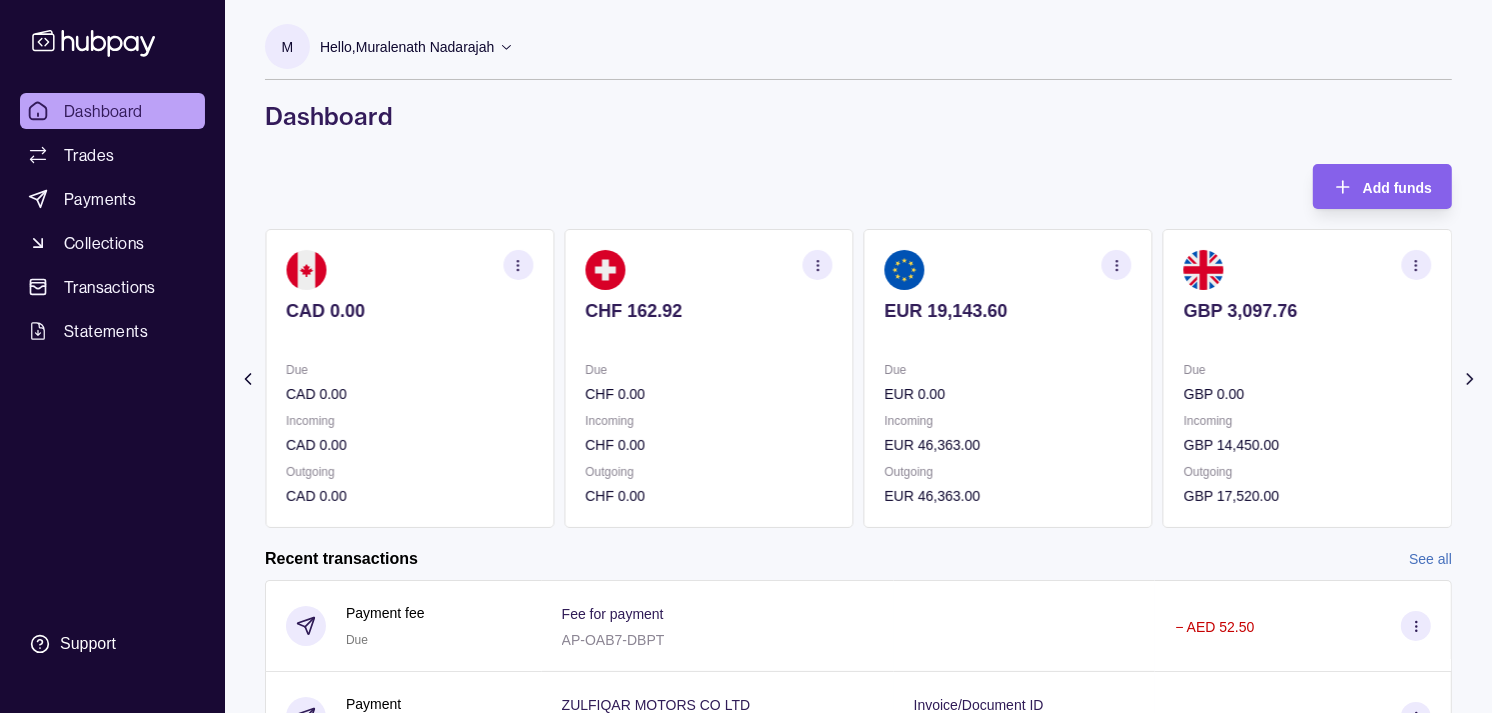 click on "GBP 0.00" at bounding box center (1307, 394) 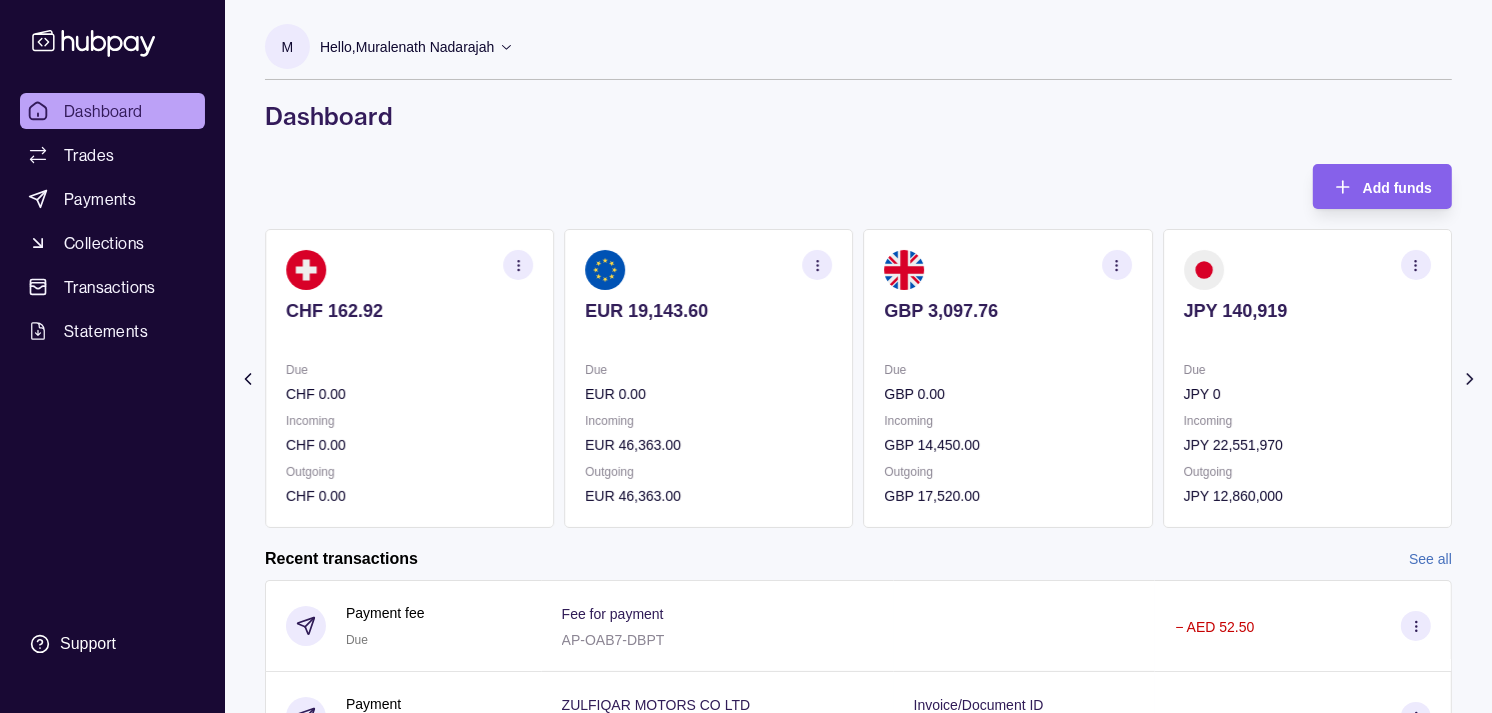 click 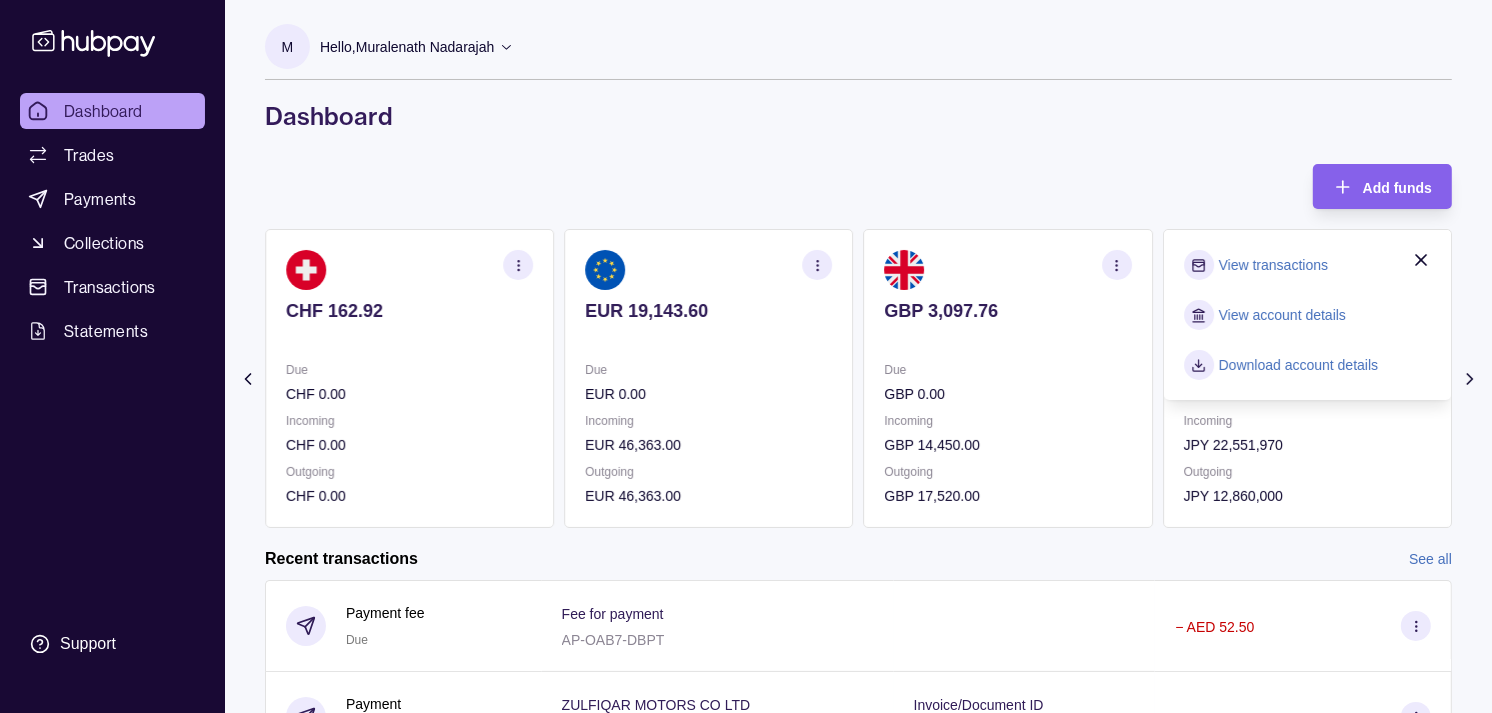 click on "View transactions" at bounding box center [1273, 265] 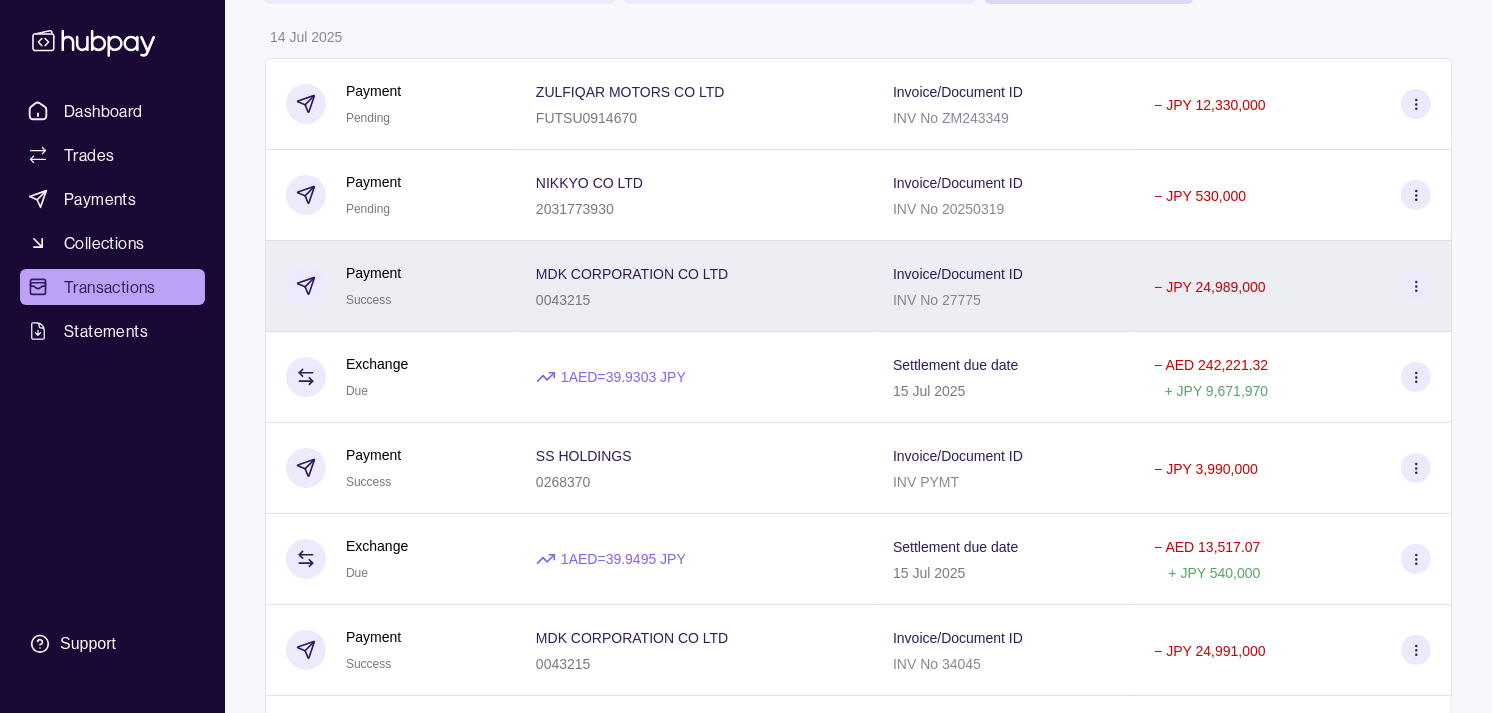 scroll, scrollTop: 222, scrollLeft: 0, axis: vertical 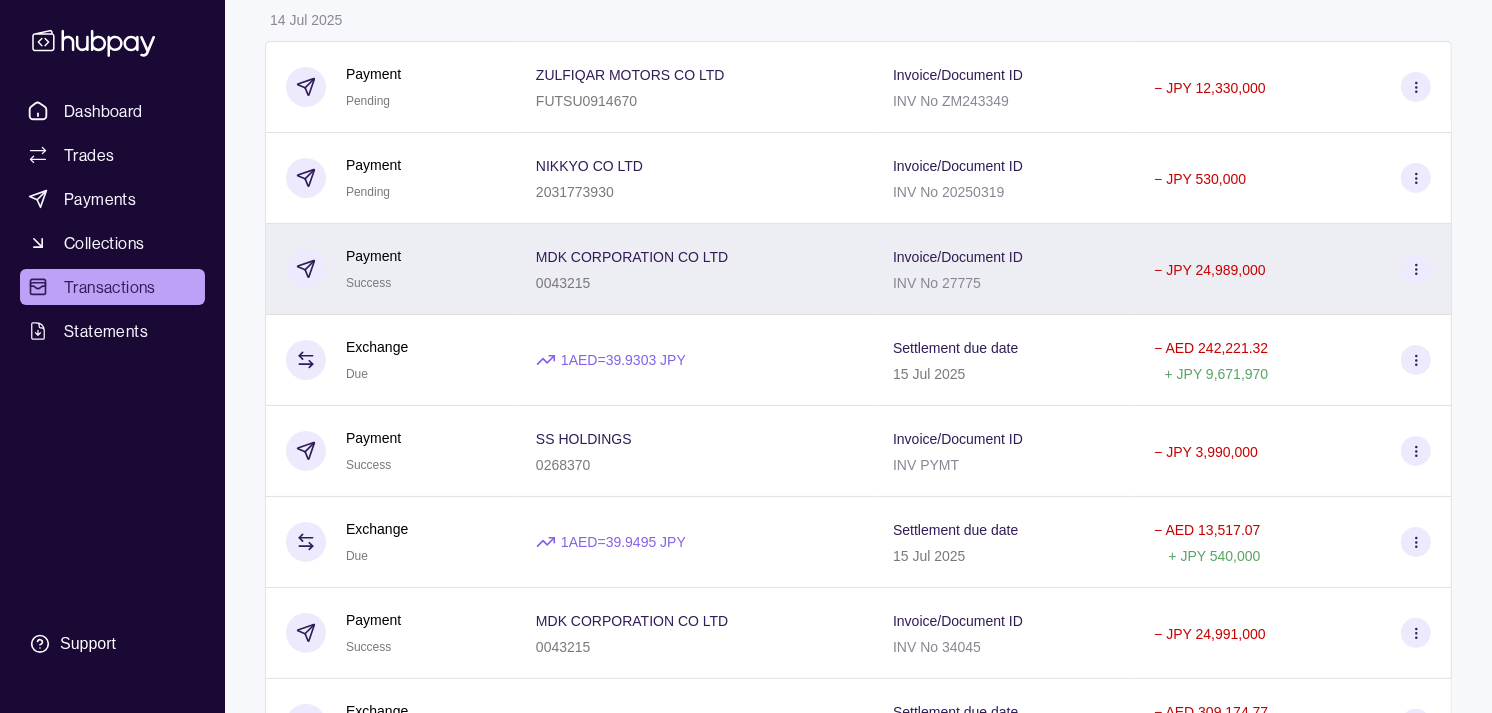 click on "Payment Success" at bounding box center (391, 269) 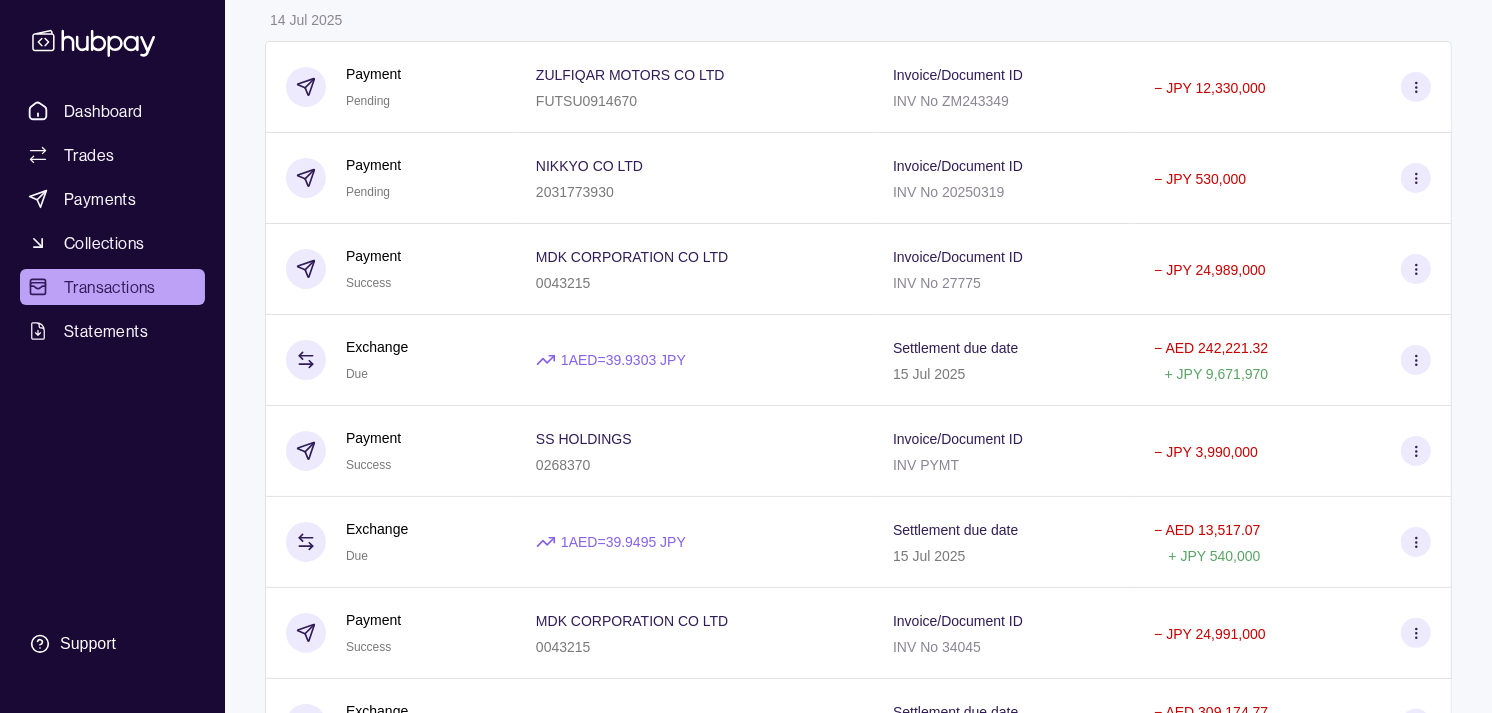 click on "Dashboard Trades Payments Collections Transactions Statements Support M Hello,  Muralenath Nadarajah Strides Trading LLC Account Terms and conditions Privacy policy Sign out Transactions More filters  ( 1  applied) Details Amount 14 Jul 2025 Payment Pending ZULFIQAR MOTORS CO LTD FUTSU0914670 Invoice/Document ID INV No ZM243349 −   JPY 12,330,000 Payment Pending NIKKYO CO LTD 2031773930 Invoice/Document ID INV No 20250319 −   JPY 530,000 Payment Success MDK CORPORATION CO LTD 0043215 Invoice/Document ID INV No 27775 −   JPY 24,989,000 Exchange Due 1  AED  =  39.9303   JPY Settlement due date 15 Jul 2025 −   AED 242,221.32 +   JPY 9,671,970 Payment Success SS HOLDINGS 0268370 Invoice/Document ID INV PYMT −   JPY 3,990,000 Exchange Due 1  AED  =  39.9495   JPY Settlement due date 15 Jul 2025 −   AED 13,517.07 +   JPY 540,000 Payment Success MDK CORPORATION CO LTD 0043215 Invoice/Document ID INV No 34045 −   JPY 24,991,000 Exchange Due 1  AED  =  39.9127   JPY Settlement due date 15 Jul 2025 −" at bounding box center (746, 907) 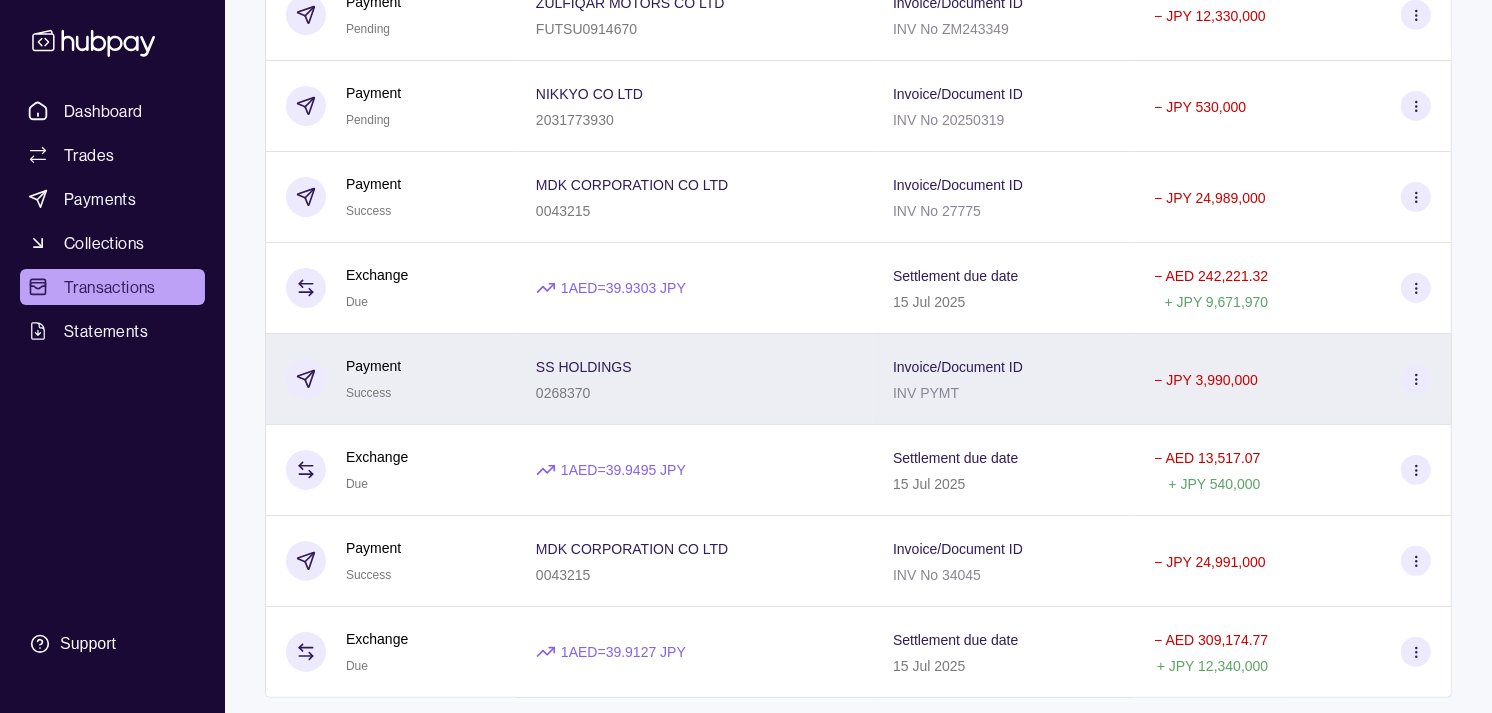 scroll, scrollTop: 333, scrollLeft: 0, axis: vertical 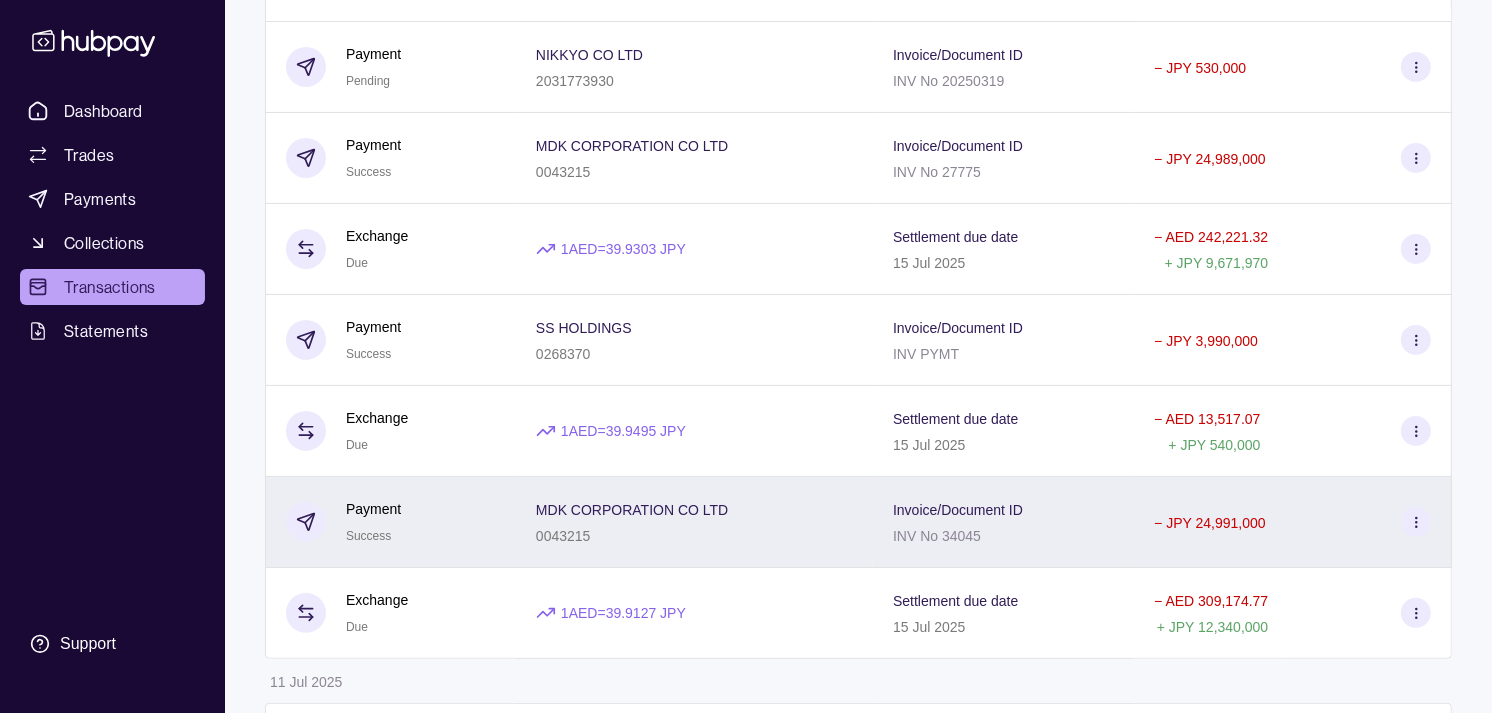click on "Payment Success" at bounding box center [391, 522] 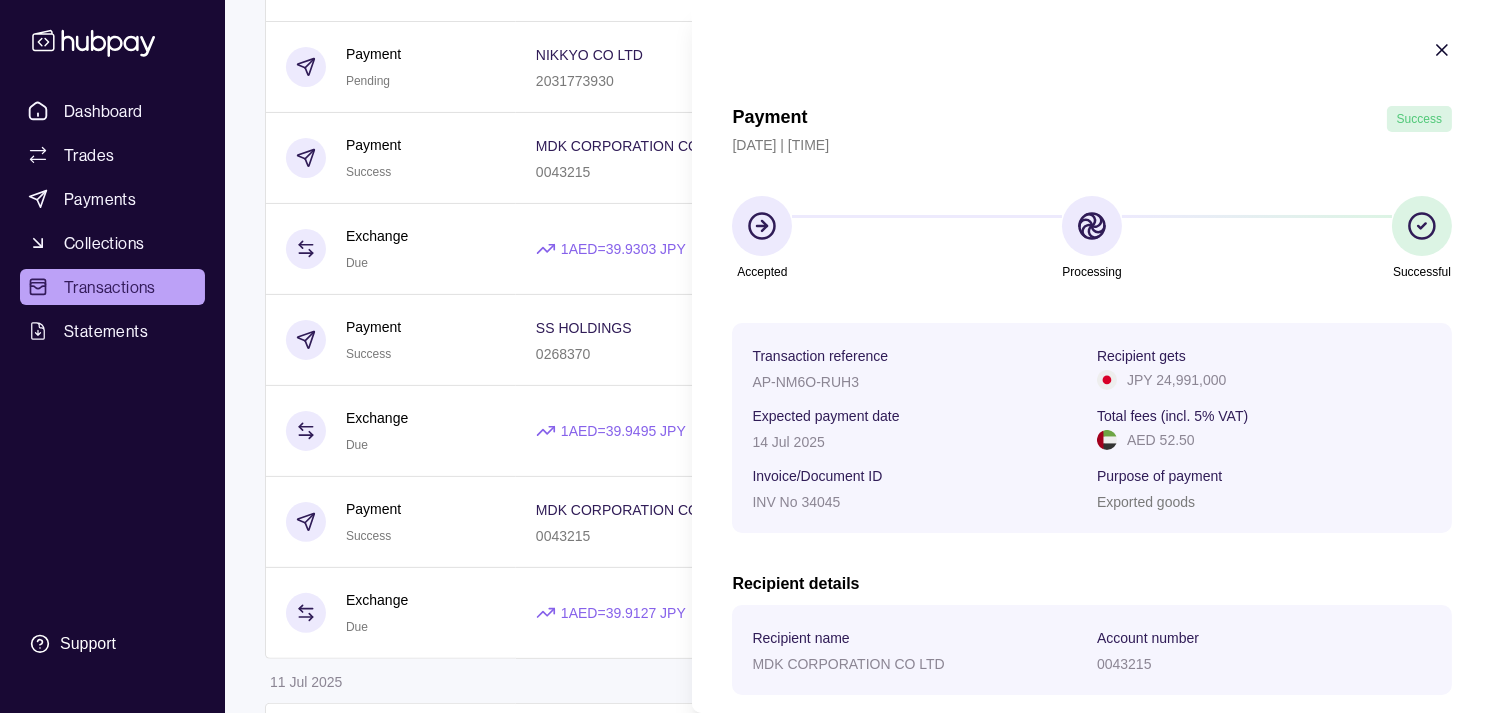 type 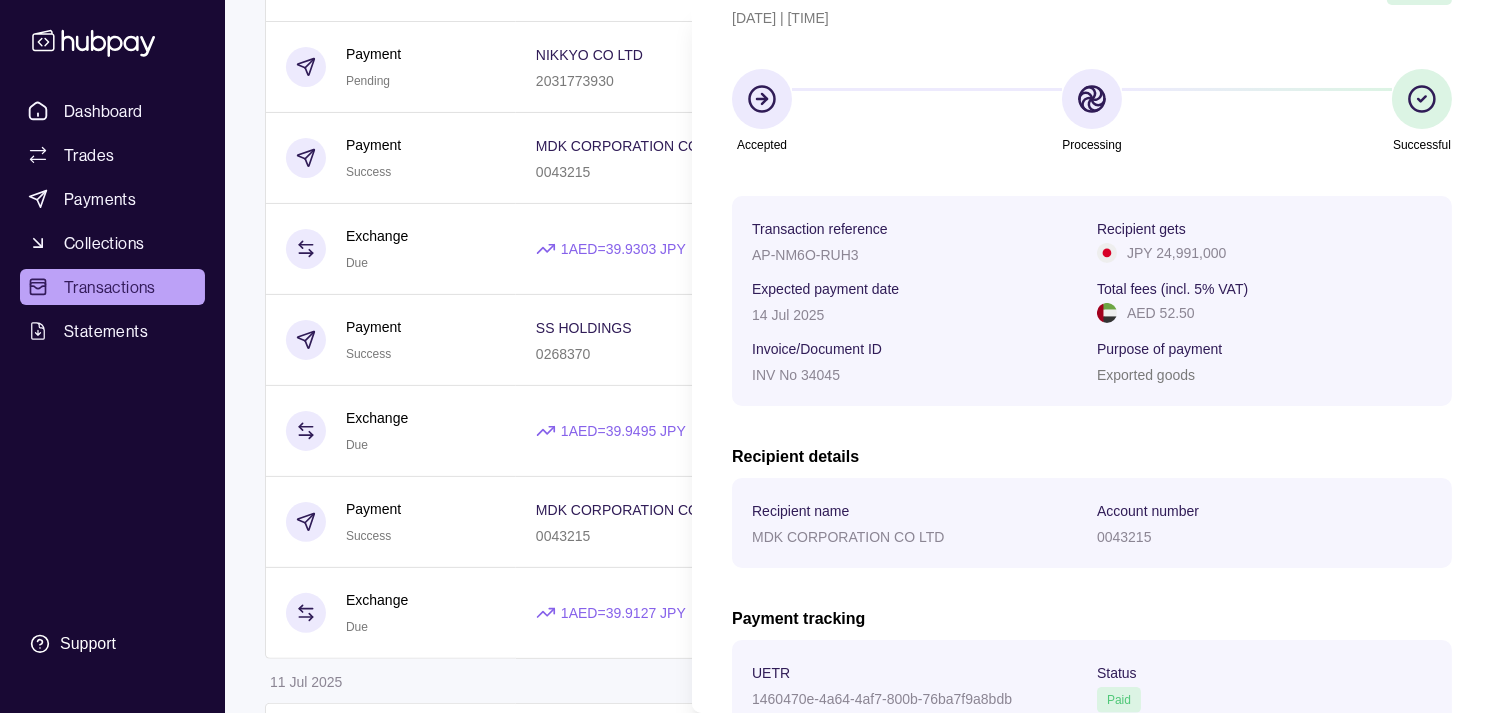 scroll, scrollTop: 334, scrollLeft: 0, axis: vertical 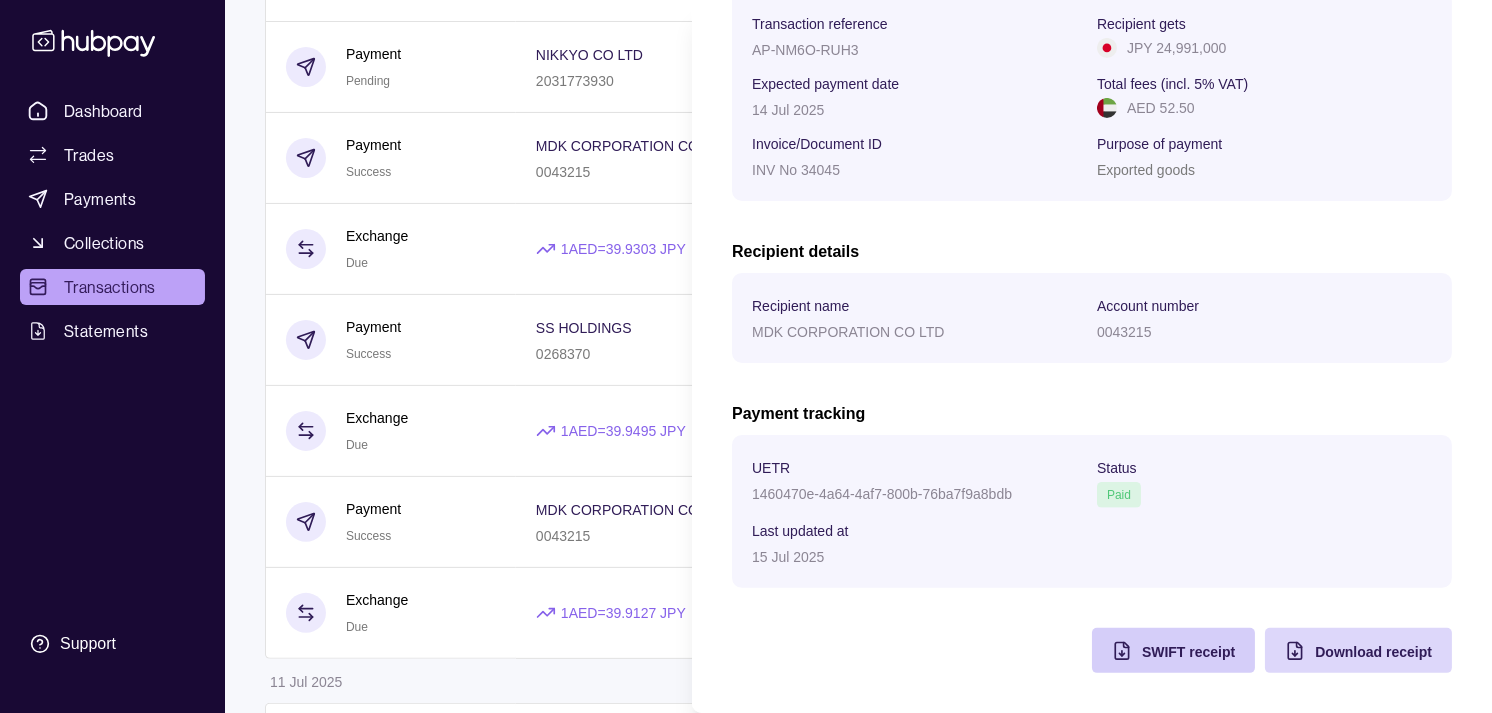 click on "SWIFT receipt" at bounding box center (1188, 652) 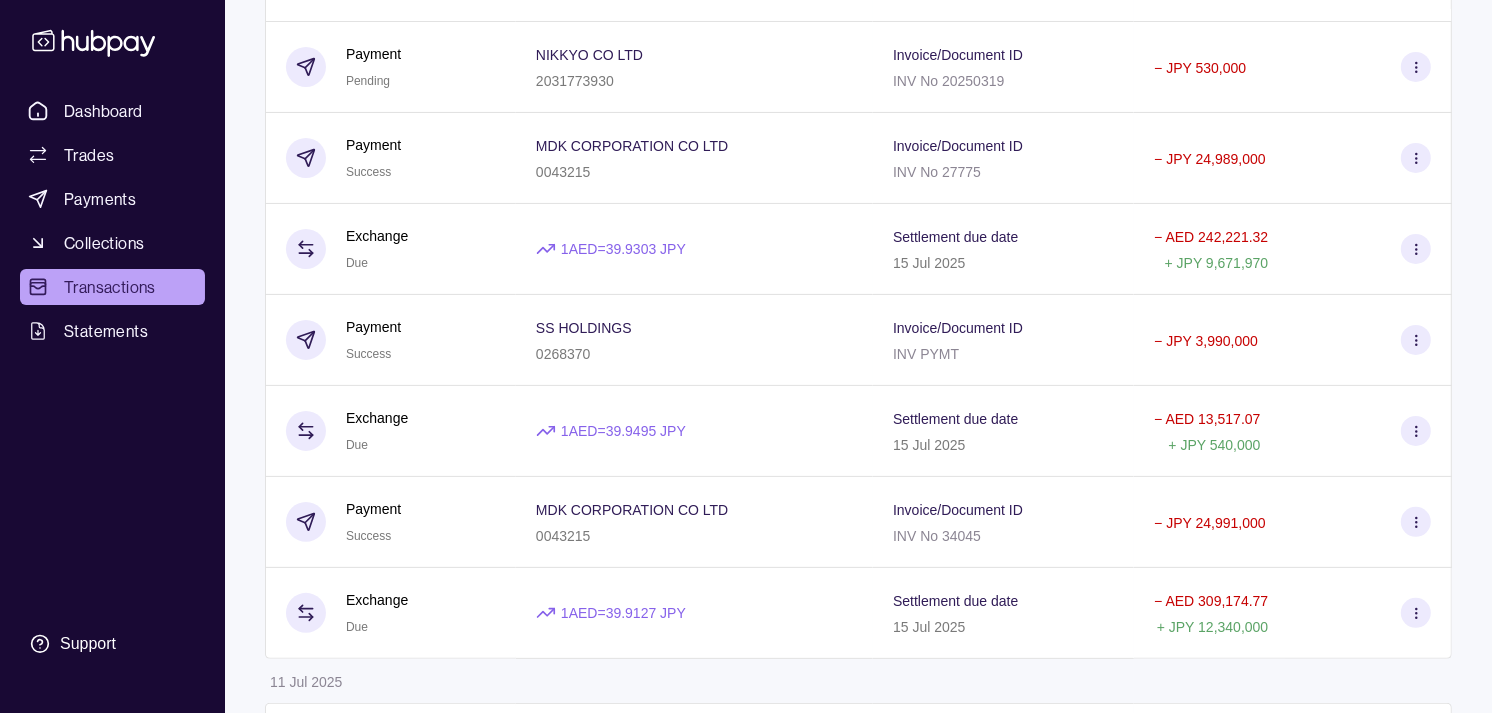 click on "Dashboard Trades Payments Collections Transactions Statements Support M Hello,  Muralenath Nadarajah Strides Trading LLC Account Terms and conditions Privacy policy Sign out Transactions More filters  ( 1  applied) Details Amount 14 Jul 2025 Payment Pending ZULFIQAR MOTORS CO LTD FUTSU0914670 Invoice/Document ID INV No ZM243349 −   JPY 12,330,000 Payment Pending NIKKYO CO LTD 2031773930 Invoice/Document ID INV No 20250319 −   JPY 530,000 Payment Success MDK CORPORATION CO LTD 0043215 Invoice/Document ID INV No 27775 −   JPY 24,989,000 Exchange Due 1  AED  =  39.9303   JPY Settlement due date 15 Jul 2025 −   AED 242,221.32 +   JPY 9,671,970 Payment Success SS HOLDINGS 0268370 Invoice/Document ID INV PYMT −   JPY 3,990,000 Exchange Due 1  AED  =  39.9495   JPY Settlement due date 15 Jul 2025 −   AED 13,517.07 +   JPY 540,000 Payment Success MDK CORPORATION CO LTD 0043215 Invoice/Document ID INV No 34045 −   JPY 24,991,000 Exchange Due 1  AED  =  39.9127   JPY Settlement due date 15 Jul 2025 −" at bounding box center [746, 796] 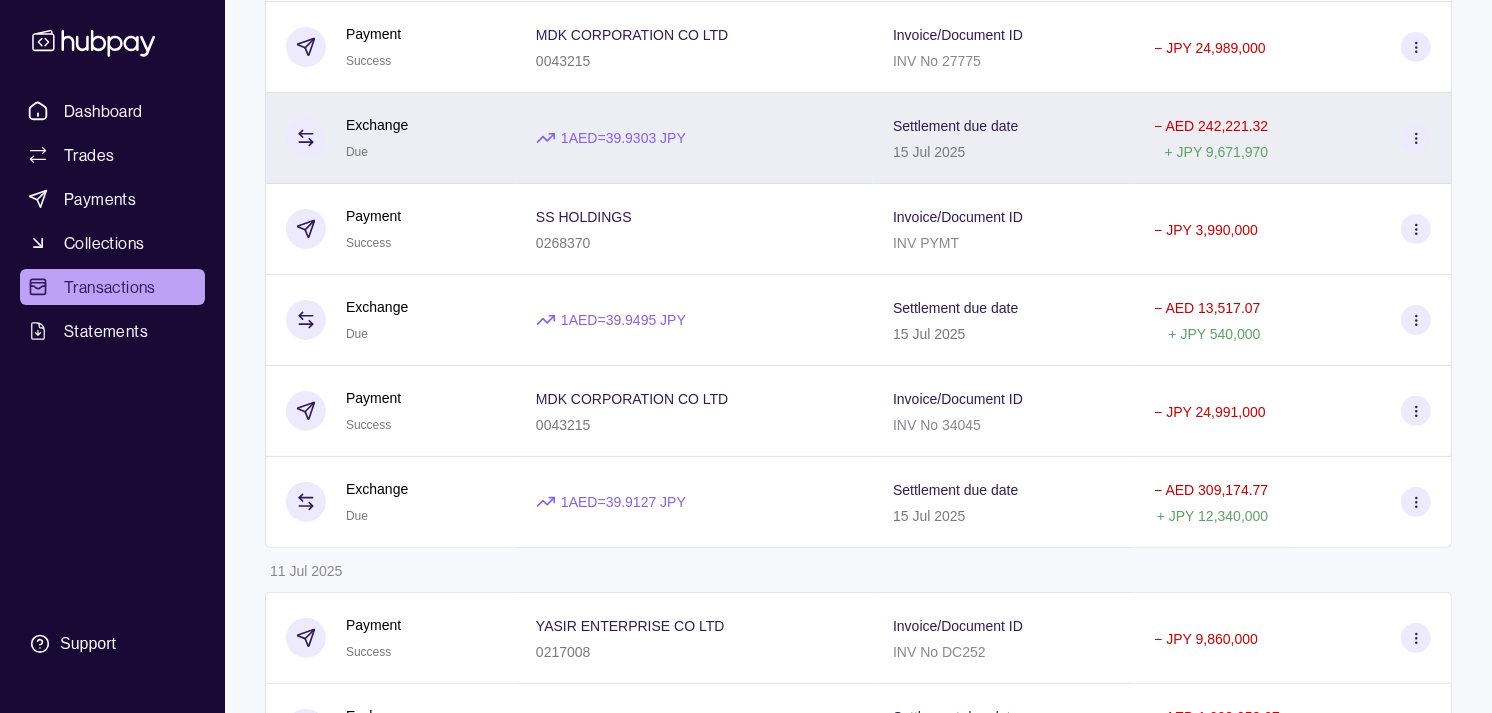 scroll, scrollTop: 0, scrollLeft: 0, axis: both 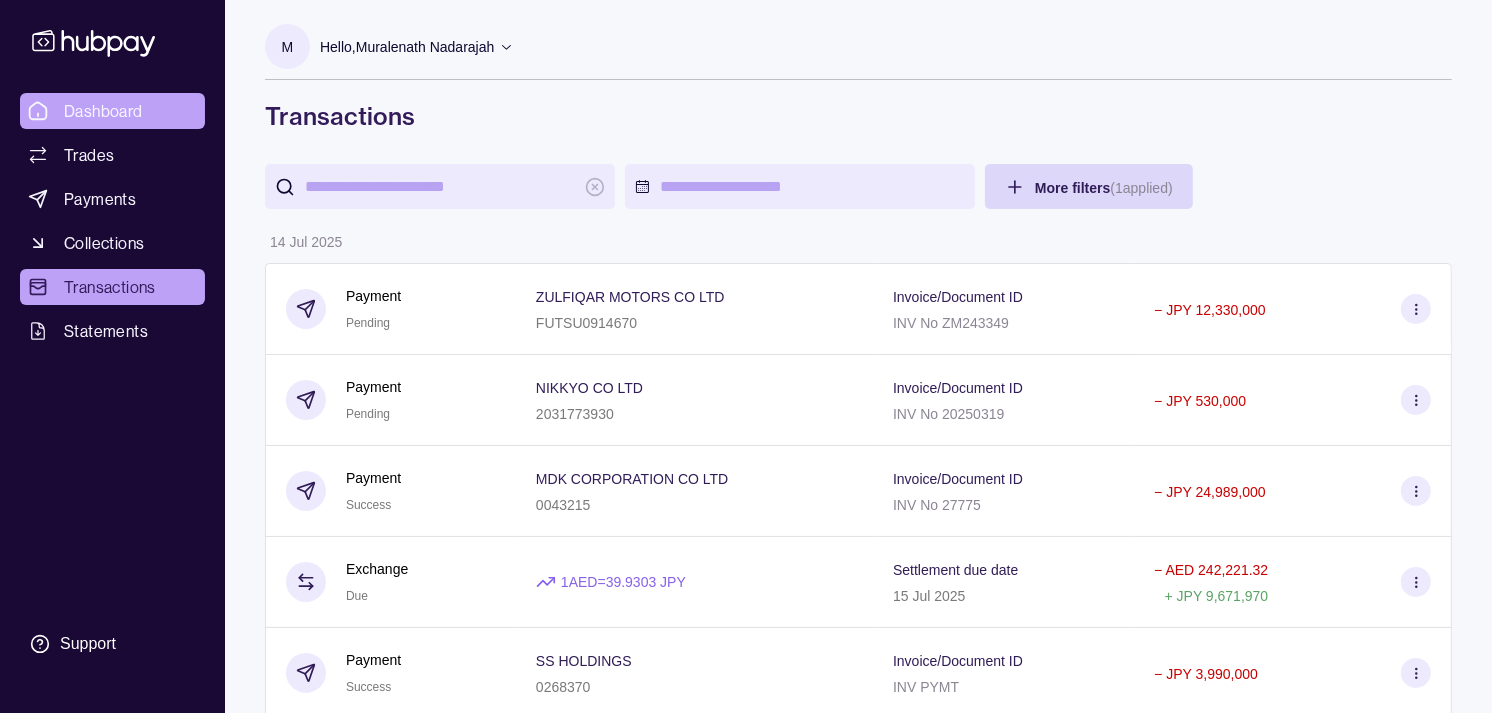 click on "Dashboard" at bounding box center (103, 111) 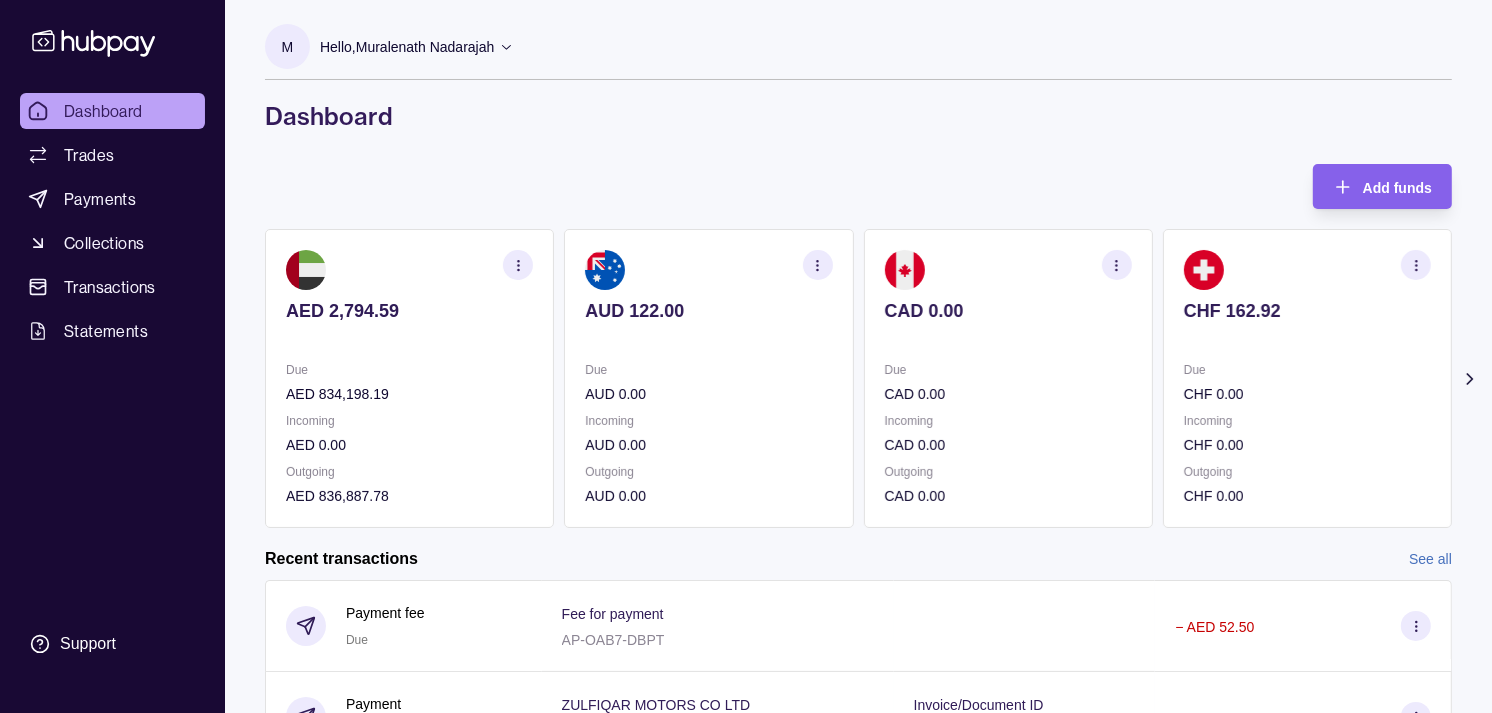 click on "CHF 0.00" at bounding box center (1307, 394) 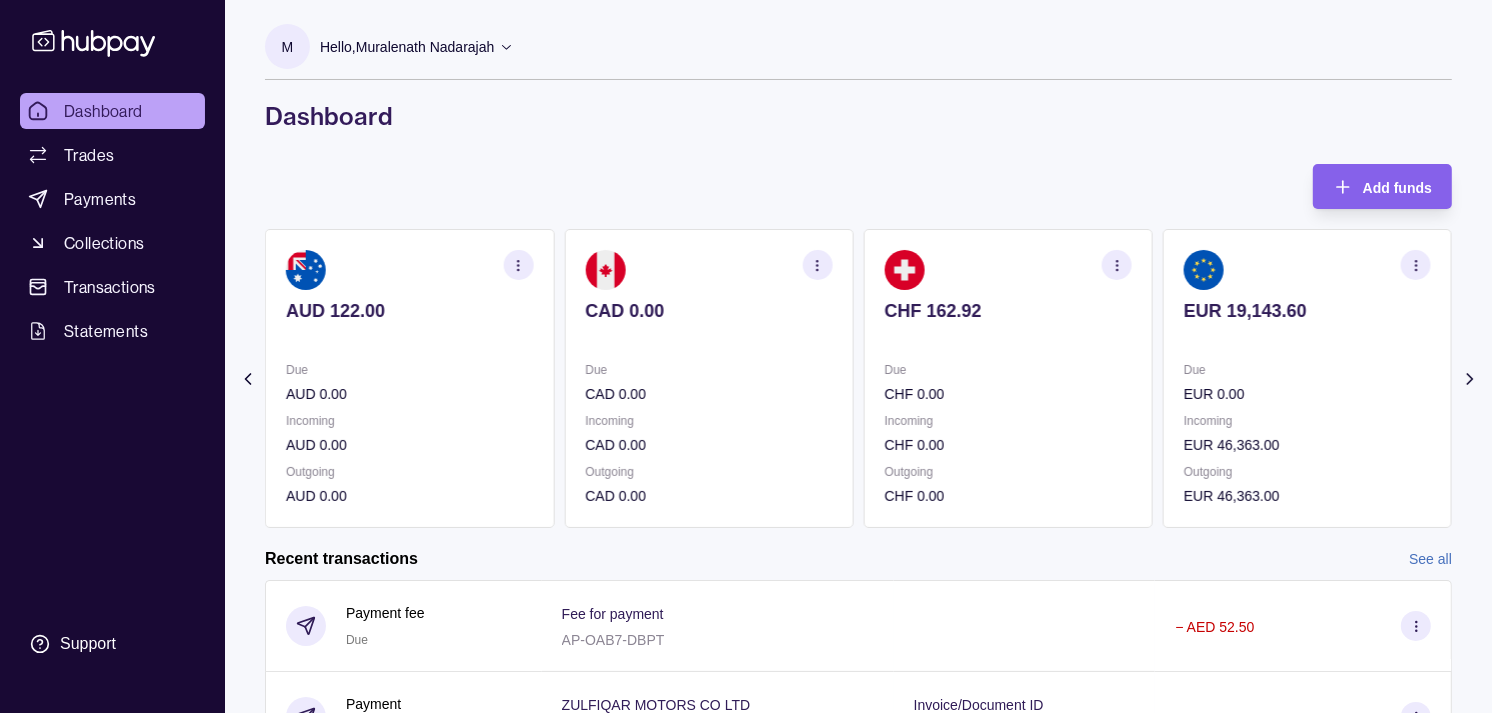 click on "EUR 0.00" at bounding box center (1307, 394) 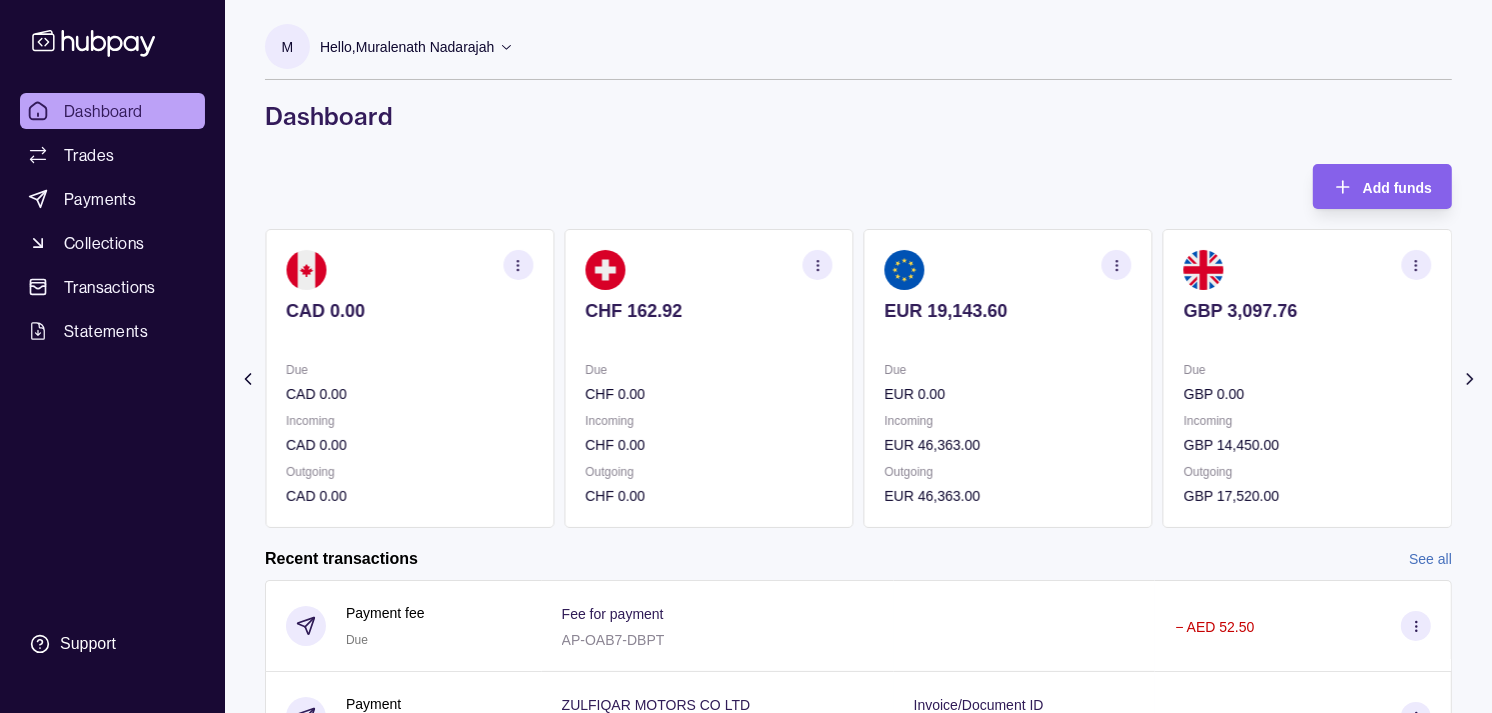 click 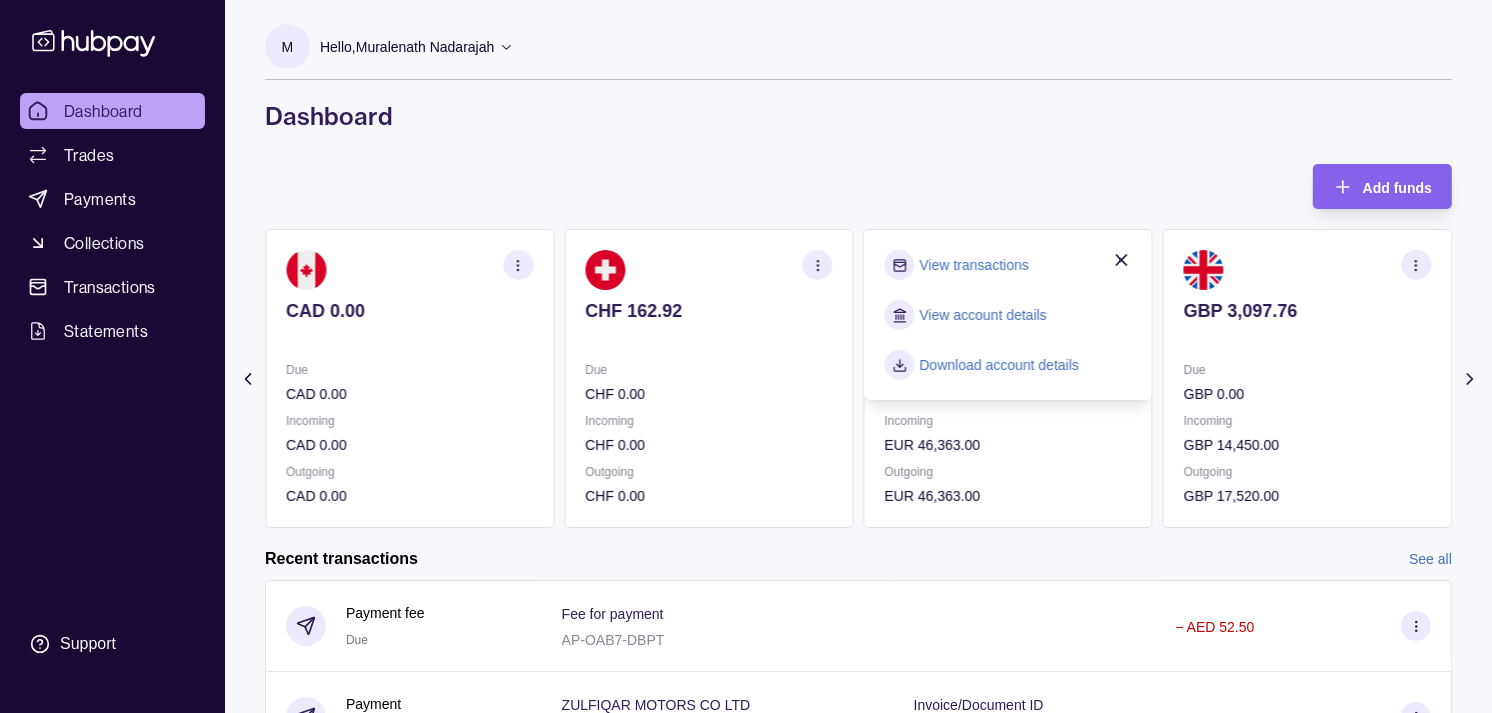 click on "View transactions" at bounding box center (974, 265) 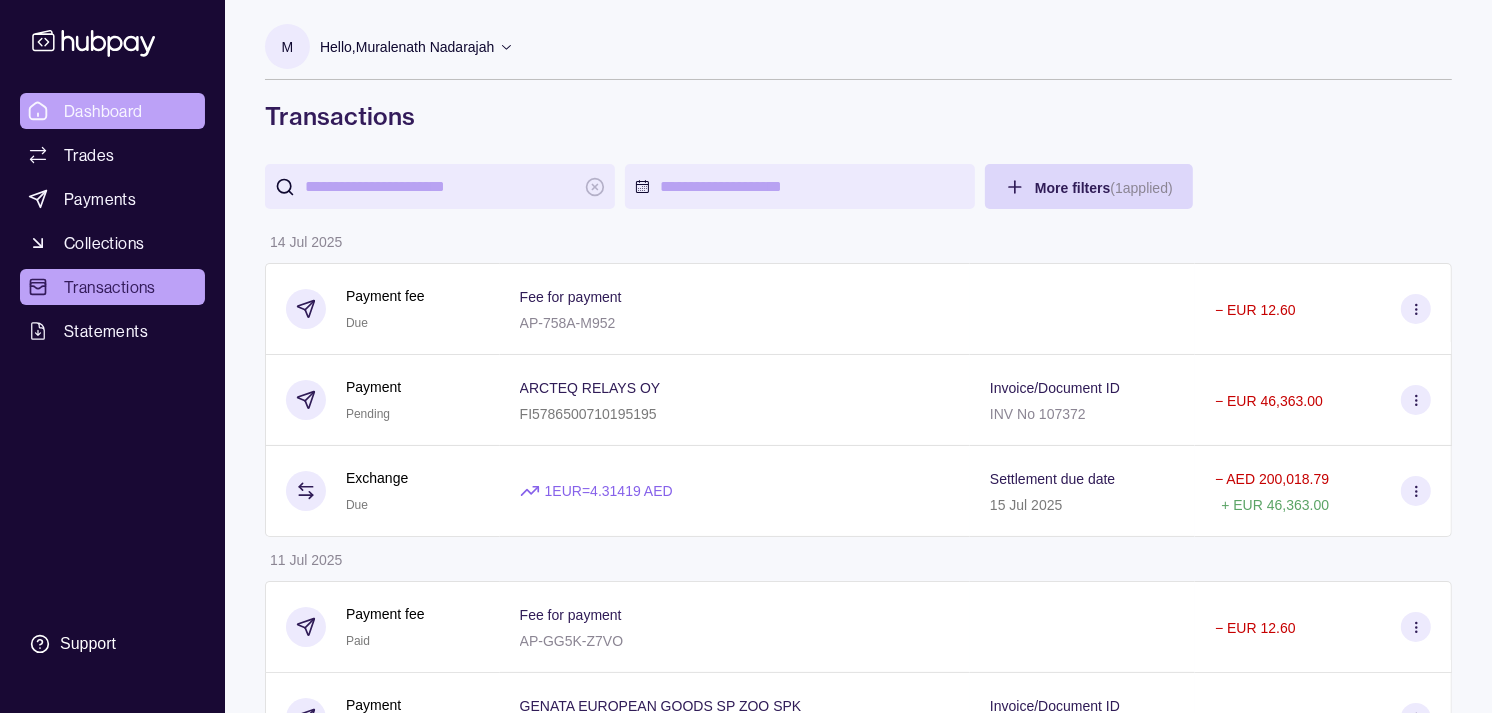 click on "Dashboard" at bounding box center [103, 111] 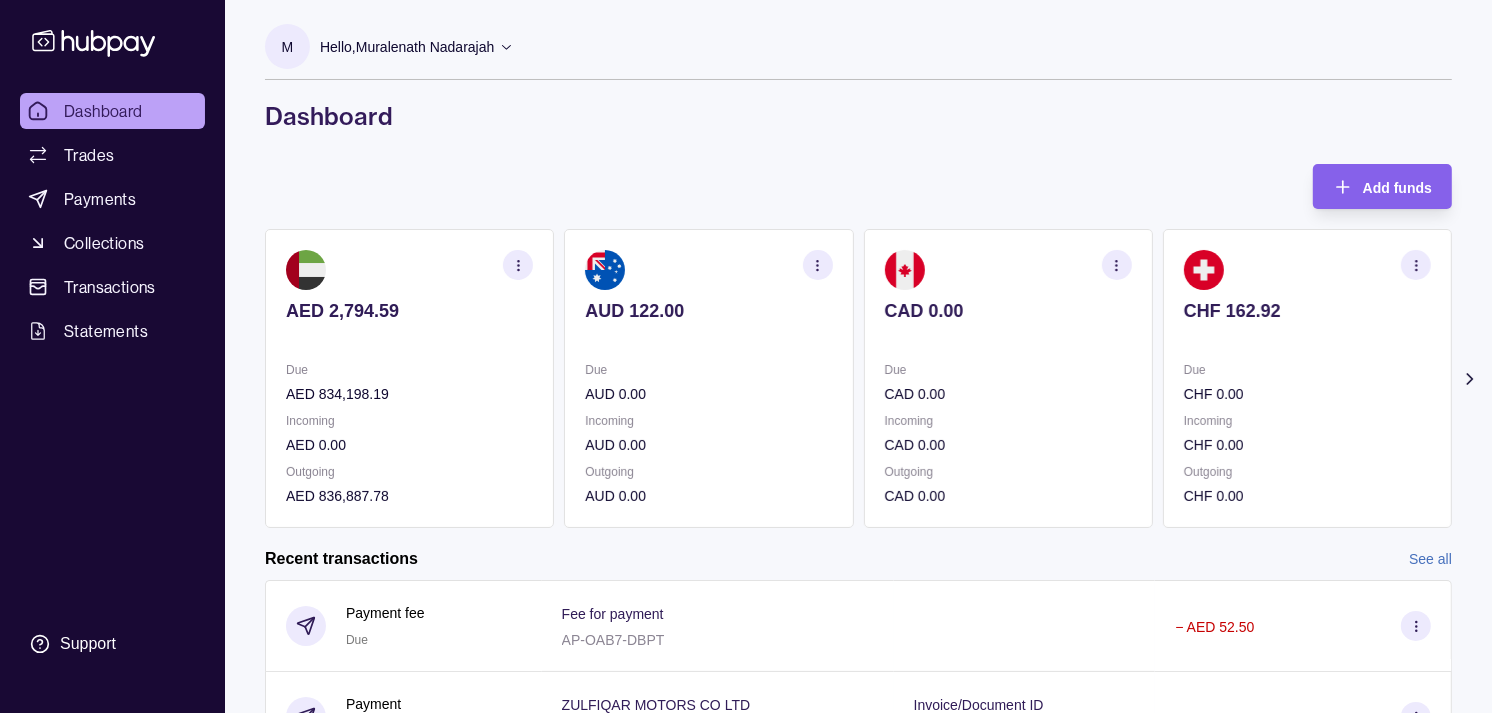 click on "Due" at bounding box center [1008, 370] 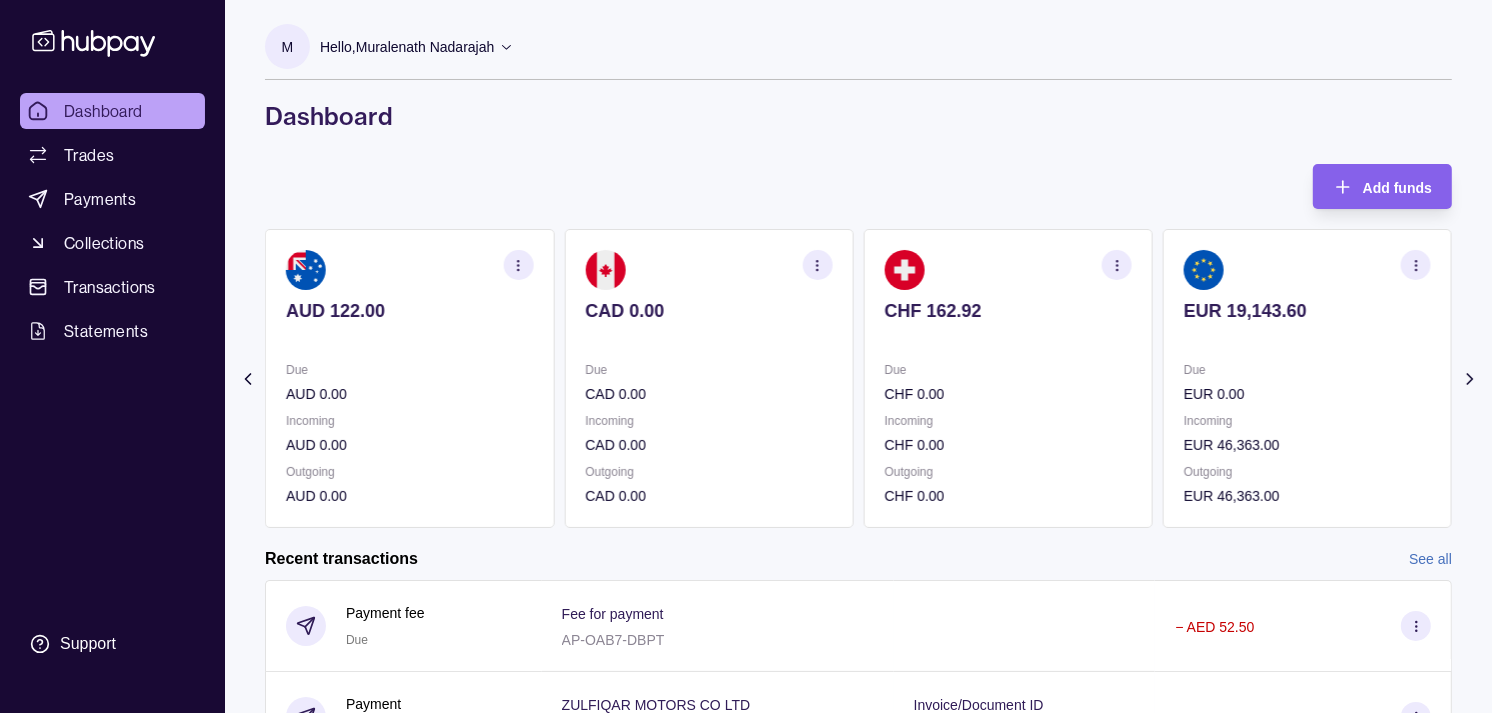 click on "Due" at bounding box center [1008, 370] 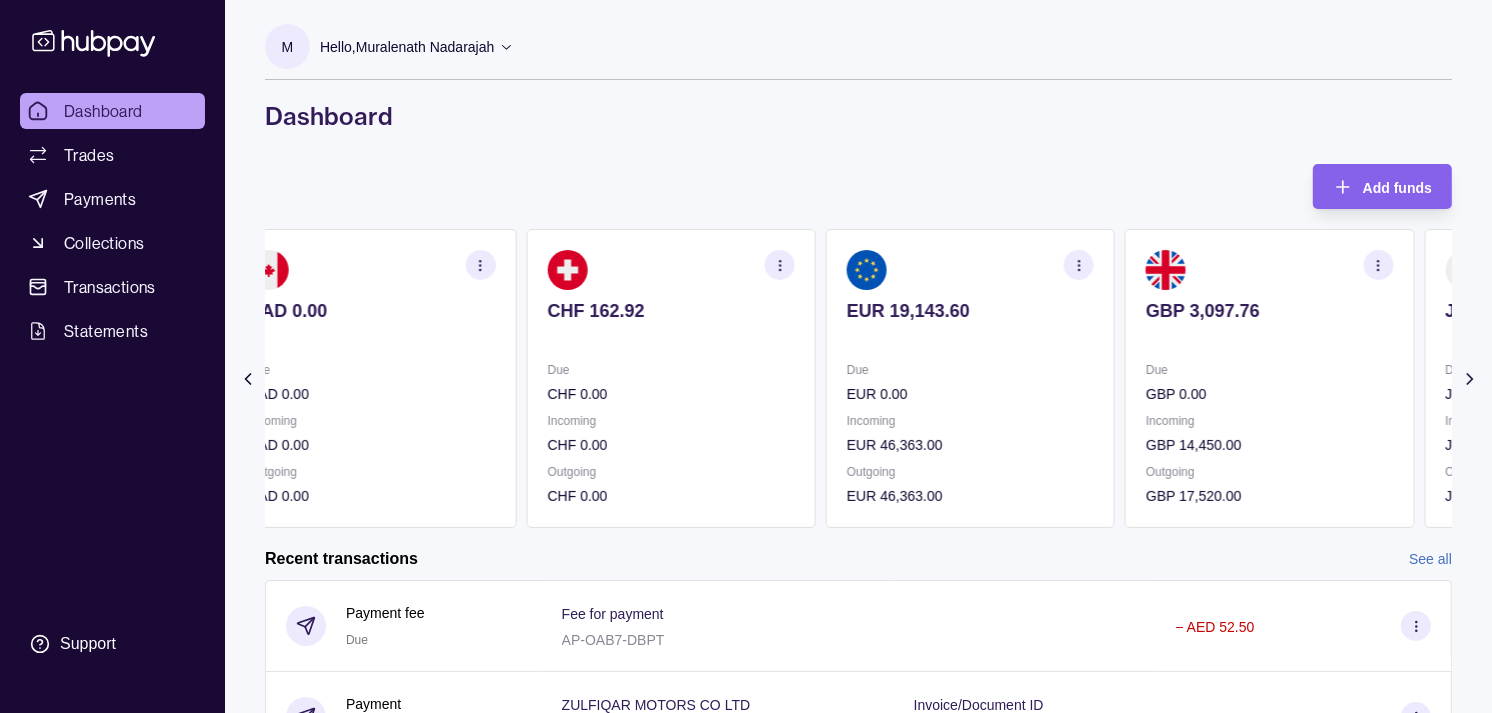 click on "Due" at bounding box center (970, 370) 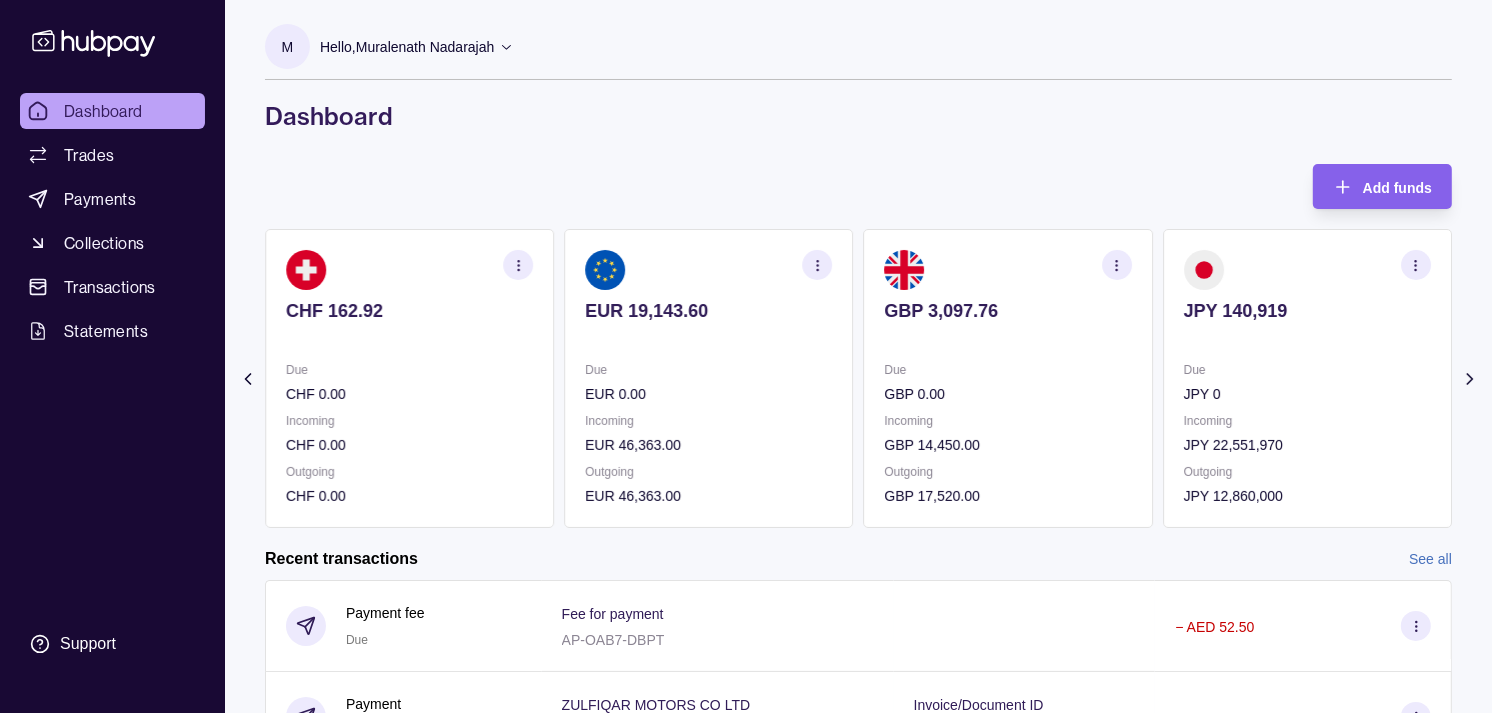 click on "Due" at bounding box center (1008, 370) 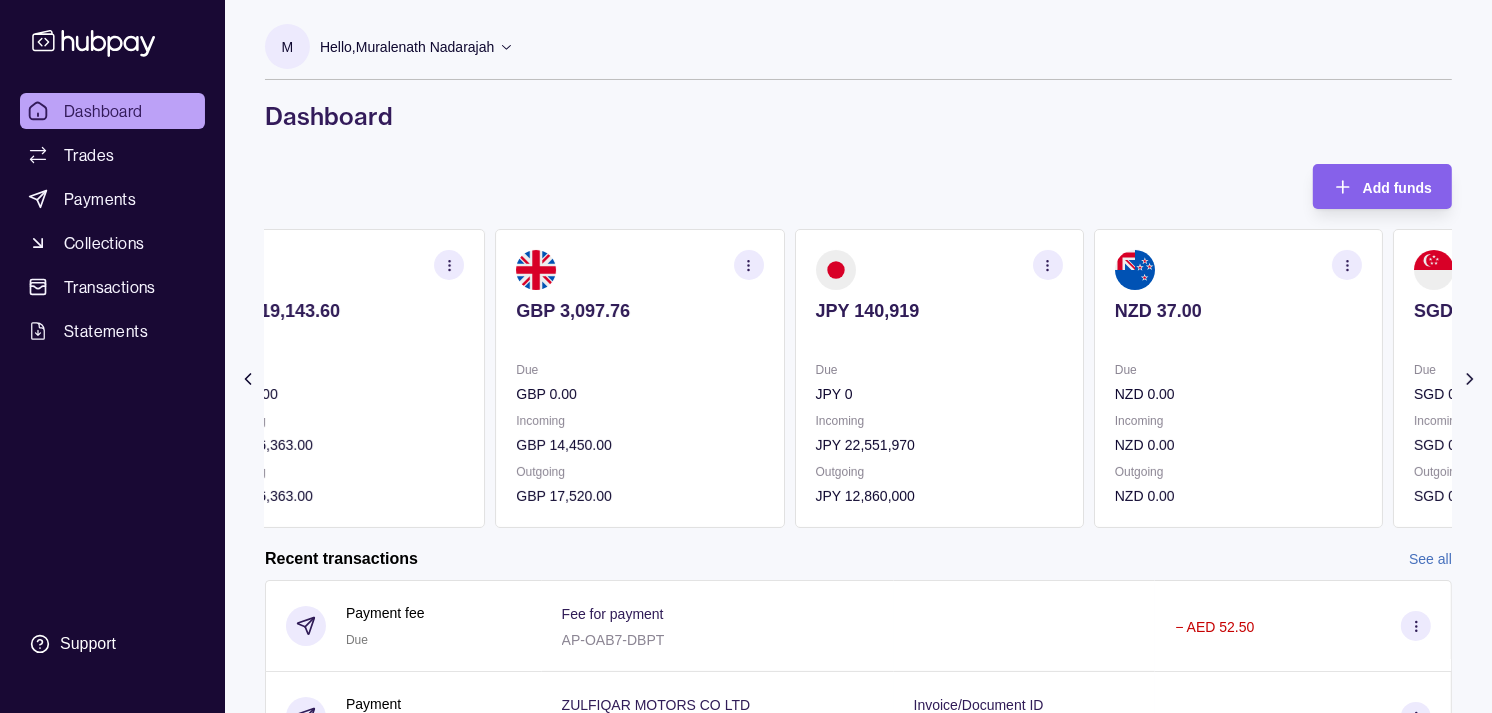 click on "JPY 140,919                                                                                                               Due JPY 0 Incoming JPY 22,551,970 Outgoing JPY 12,860,000" at bounding box center (939, 378) 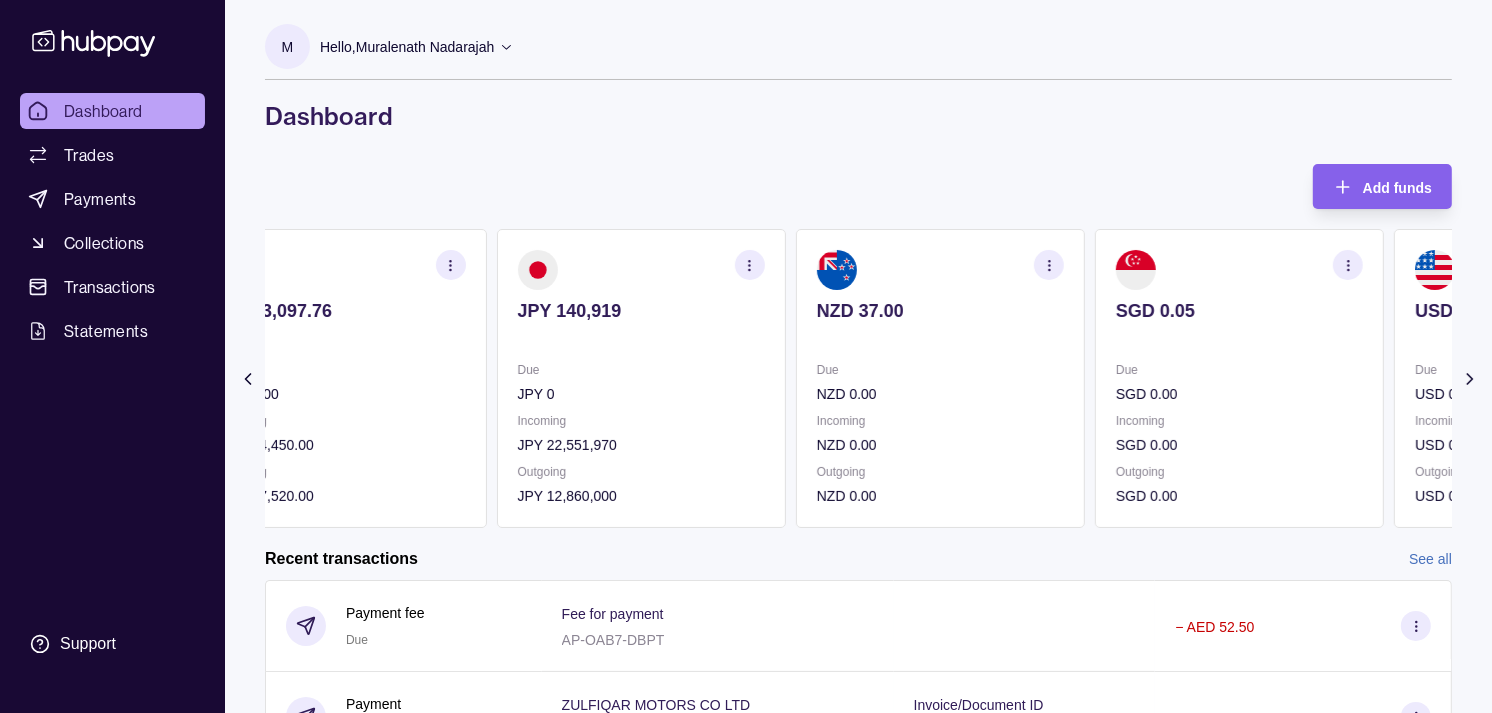 click at bounding box center (940, 270) 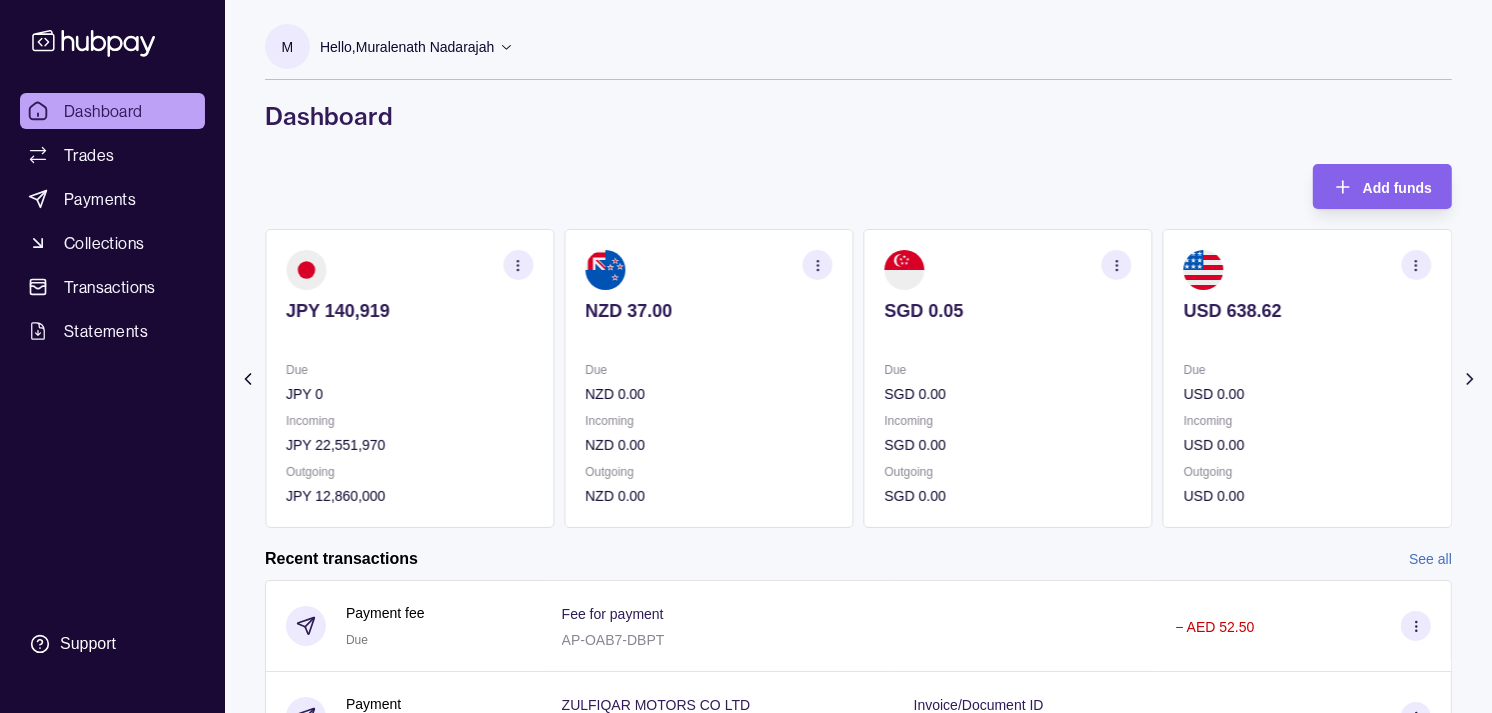 click on "SGD 0.05                                                                                                               Due SGD 0.00 Incoming SGD 0.00 Outgoing SGD 0.00" at bounding box center (1008, 378) 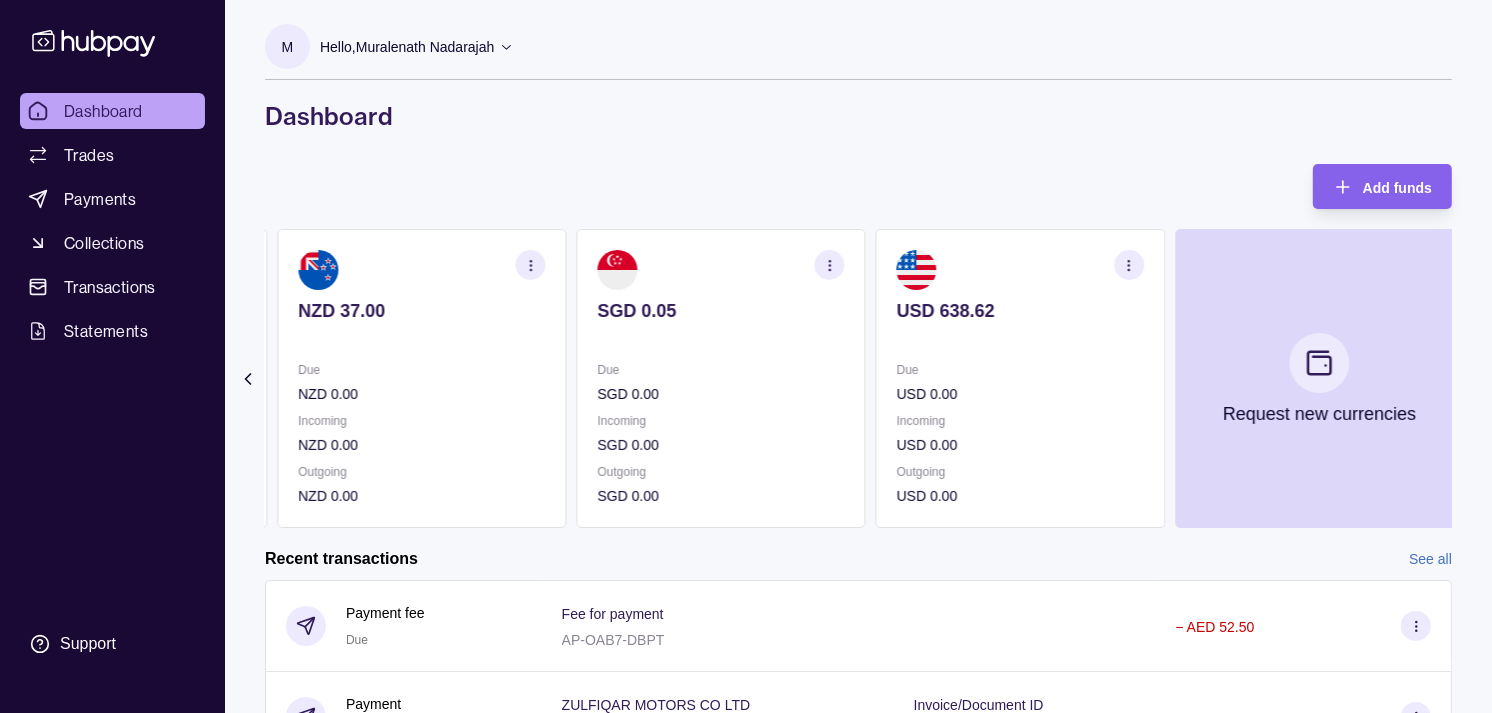click at bounding box center (720, 338) 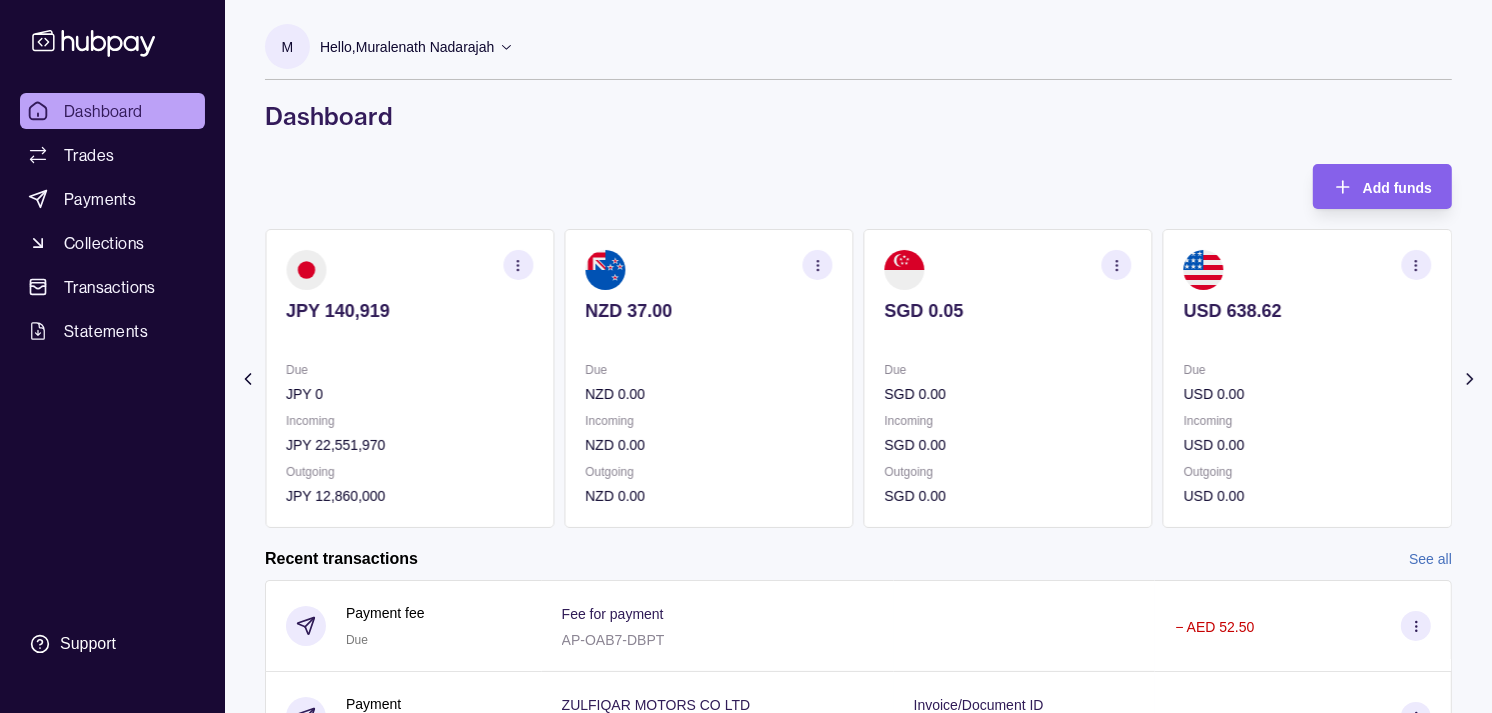 click at bounding box center (708, 338) 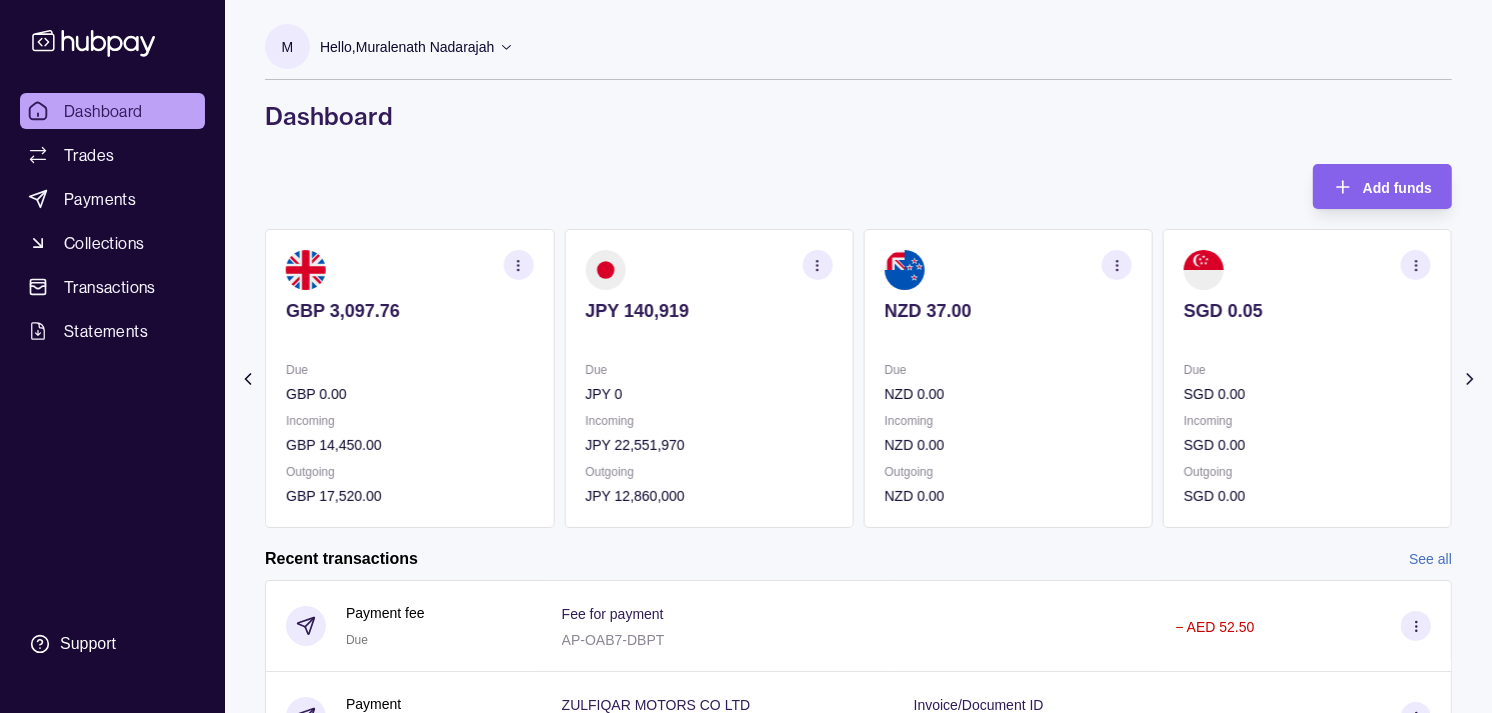 click on "JPY 140,919                                                                                                               Due JPY 0 Incoming JPY 22,551,970 Outgoing JPY 12,860,000" at bounding box center [708, 378] 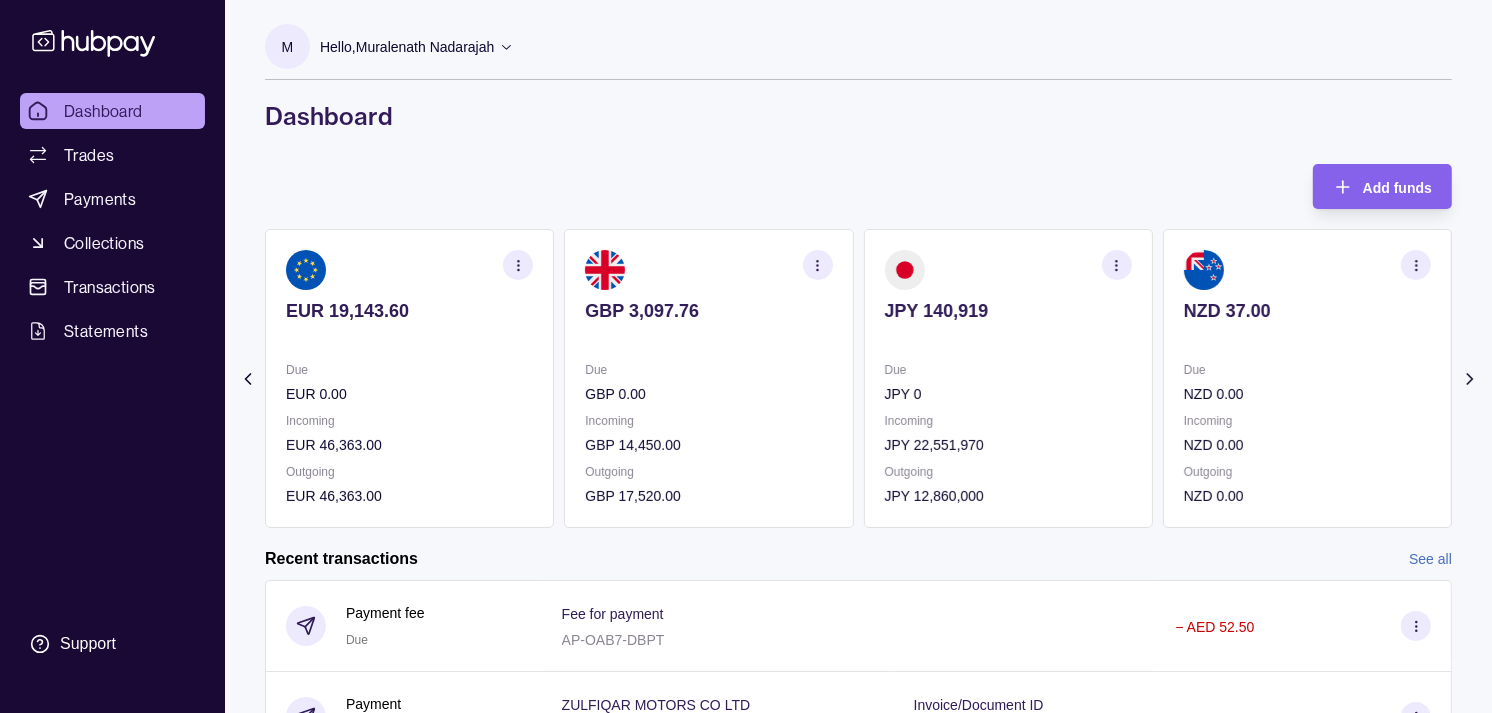 click 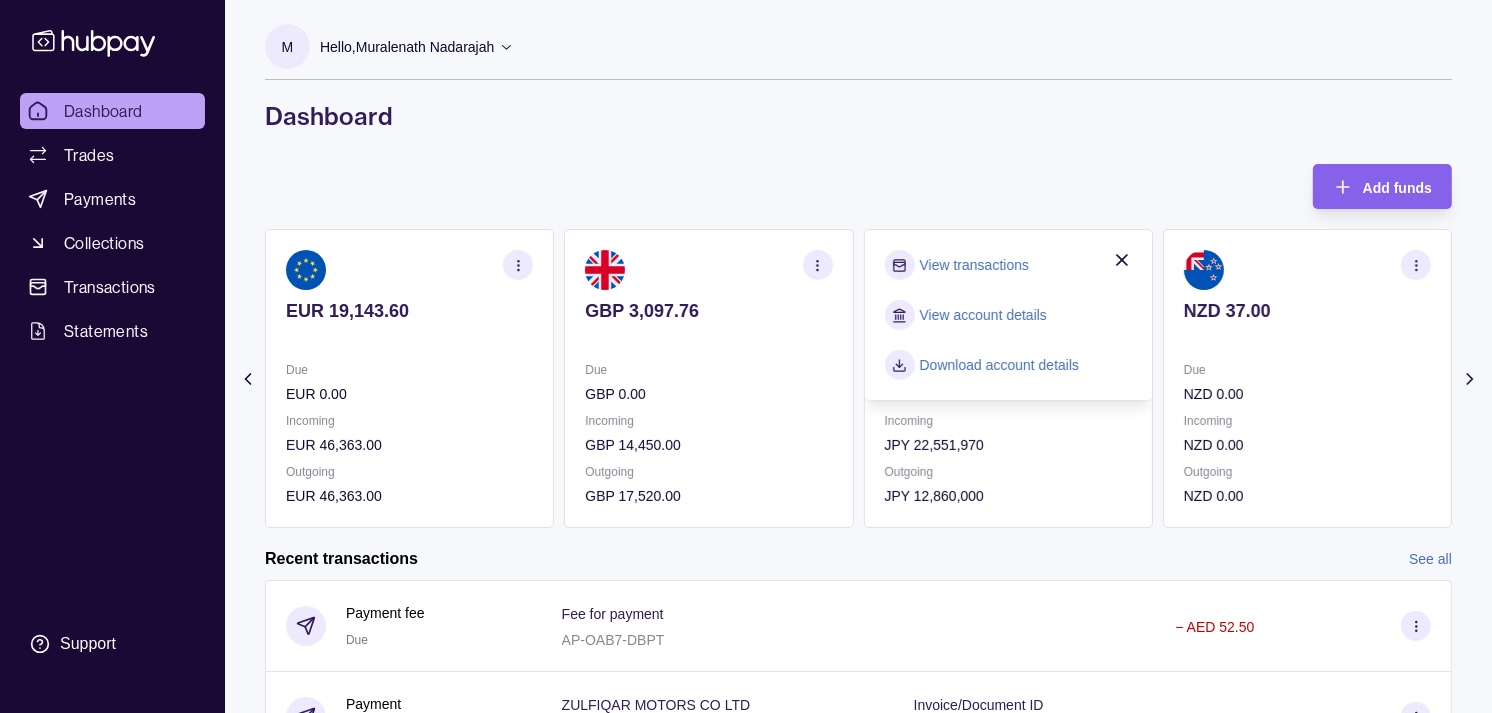 click on "View transactions" at bounding box center (974, 265) 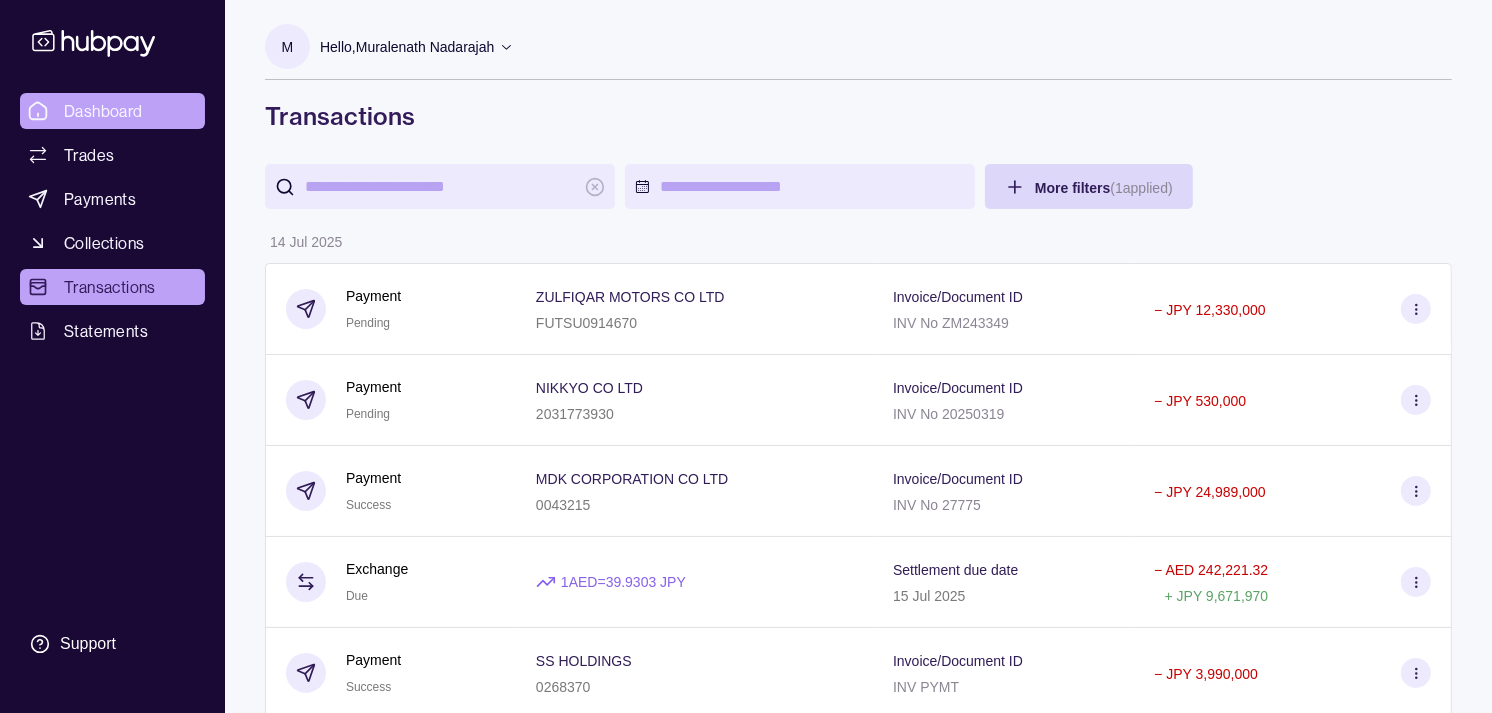 click on "Dashboard" at bounding box center (112, 111) 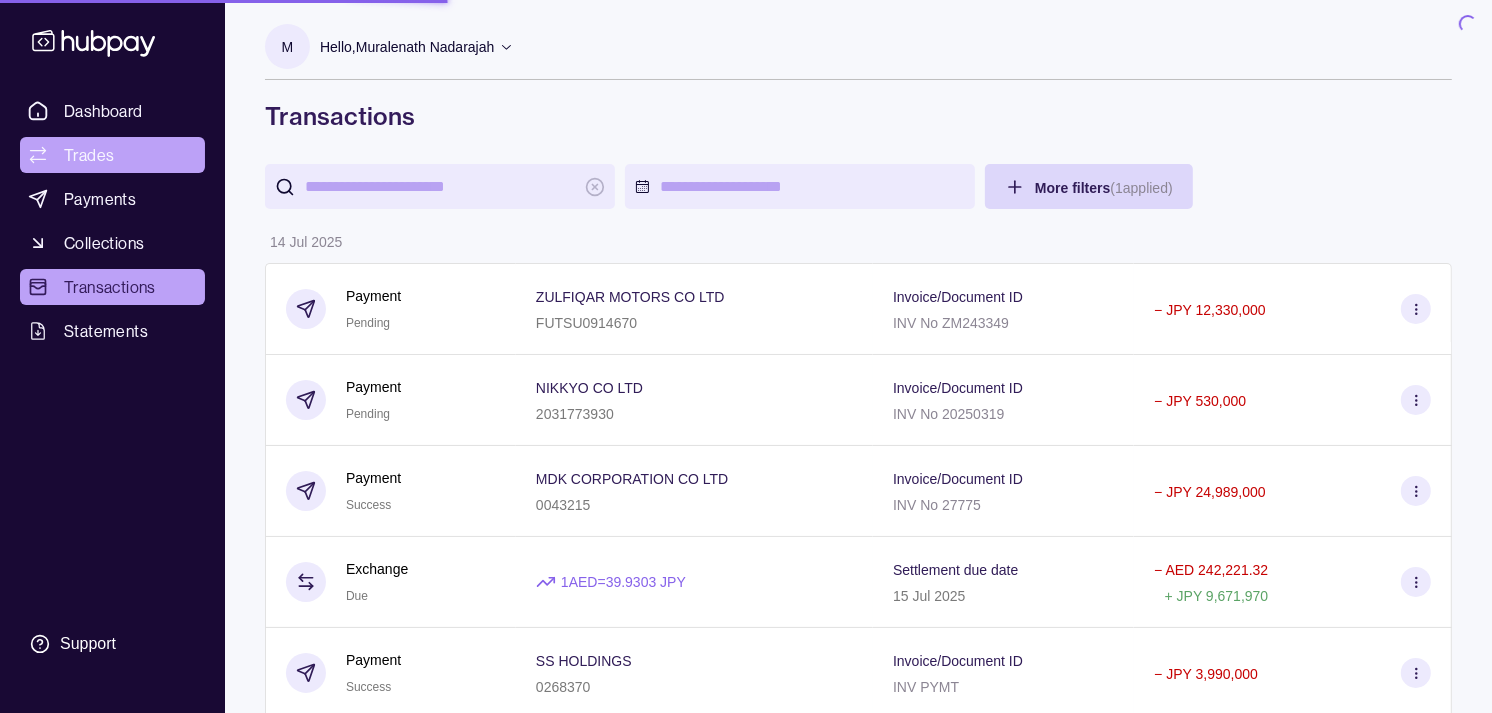 click on "Trades" at bounding box center [112, 155] 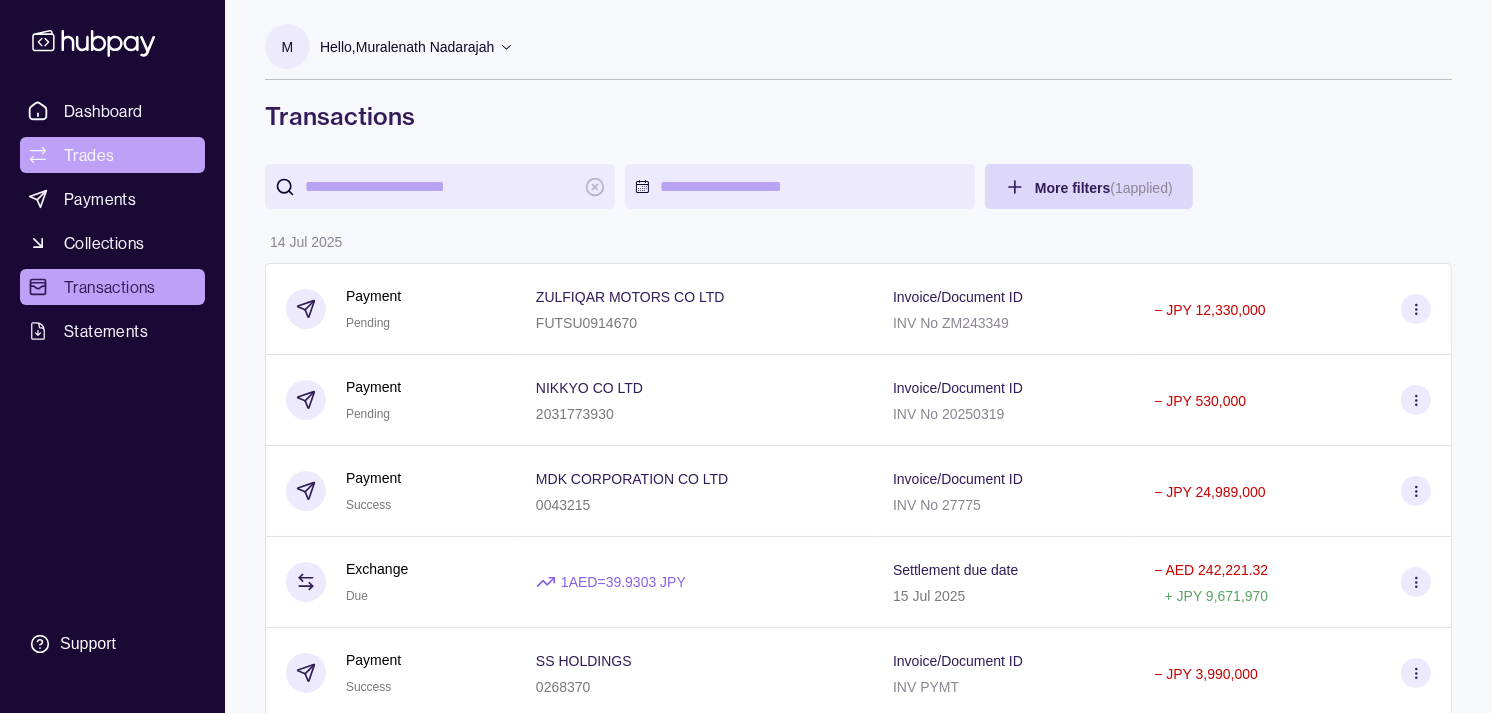 click on "Trades" at bounding box center [89, 155] 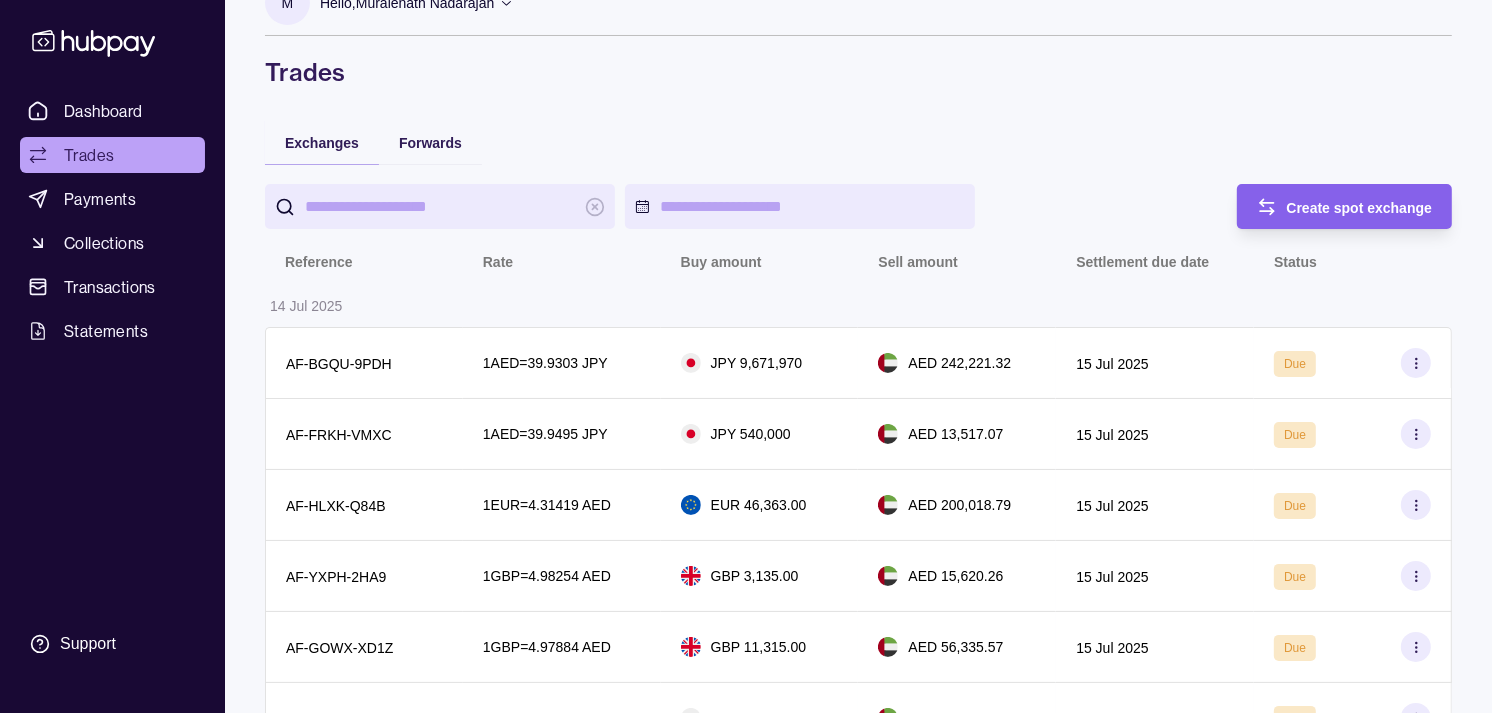 scroll, scrollTop: 0, scrollLeft: 0, axis: both 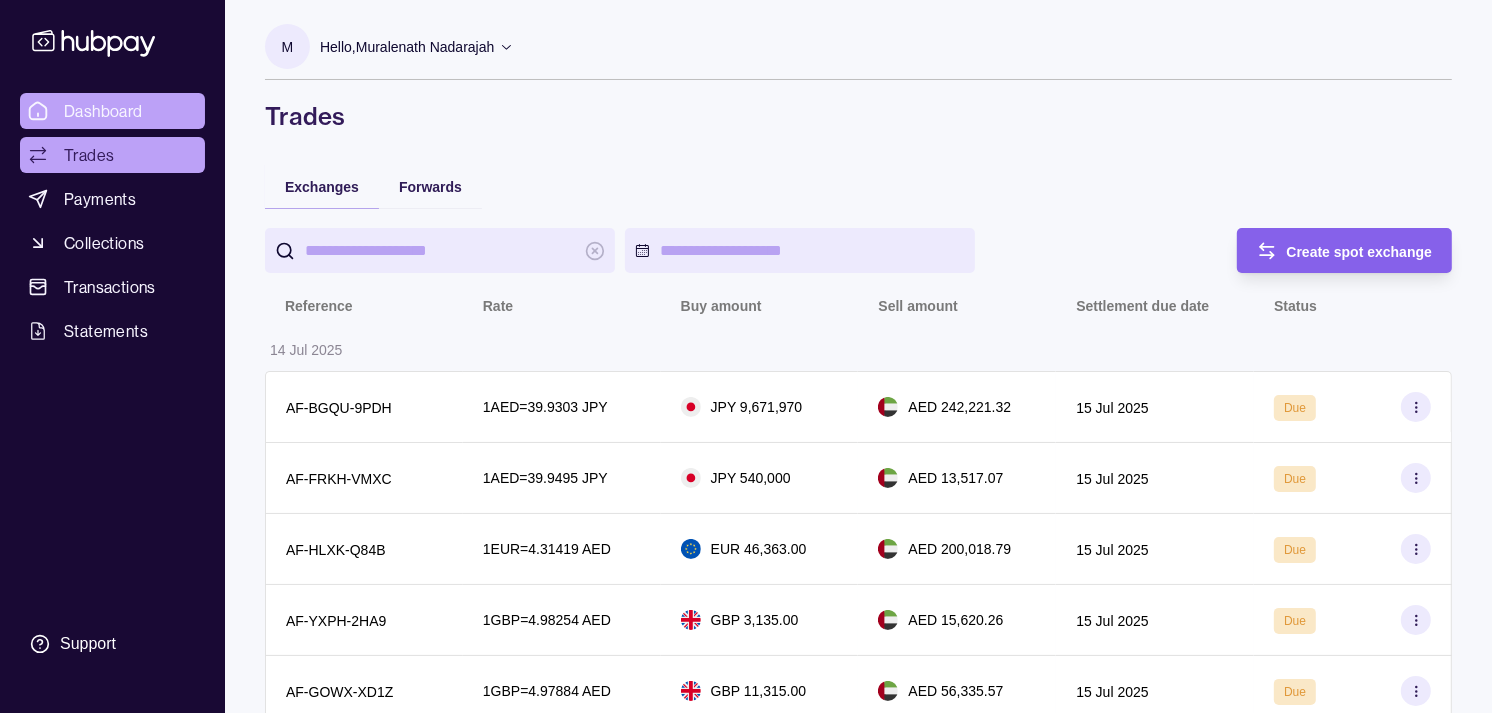 click on "Dashboard" at bounding box center (103, 111) 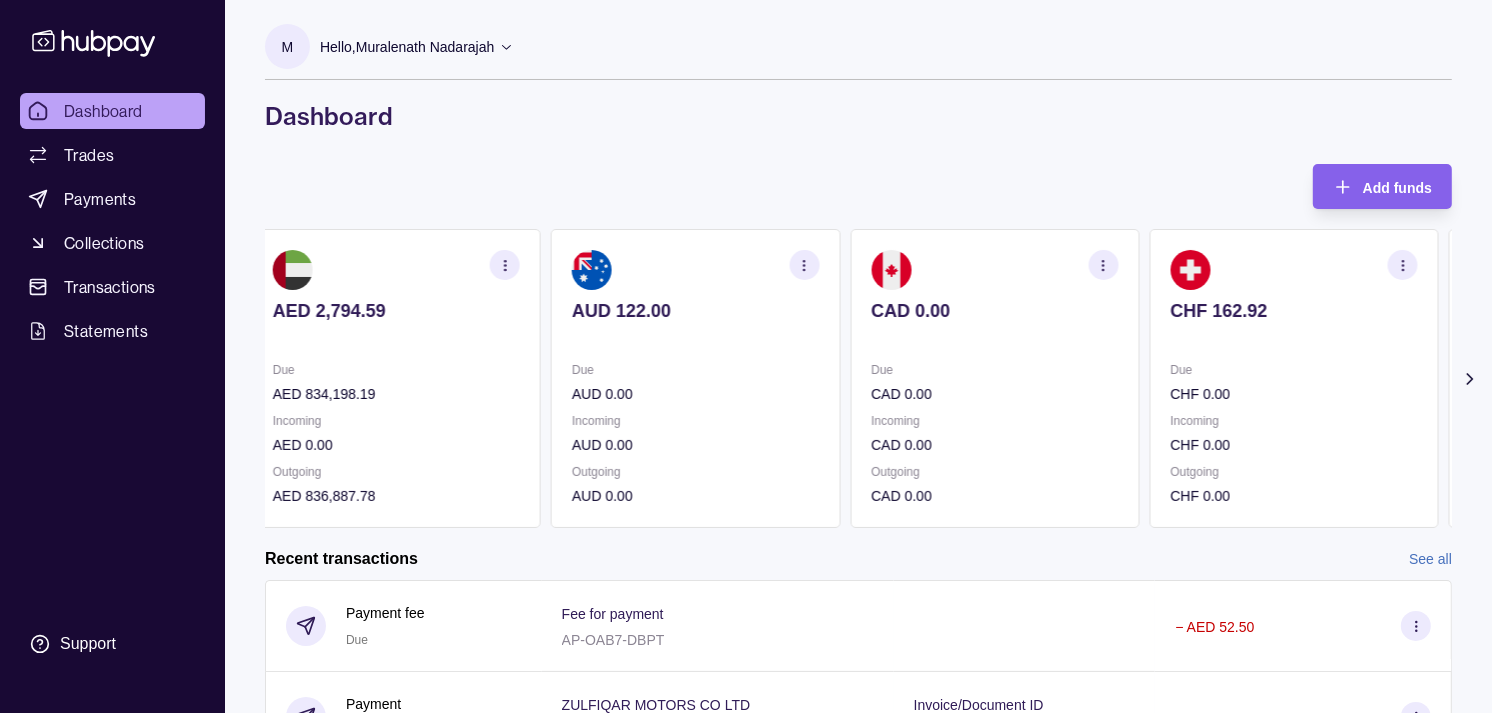 click on "Due CAD 0.00 Incoming CAD 0.00 Outgoing CAD 0.00" at bounding box center [994, 433] 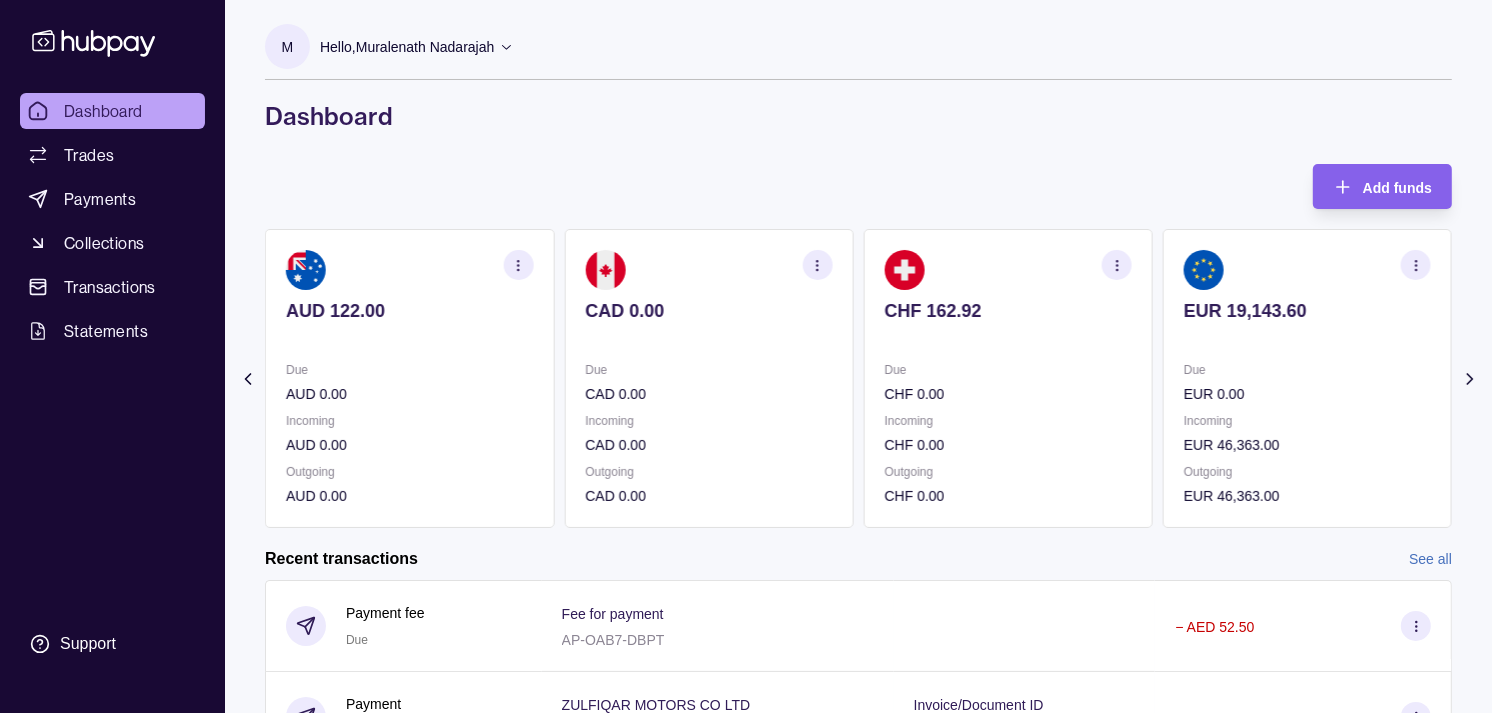 click on "Incoming" at bounding box center (1008, 421) 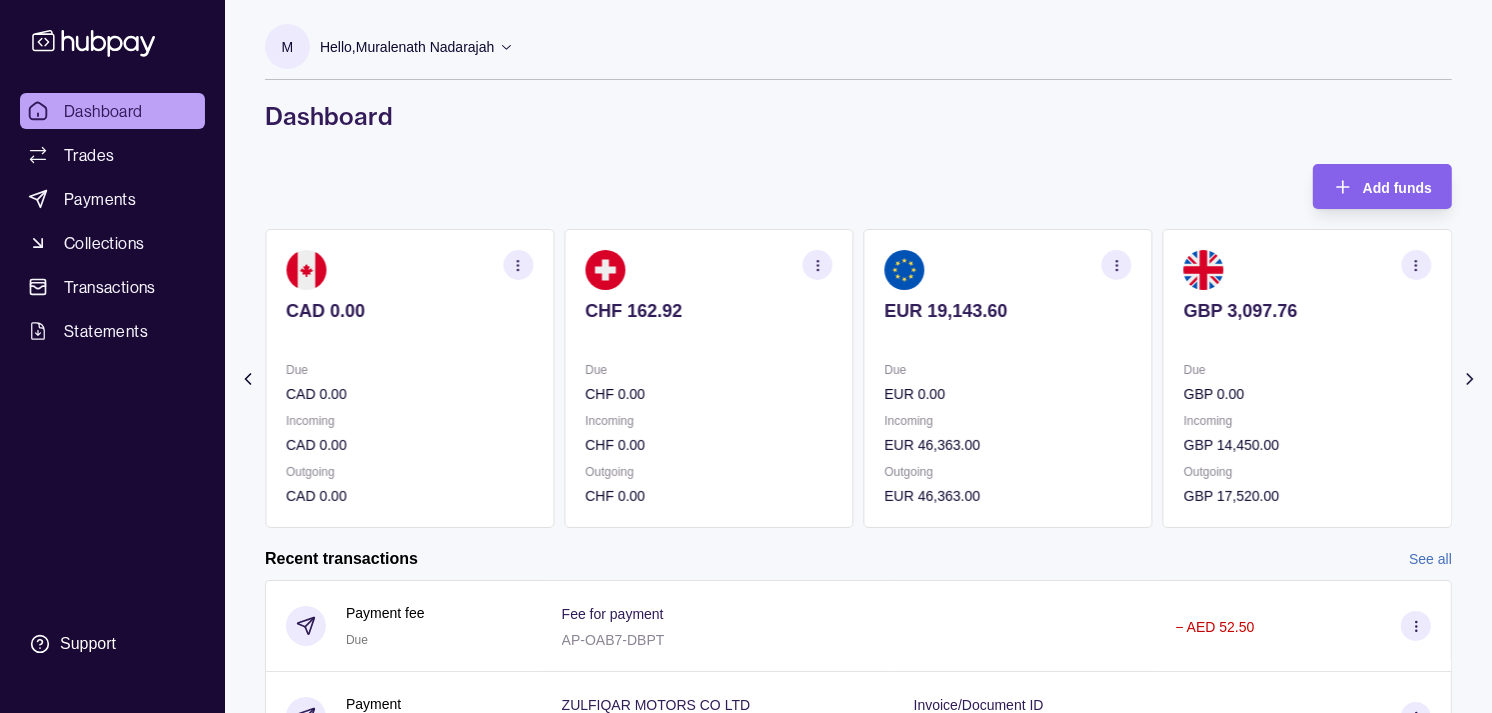 click on "Incoming" at bounding box center (1008, 421) 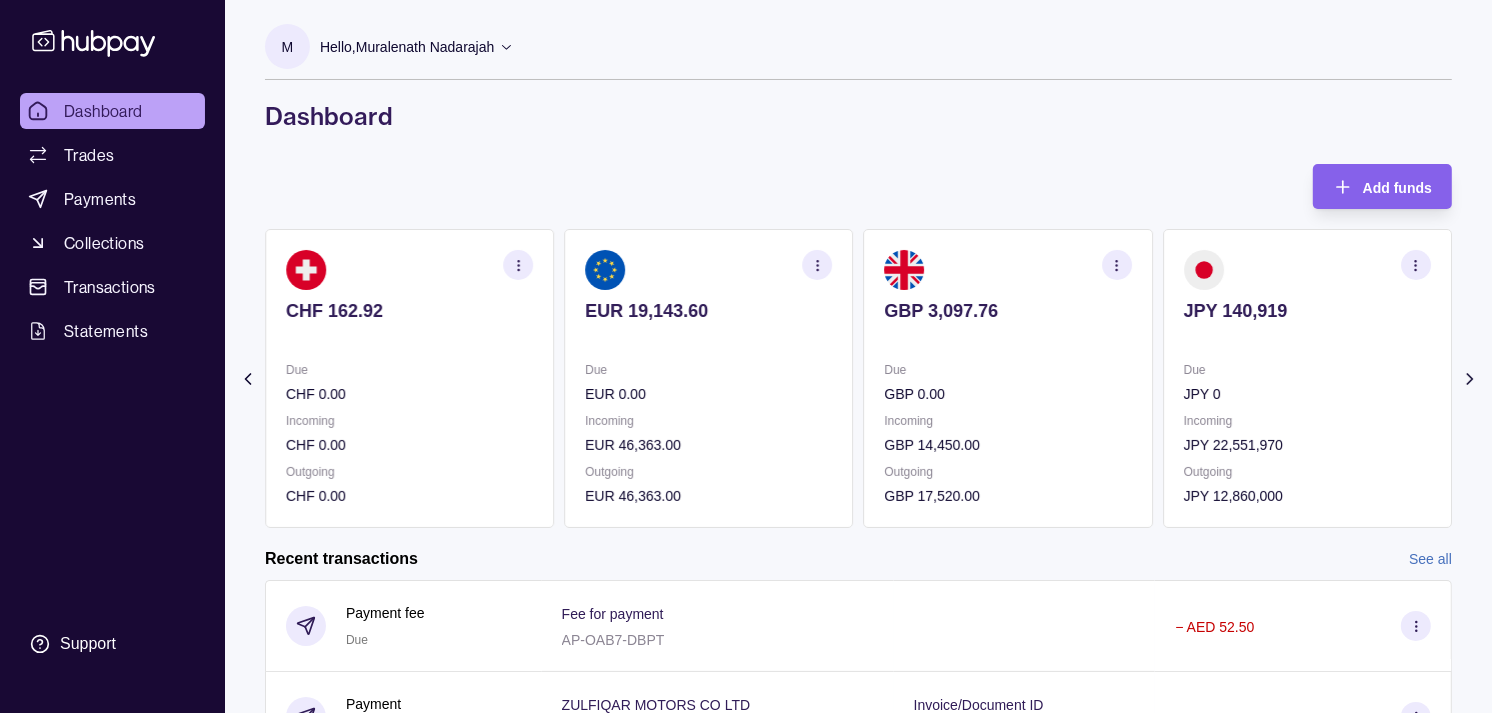 click at bounding box center (818, 265) 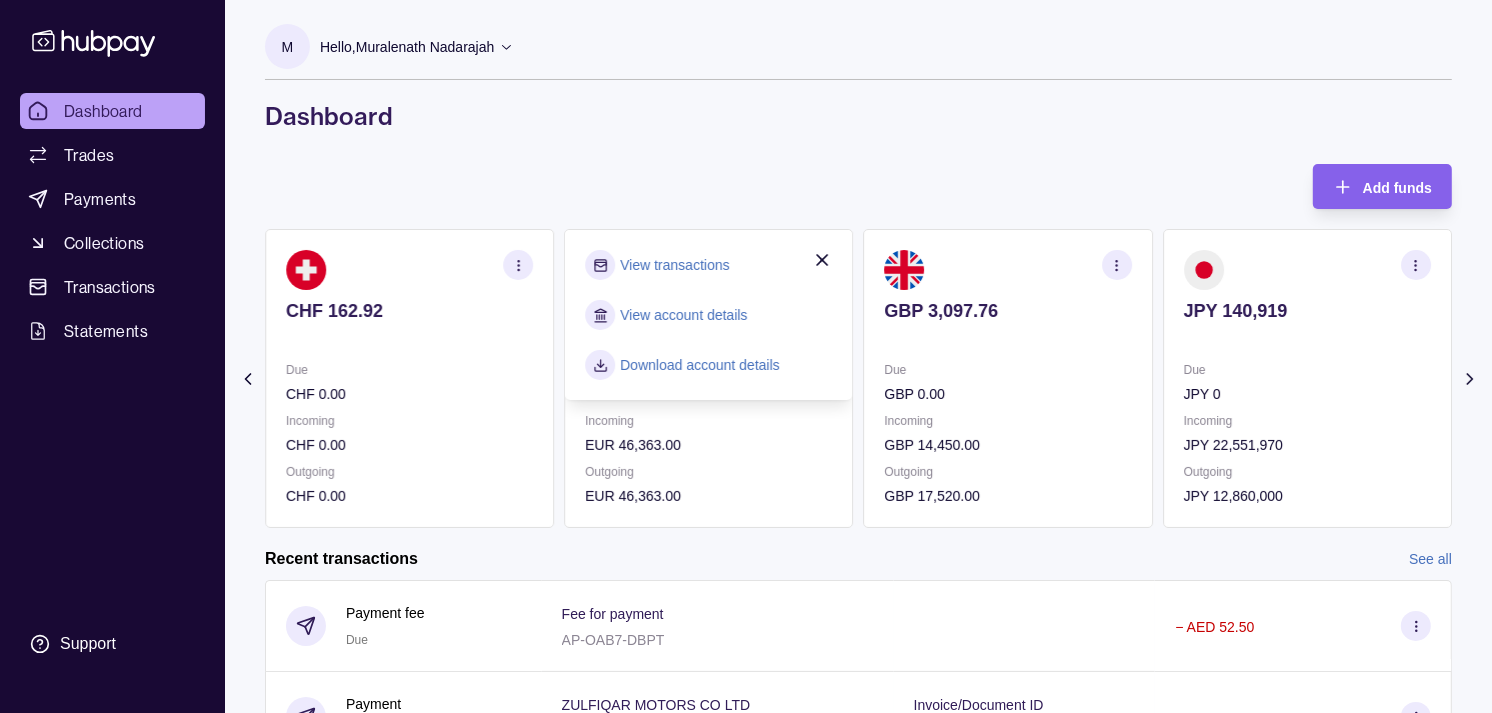click on "View transactions" at bounding box center [674, 265] 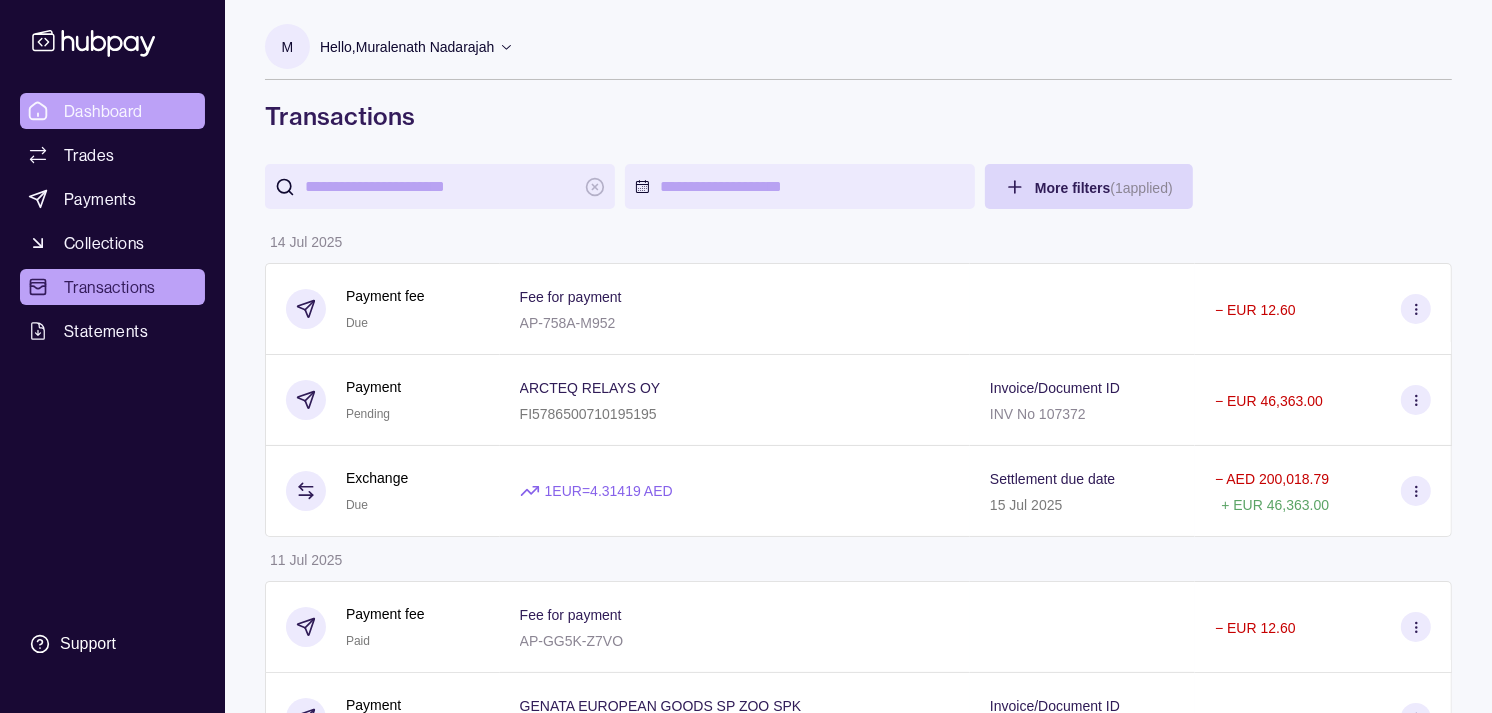click on "Dashboard" at bounding box center [112, 111] 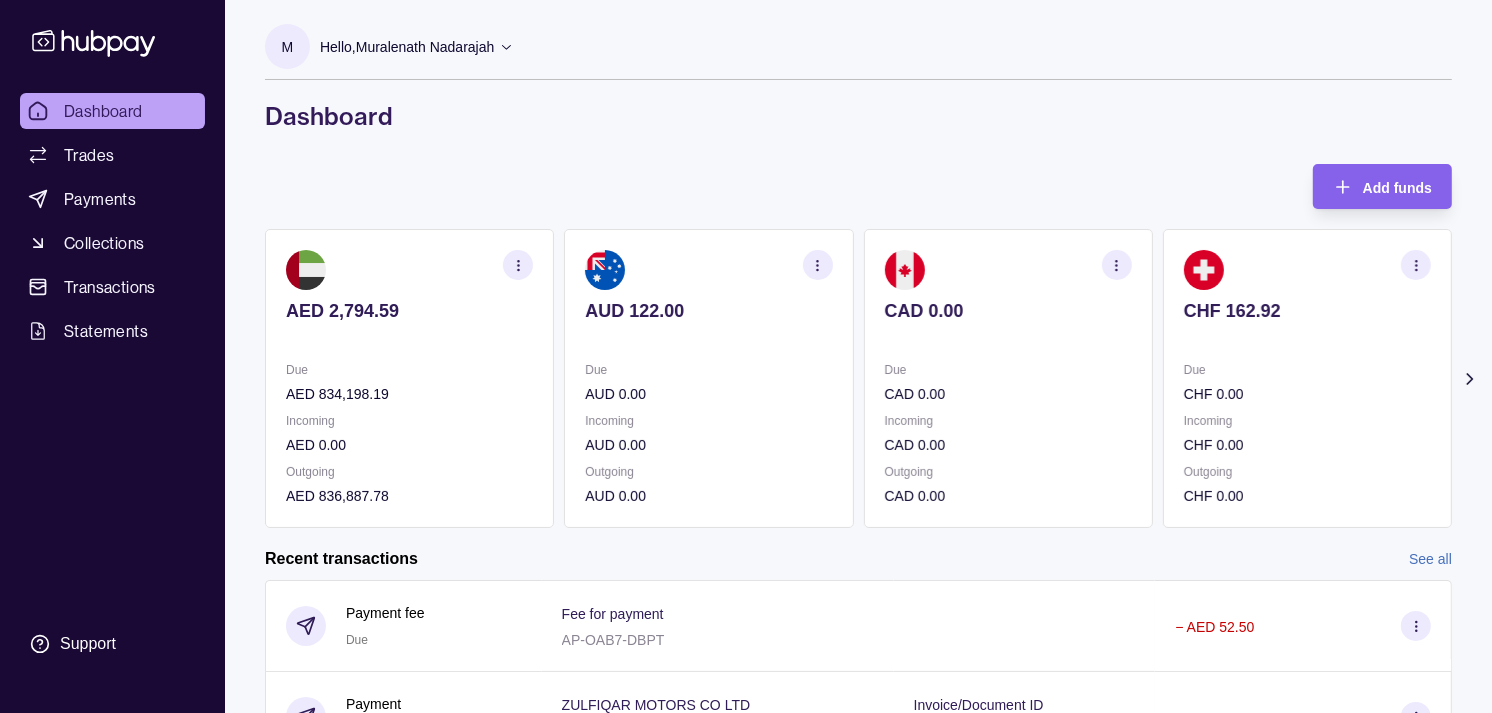 click on "CAD 0.00                                                                                                               Due CAD 0.00 Incoming CAD 0.00 Outgoing CAD 0.00" at bounding box center [1008, 378] 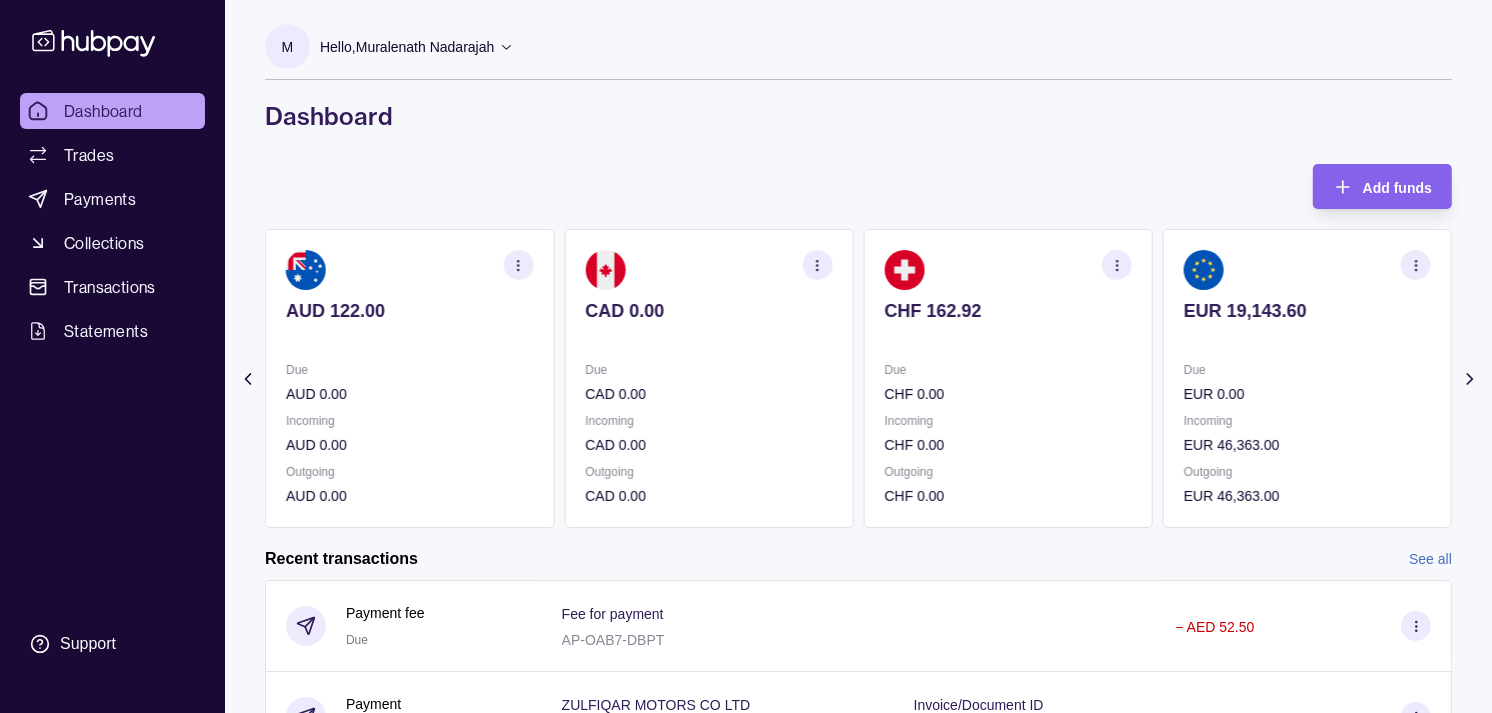 click on "CHF 162.92" at bounding box center (1008, 311) 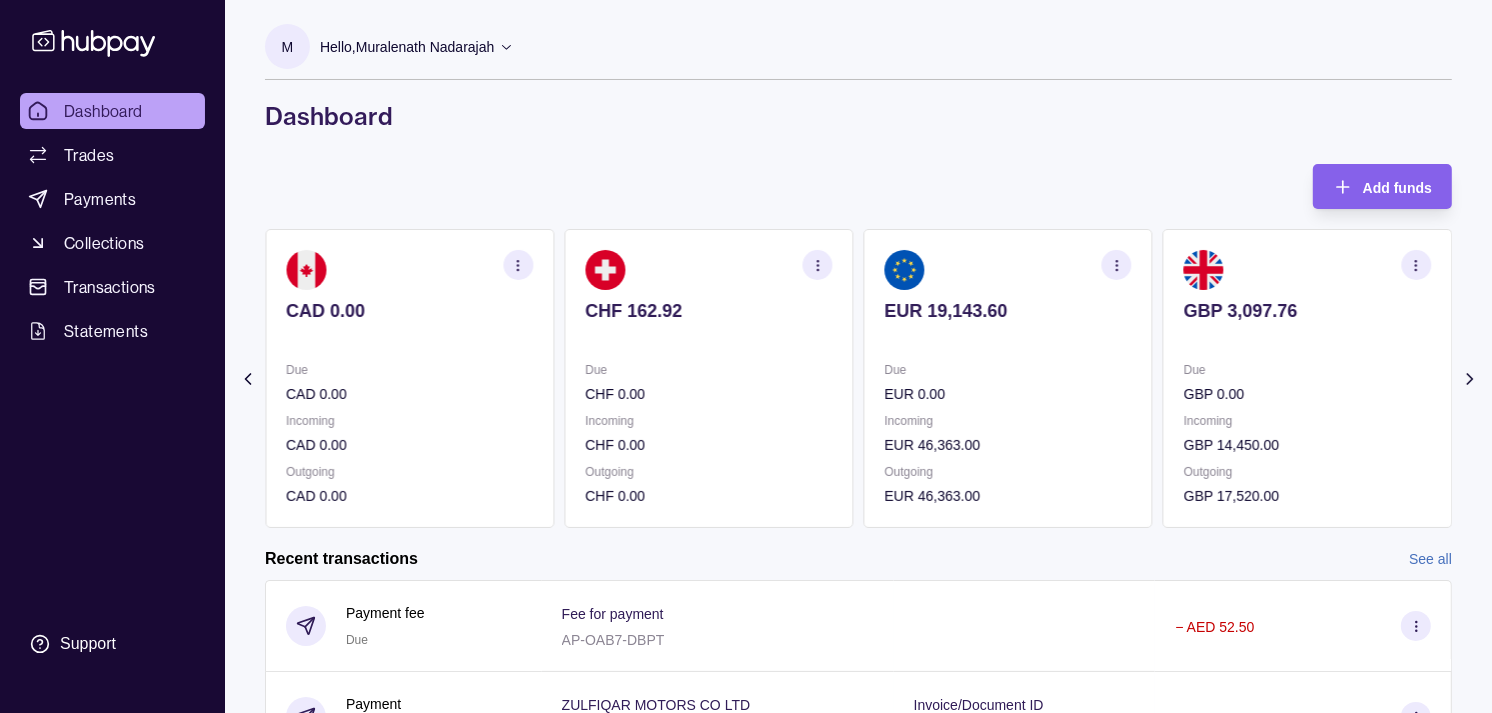 click on "EUR 19,143.60                                                                                                               Due EUR 0.00 Incoming EUR 46,363.00 Outgoing EUR 46,363.00" at bounding box center [1008, 378] 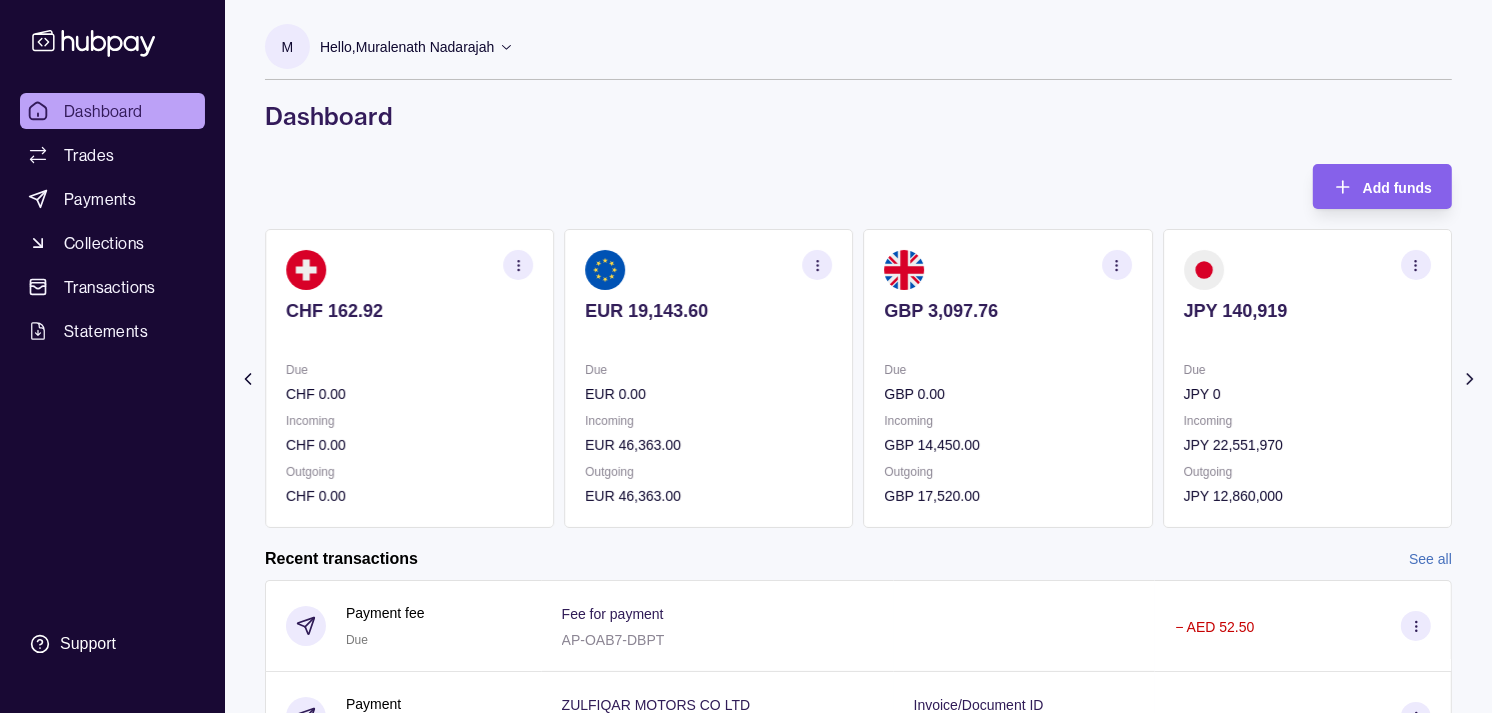 click on "GBP 3,097.76                                                                                                               Due GBP 0.00 Incoming GBP 14,450.00 Outgoing GBP 17,520.00" at bounding box center [1008, 378] 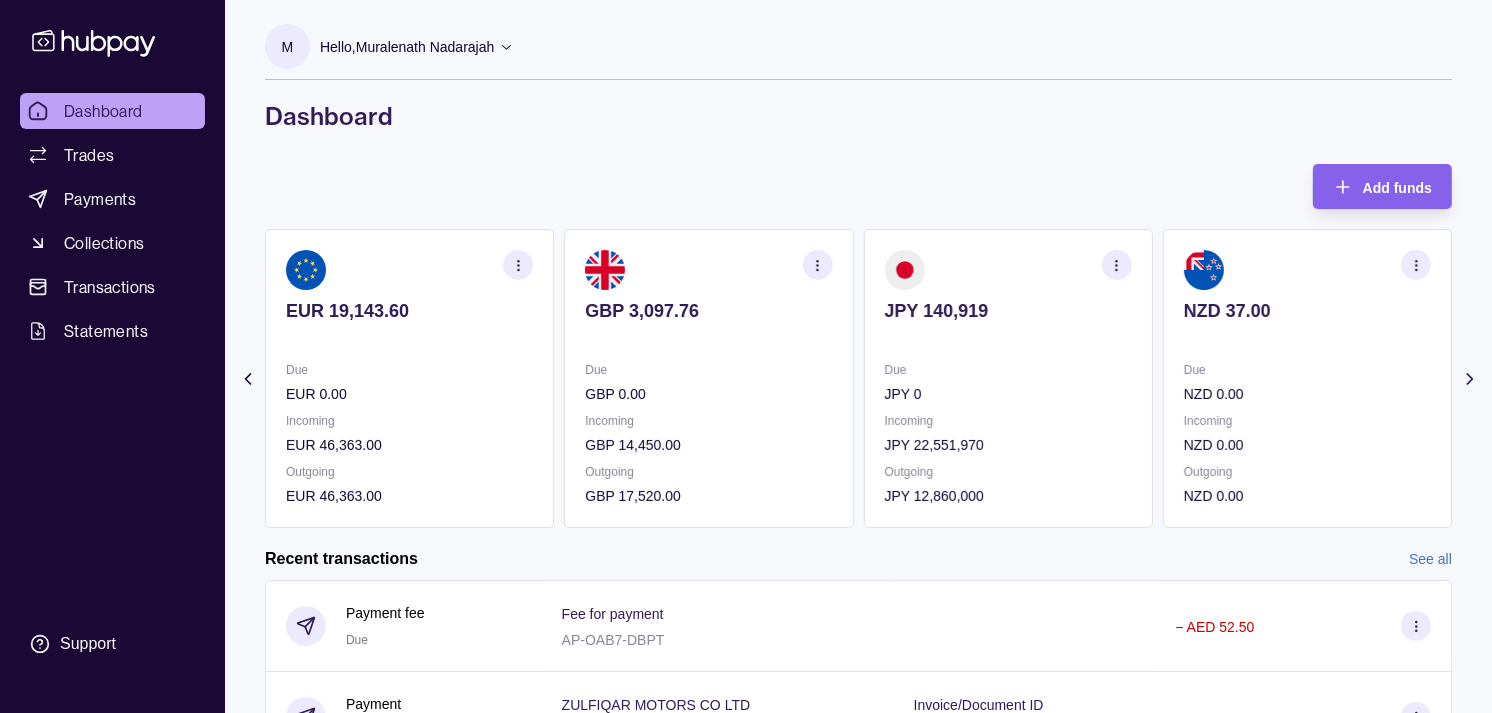 click 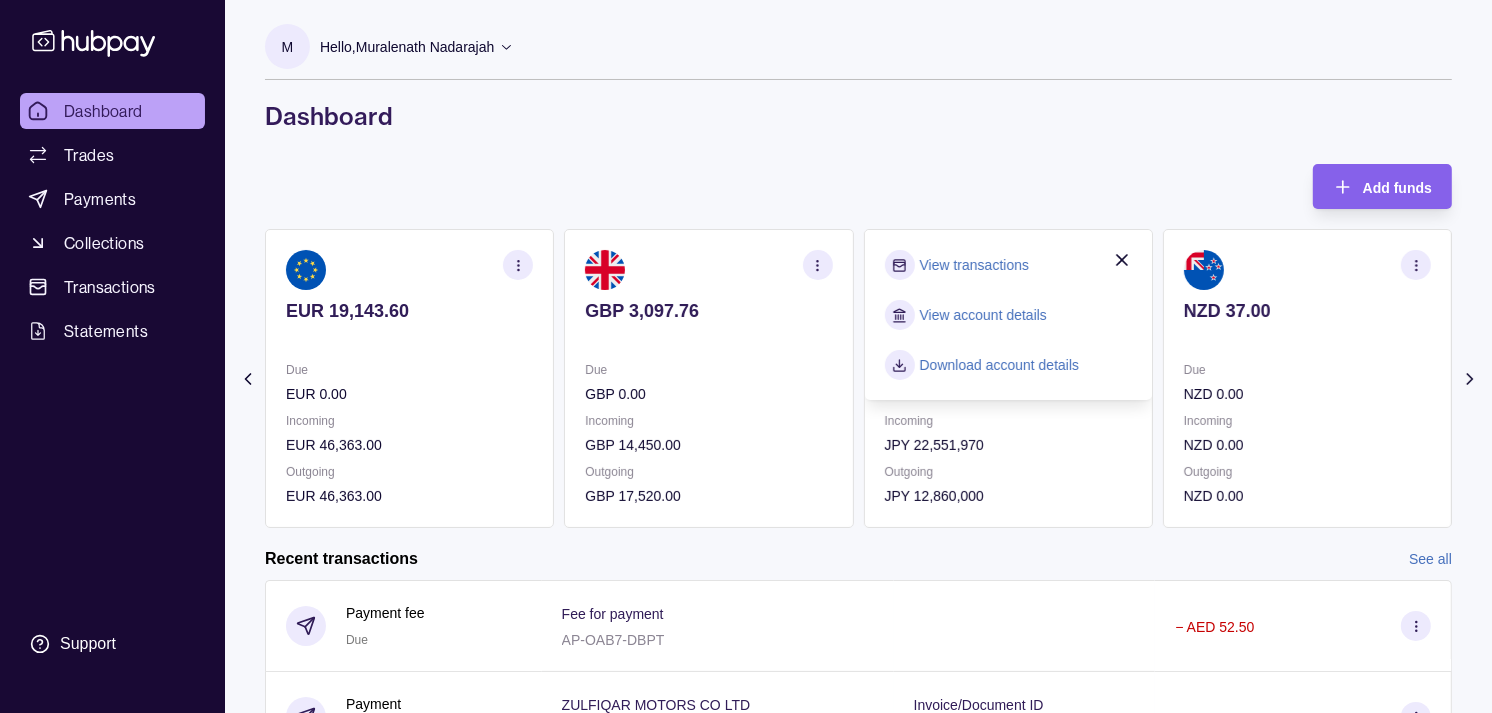 click on "View transactions View account details Download account details" at bounding box center [1008, 315] 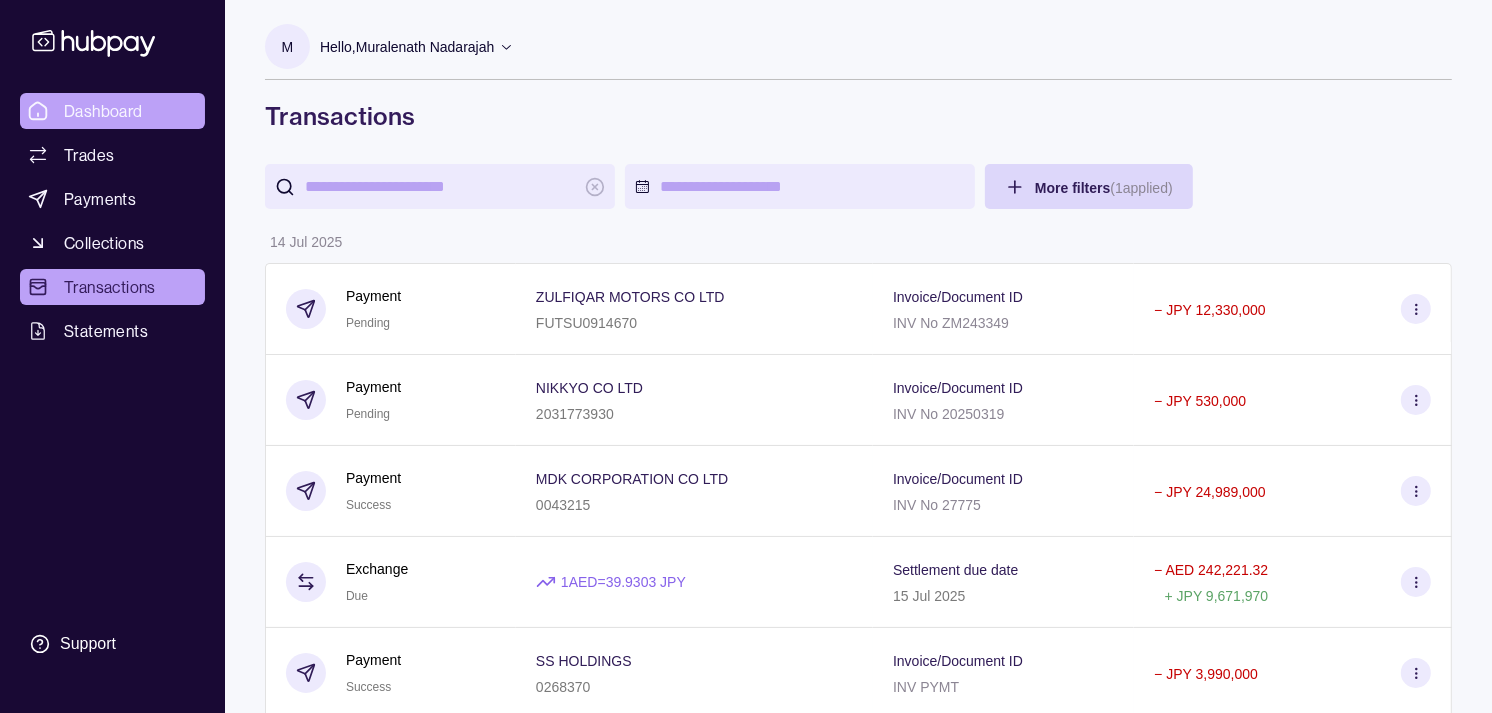 click on "Dashboard" at bounding box center (112, 111) 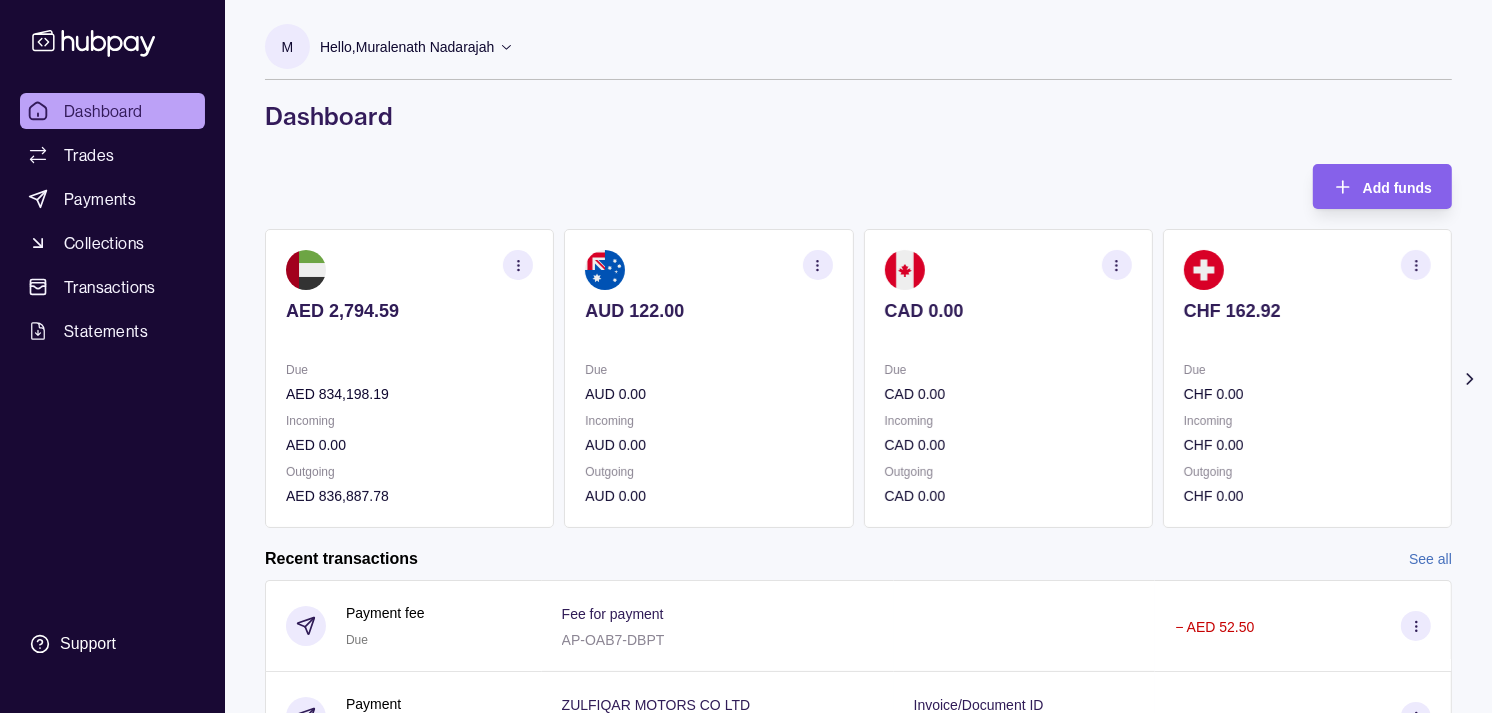 click on "Due" at bounding box center (1008, 370) 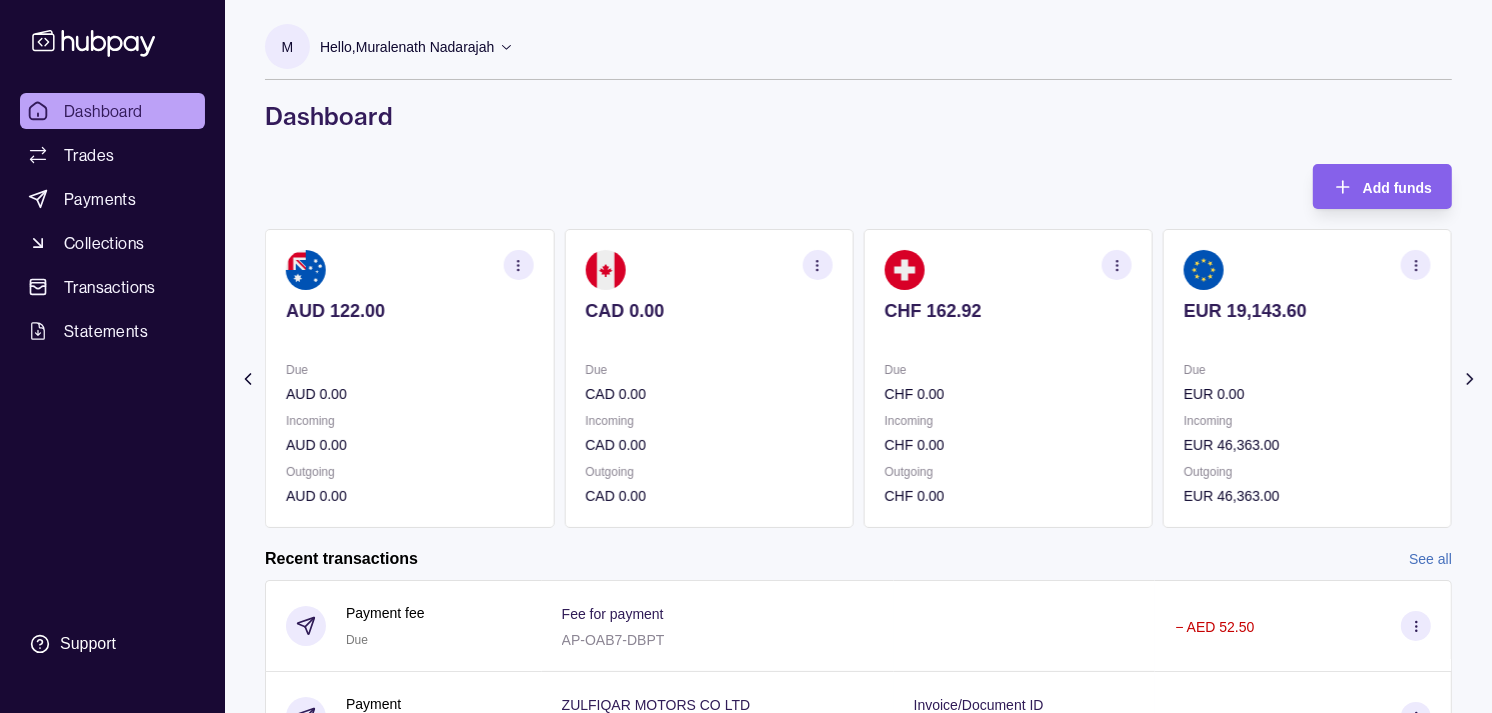 click on "Due" at bounding box center [1008, 370] 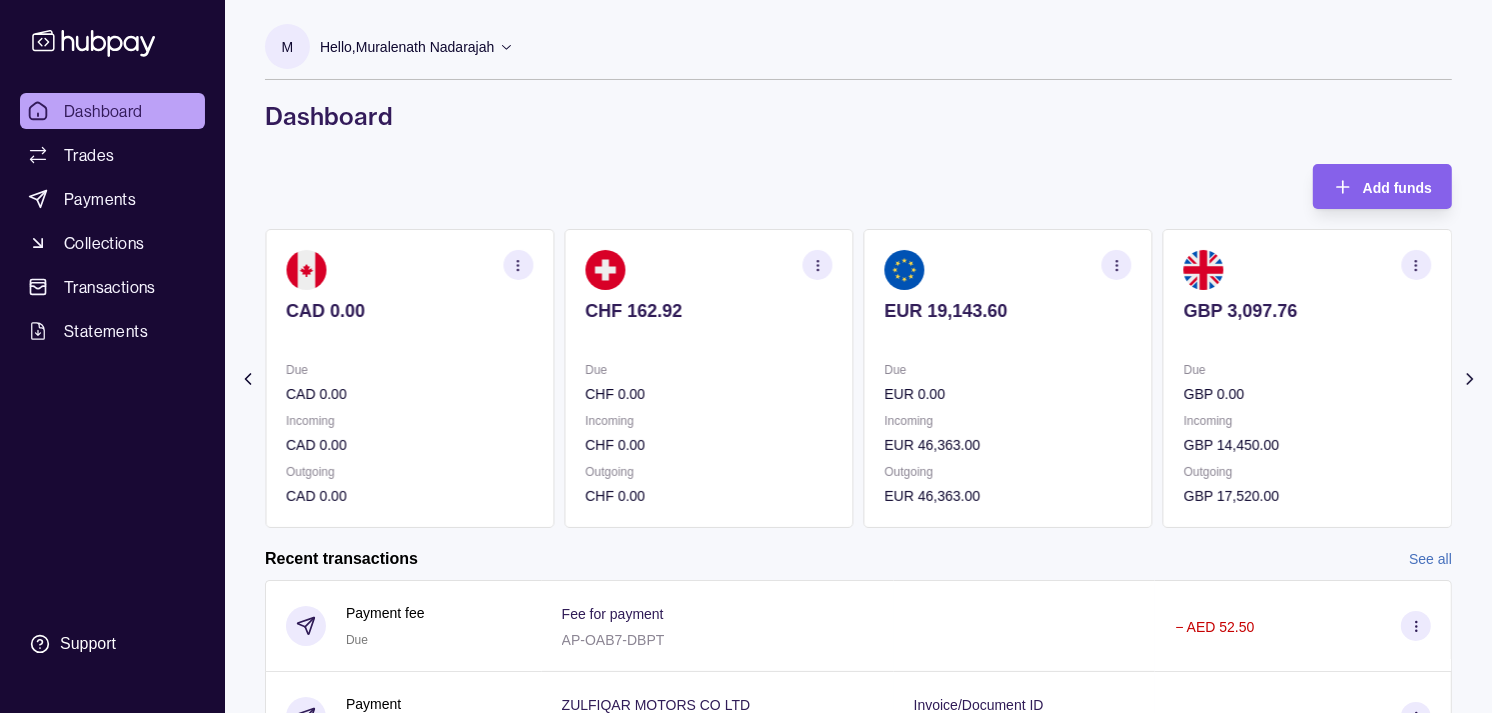click on "Due" at bounding box center (708, 370) 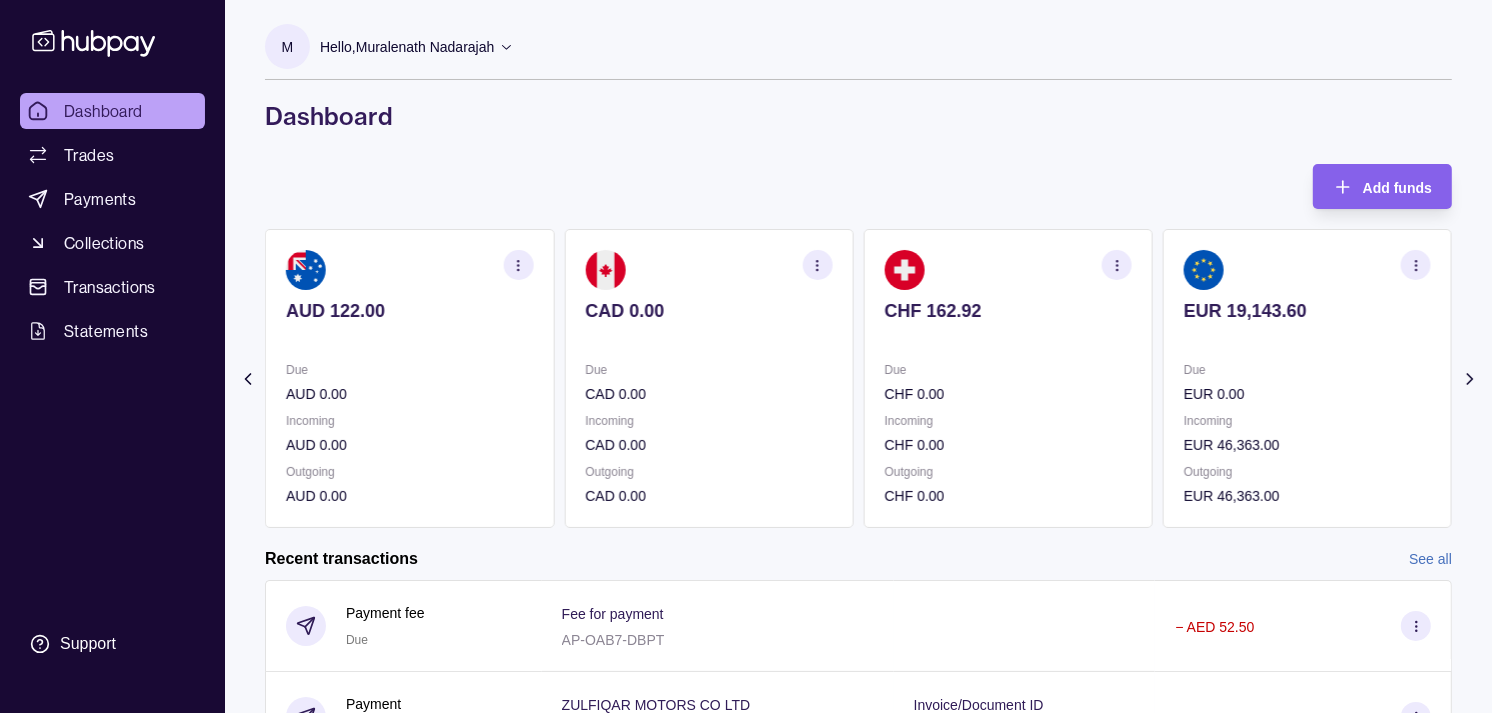 click on "CHF 0.00" at bounding box center [1008, 394] 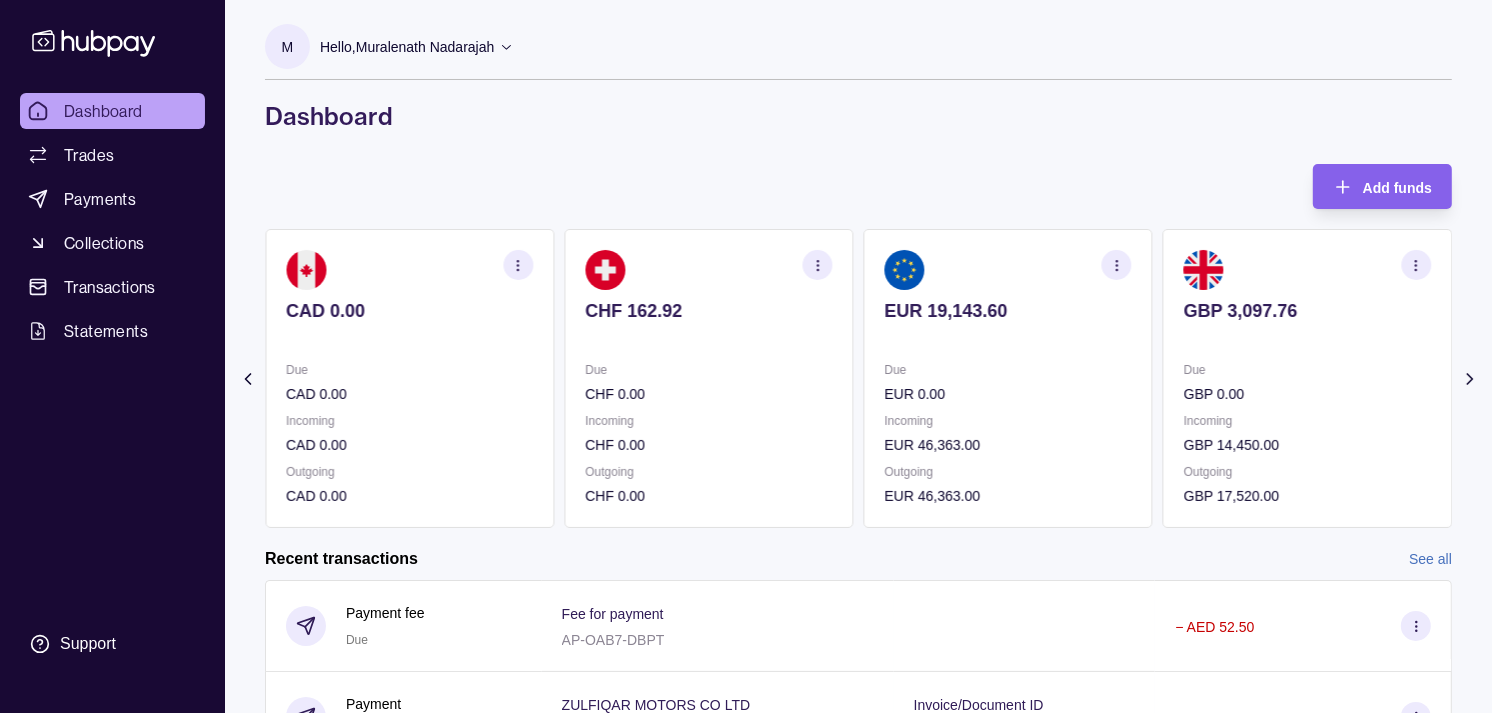 click on "Due" at bounding box center (1008, 370) 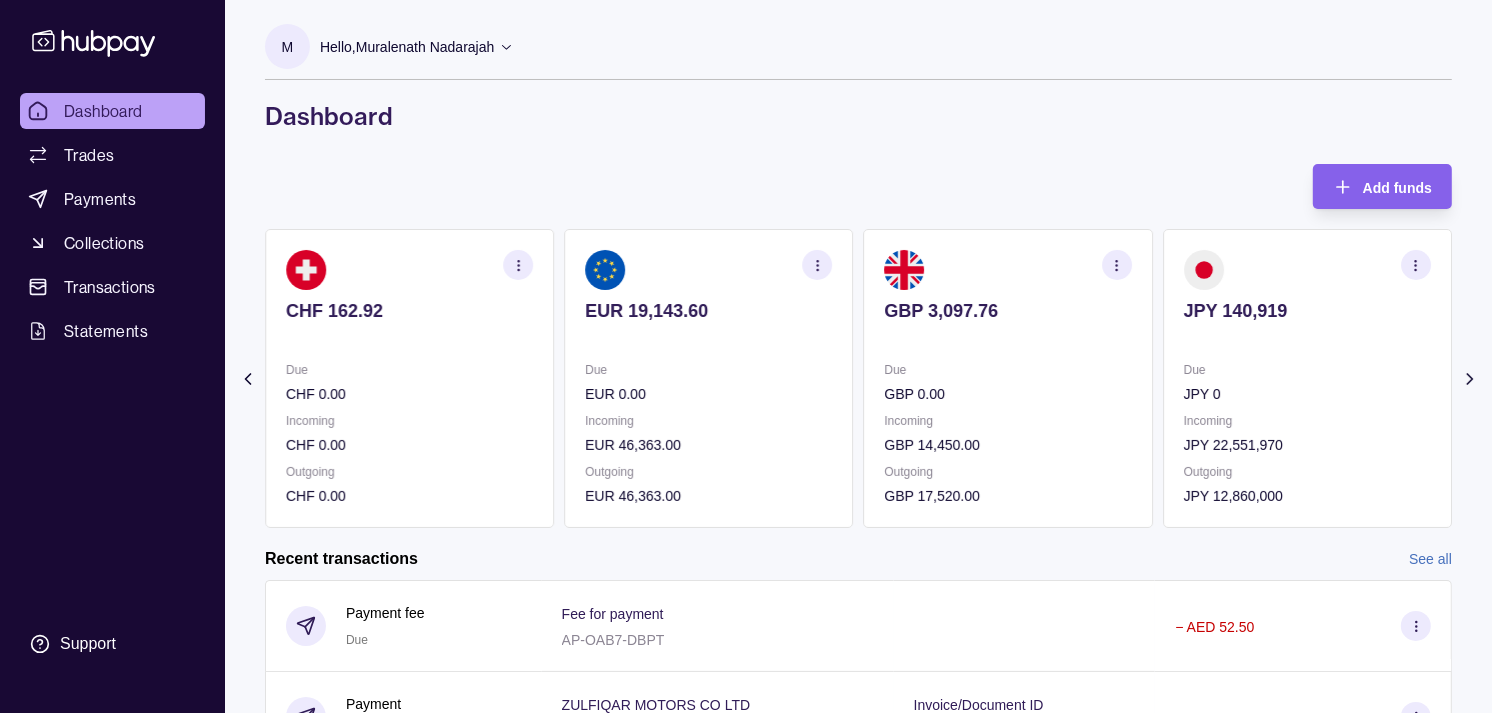 click 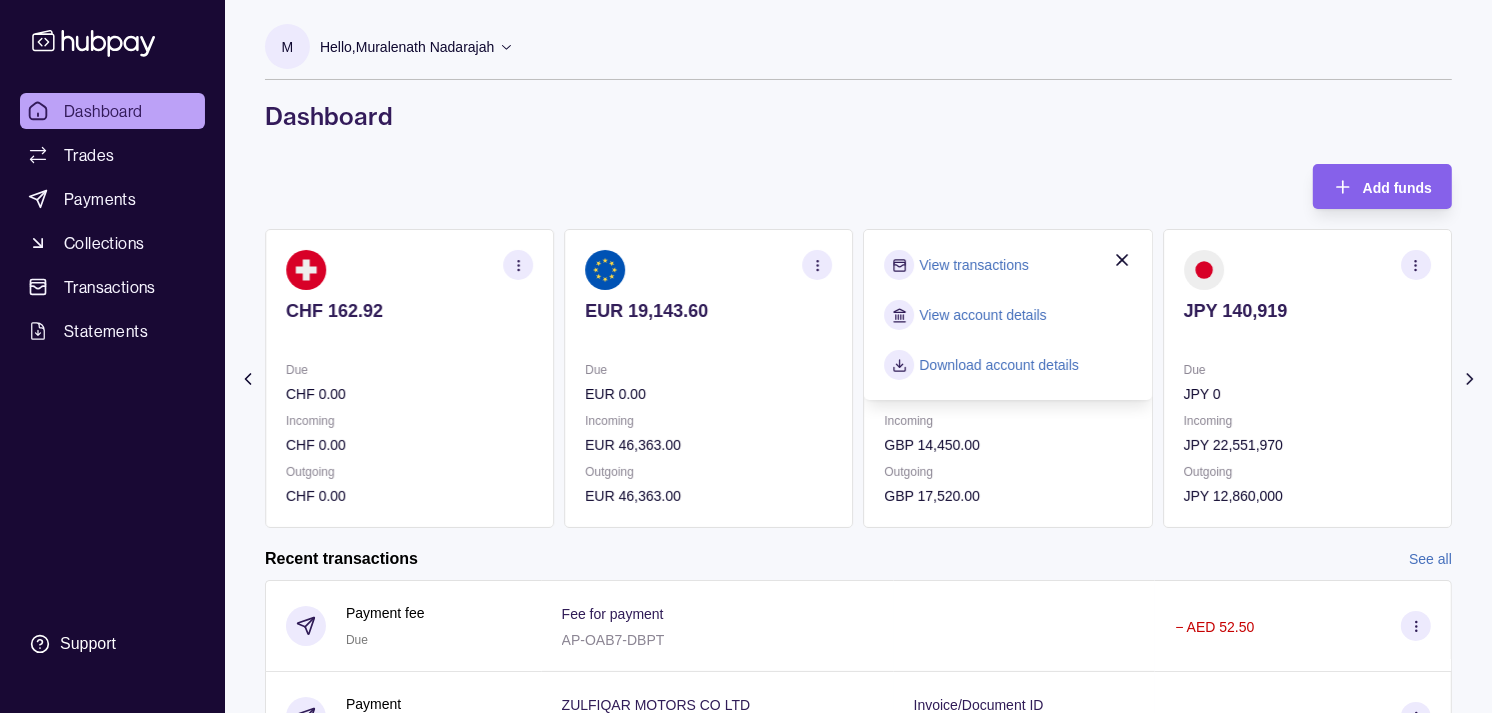 click on "View transactions" at bounding box center [974, 265] 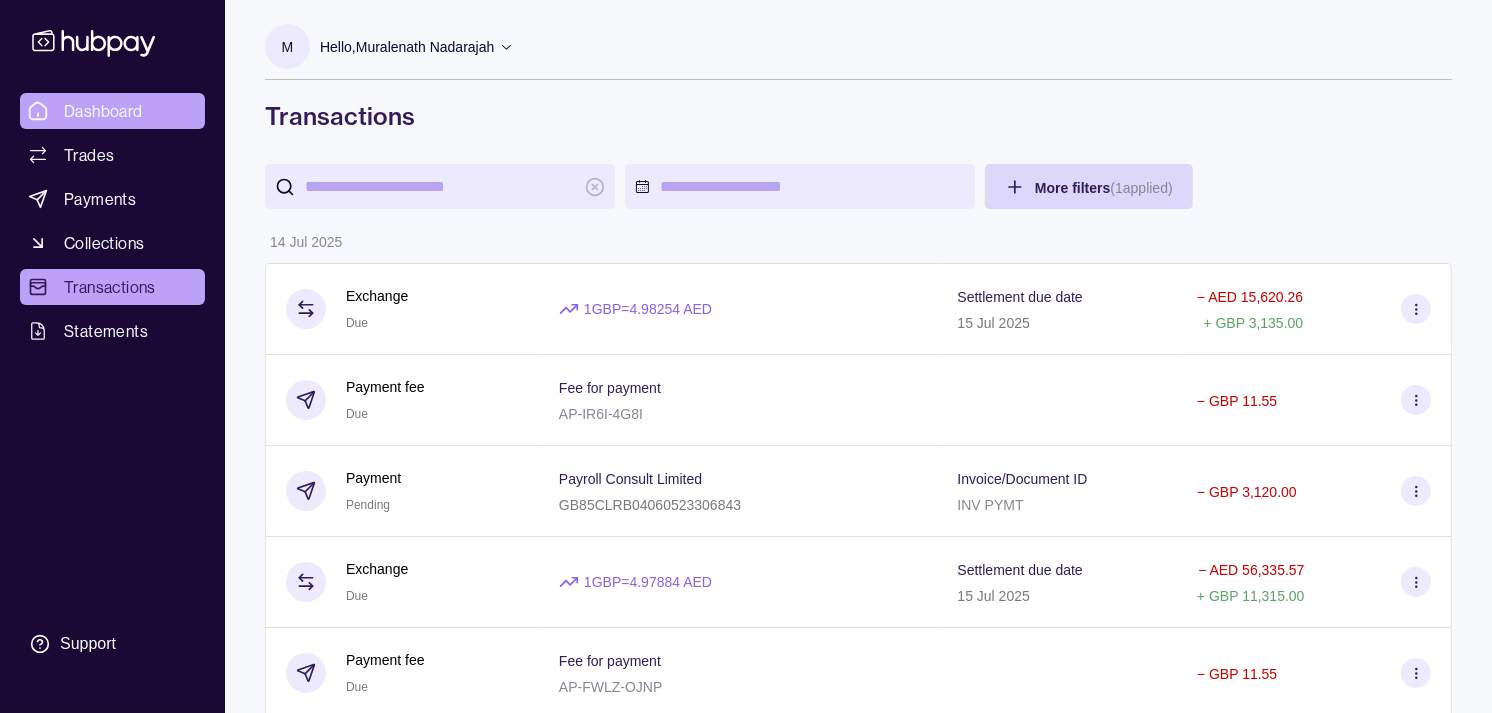 click on "Dashboard" at bounding box center [103, 111] 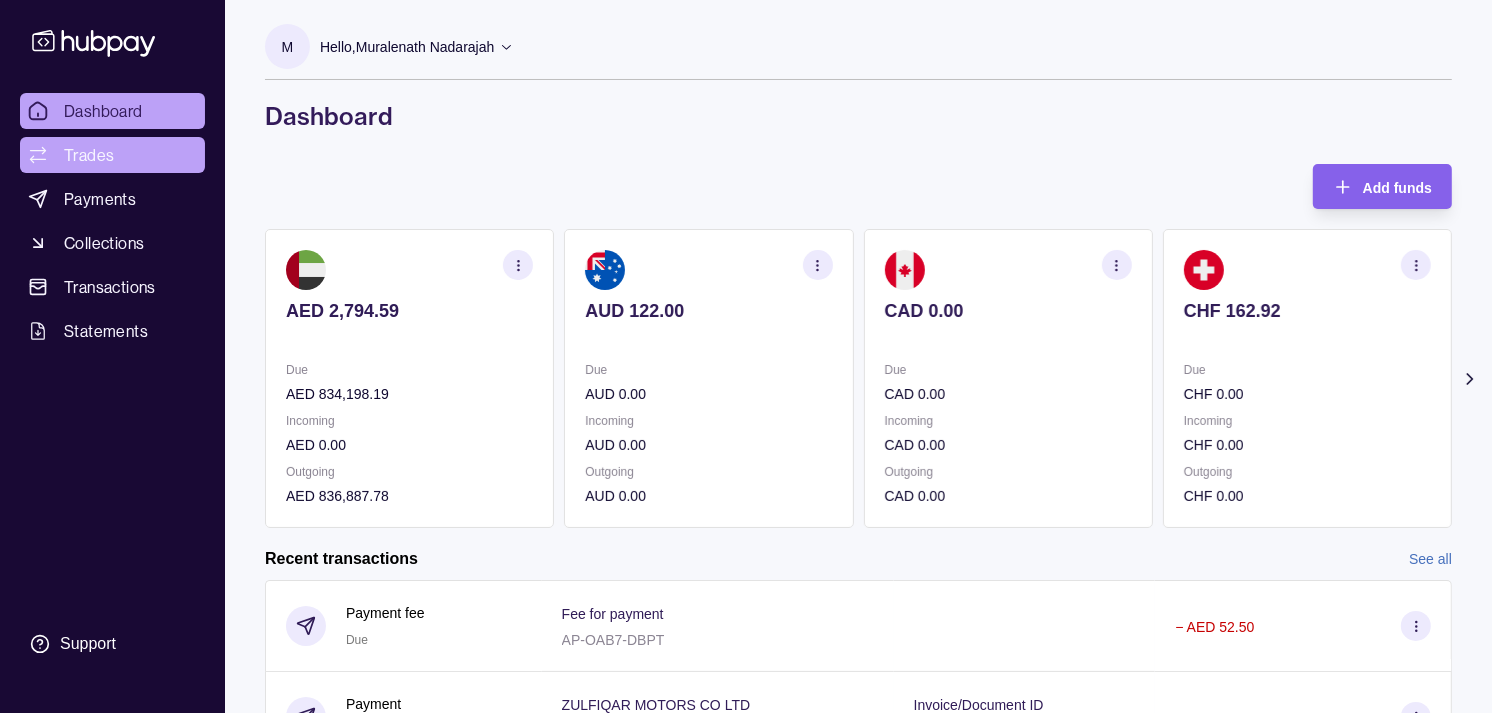 click on "Trades" at bounding box center (89, 155) 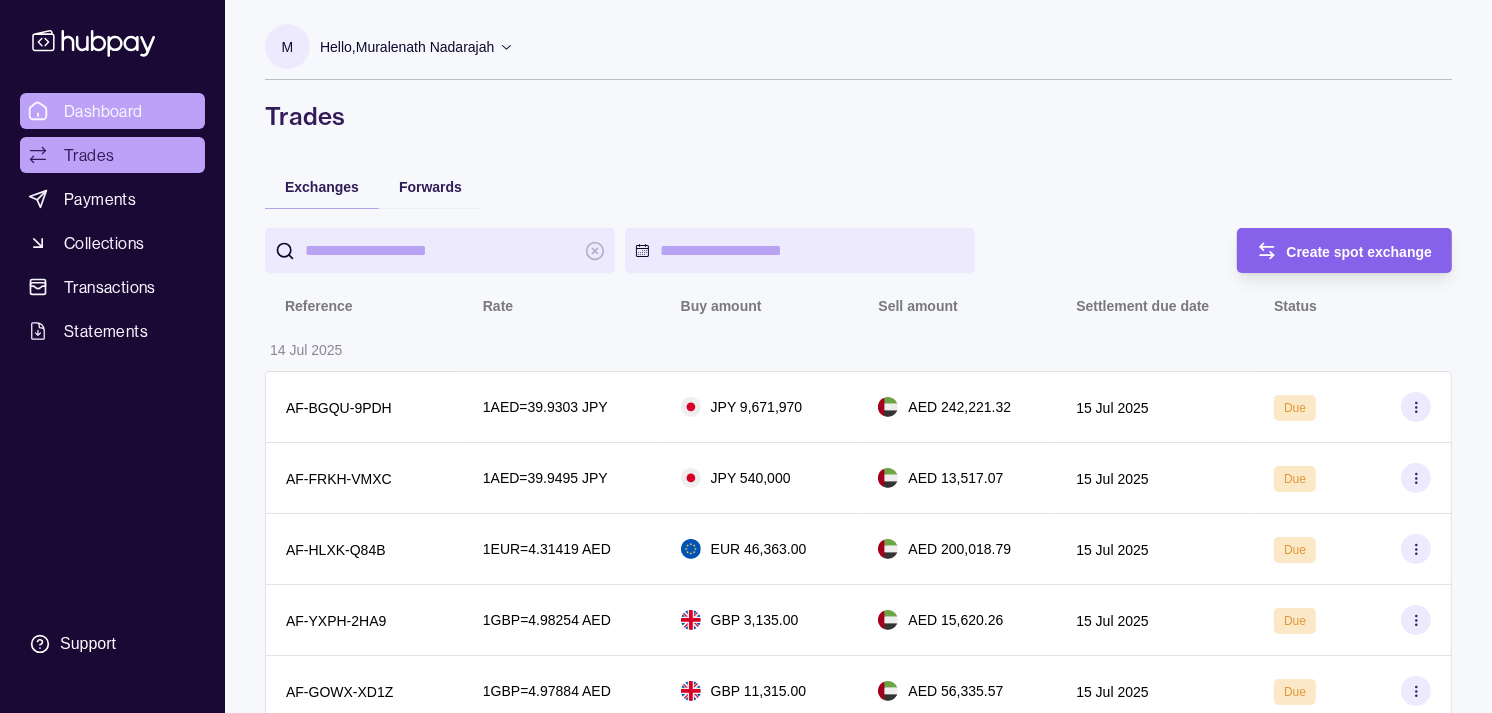 click on "Dashboard" at bounding box center (103, 111) 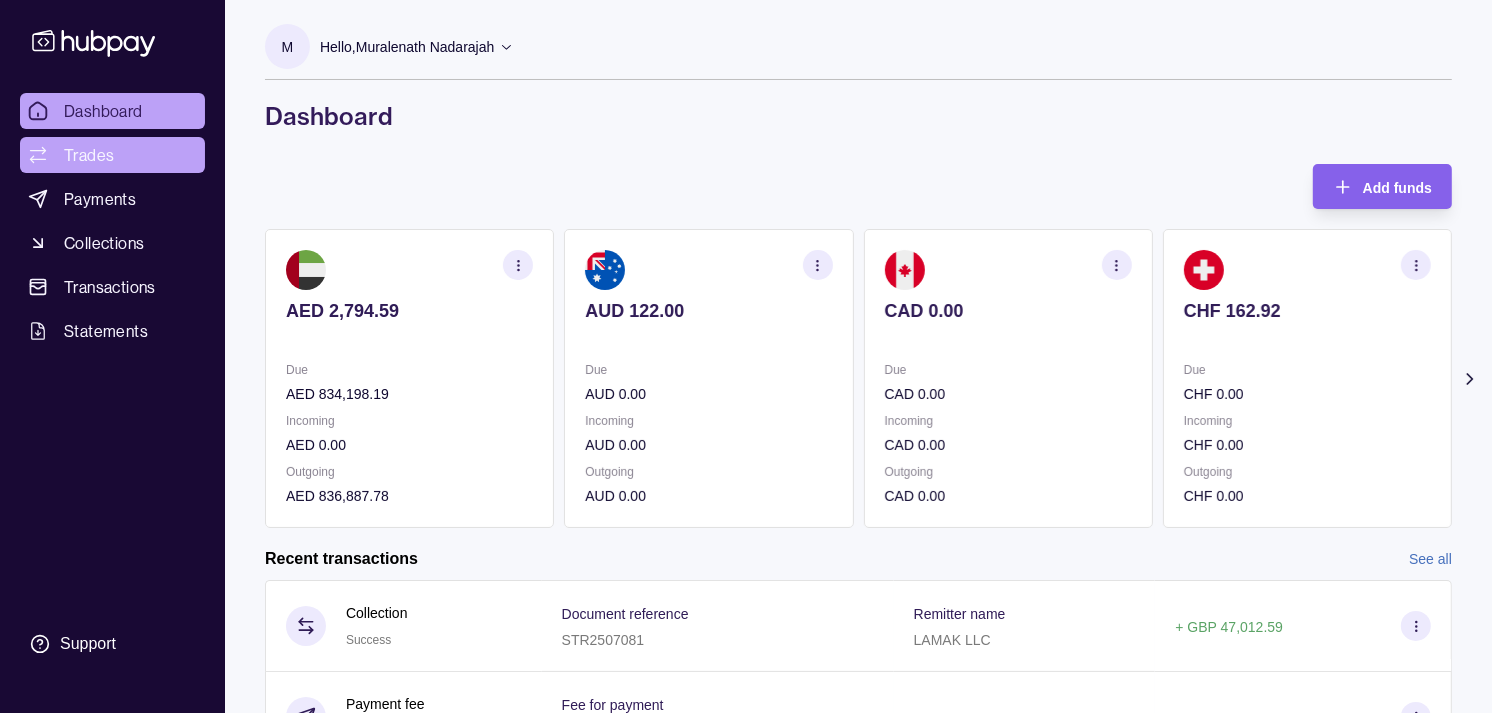 click on "Trades" at bounding box center (112, 155) 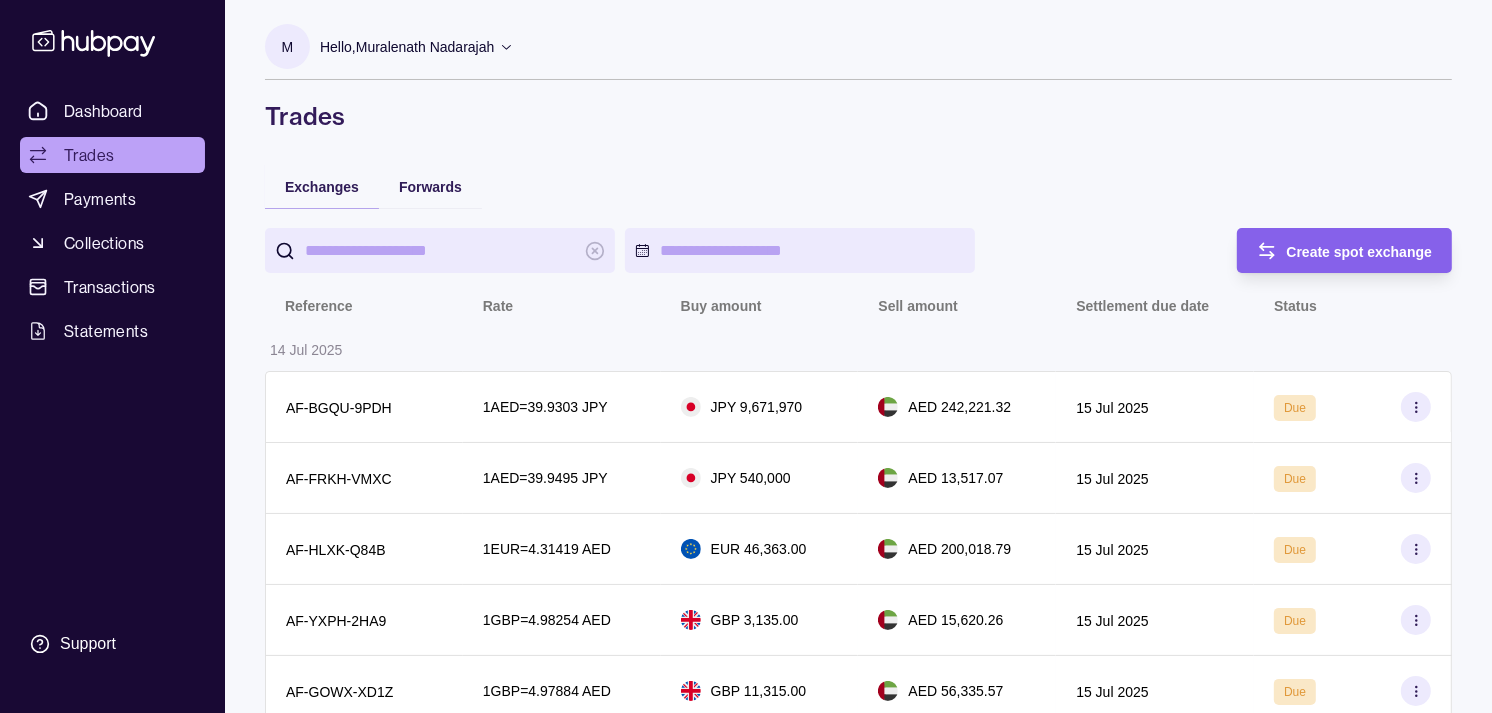 drag, startPoint x: 1321, startPoint y: 232, endPoint x: 1290, endPoint y: 235, distance: 31.144823 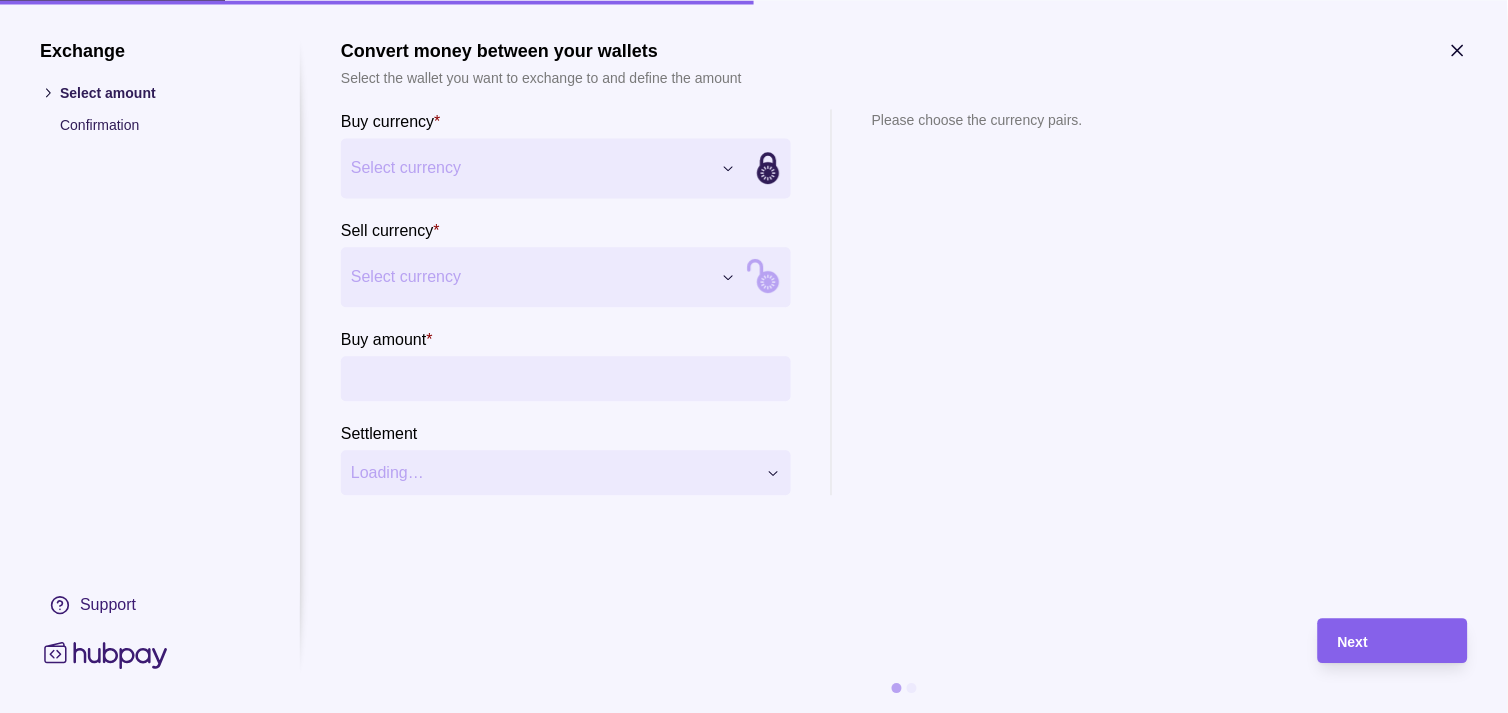 click on "Dashboard Trades Payments Collections Transactions Statements Support M Hello,  Muralenath Nadarajah Strides Trading LLC Account Terms and conditions Privacy policy Sign out Trades Exchanges Forwards Create spot exchange Reference Rate Buy amount Sell amount Settlement due date Status 14 Jul 2025 AF-BGQU-9PDH 1  AED  =  39.9303   JPY JPY 9,671,970 AED 242,221.32 15 Jul 2025 Due AF-FRKH-VMXC 1  AED  =  39.9495   JPY JPY 540,000 AED 13,517.07 15 Jul 2025 Due AF-HLXK-Q84B 1  EUR  =  4.31419   AED EUR 46,363.00 AED 200,018.79 15 Jul 2025 Due AF-YXPH-2HA9 1  GBP  =  4.98254   AED GBP 3,135.00 AED 15,620.26 15 Jul 2025 Due AF-GOWX-XD1Z 1  GBP  =  4.97884   AED GBP 11,315.00 AED 56,335.57 15 Jul 2025 Due AF-W18I-5VA8 1  AED  =  39.9127   JPY JPY 12,340,000 AED 309,174.77 15 Jul 2025 Due 11 Jul 2025 AF-O9HL-K8R3 1  AED  =  39.8425   JPY JPY 40,000,000 AED 1,003,953.07 14 Jul 2025 Success AF-SJES-D4FJ 1  AED  =  39.8393   JPY JPY 5,000,000 AED 125,504.21 14 Jul 2025 Success 10 Jul 2025 AF-RONO-FJYH 1  AED  =  39.6917" at bounding box center (754, 996) 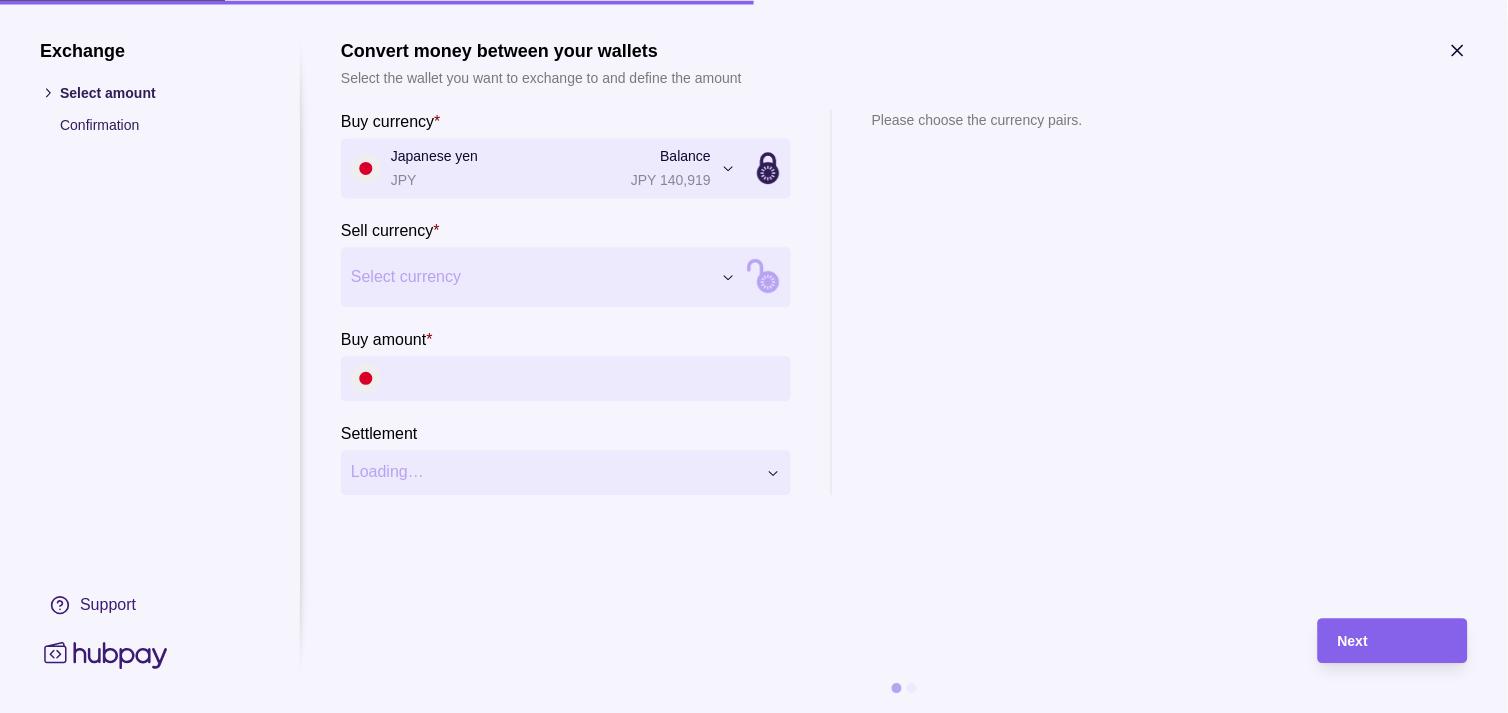 click on "Dashboard Trades Payments Collections Transactions Statements Support M Hello,  Muralenath Nadarajah Strides Trading LLC Account Terms and conditions Privacy policy Sign out Trades Exchanges Forwards Create spot exchange Reference Rate Buy amount Sell amount Settlement due date Status 14 Jul 2025 AF-BGQU-9PDH 1  AED  =  39.9303   JPY JPY 9,671,970 AED 242,221.32 15 Jul 2025 Due AF-FRKH-VMXC 1  AED  =  39.9495   JPY JPY 540,000 AED 13,517.07 15 Jul 2025 Due AF-HLXK-Q84B 1  EUR  =  4.31419   AED EUR 46,363.00 AED 200,018.79 15 Jul 2025 Due AF-YXPH-2HA9 1  GBP  =  4.98254   AED GBP 3,135.00 AED 15,620.26 15 Jul 2025 Due AF-GOWX-XD1Z 1  GBP  =  4.97884   AED GBP 11,315.00 AED 56,335.57 15 Jul 2025 Due AF-W18I-5VA8 1  AED  =  39.9127   JPY JPY 12,340,000 AED 309,174.77 15 Jul 2025 Due 11 Jul 2025 AF-O9HL-K8R3 1  AED  =  39.8425   JPY JPY 40,000,000 AED 1,003,953.07 14 Jul 2025 Success AF-SJES-D4FJ 1  AED  =  39.8393   JPY JPY 5,000,000 AED 125,504.21 14 Jul 2025 Success 10 Jul 2025 AF-RONO-FJYH 1  AED  =  39.6917" at bounding box center (754, 996) 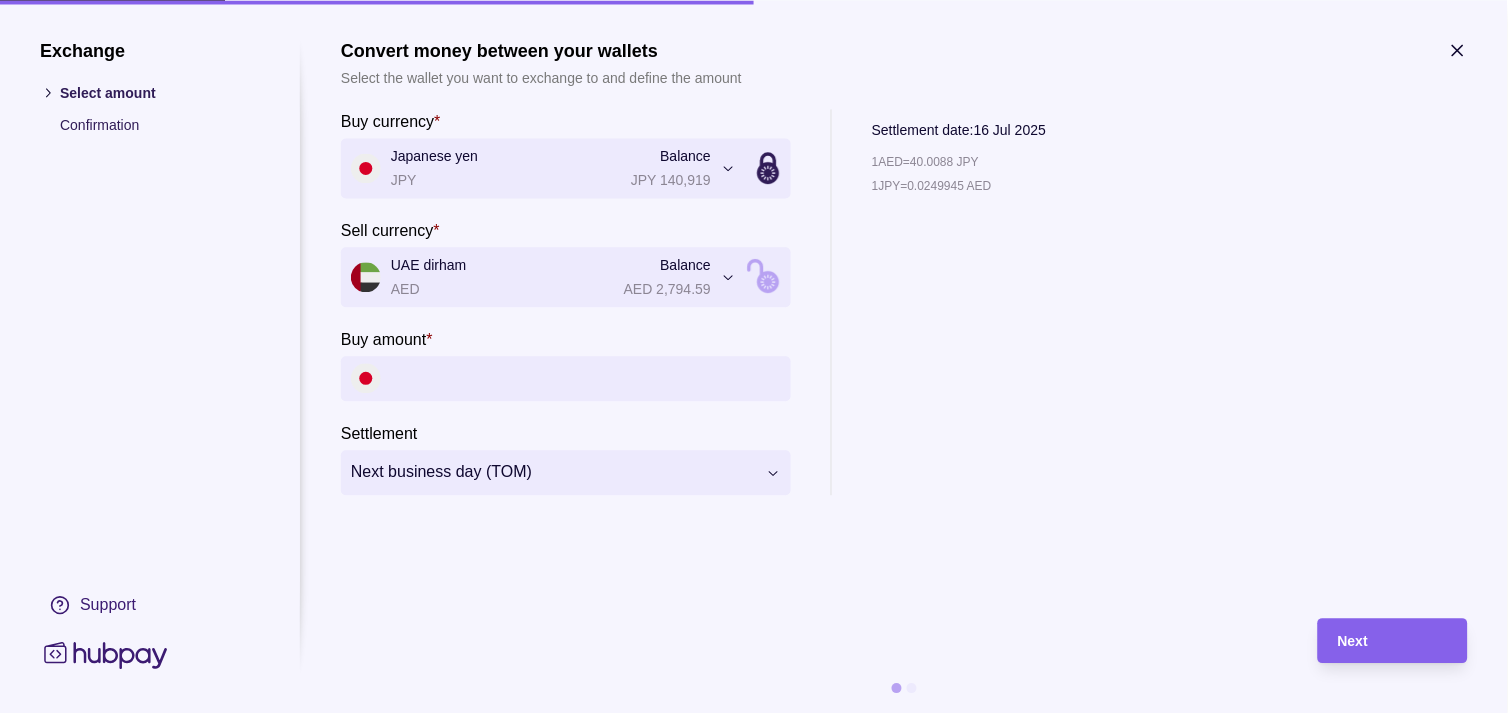 click 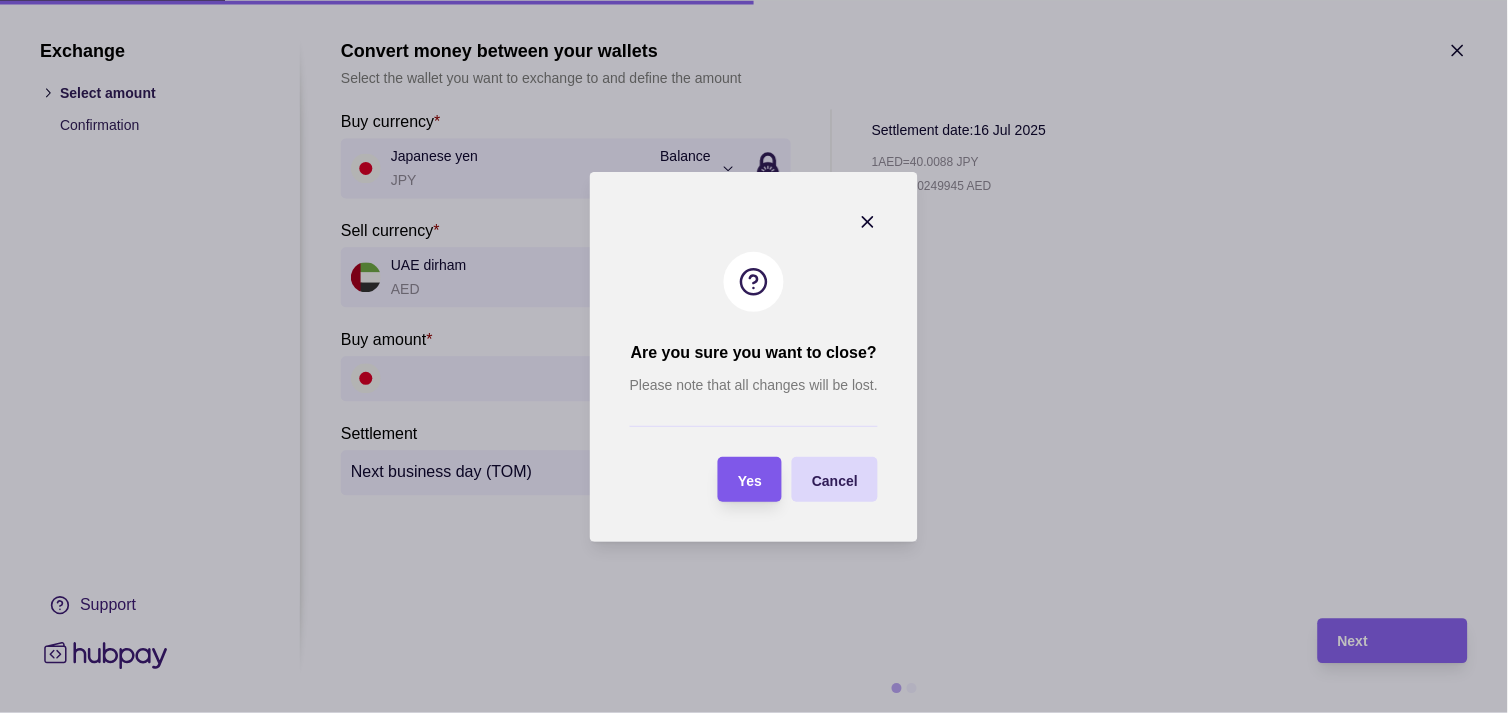 click on "Yes" at bounding box center [750, 479] 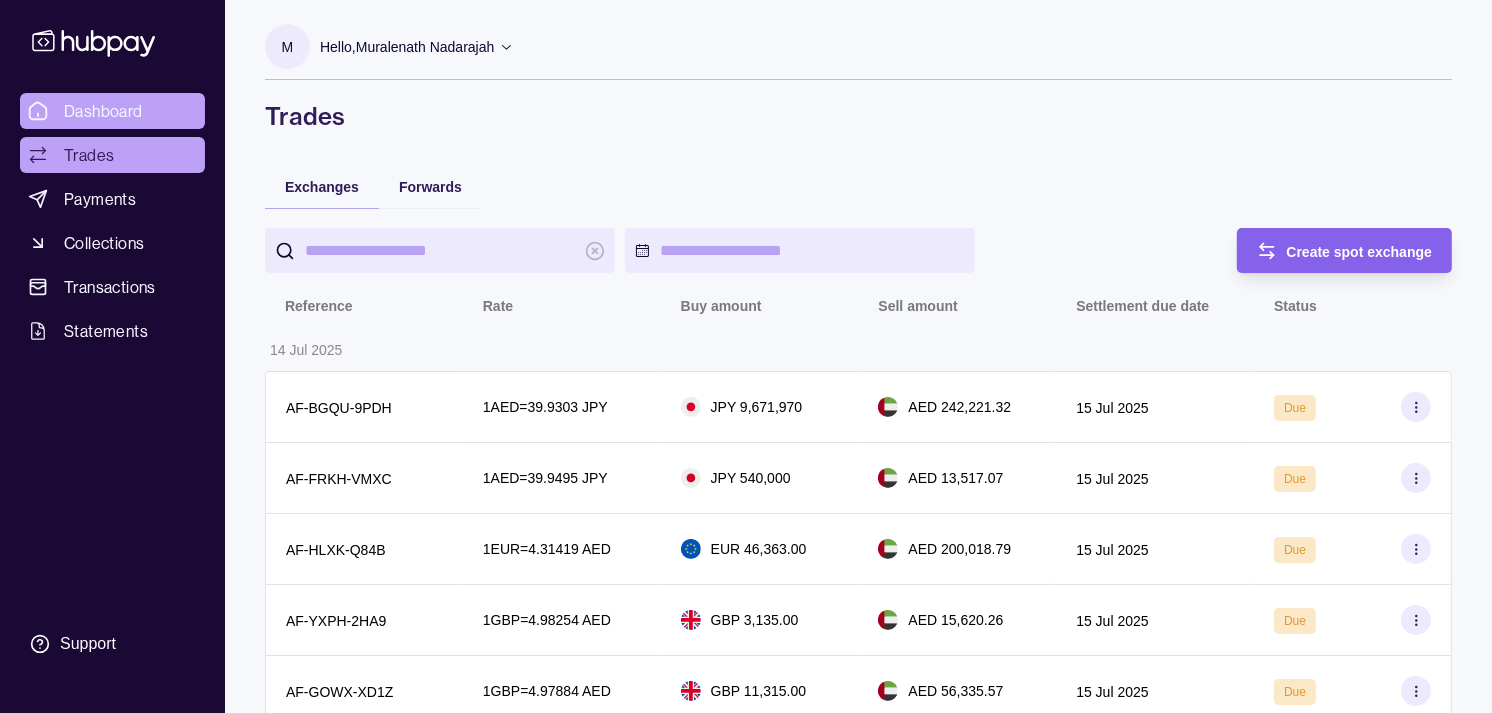 click on "Dashboard" at bounding box center (103, 111) 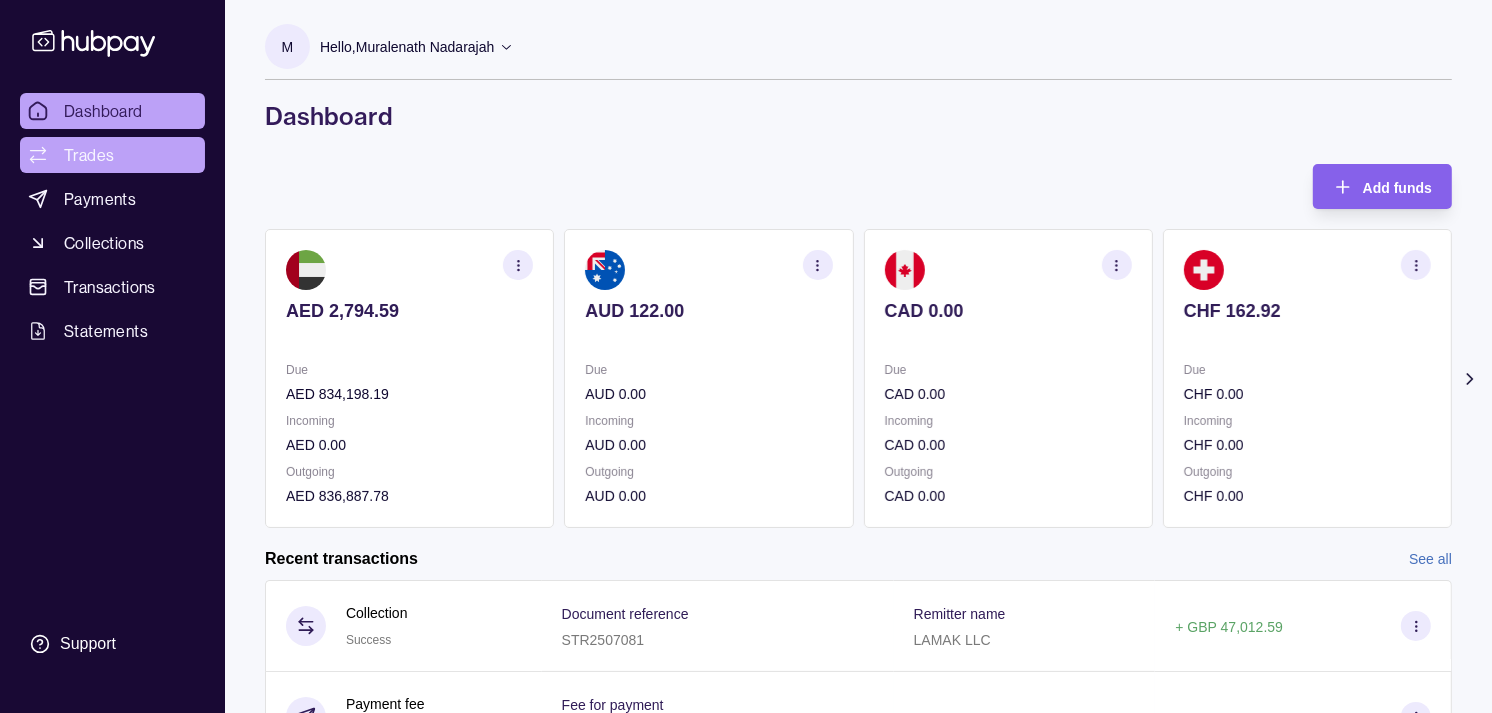 click on "Trades" at bounding box center (89, 155) 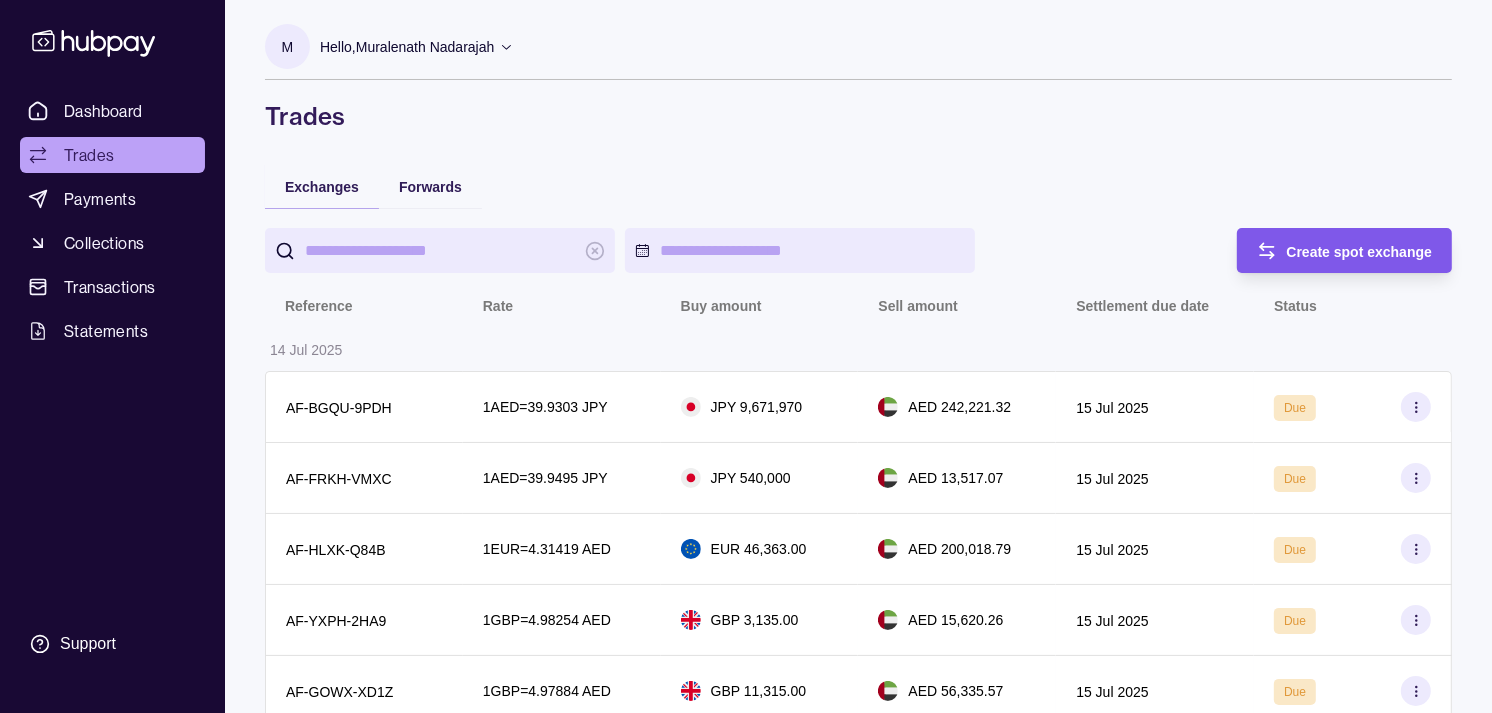 click on "Create spot exchange" at bounding box center [1360, 252] 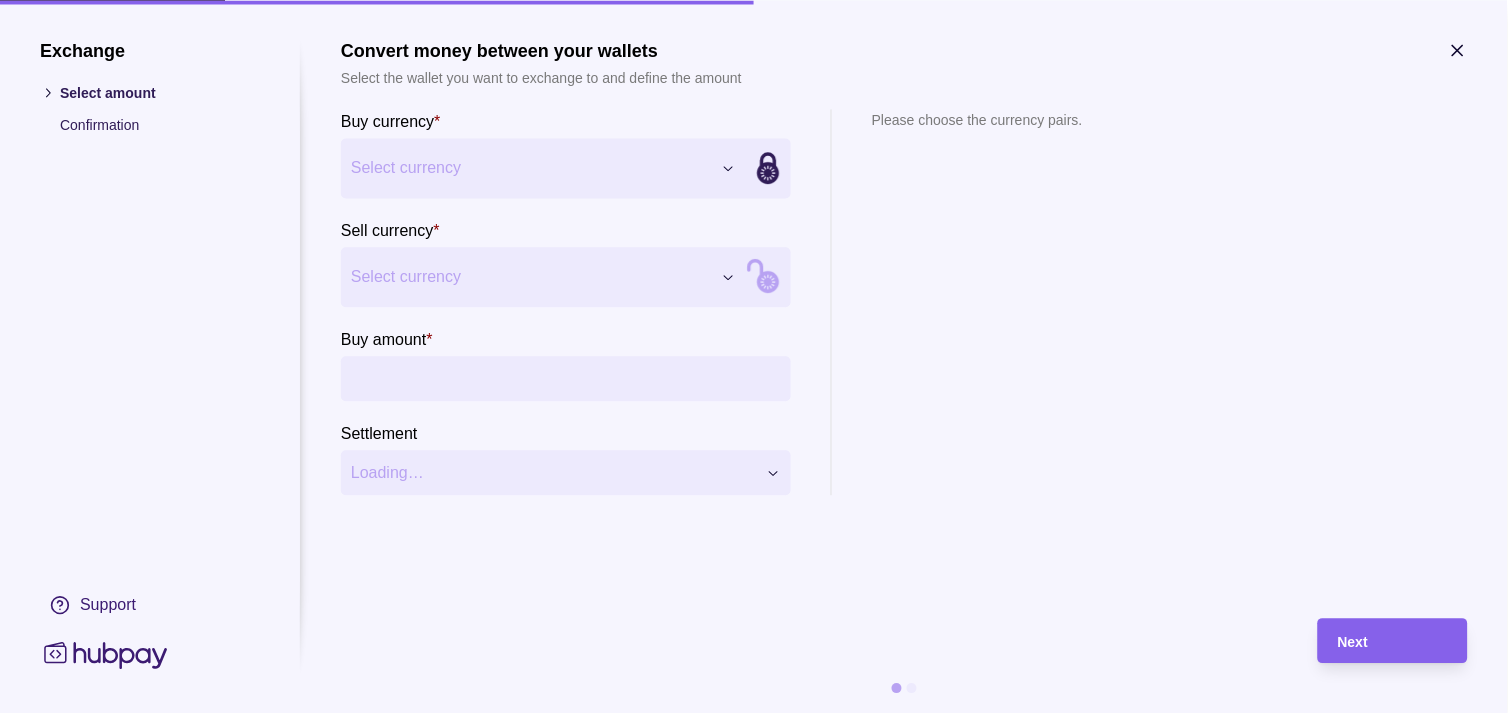 click on "Dashboard Trades Payments Collections Transactions Statements Support M Hello,  Muralenath Nadarajah Strides Trading LLC Account Terms and conditions Privacy policy Sign out Trades Exchanges Forwards Create spot exchange Reference Rate Buy amount Sell amount Settlement due date Status 14 Jul 2025 AF-BGQU-9PDH 1  AED  =  39.9303   JPY JPY 9,671,970 AED 242,221.32 15 Jul 2025 Due AF-FRKH-VMXC 1  AED  =  39.9495   JPY JPY 540,000 AED 13,517.07 15 Jul 2025 Due AF-HLXK-Q84B 1  EUR  =  4.31419   AED EUR 46,363.00 AED 200,018.79 15 Jul 2025 Due AF-YXPH-2HA9 1  GBP  =  4.98254   AED GBP 3,135.00 AED 15,620.26 15 Jul 2025 Due AF-GOWX-XD1Z 1  GBP  =  4.97884   AED GBP 11,315.00 AED 56,335.57 15 Jul 2025 Due AF-W18I-5VA8 1  AED  =  39.9127   JPY JPY 12,340,000 AED 309,174.77 15 Jul 2025 Due 11 Jul 2025 AF-O9HL-K8R3 1  AED  =  39.8425   JPY JPY 40,000,000 AED 1,003,953.07 14 Jul 2025 Success AF-SJES-D4FJ 1  AED  =  39.8393   JPY JPY 5,000,000 AED 125,504.21 14 Jul 2025 Success 10 Jul 2025 AF-RONO-FJYH 1  AED  =  39.6917" at bounding box center (754, 996) 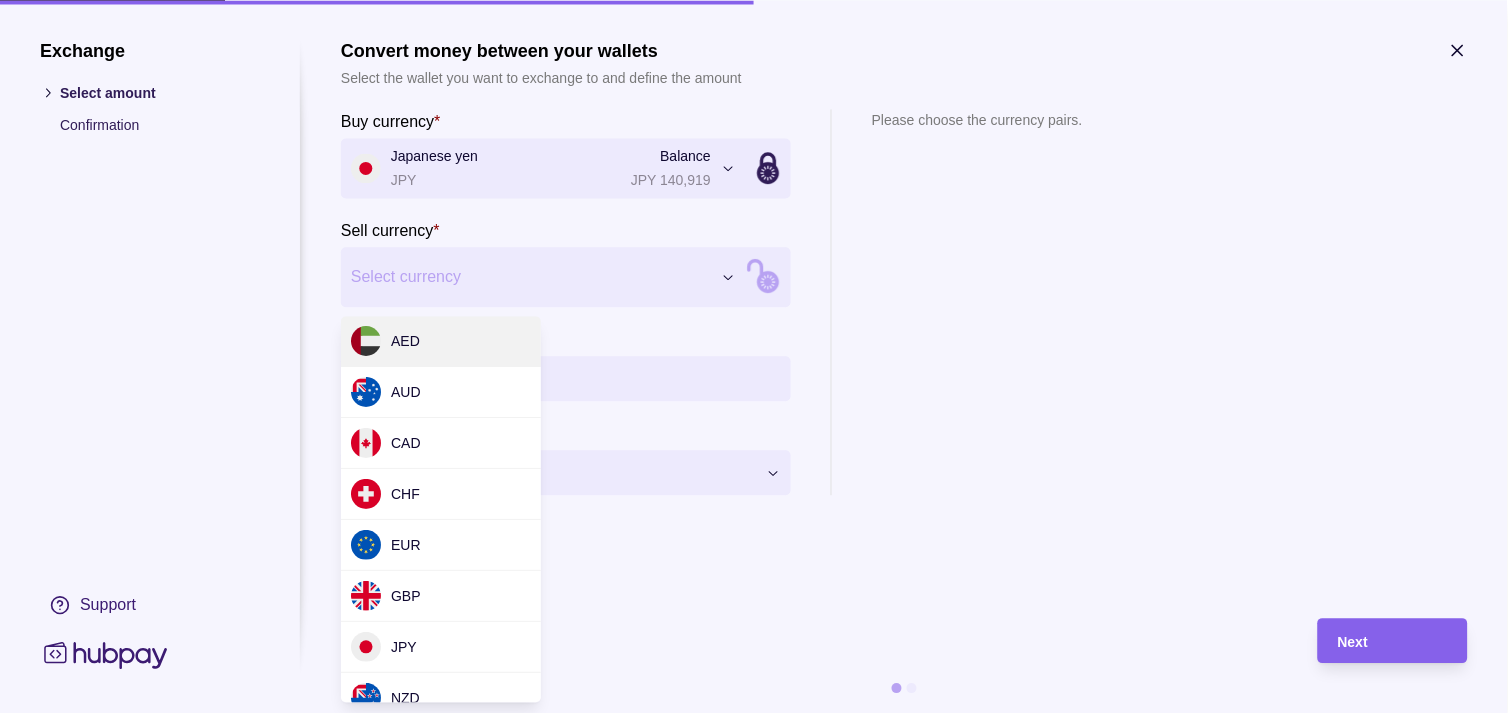 click on "Dashboard Trades Payments Collections Transactions Statements Support M Hello,  Muralenath Nadarajah Strides Trading LLC Account Terms and conditions Privacy policy Sign out Trades Exchanges Forwards Create spot exchange Reference Rate Buy amount Sell amount Settlement due date Status 14 Jul 2025 AF-BGQU-9PDH 1  AED  =  39.9303   JPY JPY 9,671,970 AED 242,221.32 15 Jul 2025 Due AF-FRKH-VMXC 1  AED  =  39.9495   JPY JPY 540,000 AED 13,517.07 15 Jul 2025 Due AF-HLXK-Q84B 1  EUR  =  4.31419   AED EUR 46,363.00 AED 200,018.79 15 Jul 2025 Due AF-YXPH-2HA9 1  GBP  =  4.98254   AED GBP 3,135.00 AED 15,620.26 15 Jul 2025 Due AF-GOWX-XD1Z 1  GBP  =  4.97884   AED GBP 11,315.00 AED 56,335.57 15 Jul 2025 Due AF-W18I-5VA8 1  AED  =  39.9127   JPY JPY 12,340,000 AED 309,174.77 15 Jul 2025 Due 11 Jul 2025 AF-O9HL-K8R3 1  AED  =  39.8425   JPY JPY 40,000,000 AED 1,003,953.07 14 Jul 2025 Success AF-SJES-D4FJ 1  AED  =  39.8393   JPY JPY 5,000,000 AED 125,504.21 14 Jul 2025 Success 10 Jul 2025 AF-RONO-FJYH 1  AED  =  39.6917" at bounding box center [754, 996] 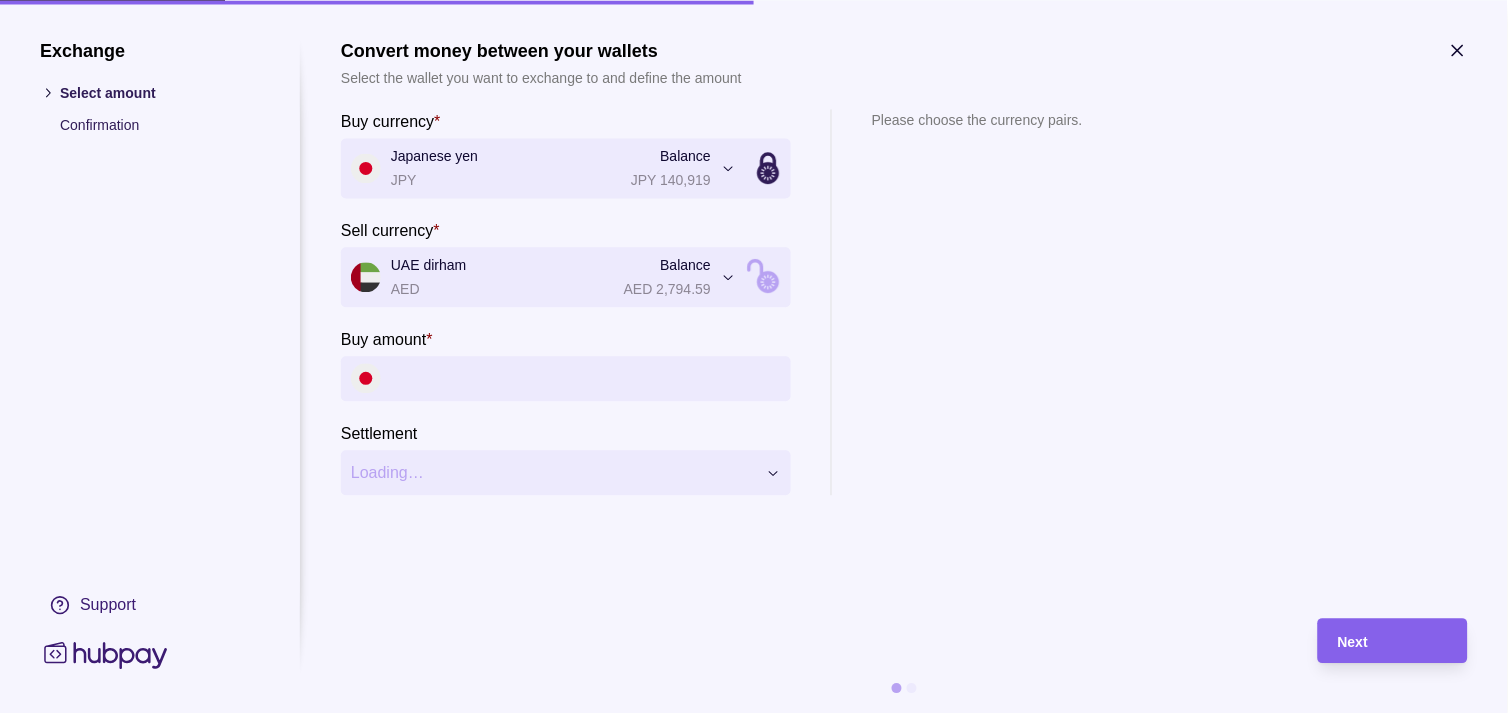 click on "Buy amount  *" at bounding box center (586, 378) 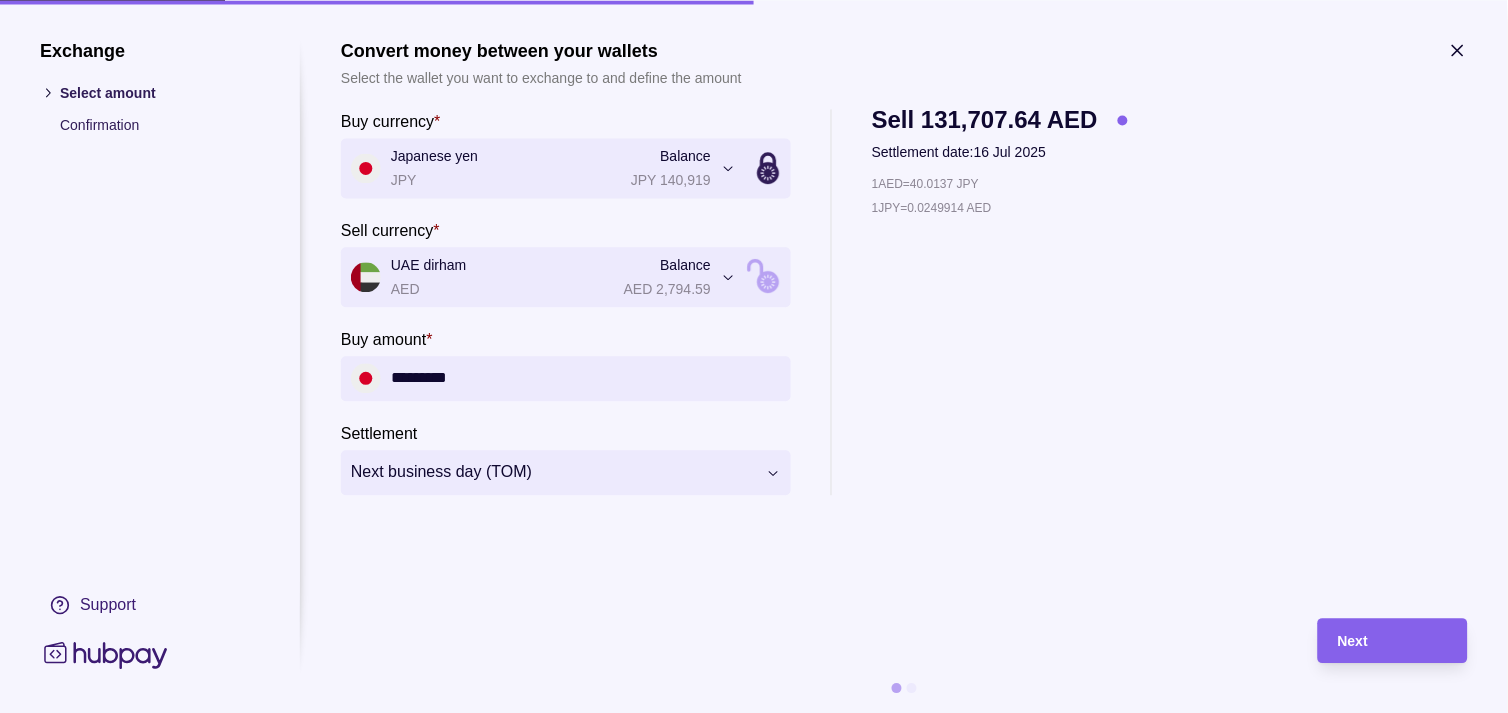 type on "*********" 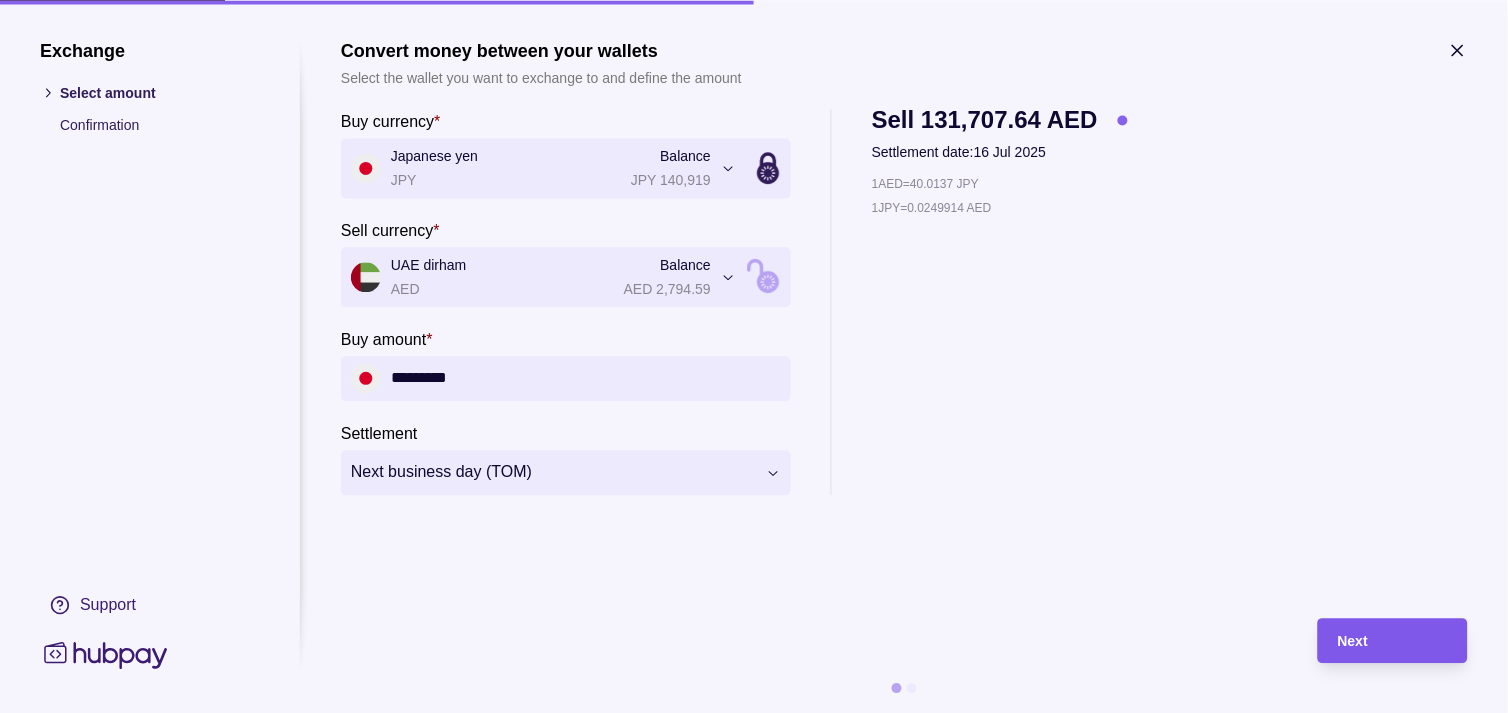 click on "Next" at bounding box center (1353, 642) 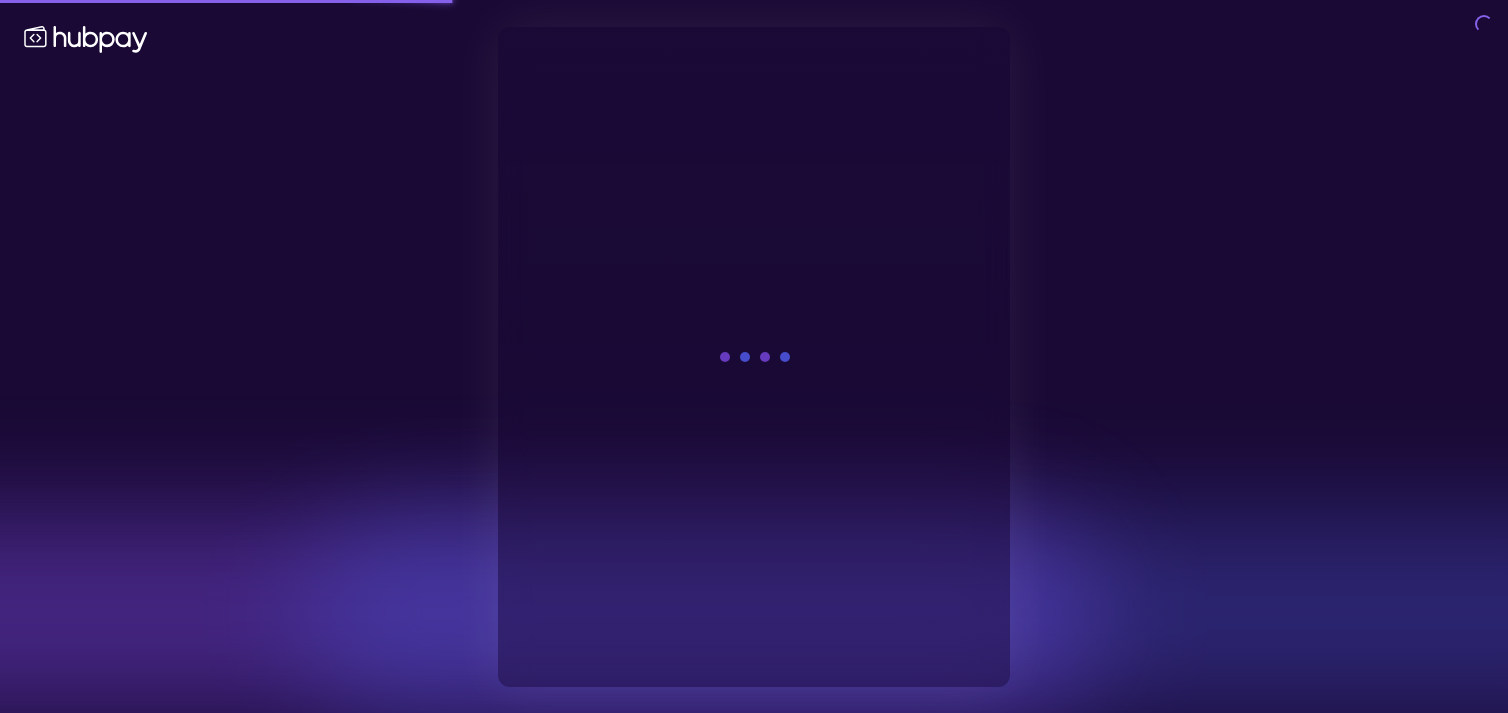 scroll, scrollTop: 0, scrollLeft: 0, axis: both 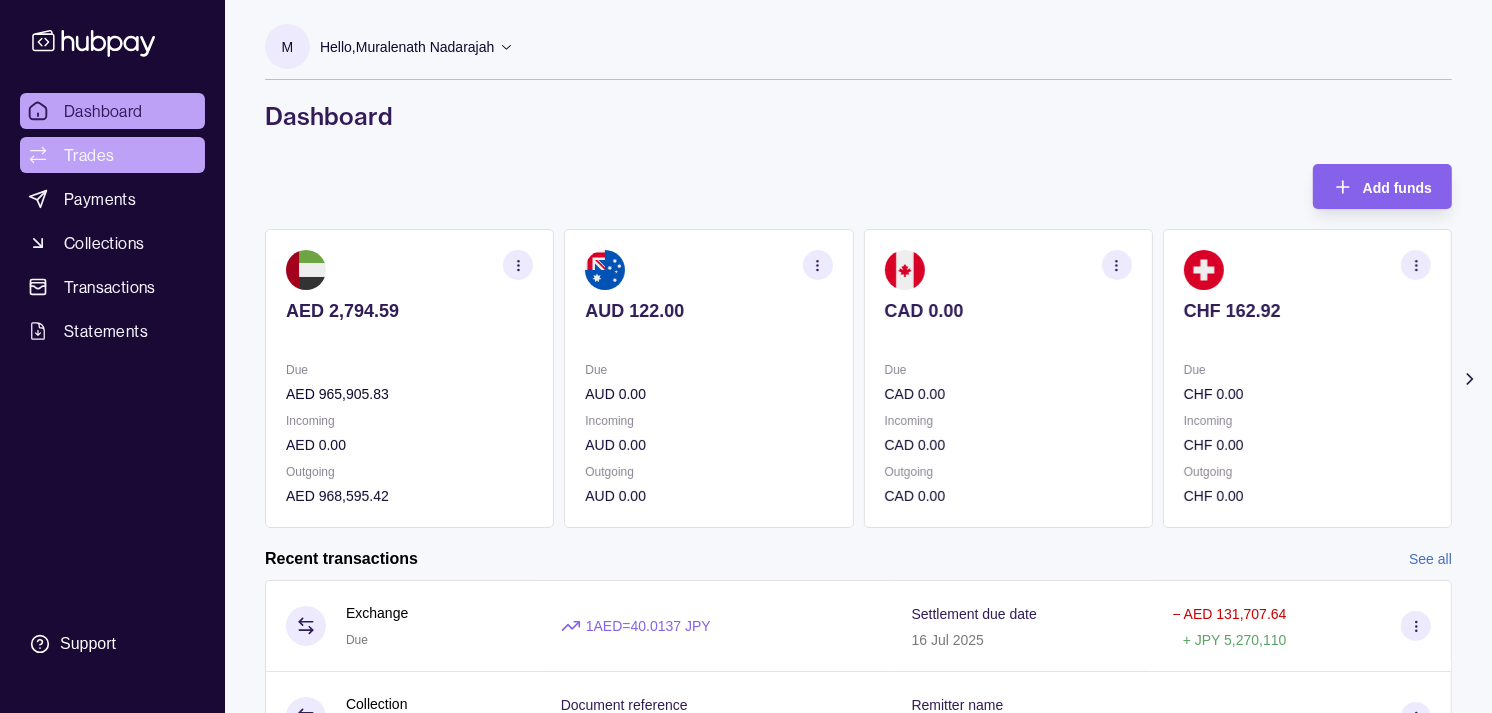 click on "Trades" at bounding box center [89, 155] 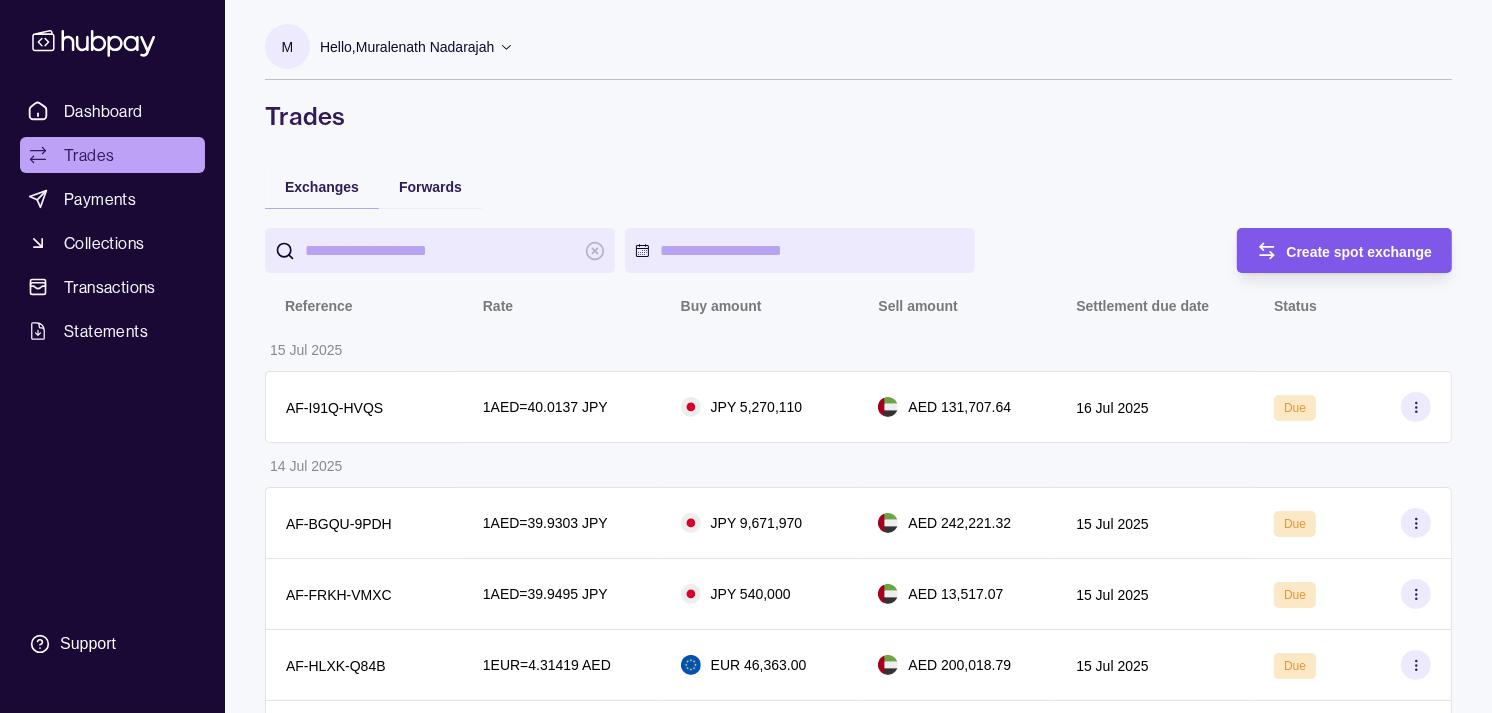 click on "Create spot exchange" at bounding box center (1360, 252) 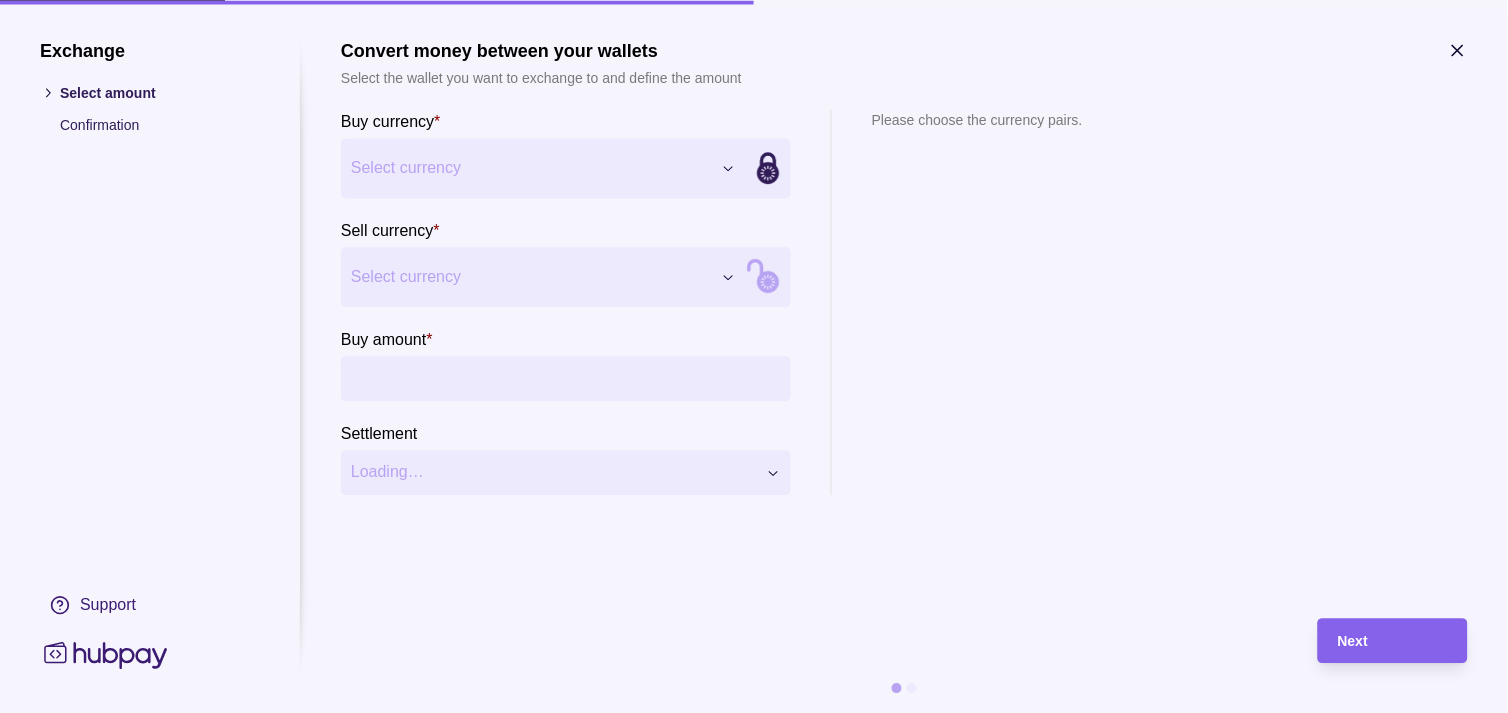 click on "Dashboard Trades Payments Collections Transactions Statements Support M Hello, [FIRST] [LAST] Strides Trading LLC Account Terms and conditions Privacy policy Sign out Trades Exchanges Forwards Create spot exchange Reference Rate Buy amount Sell amount Settlement due date Status [DATE] AF-I91Q-HVQS 1 AED = 40.0137 JPY JPY 5,270,110 AED 131,707.64 [DATE] Due [DATE] AF-BGQU-9PDH 1 AED = 39.9303 JPY JPY 9,671,970 AED 242,221.32 [DATE] Due AF-FRKH-VMXC 1 AED = 39.9495 JPY JPY 540,000 AED 13,517.07 [DATE] Due AF-HLXK-Q84B 1 EUR = 4.31419 AED EUR 46,363.00 AED 200,018.79 [DATE] Due AF-YXPH-2HA9 1 GBP = 4.98254 AED GBP 3,135.00 AED 15,620.26 [DATE] Due AF-GOWX-XD1Z 1 GBP = 4.97884 AED GBP 11,315.00 AED 56,335.57 [DATE] Due AF-W18I-5VA8 1 AED = 39.9127 JPY JPY 12,340,000 AED 309,174.77 [DATE] Due [DATE] AF-O9HL-K8R3 1 AED = 39.8425 JPY JPY 40,000,000 AED 1,003,953.07 [DATE] Success AF-SJES-D4FJ 1 AED = 39.8393" at bounding box center (754, 1018) 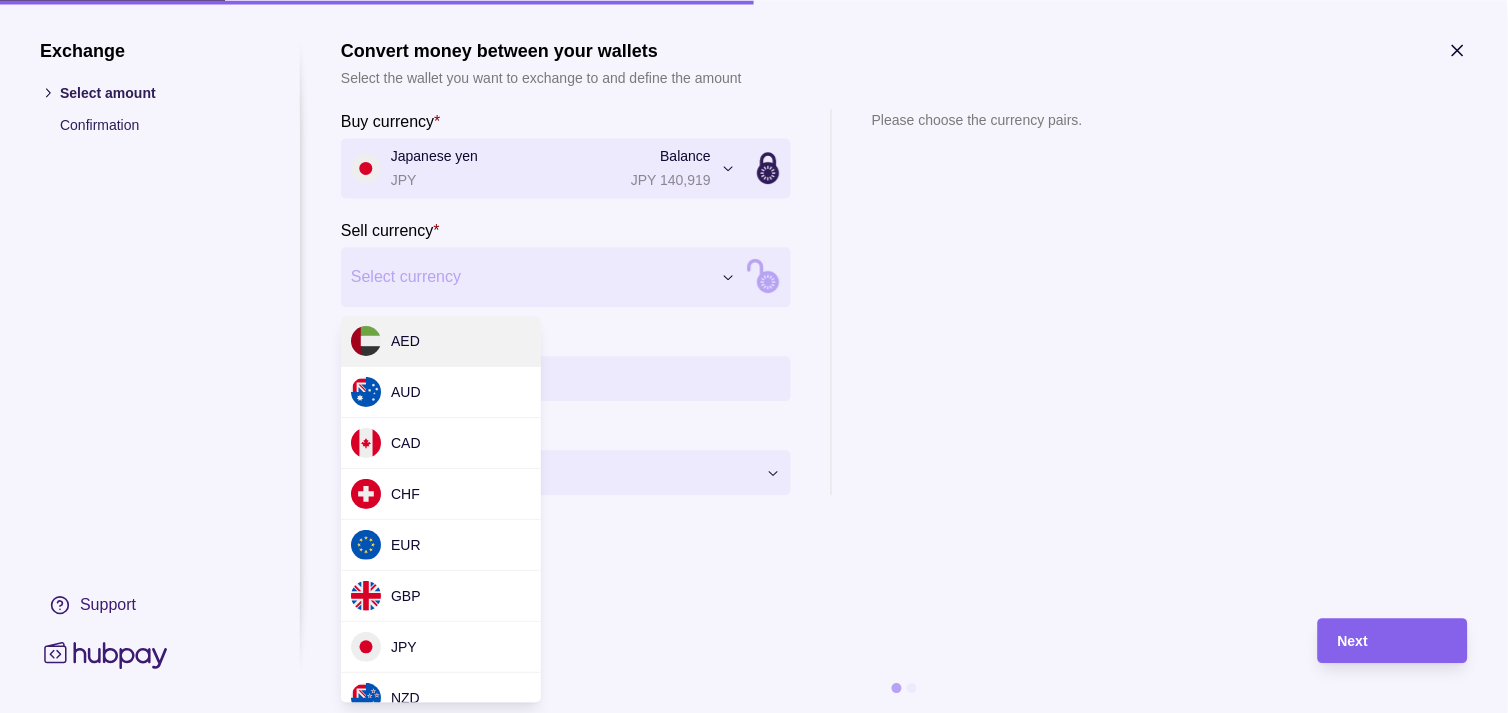 click on "Dashboard Trades Payments Collections Transactions Statements Support M Hello,  Muralenath Nadarajah Strides Trading LLC Account Terms and conditions Privacy policy Sign out Trades Exchanges Forwards Create spot exchange Reference Rate Buy amount Sell amount Settlement due date Status 15 Jul 2025 AF-I91Q-HVQS 1  AED  =  40.0137   JPY JPY 5,270,110 AED 131,707.64 16 Jul 2025 Due 14 Jul 2025 AF-BGQU-9PDH 1  AED  =  39.9303   JPY JPY 9,671,970 AED 242,221.32 15 Jul 2025 Due AF-FRKH-VMXC 1  AED  =  39.9495   JPY JPY 540,000 AED 13,517.07 15 Jul 2025 Due AF-HLXK-Q84B 1  EUR  =  4.31419   AED EUR 46,363.00 AED 200,018.79 15 Jul 2025 Due AF-YXPH-2HA9 1  GBP  =  4.98254   AED GBP 3,135.00 AED 15,620.26 15 Jul 2025 Due AF-GOWX-XD1Z 1  GBP  =  4.97884   AED GBP 11,315.00 AED 56,335.57 15 Jul 2025 Due AF-W18I-5VA8 1  AED  =  39.9127   JPY JPY 12,340,000 AED 309,174.77 15 Jul 2025 Due 11 Jul 2025 AF-O9HL-K8R3 1  AED  =  39.8425   JPY JPY 40,000,000 AED 1,003,953.07 14 Jul 2025 Success AF-SJES-D4FJ 1  AED  =  39.8393   1" at bounding box center [754, 1018] 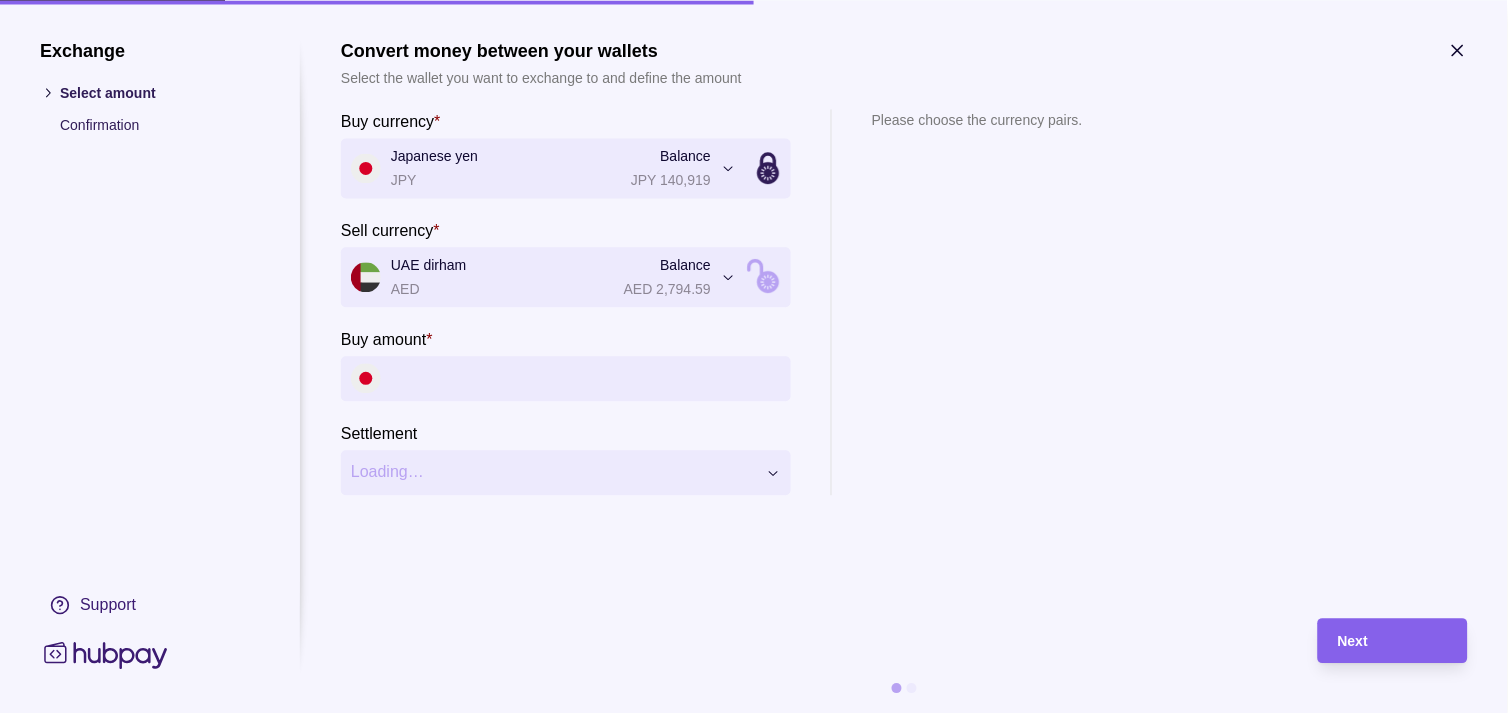 click on "Buy amount  *" at bounding box center [586, 378] 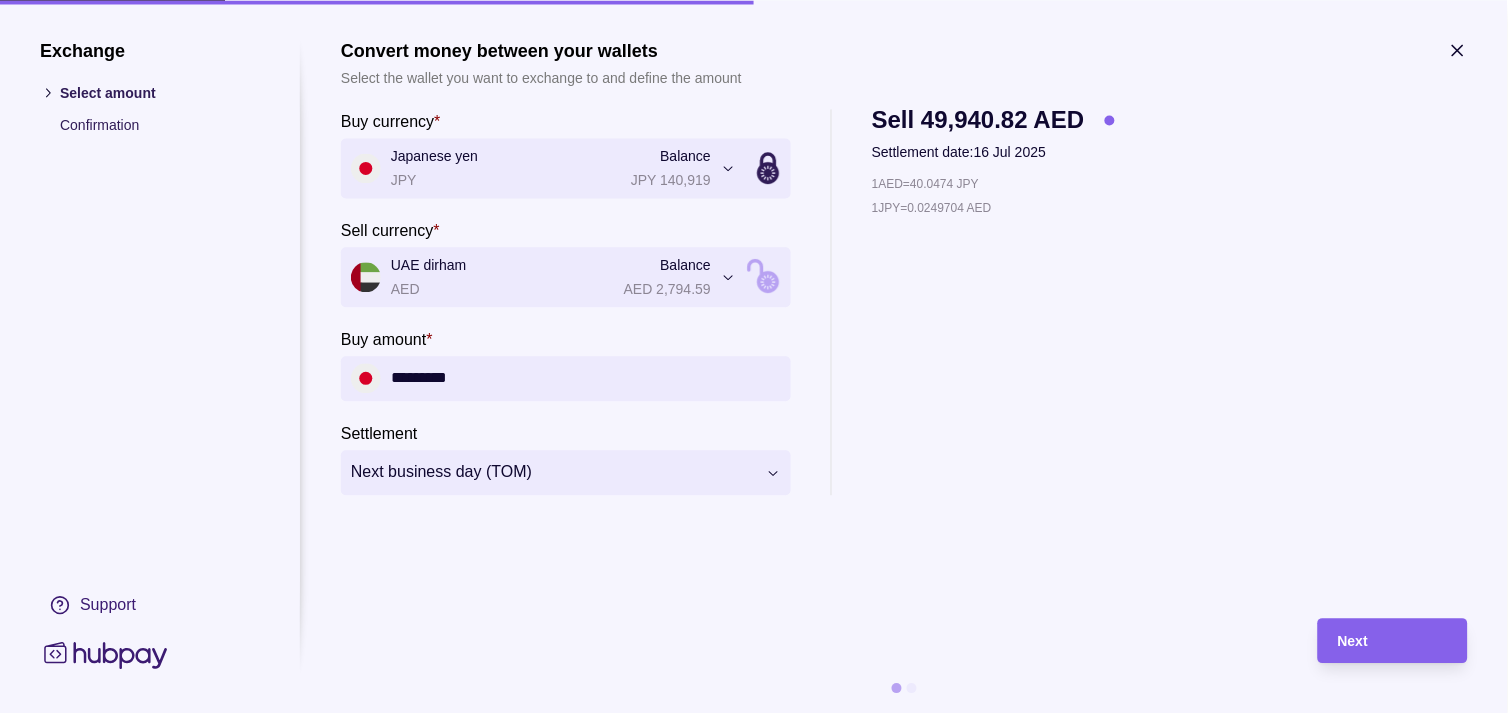 type on "*********" 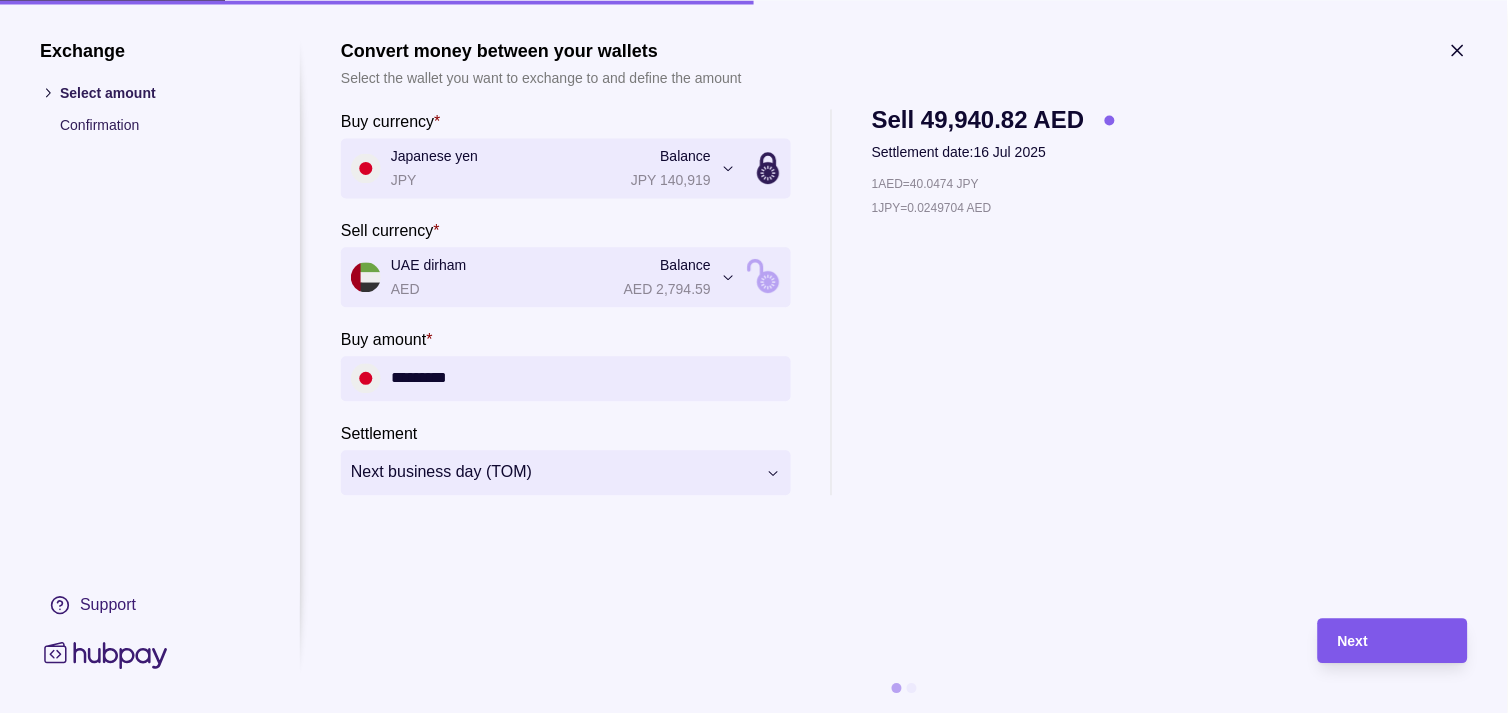 click on "Next" at bounding box center [1393, 641] 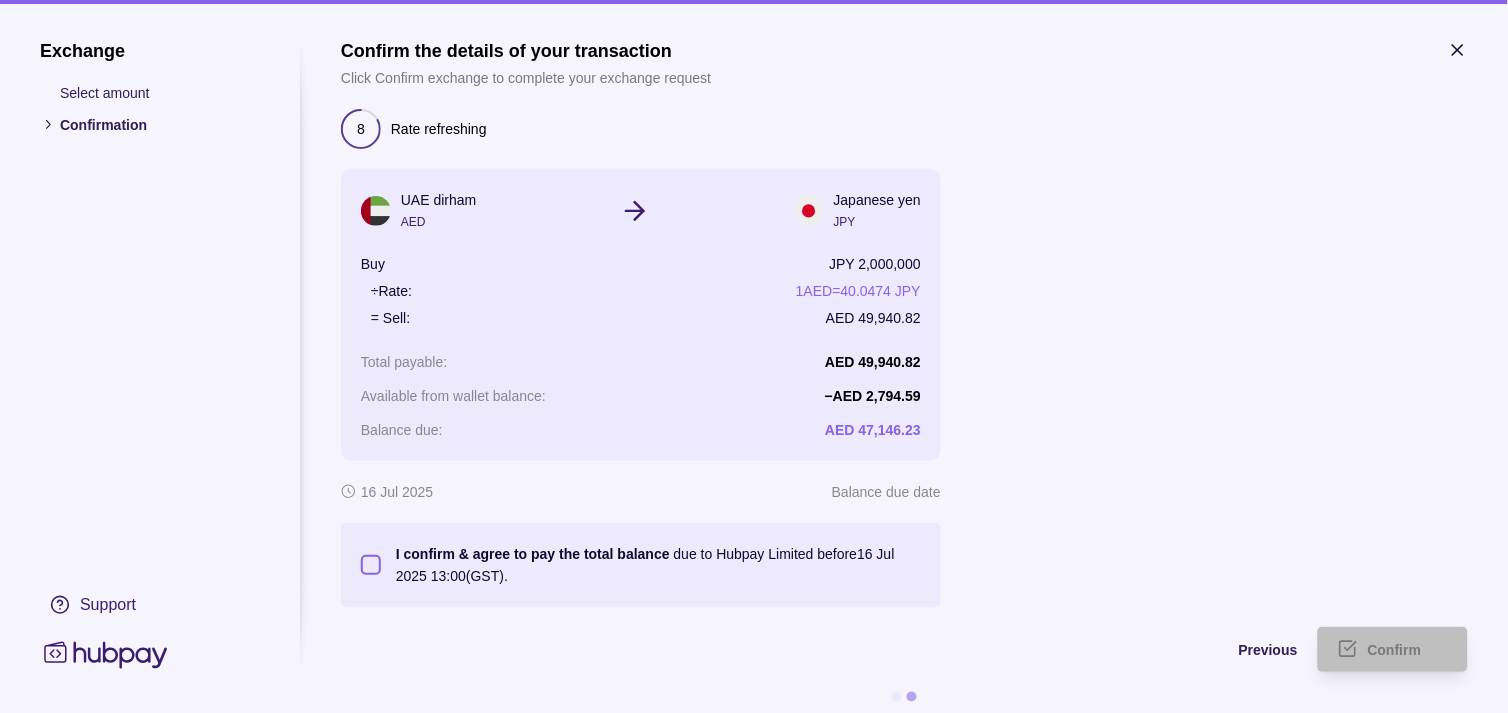 click on "I confirm & agree to pay the total balance   due to Hubpay Limited before  16 Jul 2025   13:00  (GST)." at bounding box center [371, 565] 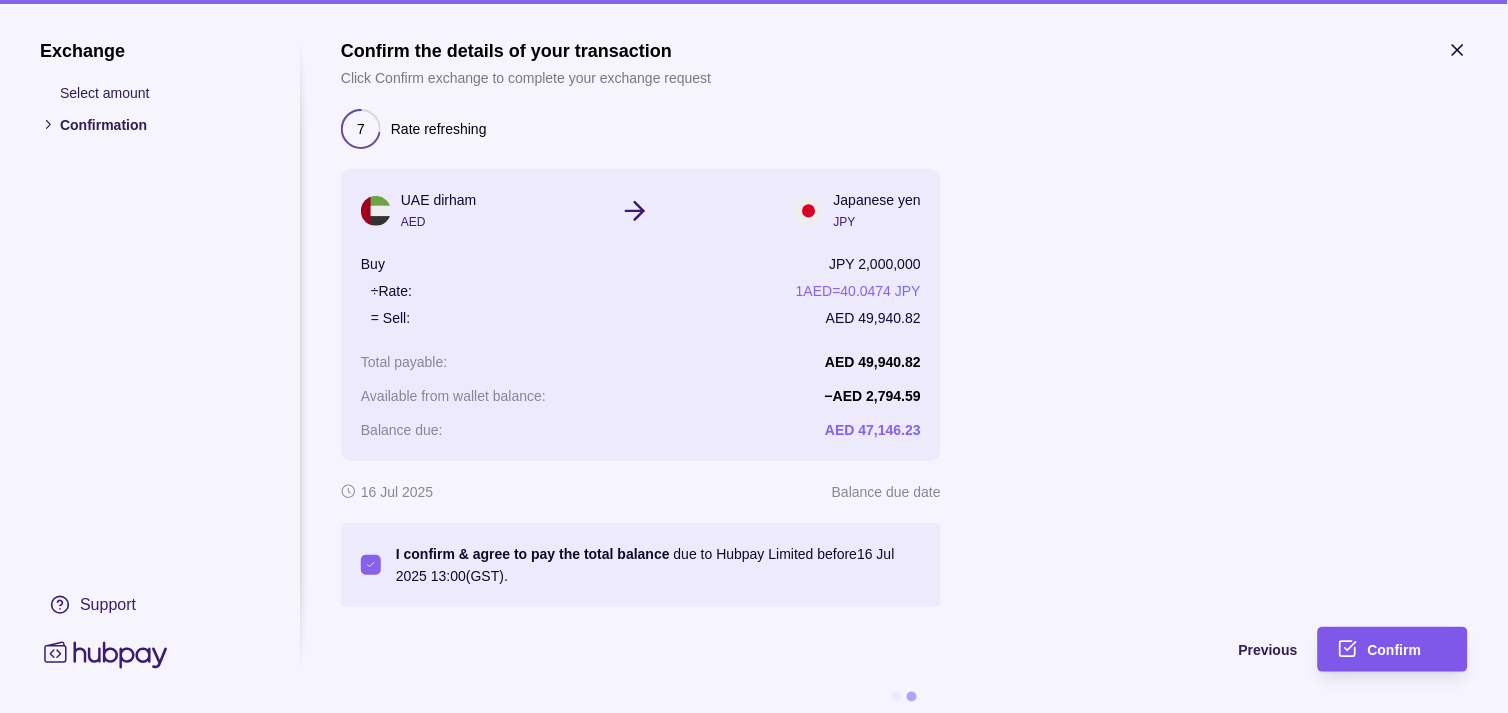 click on "Confirm" at bounding box center [1408, 650] 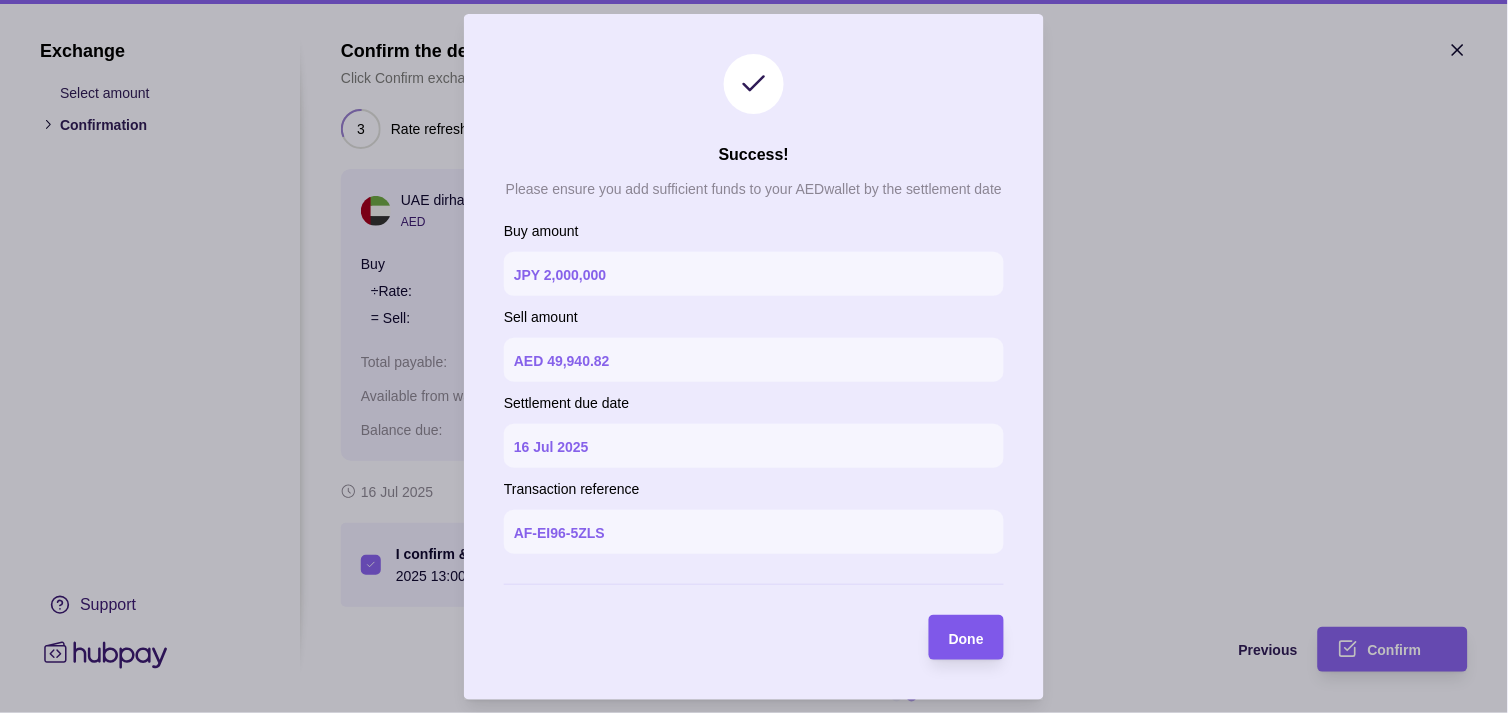 click on "Done" at bounding box center [966, 638] 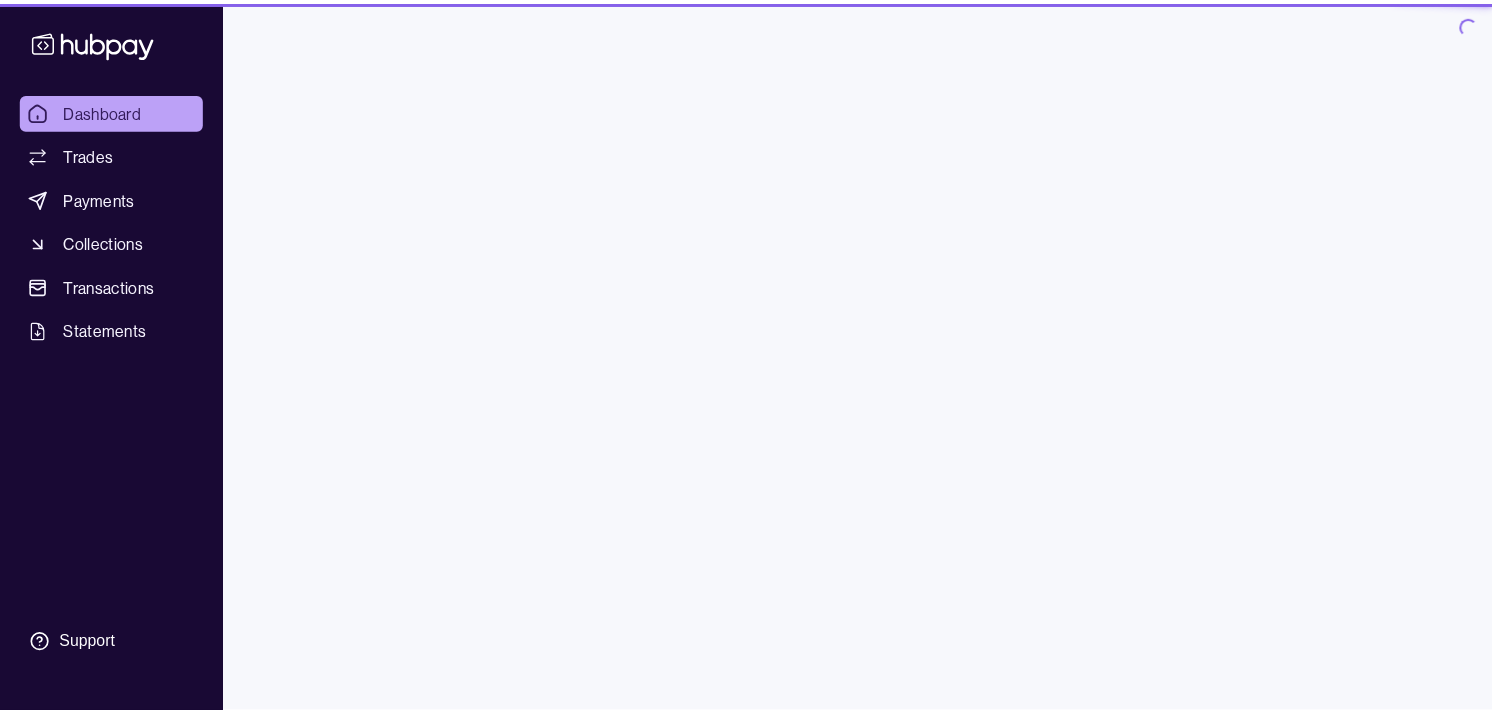 scroll, scrollTop: 0, scrollLeft: 0, axis: both 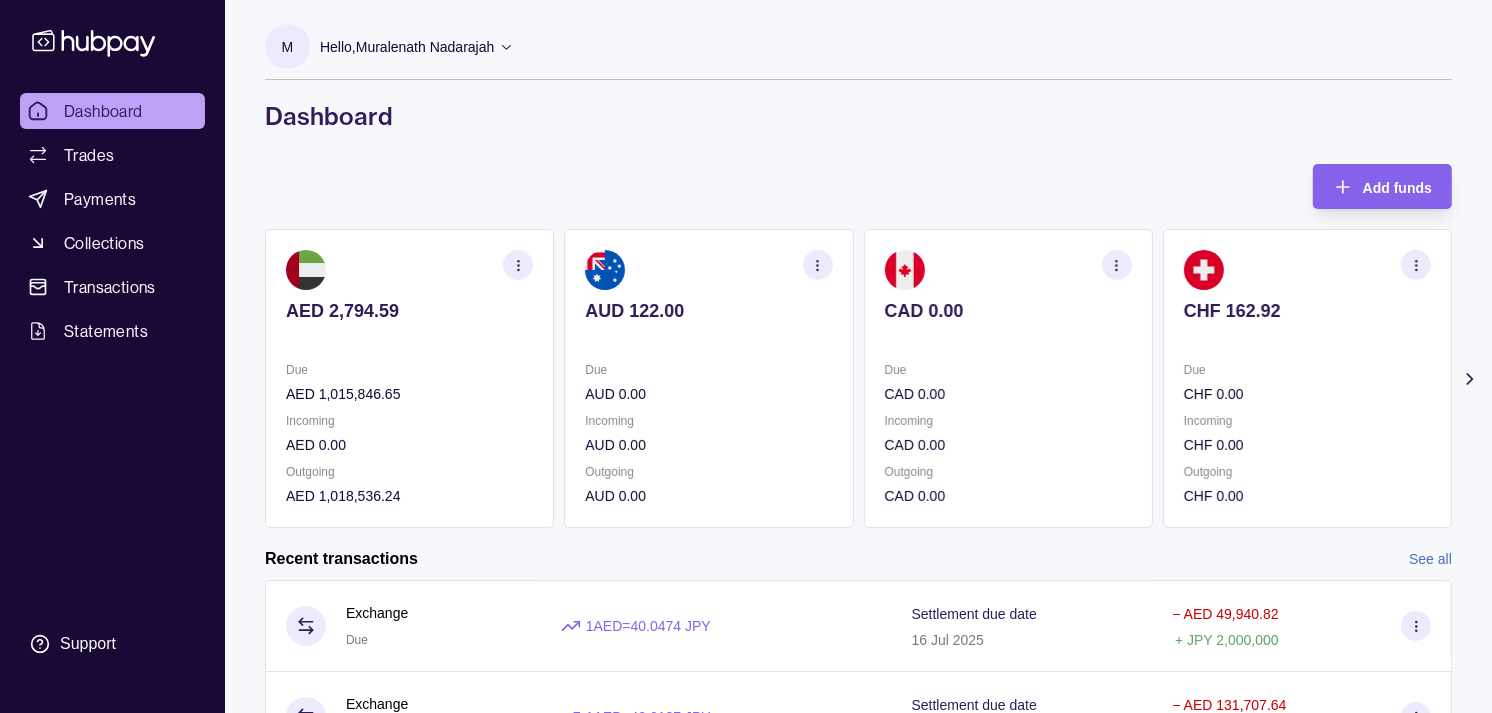 click on "Due" at bounding box center [708, 370] 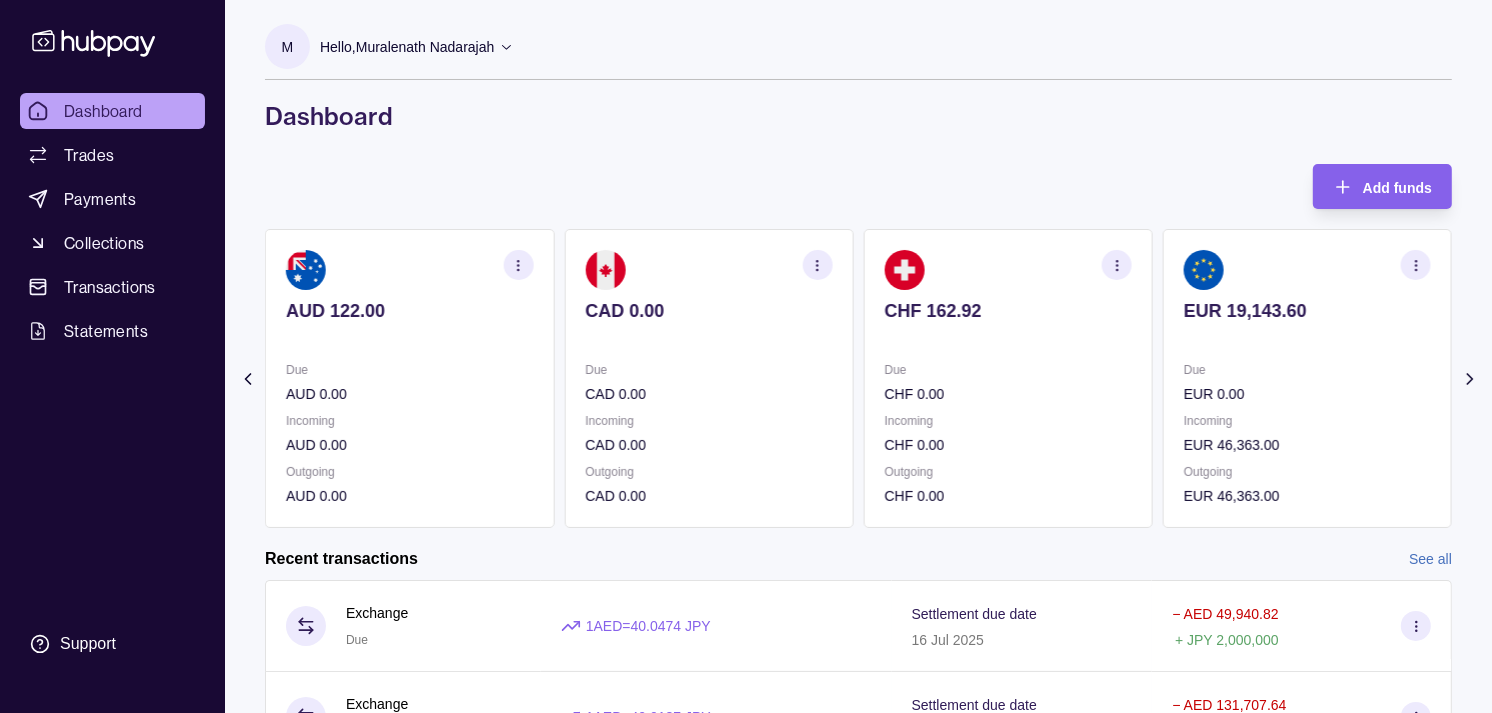 click on "CAD 0.00                                                                                                               Due CAD 0.00 Incoming CAD 0.00 Outgoing CAD 0.00" at bounding box center (708, 378) 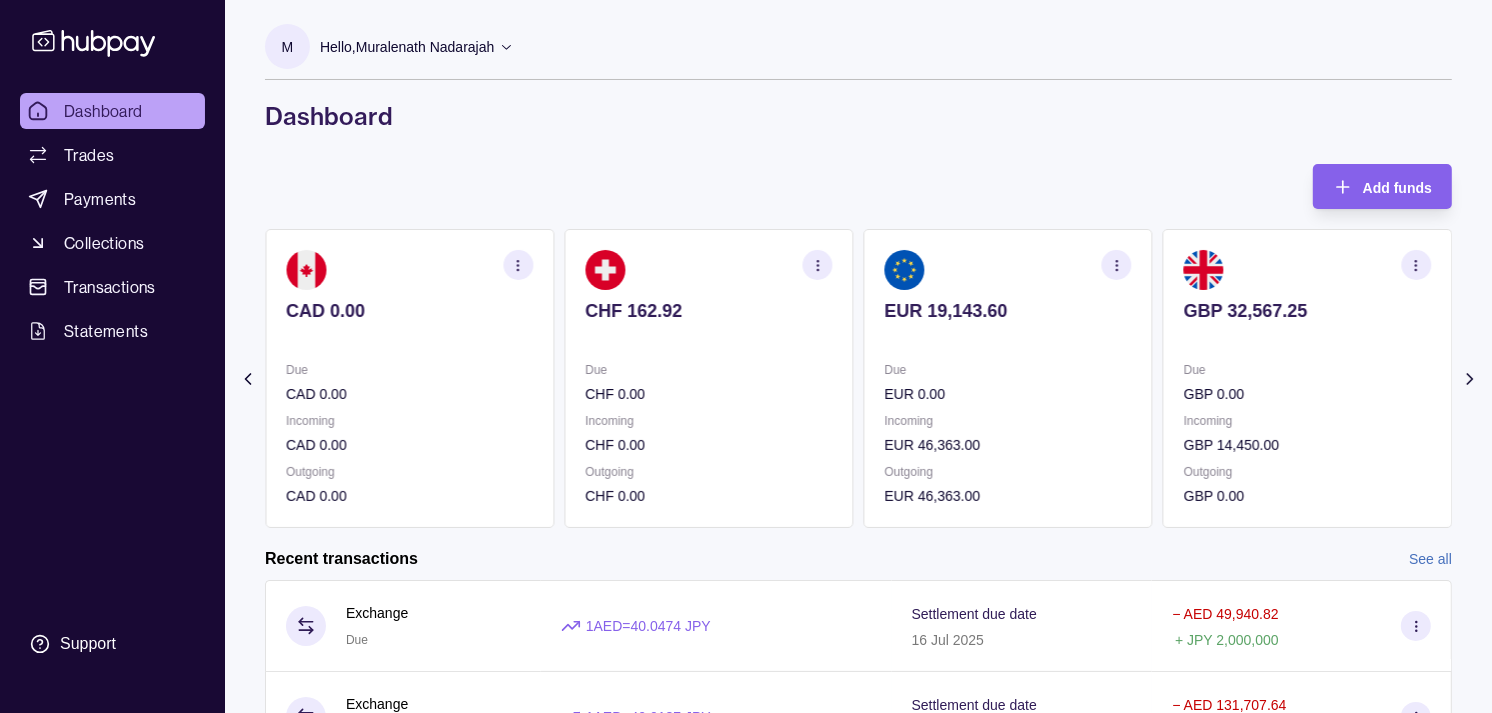 click on "CHF 162.92                                                                                                               Due CHF 0.00 Incoming CHF 0.00 Outgoing CHF 0.00" at bounding box center [708, 378] 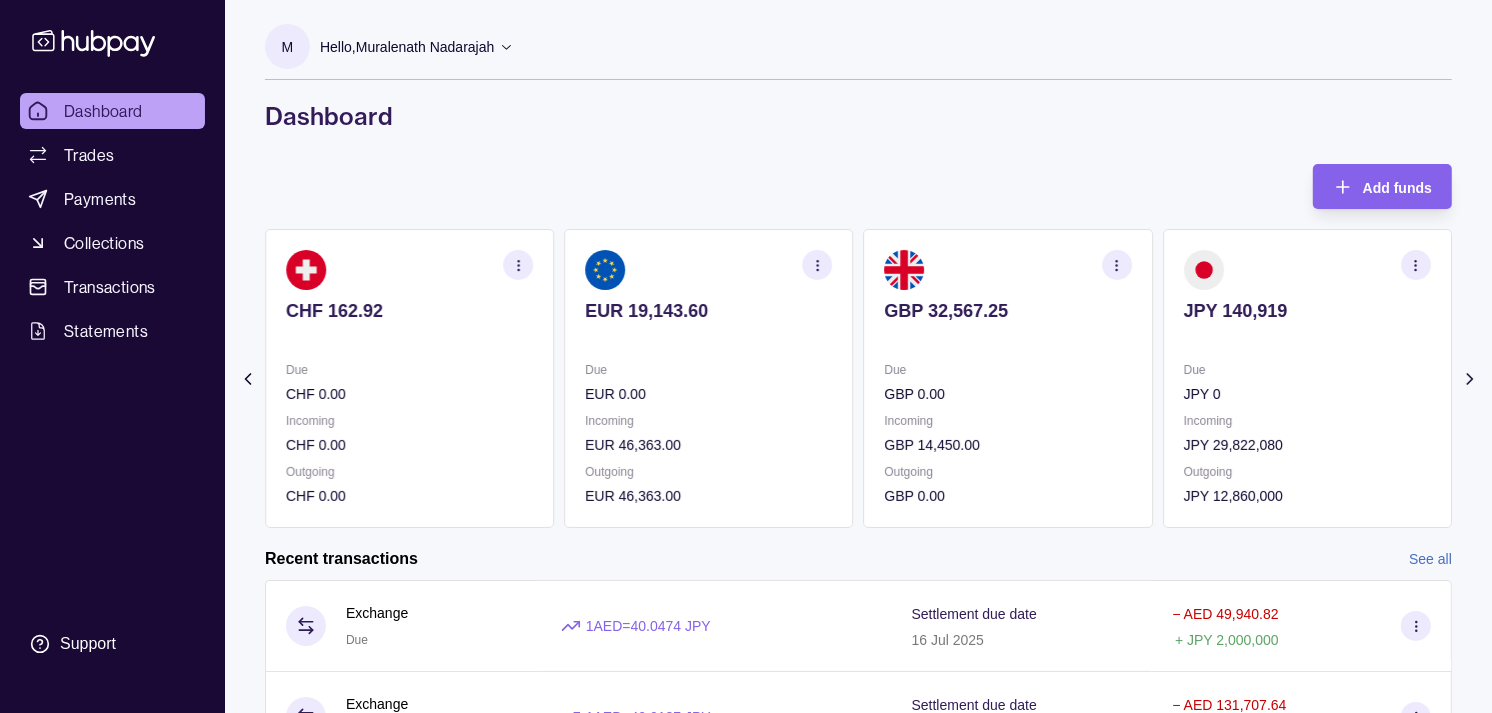 click on "EUR 19,143.60                                                                                                               Due EUR 0.00 Incoming EUR 46,363.00 Outgoing EUR 46,363.00" at bounding box center (708, 378) 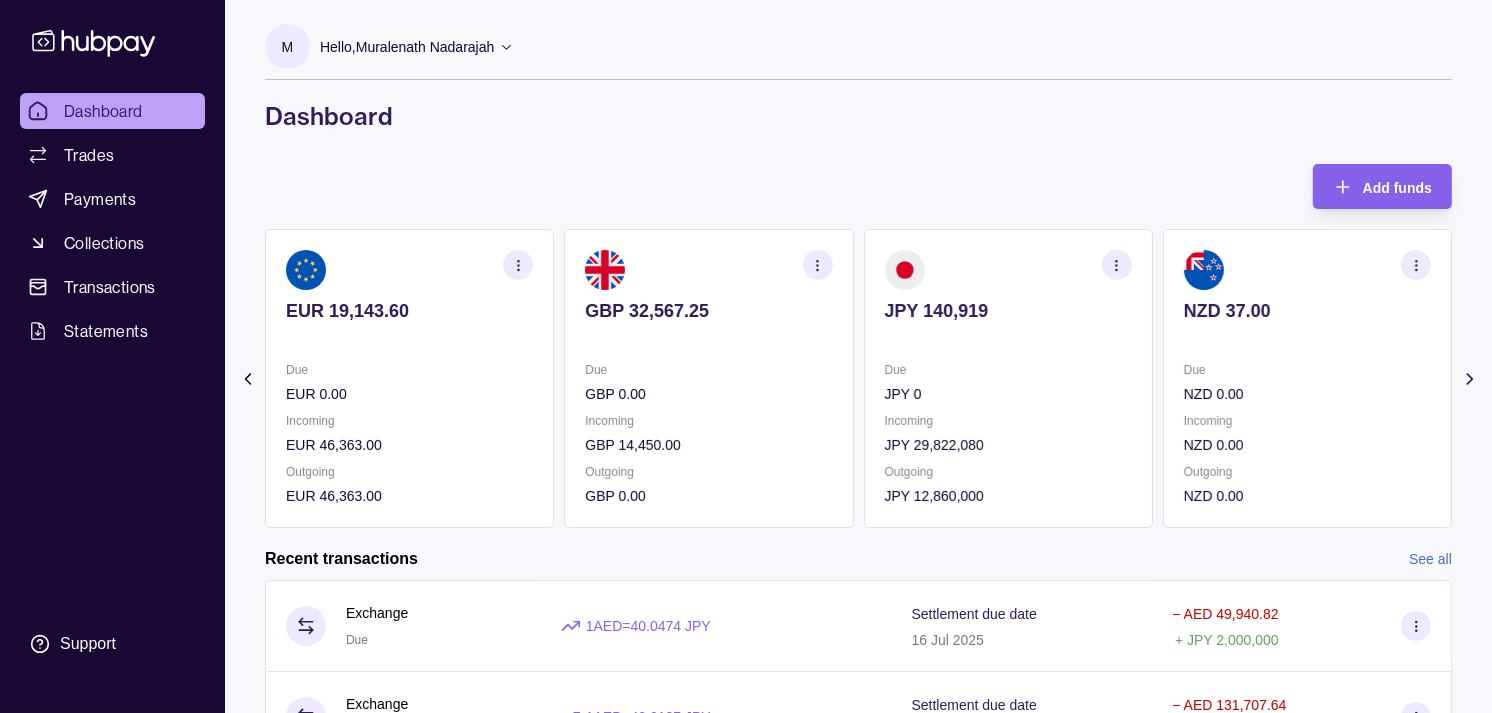 click on "GBP 32,567.25                                                                                                               Due GBP 0.00 Incoming GBP 14,450.00 Outgoing GBP 0.00" at bounding box center (708, 378) 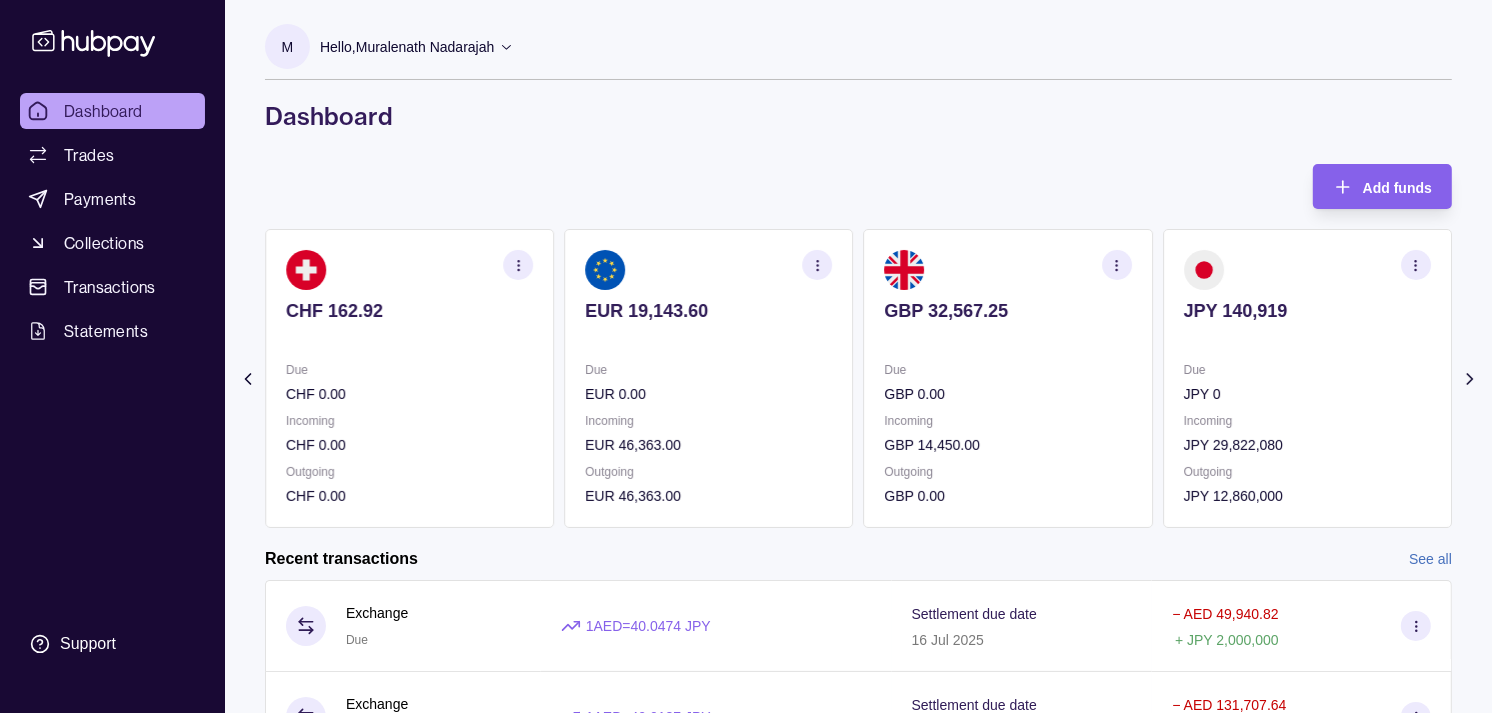 click 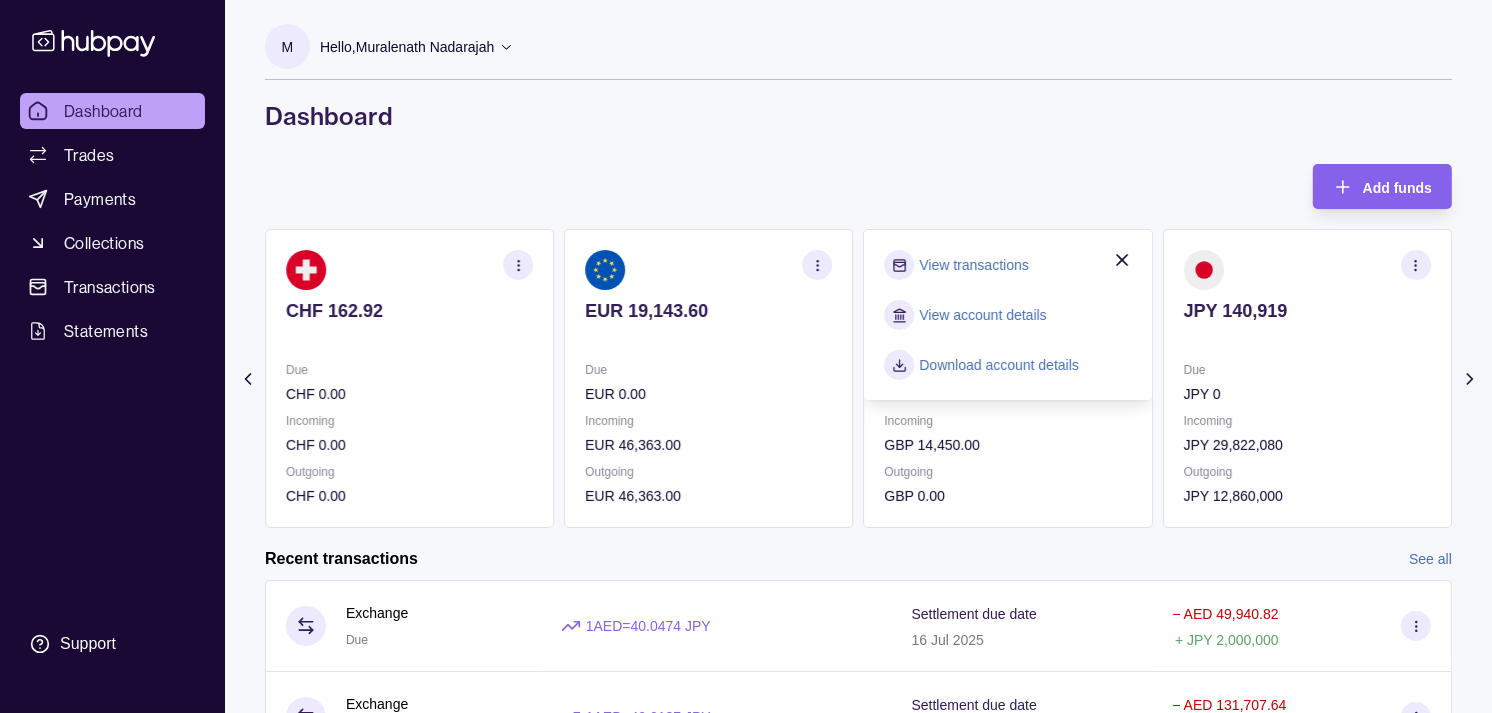 click on "View transactions" at bounding box center (974, 265) 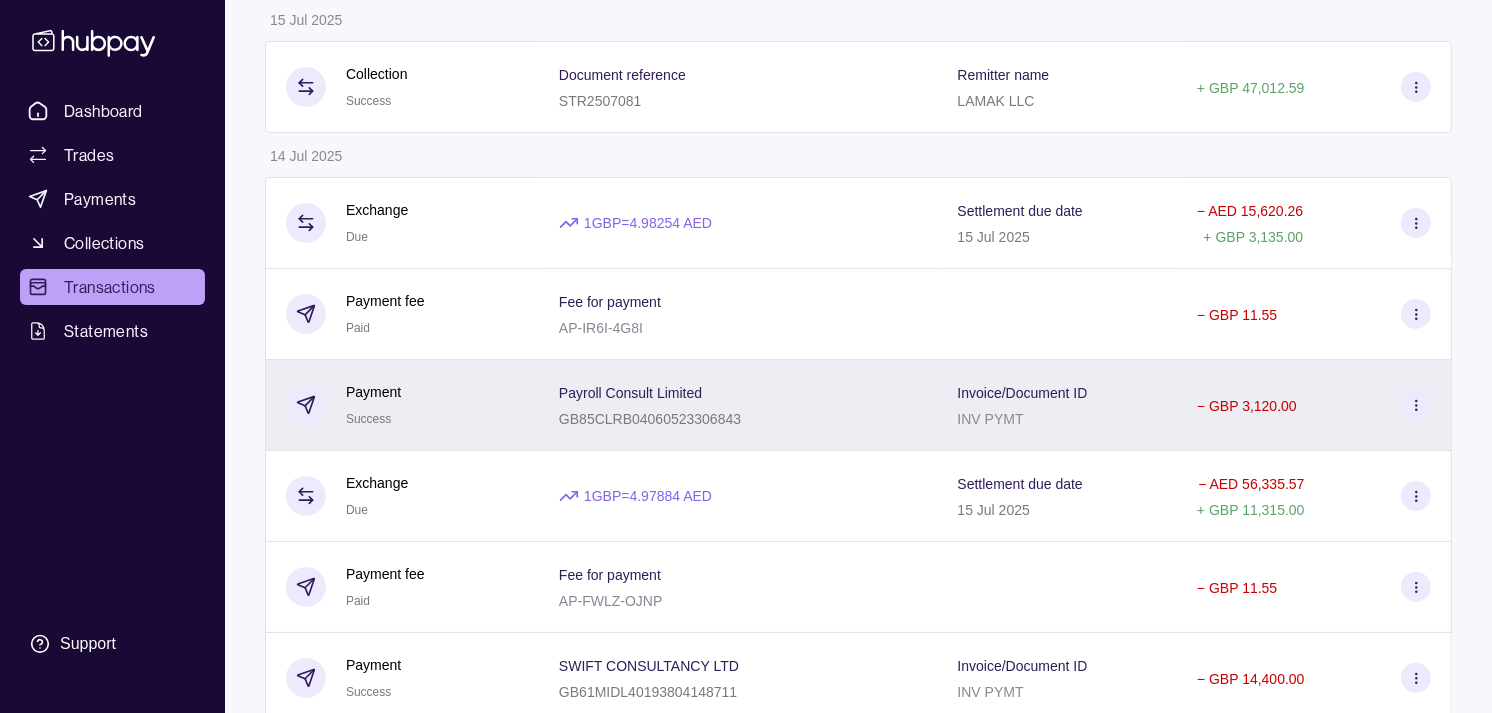 scroll, scrollTop: 333, scrollLeft: 0, axis: vertical 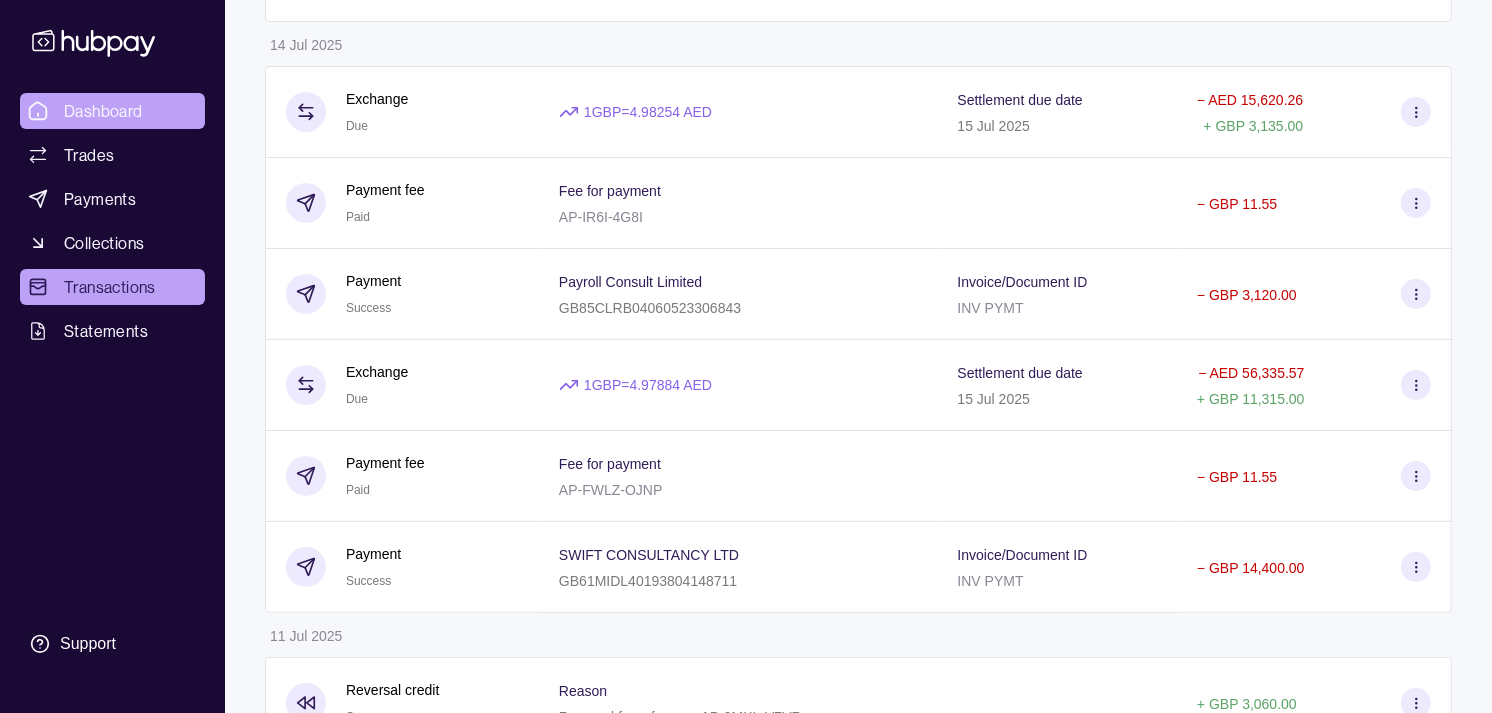 click on "Dashboard" at bounding box center [103, 111] 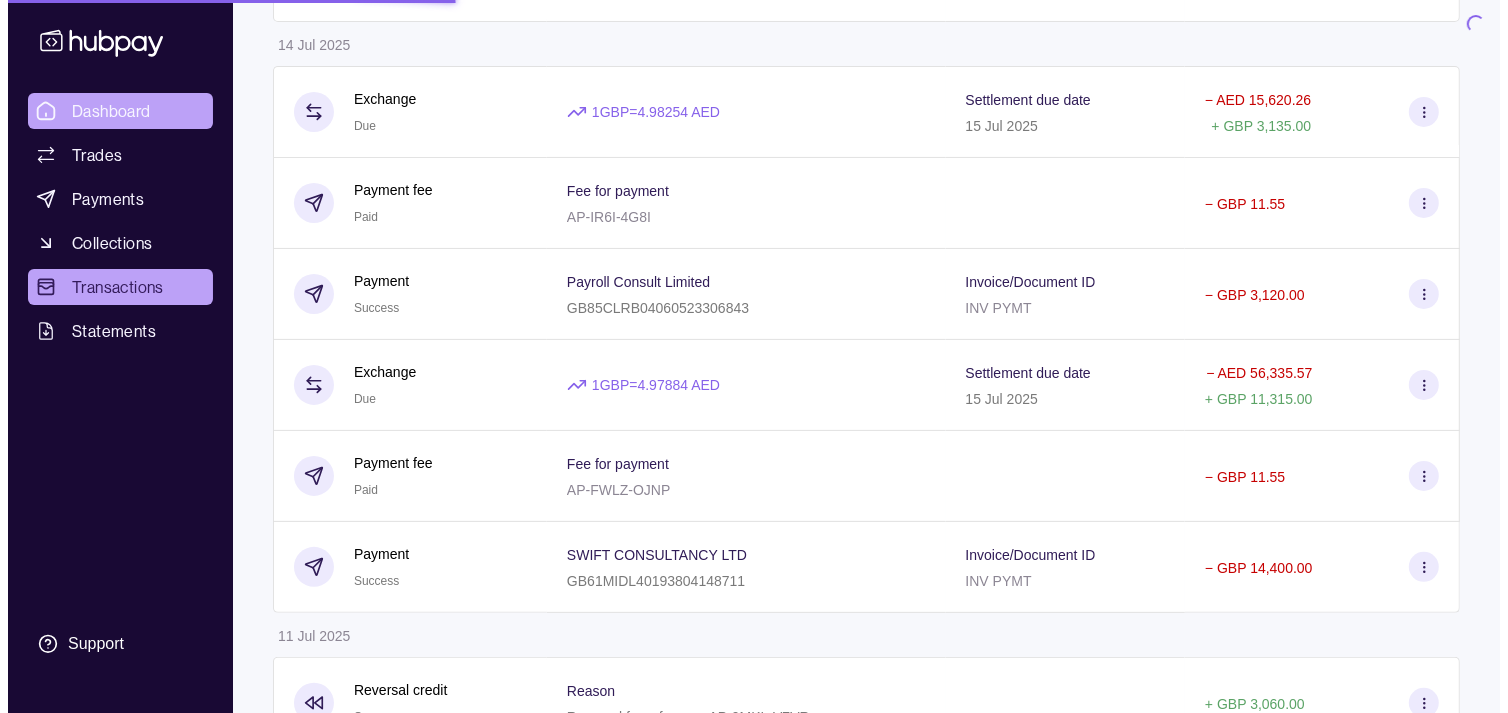 scroll, scrollTop: 0, scrollLeft: 0, axis: both 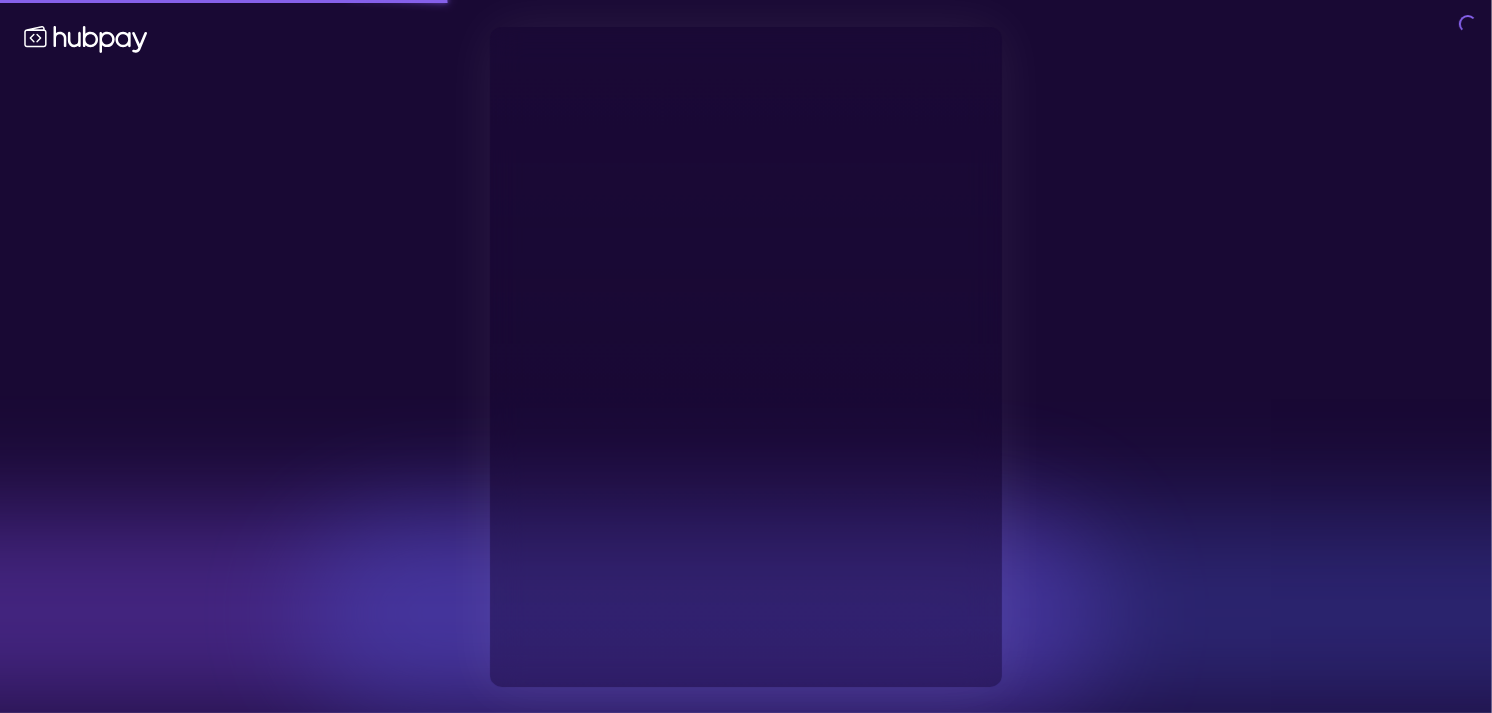 type on "**********" 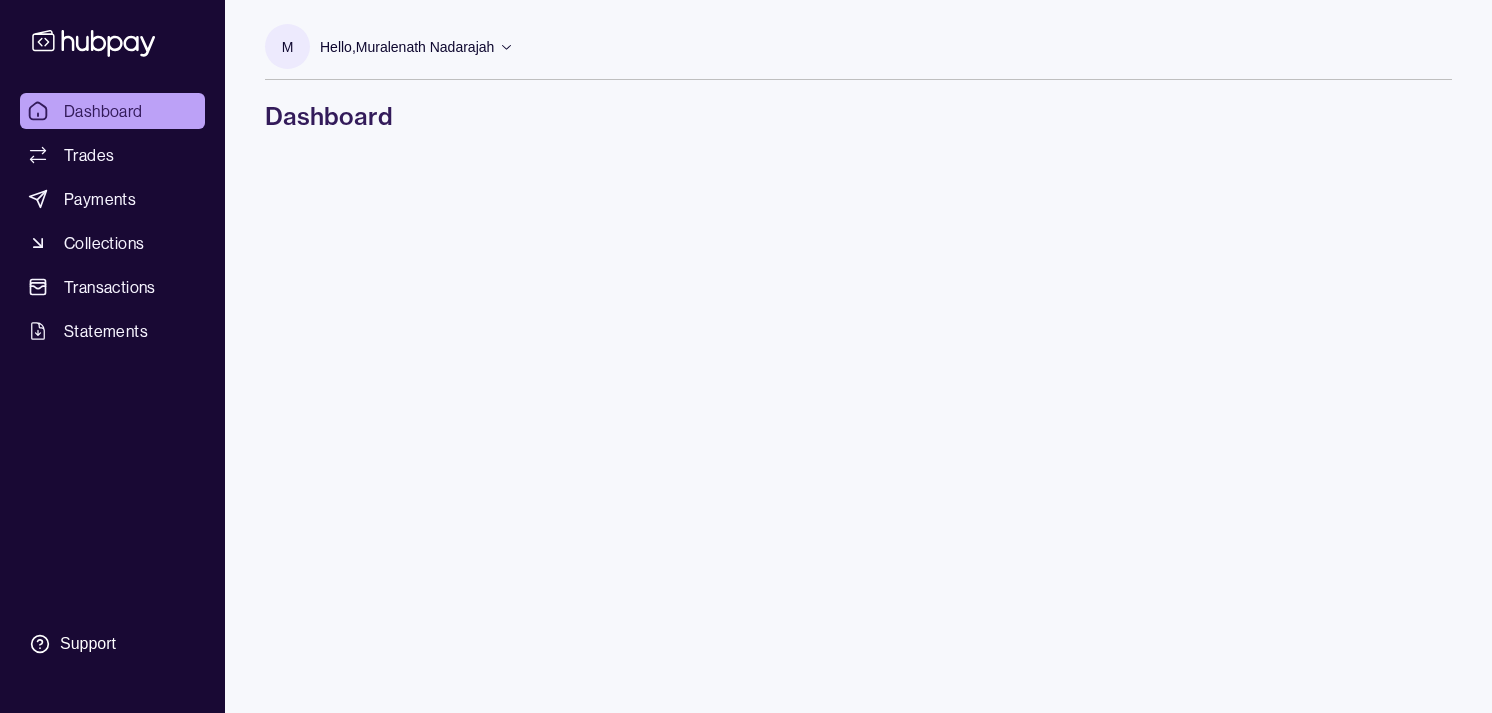 scroll, scrollTop: 0, scrollLeft: 0, axis: both 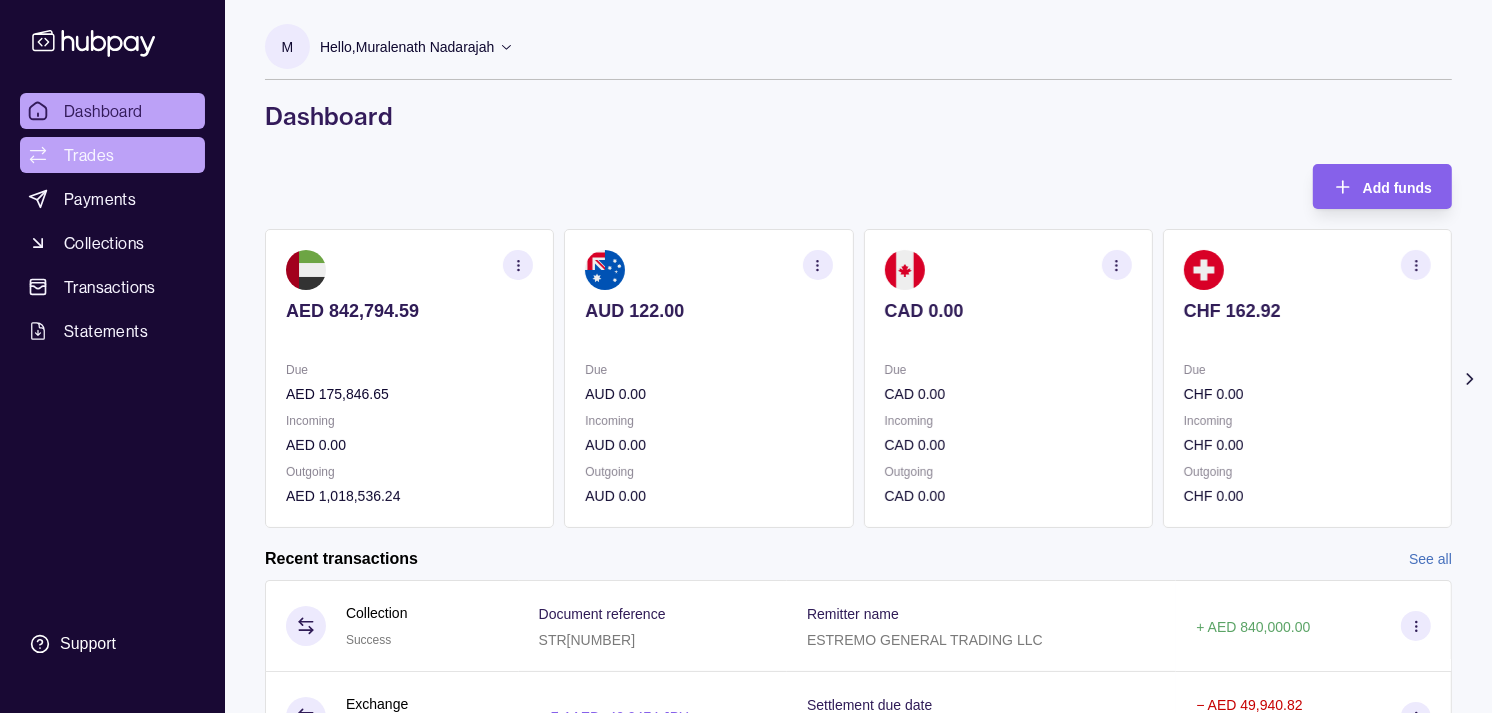 click on "Trades" at bounding box center (112, 155) 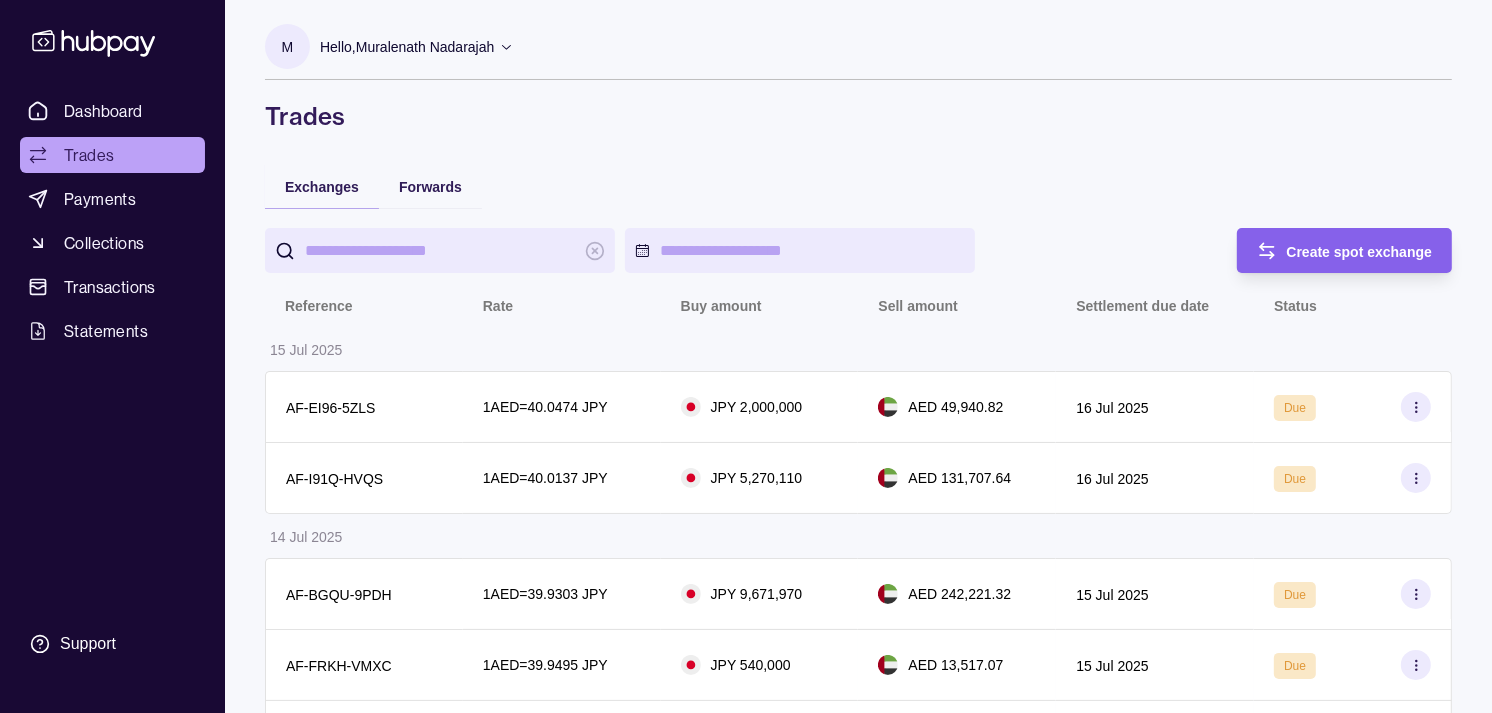 click on "Create spot exchange" at bounding box center [1360, 251] 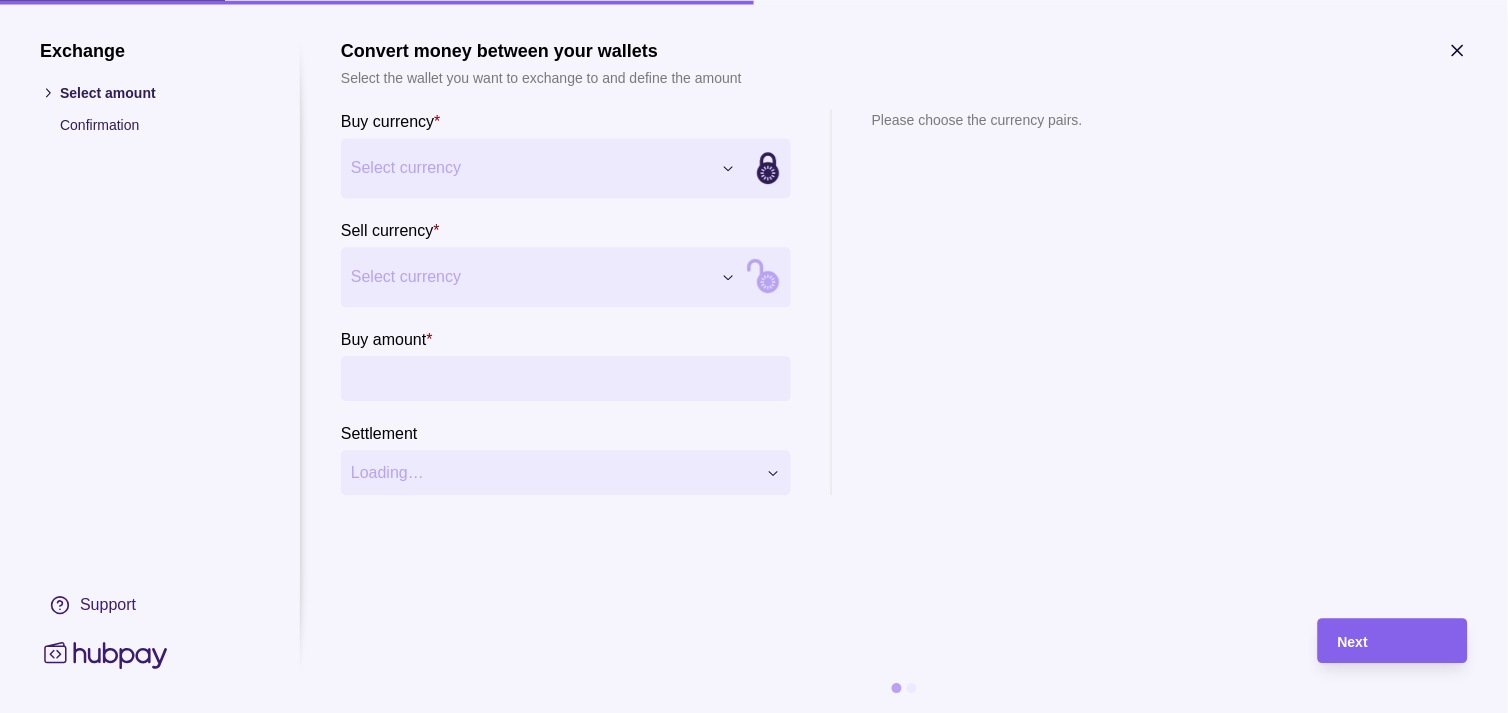 click on "Dashboard Trades Payments Collections Transactions Statements Support M Hello, [FULL_NAME] Strides Trading LLC Account Terms and conditions Privacy policy Sign out Trades Exchanges Forwards Create spot exchange Reference Rate Buy amount Sell amount Settlement due date Status 15 Jul 2025 AF-EI96-5ZLS 1 AED = 40.0474 JPY JPY 2,000,000 AED 49,940.82 16 Jul 2025 Due AF-I91Q-HVQS 1 AED = 40.0137 JPY JPY 5,270,110 AED 131,707.64 16 Jul 2025 Due 14 Jul 2025 AF-BGQU-9PDH 1 AED = 39.9303 JPY JPY 9,671,970 AED 242,221.32 15 Jul 2025 Due AF-FRKH-VMXC 1 AED = 39.9495 JPY JPY 540,000 AED 13,517.07 15 Jul 2025 Due AF-HLXK-Q84B 1 EUR = 4.31419 AED EUR 46,363.00 AED 200,018.79 15 Jul 2025 Due AF-YXPH-2HA9 1 GBP = 4.98254 AED GBP 3,135.00 AED 15,620.26 15 Jul 2025 Due AF-GOWX-XD1Z 1 GBP = 4.97884 AED GBP 11,315.00 AED 56,335.57 15 Jul 2025 Due AF-W18I-5VA8 1 AED = 39.9127 JPY JPY 12,340,000 AED 309,174.77 15 Jul 2025 Due 11 Jul 2025 AF-O9HL-K8R3 1 AED = 39.8425 JPY 1 AED" at bounding box center (754, 996) 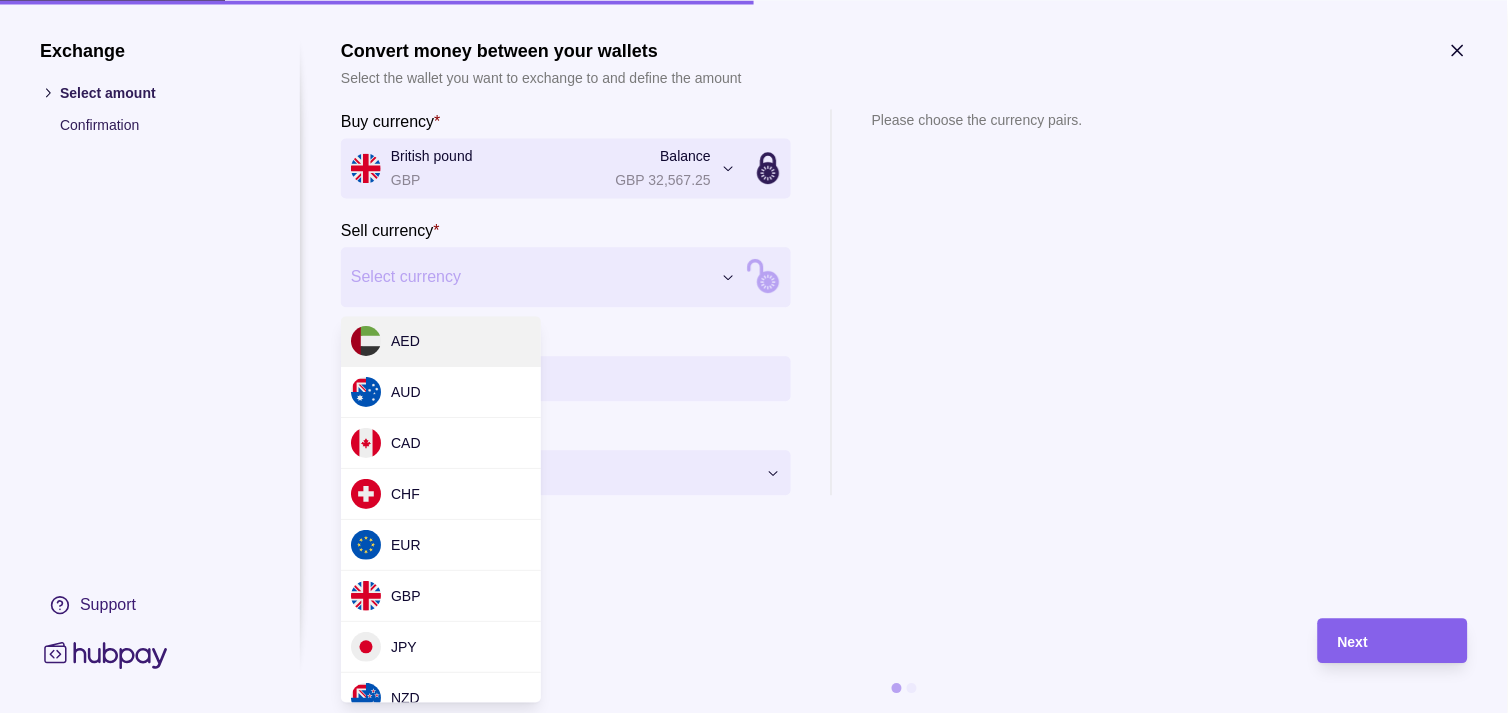click on "Dashboard Trades Payments Collections Transactions Statements Support M Hello,  Muralenath Nadarajah Strides Trading LLC Account Terms and conditions Privacy policy Sign out Trades Exchanges Forwards Create spot exchange Reference Rate Buy amount Sell amount Settlement due date Status 15 Jul 2025 AF-EI96-5ZLS 1  AED  =  40.0474   JPY JPY 2,000,000 AED 49,940.82 16 Jul 2025 Due AF-I91Q-HVQS 1  AED  =  40.0137   JPY JPY 5,270,110 AED 131,707.64 16 Jul 2025 Due 14 Jul 2025 AF-BGQU-9PDH 1  AED  =  39.9303   JPY JPY 9,671,970 AED 242,221.32 15 Jul 2025 Due AF-FRKH-VMXC 1  AED  =  39.9495   JPY JPY 540,000 AED 13,517.07 15 Jul 2025 Due AF-HLXK-Q84B 1  EUR  =  4.31419   AED EUR 46,363.00 AED 200,018.79 15 Jul 2025 Due AF-YXPH-2HA9 1  GBP  =  4.98254   AED GBP 3,135.00 AED 15,620.26 15 Jul 2025 Due AF-GOWX-XD1Z 1  GBP  =  4.97884   AED GBP 11,315.00 AED 56,335.57 15 Jul 2025 Due AF-W18I-5VA8 1  AED  =  39.9127   JPY JPY 12,340,000 AED 309,174.77 15 Jul 2025 Due 11 Jul 2025 AF-O9HL-K8R3 1  AED  =  39.8425   JPY 1  AED" at bounding box center [754, 996] 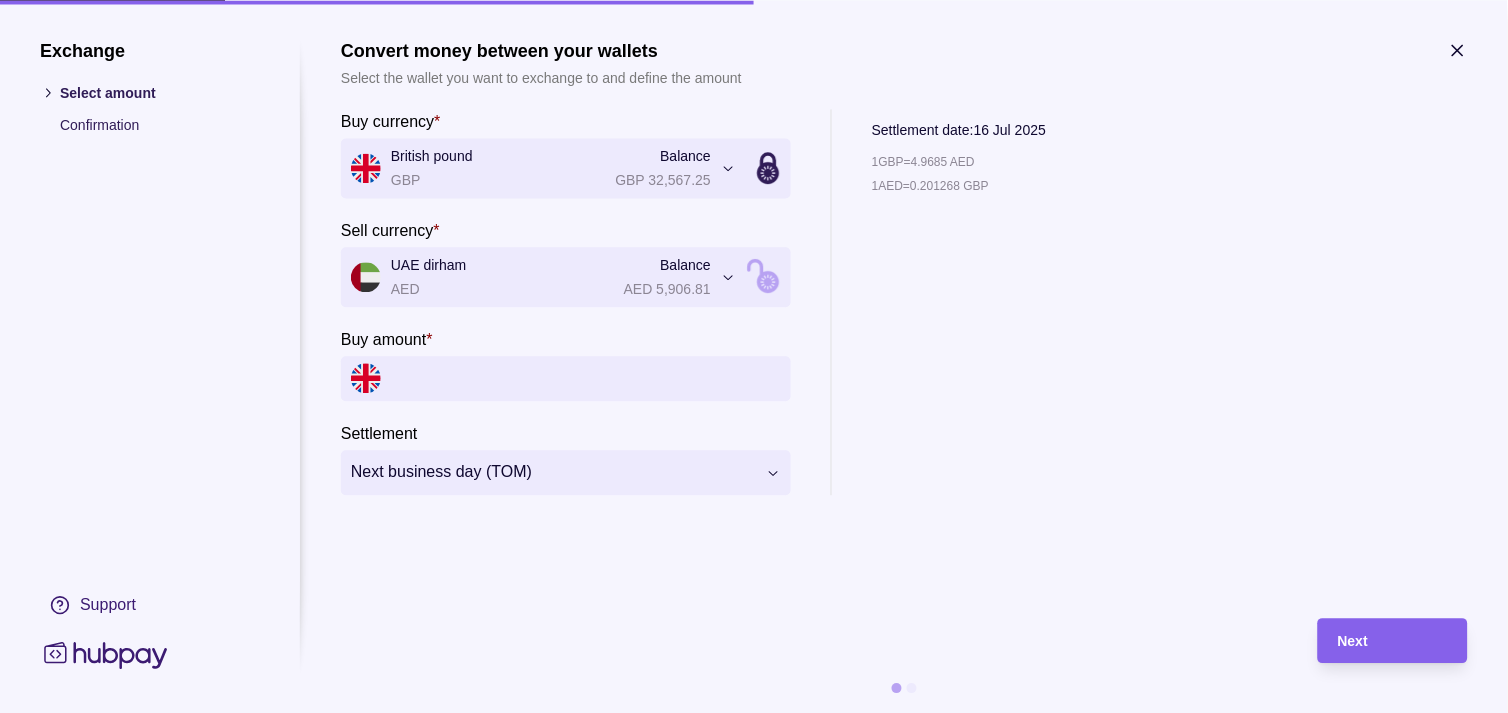 click 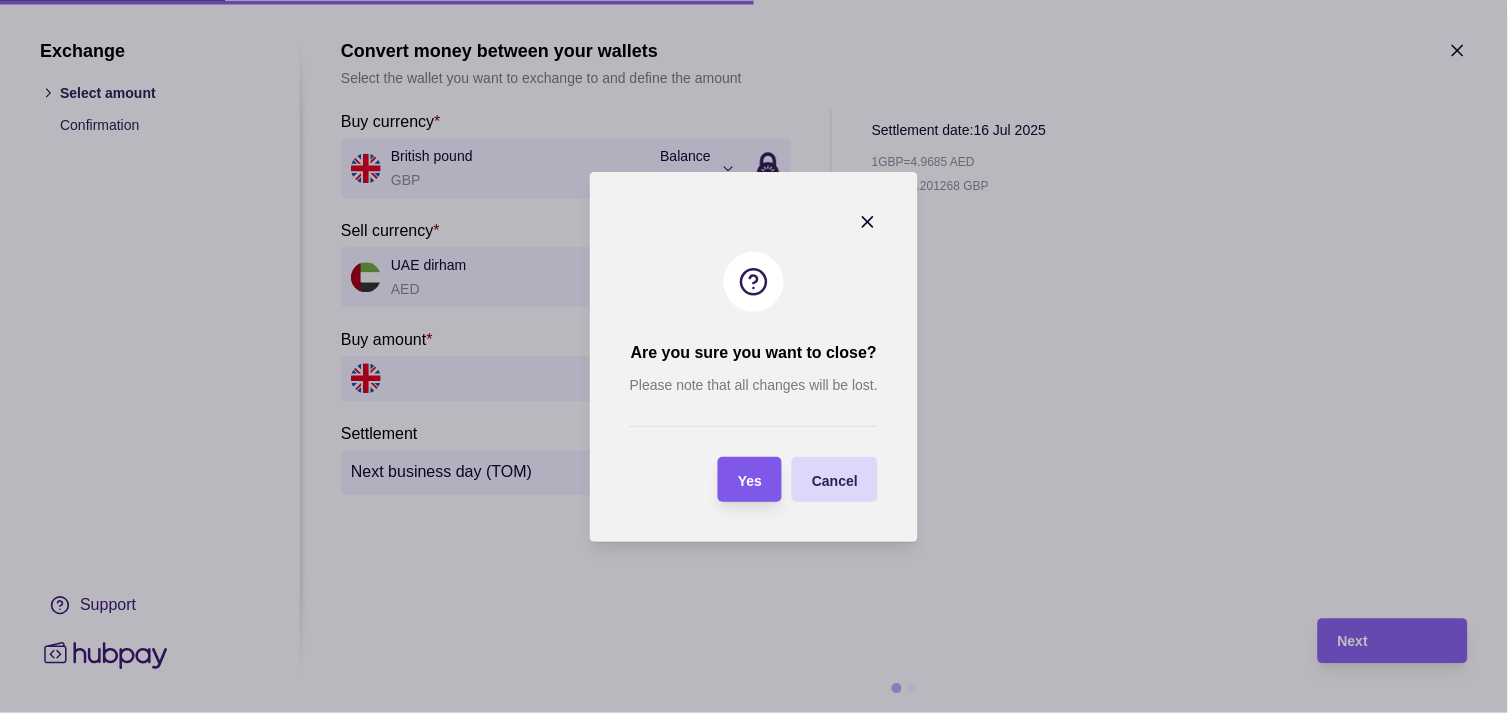 click on "Yes" at bounding box center [750, 480] 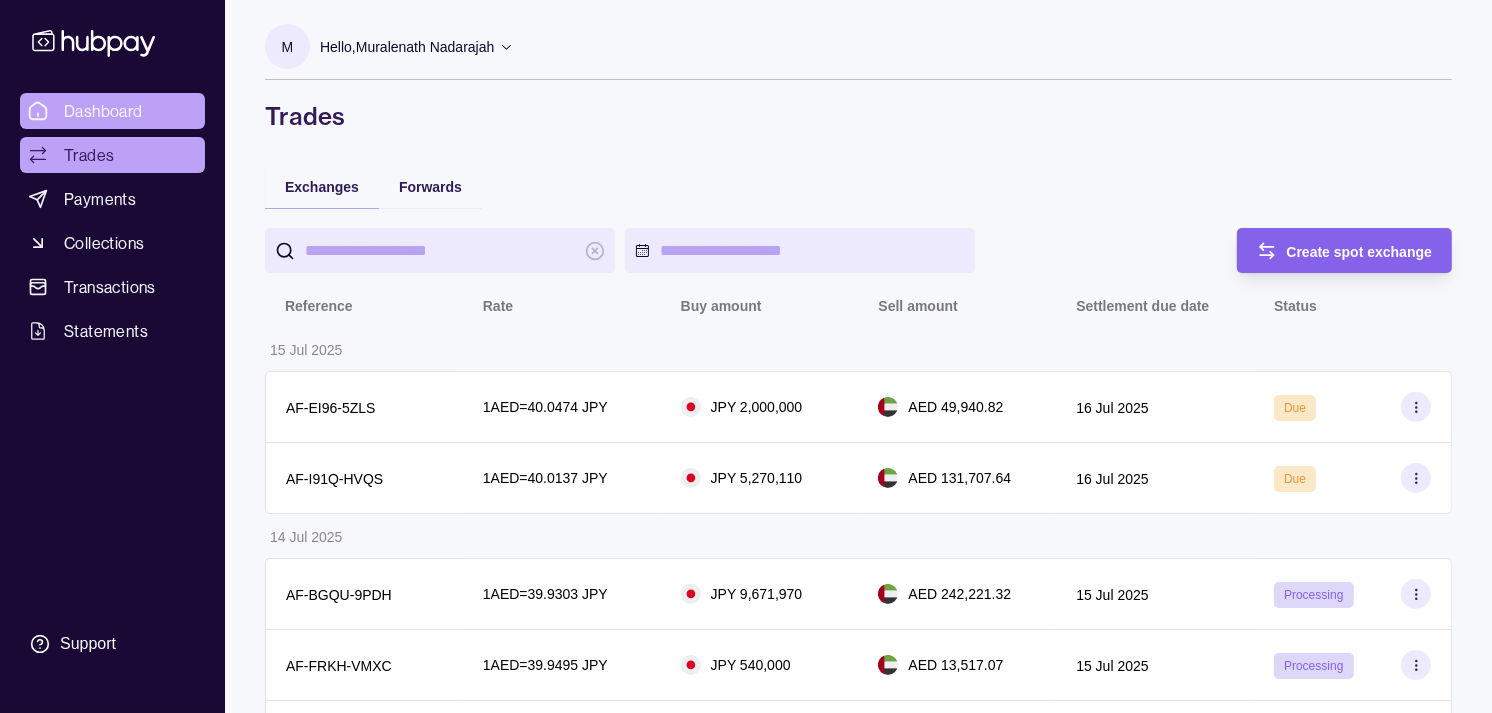 click on "Dashboard" at bounding box center [103, 111] 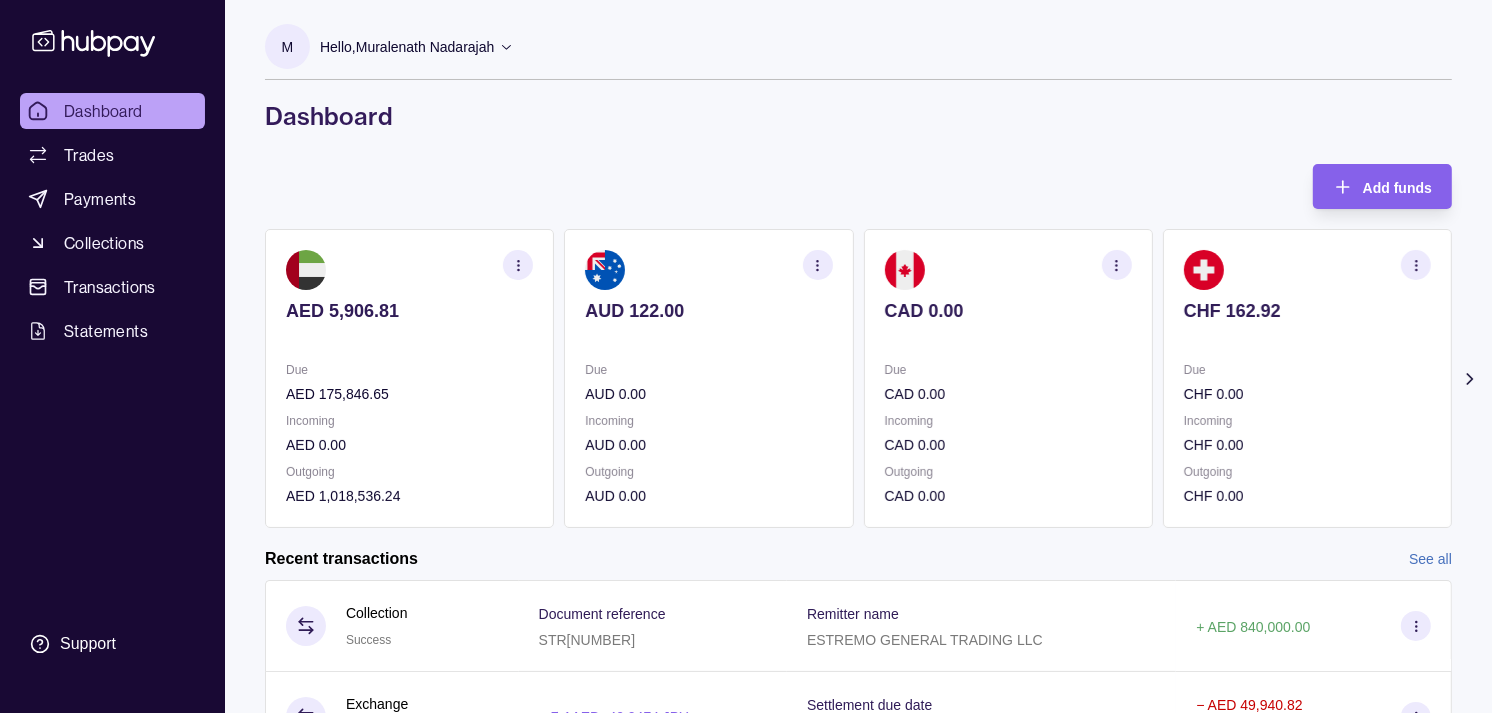 click on "AUD 122.00                                                                                                               Due AUD 0.00 Incoming AUD 0.00 Outgoing AUD 0.00" at bounding box center [708, 378] 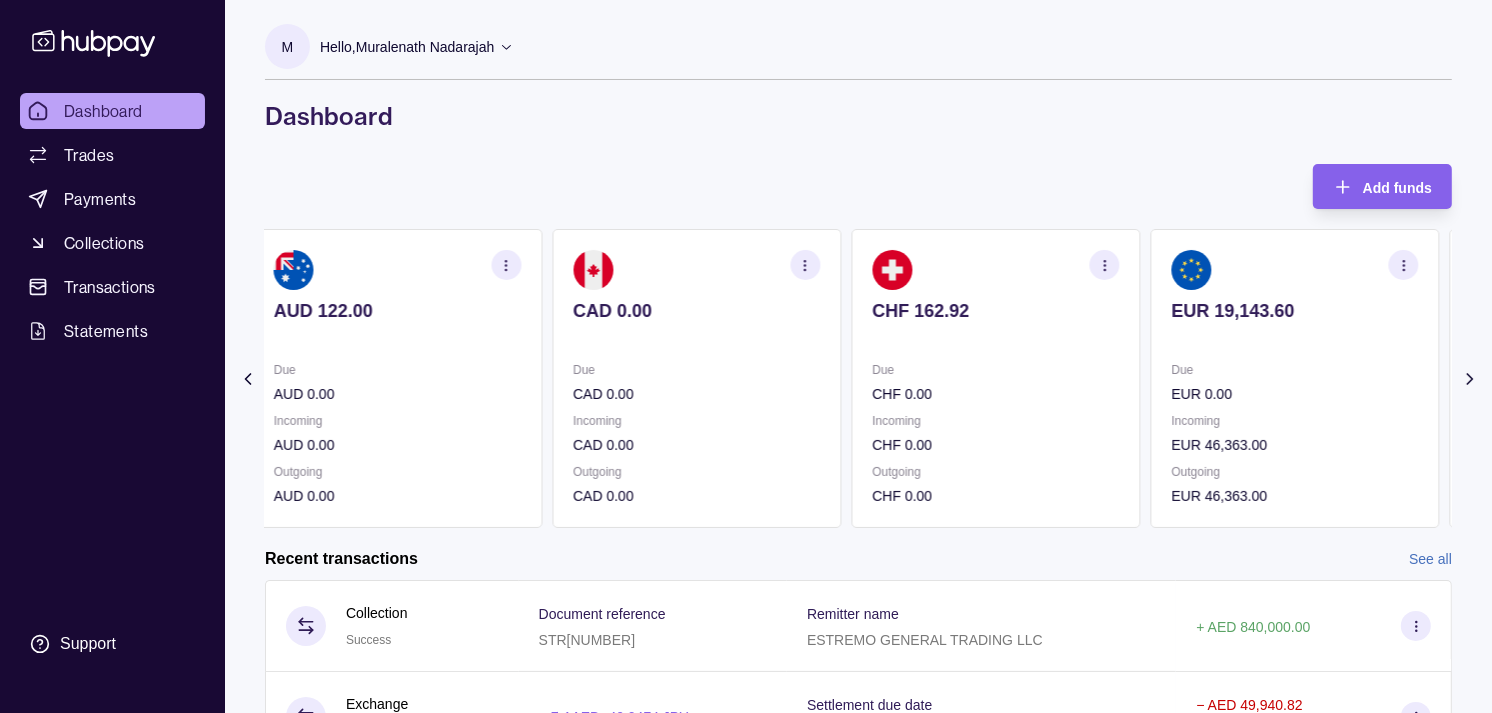 click on "EUR 0.00" at bounding box center [1295, 394] 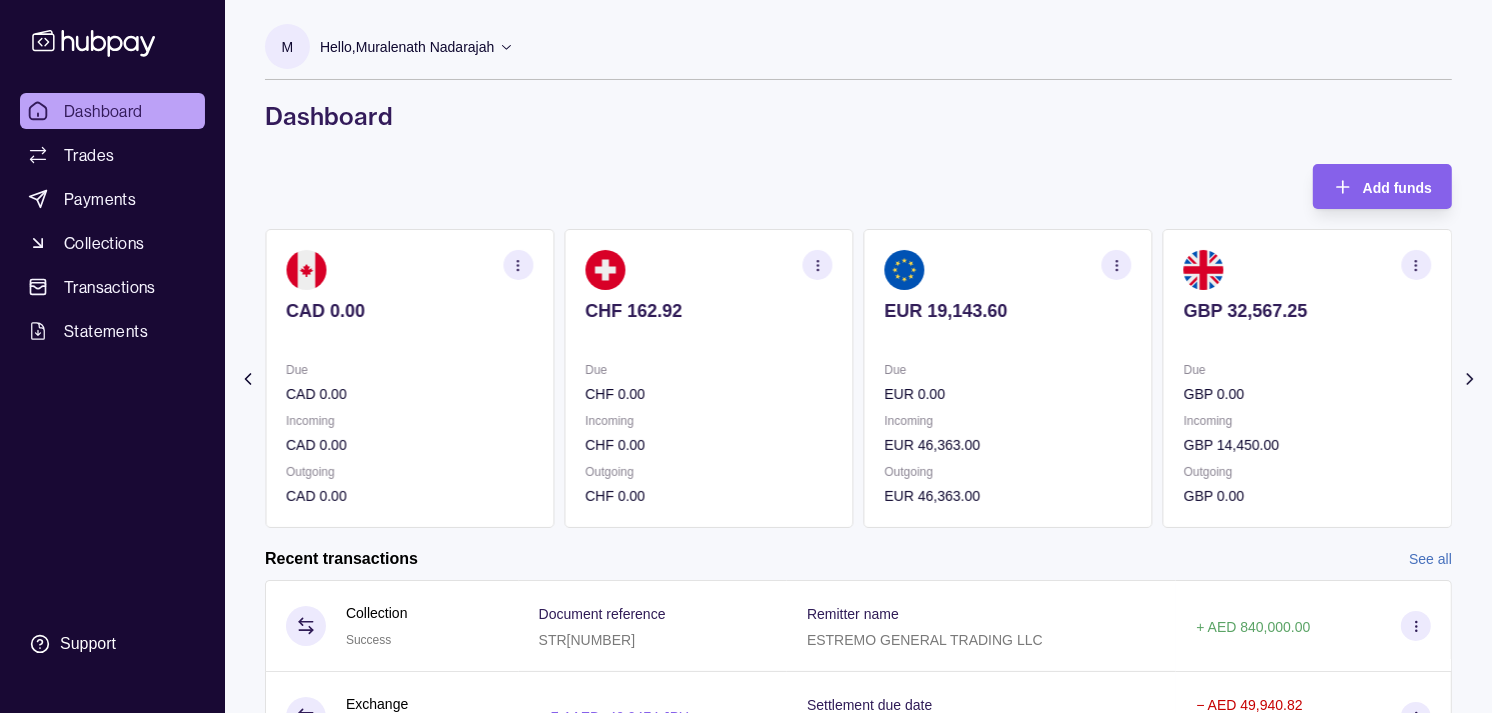 click on "Due GBP 0.00" at bounding box center [1307, 382] 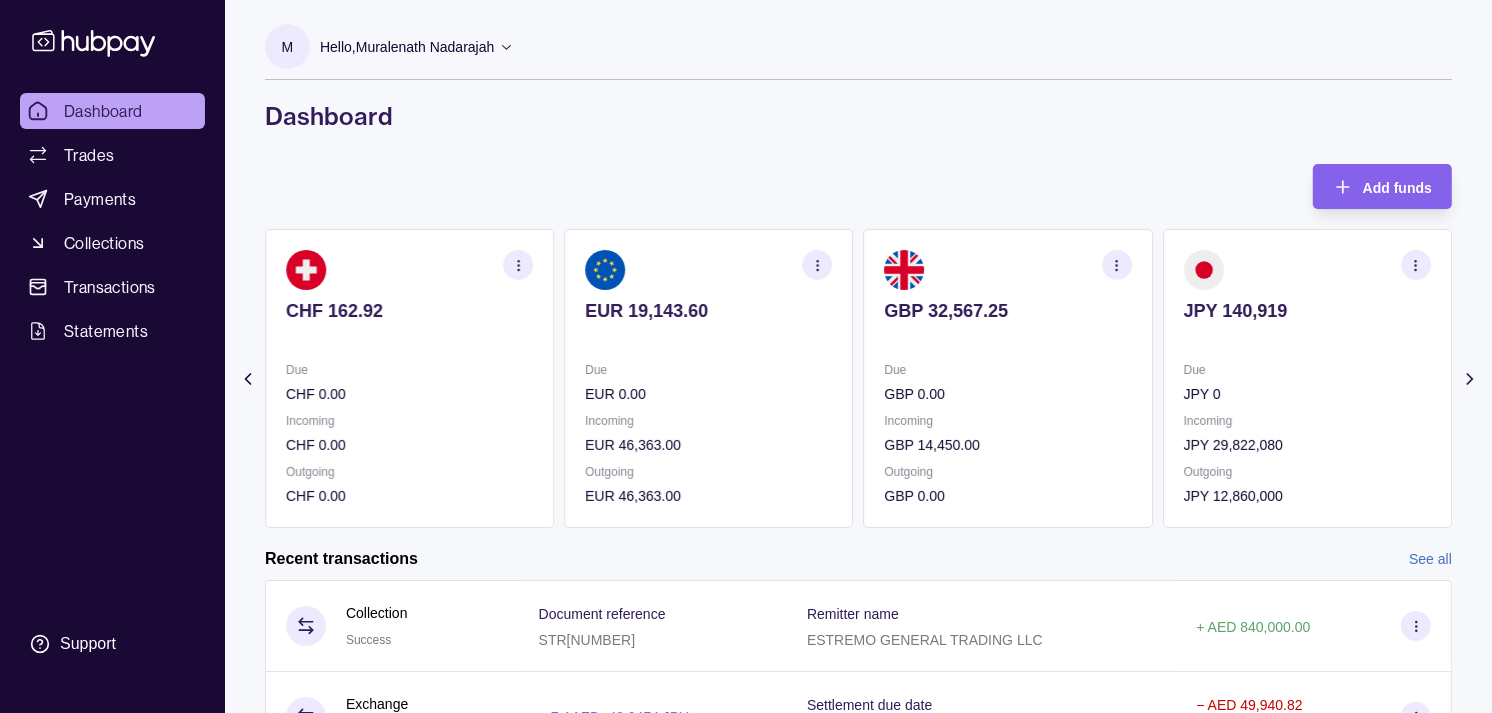 click on "AED 5,906.81                                                                                                               Due AED 175,846.65 Incoming AED 0.00 Outgoing AED 1,018,536.24 AUD 122.00                                                                                                               Due AUD 0.00 Incoming AUD 0.00 Outgoing AUD 0.00 CAD 0.00                                                                                                               Due CAD 0.00 Incoming CAD 0.00 Outgoing CAD 0.00 CHF 162.92                                                                                                               Due CHF 0.00 Incoming CHF 0.00 Outgoing CHF 0.00 EUR 19,143.60" at bounding box center [858, 378] 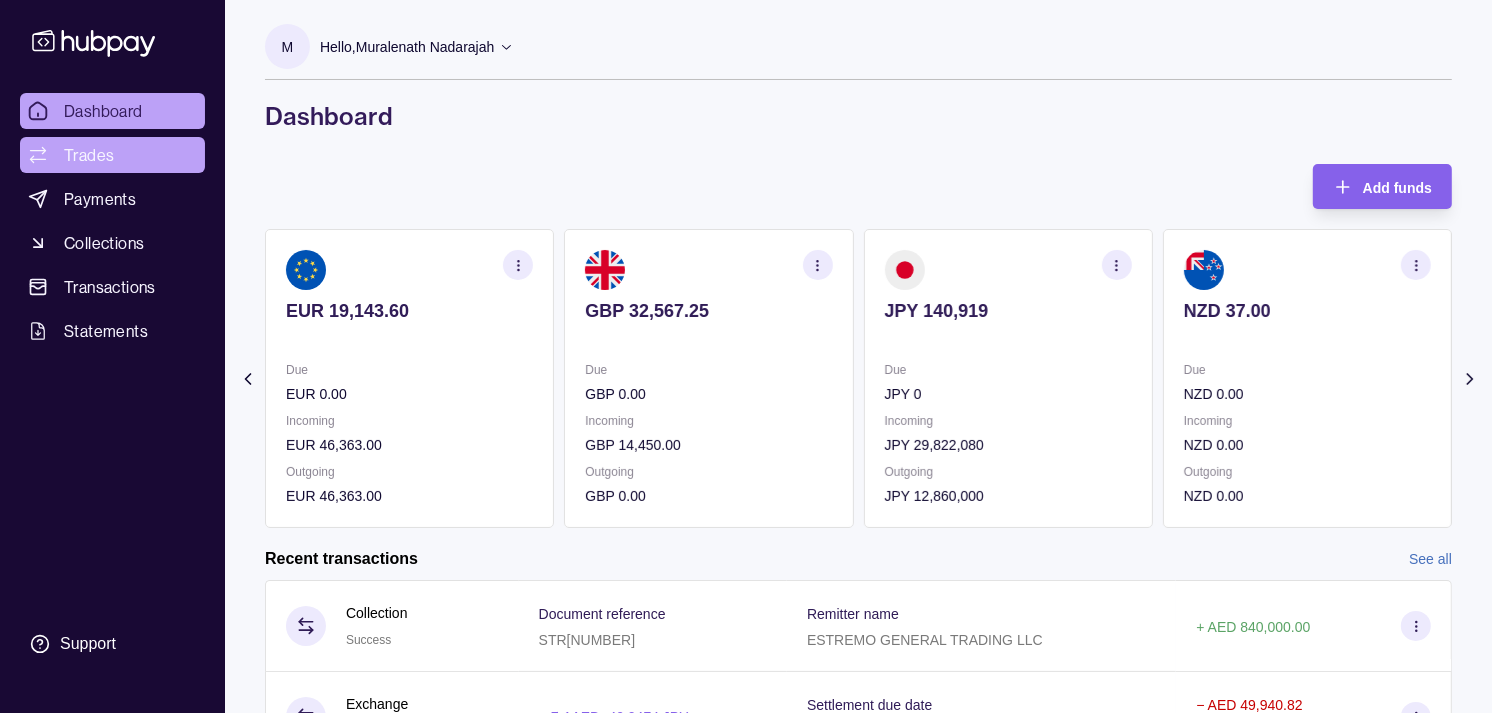 click on "Trades" at bounding box center [89, 155] 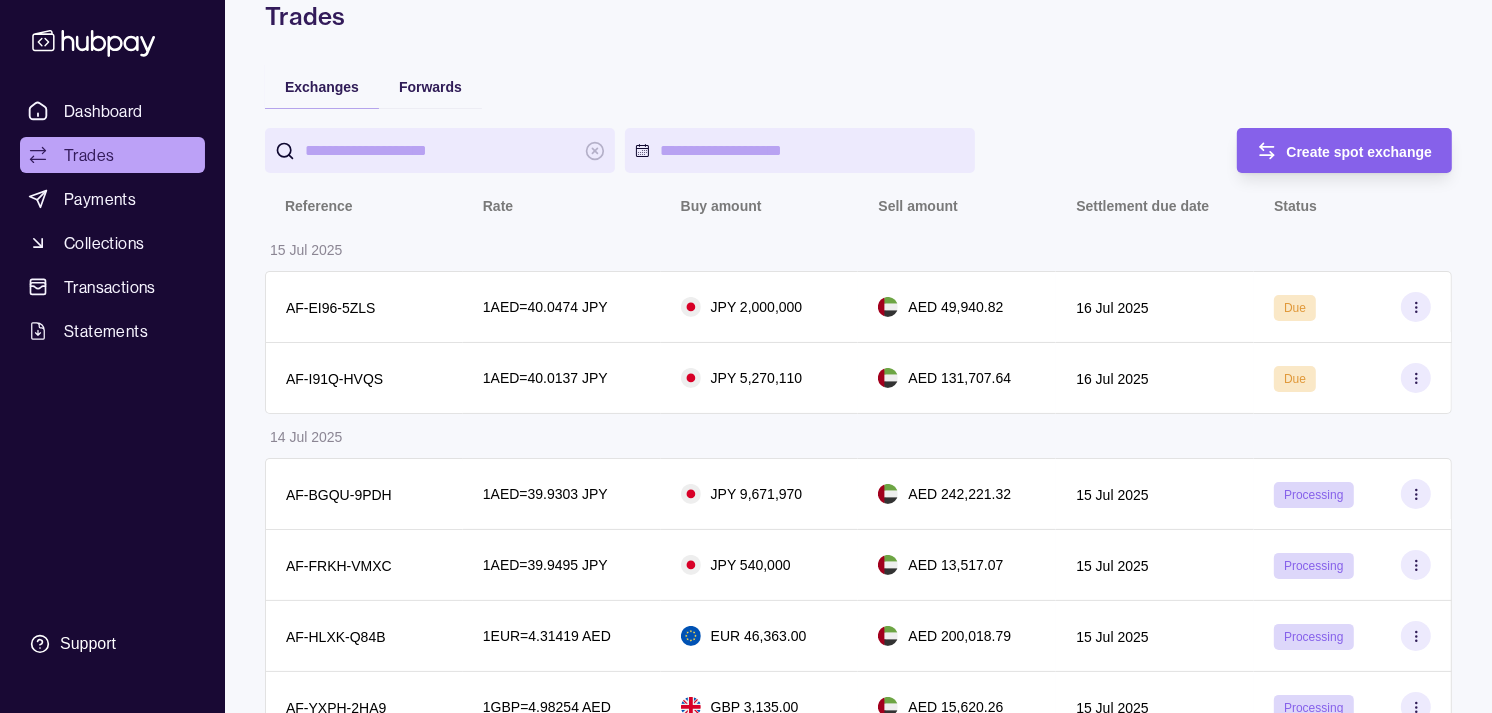scroll, scrollTop: 0, scrollLeft: 0, axis: both 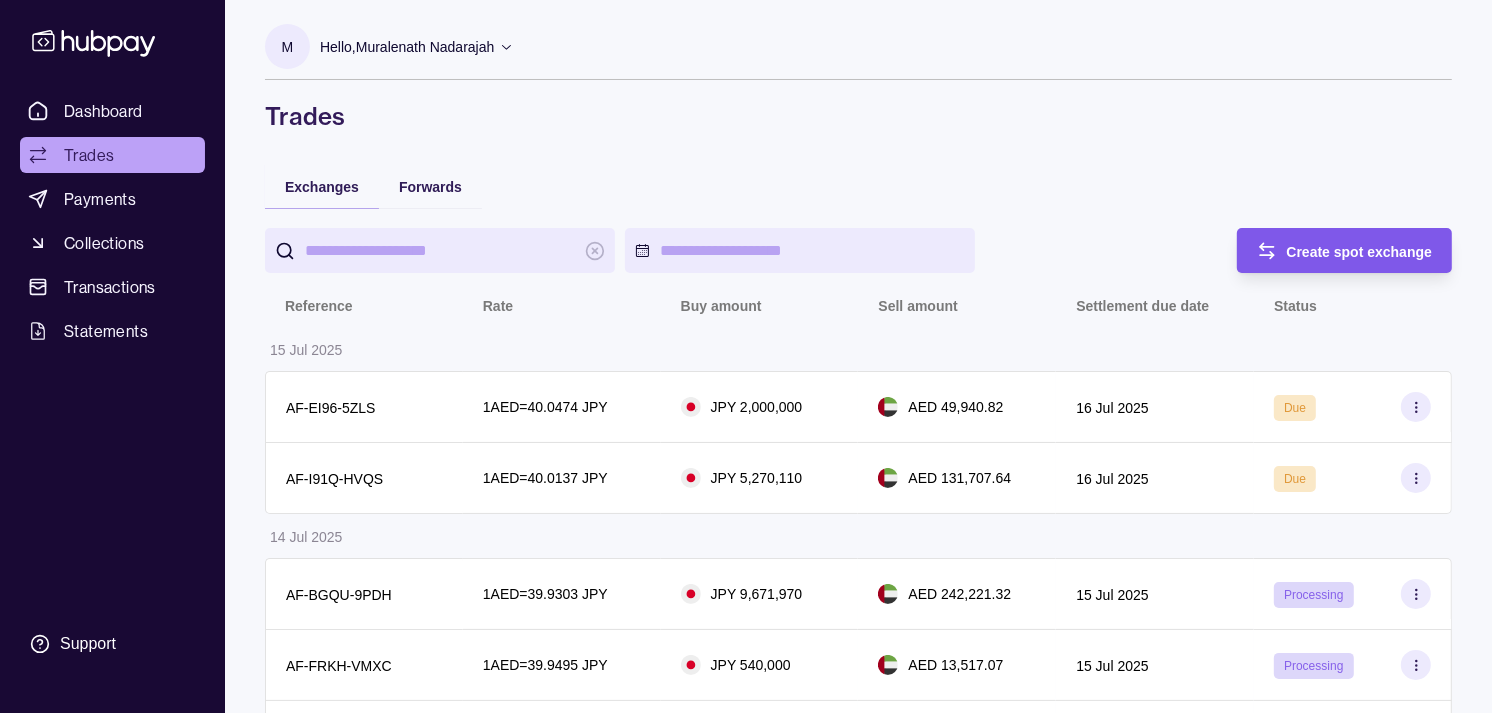 click on "Create spot exchange" at bounding box center (1360, 252) 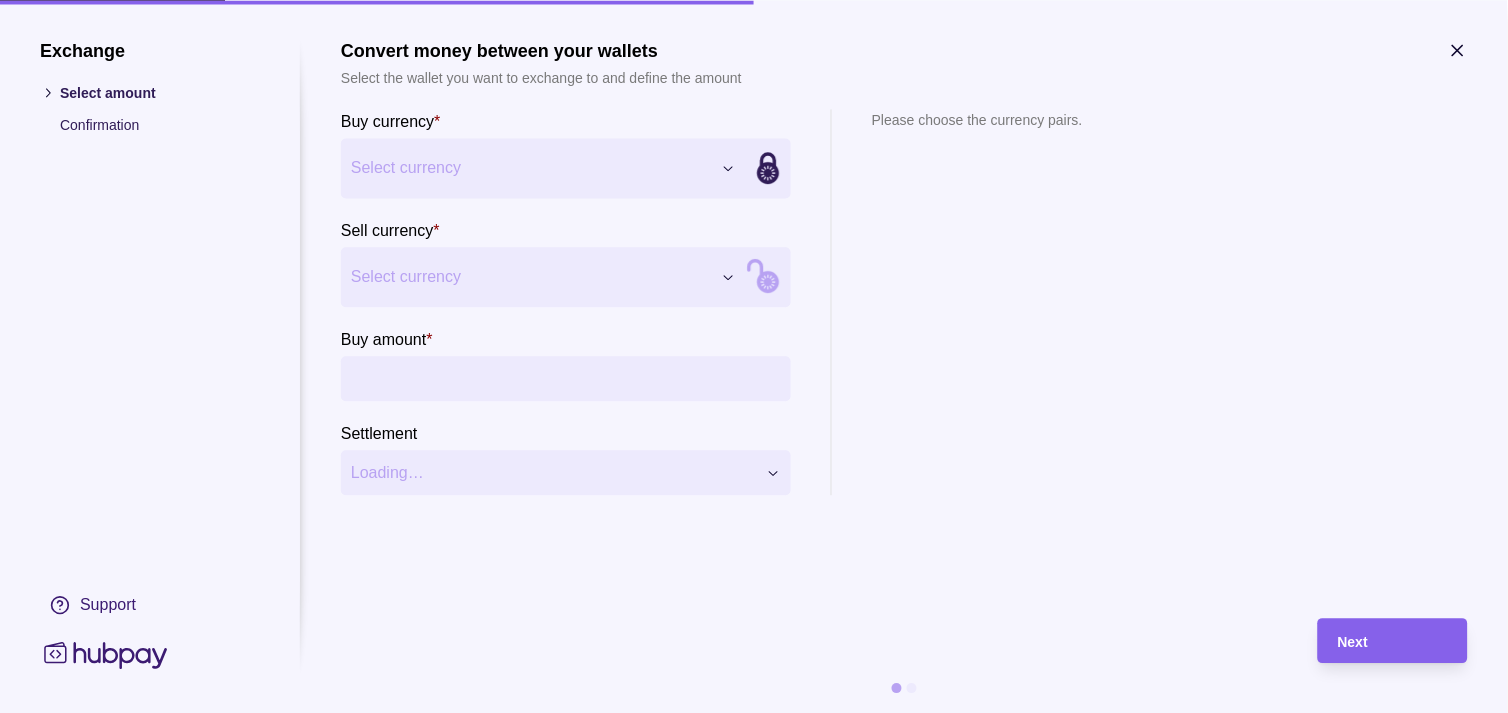 click on "Dashboard Trades Payments Collections Transactions Statements Support M Hello,  Muralenath Nadarajah Strides Trading LLC Account Terms and conditions Privacy policy Sign out Trades Exchanges Forwards Create spot exchange Reference Rate Buy amount Sell amount Settlement due date Status 15 Jul 2025 AF-EI96-5ZLS 1  AED  =  40.0474   JPY JPY 2,000,000 AED 49,940.82 16 Jul 2025 Due AF-I91Q-HVQS 1  AED  =  40.0137   JPY JPY 5,270,110 AED 131,707.64 16 Jul 2025 Due 14 Jul 2025 AF-BGQU-9PDH 1  AED  =  39.9303   JPY JPY 9,671,970 AED 242,221.32 15 Jul 2025 Processing AF-FRKH-VMXC 1  AED  =  39.9495   JPY JPY 540,000 AED 13,517.07 15 Jul 2025 Processing AF-HLXK-Q84B 1  EUR  =  4.31419   AED EUR 46,363.00 AED 200,018.79 15 Jul 2025 Processing AF-YXPH-2HA9 1  GBP  =  4.98254   AED GBP 3,135.00 AED 15,620.26 15 Jul 2025 Processing AF-GOWX-XD1Z 1  GBP  =  4.97884   AED GBP 11,315.00 AED 56,335.57 15 Jul 2025 Processing AF-W18I-5VA8 1  AED  =  39.9127   JPY JPY 12,340,000 AED 309,174.77 15 Jul 2025 Processing 11 Jul 2025 1" at bounding box center [754, 996] 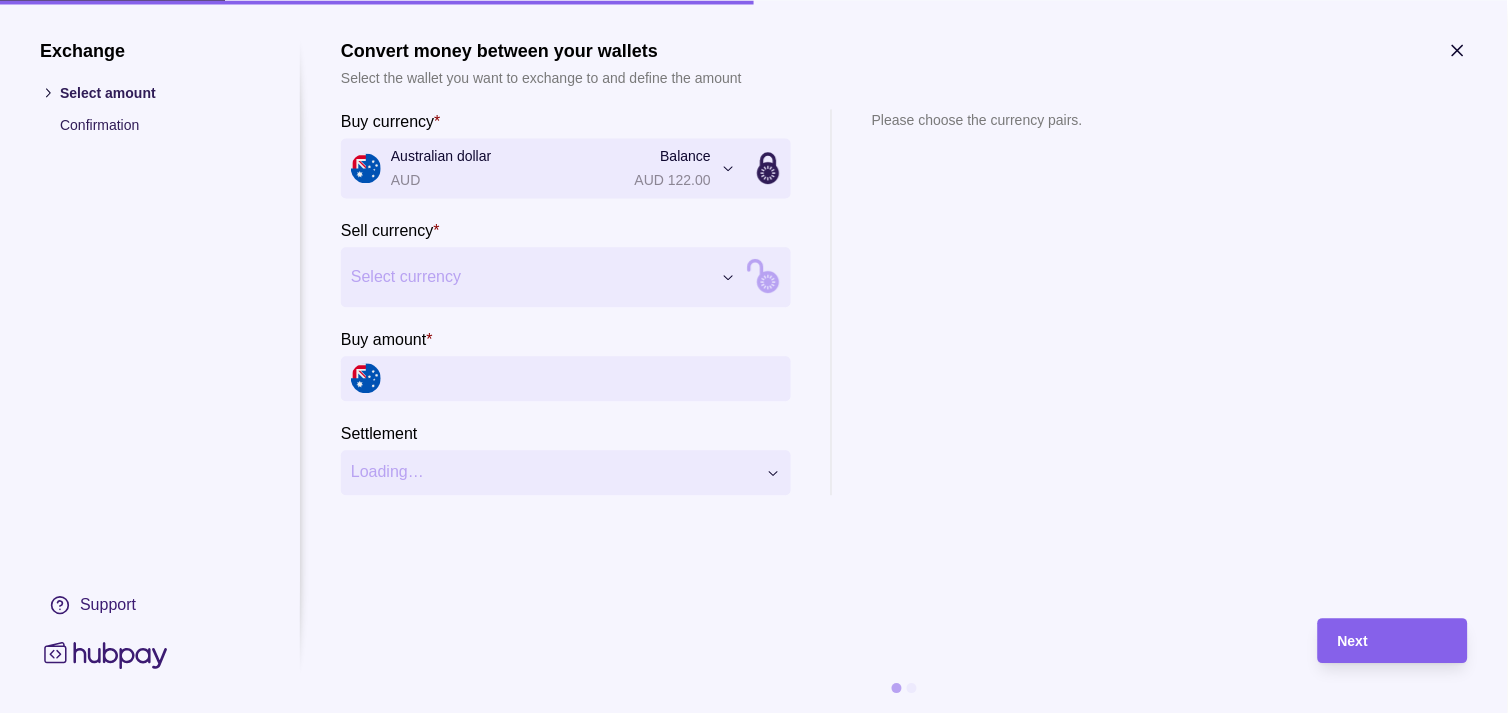 click on "Dashboard Trades Payments Collections Transactions Statements Support M Hello,  Muralenath Nadarajah Strides Trading LLC Account Terms and conditions Privacy policy Sign out Trades Exchanges Forwards Create spot exchange Reference Rate Buy amount Sell amount Settlement due date Status 15 Jul 2025 AF-EI96-5ZLS 1  AED  =  40.0474   JPY JPY 2,000,000 AED 49,940.82 16 Jul 2025 Due AF-I91Q-HVQS 1  AED  =  40.0137   JPY JPY 5,270,110 AED 131,707.64 16 Jul 2025 Due 14 Jul 2025 AF-BGQU-9PDH 1  AED  =  39.9303   JPY JPY 9,671,970 AED 242,221.32 15 Jul 2025 Processing AF-FRKH-VMXC 1  AED  =  39.9495   JPY JPY 540,000 AED 13,517.07 15 Jul 2025 Processing AF-HLXK-Q84B 1  EUR  =  4.31419   AED EUR 46,363.00 AED 200,018.79 15 Jul 2025 Processing AF-YXPH-2HA9 1  GBP  =  4.98254   AED GBP 3,135.00 AED 15,620.26 15 Jul 2025 Processing AF-GOWX-XD1Z 1  GBP  =  4.97884   AED GBP 11,315.00 AED 56,335.57 15 Jul 2025 Processing AF-W18I-5VA8 1  AED  =  39.9127   JPY JPY 12,340,000 AED 309,174.77 15 Jul 2025 Processing 11 Jul 2025 1" at bounding box center [754, 996] 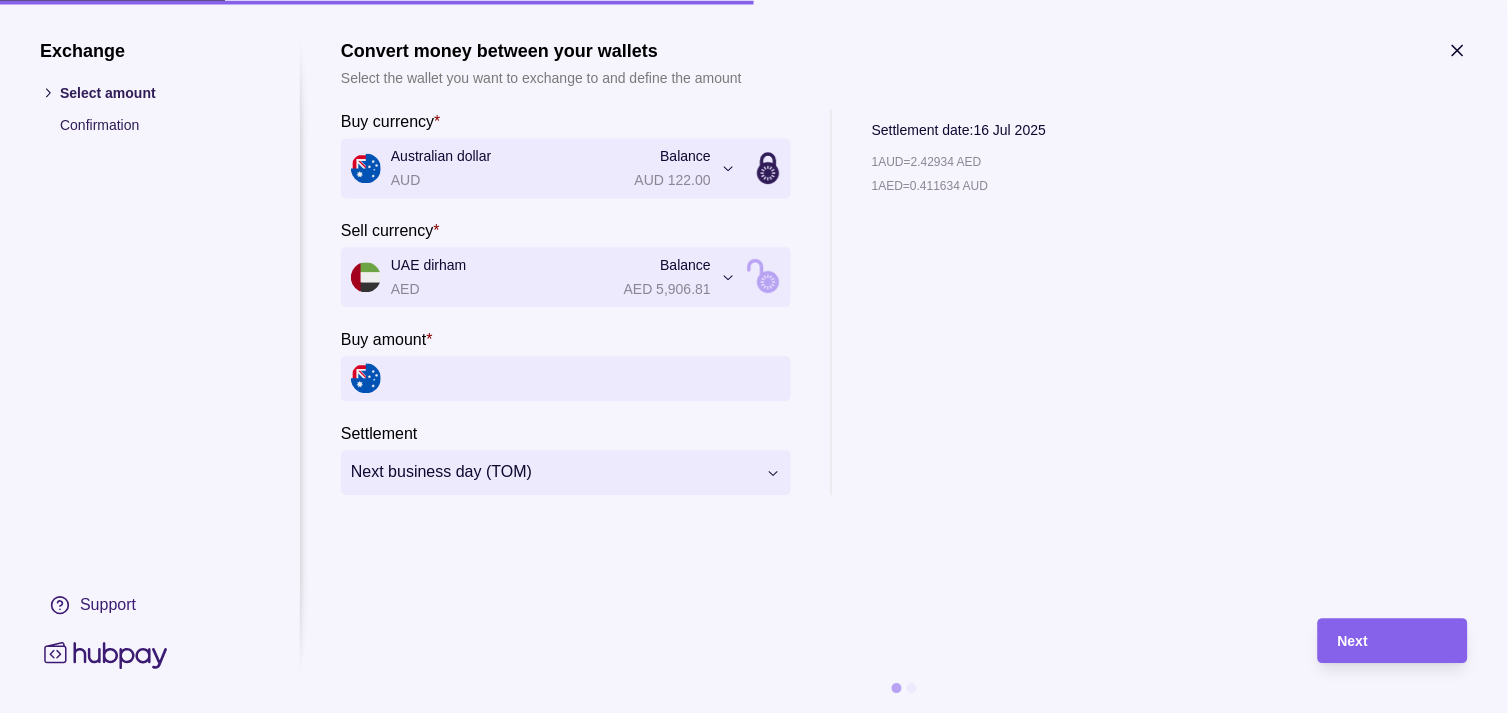 click 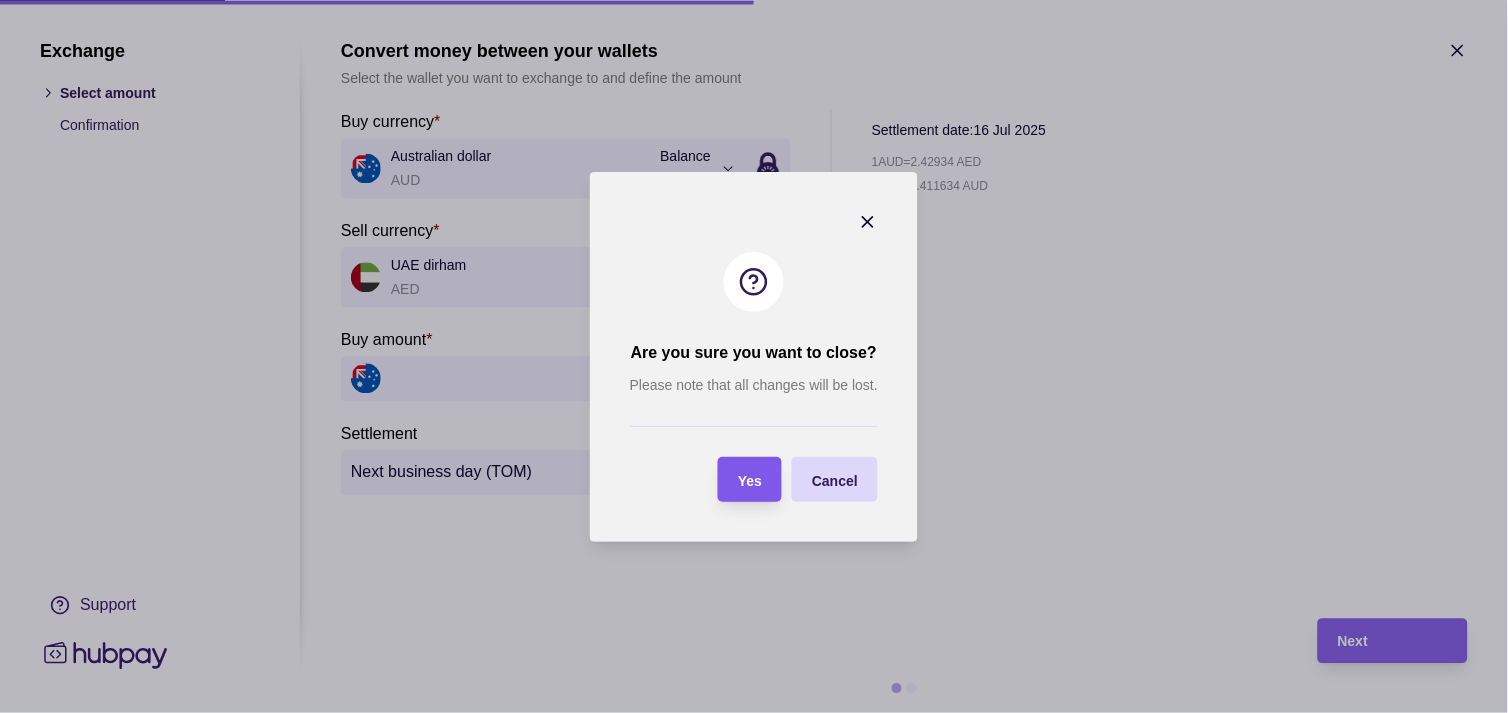 click on "Yes" at bounding box center [750, 480] 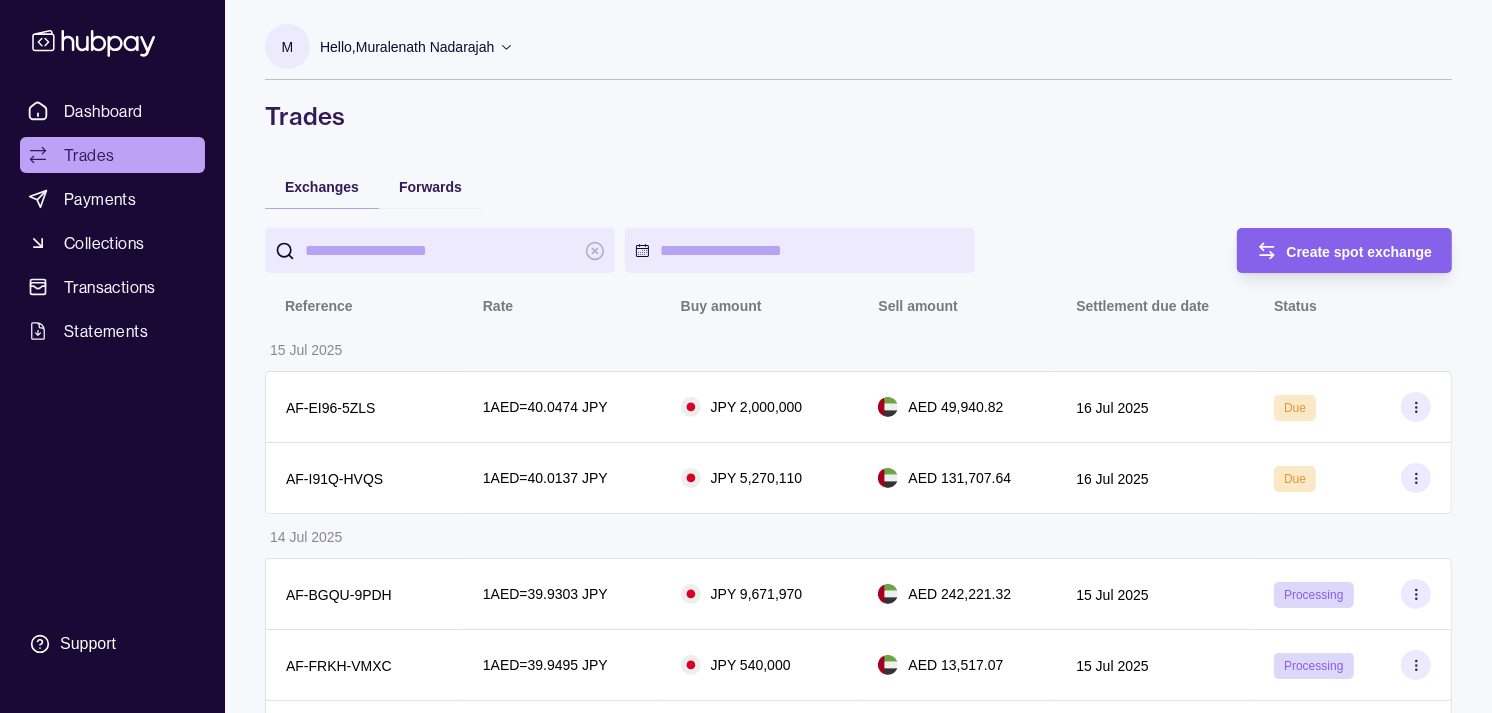 click on "Create spot exchange" at bounding box center [1360, 251] 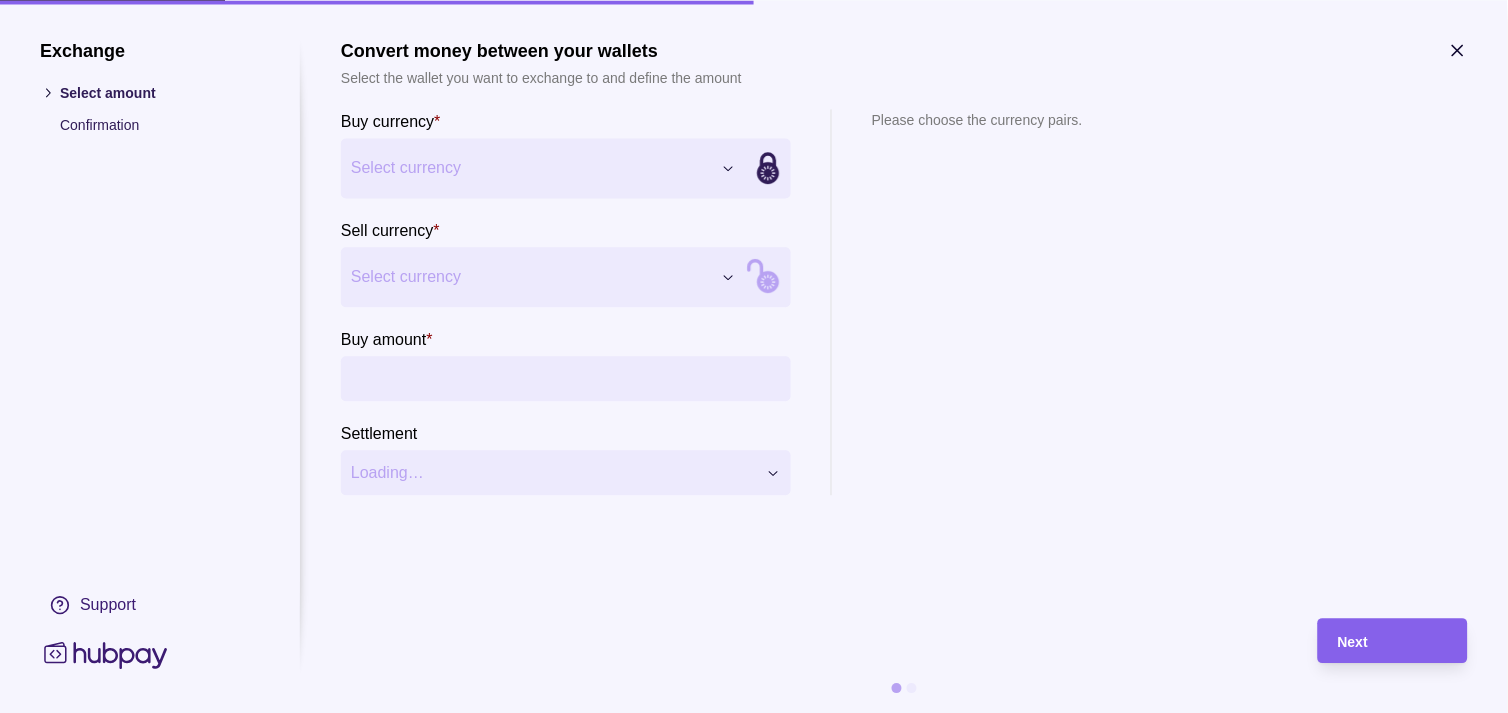 click on "Dashboard Trades Payments Collections Transactions Statements Support M Hello,  Muralenath Nadarajah Strides Trading LLC Account Terms and conditions Privacy policy Sign out Trades Exchanges Forwards Create spot exchange Reference Rate Buy amount Sell amount Settlement due date Status 15 Jul 2025 AF-EI96-5ZLS 1  AED  =  40.0474   JPY JPY 2,000,000 AED 49,940.82 16 Jul 2025 Due AF-I91Q-HVQS 1  AED  =  40.0137   JPY JPY 5,270,110 AED 131,707.64 16 Jul 2025 Due 14 Jul 2025 AF-BGQU-9PDH 1  AED  =  39.9303   JPY JPY 9,671,970 AED 242,221.32 15 Jul 2025 Processing AF-FRKH-VMXC 1  AED  =  39.9495   JPY JPY 540,000 AED 13,517.07 15 Jul 2025 Processing AF-HLXK-Q84B 1  EUR  =  4.31419   AED EUR 46,363.00 AED 200,018.79 15 Jul 2025 Processing AF-YXPH-2HA9 1  GBP  =  4.98254   AED GBP 3,135.00 AED 15,620.26 15 Jul 2025 Processing AF-GOWX-XD1Z 1  GBP  =  4.97884   AED GBP 11,315.00 AED 56,335.57 15 Jul 2025 Processing AF-W18I-5VA8 1  AED  =  39.9127   JPY JPY 12,340,000 AED 309,174.77 15 Jul 2025 Processing 11 Jul 2025 1" at bounding box center (754, 996) 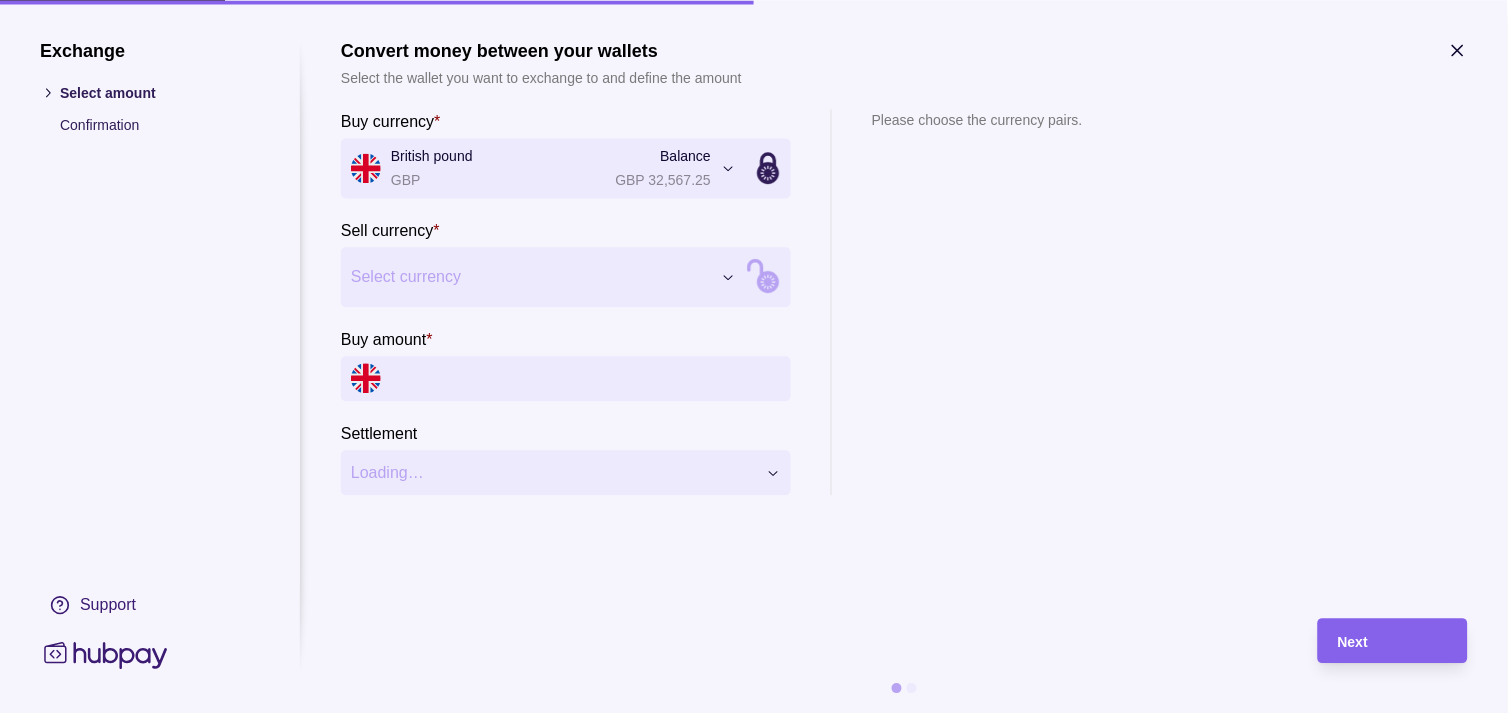 click on "Dashboard Trades Payments Collections Transactions Statements Support M Hello,  Muralenath Nadarajah Strides Trading LLC Account Terms and conditions Privacy policy Sign out Trades Exchanges Forwards Create spot exchange Reference Rate Buy amount Sell amount Settlement due date Status 15 Jul 2025 AF-EI96-5ZLS 1  AED  =  40.0474   JPY JPY 2,000,000 AED 49,940.82 16 Jul 2025 Due AF-I91Q-HVQS 1  AED  =  40.0137   JPY JPY 5,270,110 AED 131,707.64 16 Jul 2025 Due 14 Jul 2025 AF-BGQU-9PDH 1  AED  =  39.9303   JPY JPY 9,671,970 AED 242,221.32 15 Jul 2025 Processing AF-FRKH-VMXC 1  AED  =  39.9495   JPY JPY 540,000 AED 13,517.07 15 Jul 2025 Processing AF-HLXK-Q84B 1  EUR  =  4.31419   AED EUR 46,363.00 AED 200,018.79 15 Jul 2025 Processing AF-YXPH-2HA9 1  GBP  =  4.98254   AED GBP 3,135.00 AED 15,620.26 15 Jul 2025 Processing AF-GOWX-XD1Z 1  GBP  =  4.97884   AED GBP 11,315.00 AED 56,335.57 15 Jul 2025 Processing AF-W18I-5VA8 1  AED  =  39.9127   JPY JPY 12,340,000 AED 309,174.77 15 Jul 2025 Processing 11 Jul 2025 1" at bounding box center [754, 996] 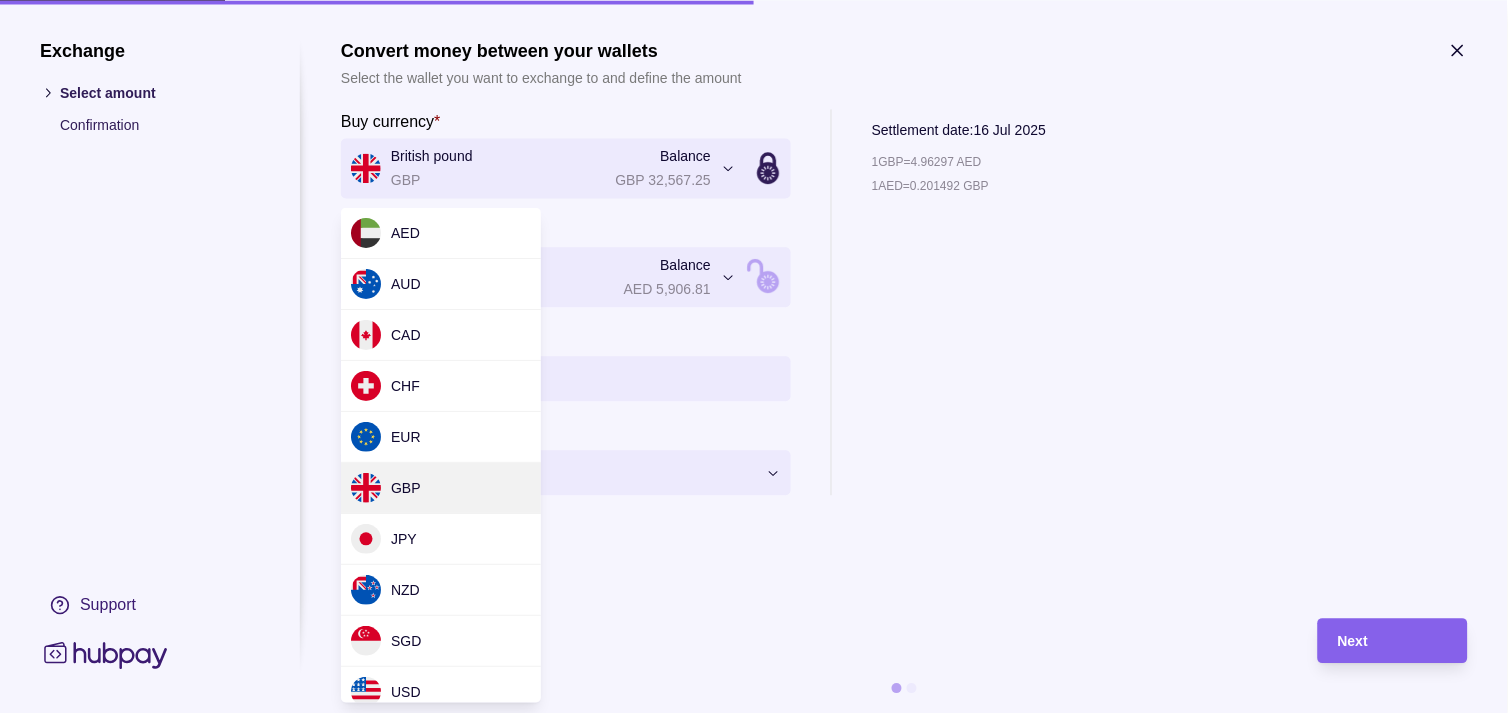 click on "Dashboard Trades Payments Collections Transactions Statements Support M Hello,  Muralenath Nadarajah Strides Trading LLC Account Terms and conditions Privacy policy Sign out Trades Exchanges Forwards Create spot exchange Reference Rate Buy amount Sell amount Settlement due date Status 15 Jul 2025 AF-EI96-5ZLS 1  AED  =  40.0474   JPY JPY 2,000,000 AED 49,940.82 16 Jul 2025 Due AF-I91Q-HVQS 1  AED  =  40.0137   JPY JPY 5,270,110 AED 131,707.64 16 Jul 2025 Due 14 Jul 2025 AF-BGQU-9PDH 1  AED  =  39.9303   JPY JPY 9,671,970 AED 242,221.32 15 Jul 2025 Processing AF-FRKH-VMXC 1  AED  =  39.9495   JPY JPY 540,000 AED 13,517.07 15 Jul 2025 Processing AF-HLXK-Q84B 1  EUR  =  4.31419   AED EUR 46,363.00 AED 200,018.79 15 Jul 2025 Processing AF-YXPH-2HA9 1  GBP  =  4.98254   AED GBP 3,135.00 AED 15,620.26 15 Jul 2025 Processing AF-GOWX-XD1Z 1  GBP  =  4.97884   AED GBP 11,315.00 AED 56,335.57 15 Jul 2025 Processing AF-W18I-5VA8 1  AED  =  39.9127   JPY JPY 12,340,000 AED 309,174.77 15 Jul 2025 Success 11 Jul 2025 1" at bounding box center (754, 996) 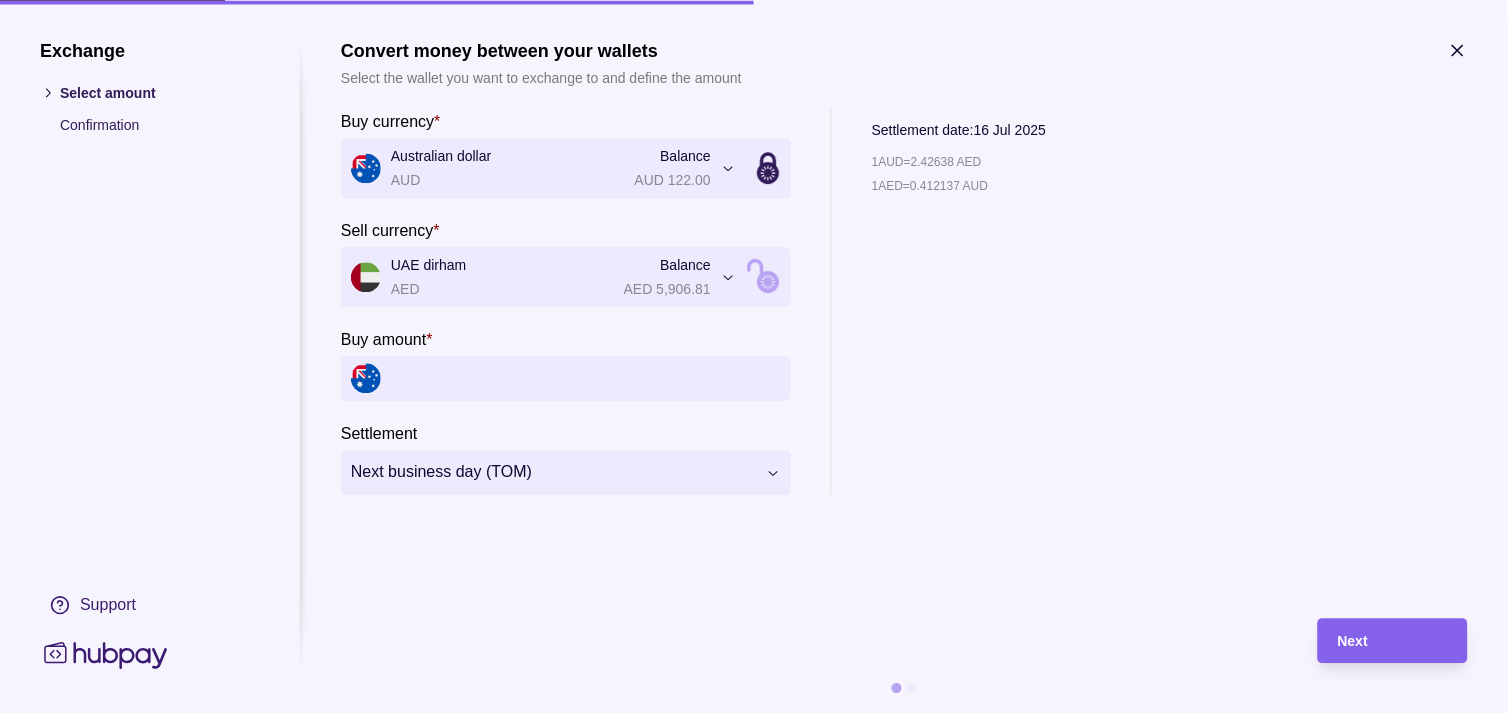 click on "Dashboard Trades Payments Collections Transactions Statements Support M Hello,  Muralenath Nadarajah Strides Trading LLC Account Terms and conditions Privacy policy Sign out Trades Exchanges Forwards Create spot exchange Reference Rate Buy amount Sell amount Settlement due date Status 15 Jul 2025 AF-EI96-5ZLS 1  AED  =  40.0474   JPY JPY 2,000,000 AED 49,940.82 16 Jul 2025 Due AF-I91Q-HVQS 1  AED  =  40.0137   JPY JPY 5,270,110 AED 131,707.64 16 Jul 2025 Due 14 Jul 2025 AF-BGQU-9PDH 1  AED  =  39.9303   JPY JPY 9,671,970 AED 242,221.32 15 Jul 2025 Processing AF-FRKH-VMXC 1  AED  =  39.9495   JPY JPY 540,000 AED 13,517.07 15 Jul 2025 Processing AF-HLXK-Q84B 1  EUR  =  4.31419   AED EUR 46,363.00 AED 200,018.79 15 Jul 2025 Processing AF-YXPH-2HA9 1  GBP  =  4.98254   AED GBP 3,135.00 AED 15,620.26 15 Jul 2025 Processing AF-GOWX-XD1Z 1  GBP  =  4.97884   AED GBP 11,315.00 AED 56,335.57 15 Jul 2025 Processing AF-W18I-5VA8 1  AED  =  39.9127   JPY JPY 12,340,000 AED 309,174.77 15 Jul 2025 Success 11 Jul 2025 1" at bounding box center (754, 996) 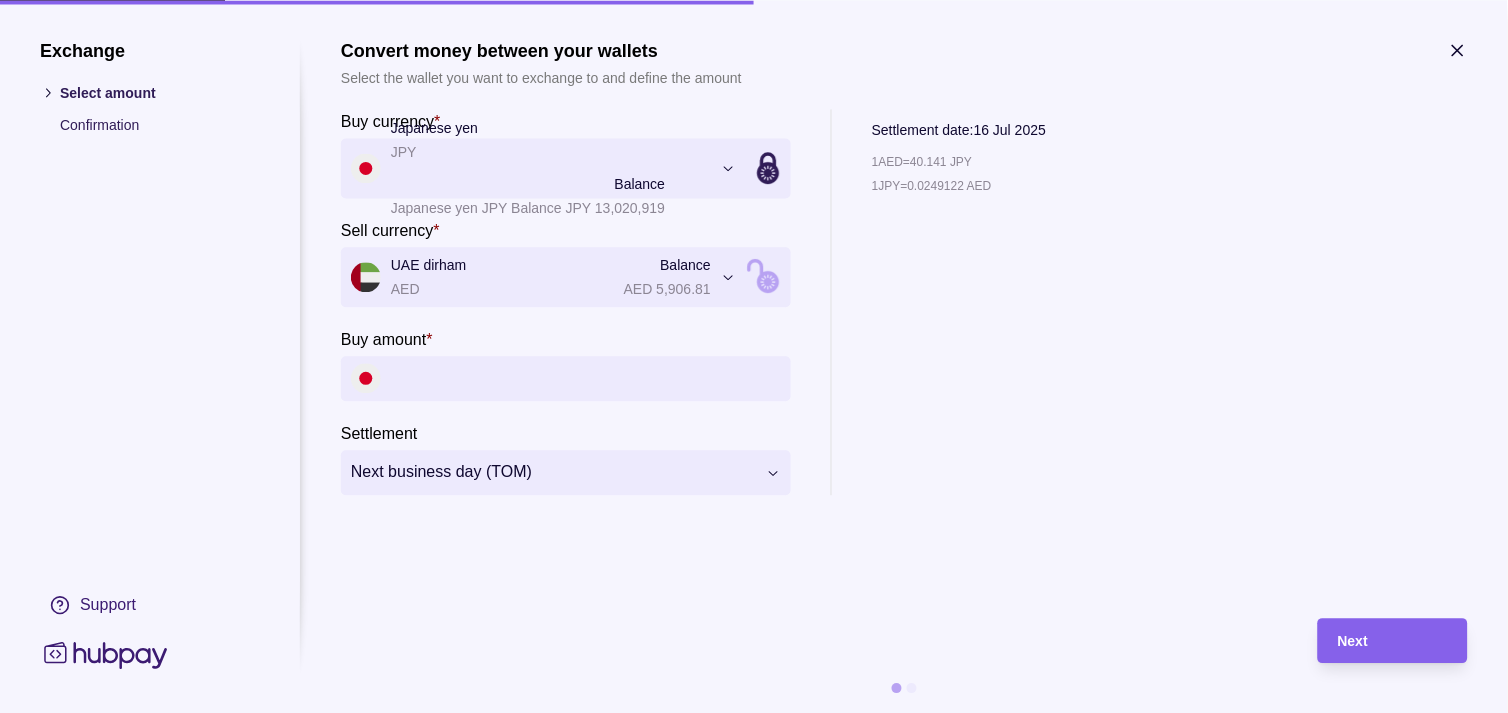 click on "Japanese yen JPY Balance JPY 13,020,919" at bounding box center (531, 168) 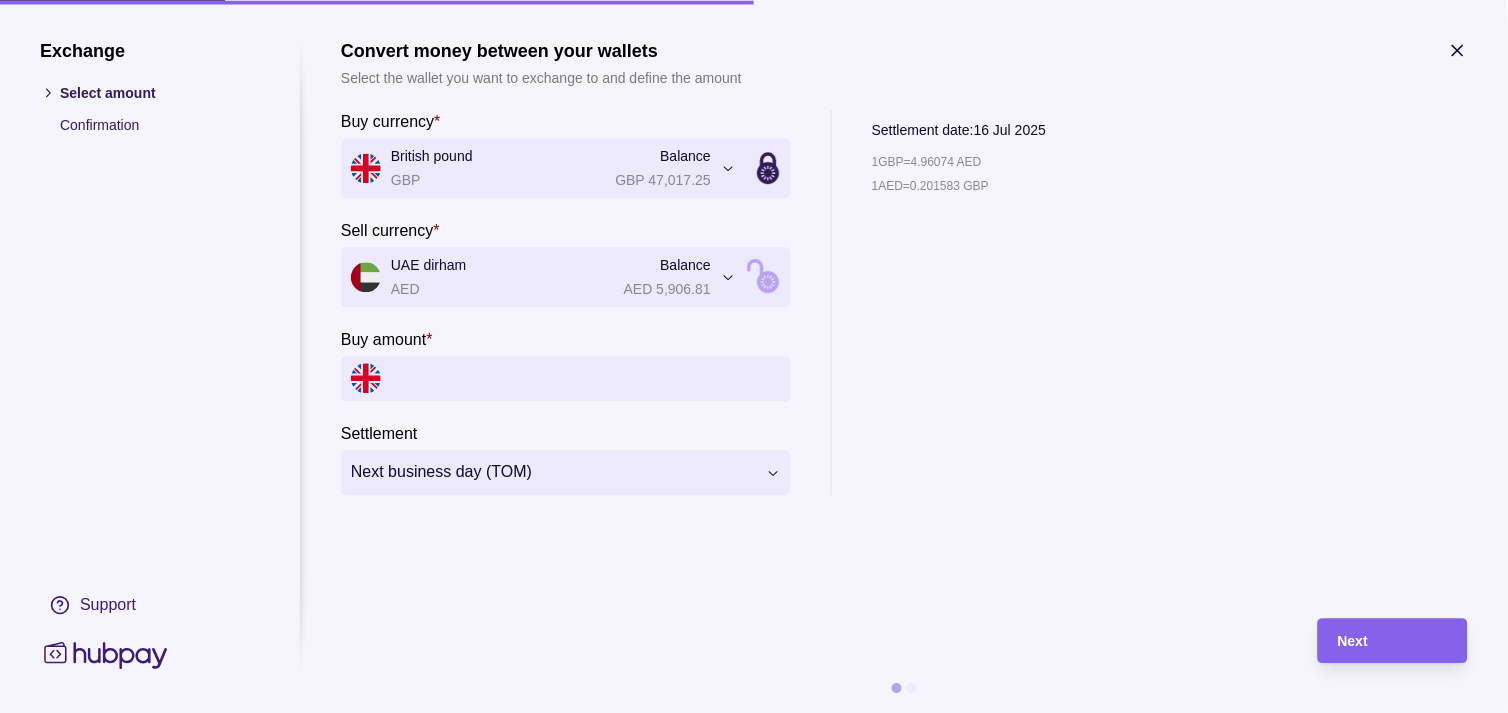 click 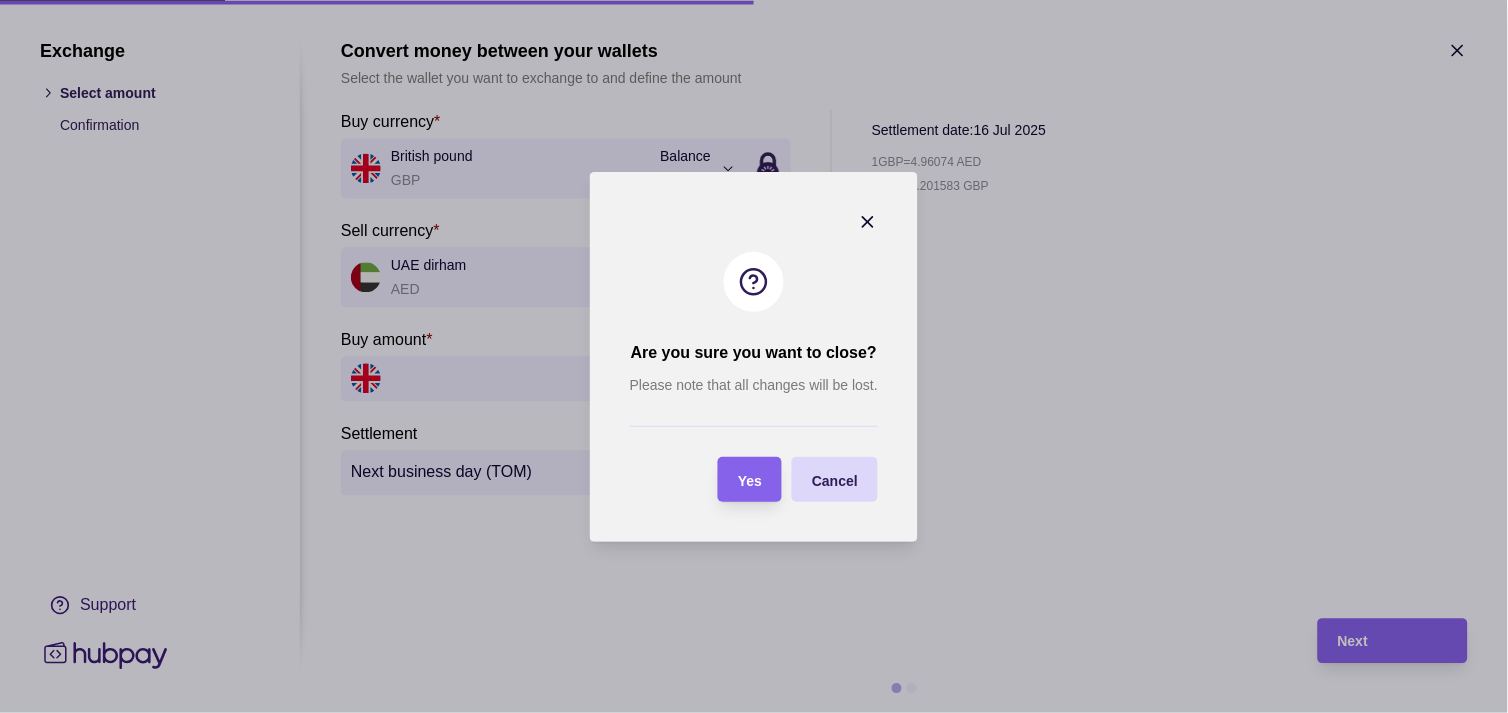 drag, startPoint x: 742, startPoint y: 482, endPoint x: 731, endPoint y: 484, distance: 11.18034 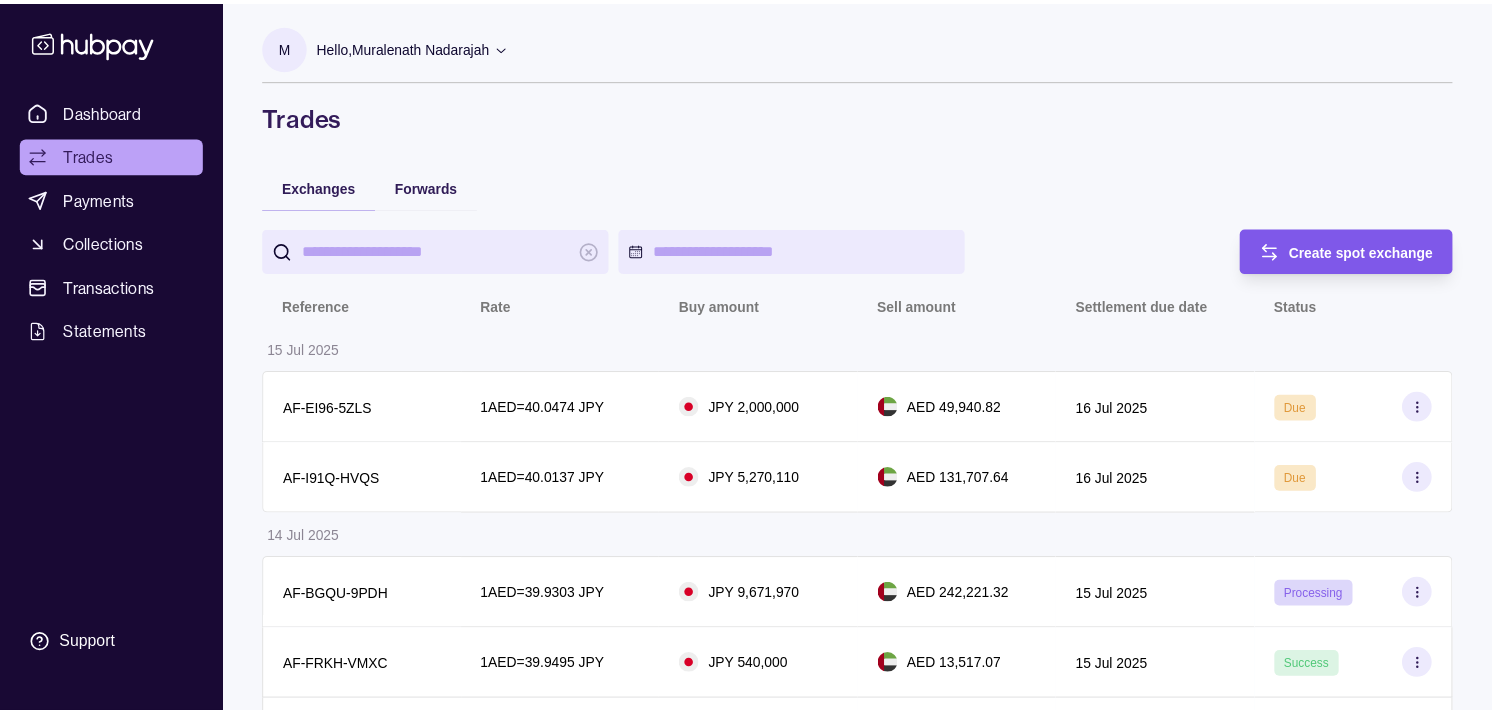 scroll, scrollTop: 0, scrollLeft: 0, axis: both 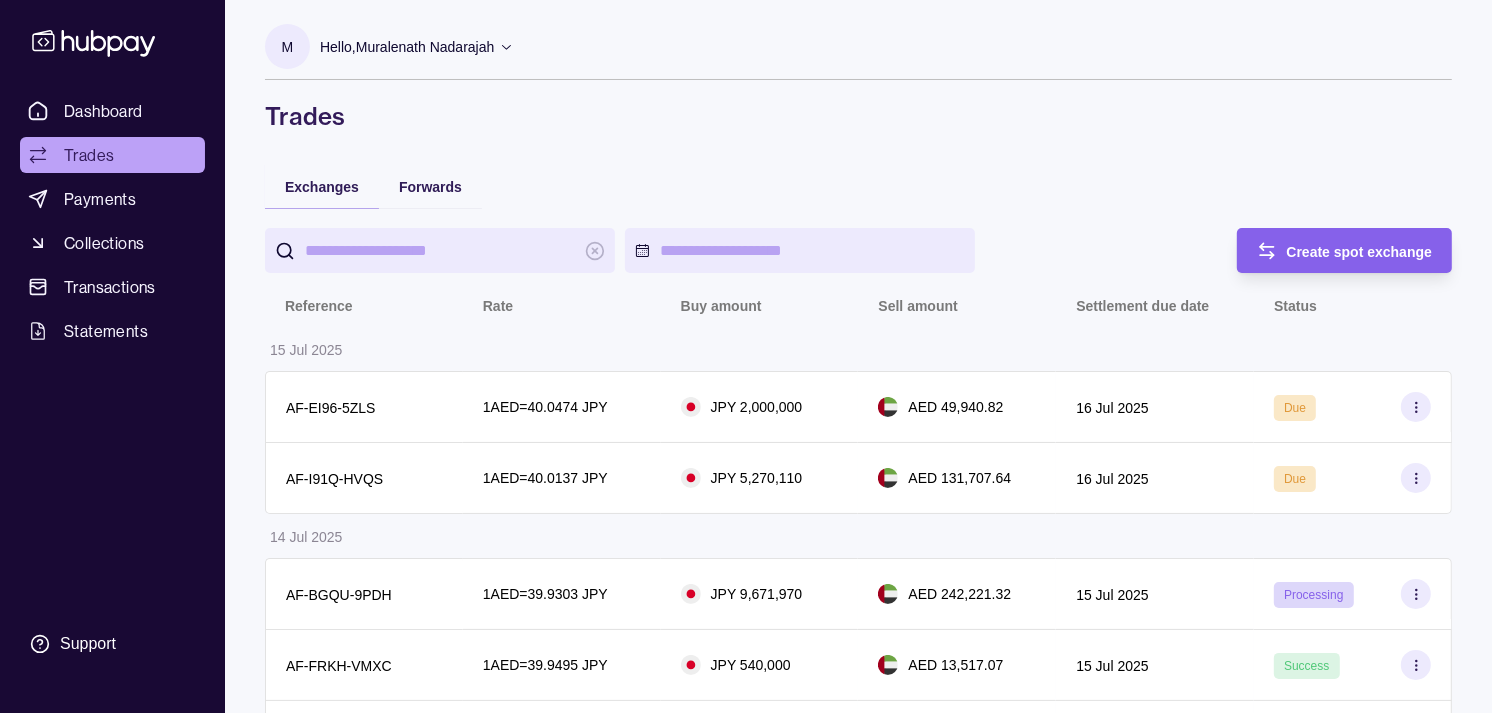 click on "Create spot exchange" at bounding box center (1360, 251) 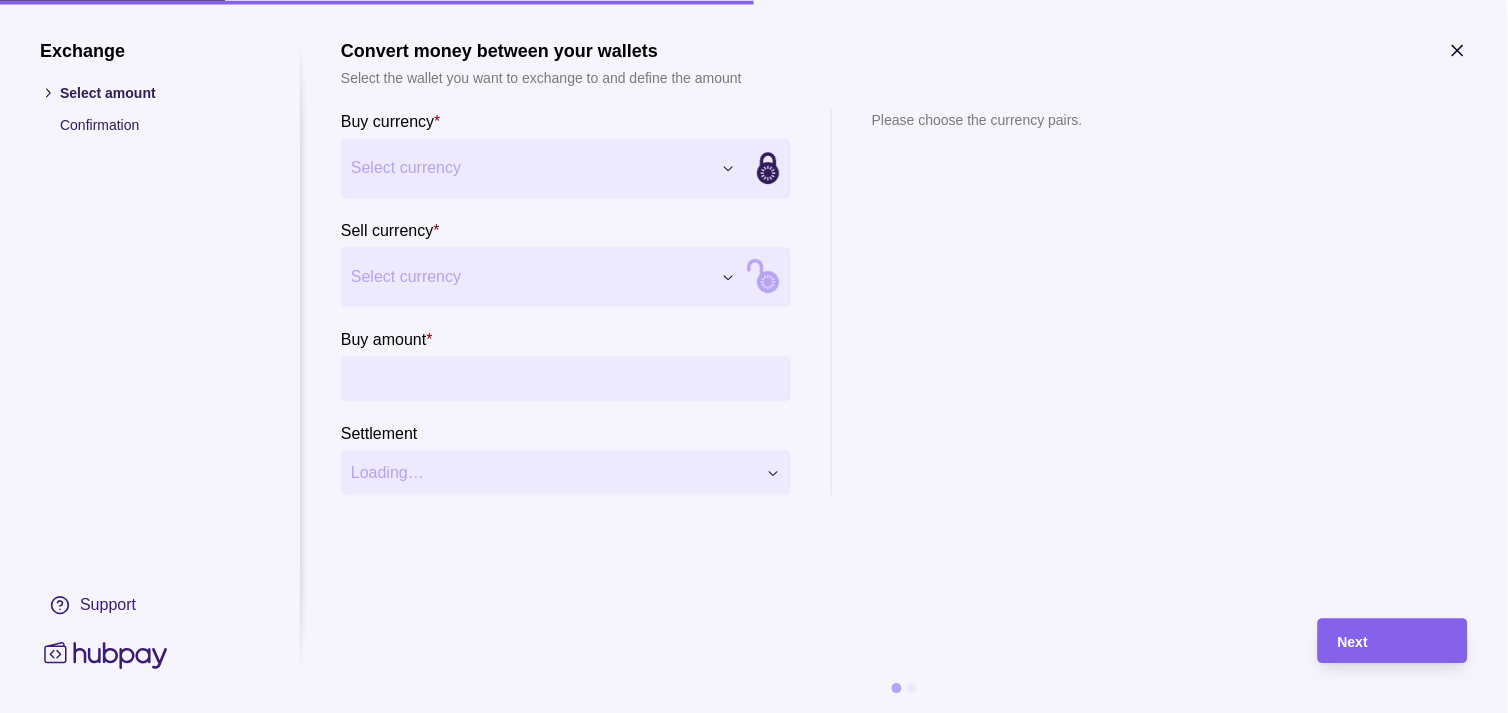 click on "Dashboard Trades Payments Collections Transactions Statements Support M Hello,  [FIRST] [LAST] Strides Trading LLC Account Terms and conditions Privacy policy Sign out Trades Exchanges Forwards Create spot exchange Reference Rate Buy amount Sell amount Settlement due date Status 15 Jul 2025 AF-EI96-5ZLS 1  AED  =  40.0474   JPY JPY 2,000,000 AED 49,940.82 16 Jul 2025 Due AF-I91Q-HVQS 1  AED  =  40.0137   JPY JPY 5,270,110 AED 131,707.64 16 Jul 2025 Due 14 Jul 2025 AF-BGQU-9PDH 1  AED  =  39.9303   JPY JPY 9,671,970 AED 242,221.32 15 Jul 2025 Processing AF-FRKH-VMXC 1  AED  =  39.9495   JPY JPY 540,000 AED 13,517.07 15 Jul 2025 Success AF-HLXK-Q84B 1  EUR  =  4.31419   AED EUR 46,363.00 AED 200,018.79 15 Jul 2025 Processing AF-YXPH-2HA9 1  GBP  =  4.98254   AED GBP 3,135.00 AED 15,620.26 15 Jul 2025 Success AF-GOWX-XD1Z 1  GBP  =  4.97884   AED GBP 11,315.00 AED 56,335.57 15 Jul 2025 Success AF-W18I-5VA8 1  AED  =  39.9127   JPY JPY 12,340,000 AED 309,174.77 15 Jul 2025 Success 11 Jul 2025 AF-O9HL-K8R3" at bounding box center [754, 996] 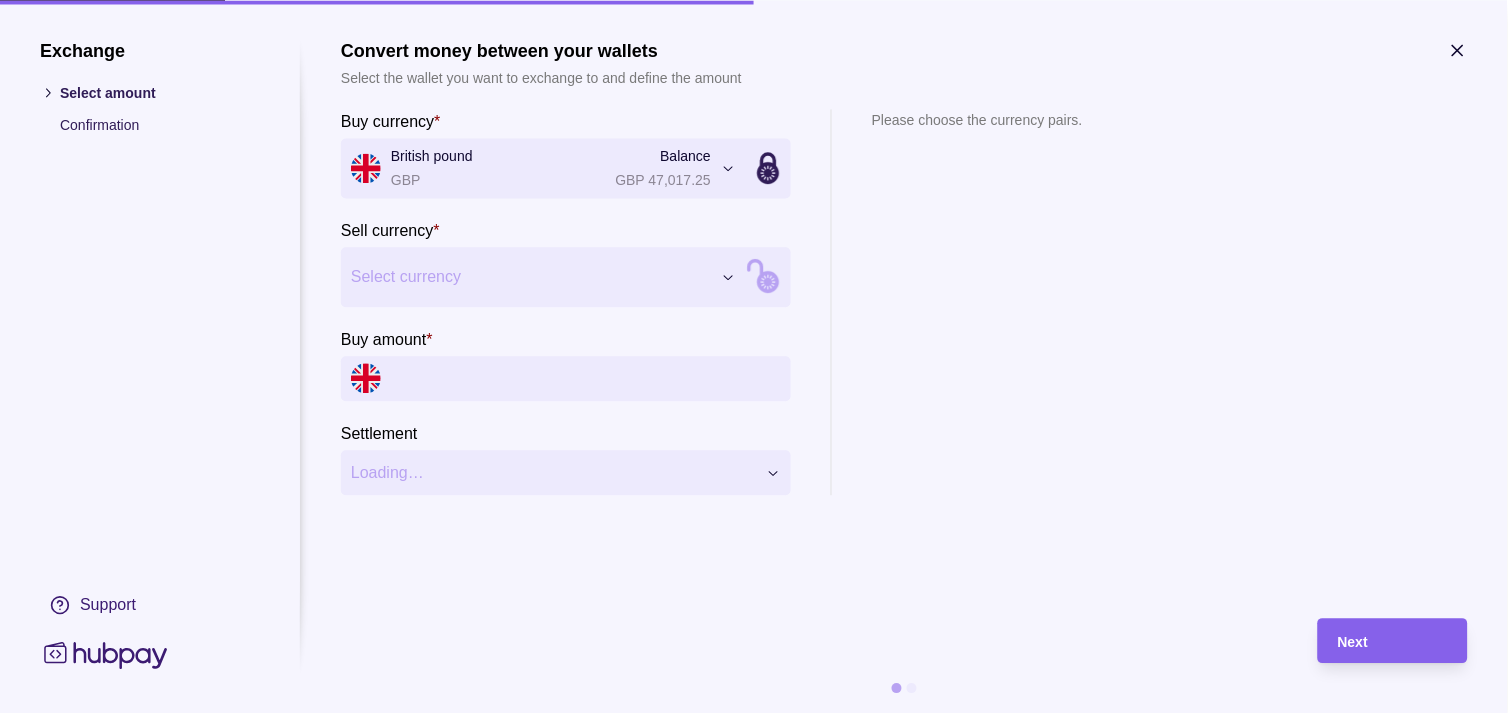 click on "Dashboard Trades Payments Collections Transactions Statements Support M Hello,  [FIRST] [LAST] Strides Trading LLC Account Terms and conditions Privacy policy Sign out Trades Exchanges Forwards Create spot exchange Reference Rate Buy amount Sell amount Settlement due date Status 15 Jul 2025 AF-EI96-5ZLS 1  AED  =  40.0474   JPY JPY 2,000,000 AED 49,940.82 16 Jul 2025 Due AF-I91Q-HVQS 1  AED  =  40.0137   JPY JPY 5,270,110 AED 131,707.64 16 Jul 2025 Due 14 Jul 2025 AF-BGQU-9PDH 1  AED  =  39.9303   JPY JPY 9,671,970 AED 242,221.32 15 Jul 2025 Processing AF-FRKH-VMXC 1  AED  =  39.9495   JPY JPY 540,000 AED 13,517.07 15 Jul 2025 Success AF-HLXK-Q84B 1  EUR  =  4.31419   AED EUR 46,363.00 AED 200,018.79 15 Jul 2025 Processing AF-YXPH-2HA9 1  GBP  =  4.98254   AED GBP 3,135.00 AED 15,620.26 15 Jul 2025 Success AF-GOWX-XD1Z 1  GBP  =  4.97884   AED GBP 11,315.00 AED 56,335.57 15 Jul 2025 Success AF-W18I-5VA8 1  AED  =  39.9127   JPY JPY 12,340,000 AED 309,174.77 15 Jul 2025 Success 11 Jul 2025 AF-O9HL-K8R3" at bounding box center [754, 996] 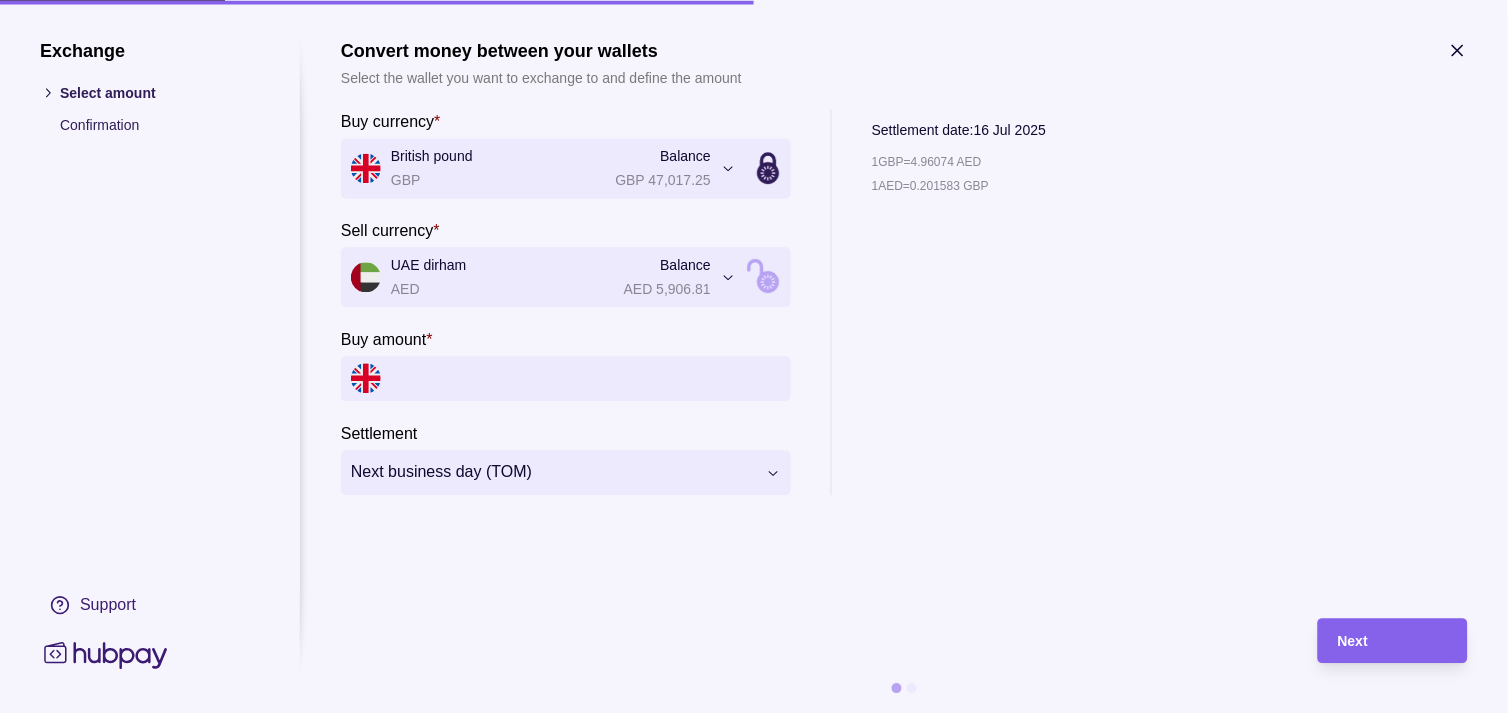 click on "Dashboard Trades Payments Collections Transactions Statements Support M Hello,  [FIRST] [LAST] Strides Trading LLC Account Terms and conditions Privacy policy Sign out Trades Exchanges Forwards Create spot exchange Reference Rate Buy amount Sell amount Settlement due date Status 15 Jul 2025 AF-EI96-5ZLS 1  AED  =  40.0474   JPY JPY 2,000,000 AED 49,940.82 16 Jul 2025 Due AF-I91Q-HVQS 1  AED  =  40.0137   JPY JPY 5,270,110 AED 131,707.64 16 Jul 2025 Due 14 Jul 2025 AF-BGQU-9PDH 1  AED  =  39.9303   JPY JPY 9,671,970 AED 242,221.32 15 Jul 2025 Processing AF-FRKH-VMXC 1  AED  =  39.9495   JPY JPY 540,000 AED 13,517.07 15 Jul 2025 Success AF-HLXK-Q84B 1  EUR  =  4.31419   AED EUR 46,363.00 AED 200,018.79 15 Jul 2025 Processing AF-YXPH-2HA9 1  GBP  =  4.98254   AED GBP 3,135.00 AED 15,620.26 15 Jul 2025 Success AF-GOWX-XD1Z 1  GBP  =  4.97884   AED GBP 11,315.00 AED 56,335.57 15 Jul 2025 Success AF-W18I-5VA8 1  AED  =  39.9127   JPY JPY 12,340,000 AED 309,174.77 15 Jul 2025 Success 11 Jul 2025 AF-O9HL-K8R3" at bounding box center (754, 996) 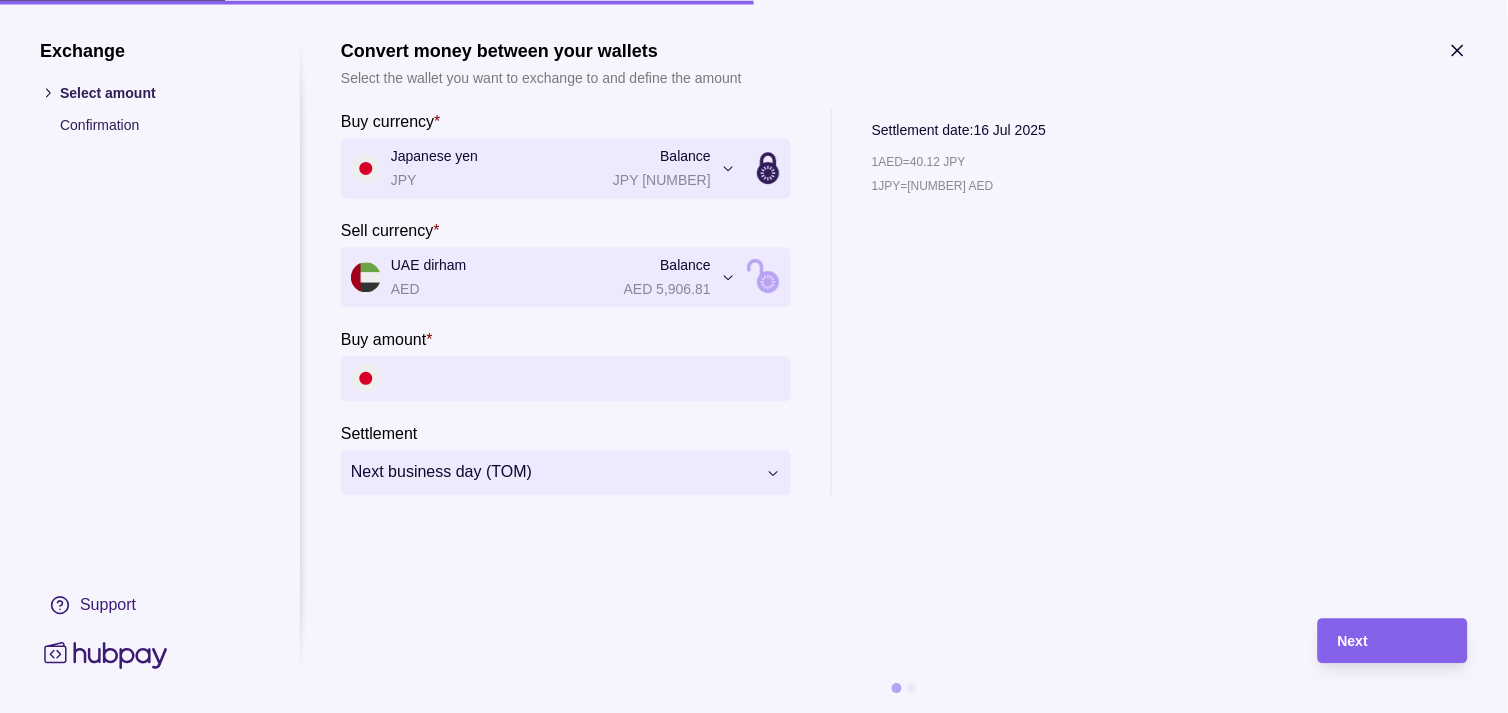 click on "Buy amount  *" at bounding box center (586, 378) 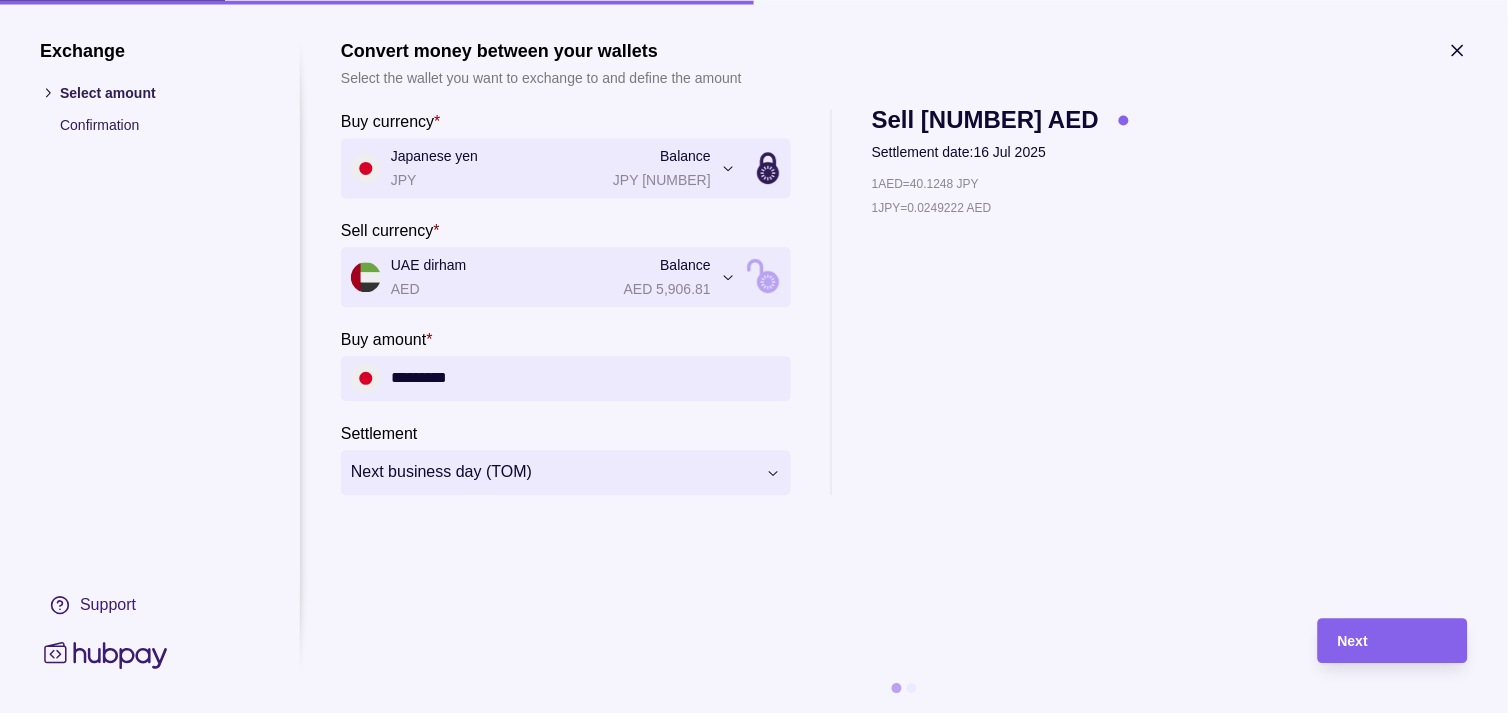 type on "*********" 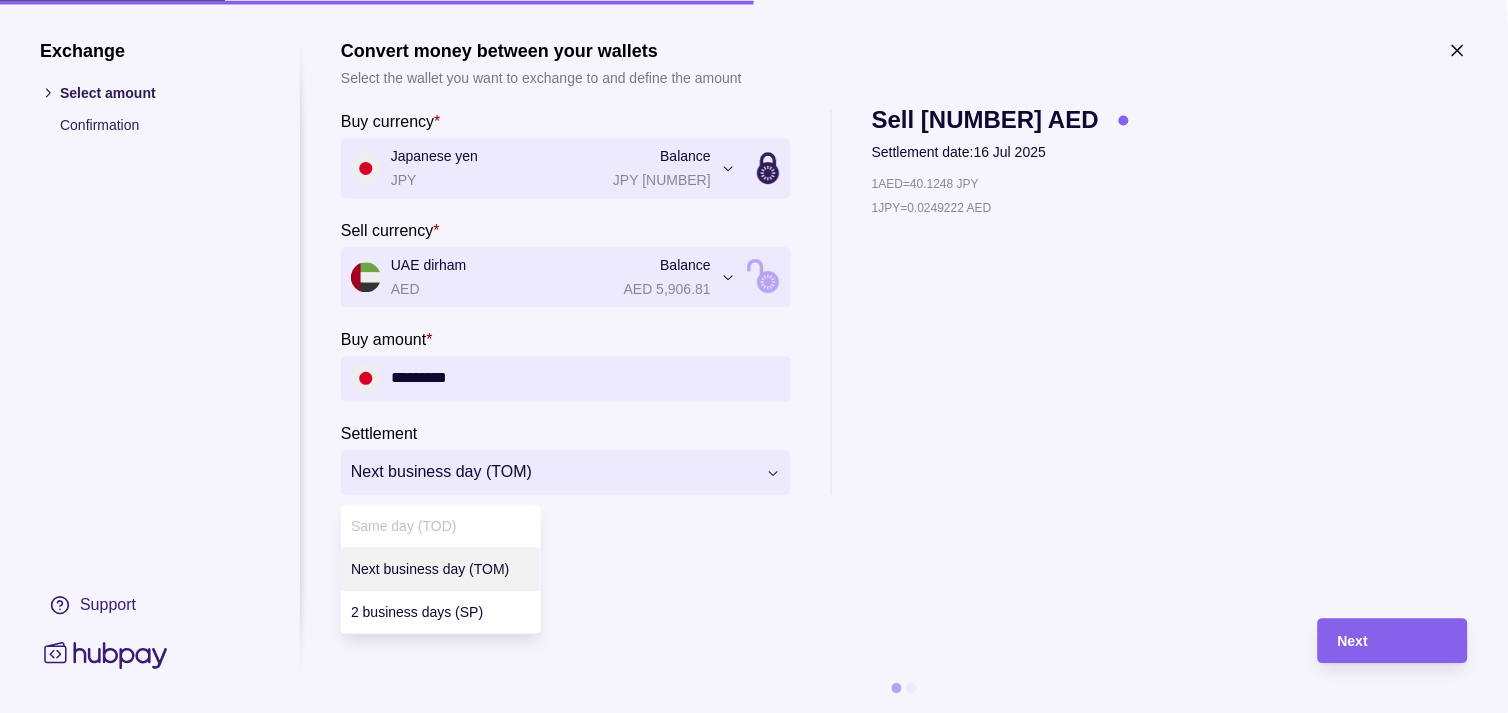 click on "Dashboard Trades Payments Collections Transactions Statements Support M Hello,  [FIRST] [LAST] Strides Trading LLC Account Terms and conditions Privacy policy Sign out Trades Exchanges Forwards Create spot exchange Reference Rate Buy amount Sell amount Settlement due date Status 15 Jul 2025 AF-EI96-5ZLS 1  AED  =  40.0474   JPY JPY 2,000,000 AED 49,940.82 16 Jul 2025 Due AF-I91Q-HVQS 1  AED  =  40.0137   JPY JPY 5,270,110 AED 131,707.64 16 Jul 2025 Due 14 Jul 2025 AF-BGQU-9PDH 1  AED  =  39.9303   JPY JPY 9,671,970 AED 242,221.32 15 Jul 2025 Processing AF-FRKH-VMXC 1  AED  =  39.9495   JPY JPY 540,000 AED 13,517.07 15 Jul 2025 Success AF-HLXK-Q84B 1  EUR  =  4.31419   AED EUR 46,363.00 AED 200,018.79 15 Jul 2025 Processing AF-YXPH-2HA9 1  GBP  =  4.98254   AED GBP 3,135.00 AED 15,620.26 15 Jul 2025 Success AF-GOWX-XD1Z 1  GBP  =  4.97884   AED GBP 11,315.00 AED 56,335.57 15 Jul 2025 Success AF-W18I-5VA8 1  AED  =  39.9127   JPY JPY 12,340,000 AED 309,174.77 15 Jul 2025 Success 11 Jul 2025 AF-O9HL-K8R3" at bounding box center (754, 996) 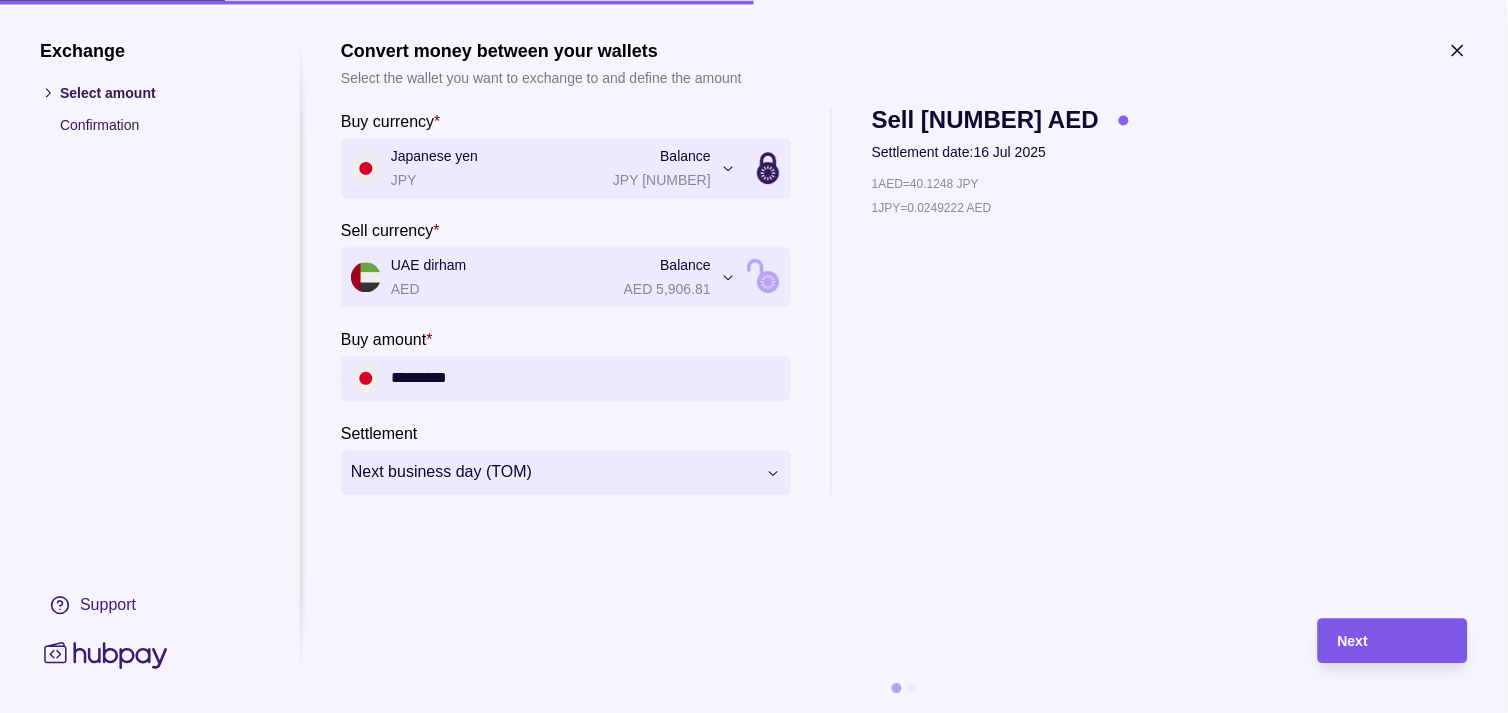 click on "Next" at bounding box center [1393, 641] 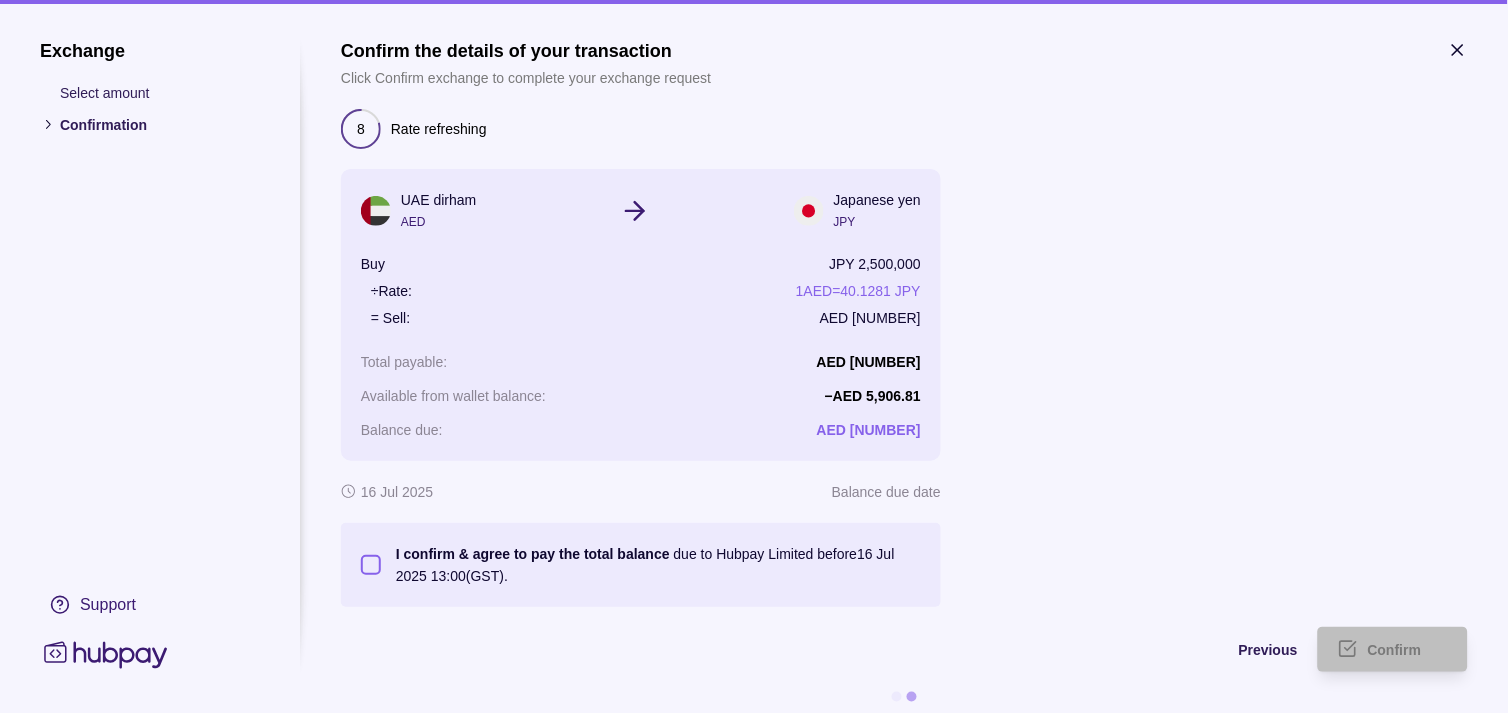 click on "I confirm & agree to pay the total balance   due to Hubpay Limited before  16 Jul 2025   13:00  (GST)." at bounding box center [641, 565] 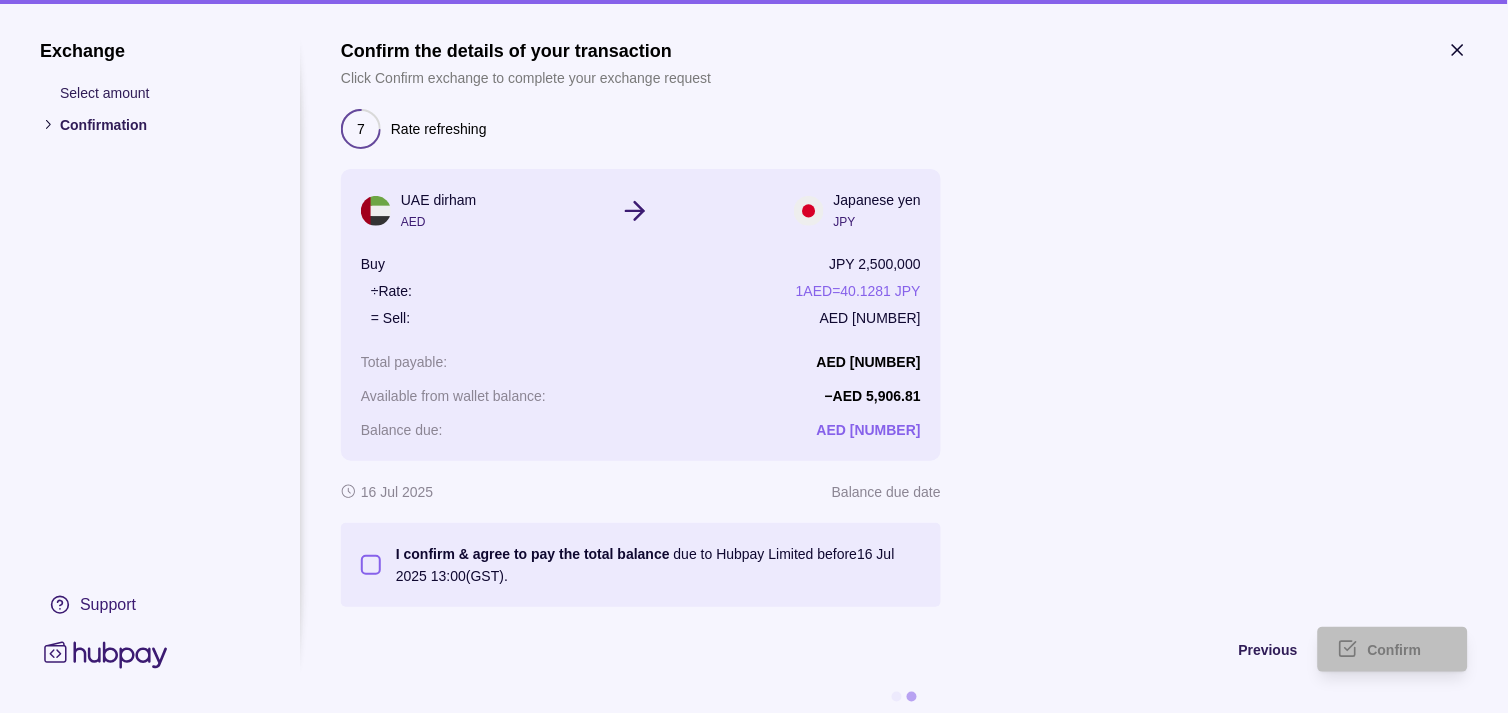 click on "I confirm & agree to pay the total balance   due to Hubpay Limited before  16 Jul 2025   13:00  (GST)." at bounding box center [371, 565] 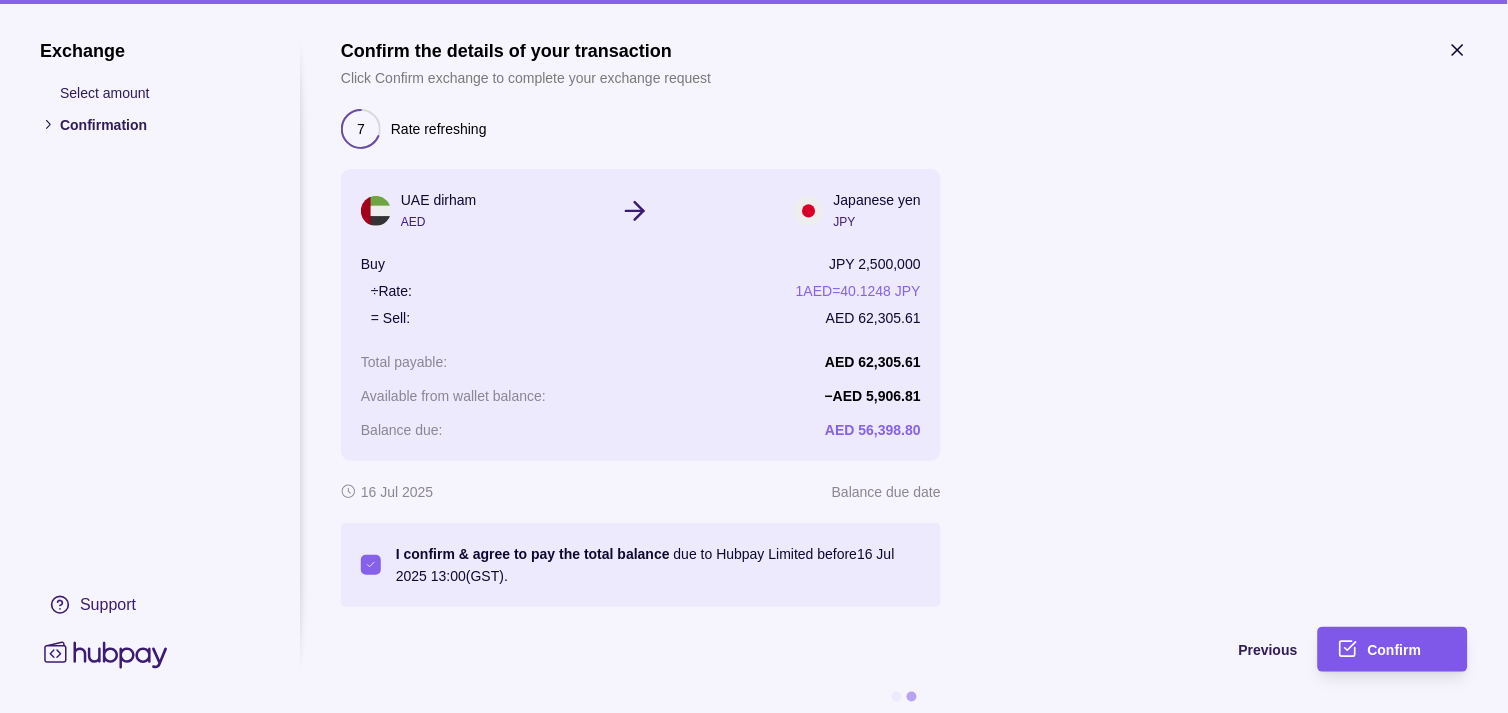 click on "Confirm" at bounding box center [1395, 651] 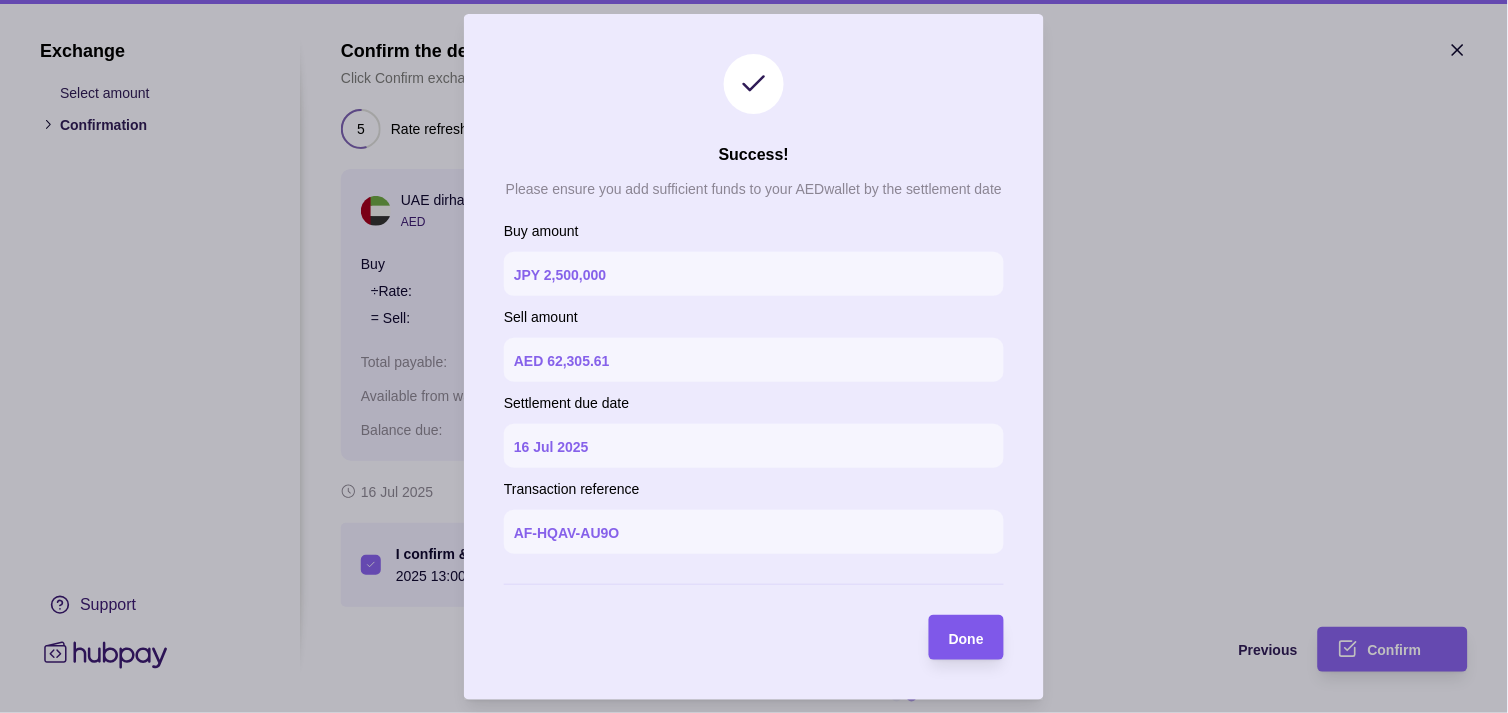 click on "Done" at bounding box center (966, 638) 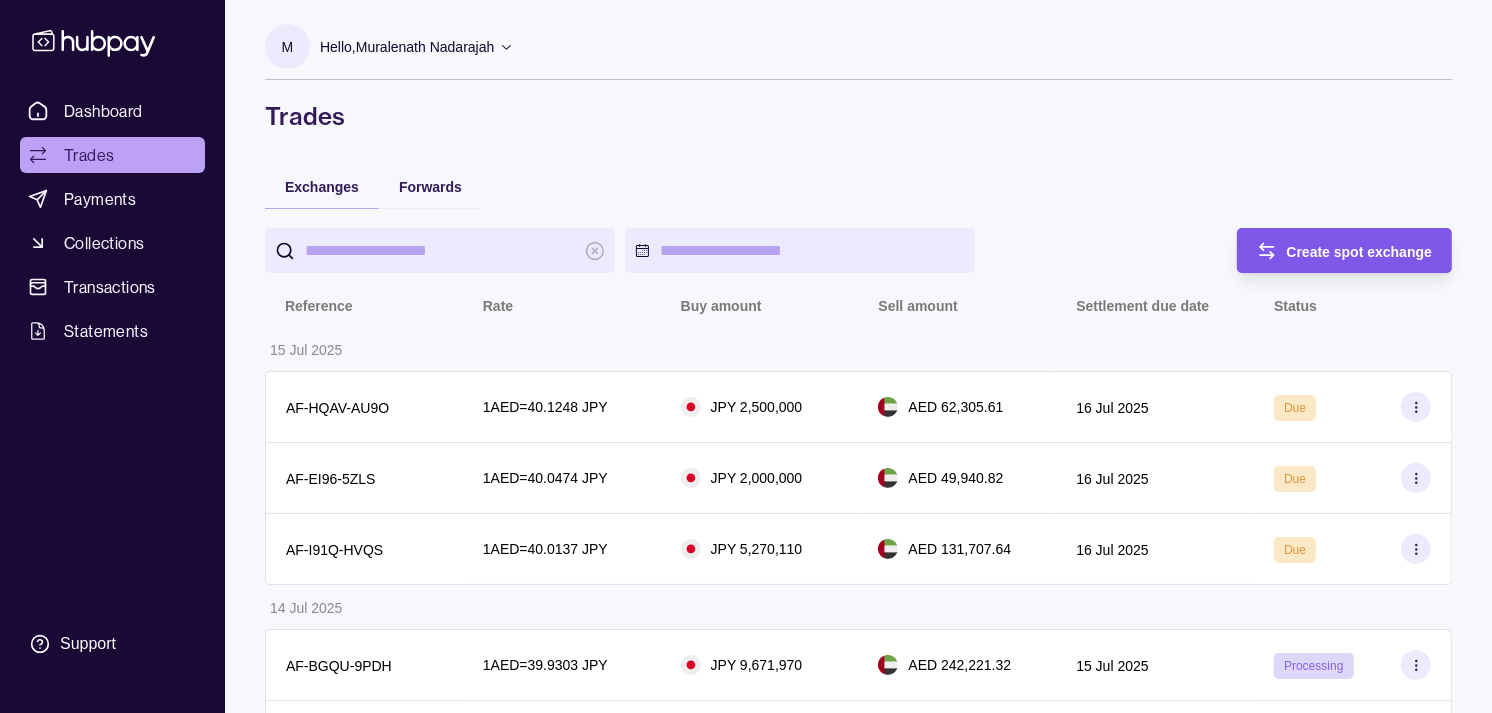 click on "Create spot exchange" at bounding box center [1360, 252] 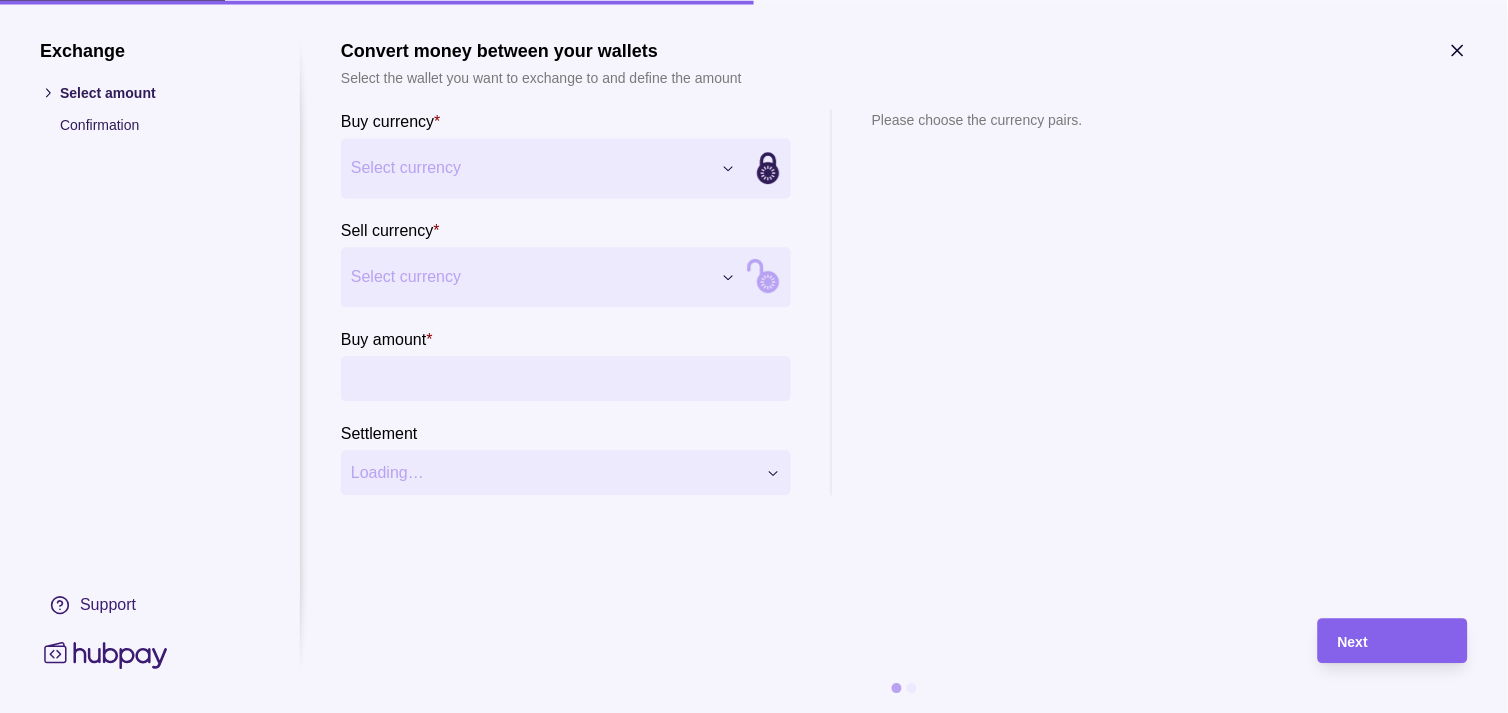 click on "Dashboard Trades Payments Collections Transactions Statements Support M Hello,  [FIRST] [LAST] Strides Trading LLC Account Terms and conditions Privacy policy Sign out Trades Exchanges Forwards Create spot exchange Reference Rate Buy amount Sell amount Settlement due date Status 15 Jul 2025 AF-HQAV-AU9O 1  AED  =  40.1248   JPY JPY 2,500,000 AED 62,305.61 16 Jul 2025 Due AF-EI96-5ZLS 1  AED  =  40.0474   JPY JPY 2,000,000 AED 49,940.82 16 Jul 2025 Due AF-I91Q-HVQS 1  AED  =  40.0137   JPY JPY 5,270,110 AED 131,707.64 16 Jul 2025 Due 14 Jul 2025 AF-BGQU-9PDH 1  AED  =  39.9303   JPY JPY 9,671,970 AED 242,221.32 15 Jul 2025 Processing AF-FRKH-VMXC 1  AED  =  39.9495   JPY JPY 540,000 AED 13,517.07 15 Jul 2025 Success AF-HLXK-Q84B 1  EUR  =  4.31419   AED EUR 46,363.00 AED 200,018.79 15 Jul 2025 Processing AF-YXPH-2HA9 1  GBP  =  4.98254   AED GBP 3,135.00 AED 15,620.26 15 Jul 2025 Success AF-GOWX-XD1Z 1  GBP  =  4.97884   AED GBP 11,315.00 AED 56,335.57 15 Jul 2025 Success AF-W18I-5VA8 1  AED  =  39.9127" at bounding box center [754, 996] 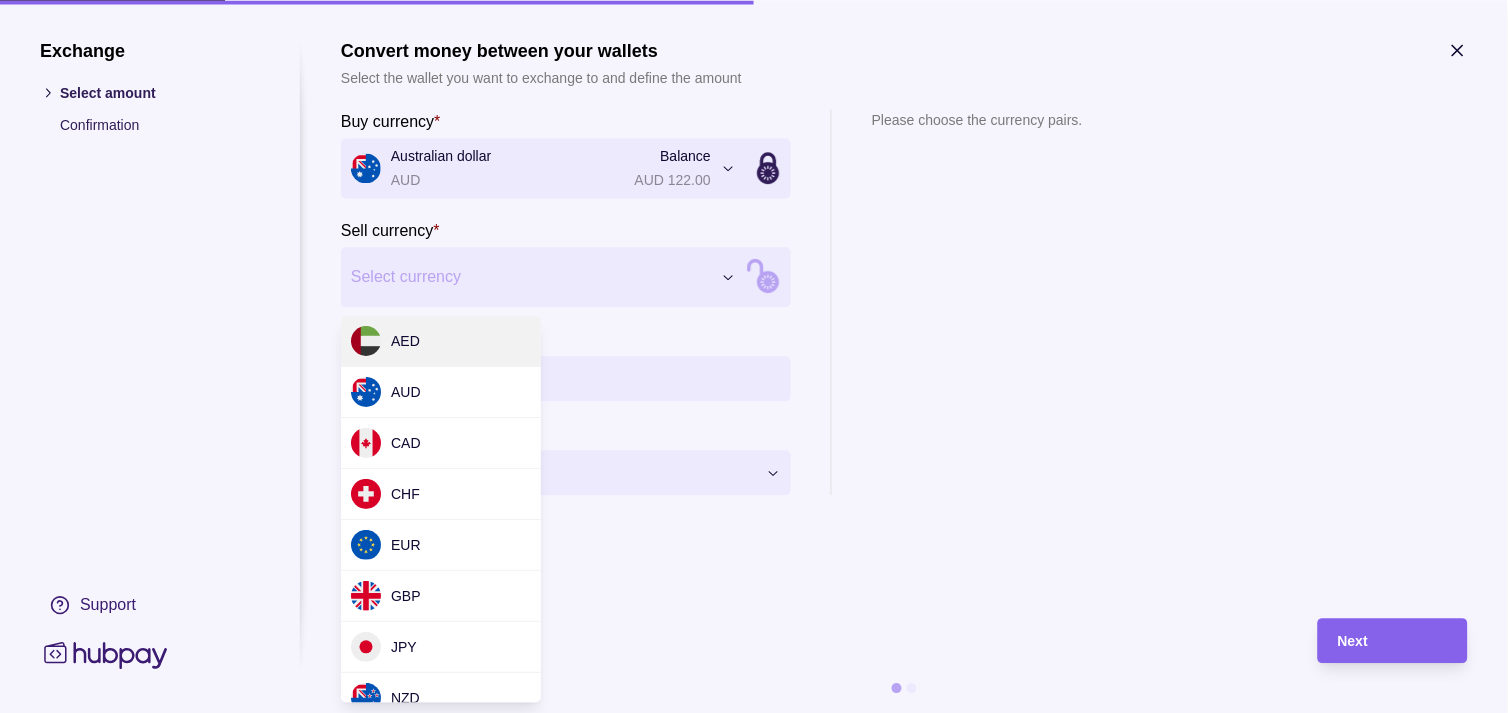 click on "Dashboard Trades Payments Collections Transactions Statements Support M Hello,  Muralenath Nadarajah Strides Trading LLC Account Terms and conditions Privacy policy Sign out Trades Exchanges Forwards Create spot exchange Reference Rate Buy amount Sell amount Settlement due date Status 15 Jul 2025 AF-HQAV-AU9O 1  AED  =  40.1248   JPY JPY 2,500,000 AED 62,305.61 16 Jul 2025 Due AF-EI96-5ZLS 1  AED  =  40.0474   JPY JPY 2,000,000 AED 49,940.82 16 Jul 2025 Due AF-I91Q-HVQS 1  AED  =  40.0137   JPY JPY 5,270,110 AED 131,707.64 16 Jul 2025 Due 14 Jul 2025 AF-BGQU-9PDH 1  AED  =  39.9303   JPY JPY 9,671,970 AED 242,221.32 15 Jul 2025 Processing AF-FRKH-VMXC 1  AED  =  39.9495   JPY JPY 540,000 AED 13,517.07 15 Jul 2025 Success AF-HLXK-Q84B 1  EUR  =  4.31419   AED EUR 46,363.00 AED 200,018.79 15 Jul 2025 Processing AF-YXPH-2HA9 1  GBP  =  4.98254   AED GBP 3,135.00 AED 15,620.26 15 Jul 2025 Success AF-GOWX-XD1Z 1  GBP  =  4.97884   AED GBP 11,315.00 AED 56,335.57 15 Jul 2025 Success AF-W18I-5VA8 1  AED  =  39.9127" at bounding box center (754, 996) 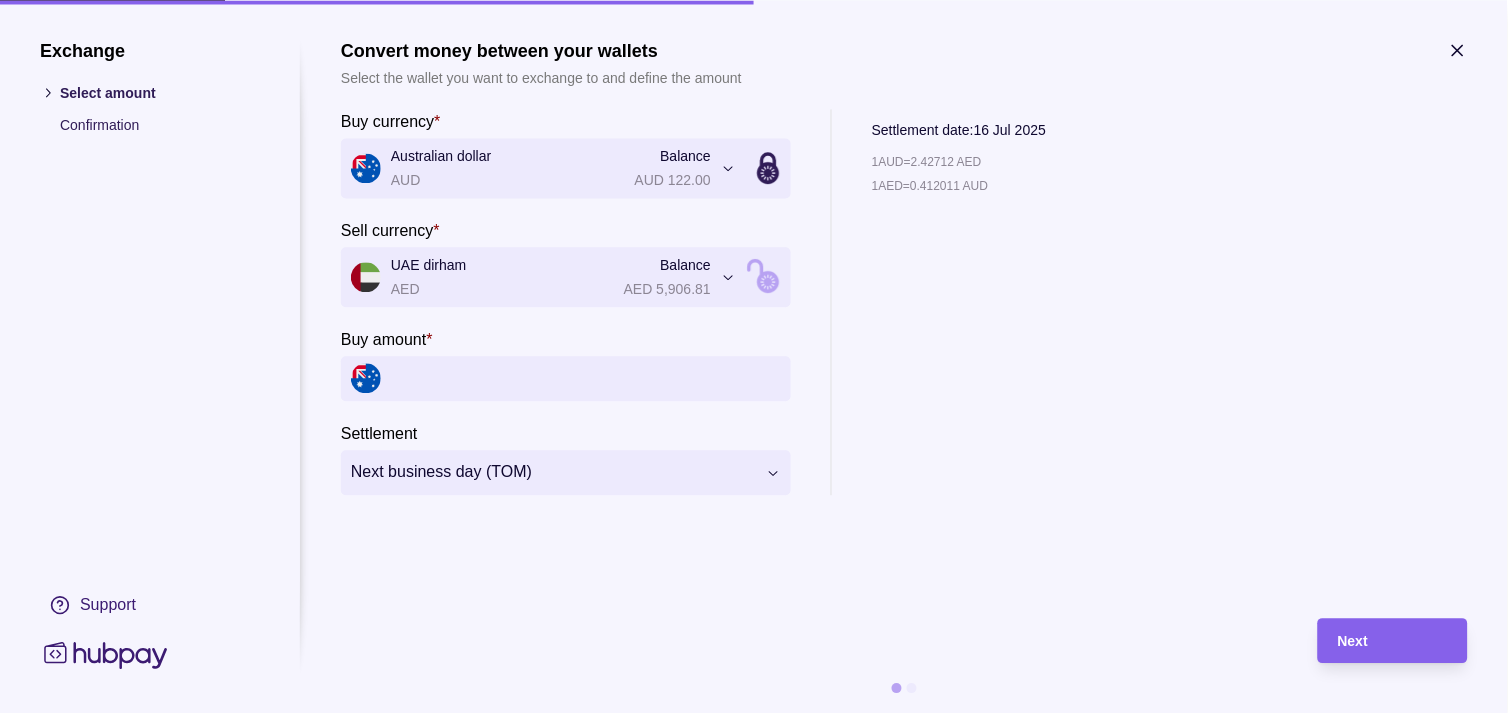 click on "Buy amount  *" at bounding box center [586, 378] 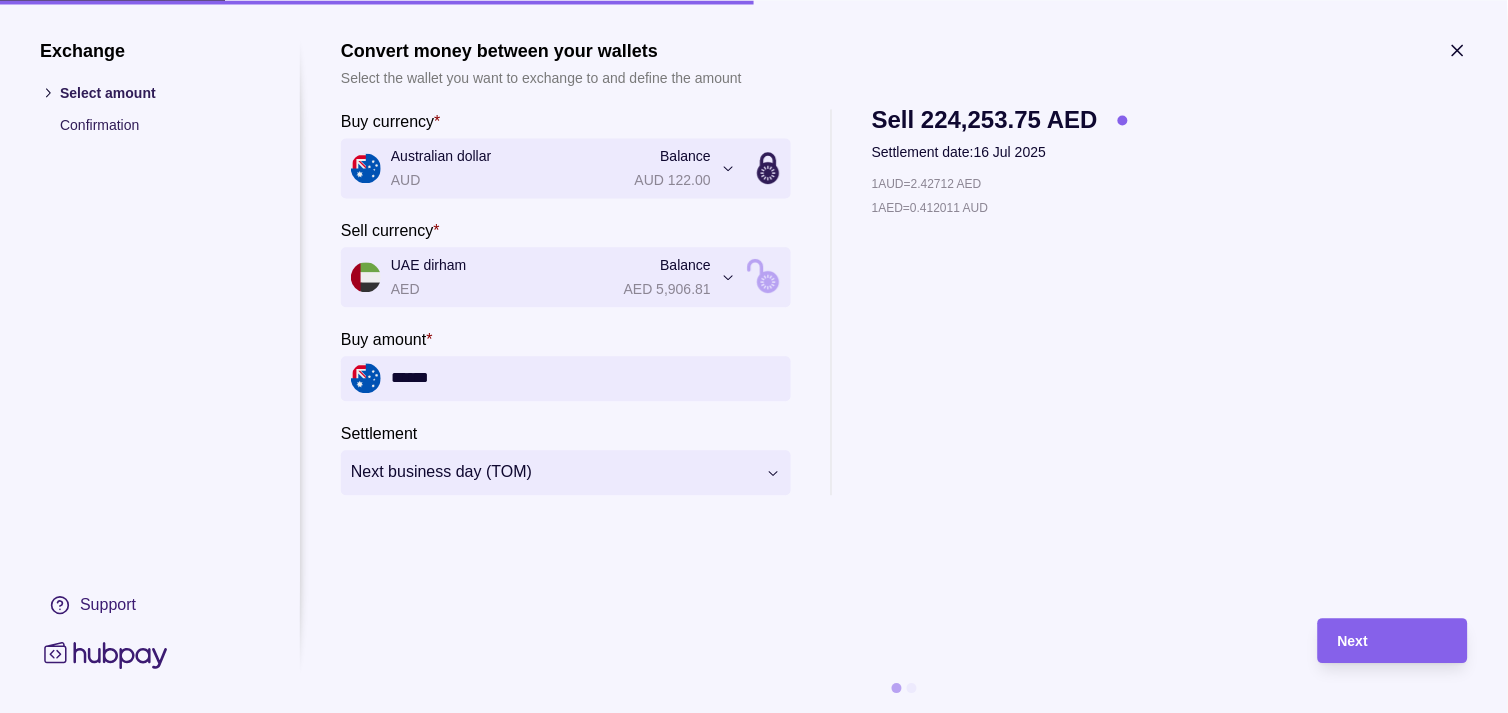 type on "******" 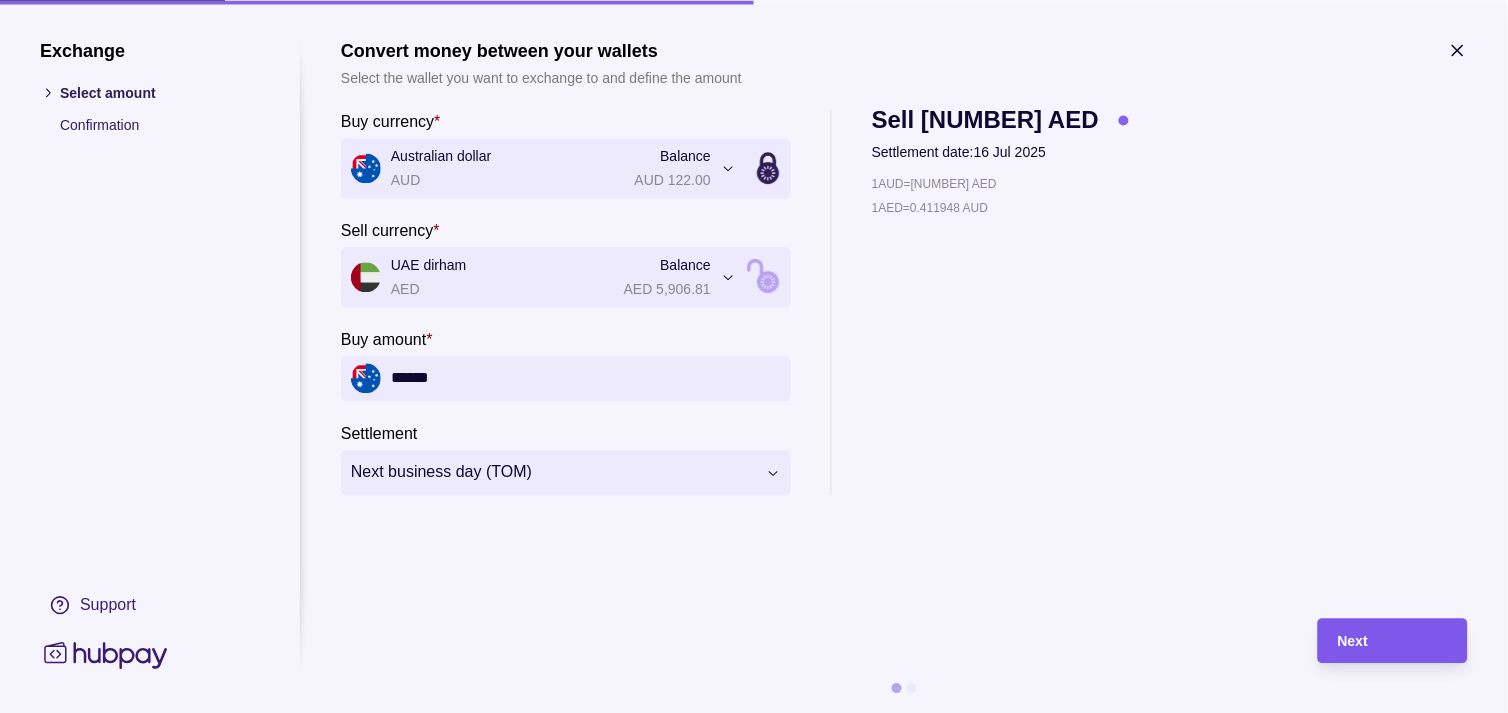 click on "Next" at bounding box center [1393, 641] 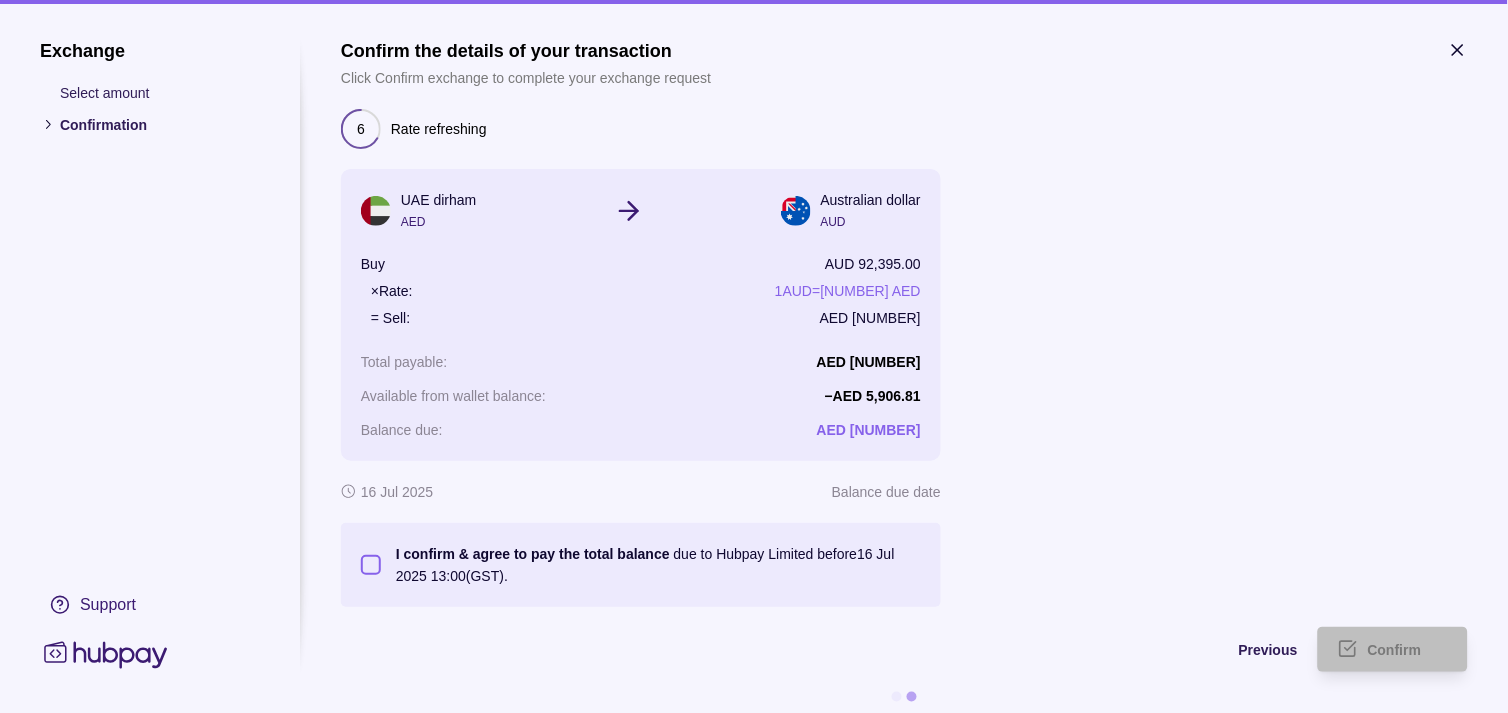 click on "I confirm & agree to pay the total balance   due to Hubpay Limited before  16 Jul 2025   13:00  (GST)." at bounding box center [371, 565] 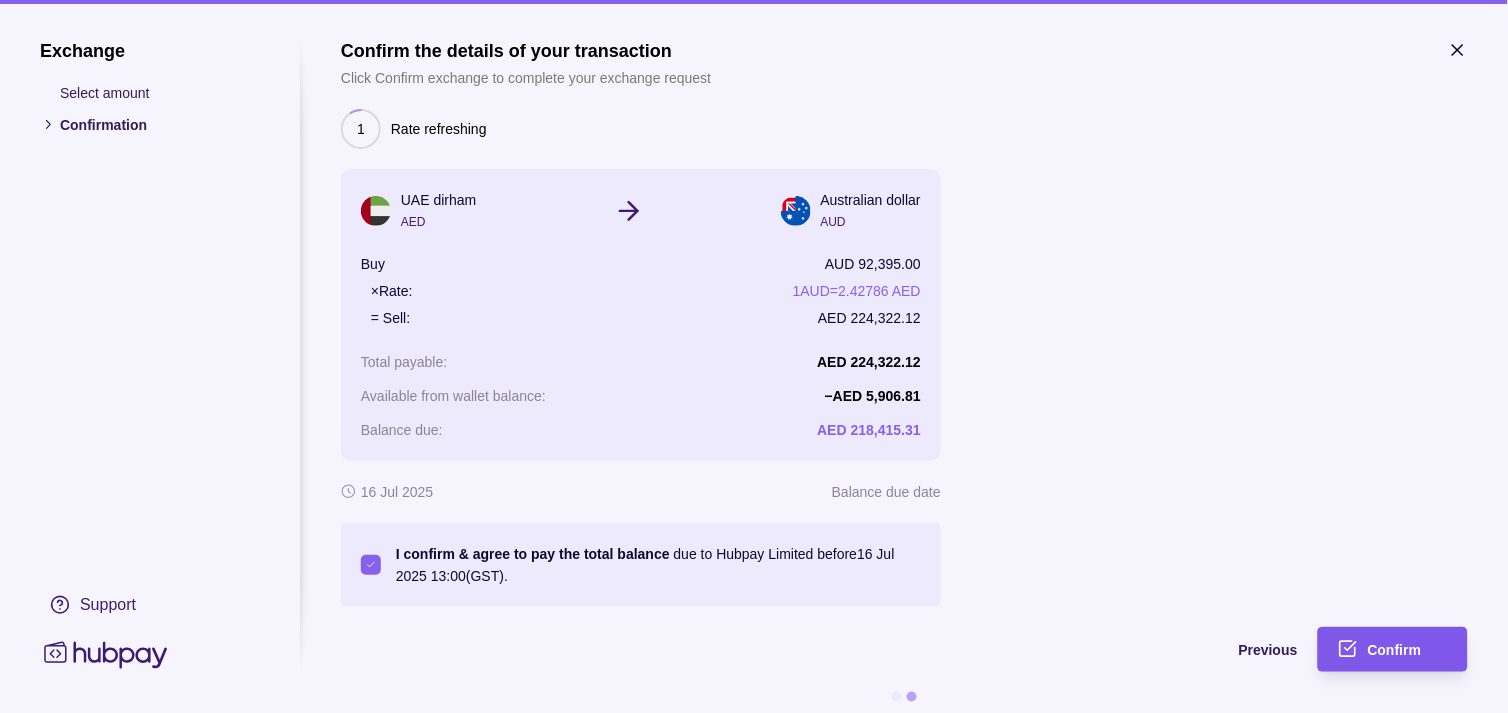 click on "Confirm" at bounding box center [1395, 651] 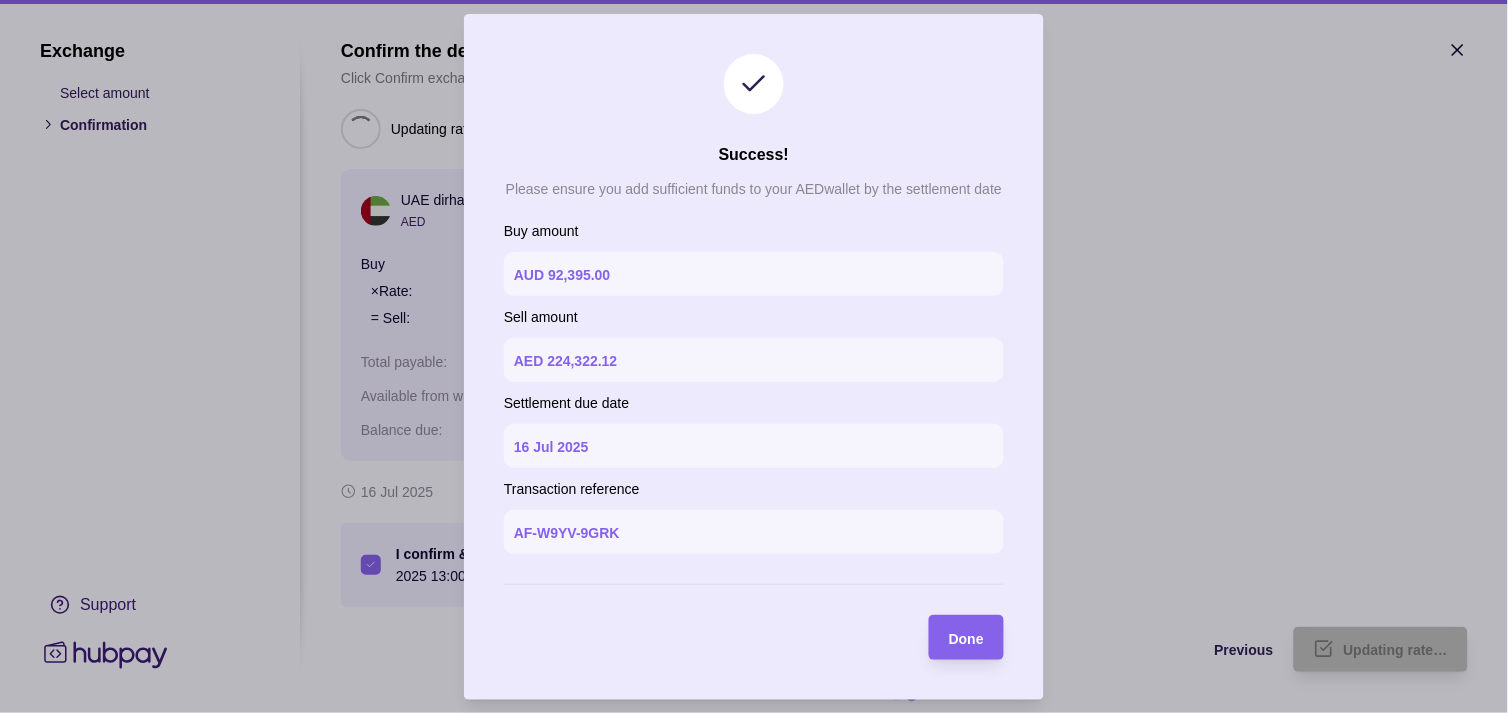 type 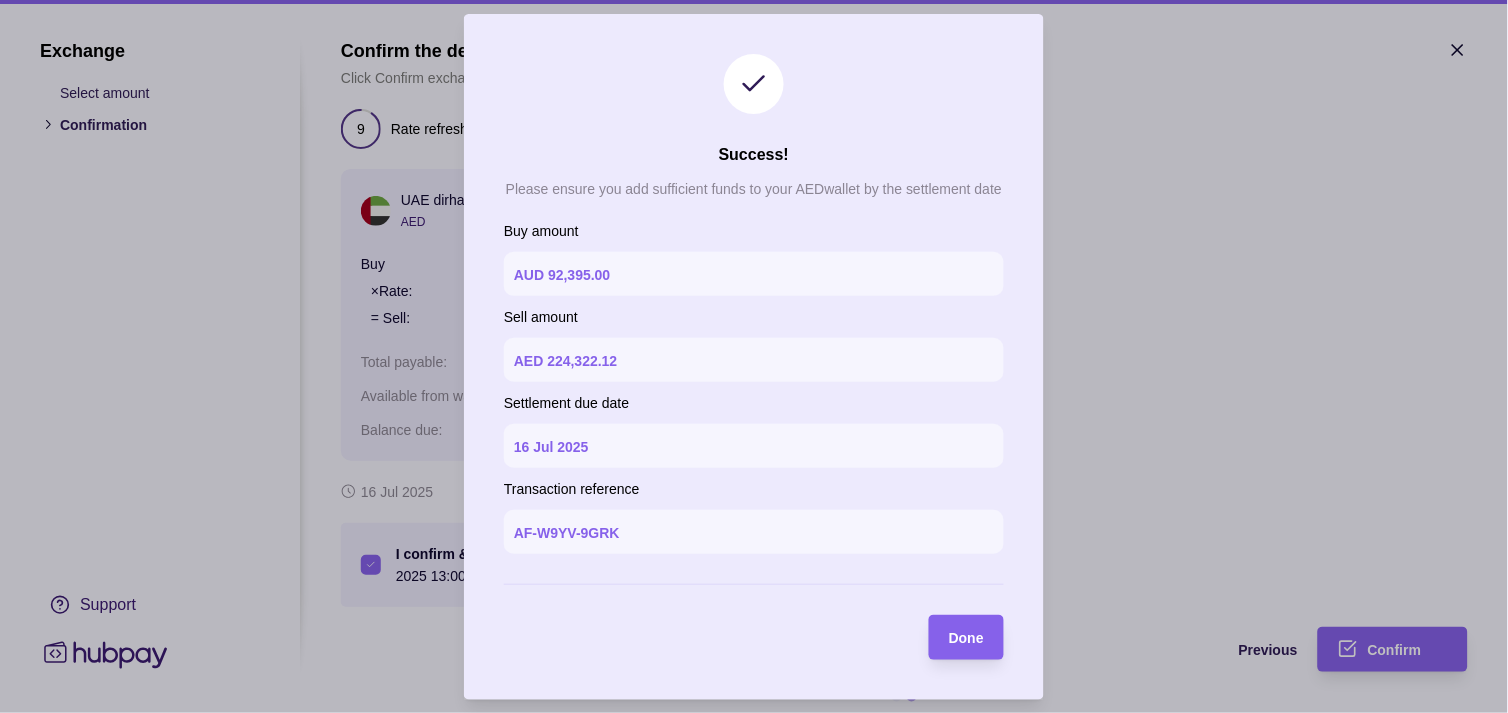 click on "Done" at bounding box center (966, 637) 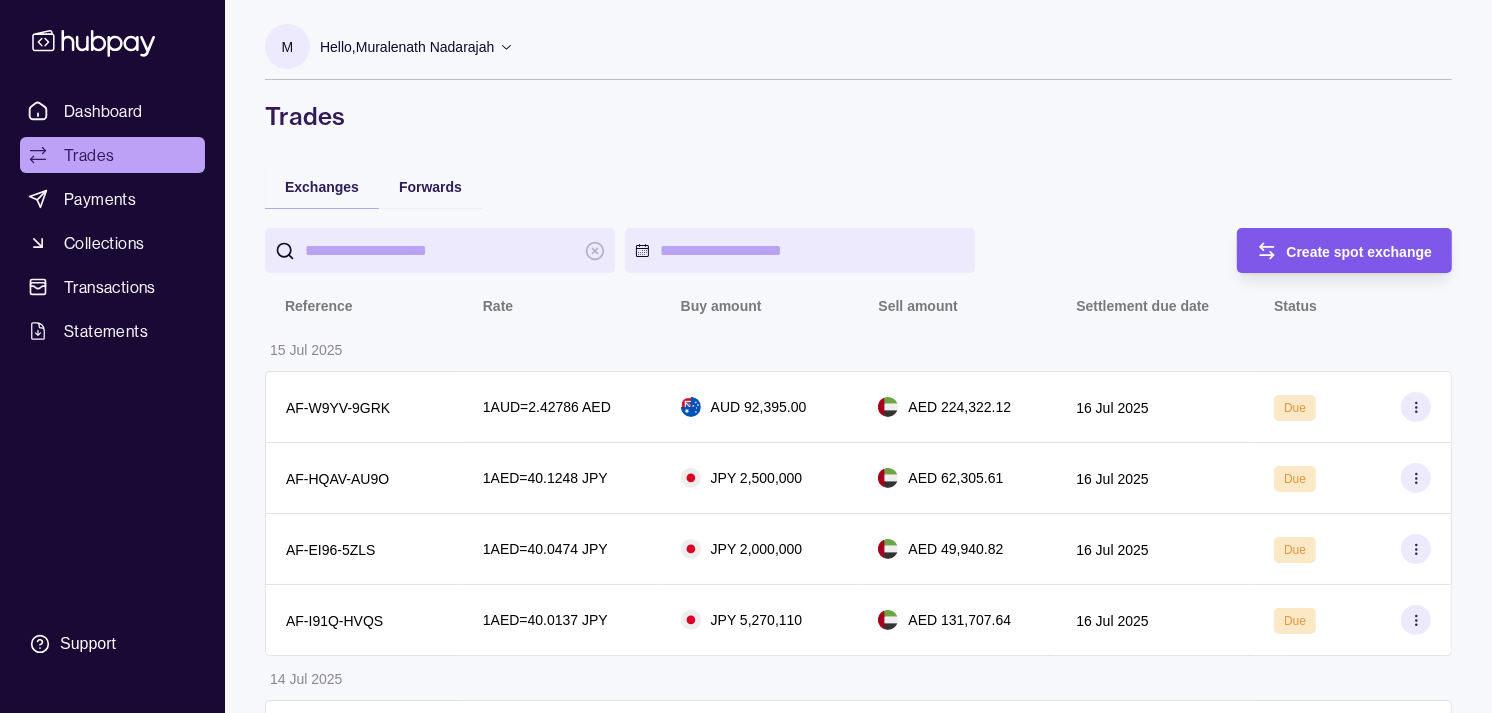 click on "Create spot exchange" at bounding box center (1330, 250) 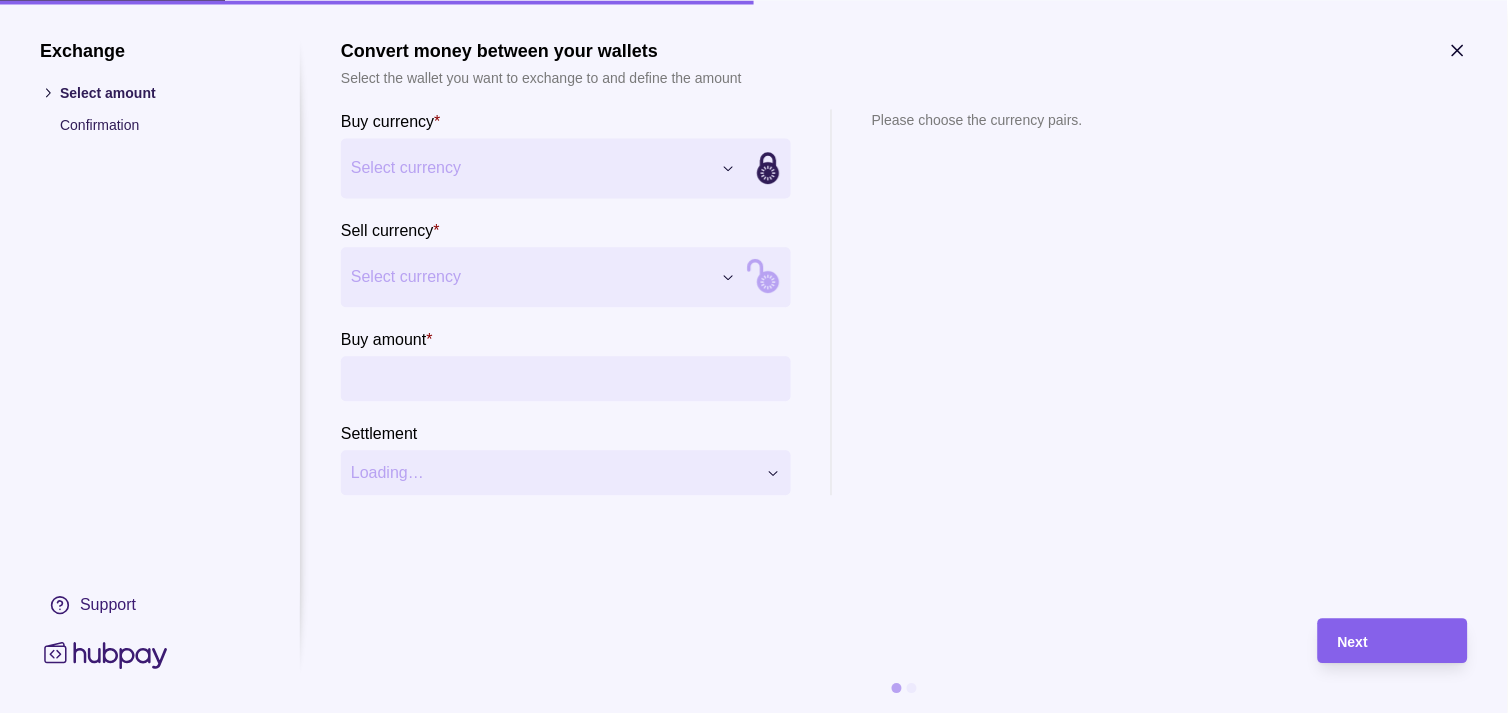 click on "Dashboard Trades Payments Collections Transactions Statements Support M Hello,  Muralenath Nadarajah Strides Trading LLC Account Terms and conditions Privacy policy Sign out Trades Exchanges Forwards Create spot exchange Reference Rate Buy amount Sell amount Settlement due date Status 15 Jul 2025 AF-W9YV-9GRK 1  AUD  =  2.42786   AED AUD 92,395.00 AED 224,322.12 16 Jul 2025 Due AF-HQAV-AU9O 1  AED  =  40.1248   JPY JPY 2,500,000 AED 62,305.61 16 Jul 2025 Due AF-EI96-5ZLS 1  AED  =  40.0474   JPY JPY 2,000,000 AED 49,940.82 16 Jul 2025 Due AF-I91Q-HVQS 1  AED  =  40.0137   JPY JPY 5,270,110 AED 131,707.64 16 Jul 2025 Due 14 Jul 2025 AF-BGQU-9PDH 1  AED  =  39.9303   JPY JPY 9,671,970 AED 242,221.32 15 Jul 2025 Processing AF-FRKH-VMXC 1  AED  =  39.9495   JPY JPY 540,000 AED 13,517.07 15 Jul 2025 Success AF-HLXK-Q84B 1  EUR  =  4.31419   AED EUR 46,363.00 AED 200,018.79 15 Jul 2025 Processing AF-YXPH-2HA9 1  GBP  =  4.98254   AED GBP 3,135.00 AED 15,620.26 15 Jul 2025 Success AF-GOWX-XD1Z 1  GBP  =  4.97884" at bounding box center [754, 996] 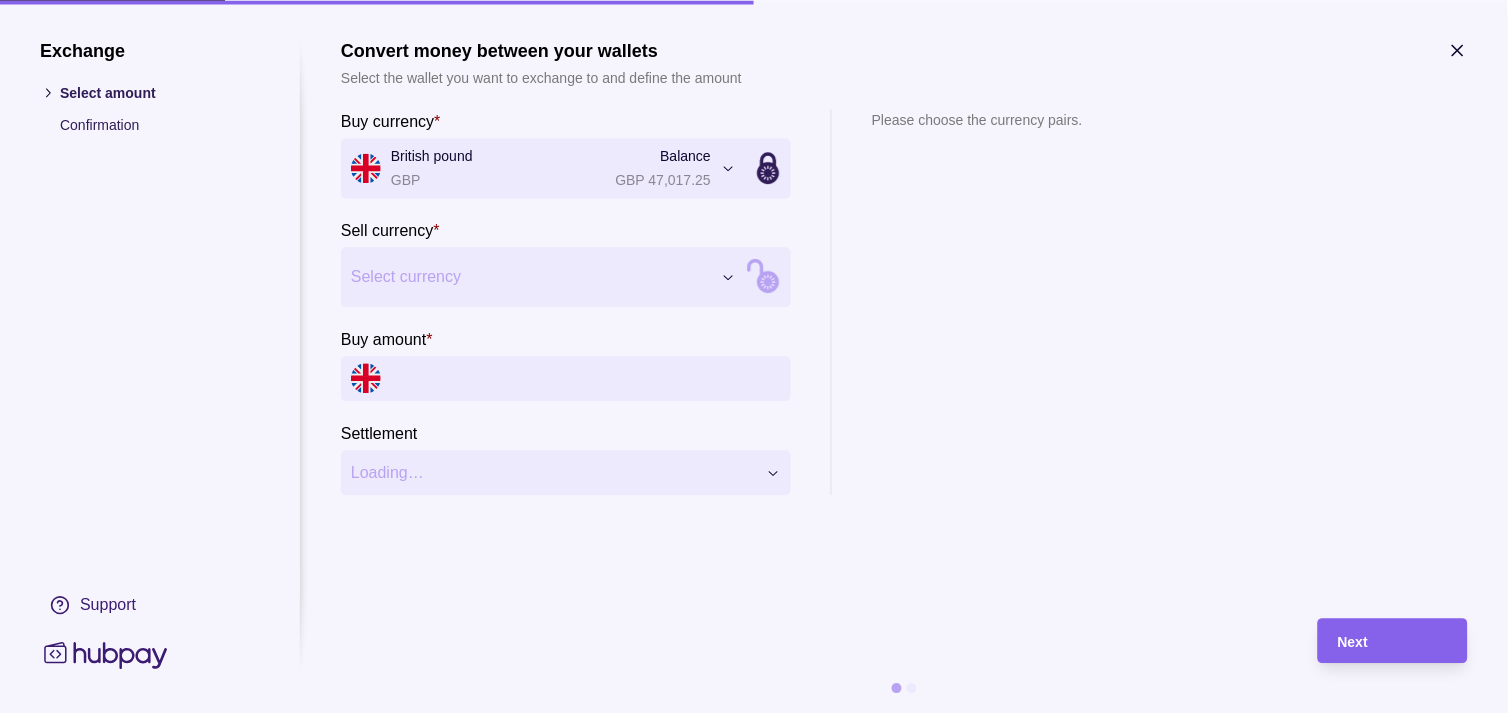 click on "Dashboard Trades Payments Collections Transactions Statements Support M Hello,  Muralenath Nadarajah Strides Trading LLC Account Terms and conditions Privacy policy Sign out Trades Exchanges Forwards Create spot exchange Reference Rate Buy amount Sell amount Settlement due date Status 15 Jul 2025 AF-W9YV-9GRK 1  AUD  =  2.42786   AED AUD 92,395.00 AED 224,322.12 16 Jul 2025 Due AF-HQAV-AU9O 1  AED  =  40.1248   JPY JPY 2,500,000 AED 62,305.61 16 Jul 2025 Due AF-EI96-5ZLS 1  AED  =  40.0474   JPY JPY 2,000,000 AED 49,940.82 16 Jul 2025 Due AF-I91Q-HVQS 1  AED  =  40.0137   JPY JPY 5,270,110 AED 131,707.64 16 Jul 2025 Due 14 Jul 2025 AF-BGQU-9PDH 1  AED  =  39.9303   JPY JPY 9,671,970 AED 242,221.32 15 Jul 2025 Processing AF-FRKH-VMXC 1  AED  =  39.9495   JPY JPY 540,000 AED 13,517.07 15 Jul 2025 Success AF-HLXK-Q84B 1  EUR  =  4.31419   AED EUR 46,363.00 AED 200,018.79 15 Jul 2025 Processing AF-YXPH-2HA9 1  GBP  =  4.98254   AED GBP 3,135.00 AED 15,620.26 15 Jul 2025 Success AF-GOWX-XD1Z 1  GBP  =  4.97884" at bounding box center [754, 996] 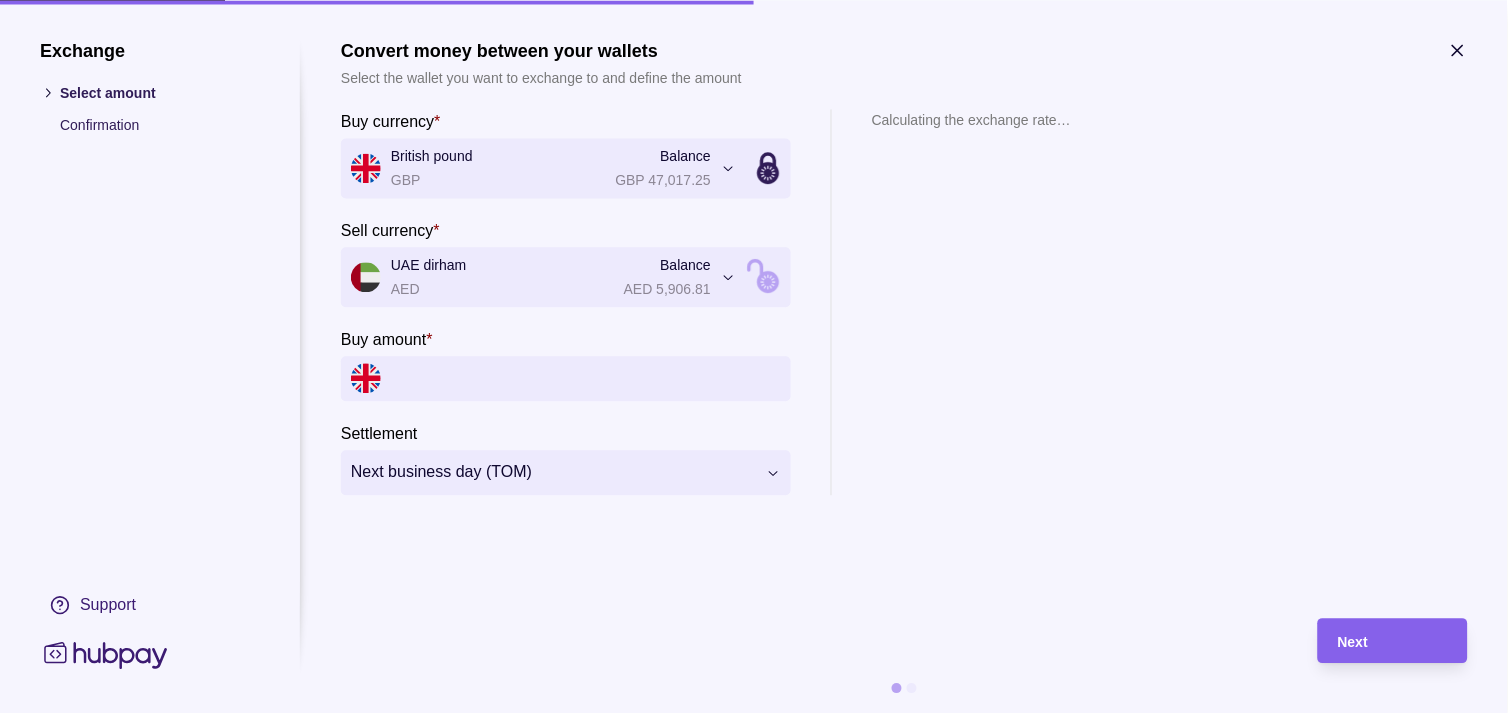 click on "Buy amount  *" at bounding box center (586, 378) 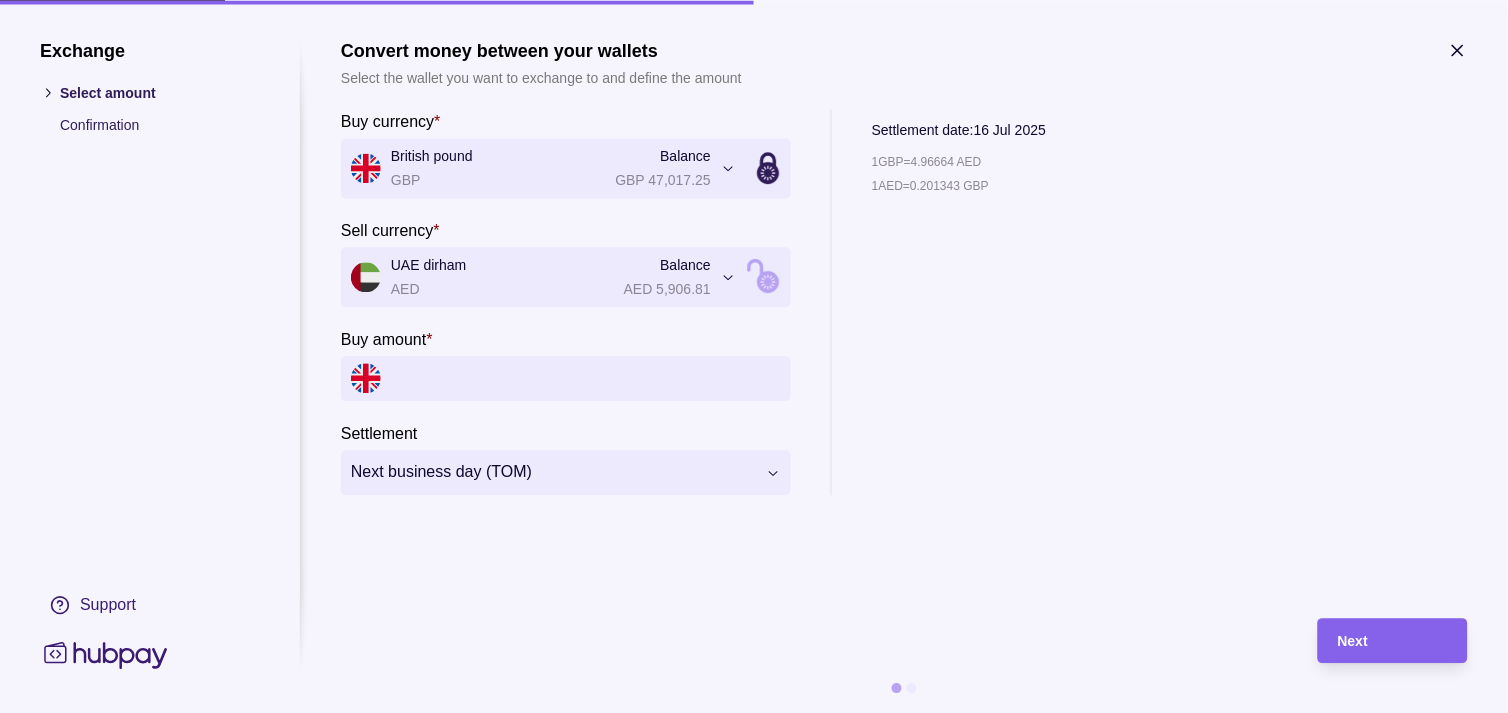 click 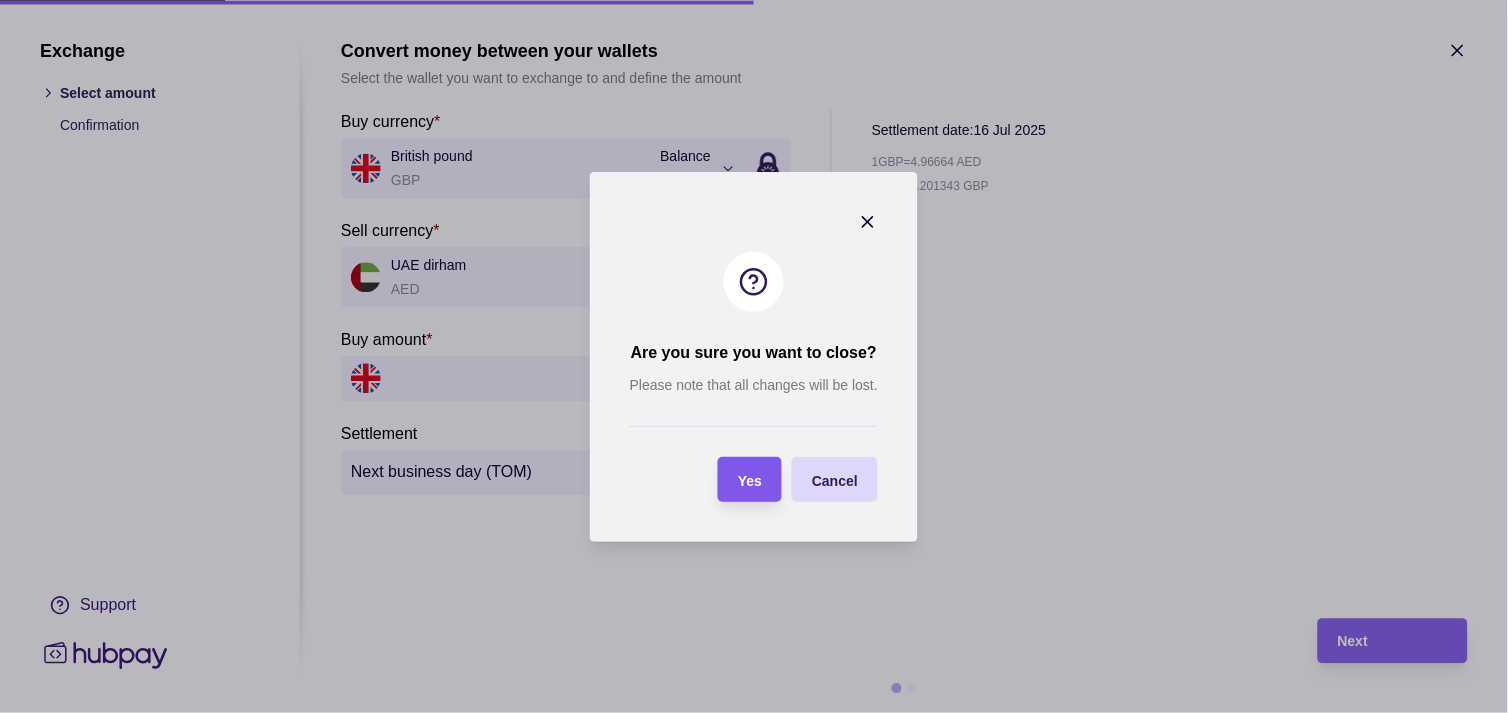 click on "Yes" at bounding box center [750, 480] 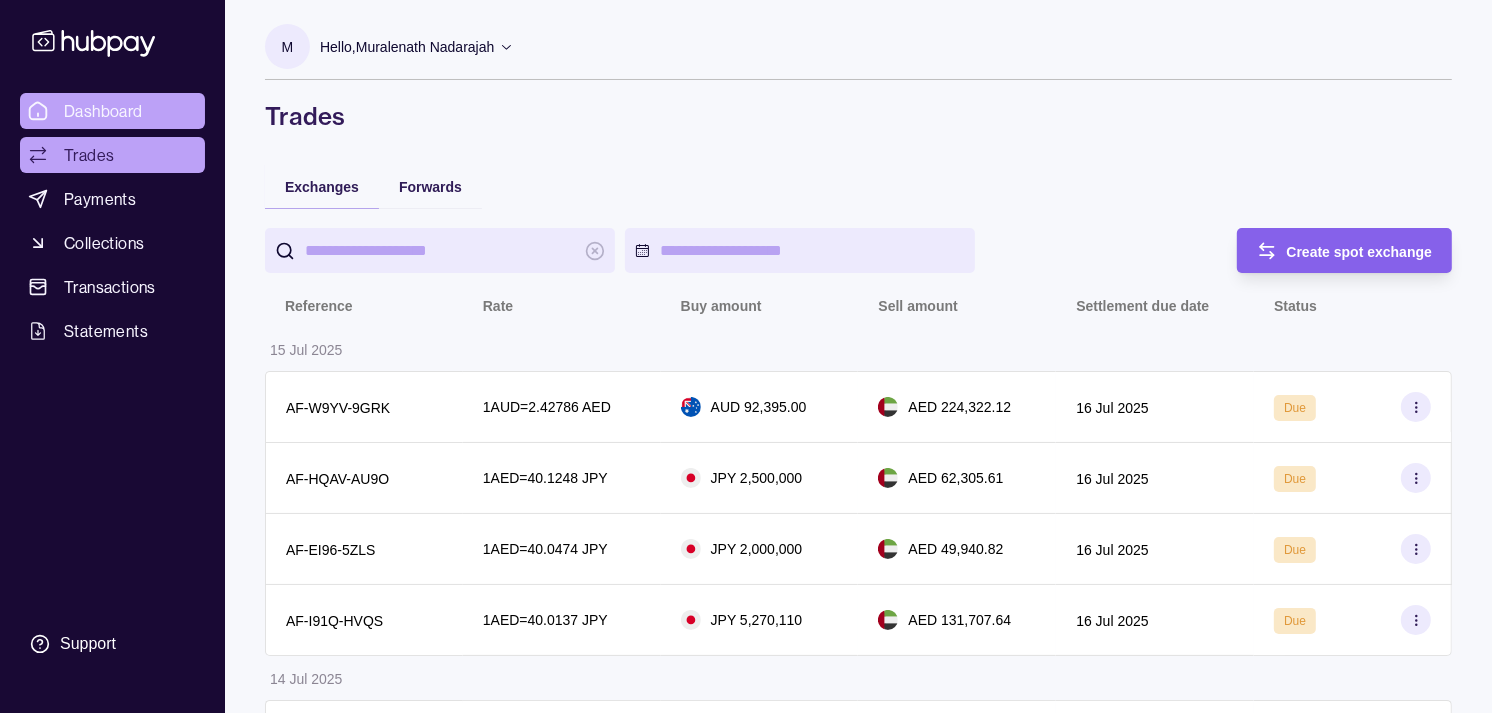 click on "Dashboard" at bounding box center [103, 111] 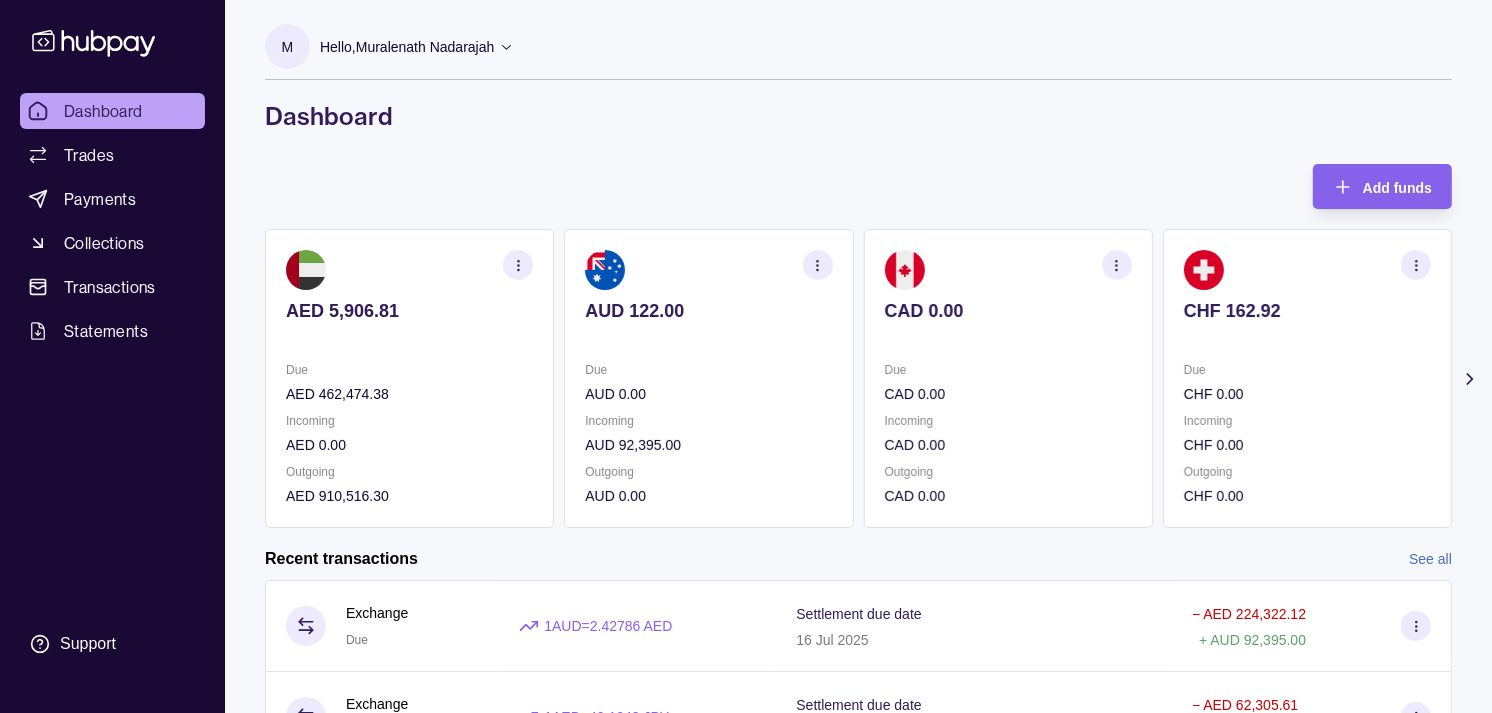 click at bounding box center (1307, 338) 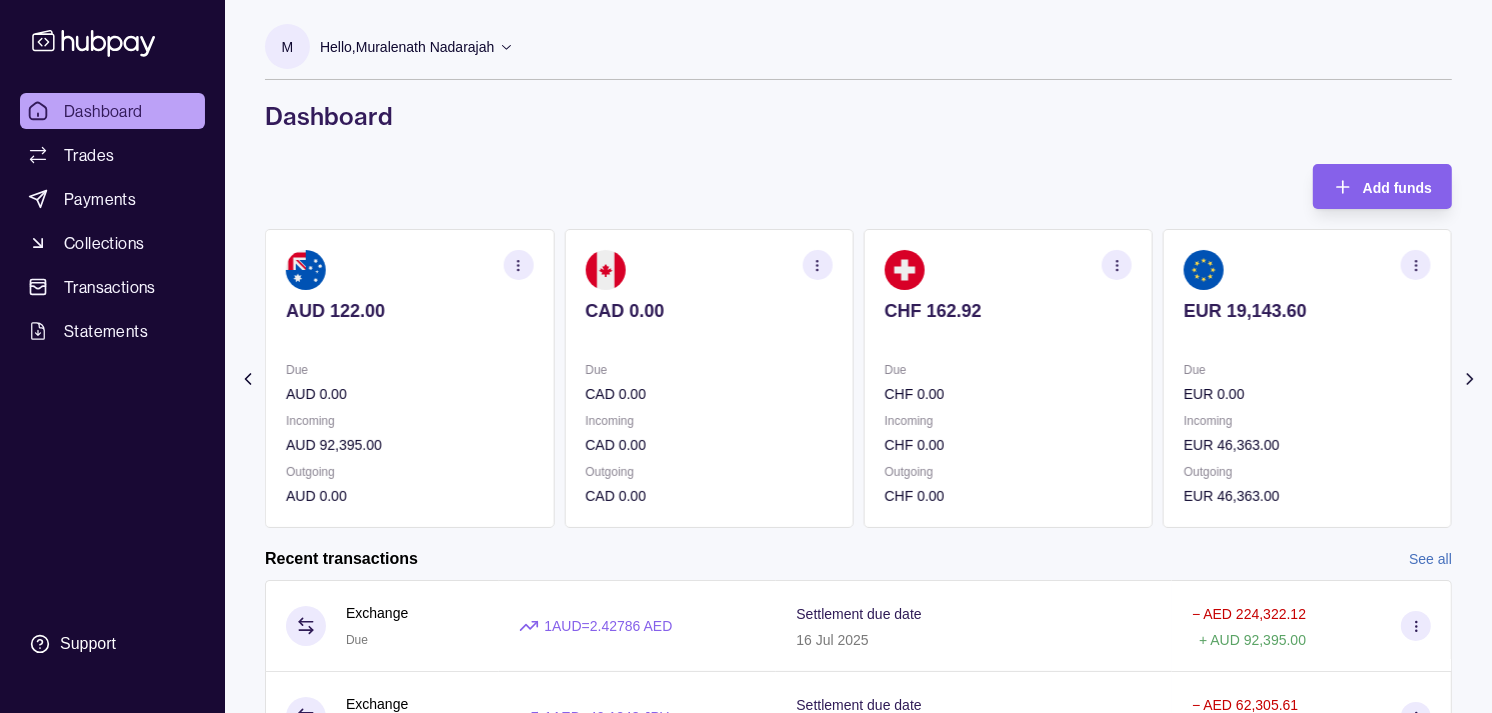 click on "EUR 19,143.60                                                                                                               Due EUR 0.00 Incoming EUR 46,363.00 Outgoing EUR 46,363.00" at bounding box center [1307, 378] 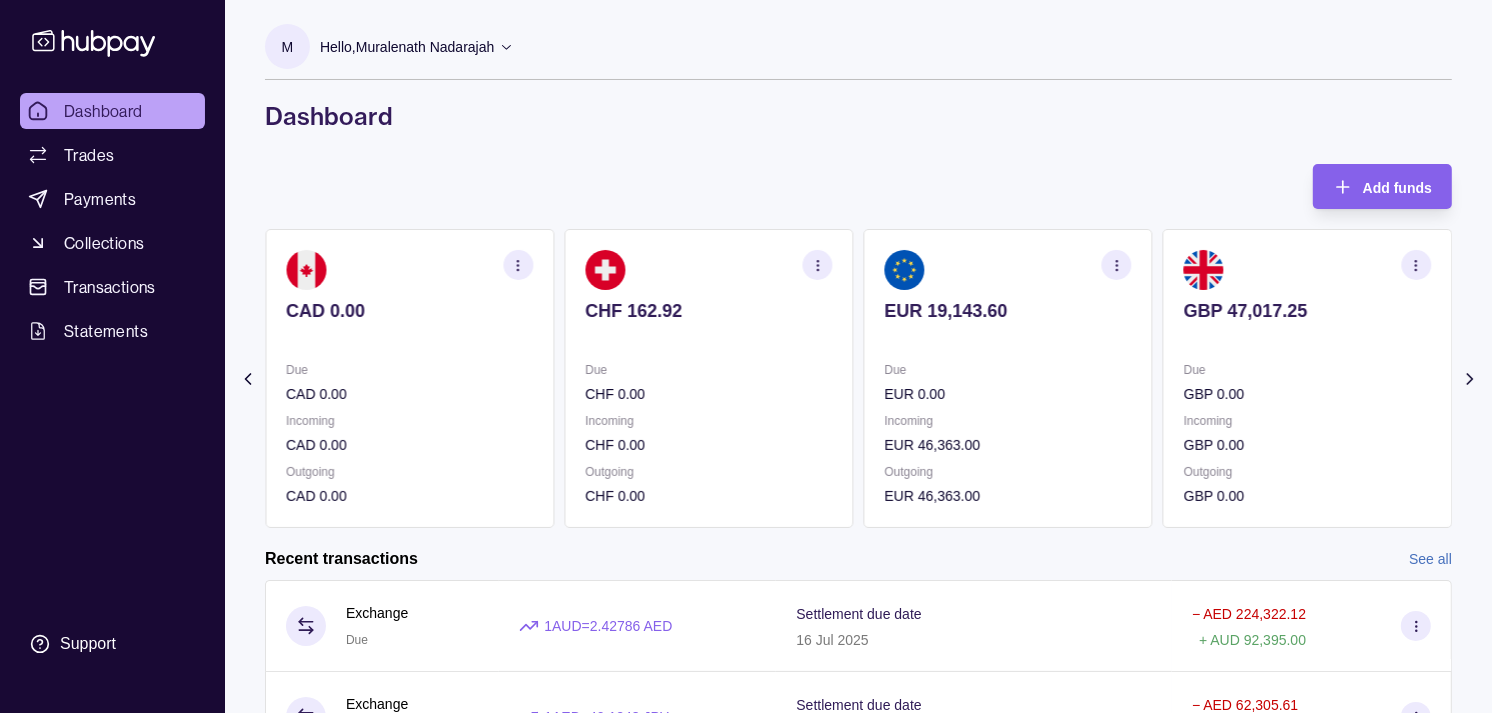 click on "EUR 19,143.60                                                                                                               Due EUR 0.00 Incoming EUR 46,363.00 Outgoing EUR 46,363.00" at bounding box center (1008, 378) 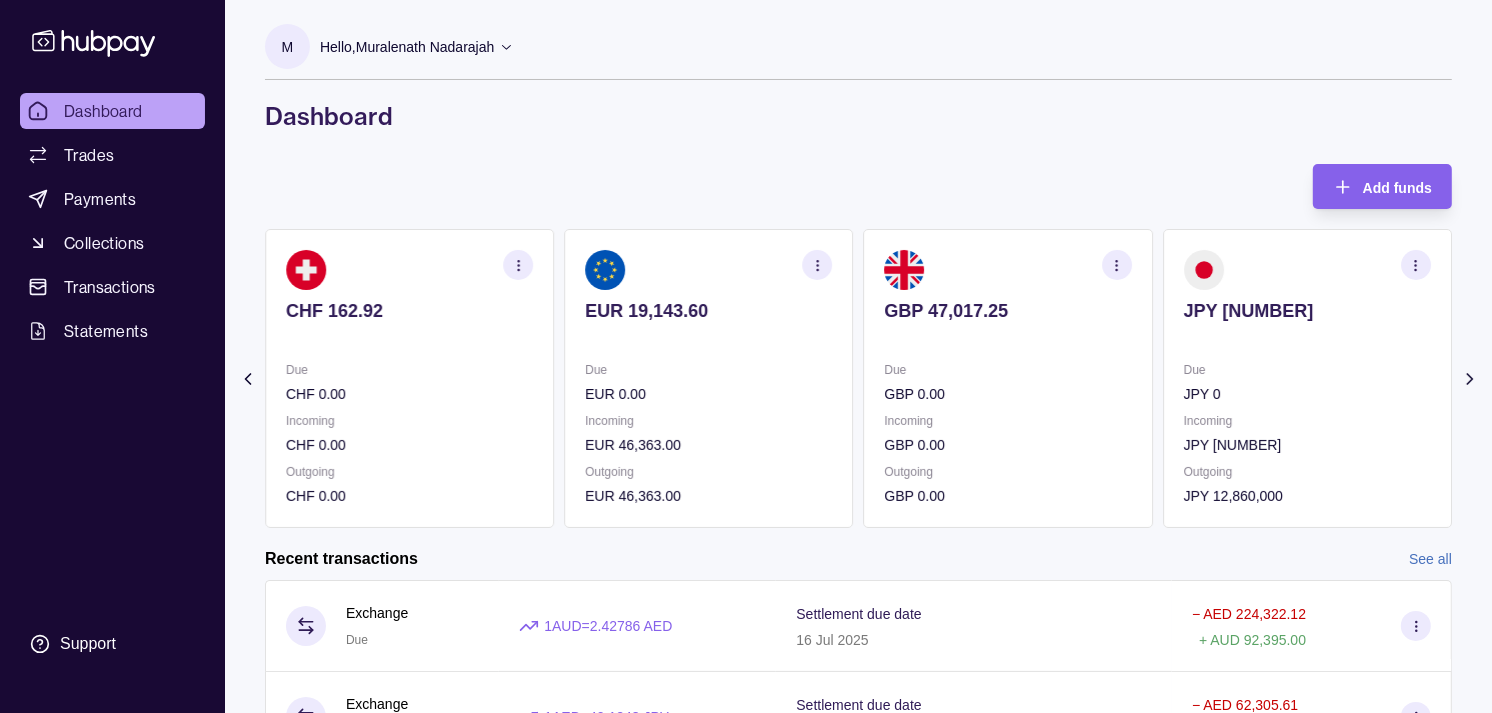 click 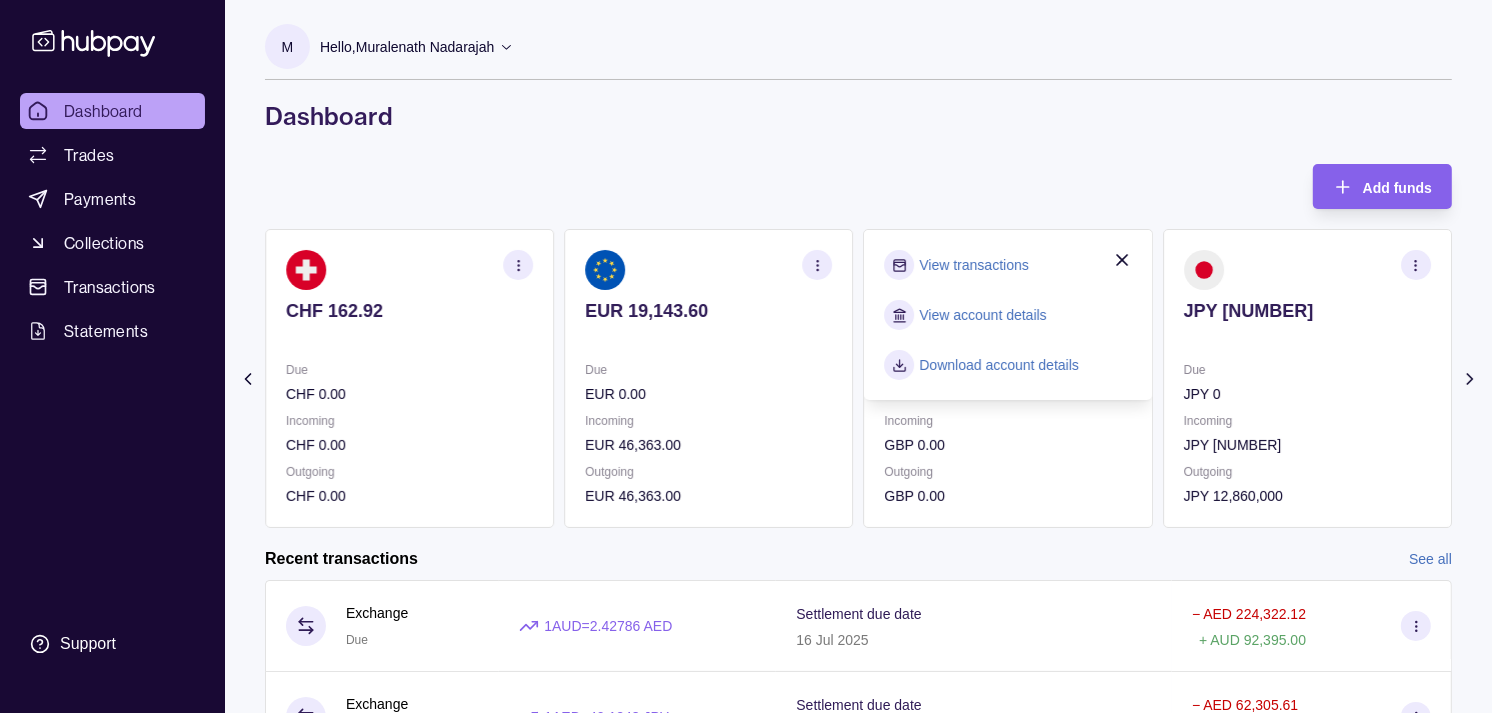 click on "View transactions" at bounding box center (974, 265) 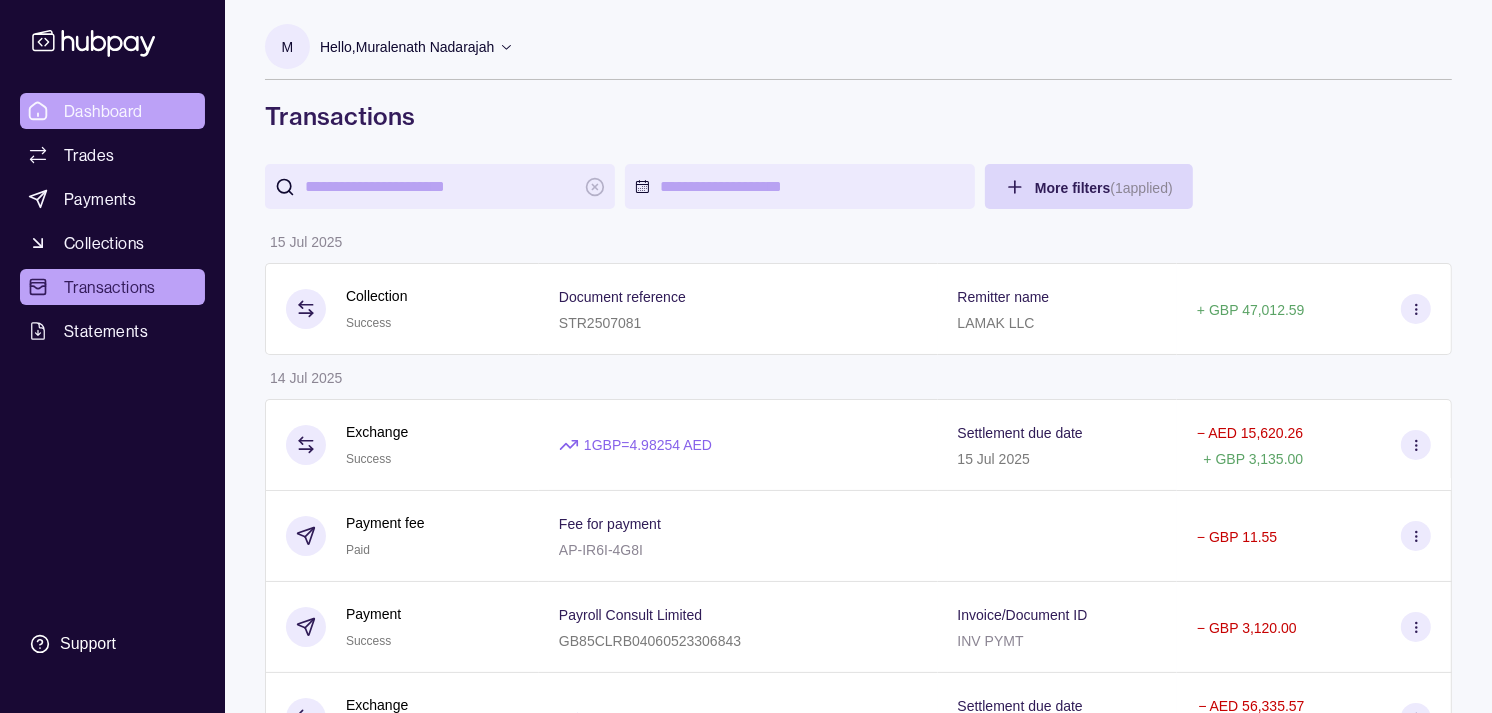 click on "Dashboard" at bounding box center (103, 111) 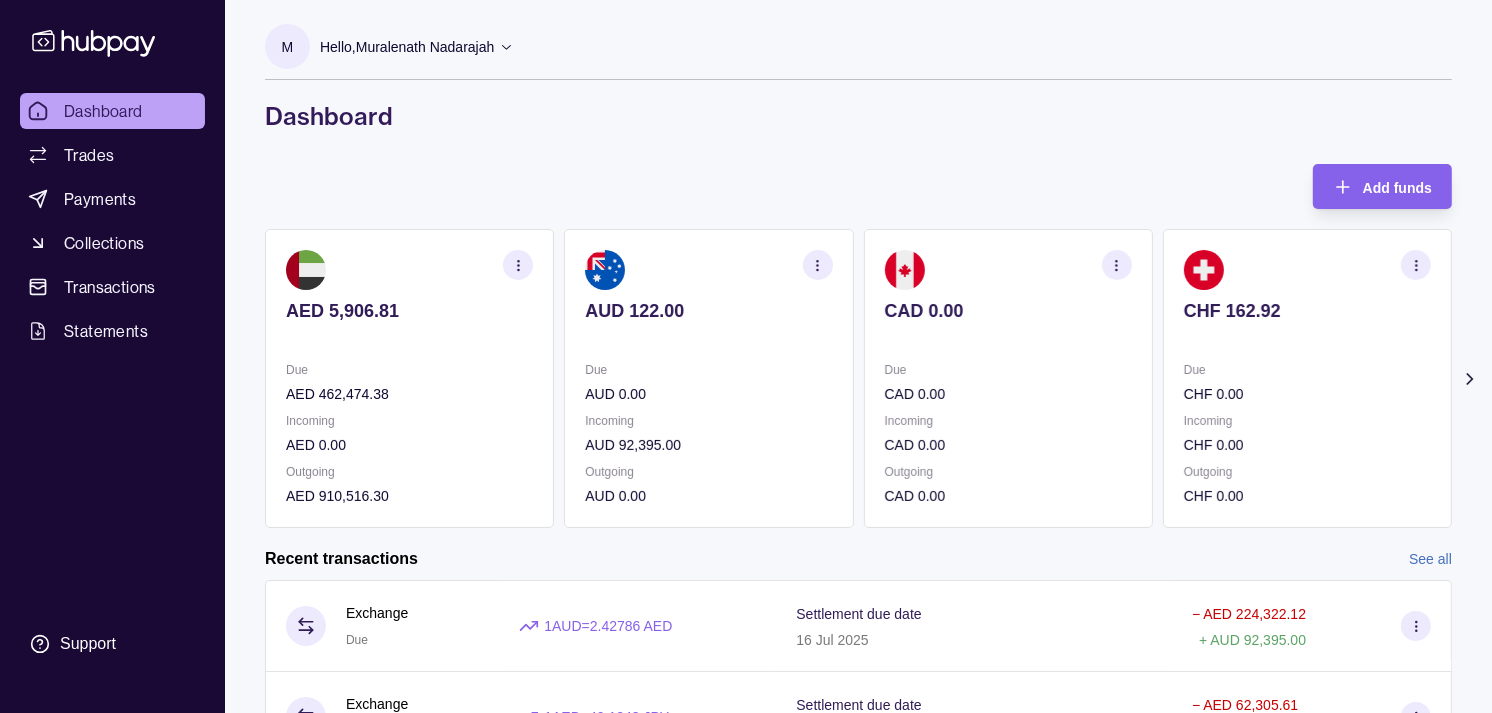 click at bounding box center (1008, 270) 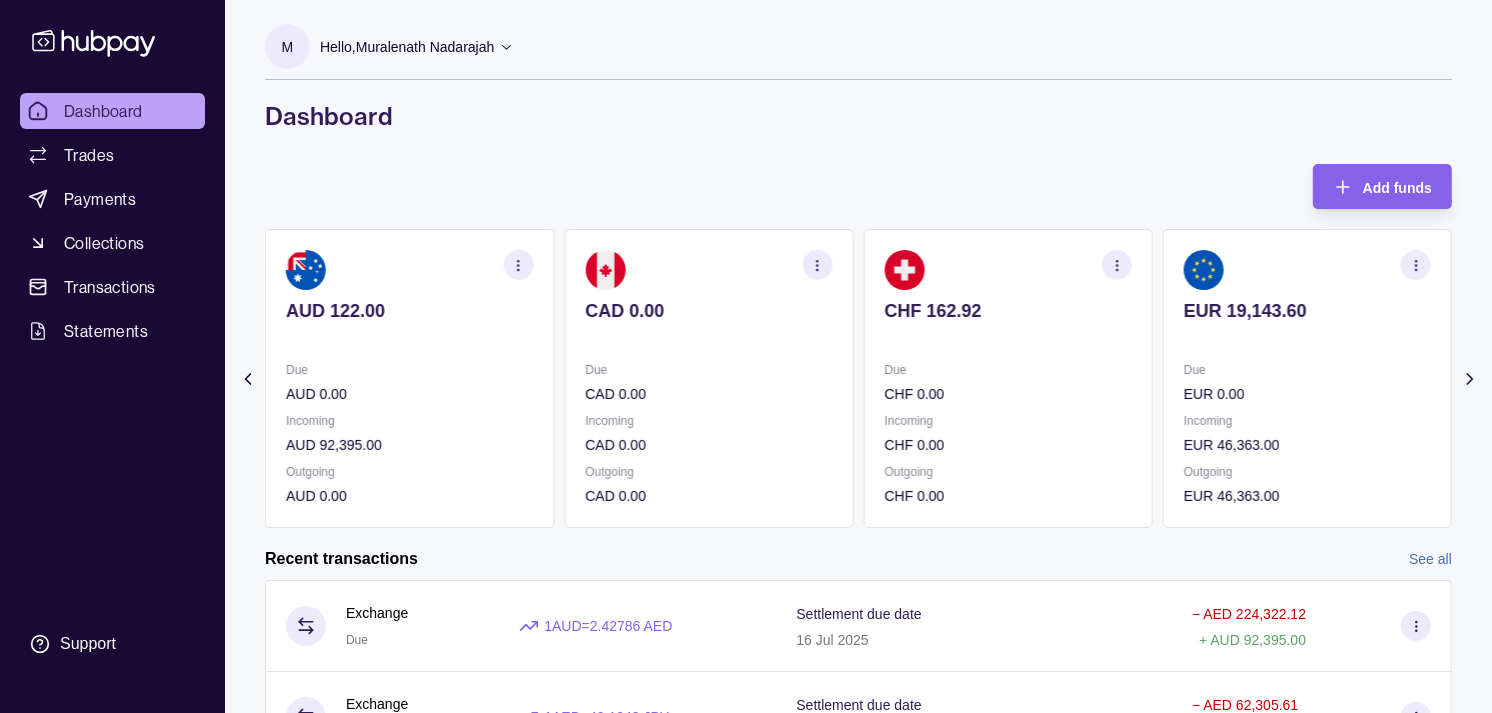 click at bounding box center (1008, 270) 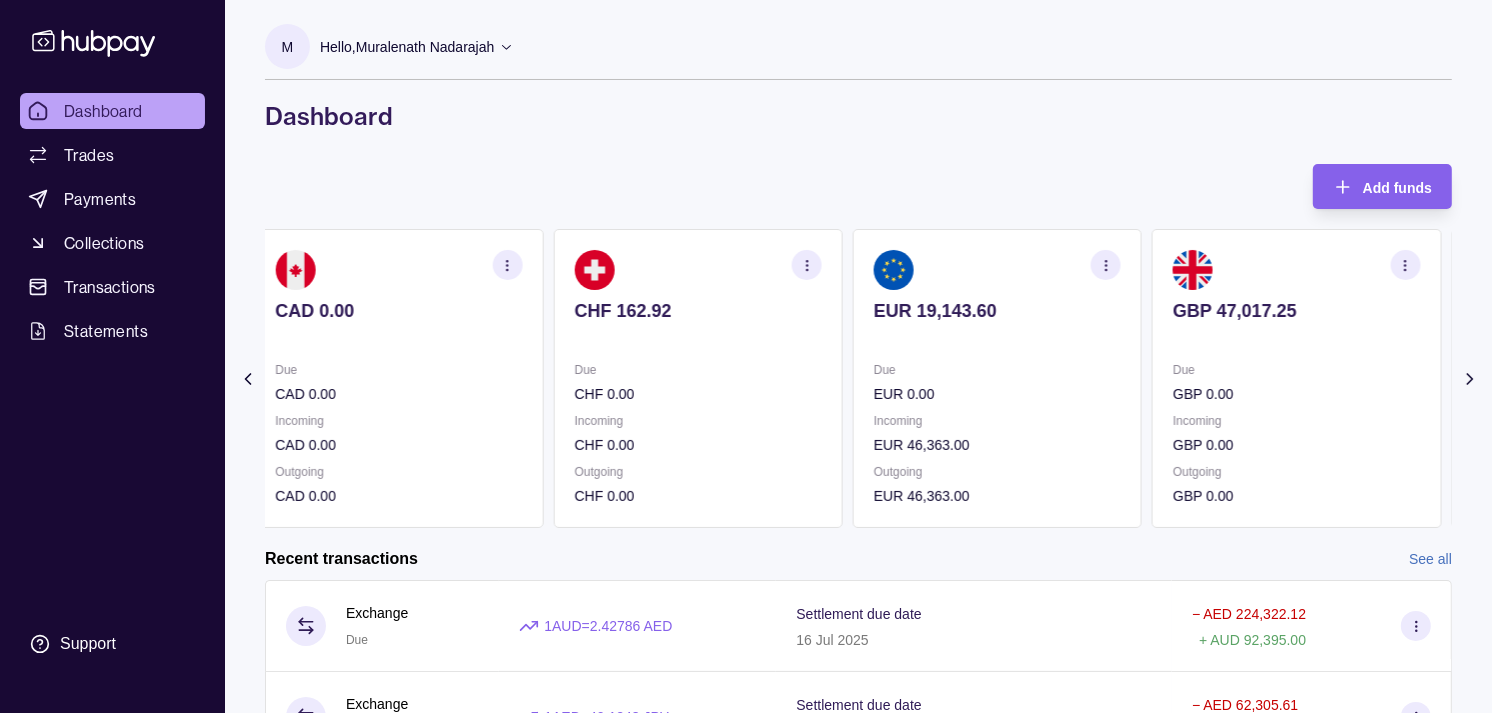 click on "EUR 19,143.60                                                                                                               Due EUR 0.00 Incoming EUR 46,363.00 Outgoing EUR 46,363.00" at bounding box center (997, 378) 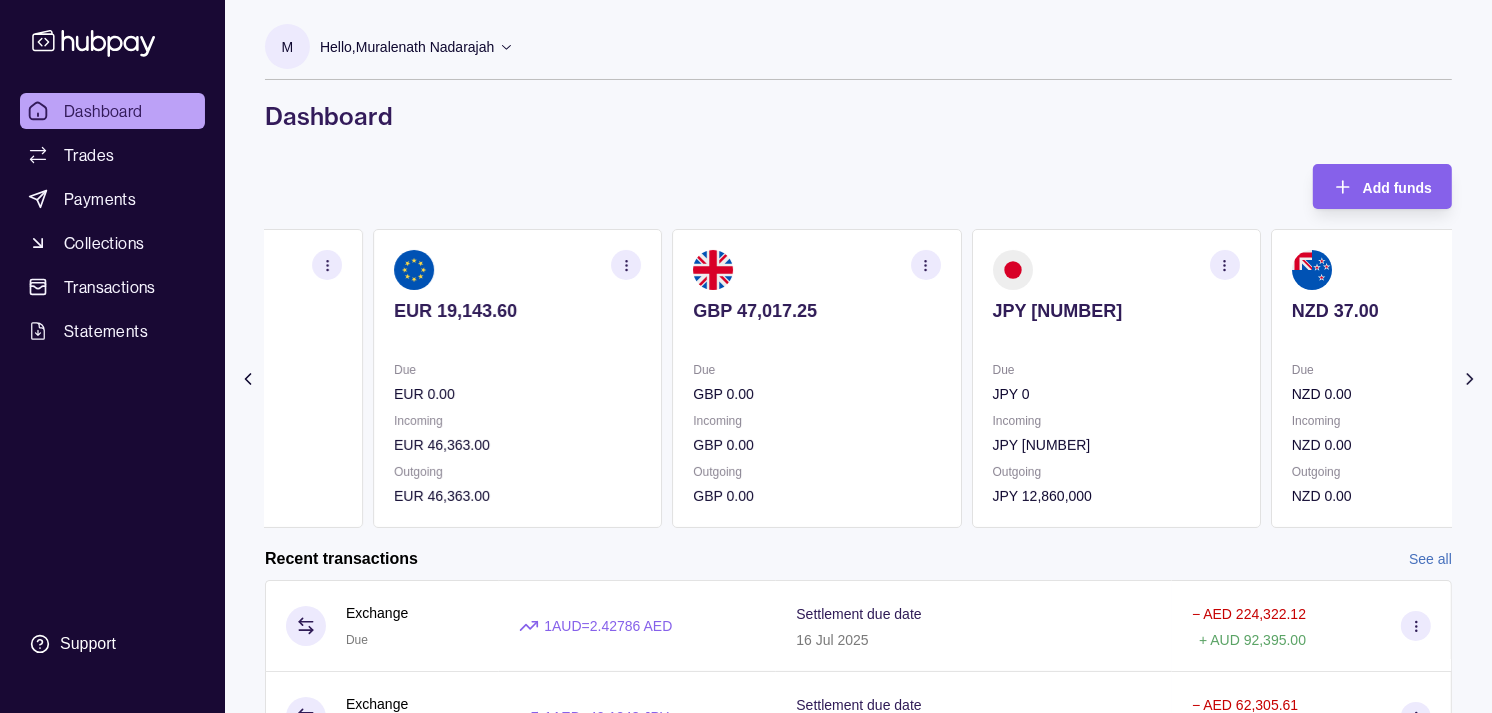 click on "GBP 47,017.25                                                                                                               Due GBP 0.00 Incoming GBP 0.00 Outgoing GBP 0.00" at bounding box center [816, 378] 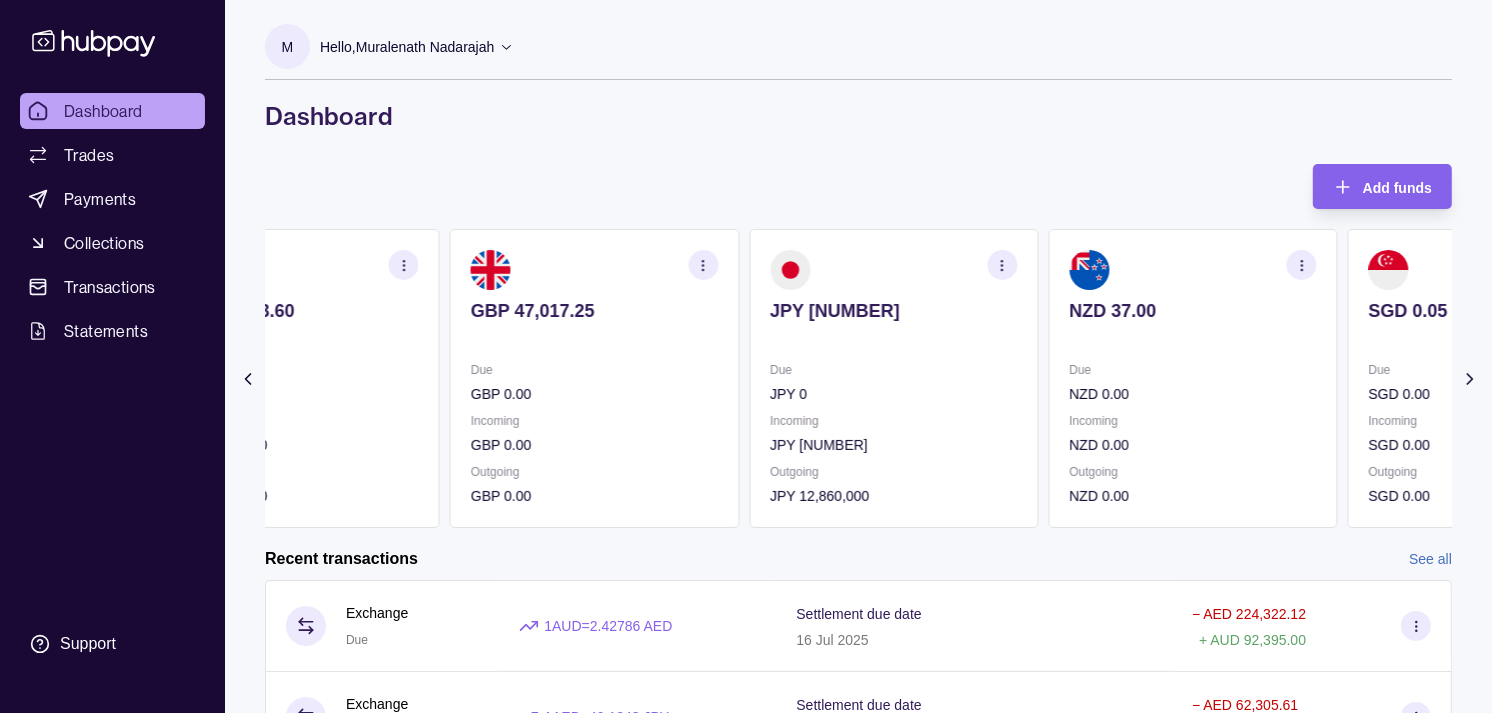 click on "JPY 13,020,919                                                                                                               Due JPY 0 Incoming JPY 19,442,080 Outgoing JPY 12,860,000" at bounding box center [893, 378] 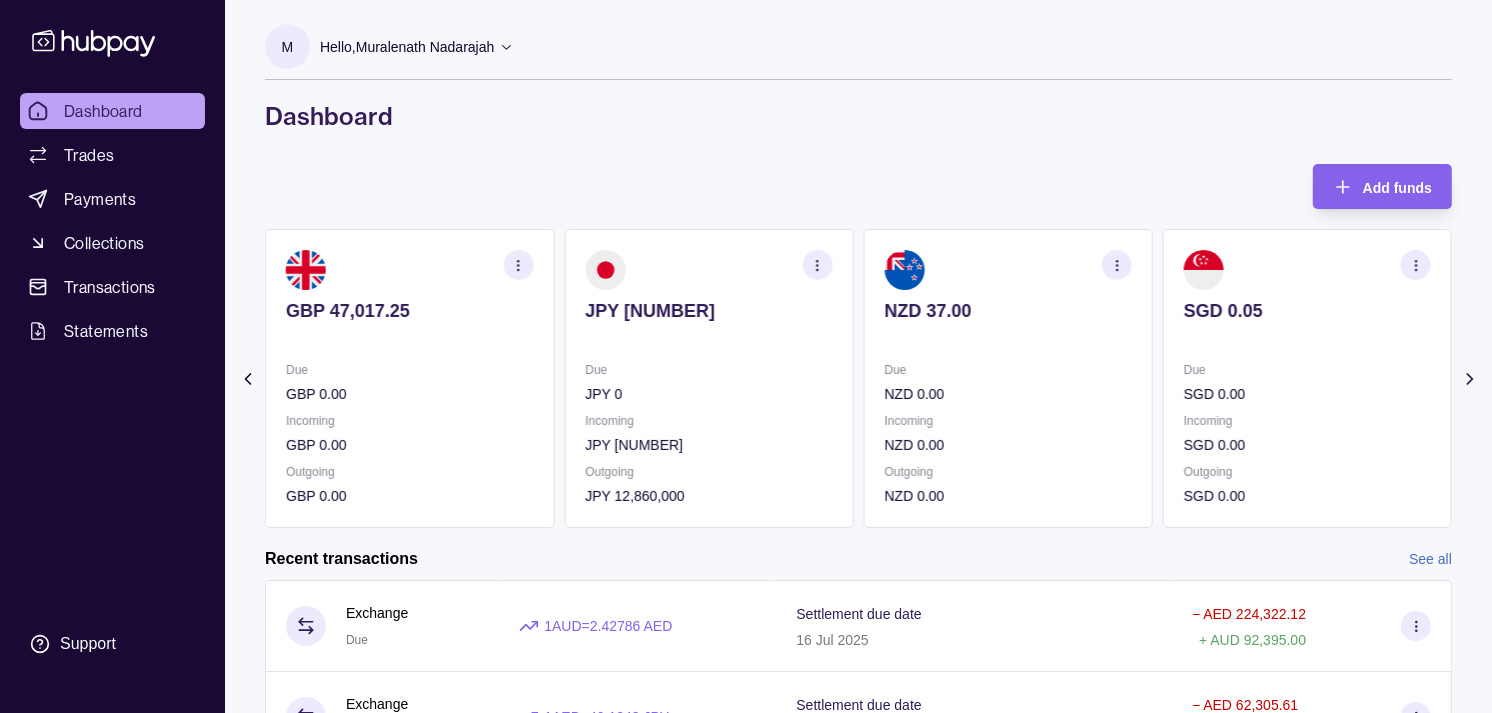 click on "Due NZD 0.00 Incoming NZD 0.00 Outgoing NZD 0.00" at bounding box center (1008, 433) 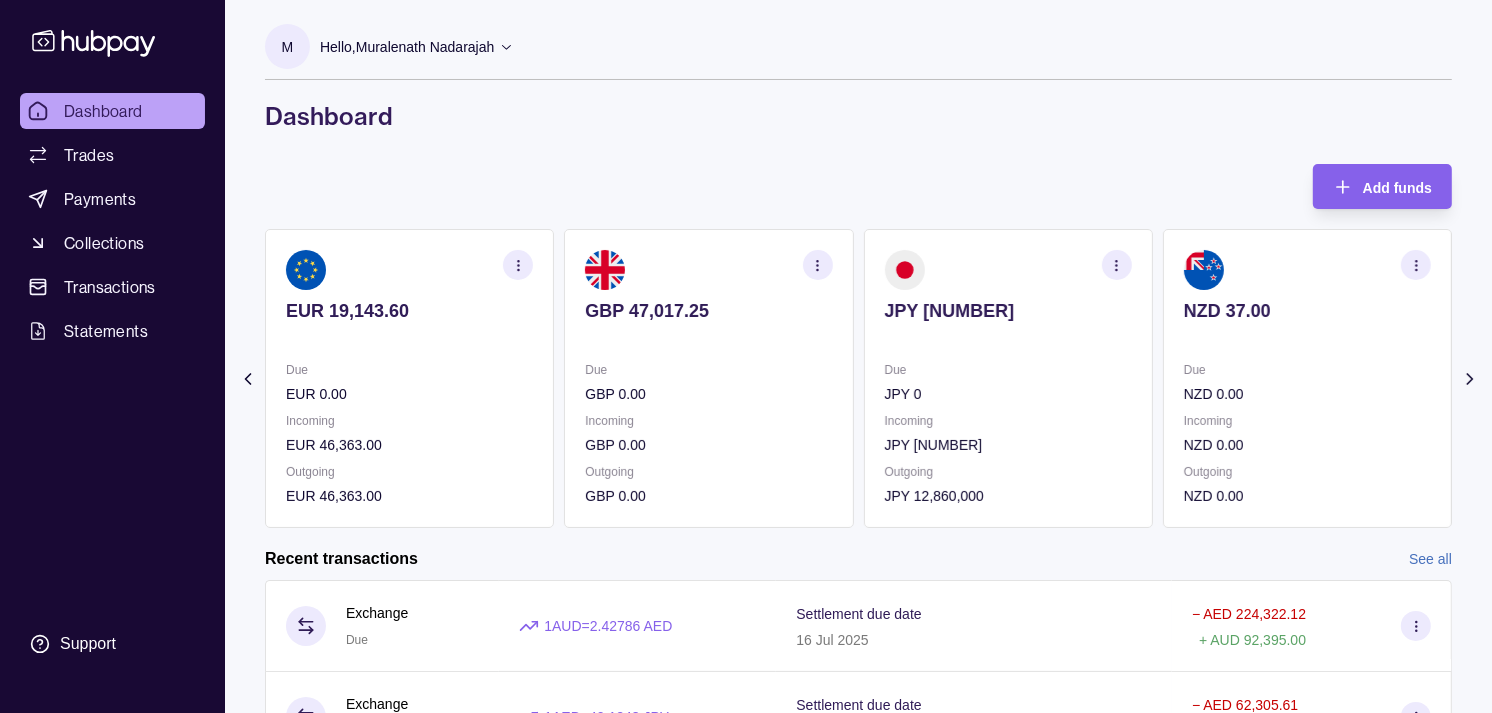 click on "JPY 19,442,080" at bounding box center [1008, 445] 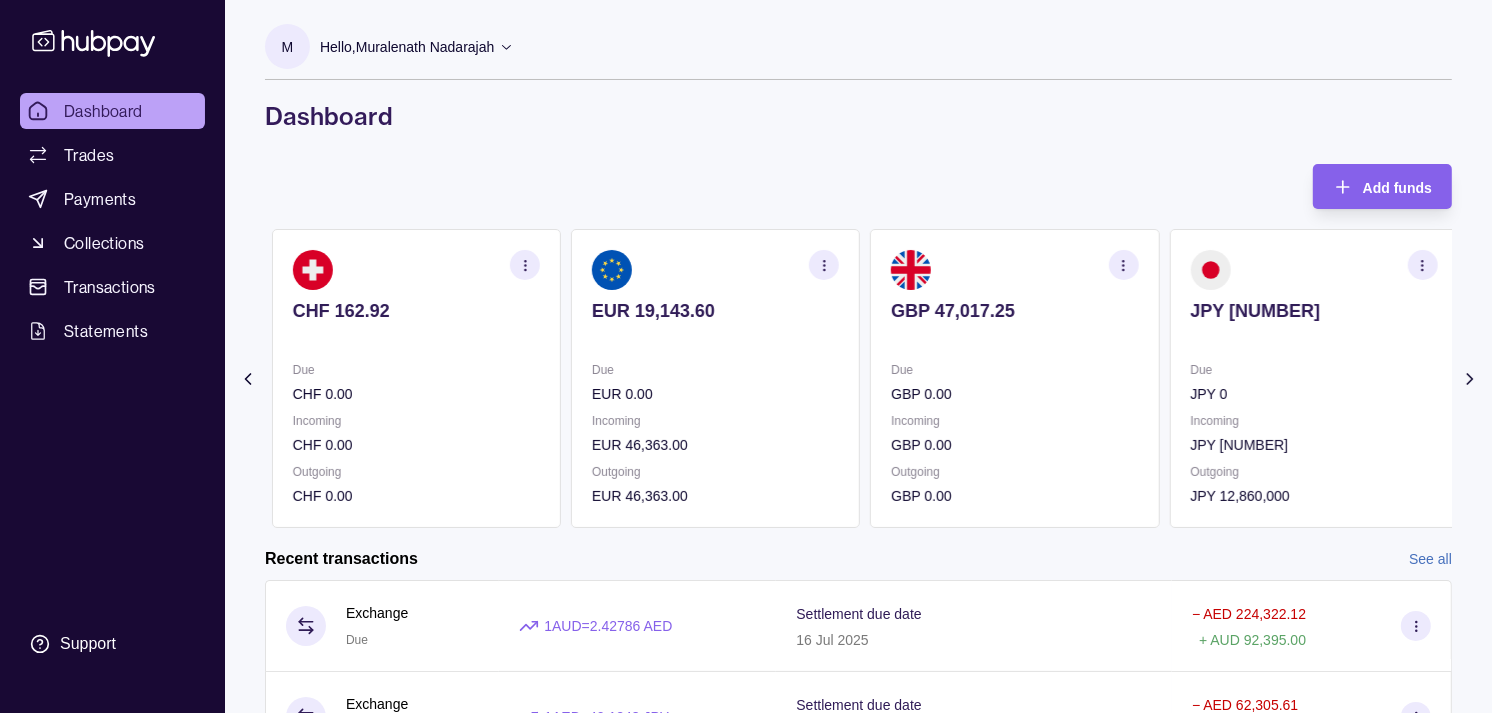 click on "Incoming GBP 0.00" at bounding box center (1014, 433) 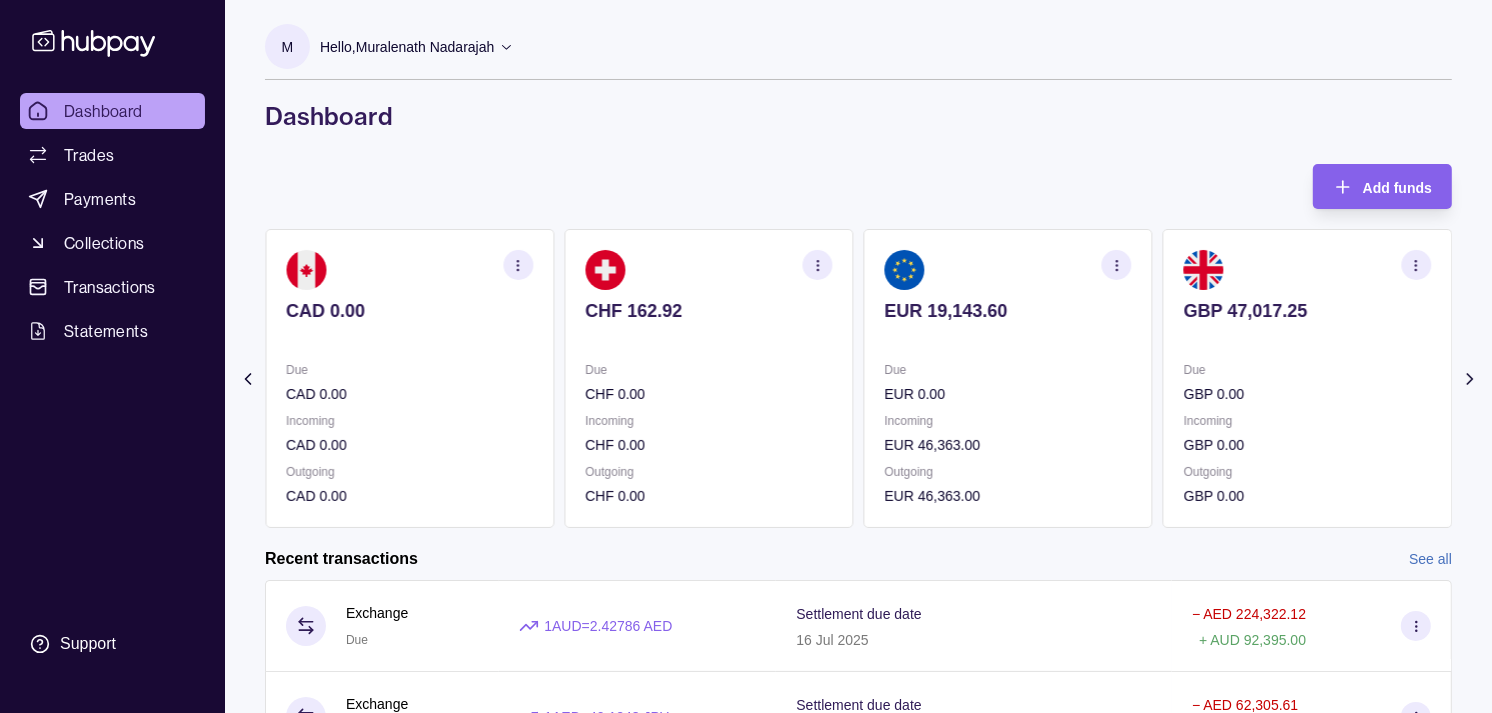 click on "Due" at bounding box center [1307, 370] 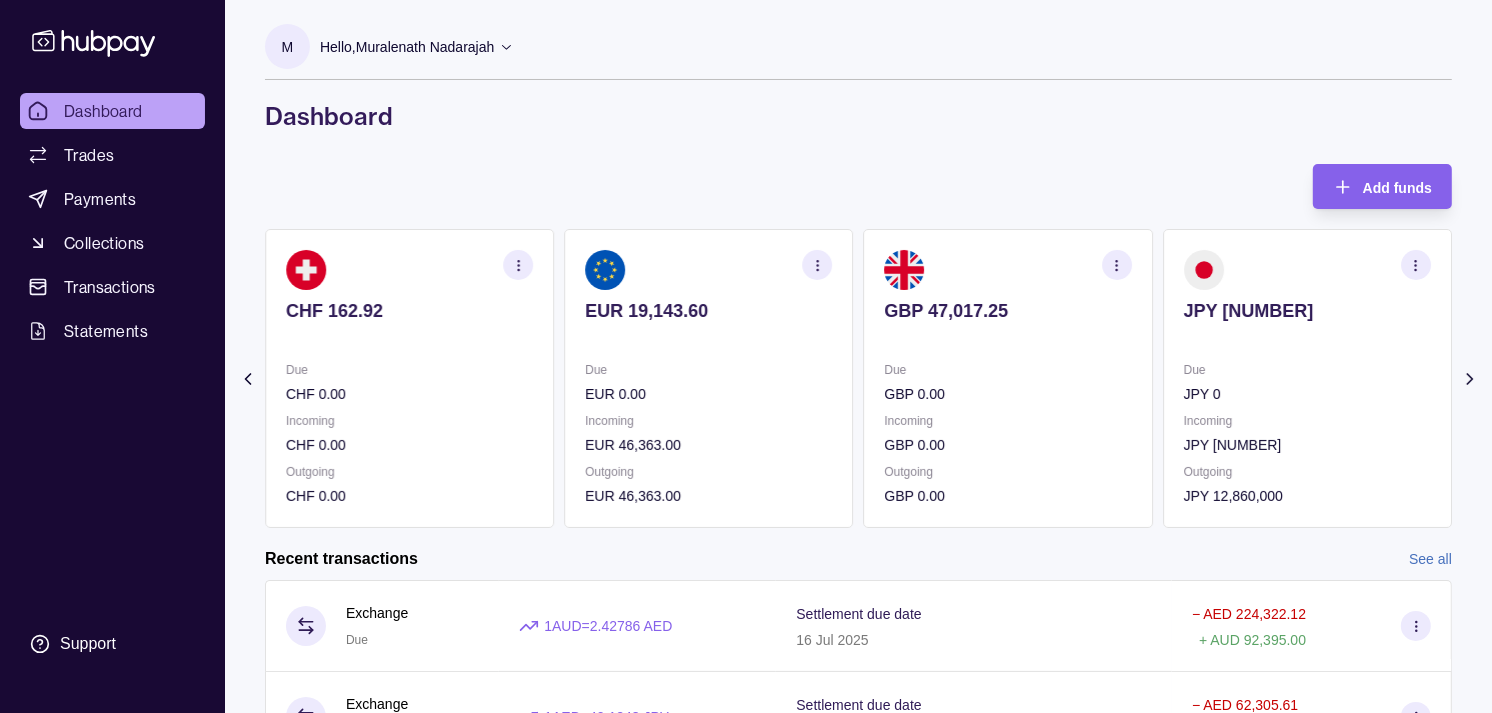 click at bounding box center (1117, 265) 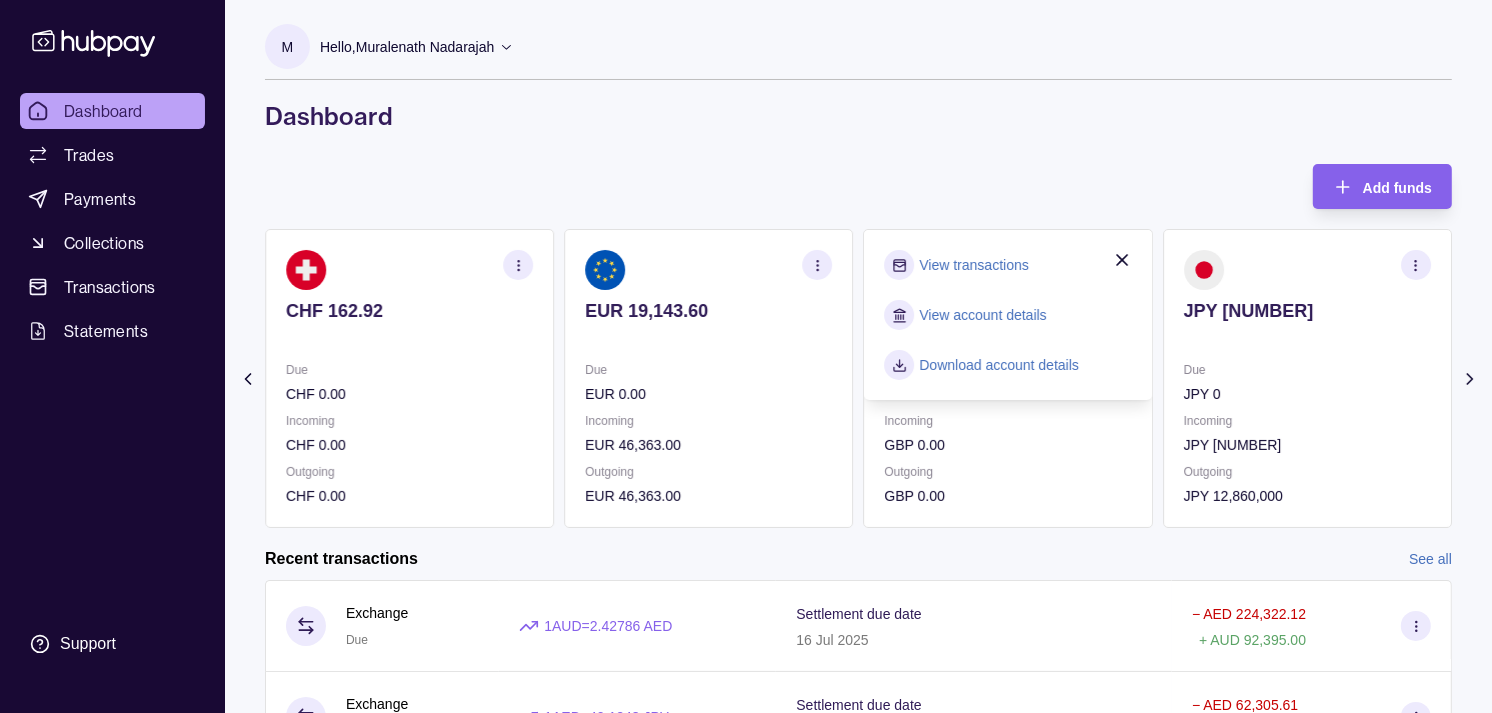 click on "View transactions" at bounding box center (974, 265) 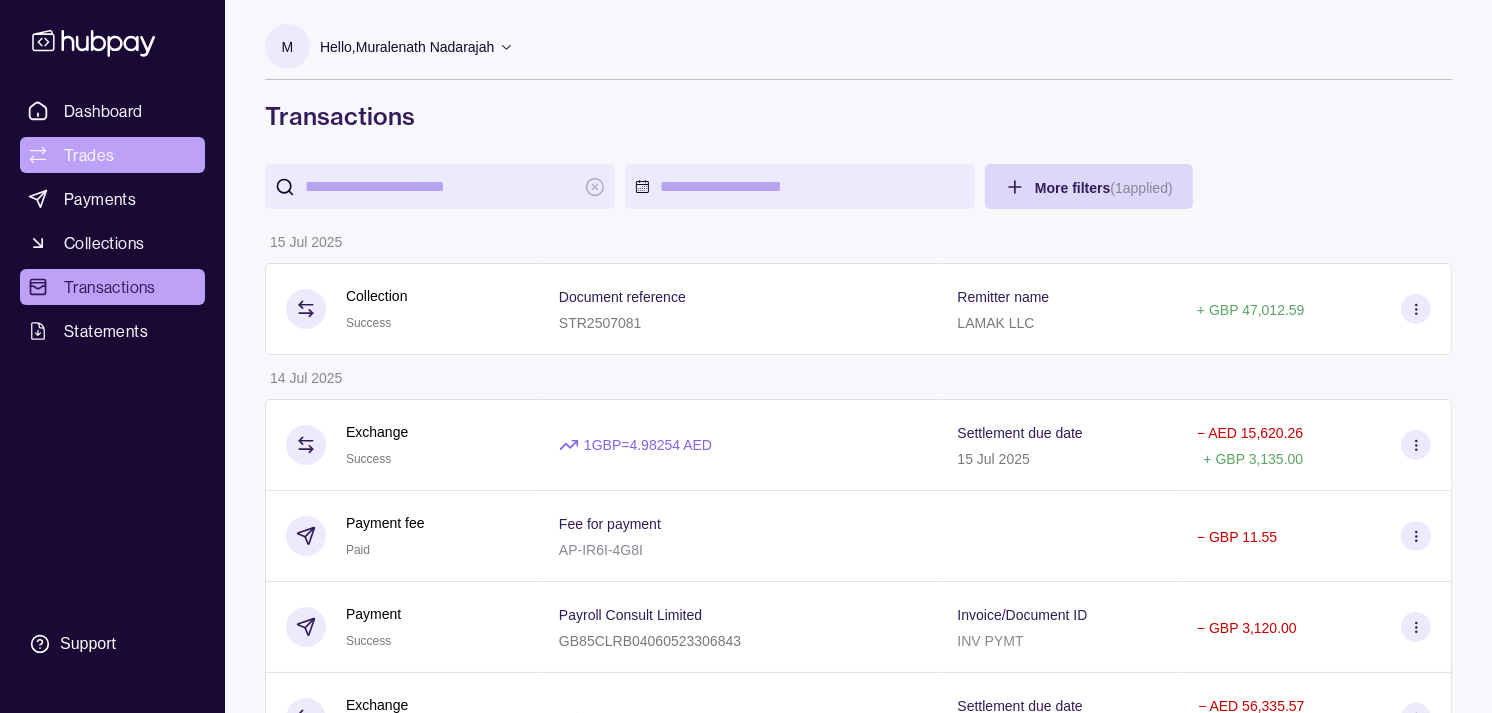 click on "Trades" at bounding box center (89, 155) 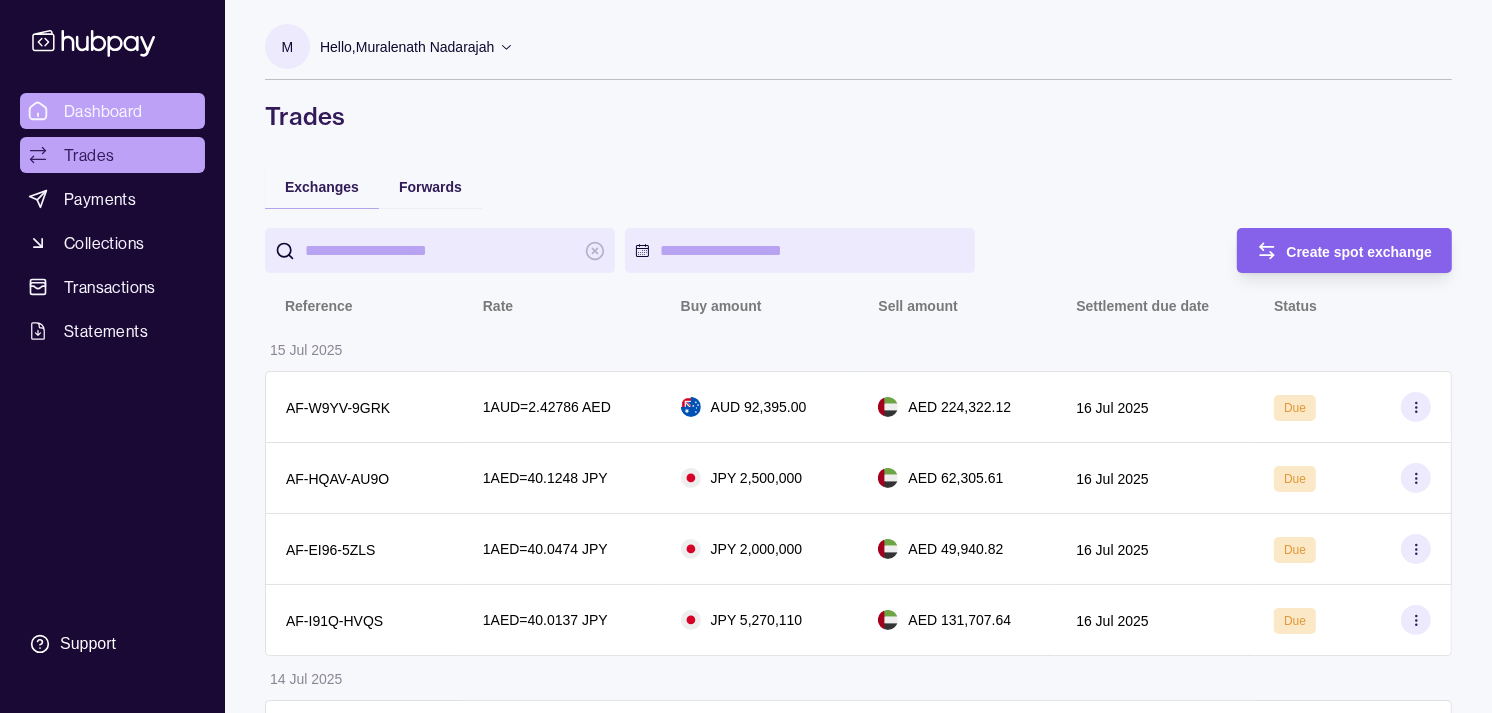 click on "Dashboard" at bounding box center [103, 111] 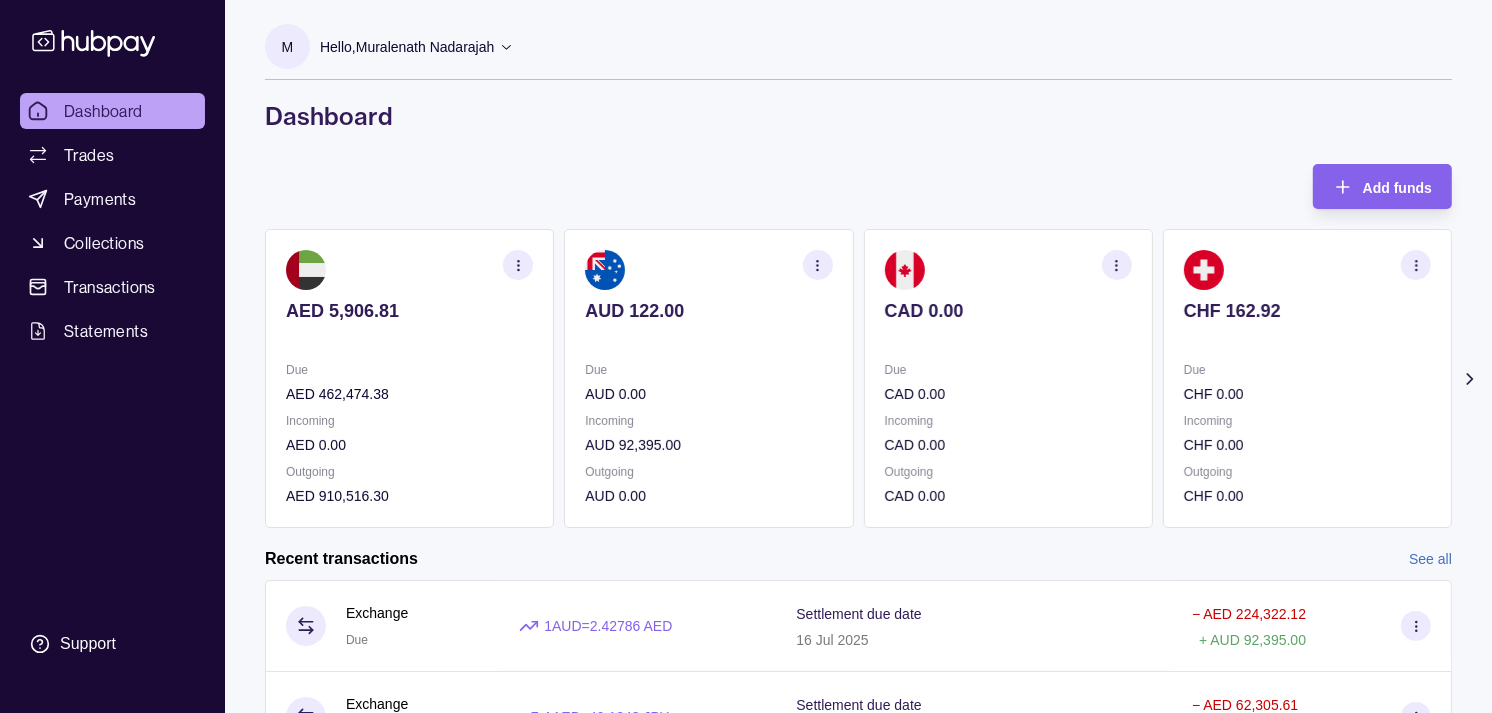 click on "CHF 162.92                                                                                                               Due CHF 0.00 Incoming CHF 0.00 Outgoing CHF 0.00" at bounding box center (1307, 378) 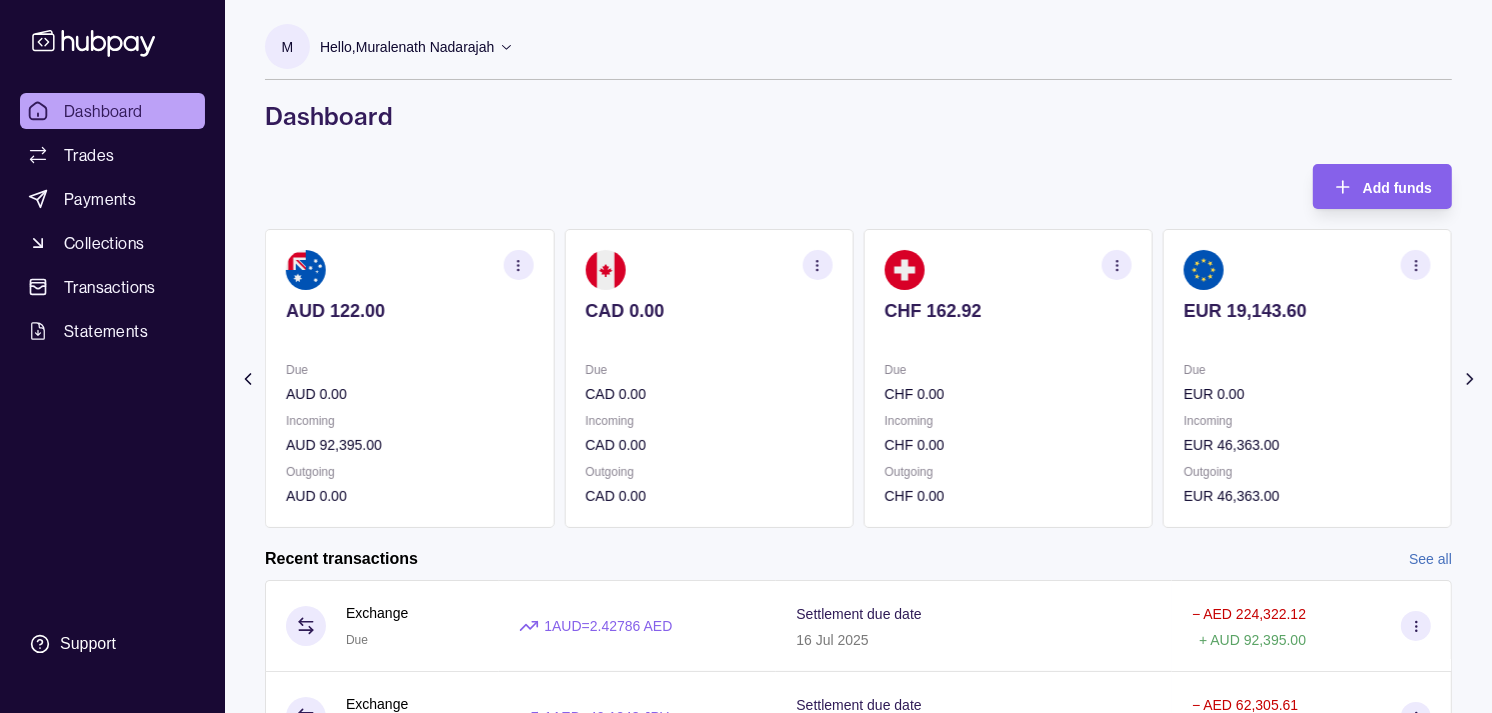 click at bounding box center [1307, 338] 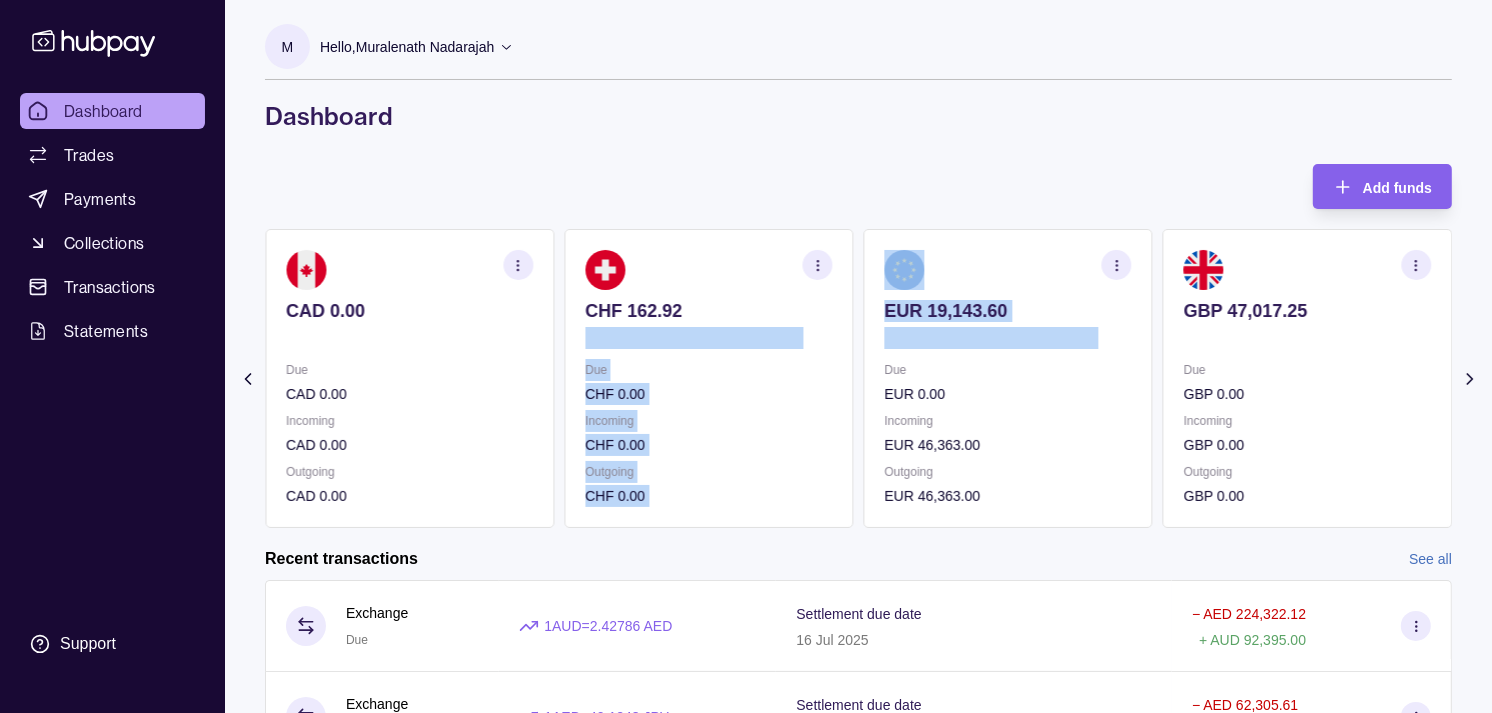 click on "AED 5,906.81                                                                                                               Due AED 462,474.38 Incoming AED 0.00 Outgoing AED 910,516.30 AUD 122.00                                                                                                               Due AUD 0.00 Incoming AUD 92,395.00 Outgoing AUD 0.00 CAD 0.00                                                                                                               Due CAD 0.00 Incoming CAD 0.00 Outgoing CAD 0.00 CHF 162.92                                                                                                               Due CHF 0.00 Incoming CHF 0.00 Outgoing CHF 0.00 EUR 19,143.60" at bounding box center (858, 378) 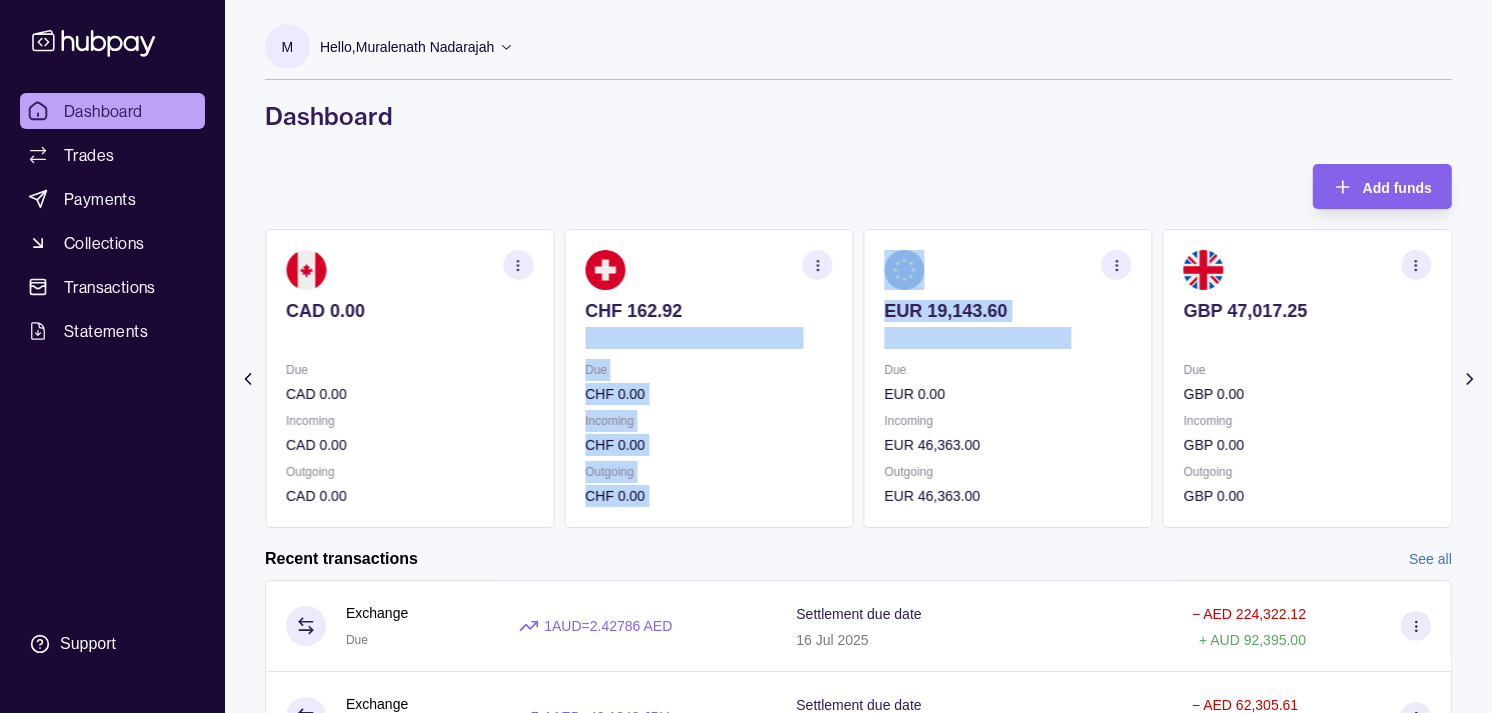 click on "Outgoing" at bounding box center (1307, 472) 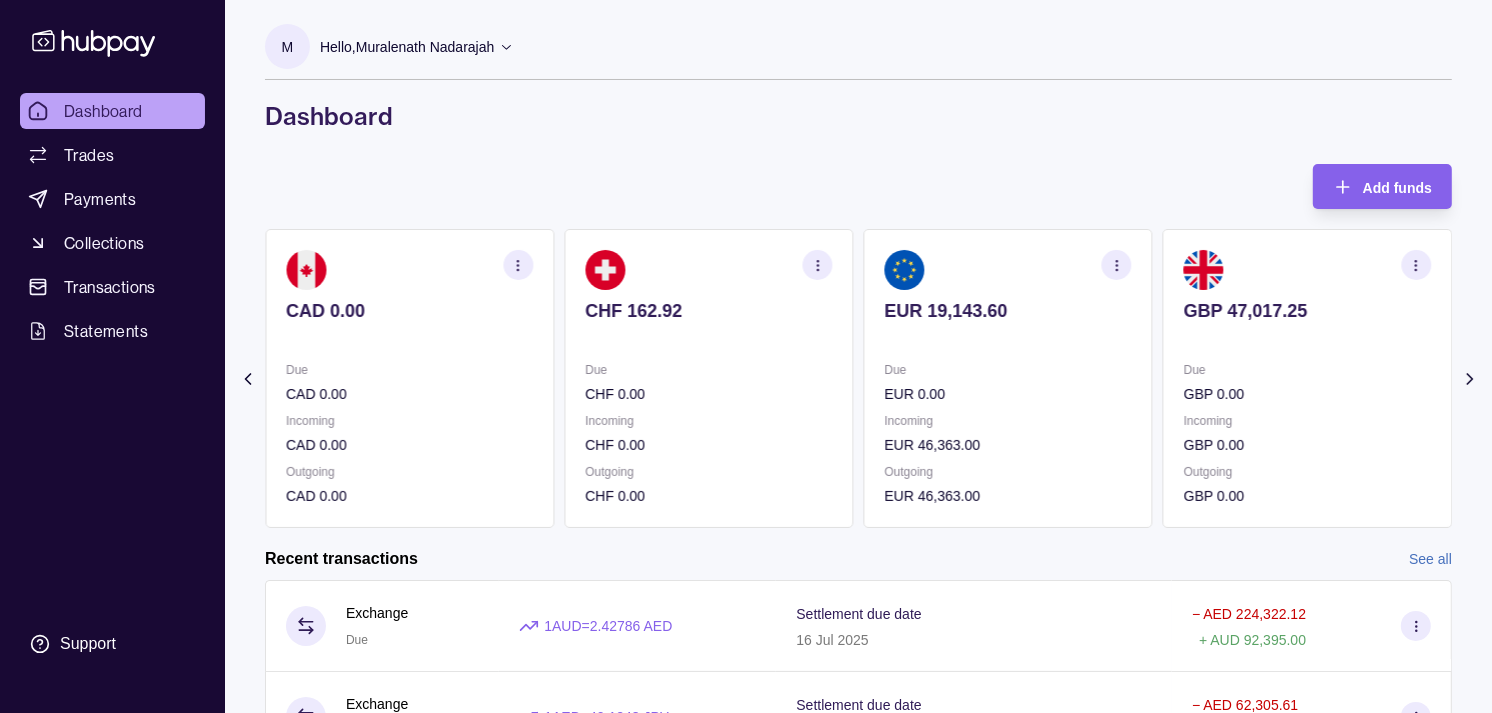 click on "Dashboard" at bounding box center [858, 116] 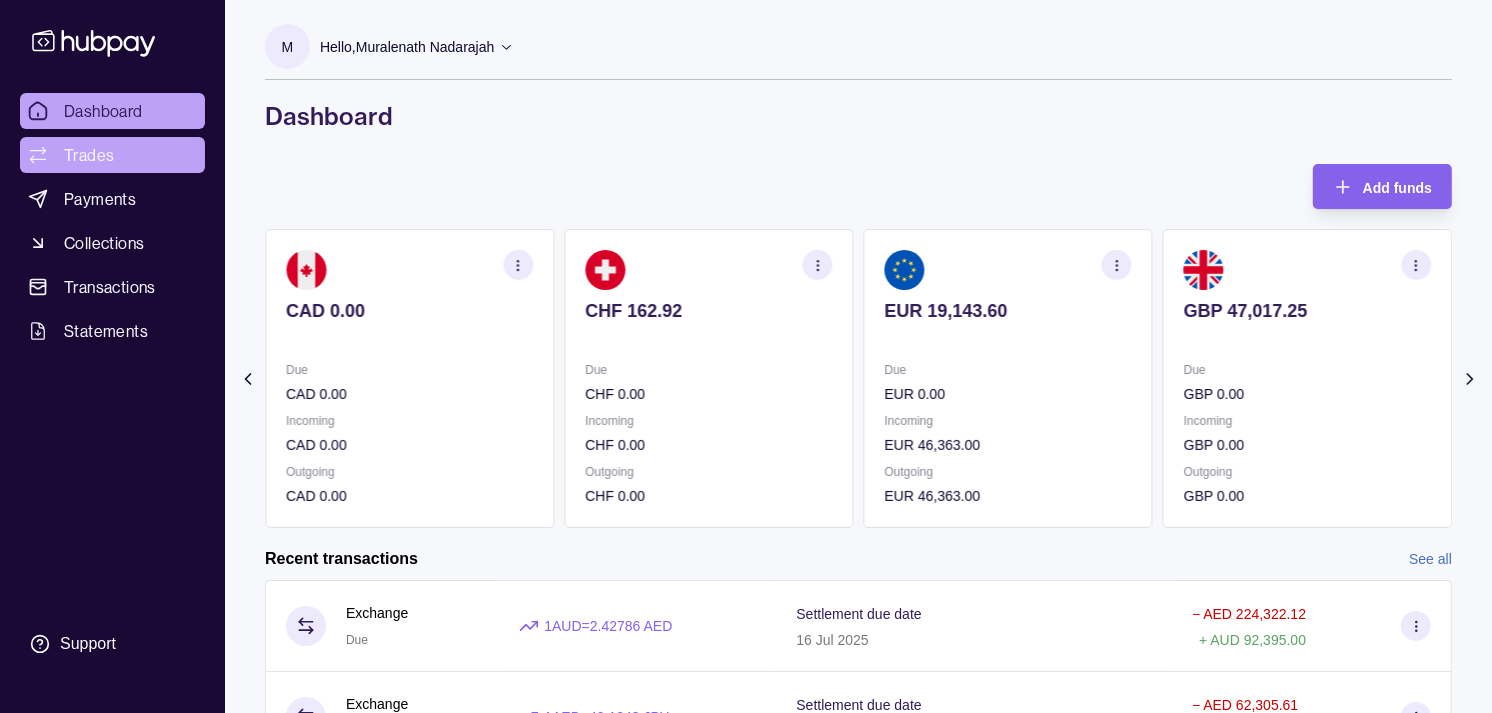 click on "Trades" at bounding box center (112, 155) 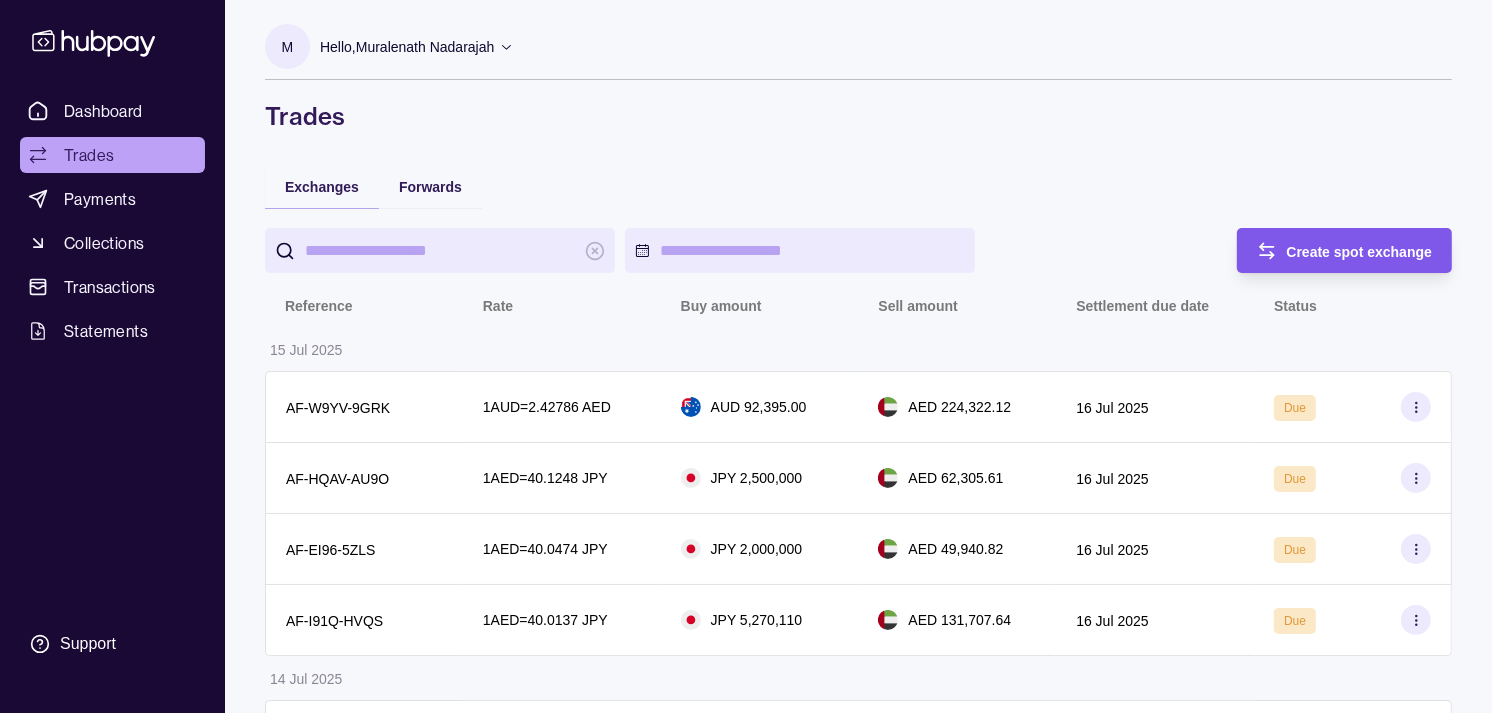 click on "Create spot exchange" at bounding box center (1360, 251) 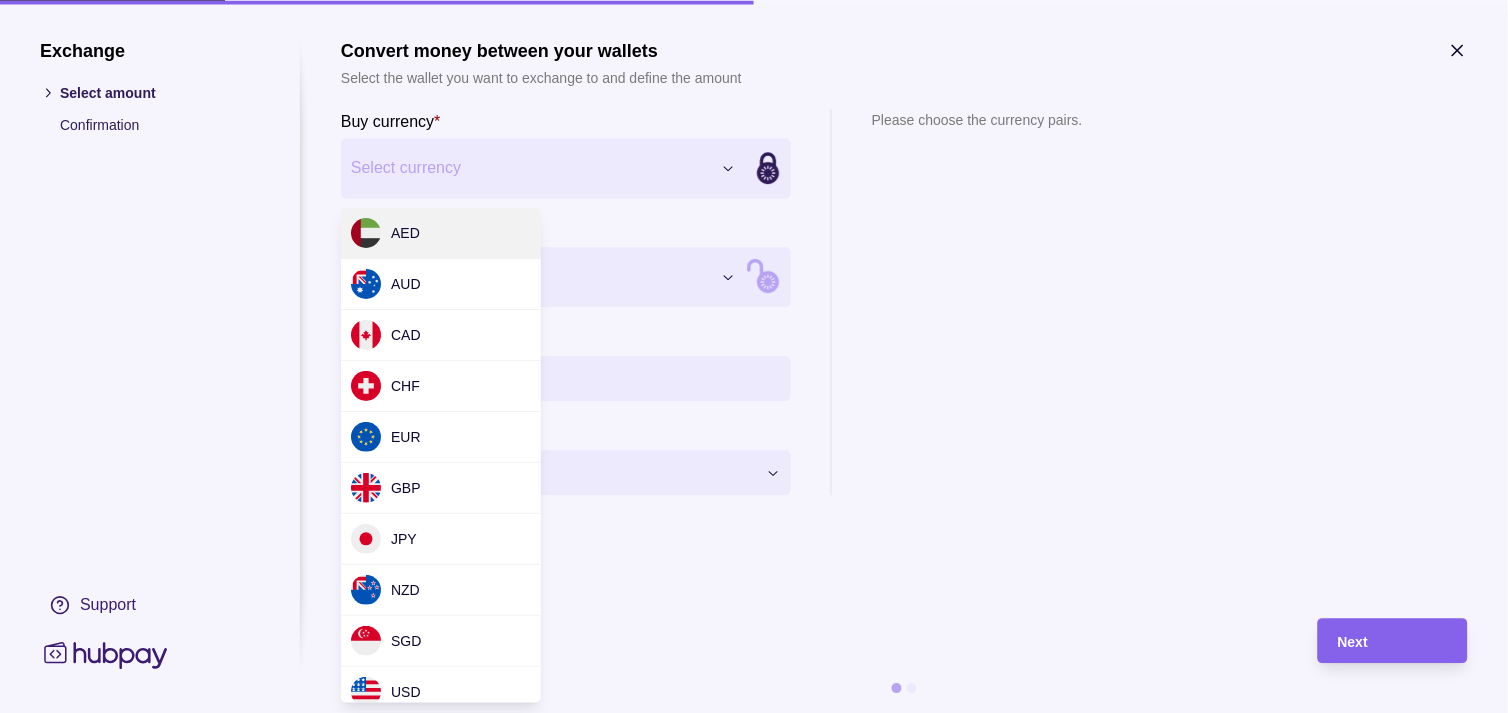 click on "Dashboard Trades Payments Collections Transactions Statements Support M Hello,  Muralenath Nadarajah Strides Trading LLC Account Terms and conditions Privacy policy Sign out Trades Exchanges Forwards Create spot exchange Reference Rate Buy amount Sell amount Settlement due date Status 15 Jul 2025 AF-W9YV-9GRK 1  AUD  =  2.42786   AED AUD 92,395.00 AED 224,322.12 16 Jul 2025 Due AF-HQAV-AU9O 1  AED  =  40.1248   JPY JPY 2,500,000 AED 62,305.61 16 Jul 2025 Due AF-EI96-5ZLS 1  AED  =  40.0474   JPY JPY 2,000,000 AED 49,940.82 16 Jul 2025 Due AF-I91Q-HVQS 1  AED  =  40.0137   JPY JPY 5,270,110 AED 131,707.64 16 Jul 2025 Due 14 Jul 2025 AF-BGQU-9PDH 1  AED  =  39.9303   JPY JPY 9,671,970 AED 242,221.32 15 Jul 2025 Processing AF-FRKH-VMXC 1  AED  =  39.9495   JPY JPY 540,000 AED 13,517.07 15 Jul 2025 Success AF-HLXK-Q84B 1  EUR  =  4.31419   AED EUR 46,363.00 AED 200,018.79 15 Jul 2025 Processing AF-YXPH-2HA9 1  GBP  =  4.98254   AED GBP 3,135.00 AED 15,620.26 15 Jul 2025 Success AF-GOWX-XD1Z 1  GBP  =  4.97884" at bounding box center [754, 996] 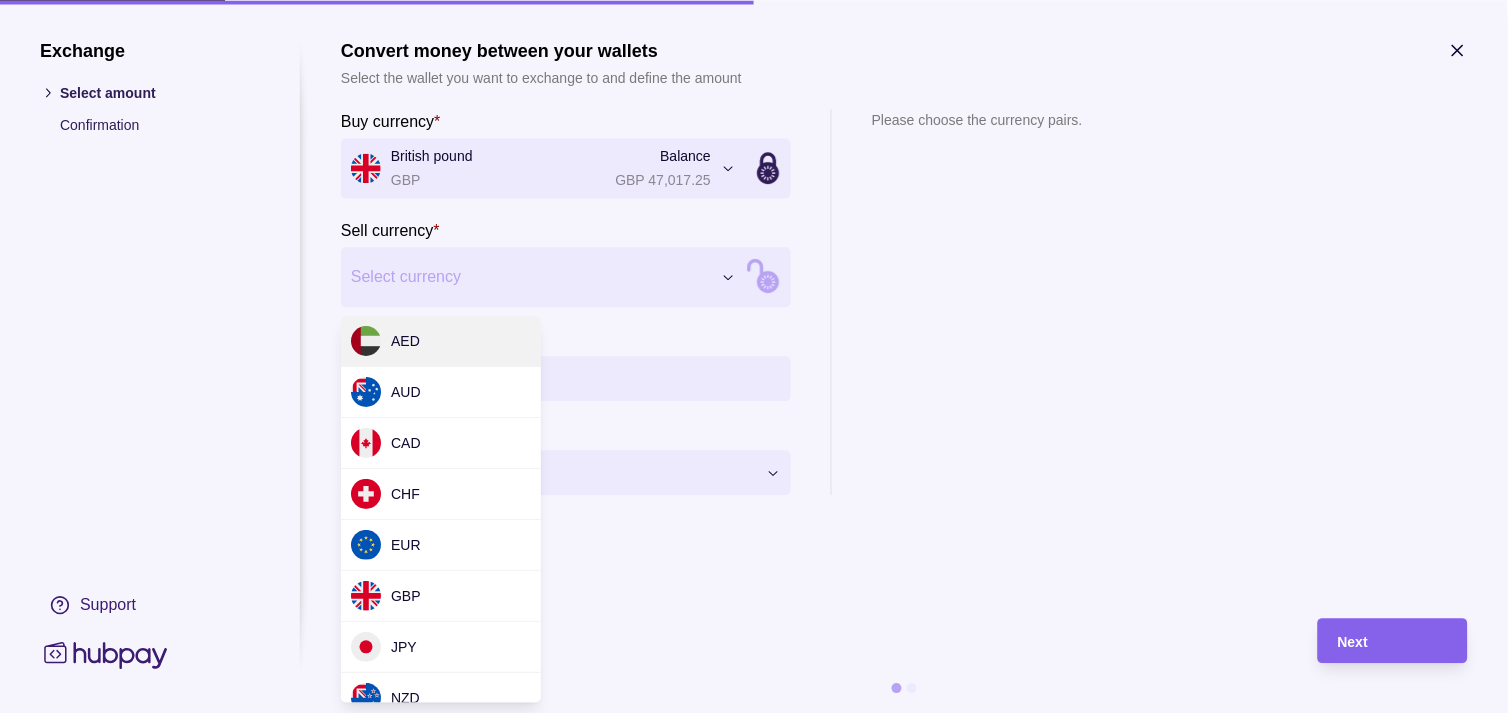 click on "Dashboard Trades Payments Collections Transactions Statements Support M Hello,  Muralenath Nadarajah Strides Trading LLC Account Terms and conditions Privacy policy Sign out Trades Exchanges Forwards Create spot exchange Reference Rate Buy amount Sell amount Settlement due date Status 15 Jul 2025 AF-W9YV-9GRK 1  AUD  =  2.42786   AED AUD 92,395.00 AED 224,322.12 16 Jul 2025 Due AF-HQAV-AU9O 1  AED  =  40.1248   JPY JPY 2,500,000 AED 62,305.61 16 Jul 2025 Due AF-EI96-5ZLS 1  AED  =  40.0474   JPY JPY 2,000,000 AED 49,940.82 16 Jul 2025 Due AF-I91Q-HVQS 1  AED  =  40.0137   JPY JPY 5,270,110 AED 131,707.64 16 Jul 2025 Due 14 Jul 2025 AF-BGQU-9PDH 1  AED  =  39.9303   JPY JPY 9,671,970 AED 242,221.32 15 Jul 2025 Processing AF-FRKH-VMXC 1  AED  =  39.9495   JPY JPY 540,000 AED 13,517.07 15 Jul 2025 Success AF-HLXK-Q84B 1  EUR  =  4.31419   AED EUR 46,363.00 AED 200,018.79 15 Jul 2025 Processing AF-YXPH-2HA9 1  GBP  =  4.98254   AED GBP 3,135.00 AED 15,620.26 15 Jul 2025 Success AF-GOWX-XD1Z 1  GBP  =  4.97884" at bounding box center [754, 996] 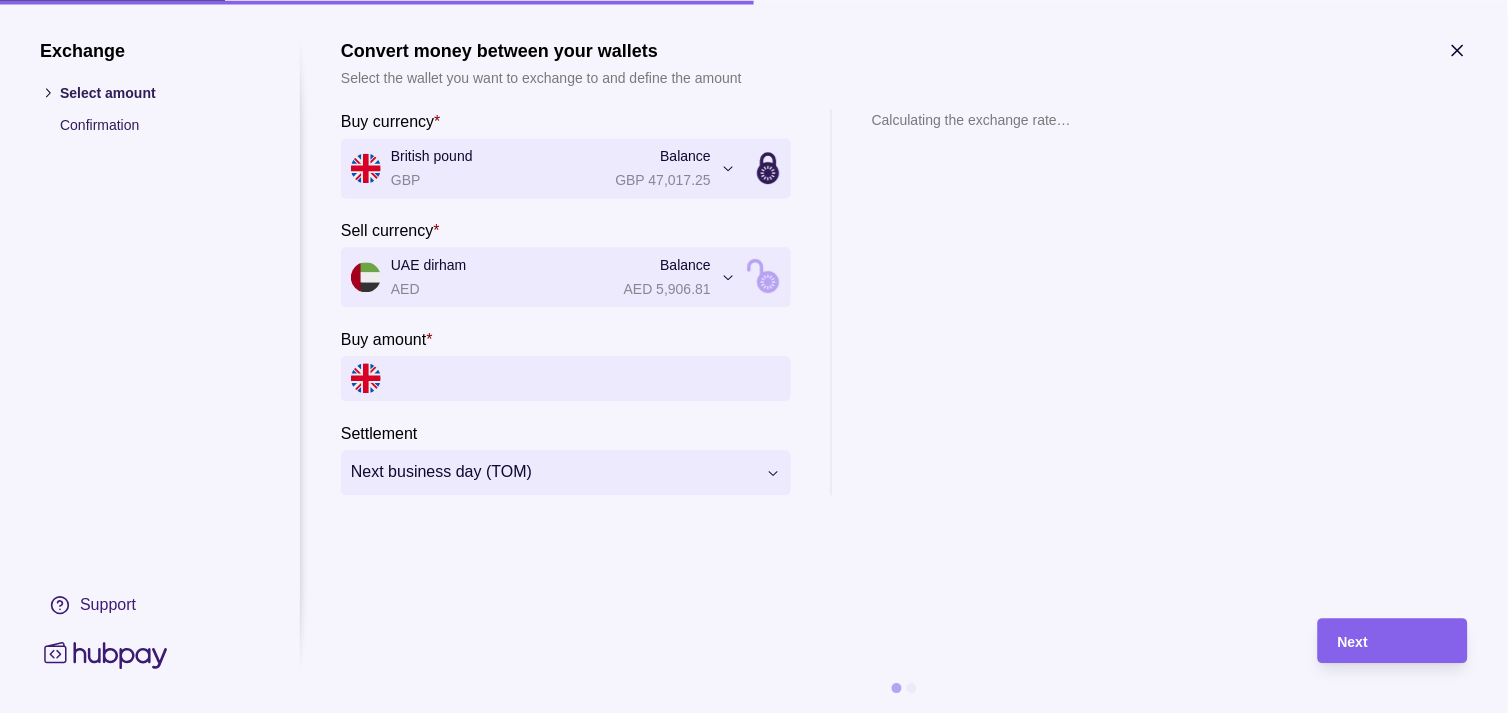 click on "Buy amount  *" at bounding box center [586, 378] 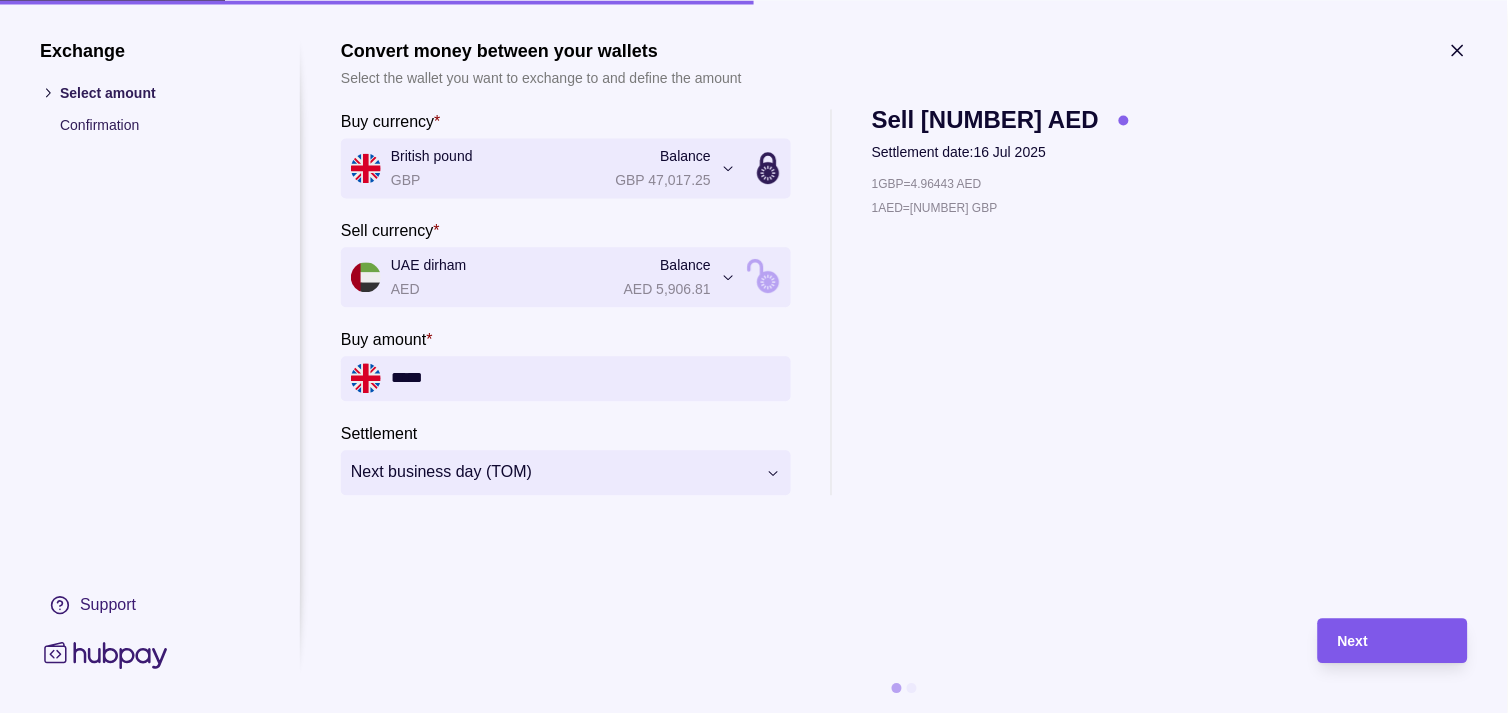 type on "*****" 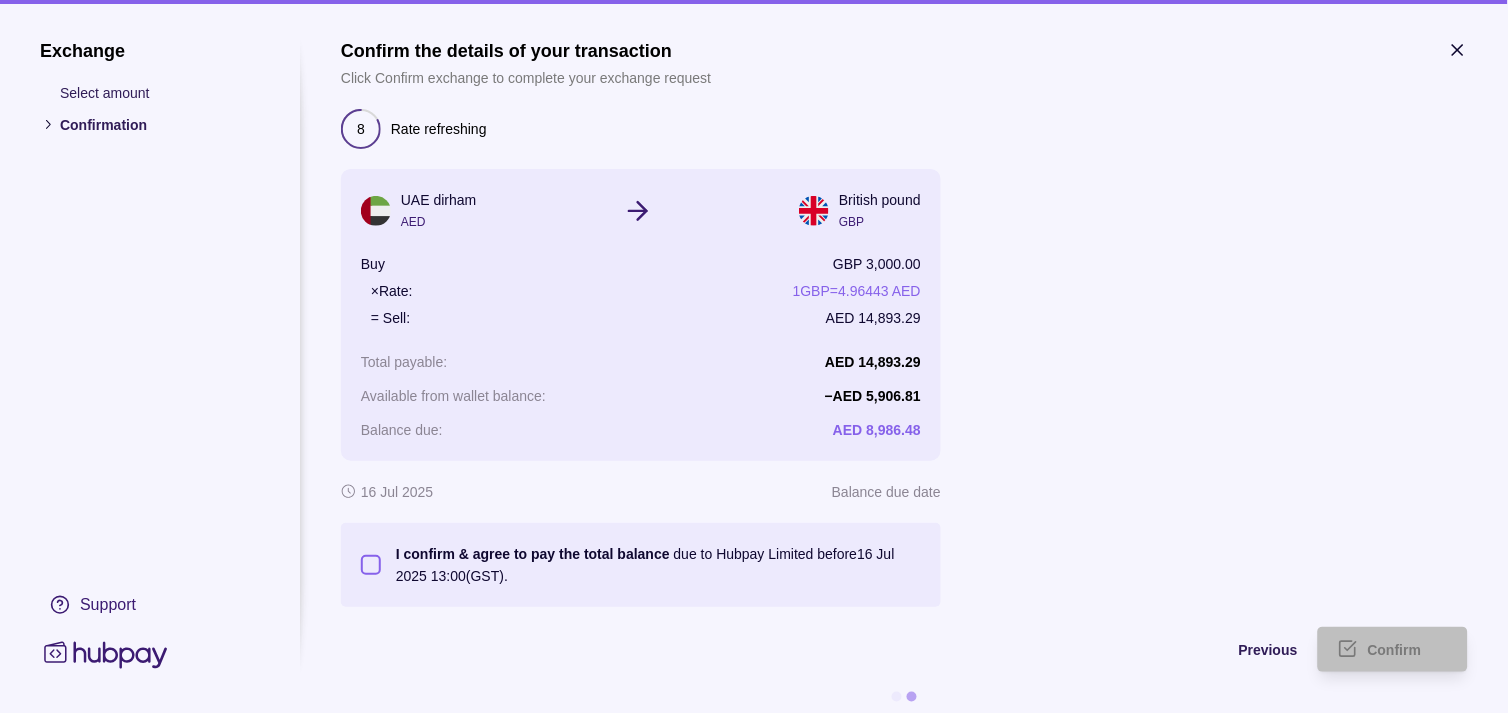 click on "I confirm & agree to pay the total balance   due to Hubpay Limited before  16 Jul 2025   13:00  (GST)." at bounding box center [371, 565] 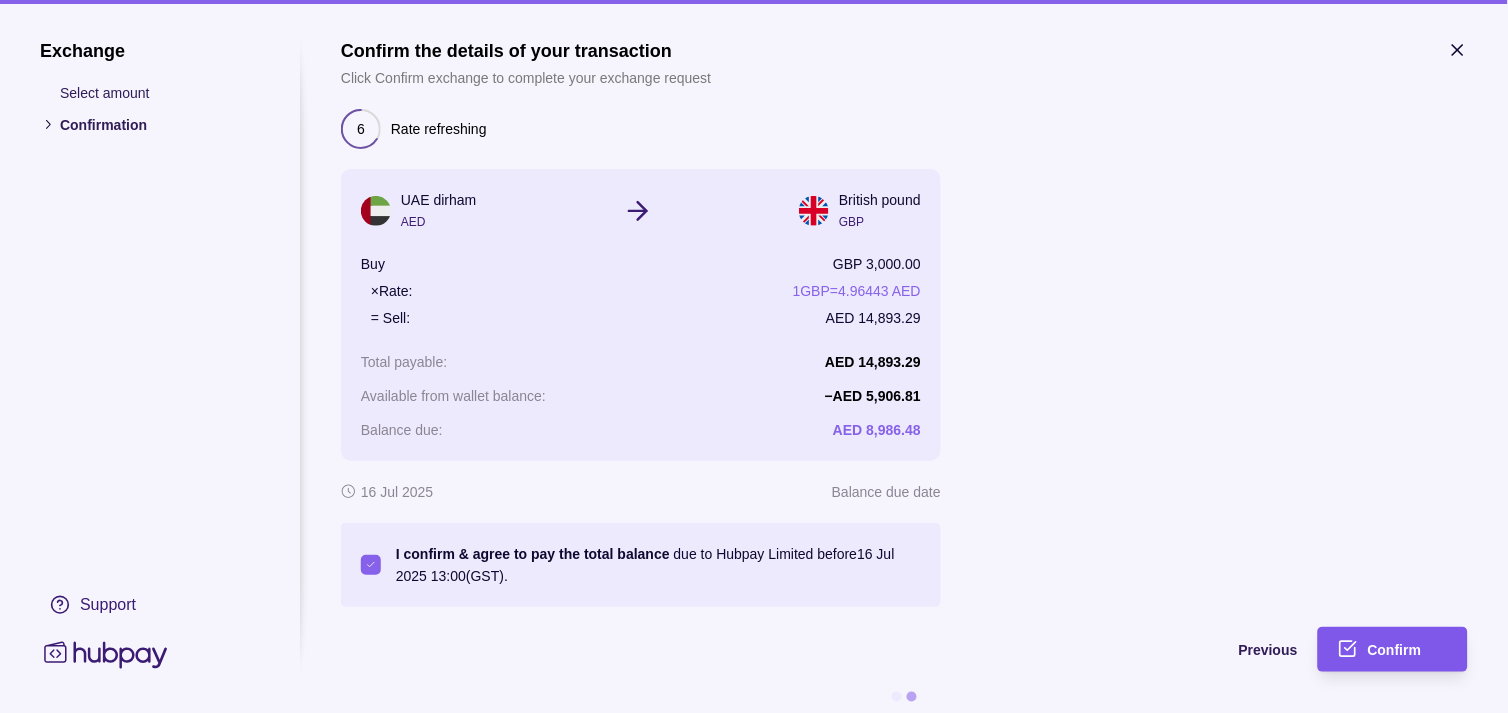 click on "Confirm" at bounding box center (1378, 649) 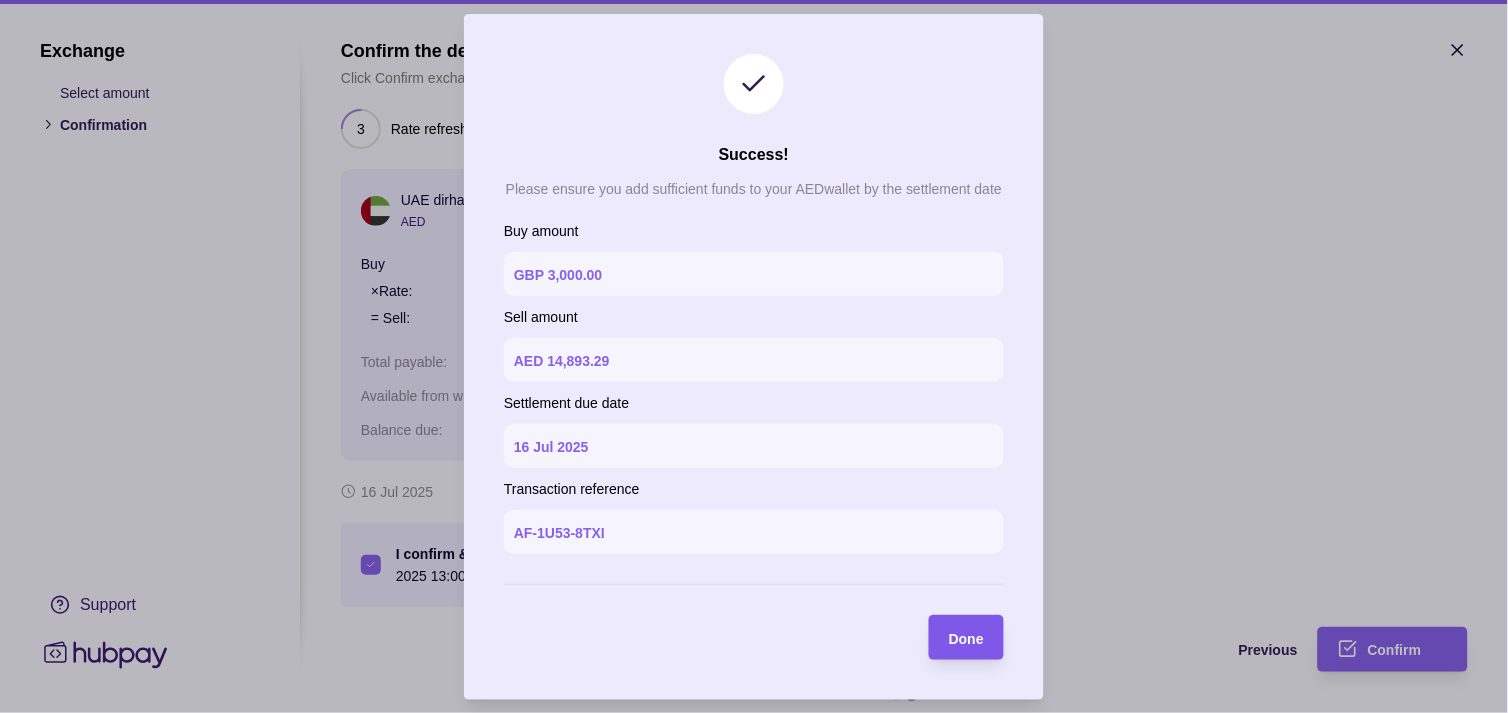 click on "Done" at bounding box center [966, 638] 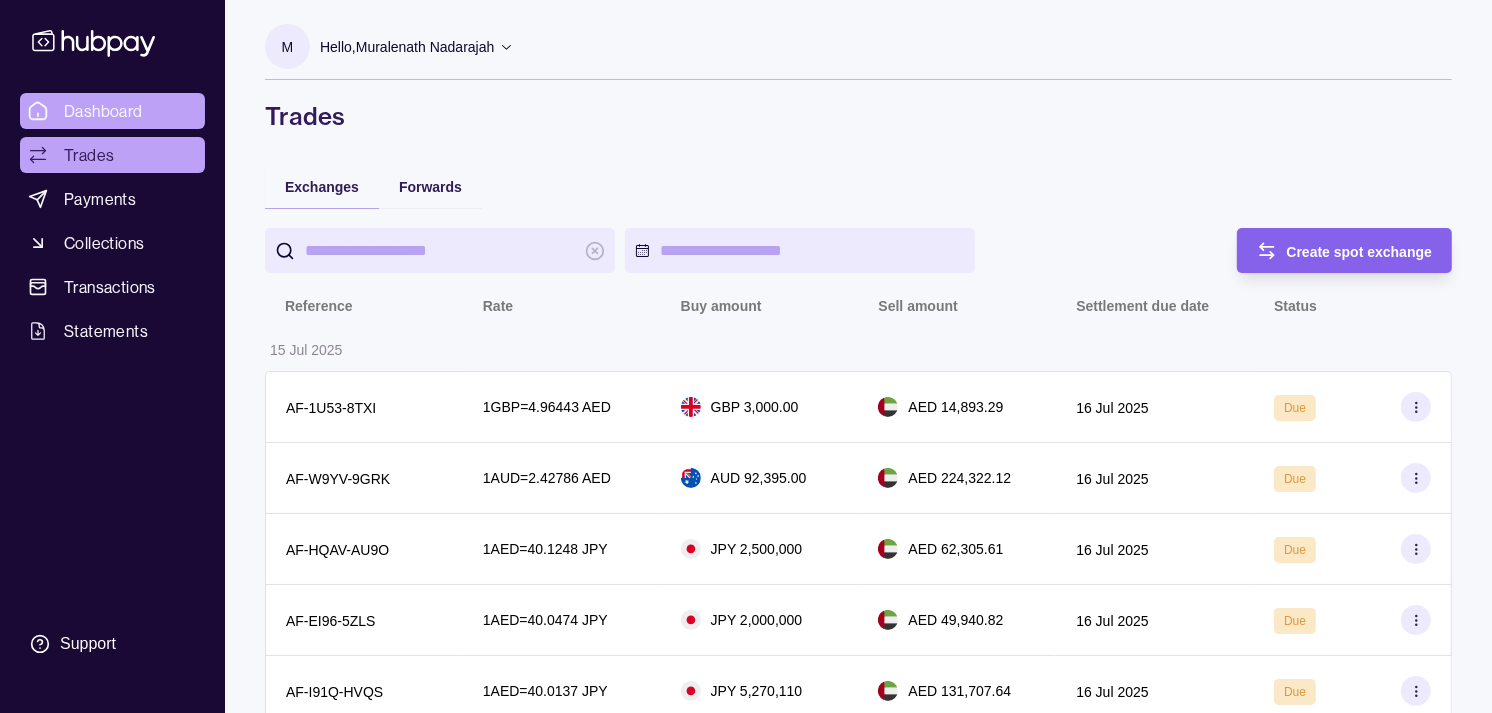 click on "Dashboard" at bounding box center [103, 111] 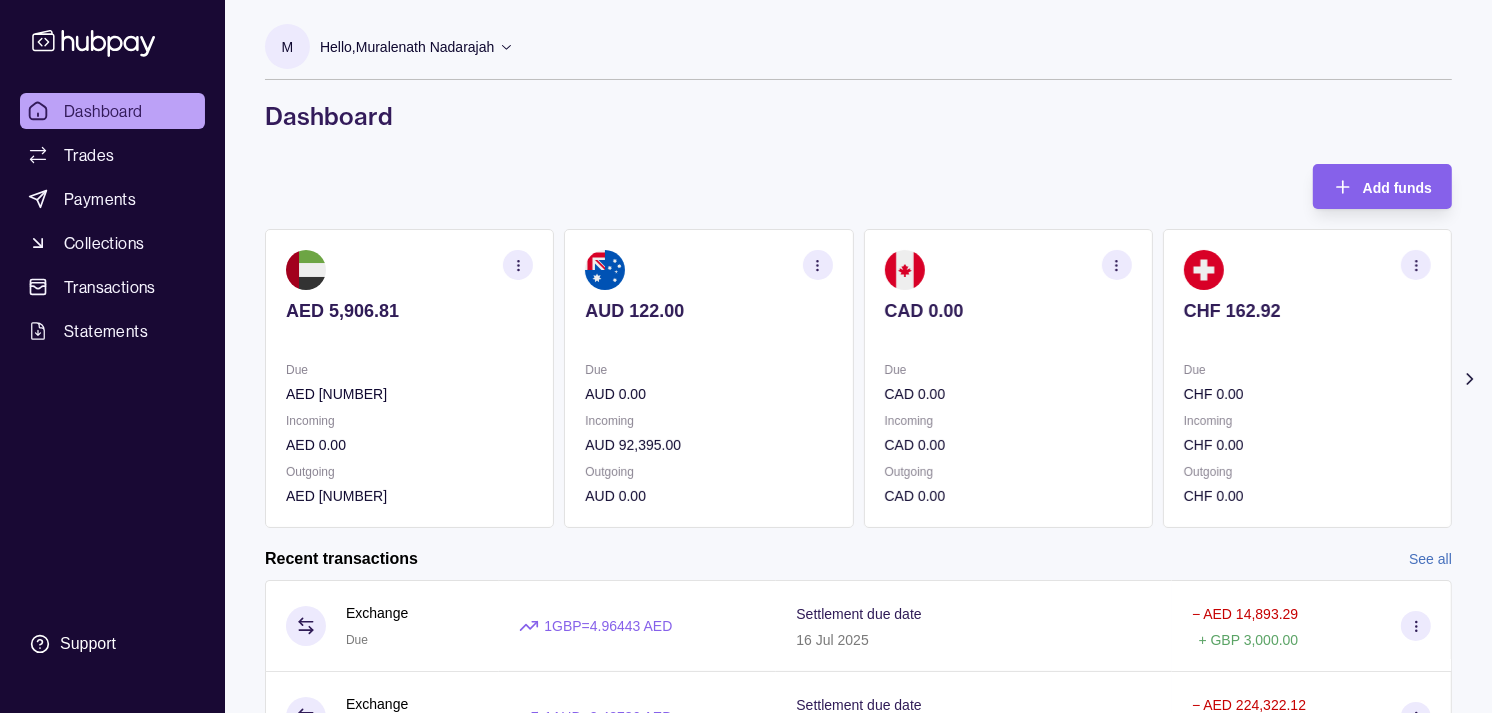 click on "CHF 162.92" at bounding box center (1307, 311) 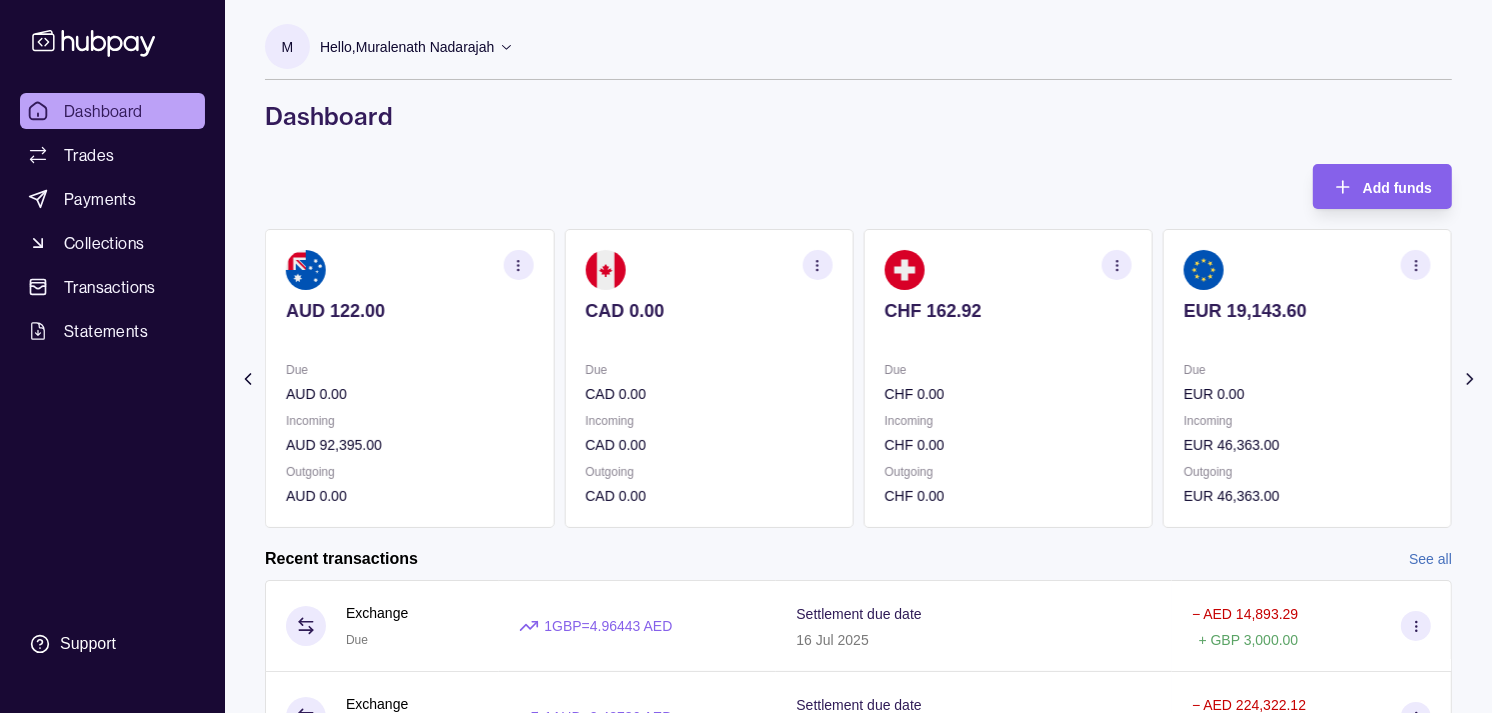 click on "EUR 19,143.60" at bounding box center [1307, 311] 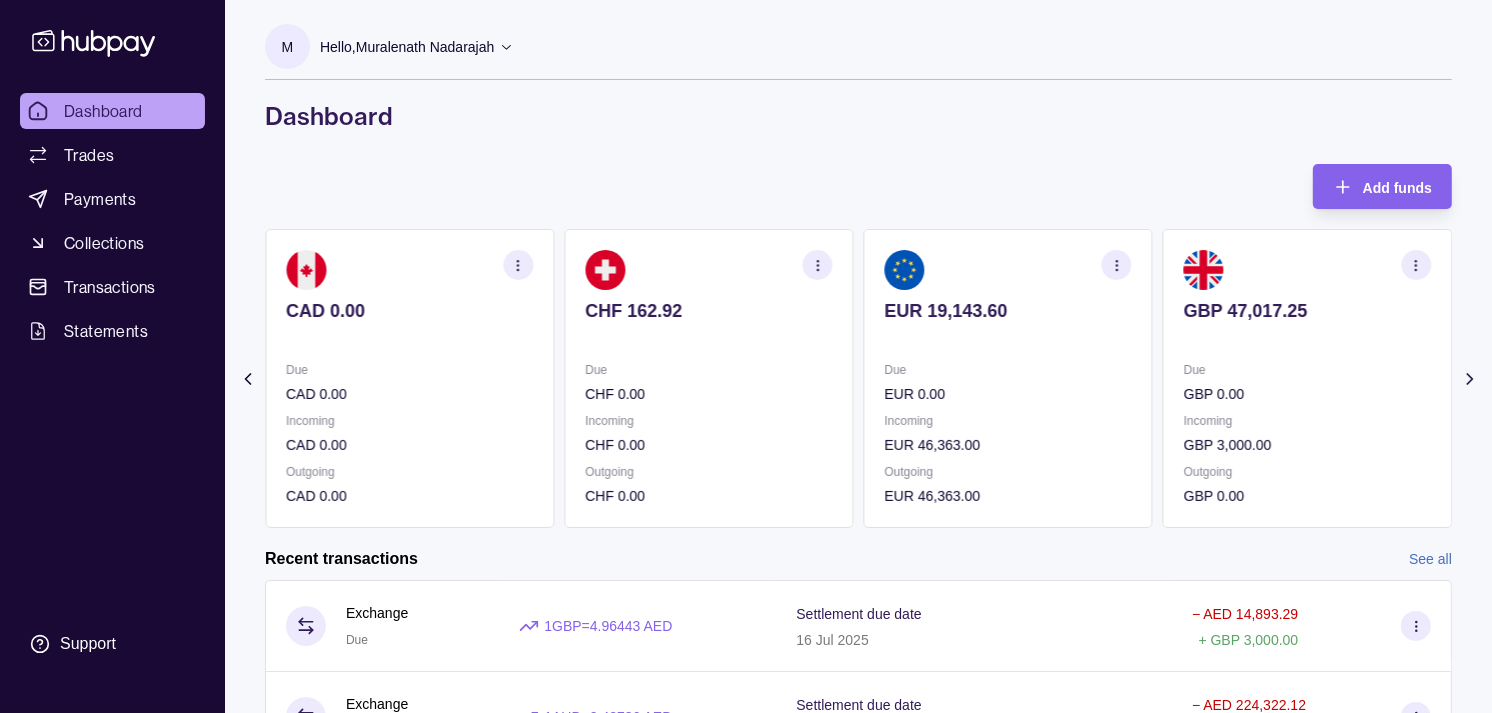 click on "GBP 47,017.25" at bounding box center (1307, 311) 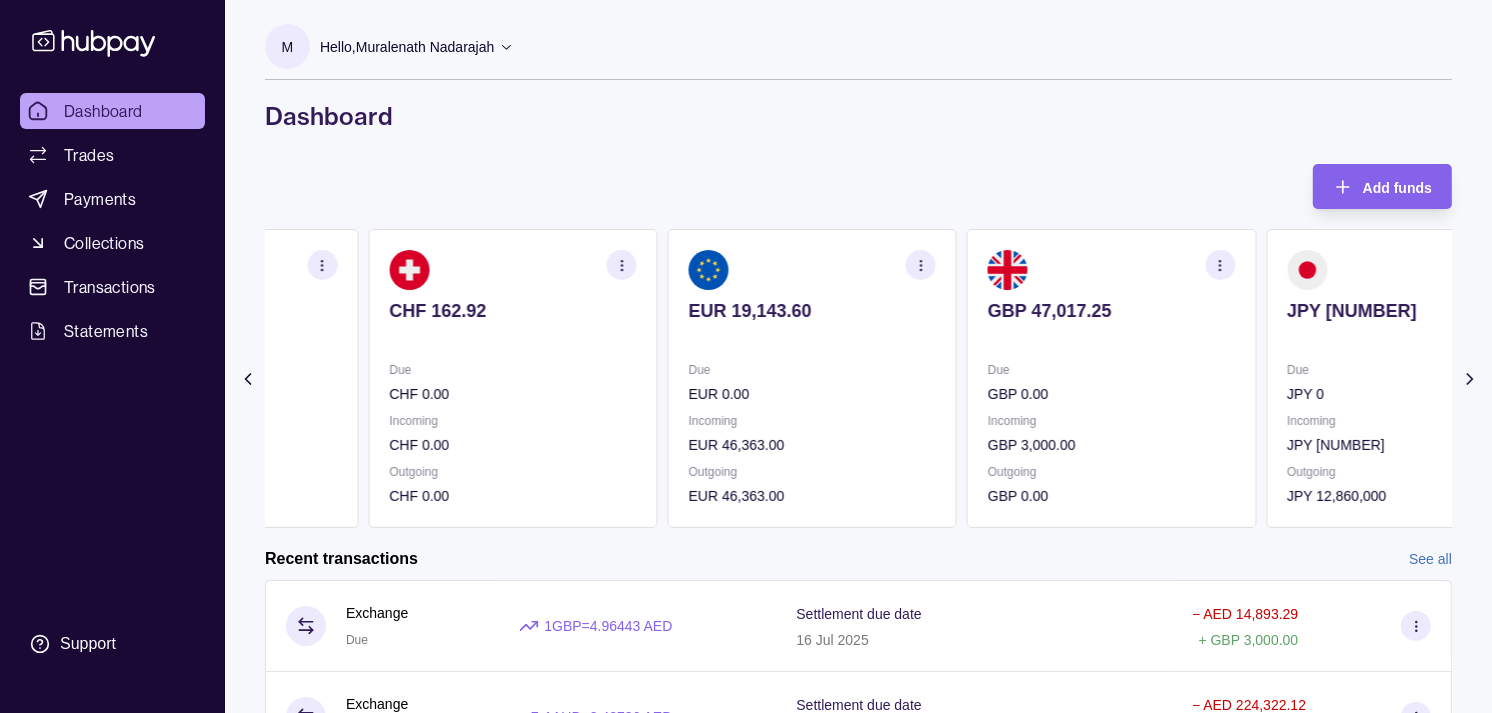 click on "CHF 162.92" at bounding box center [512, 311] 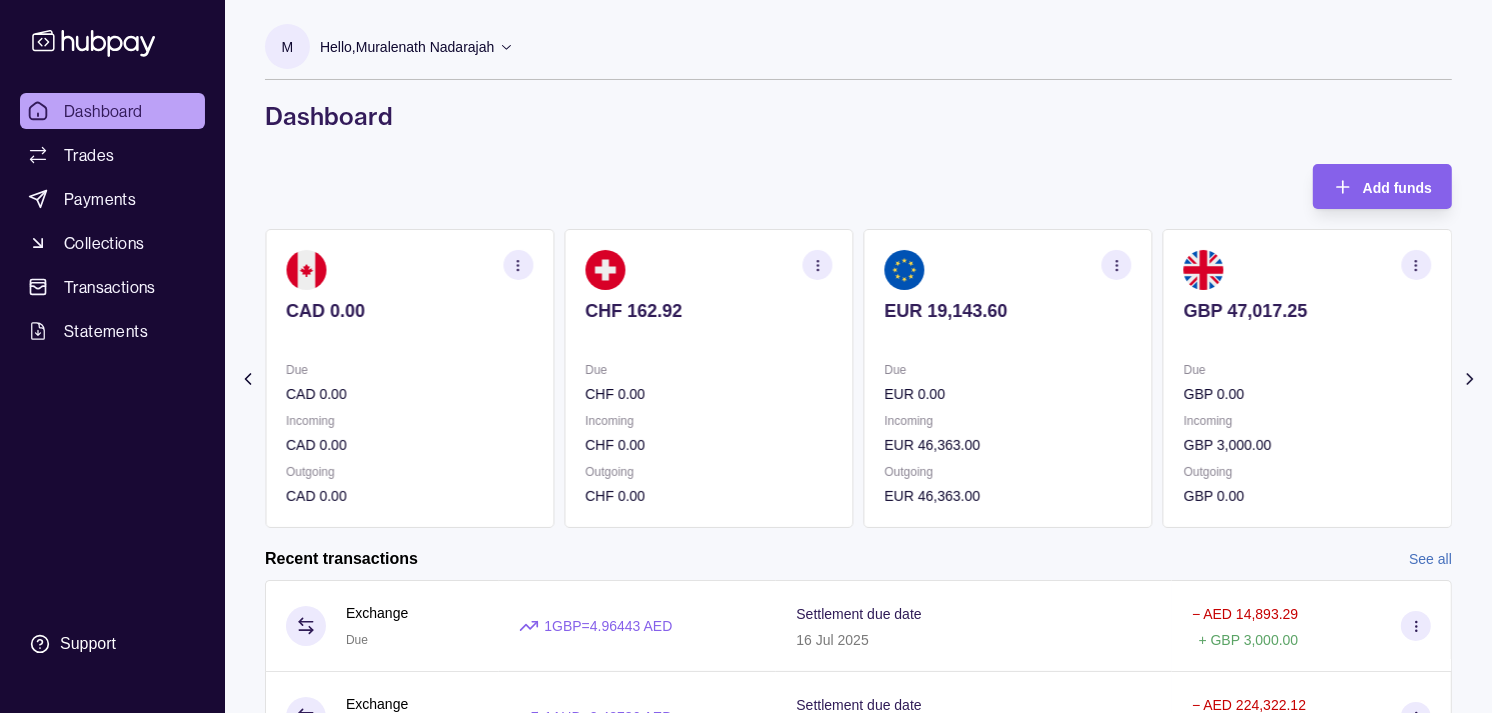 click on "CAD 0.00" at bounding box center (409, 324) 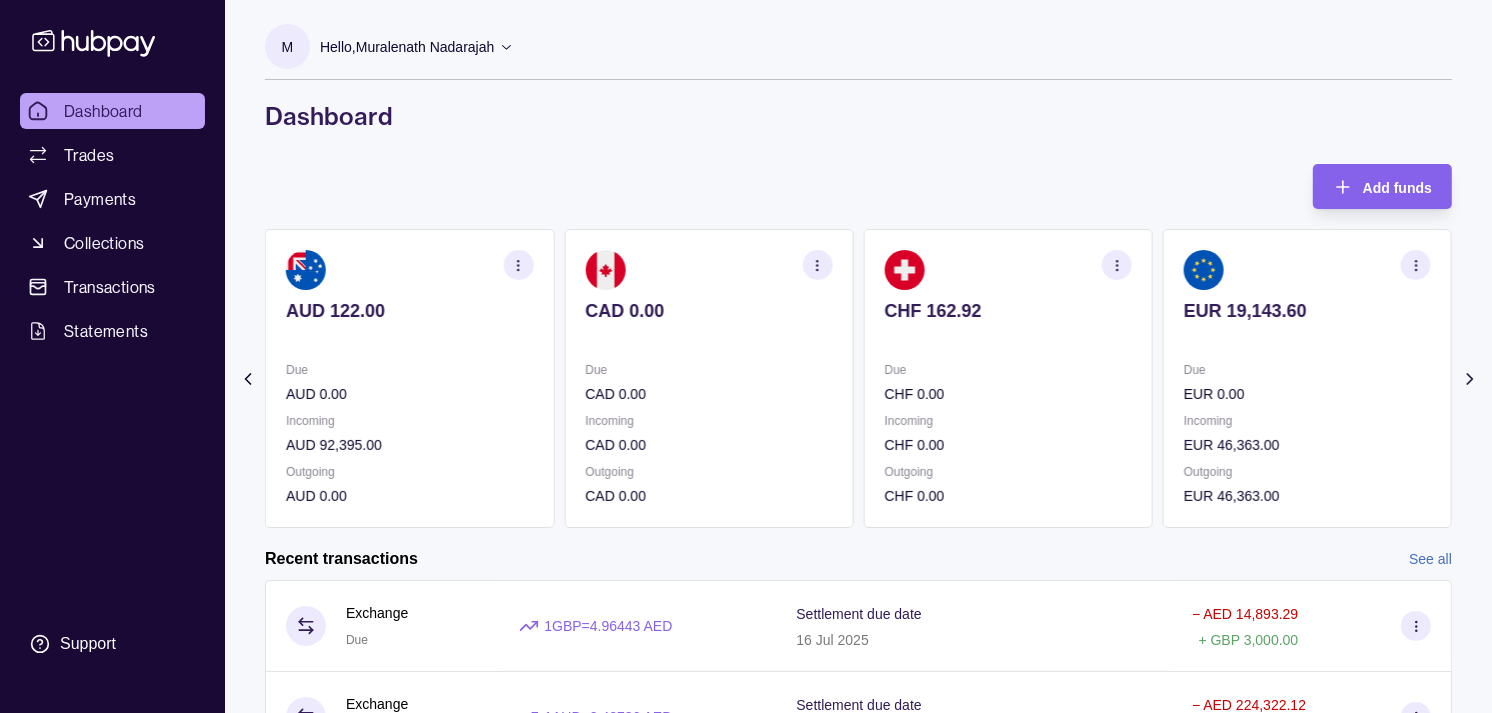 click at bounding box center (409, 338) 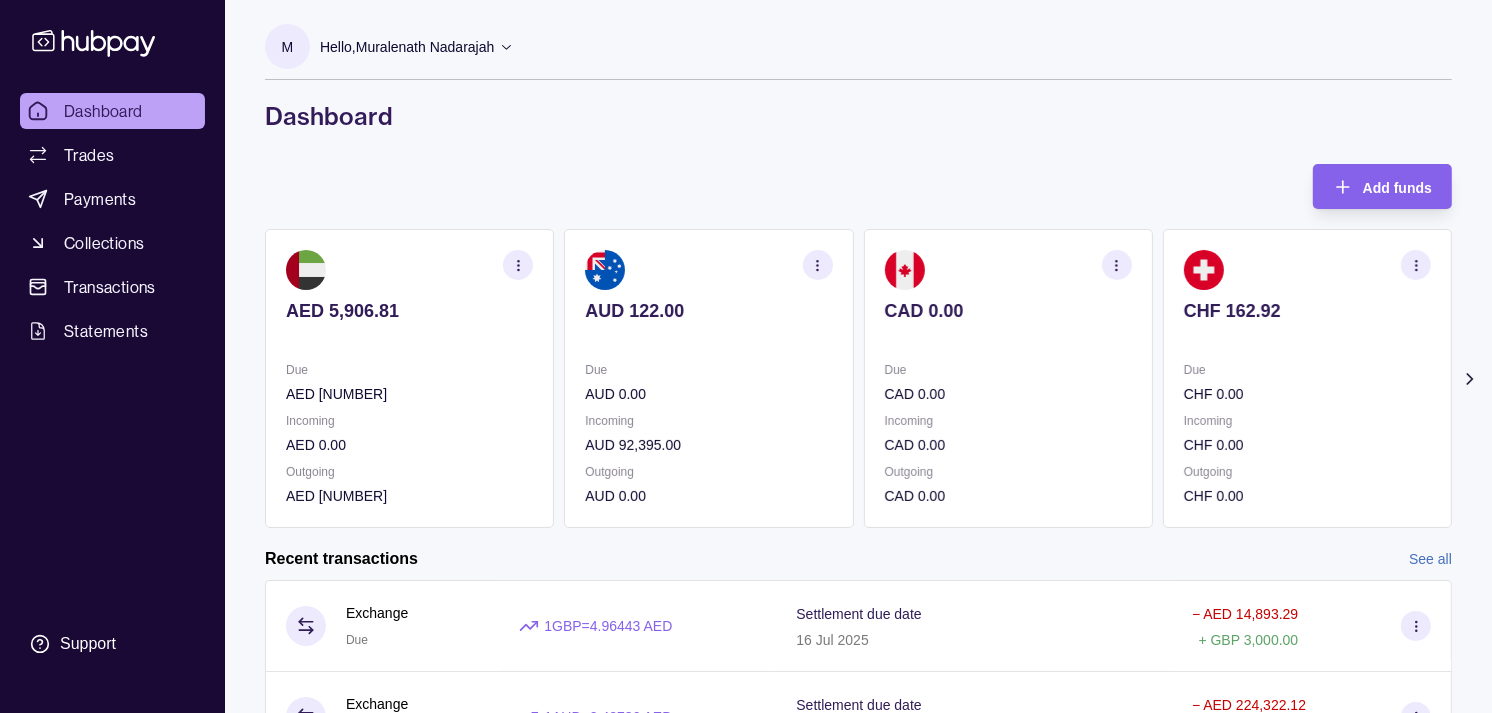 click on "AED 5,906.81                                                                                                               Due AED 477,367.67 Incoming AED 0.00 Outgoing AED 925,409.59 AUD 122.00                                                                                                               Due AUD 0.00 Incoming AUD 92,395.00 Outgoing AUD 0.00 CAD 0.00                                                                                                               Due CAD 0.00 Incoming CAD 0.00 Outgoing CAD 0.00 CHF 162.92                                                                                                               Due CHF 0.00 Incoming CHF 0.00 Outgoing CHF 0.00 EUR 19,143.60" at bounding box center [858, 378] 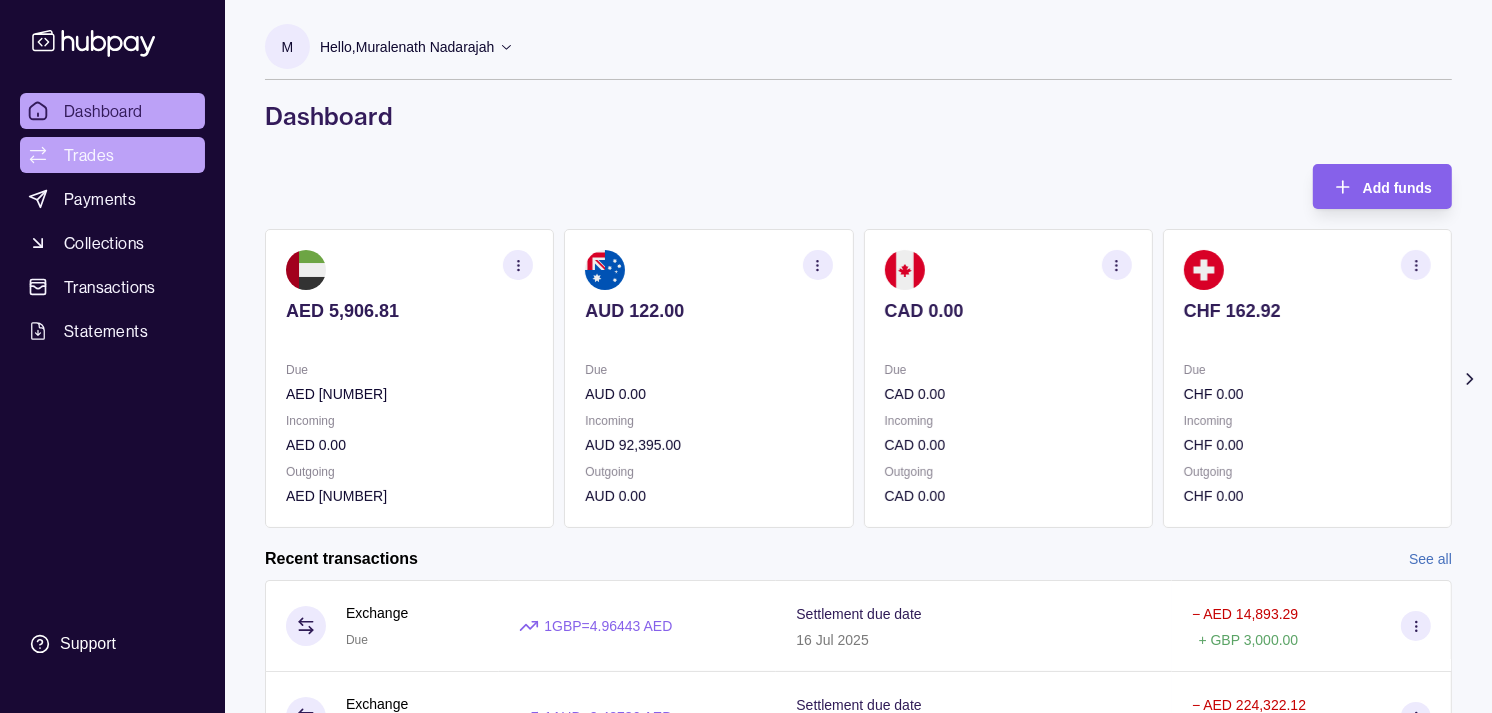 click on "Trades" at bounding box center (89, 155) 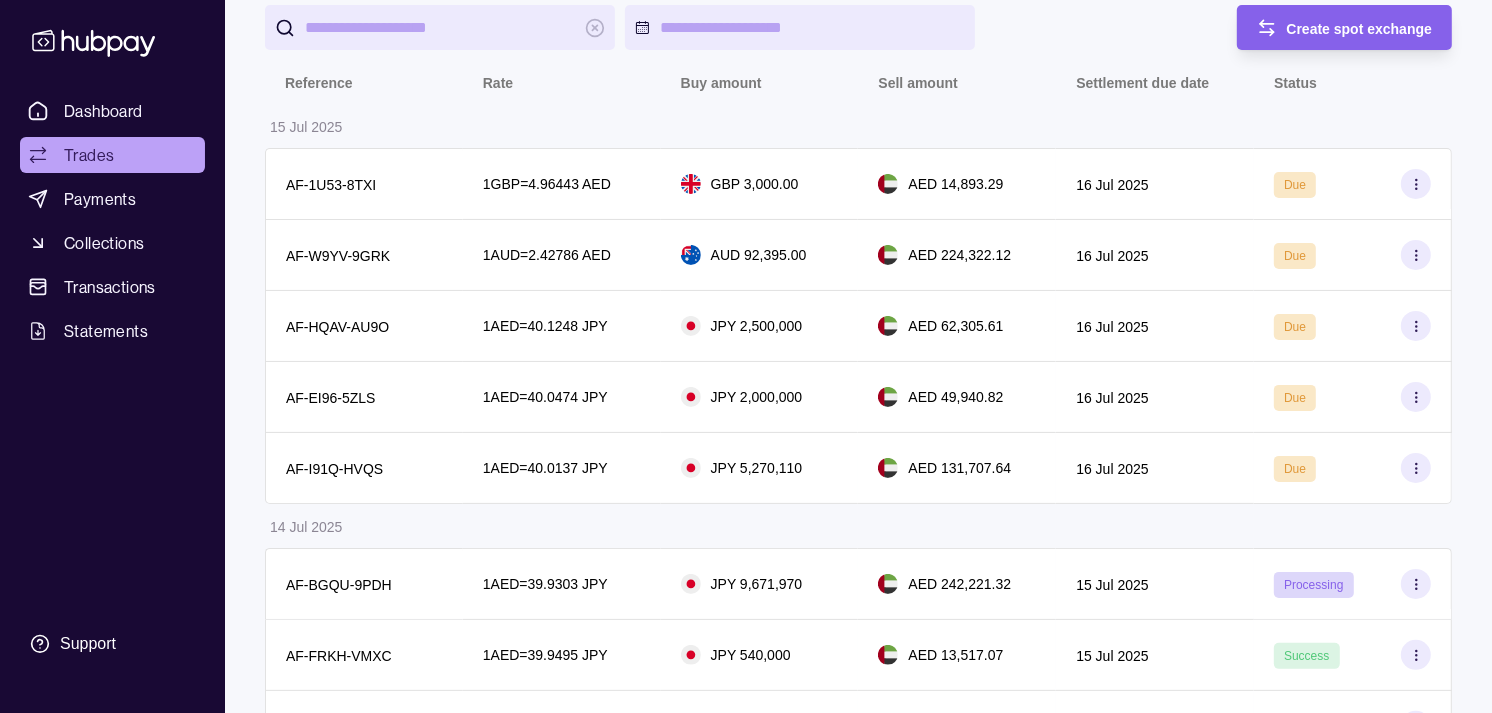 scroll, scrollTop: 222, scrollLeft: 0, axis: vertical 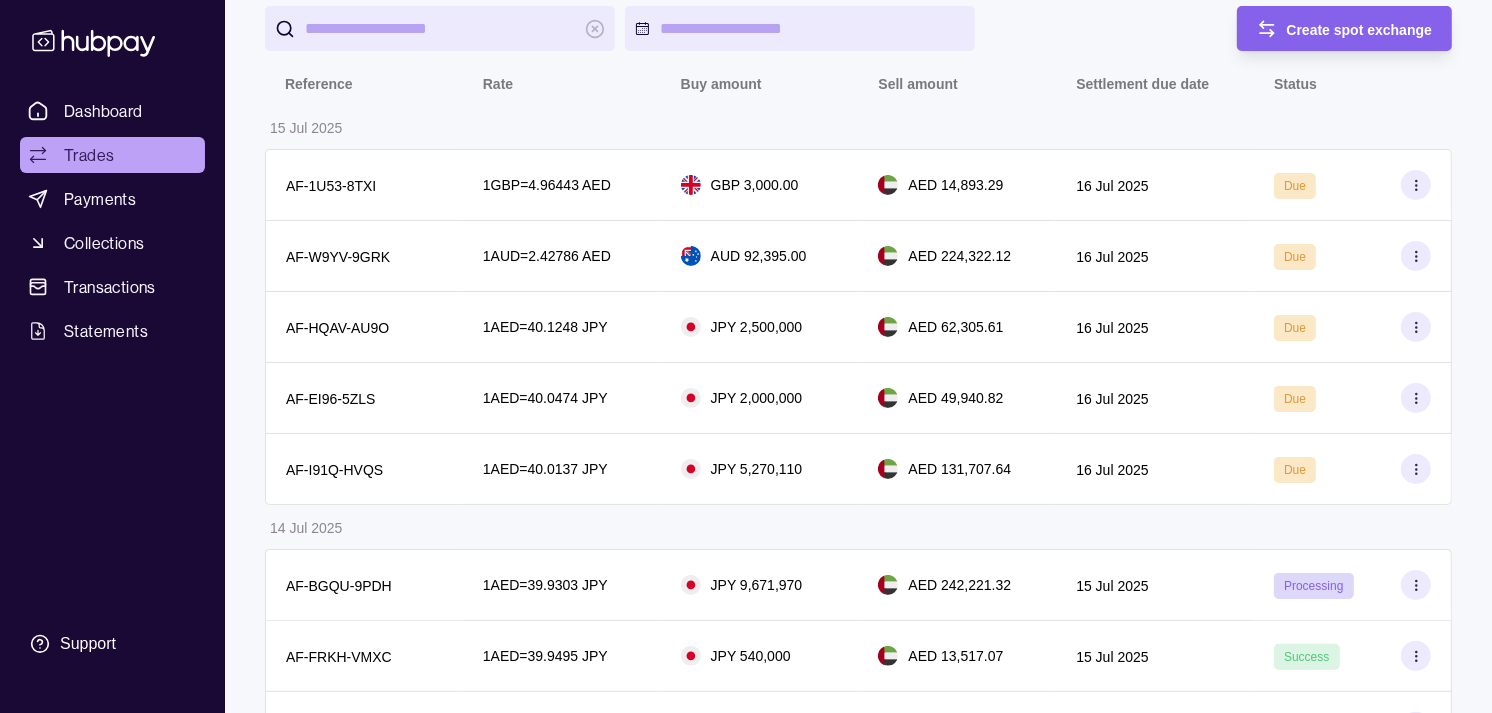 drag, startPoint x: 158, startPoint y: 104, endPoint x: 144, endPoint y: 55, distance: 50.96077 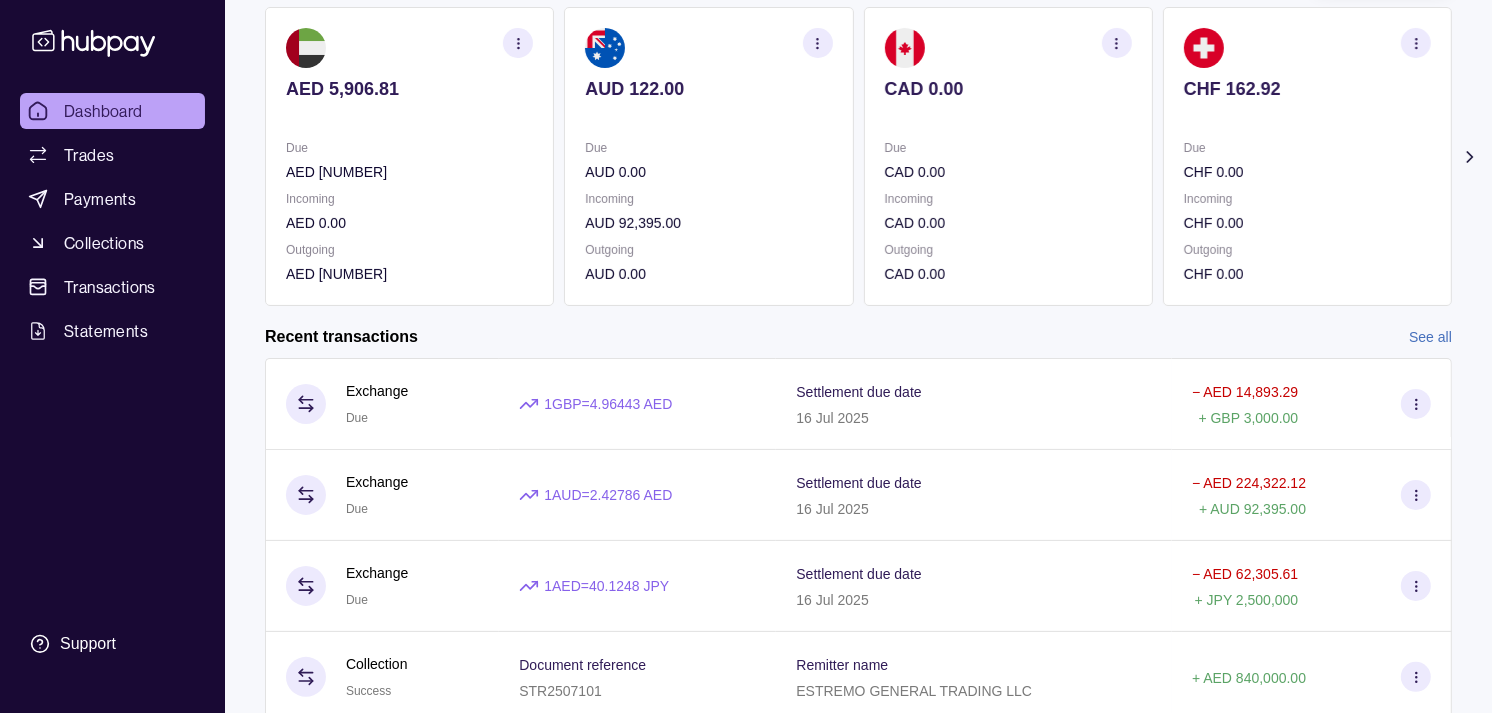 scroll, scrollTop: 0, scrollLeft: 0, axis: both 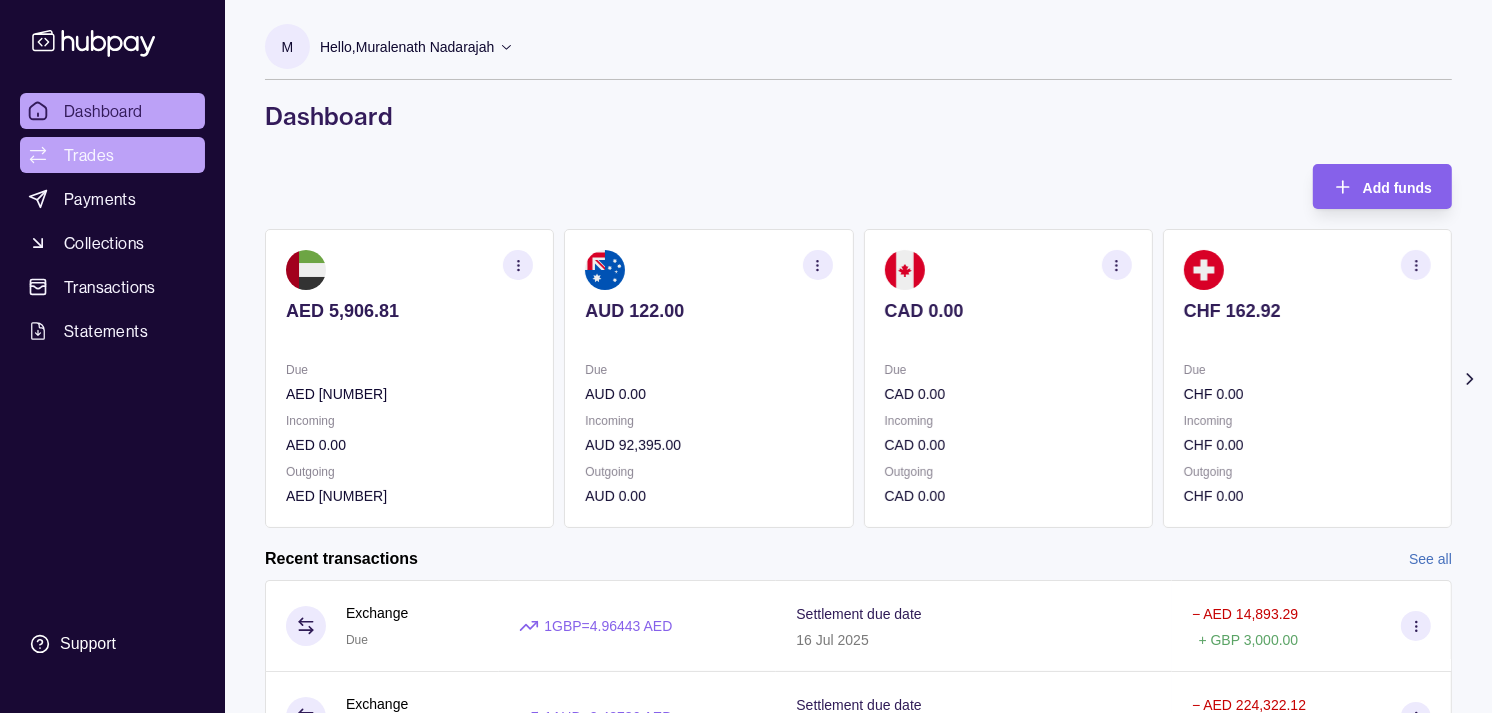 click on "Trades" at bounding box center (112, 155) 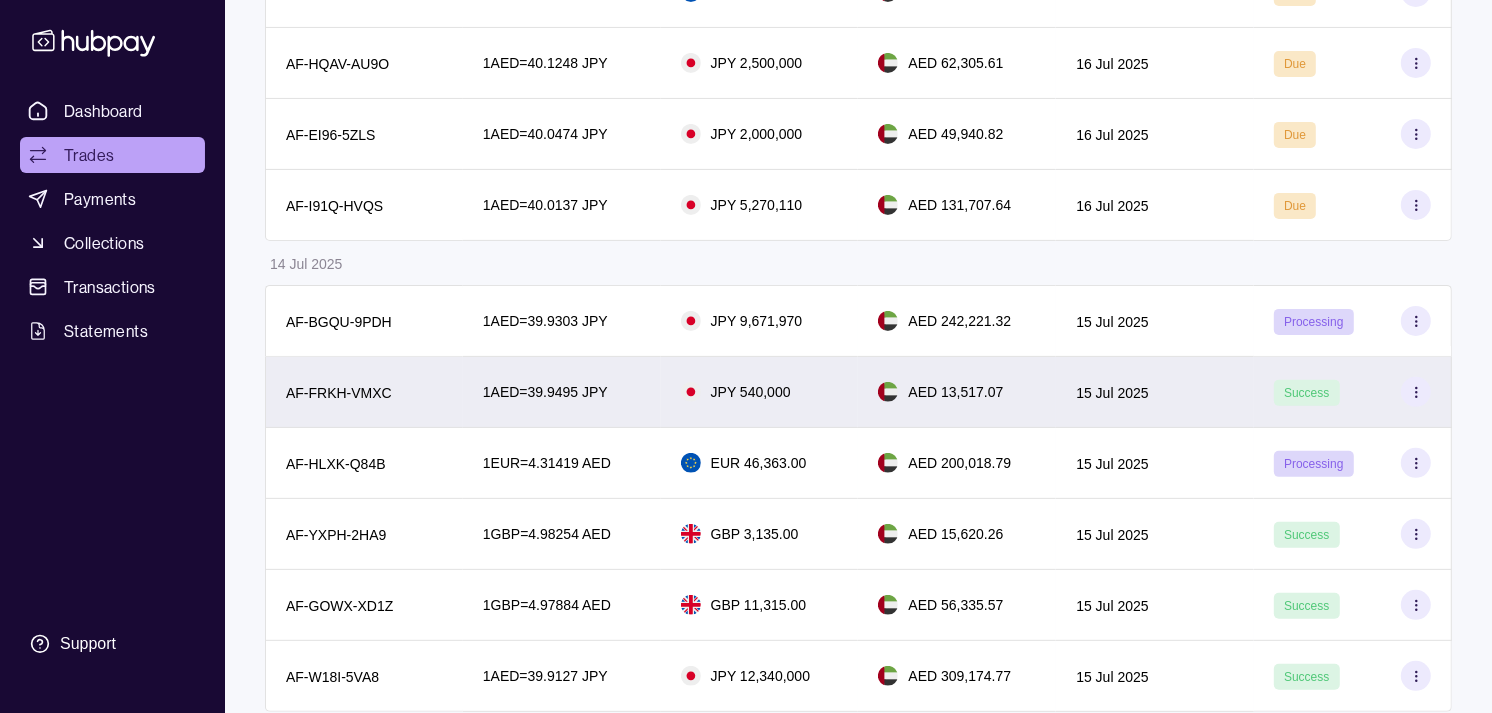 scroll, scrollTop: 555, scrollLeft: 0, axis: vertical 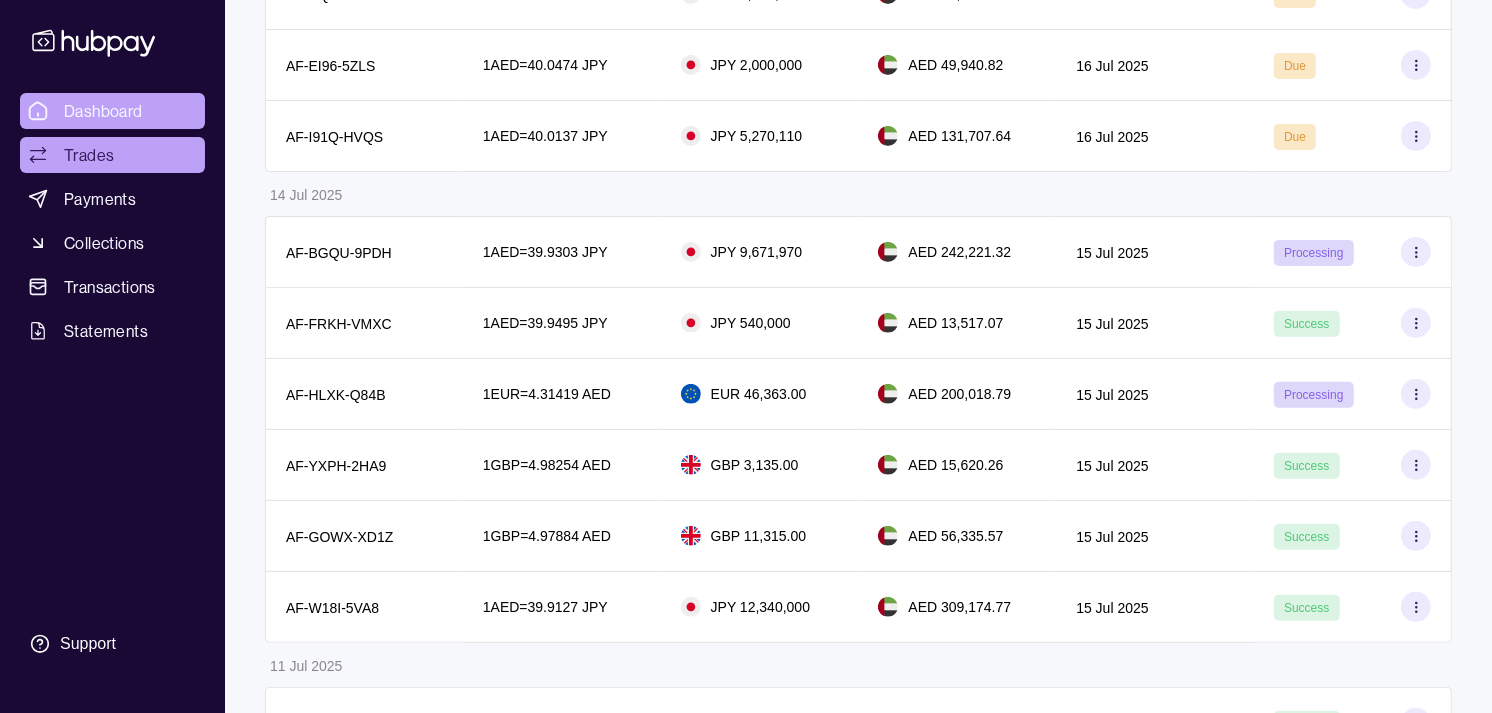 click on "Dashboard" at bounding box center [103, 111] 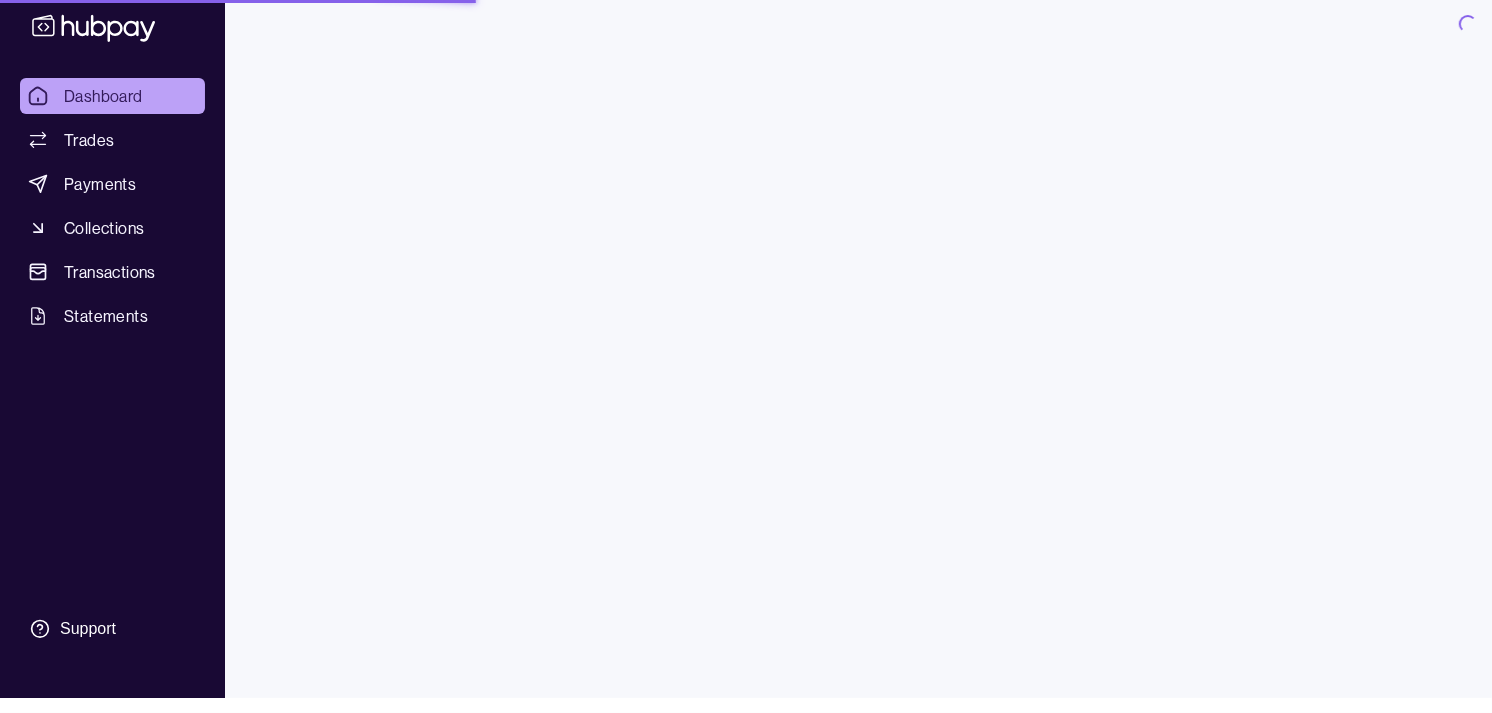 scroll, scrollTop: 0, scrollLeft: 0, axis: both 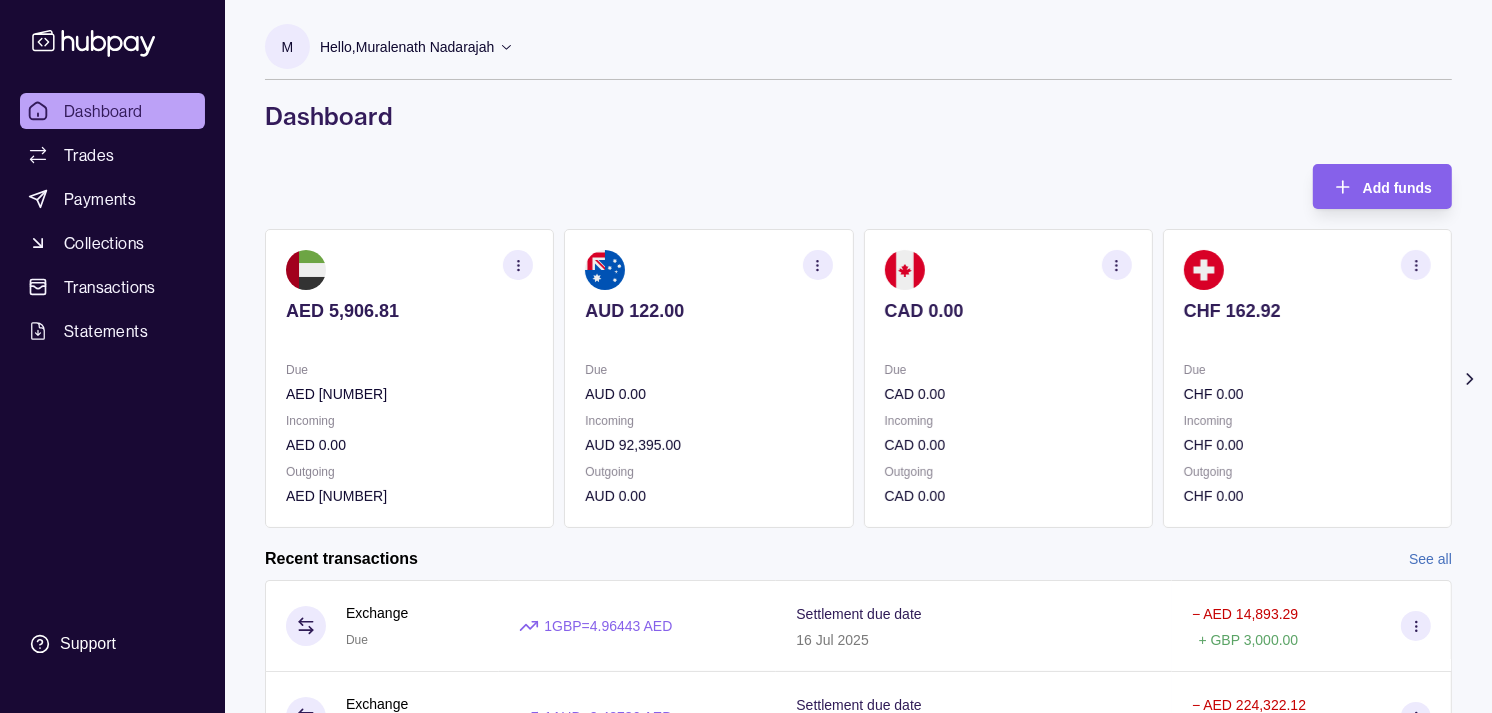 click on "Due" at bounding box center (1008, 370) 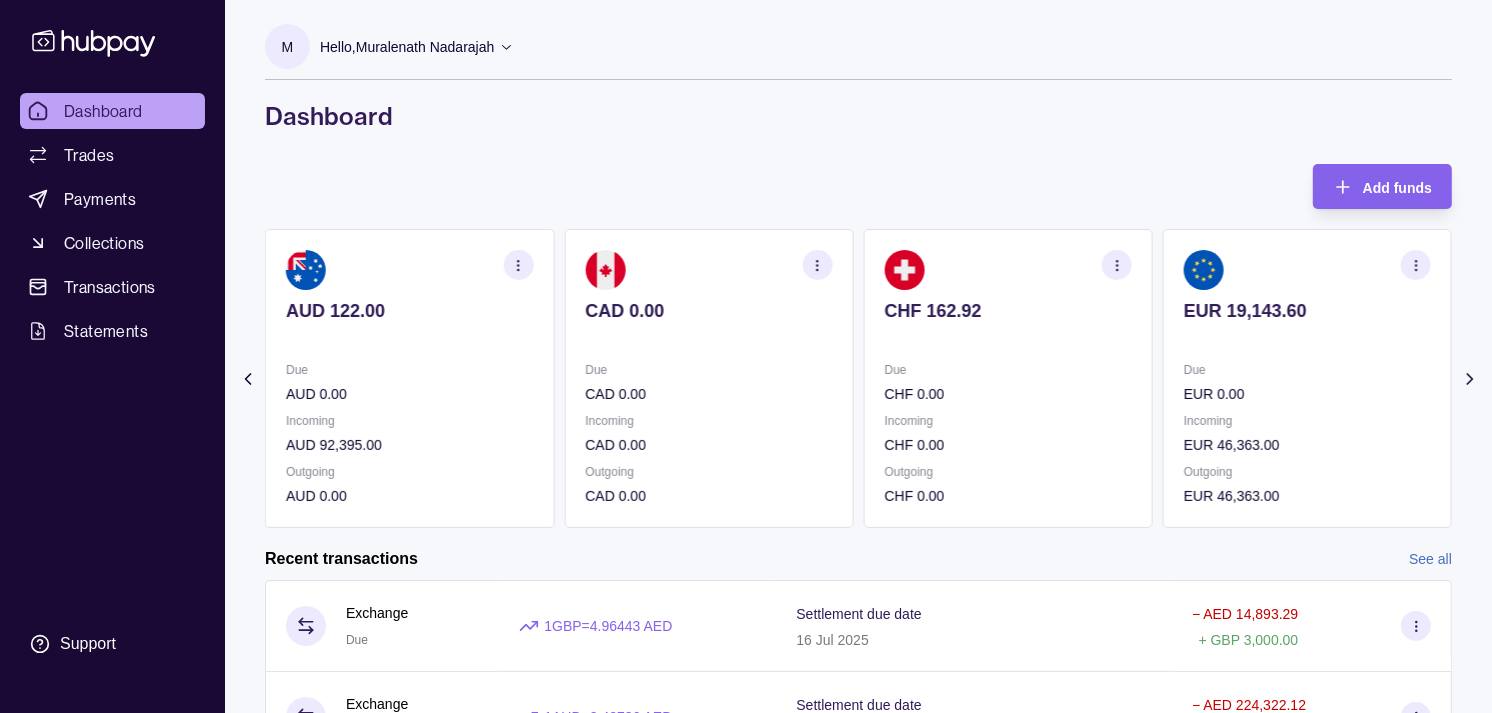 click on "Due" at bounding box center [1008, 370] 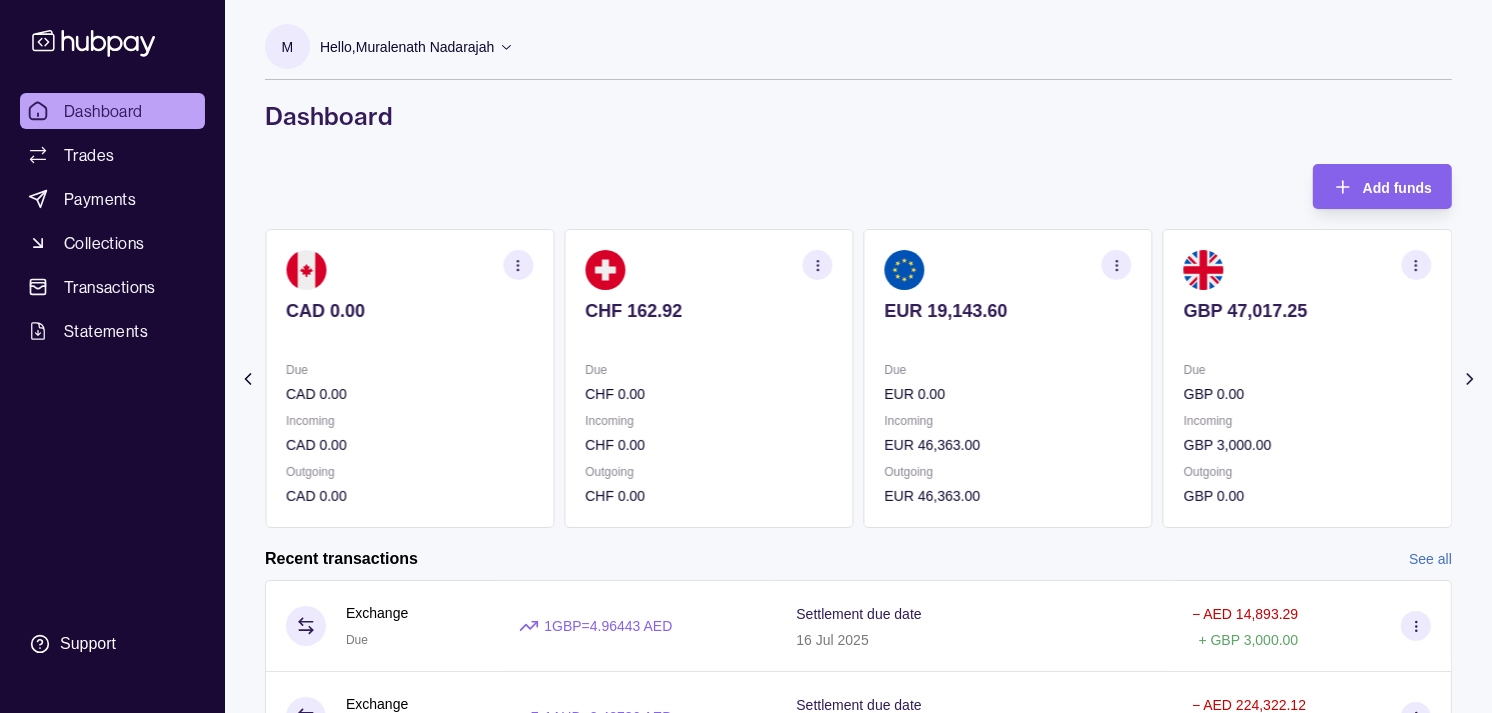 click on "Due" at bounding box center [1008, 370] 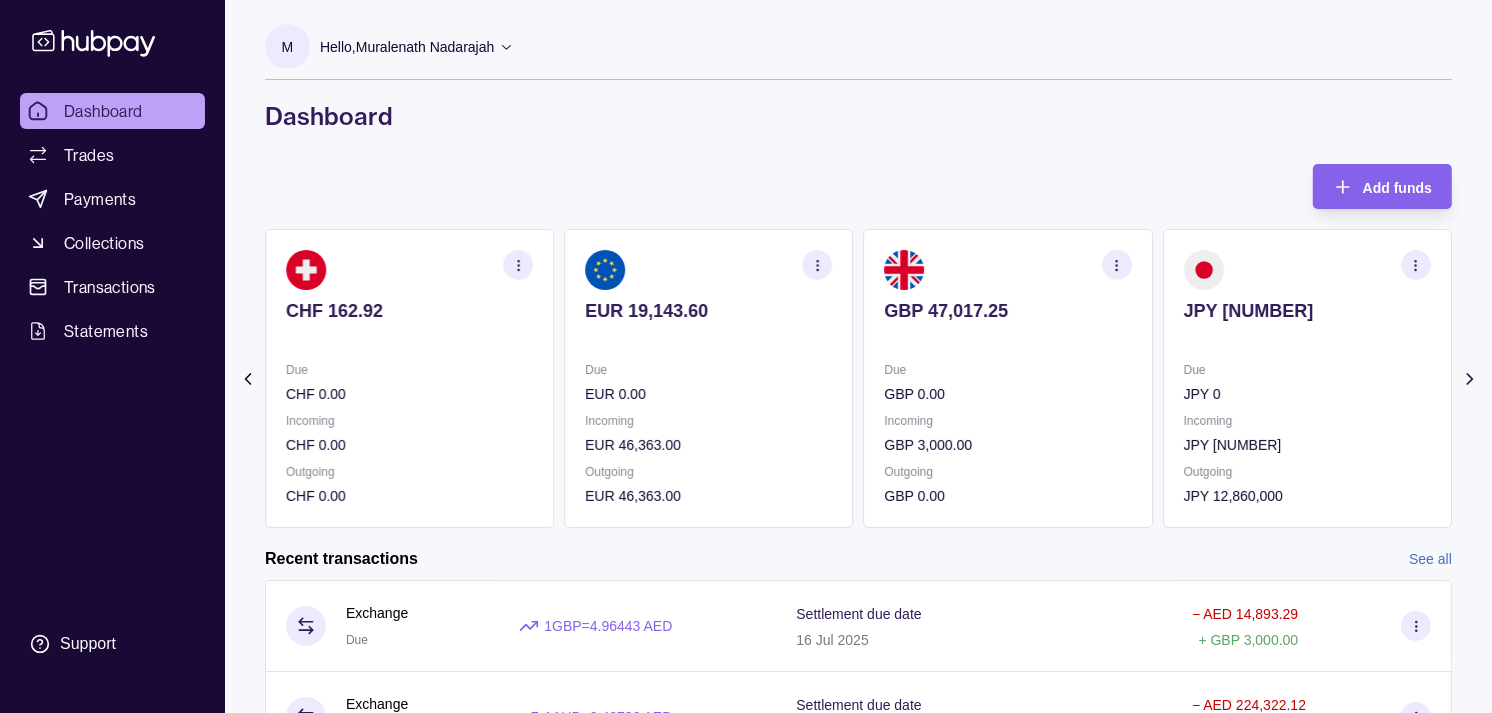 click on "Due" at bounding box center [1008, 370] 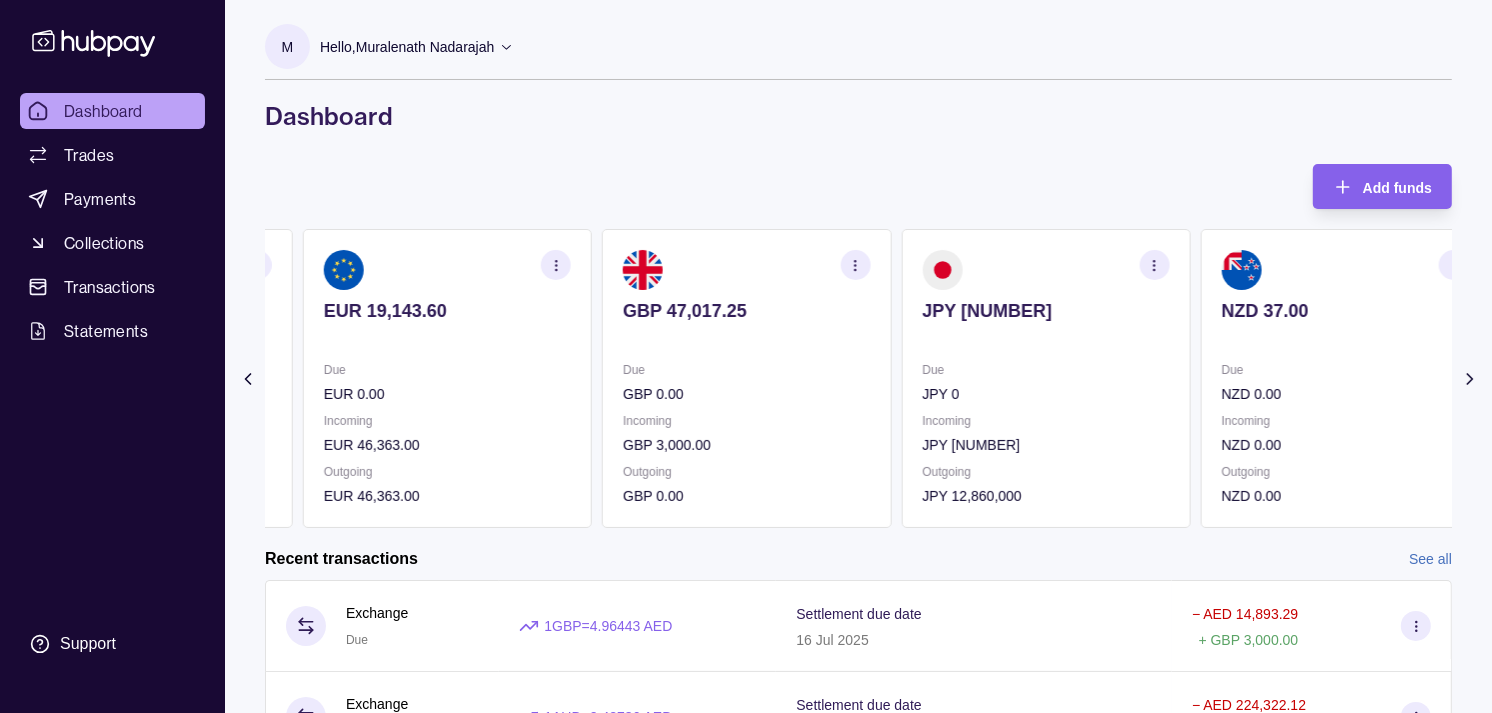 click on "GBP 0.00" at bounding box center (746, 394) 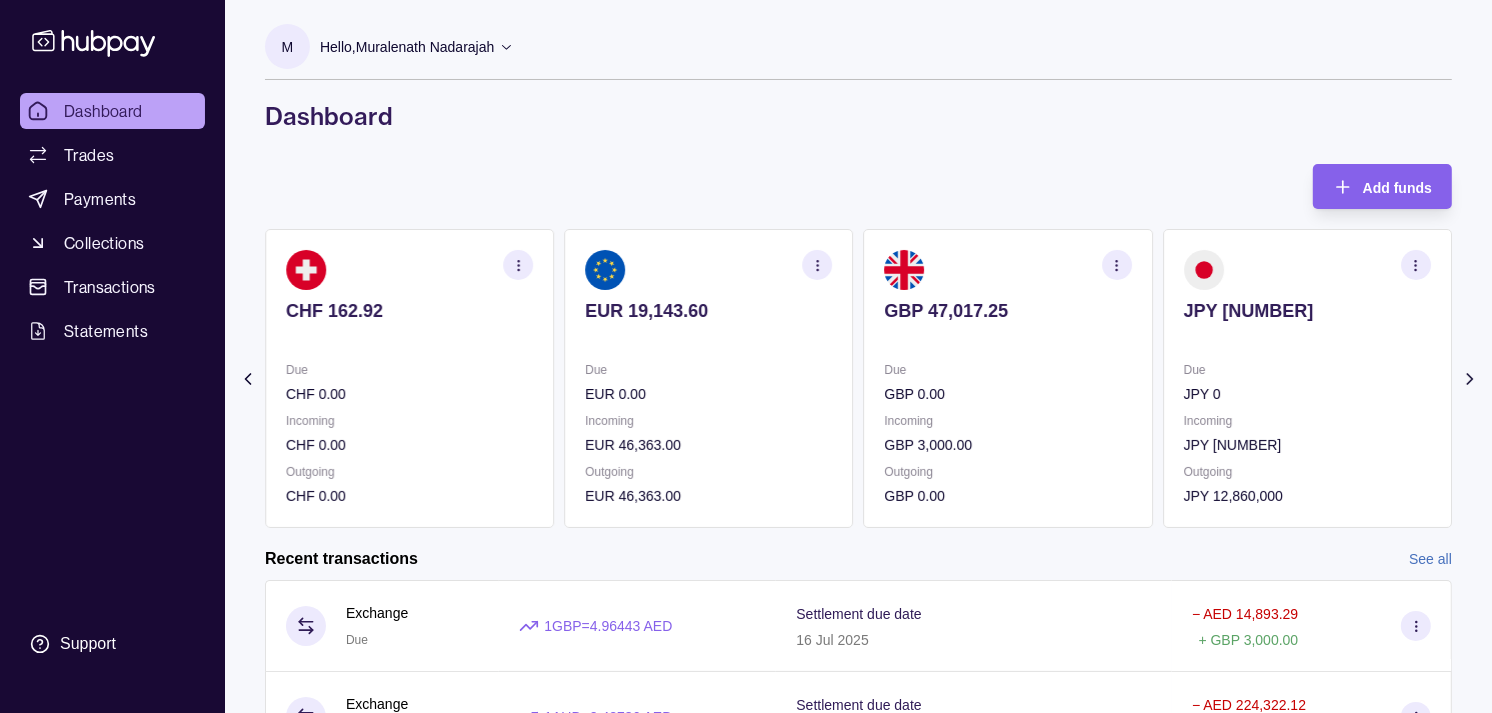 click 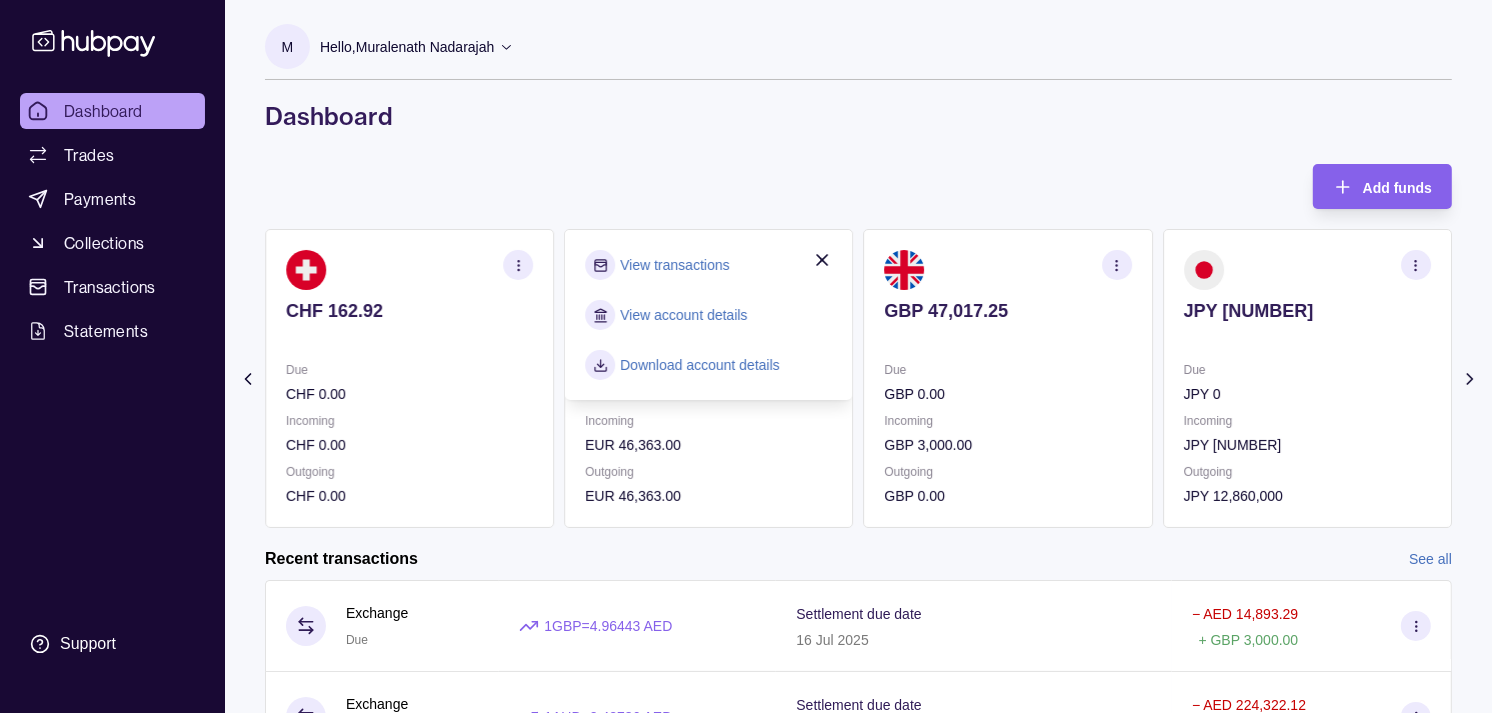 click on "View transactions" at bounding box center [674, 265] 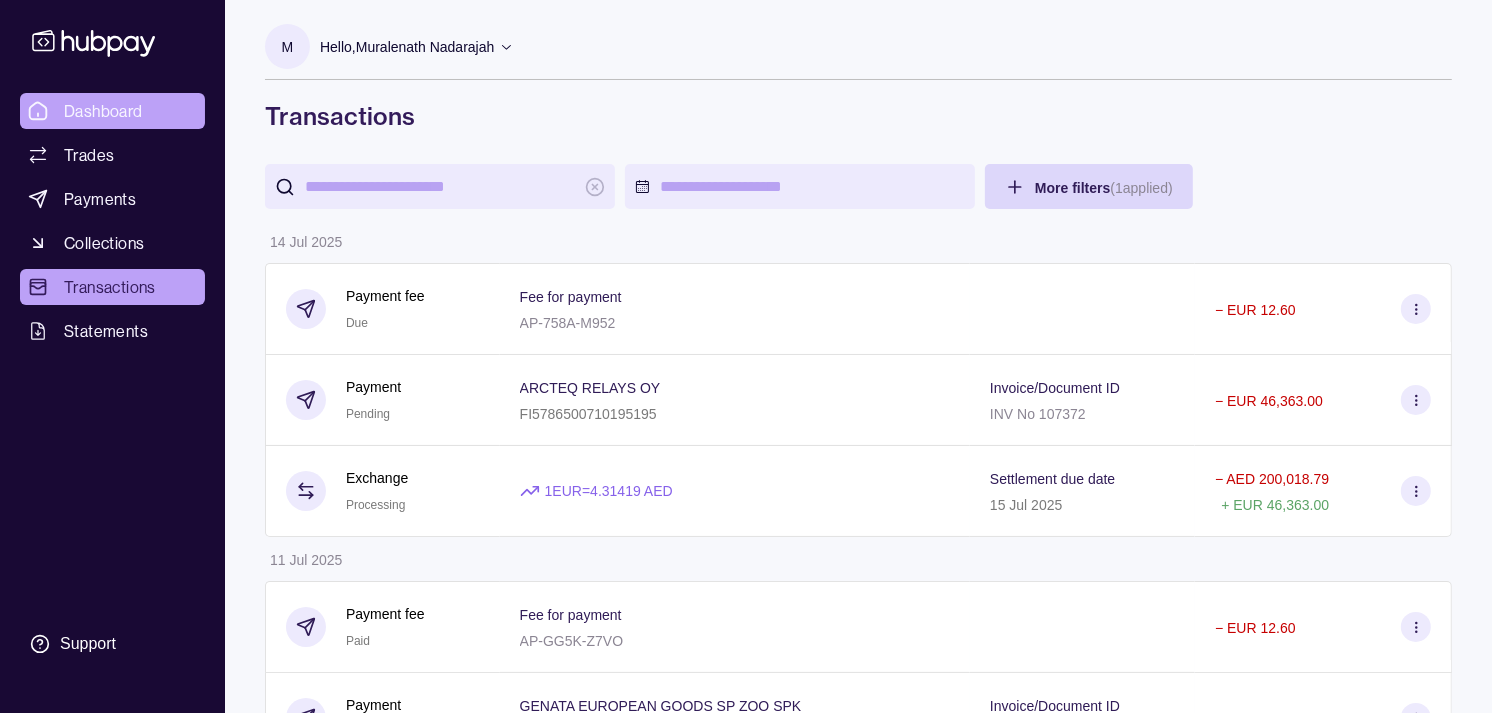 click on "Dashboard" at bounding box center (103, 111) 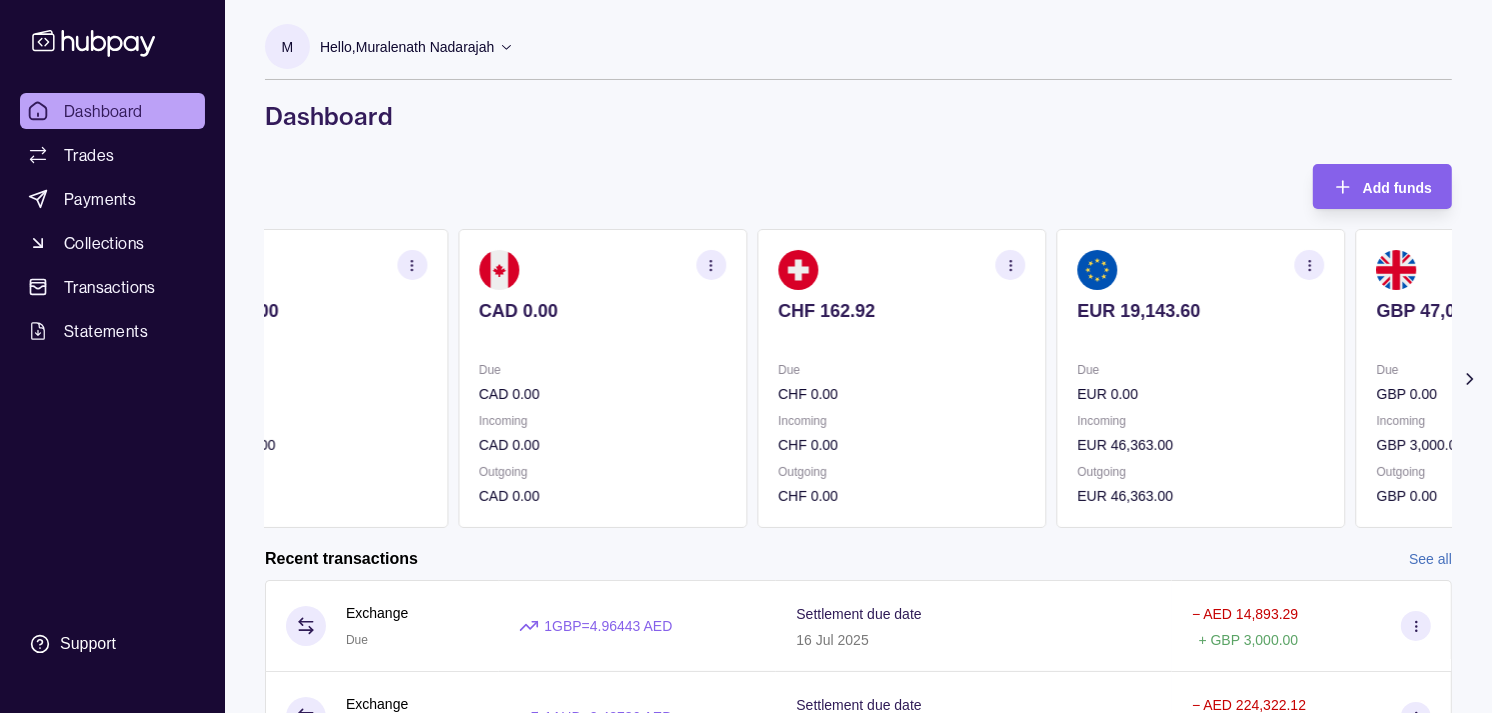 click on "CHF 162.92                                                                                                               Due CHF 0.00 Incoming CHF 0.00 Outgoing CHF 0.00" at bounding box center [901, 378] 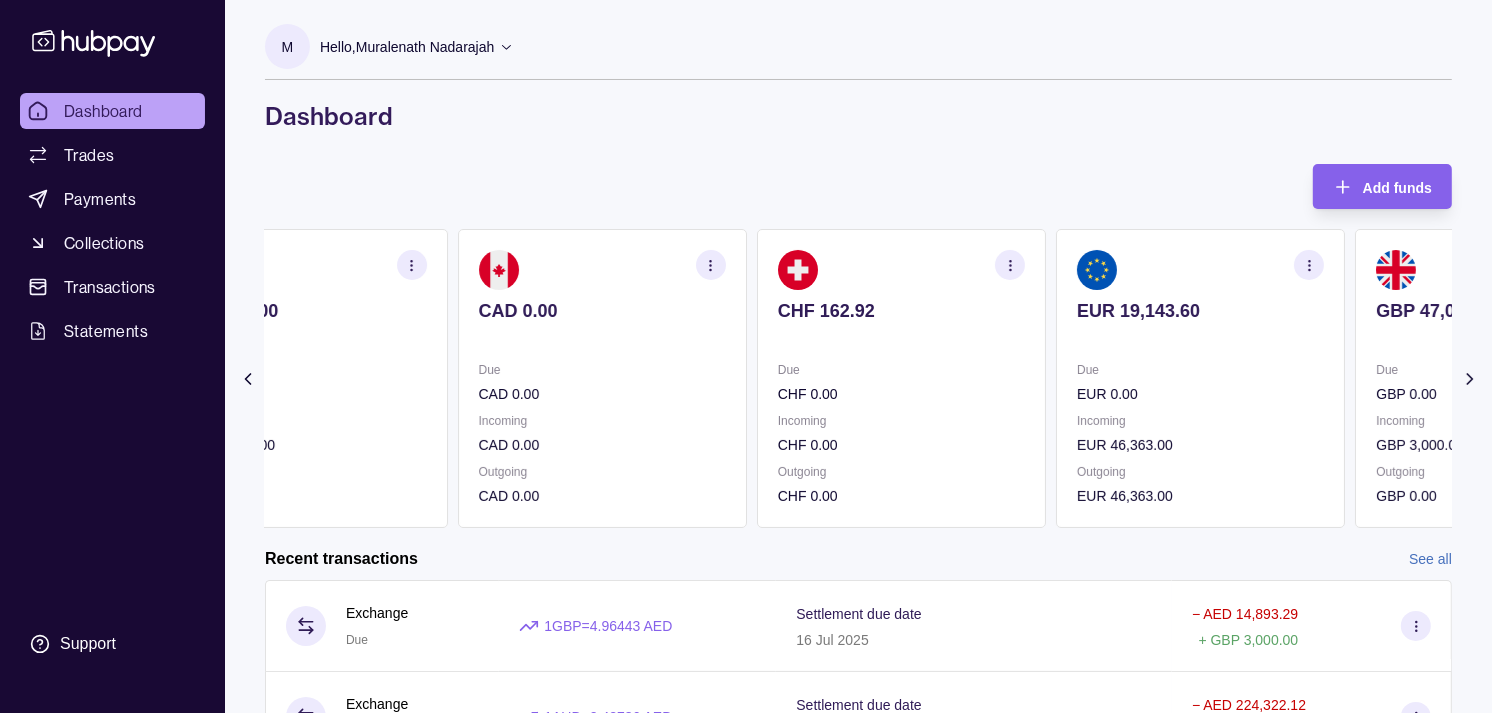 click on "CHF 162.92                                                                                                               Due CHF 0.00 Incoming CHF 0.00 Outgoing CHF 0.00" at bounding box center (901, 378) 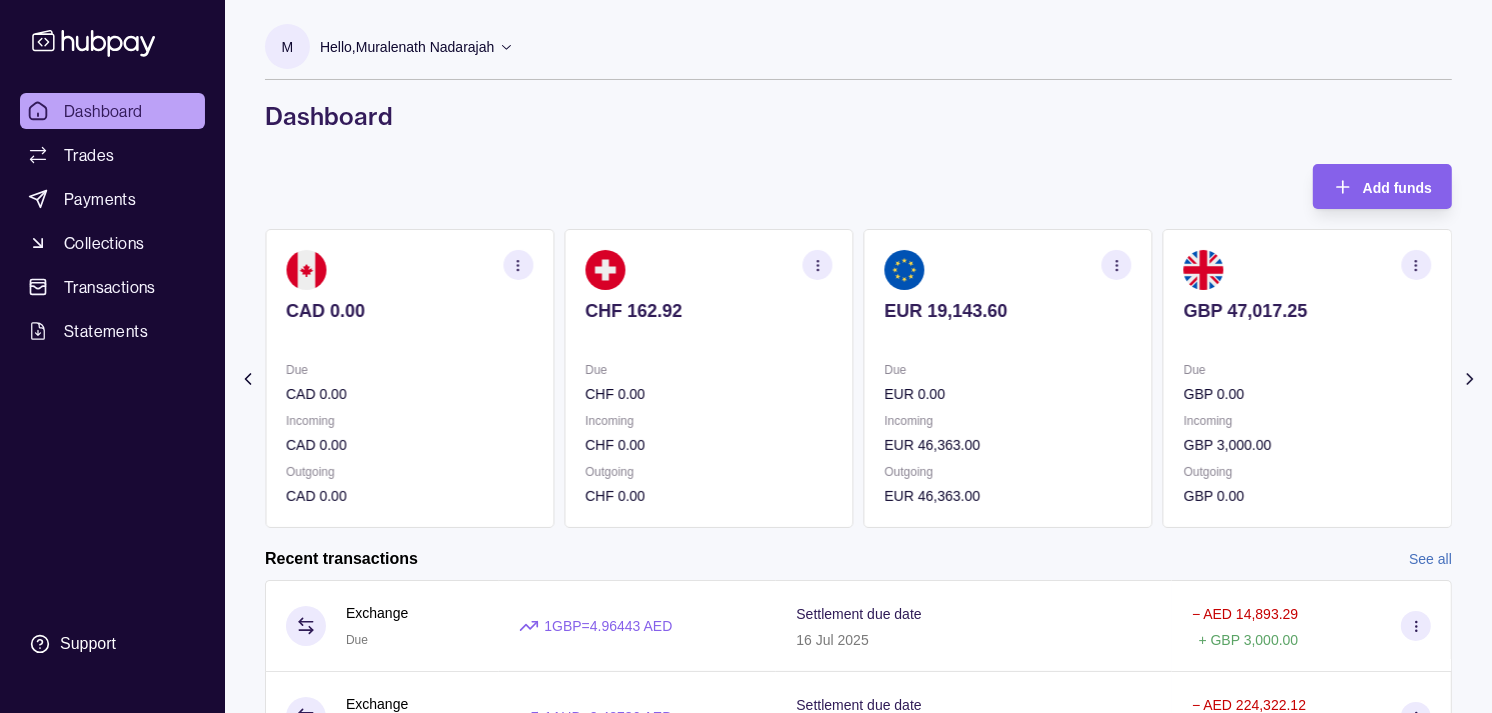 click on "EUR 19,143.60                                                                                                               Due EUR 0.00 Incoming EUR 46,363.00 Outgoing EUR 46,363.00" at bounding box center [1008, 378] 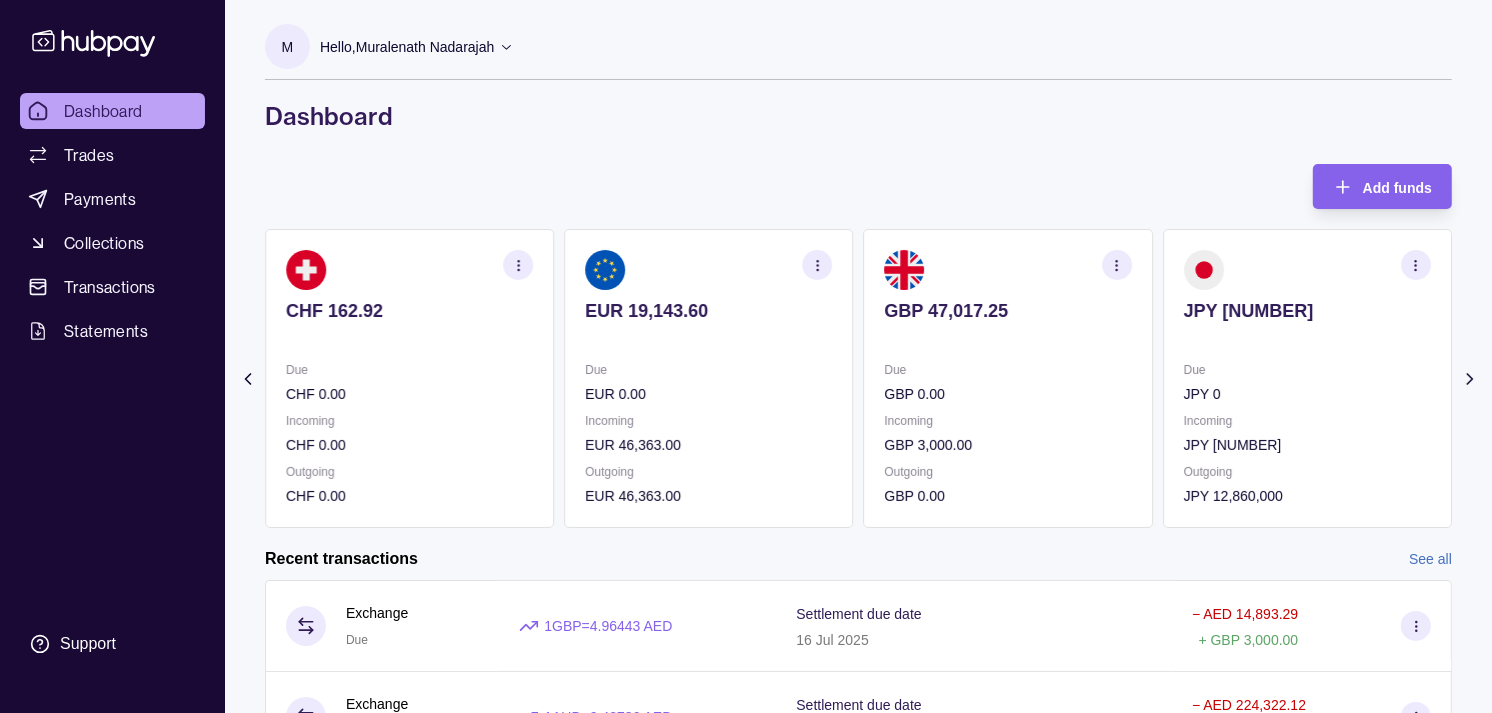 click 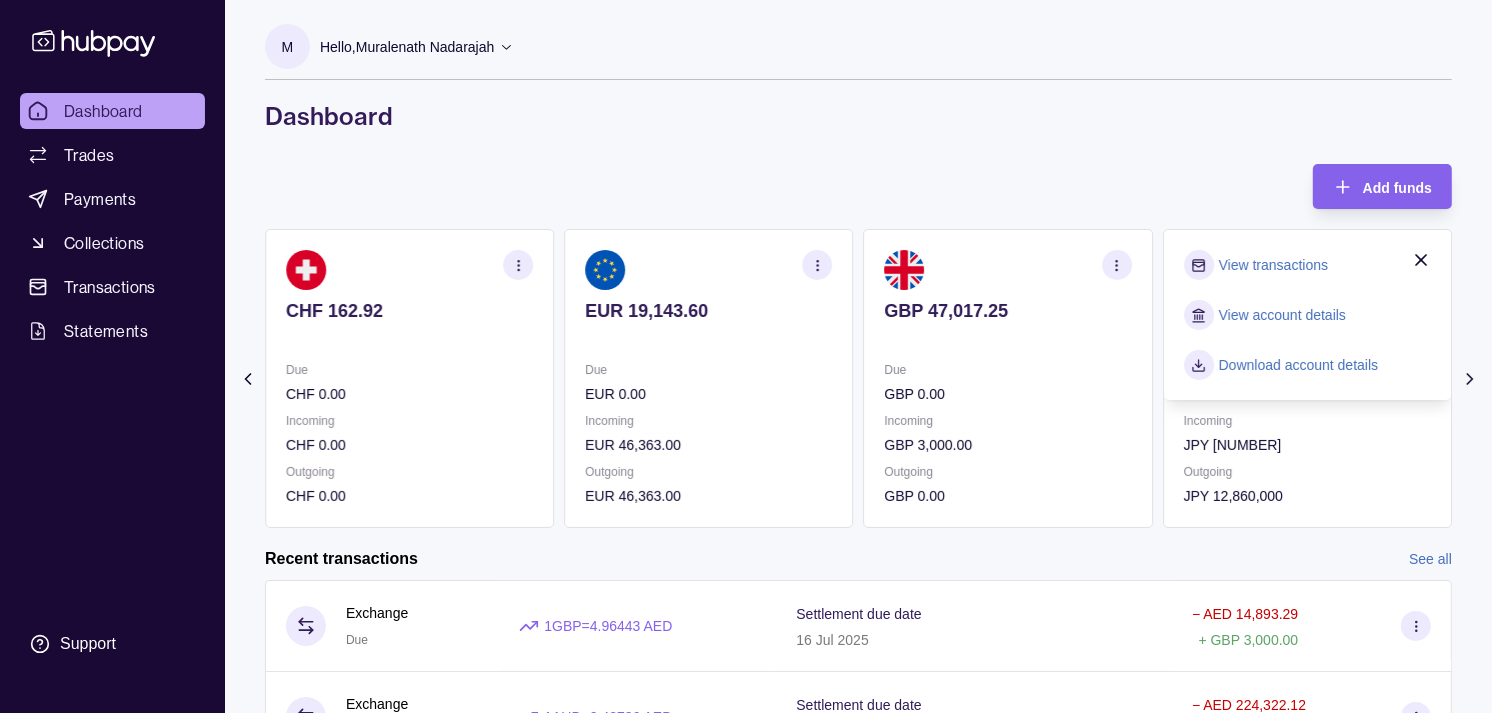 click on "View transactions" at bounding box center [1273, 265] 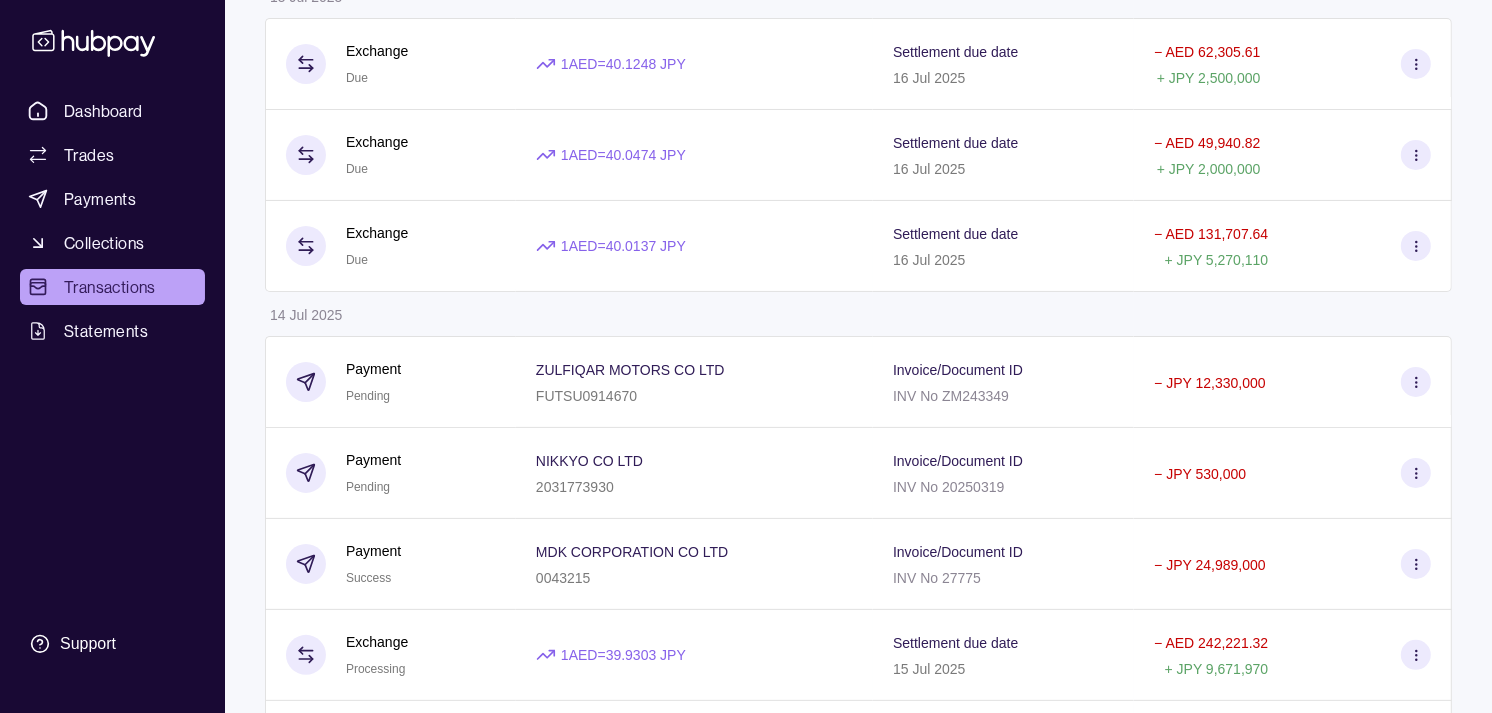 scroll, scrollTop: 0, scrollLeft: 0, axis: both 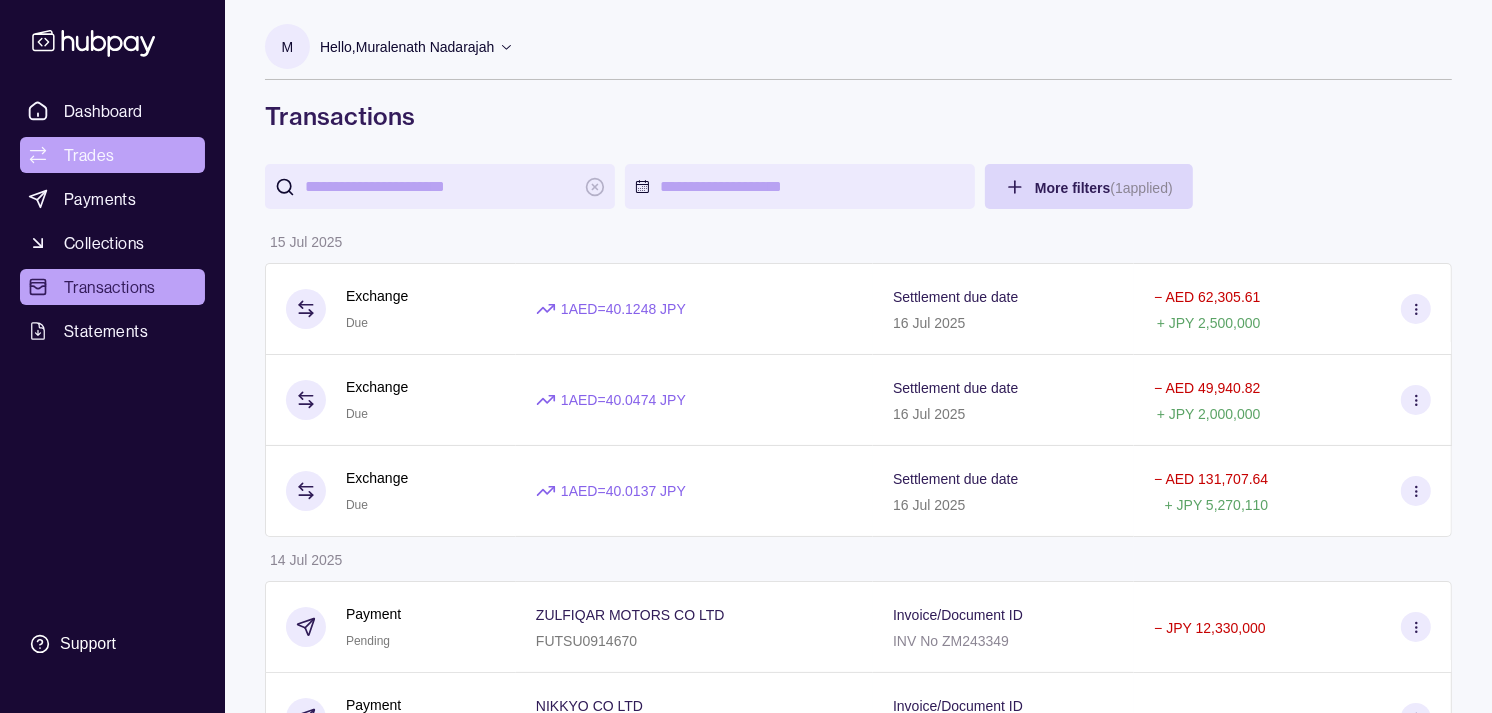 click on "Trades" at bounding box center [112, 155] 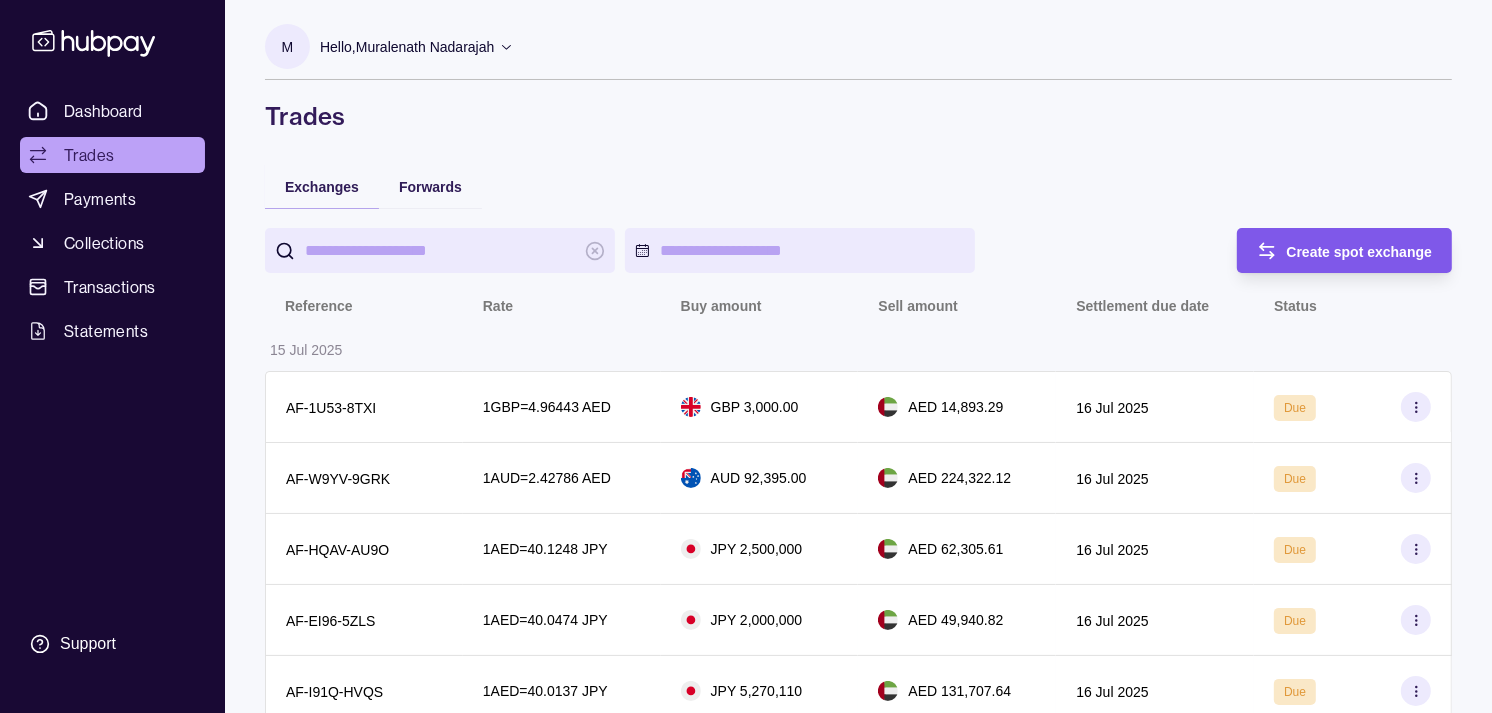 click on "Create spot exchange" at bounding box center [1360, 251] 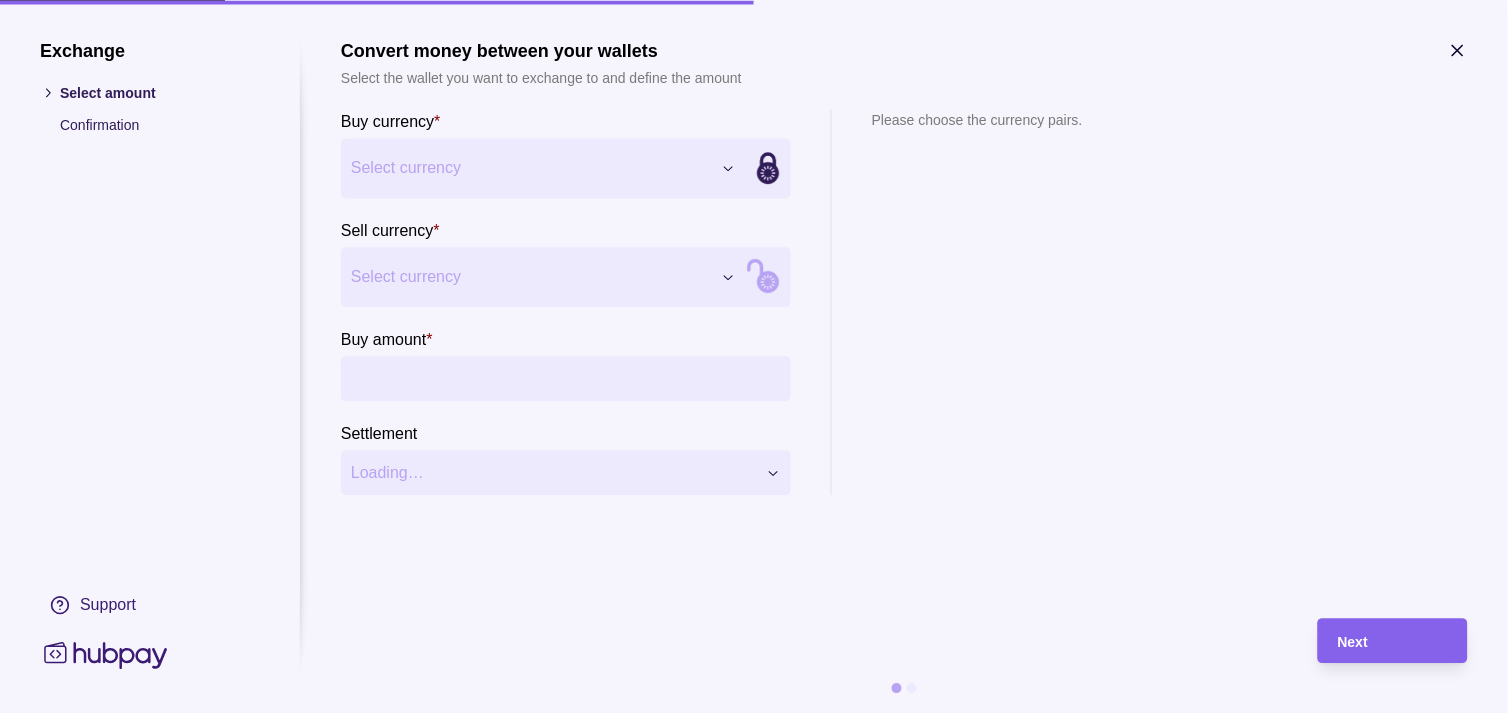 click on "Dashboard Trades Payments Collections Transactions Statements Support M Hello,  [NAME] Strides Trading LLC Account Terms and conditions Privacy policy Sign out Trades Exchanges Forwards Create spot exchange Reference Rate Buy amount Sell amount Settlement due date Status [DATE] AF-1U53-8TXI 1  GBP  =  [RATE]   AED GBP [AMOUNT] AED [AMOUNT] [DATE] Due AF-W9YV-9GRK 1  AUD  =  [RATE]   AED AUD [AMOUNT] AED [AMOUNT] [DATE] Due AF-HQAV-AU9O 1  AED  =  [RATE]   JPY JPY [AMOUNT] AED [AMOUNT] [DATE] Due AF-EI96-5ZLS 1  AED  =  [RATE]   JPY JPY [AMOUNT] AED [AMOUNT] [DATE] Due AF-I91Q-HVQS 1  AED  =  [RATE]   JPY JPY [AMOUNT] AED [AMOUNT] [DATE] Due [DATE] AF-BGQU-9PDH 1  AED  =  [RATE]   JPY JPY [AMOUNT] AED [AMOUNT] [DATE] Processing AF-FRKH-VMXC 1  AED  =  [RATE]   JPY JPY [AMOUNT] AED [AMOUNT] [DATE] Success AF-HLXK-Q84B 1  EUR  =  [RATE]   AED EUR [AMOUNT] AED [AMOUNT] [DATE] Processing AF-YXPH-2HA9 1  GBP  =  [RATE]   AED" at bounding box center (754, 996) 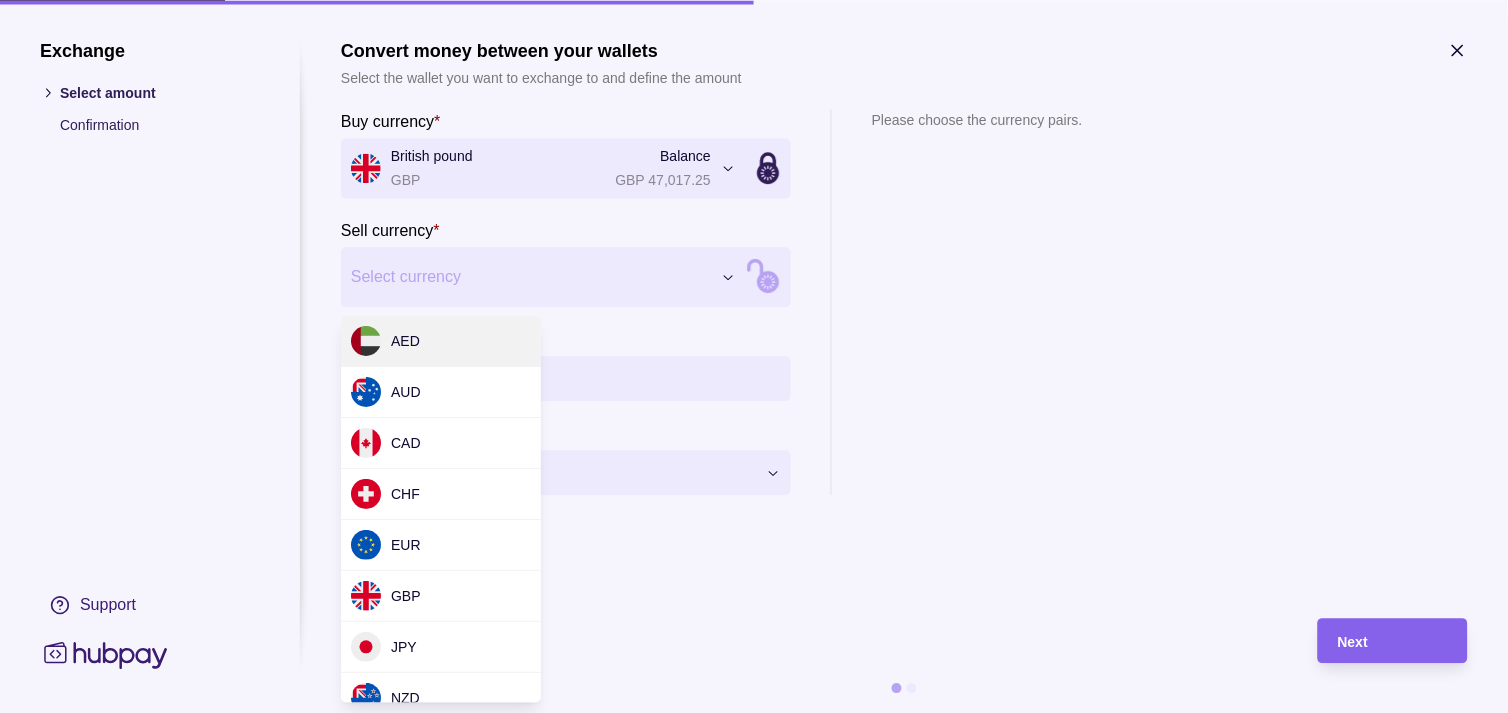 click on "Dashboard Trades Payments Collections Transactions Statements Support M Hello,  [NAME] Strides Trading LLC Account Terms and conditions Privacy policy Sign out Trades Exchanges Forwards Create spot exchange Reference Rate Buy amount Sell amount Settlement due date Status [DATE] AF-1U53-8TXI 1  GBP  =  [RATE]   AED GBP [AMOUNT] AED [AMOUNT] [DATE] Due AF-W9YV-9GRK 1  AUD  =  [RATE]   AED AUD [AMOUNT] AED [AMOUNT] [DATE] Due AF-HQAV-AU9O 1  AED  =  [RATE]   JPY JPY [AMOUNT] AED [AMOUNT] [DATE] Due AF-EI96-5ZLS 1  AED  =  [RATE]   JPY JPY [AMOUNT] AED [AMOUNT] [DATE] Due AF-I91Q-HVQS 1  AED  =  [RATE]   JPY JPY [AMOUNT] AED [AMOUNT] [DATE] Due [DATE] AF-BGQU-9PDH 1  AED  =  [RATE]   JPY JPY [AMOUNT] AED [AMOUNT] [DATE] Processing AF-FRKH-VMXC 1  AED  =  [RATE]   JPY JPY [AMOUNT] AED [AMOUNT] [DATE] Success AF-HLXK-Q84B 1  EUR  =  [RATE]   AED EUR [AMOUNT] AED [AMOUNT] [DATE] Processing AF-YXPH-2HA9 1  GBP  =  [RATE]   AED" at bounding box center [754, 996] 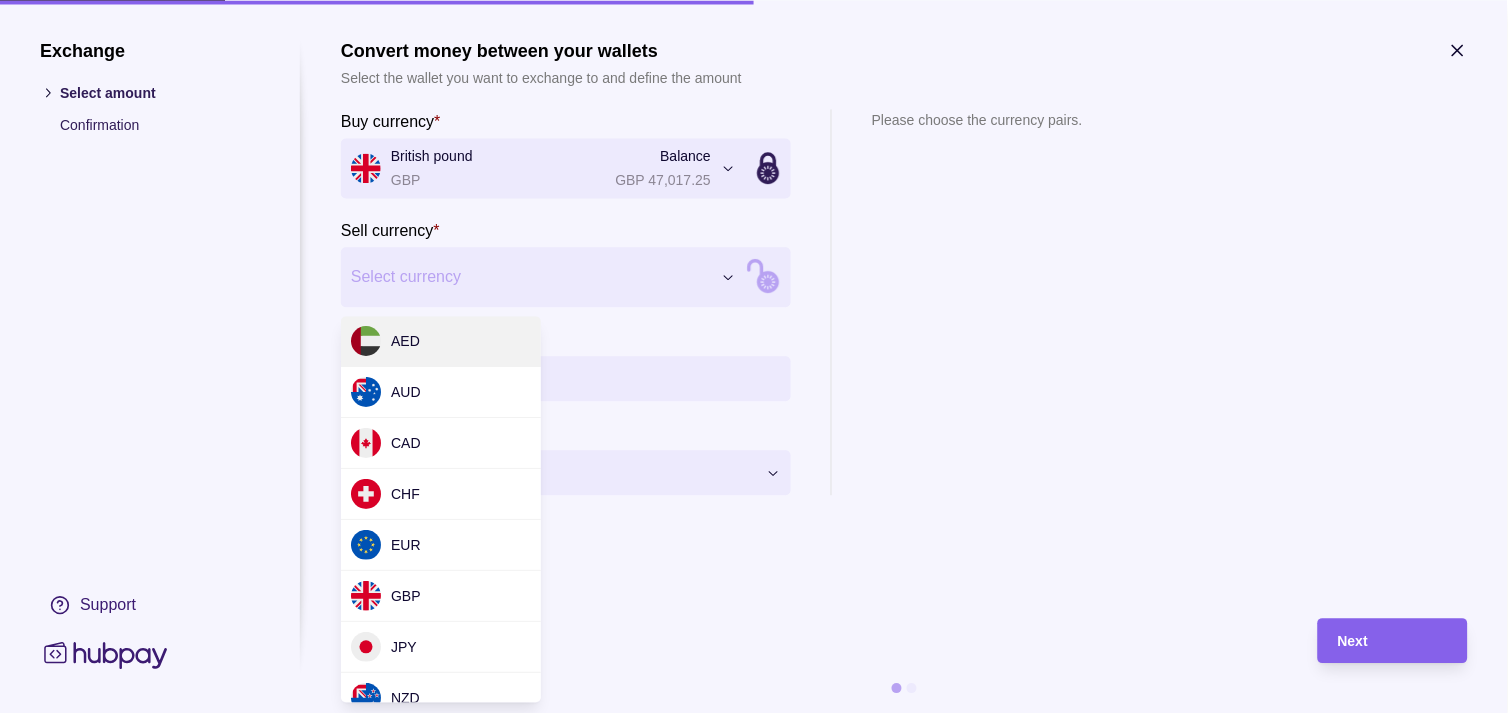 click on "Dashboard Trades Payments Collections Transactions Statements Support M Hello,  [NAME] Strides Trading LLC Account Terms and conditions Privacy policy Sign out Trades Exchanges Forwards Create spot exchange Reference Rate Buy amount Sell amount Settlement due date Status [DATE] AF-1U53-8TXI 1  GBP  =  [RATE]   AED GBP [AMOUNT] AED [AMOUNT] [DATE] Due AF-W9YV-9GRK 1  AUD  =  [RATE]   AED AUD [AMOUNT] AED [AMOUNT] [DATE] Due AF-HQAV-AU9O 1  AED  =  [RATE]   JPY JPY [AMOUNT] AED [AMOUNT] [DATE] Due AF-EI96-5ZLS 1  AED  =  [RATE]   JPY JPY [AMOUNT] AED [AMOUNT] [DATE] Due AF-I91Q-HVQS 1  AED  =  [RATE]   JPY JPY [AMOUNT] AED [AMOUNT] [DATE] Due [DATE] AF-BGQU-9PDH 1  AED  =  [RATE]   JPY JPY [AMOUNT] AED [AMOUNT] [DATE] Processing AF-FRKH-VMXC 1  AED  =  [RATE]   JPY JPY [AMOUNT] AED [AMOUNT] [DATE] Success AF-HLXK-Q84B 1  EUR  =  [RATE]   AED EUR [AMOUNT] AED [AMOUNT] [DATE] Processing AF-YXPH-2HA9 1  GBP  =  [RATE]   AED" at bounding box center [754, 996] 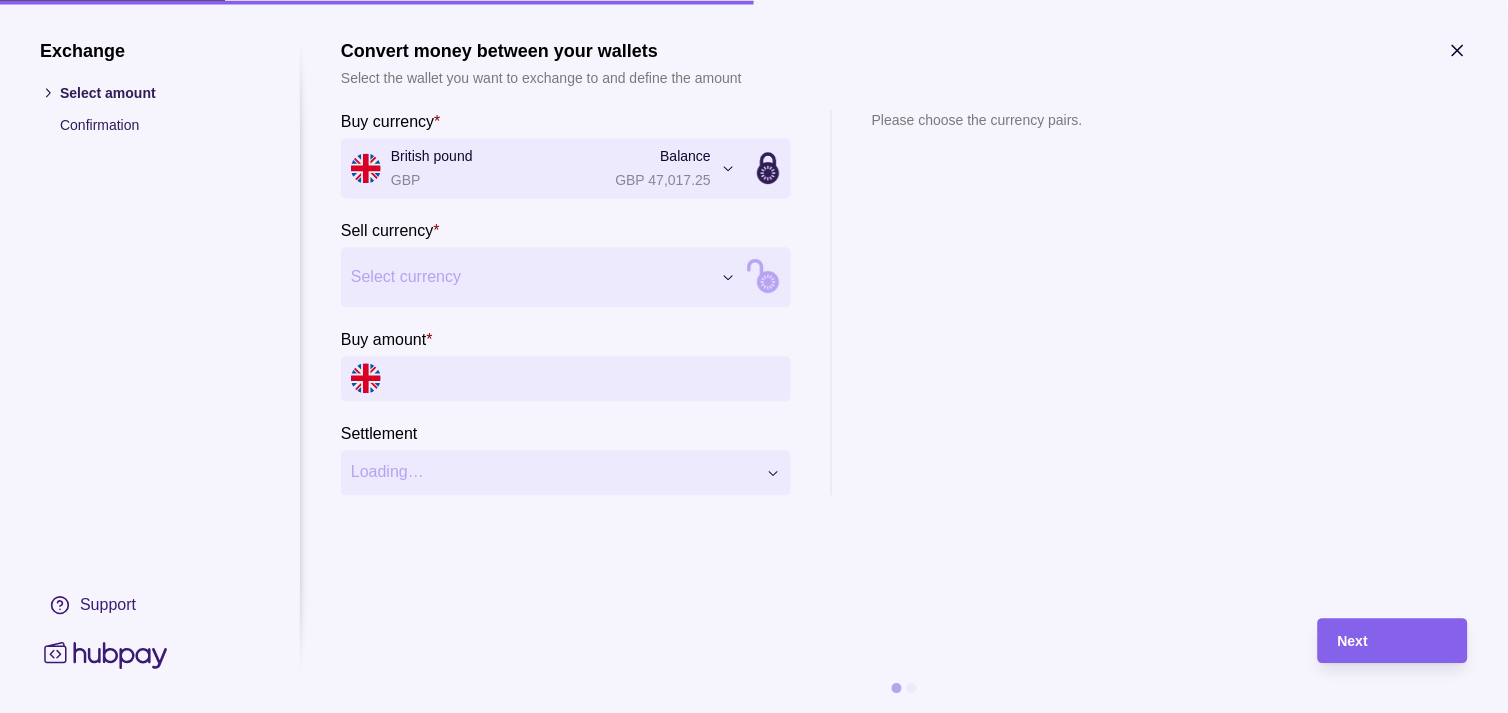 click on "Dashboard Trades Payments Collections Transactions Statements Support M Hello,  [NAME] Strides Trading LLC Account Terms and conditions Privacy policy Sign out Trades Exchanges Forwards Create spot exchange Reference Rate Buy amount Sell amount Settlement due date Status [DATE] AF-1U53-8TXI 1  GBP  =  [RATE]   AED GBP [AMOUNT] AED [AMOUNT] [DATE] Due AF-W9YV-9GRK 1  AUD  =  [RATE]   AED AUD [AMOUNT] AED [AMOUNT] [DATE] Due AF-HQAV-AU9O 1  AED  =  [RATE]   JPY JPY [AMOUNT] AED [AMOUNT] [DATE] Due AF-EI96-5ZLS 1  AED  =  [RATE]   JPY JPY [AMOUNT] AED [AMOUNT] [DATE] Due AF-I91Q-HVQS 1  AED  =  [RATE]   JPY JPY [AMOUNT] AED [AMOUNT] [DATE] Due [DATE] AF-BGQU-9PDH 1  AED  =  [RATE]   JPY JPY [AMOUNT] AED [AMOUNT] [DATE] Processing AF-FRKH-VMXC 1  AED  =  [RATE]   JPY JPY [AMOUNT] AED [AMOUNT] [DATE] Success AF-HLXK-Q84B 1  EUR  =  [RATE]   AED EUR [AMOUNT] AED [AMOUNT] [DATE] Processing AF-YXPH-2HA9 1  GBP  =  [RATE]   AED" at bounding box center [754, 996] 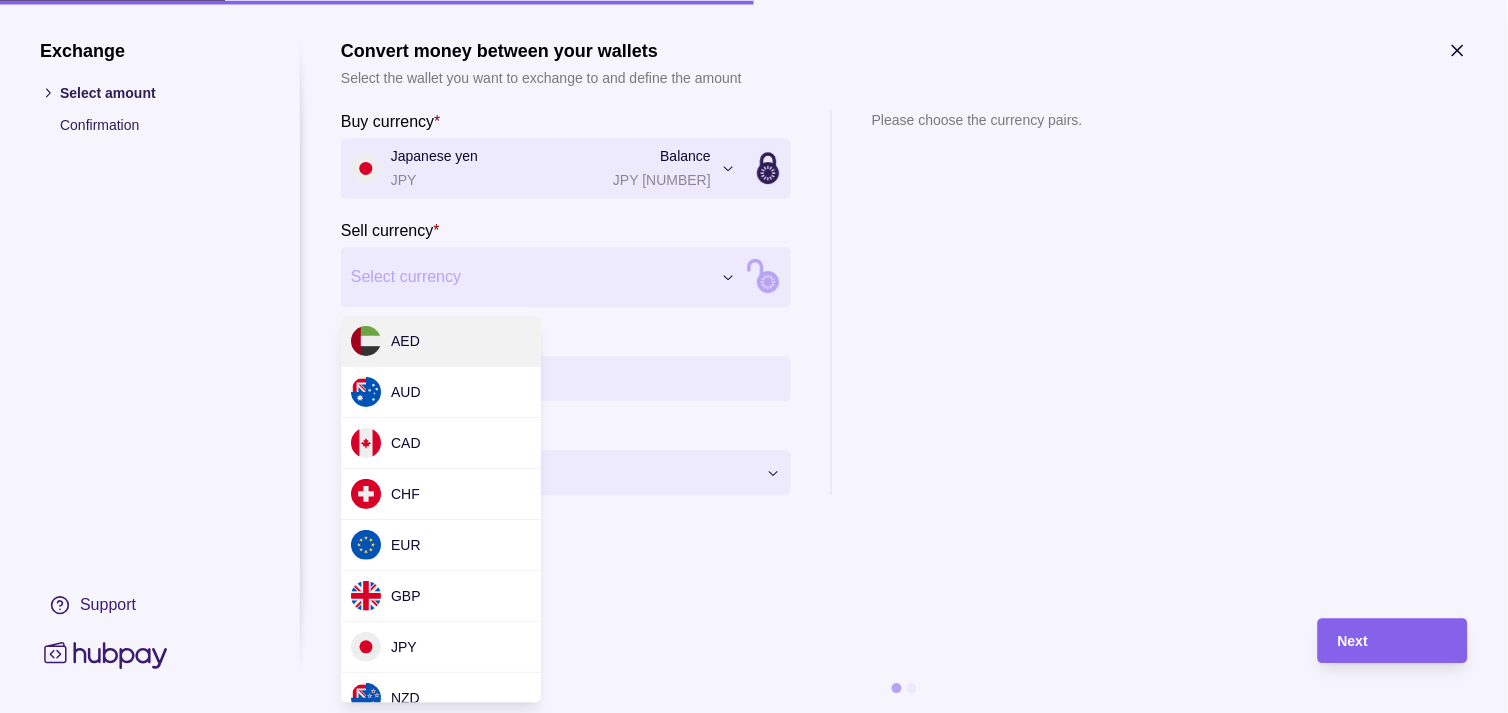 click on "Dashboard Trades Payments Collections Transactions Statements Support M Hello,  [NAME] Strides Trading LLC Account Terms and conditions Privacy policy Sign out Trades Exchanges Forwards Create spot exchange Reference Rate Buy amount Sell amount Settlement due date Status [DATE] AF-1U53-8TXI 1  GBP  =  [RATE]   AED GBP [AMOUNT] AED [AMOUNT] [DATE] Due AF-W9YV-9GRK 1  AUD  =  [RATE]   AED AUD [AMOUNT] AED [AMOUNT] [DATE] Due AF-HQAV-AU9O 1  AED  =  [RATE]   JPY JPY [AMOUNT] AED [AMOUNT] [DATE] Due AF-EI96-5ZLS 1  AED  =  [RATE]   JPY JPY [AMOUNT] AED [AMOUNT] [DATE] Due AF-I91Q-HVQS 1  AED  =  [RATE]   JPY JPY [AMOUNT] AED [AMOUNT] [DATE] Due [DATE] AF-BGQU-9PDH 1  AED  =  [RATE]   JPY JPY [AMOUNT] AED [AMOUNT] [DATE] Processing AF-FRKH-VMXC 1  AED  =  [RATE]   JPY JPY [AMOUNT] AED [AMOUNT] [DATE] Success AF-HLXK-Q84B 1  EUR  =  [RATE]   AED EUR [AMOUNT] AED [AMOUNT] [DATE] Processing AF-YXPH-2HA9 1  GBP  =  [RATE]   AED" at bounding box center [754, 996] 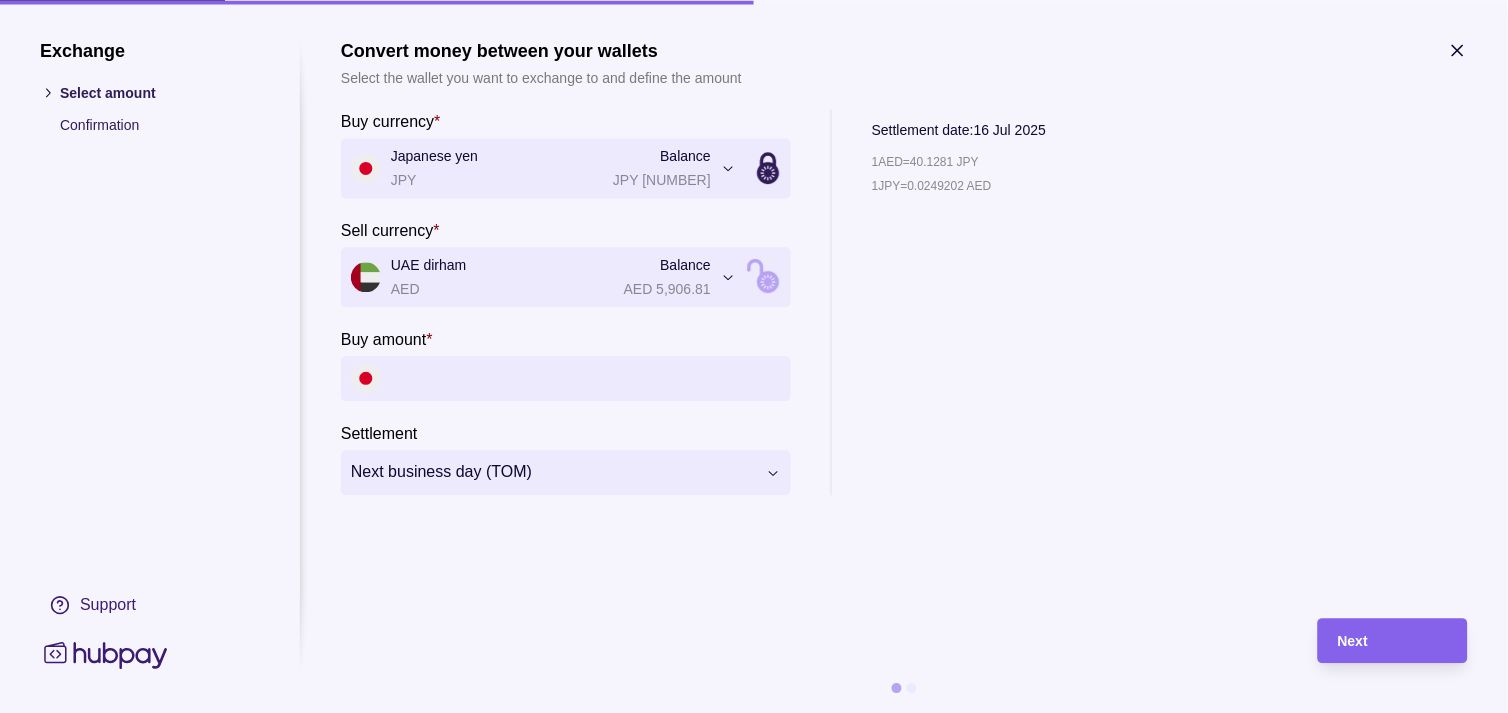click 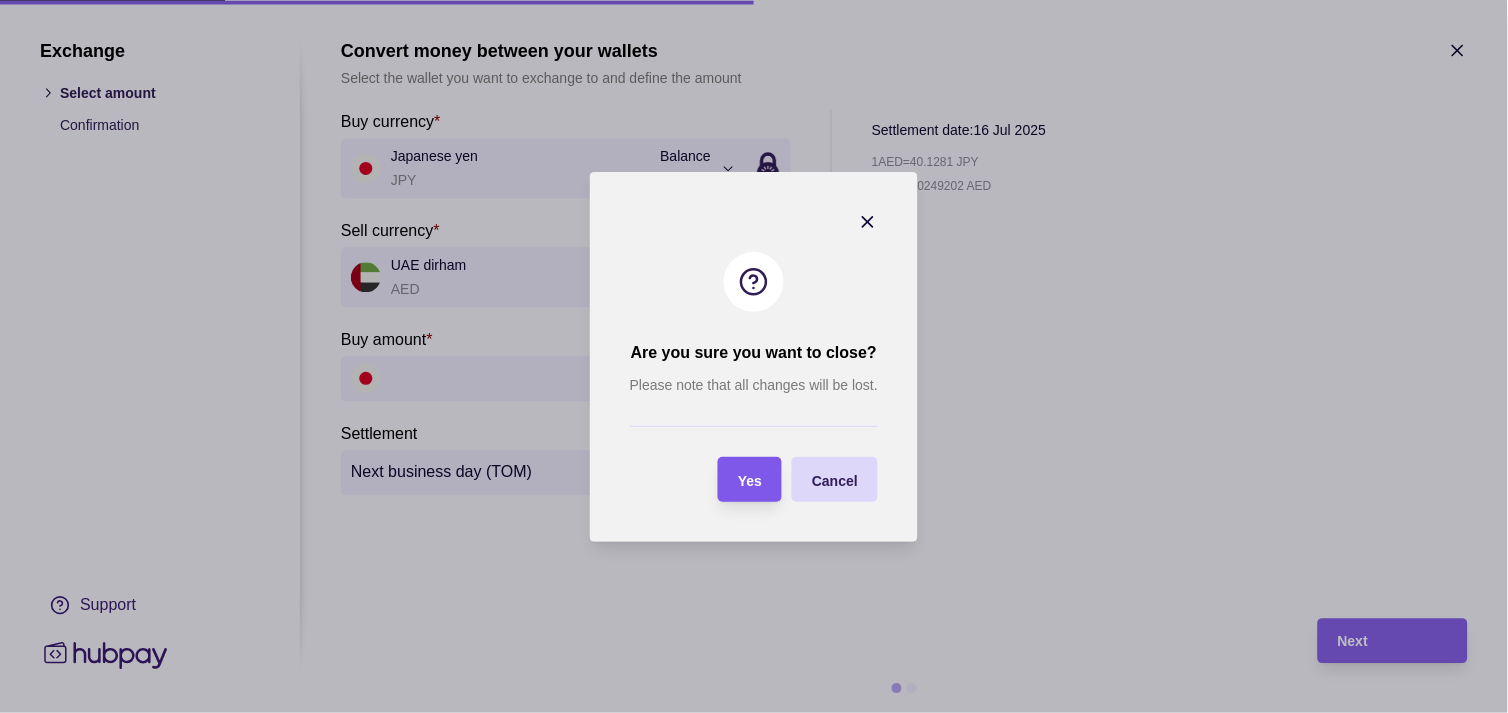 click on "Yes" at bounding box center (750, 480) 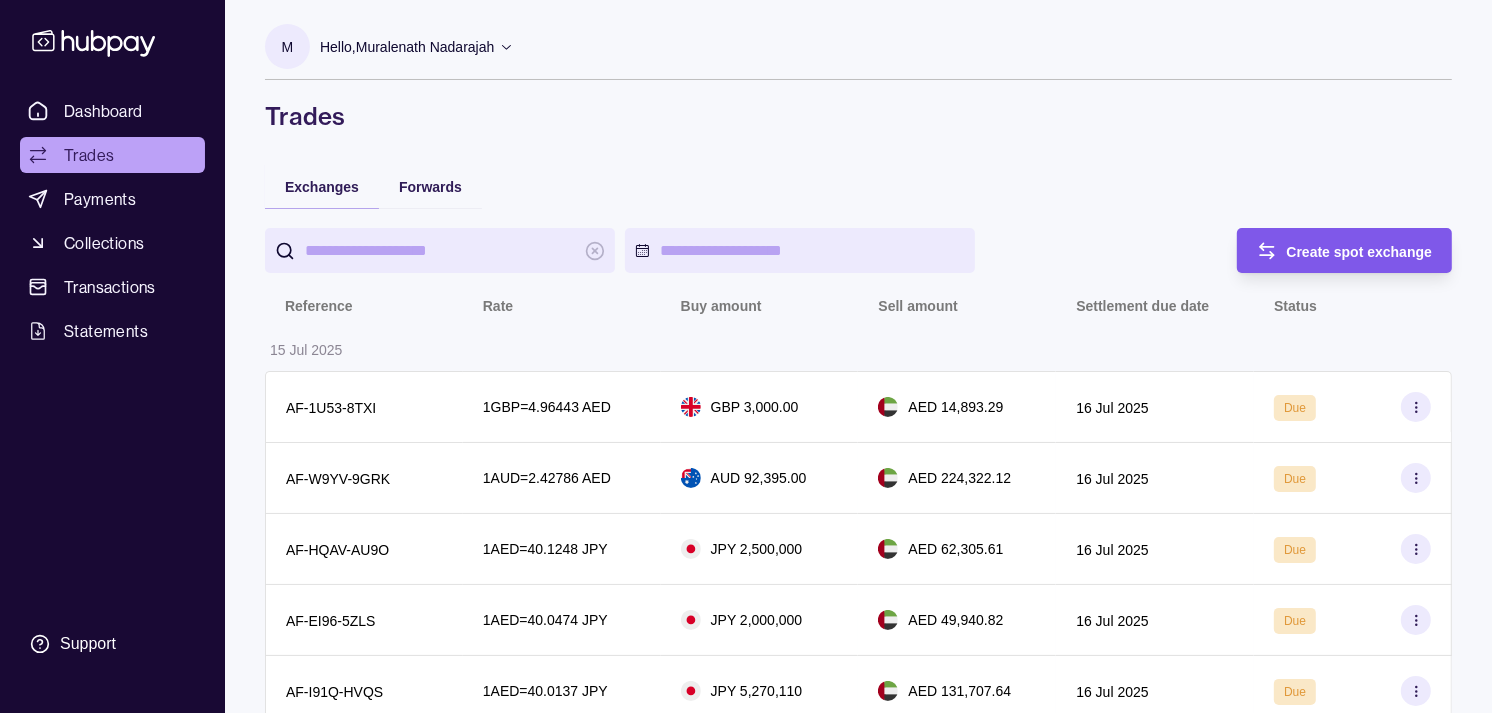 click on "Create spot exchange" at bounding box center (1360, 252) 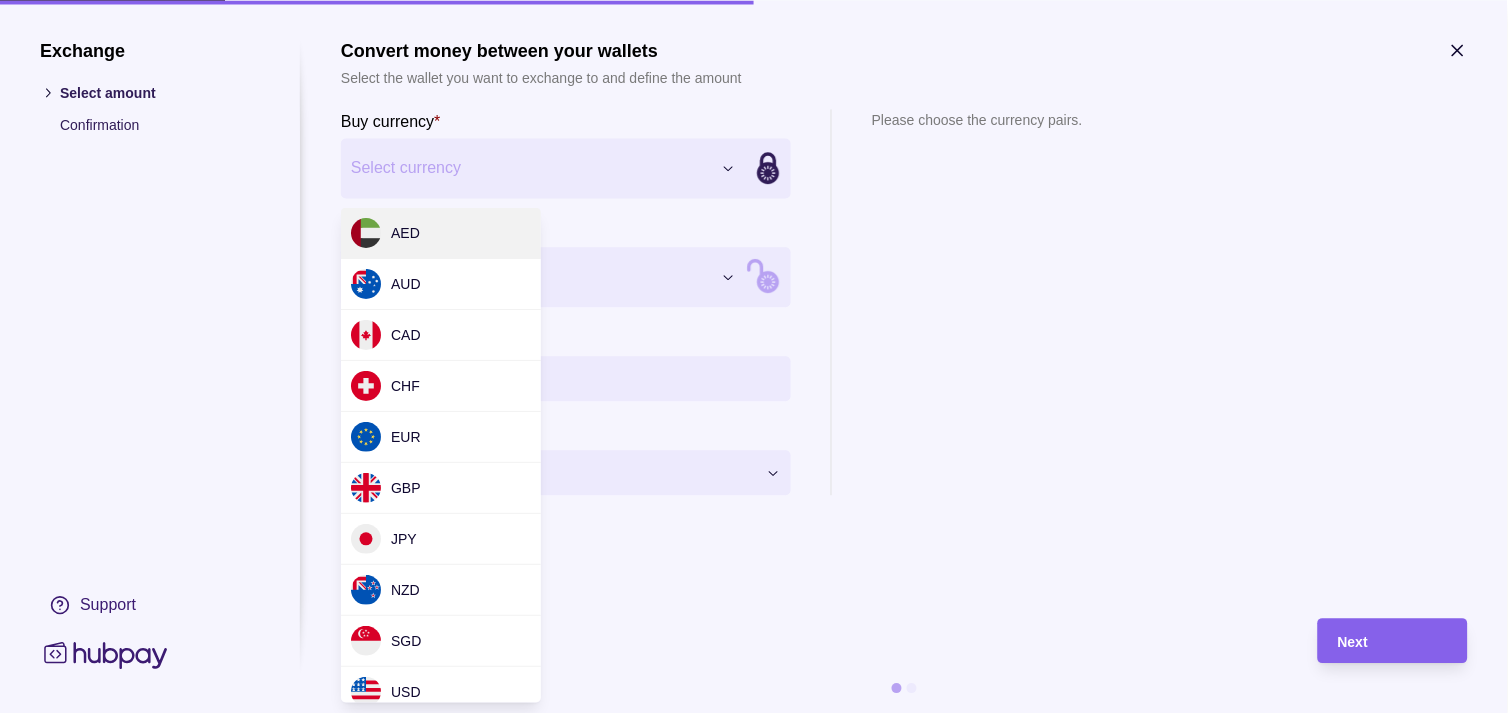 click on "Dashboard Trades Payments Collections Transactions Statements Support M Hello,  [NAME] Strides Trading LLC Account Terms and conditions Privacy policy Sign out Trades Exchanges Forwards Create spot exchange Reference Rate Buy amount Sell amount Settlement due date Status [DATE] AF-1U53-8TXI 1  GBP  =  [RATE]   AED GBP [AMOUNT] AED [AMOUNT] [DATE] Due AF-W9YV-9GRK 1  AUD  =  [RATE]   AED AUD [AMOUNT] AED [AMOUNT] [DATE] Due AF-HQAV-AU9O 1  AED  =  [RATE]   JPY JPY [AMOUNT] AED [AMOUNT] [DATE] Due AF-EI96-5ZLS 1  AED  =  [RATE]   JPY JPY [AMOUNT] AED [AMOUNT] [DATE] Due AF-I91Q-HVQS 1  AED  =  [RATE]   JPY JPY [AMOUNT] AED [AMOUNT] [DATE] Due [DATE] AF-BGQU-9PDH 1  AED  =  [RATE]   JPY JPY [AMOUNT] AED [AMOUNT] [DATE] Processing AF-FRKH-VMXC 1  AED  =  [RATE]   JPY JPY [AMOUNT] AED [AMOUNT] [DATE] Success AF-HLXK-Q84B 1  EUR  =  [RATE]   AED EUR [AMOUNT] AED [AMOUNT] [DATE] Processing AF-YXPH-2HA9 1  GBP  =  [RATE]   AED" at bounding box center (754, 996) 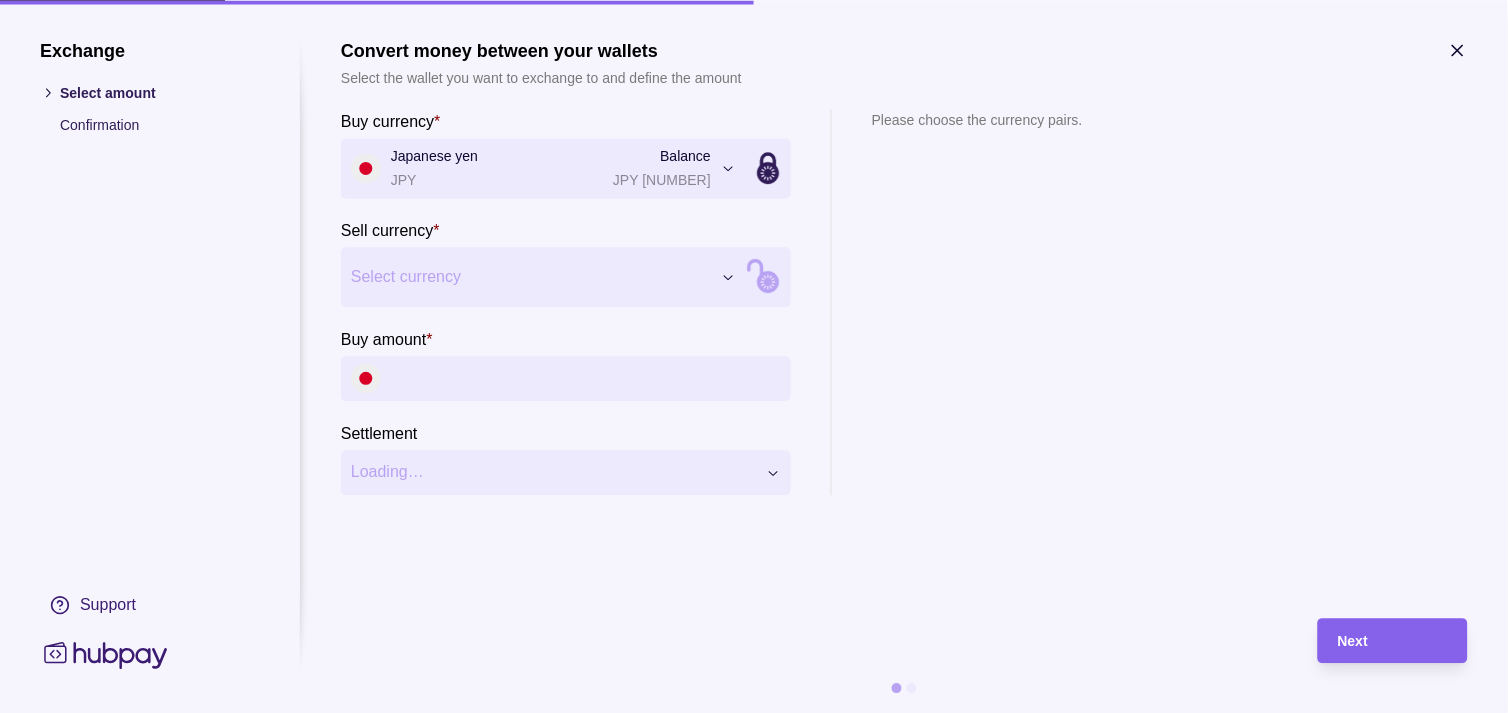 click on "Select currency" at bounding box center [531, 277] 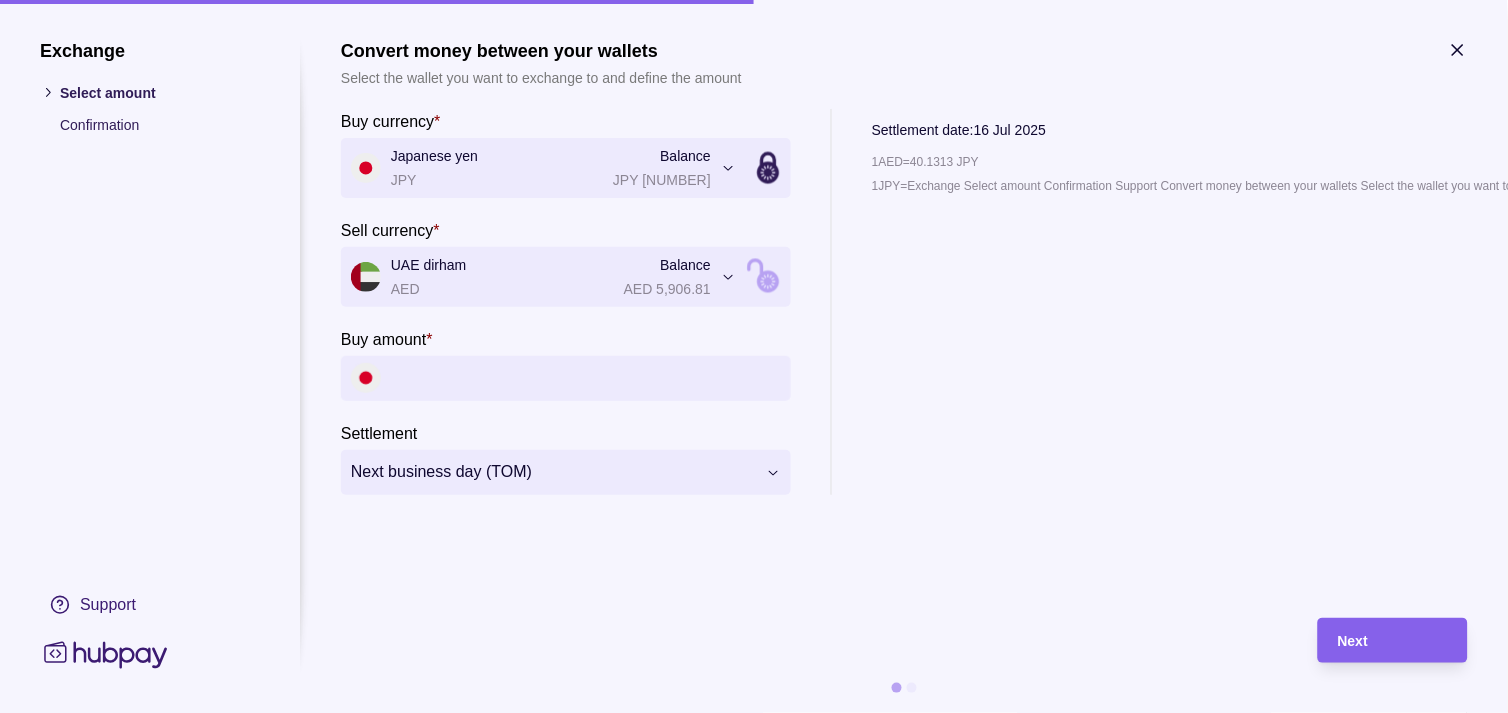 click 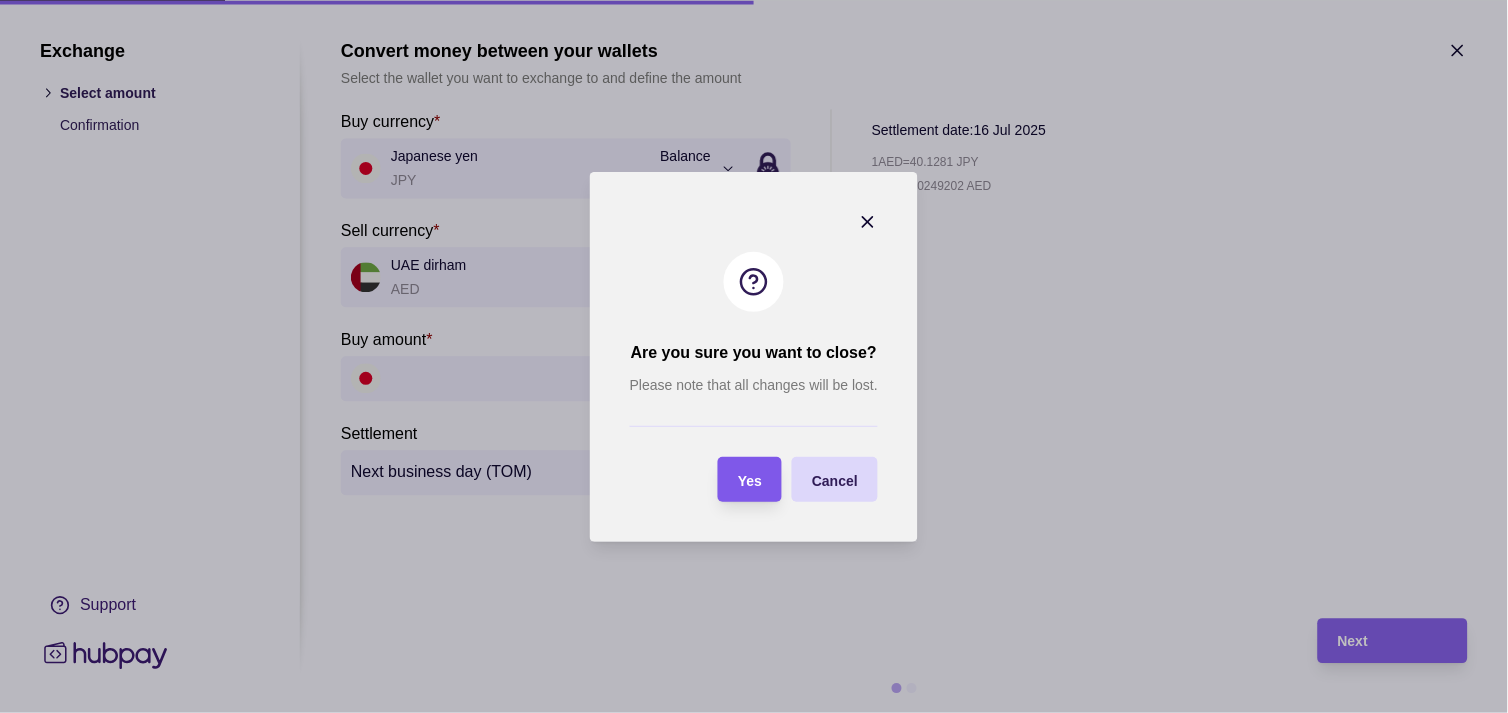 click on "Yes" at bounding box center [750, 480] 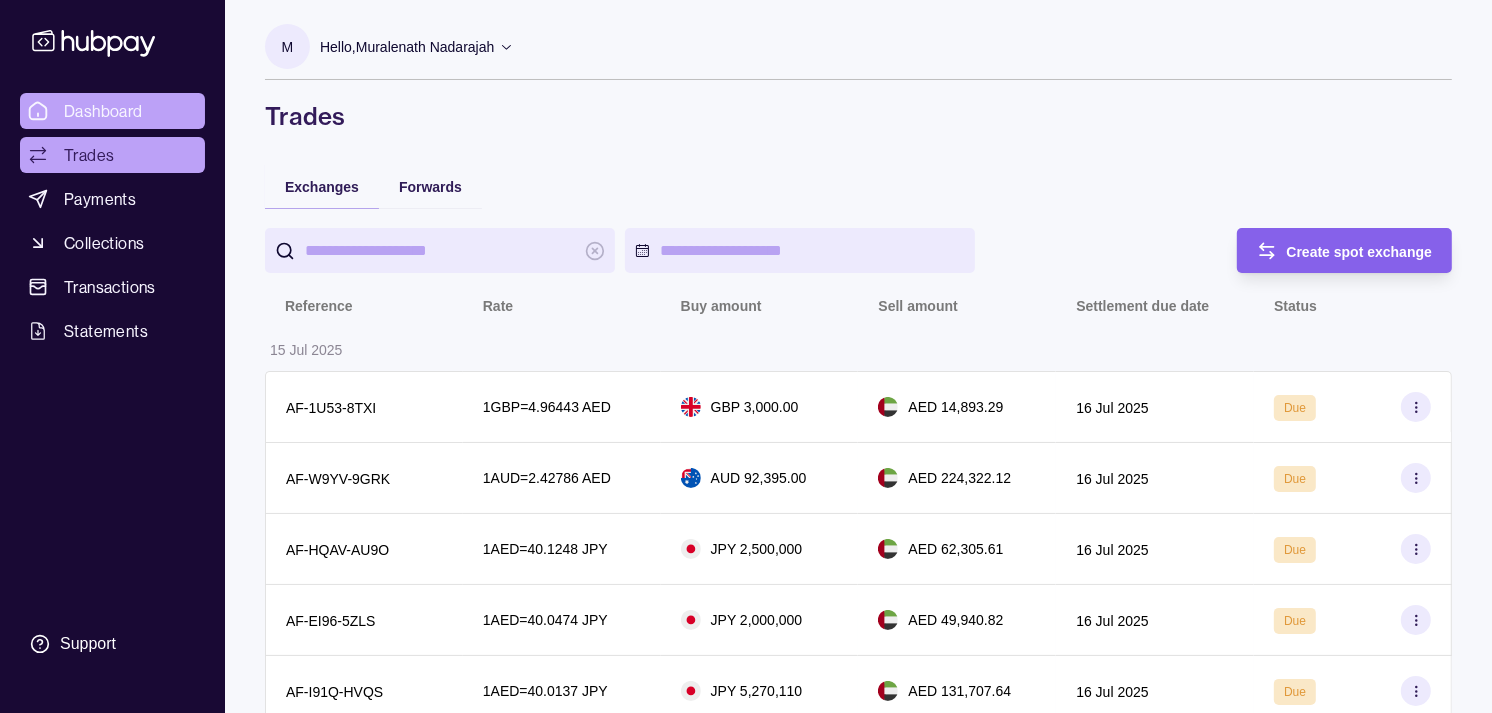 click on "Dashboard" at bounding box center [103, 111] 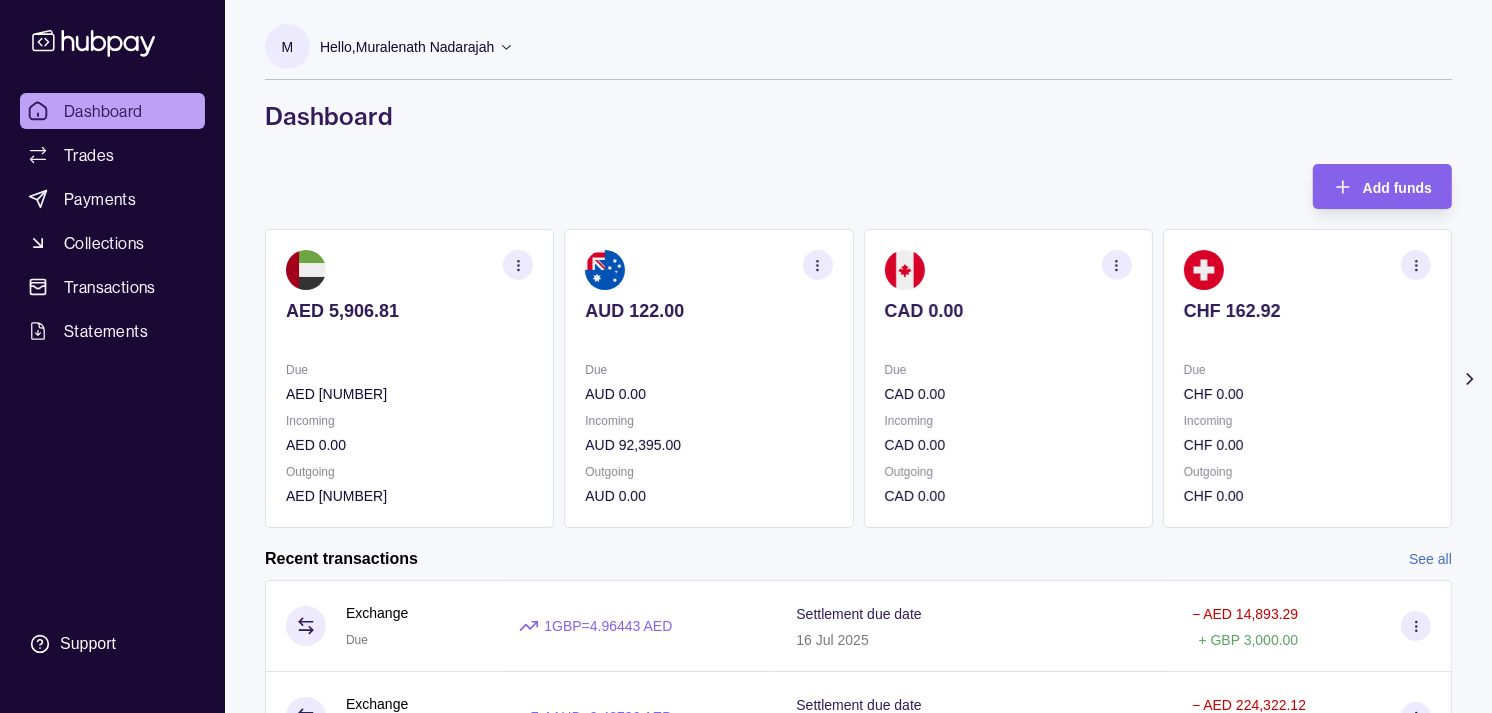 click on "CAD 0.00" at bounding box center [1008, 311] 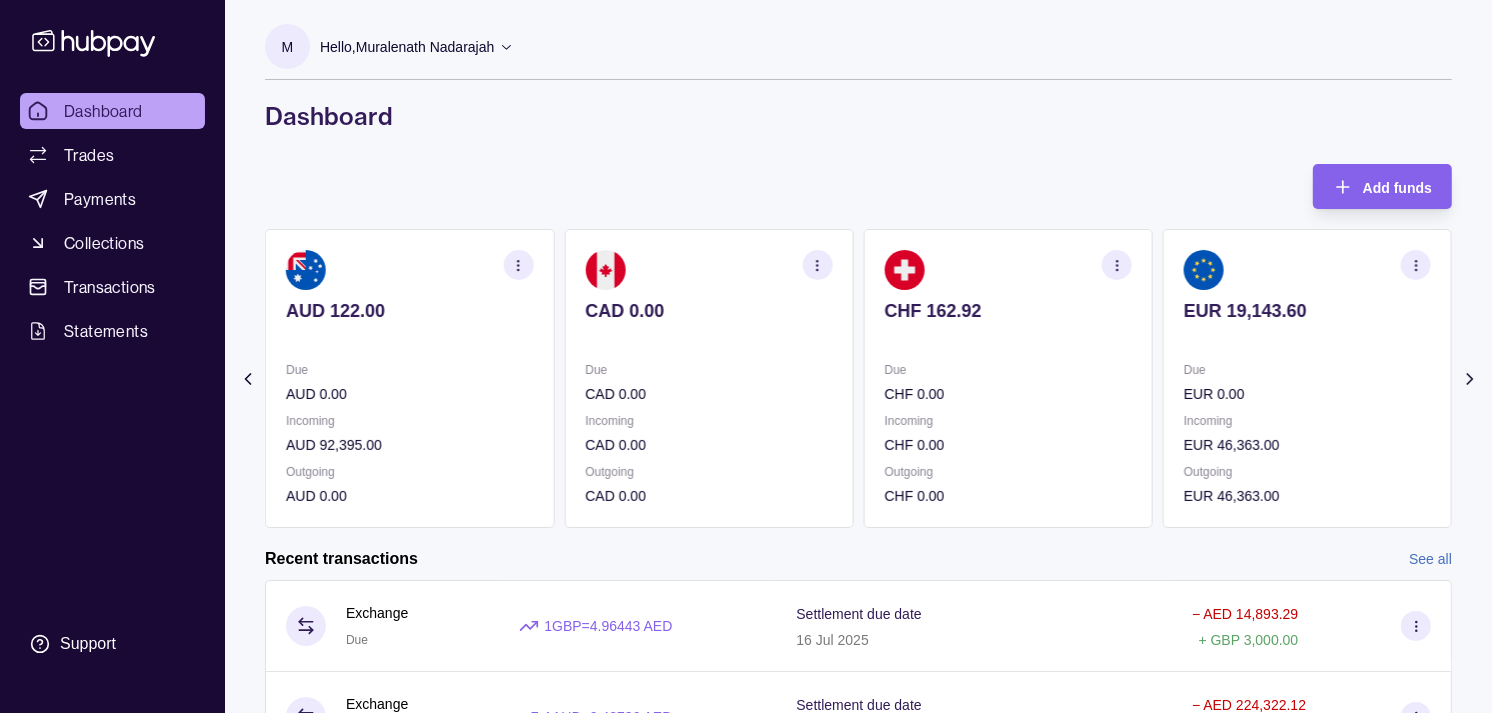 click on "CHF 162.92" at bounding box center (1008, 311) 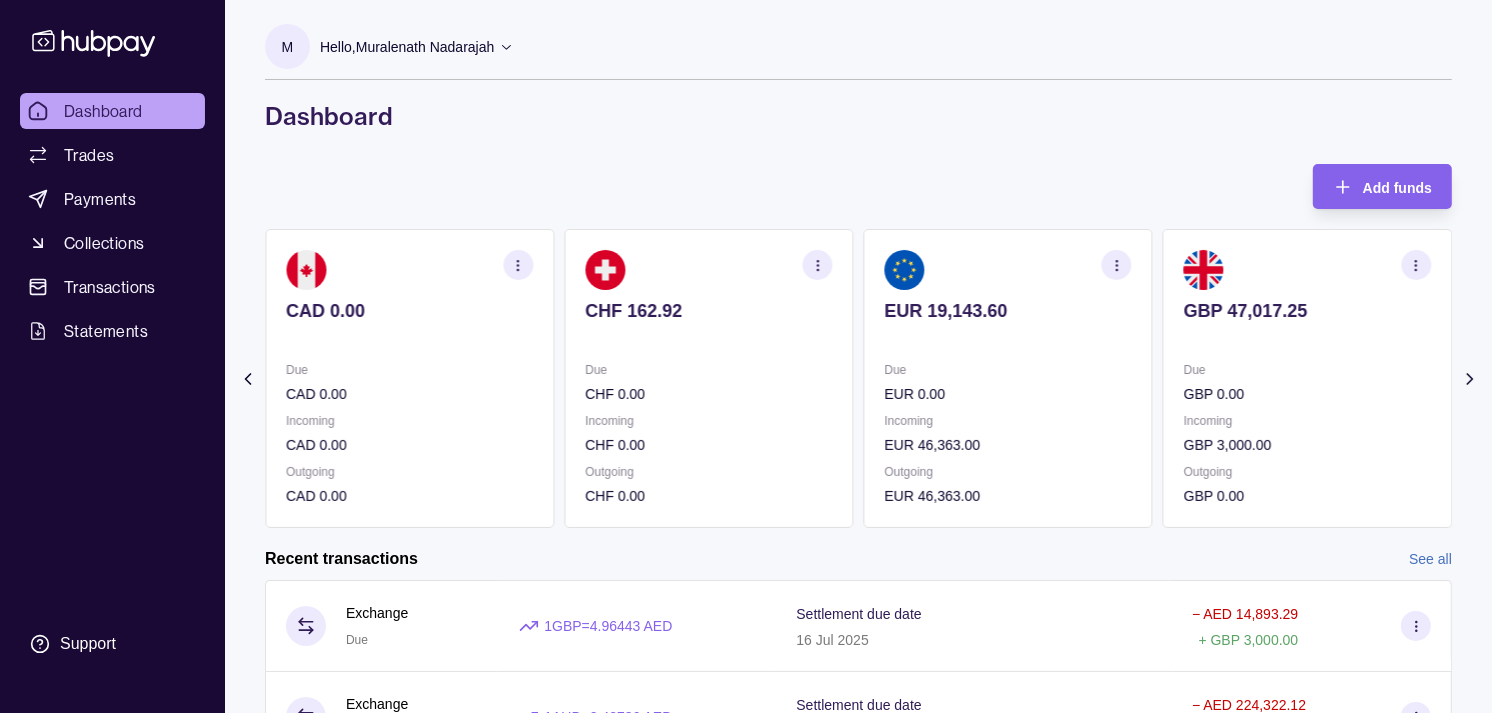 click on "EUR 19,143.60" at bounding box center [1008, 311] 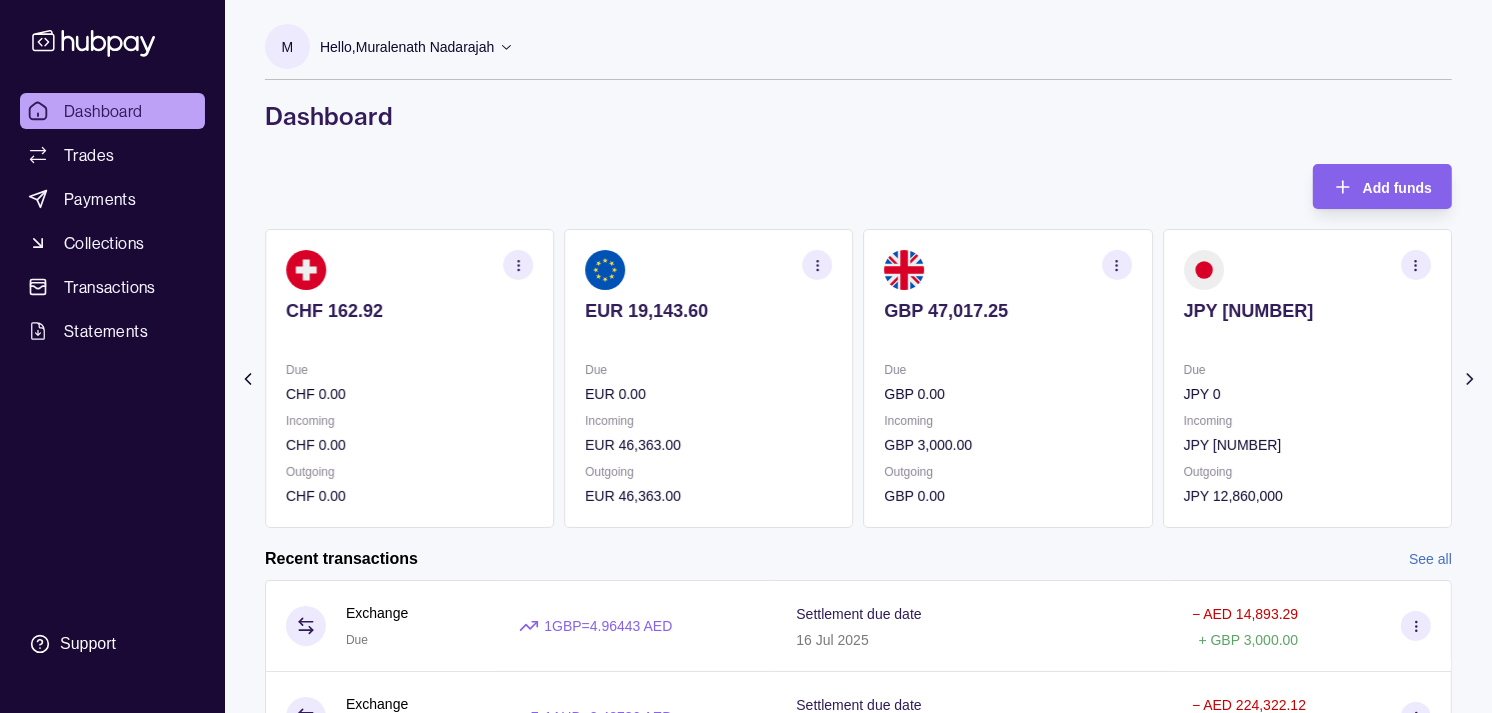 click on "GBP 47,017.25" at bounding box center [1008, 324] 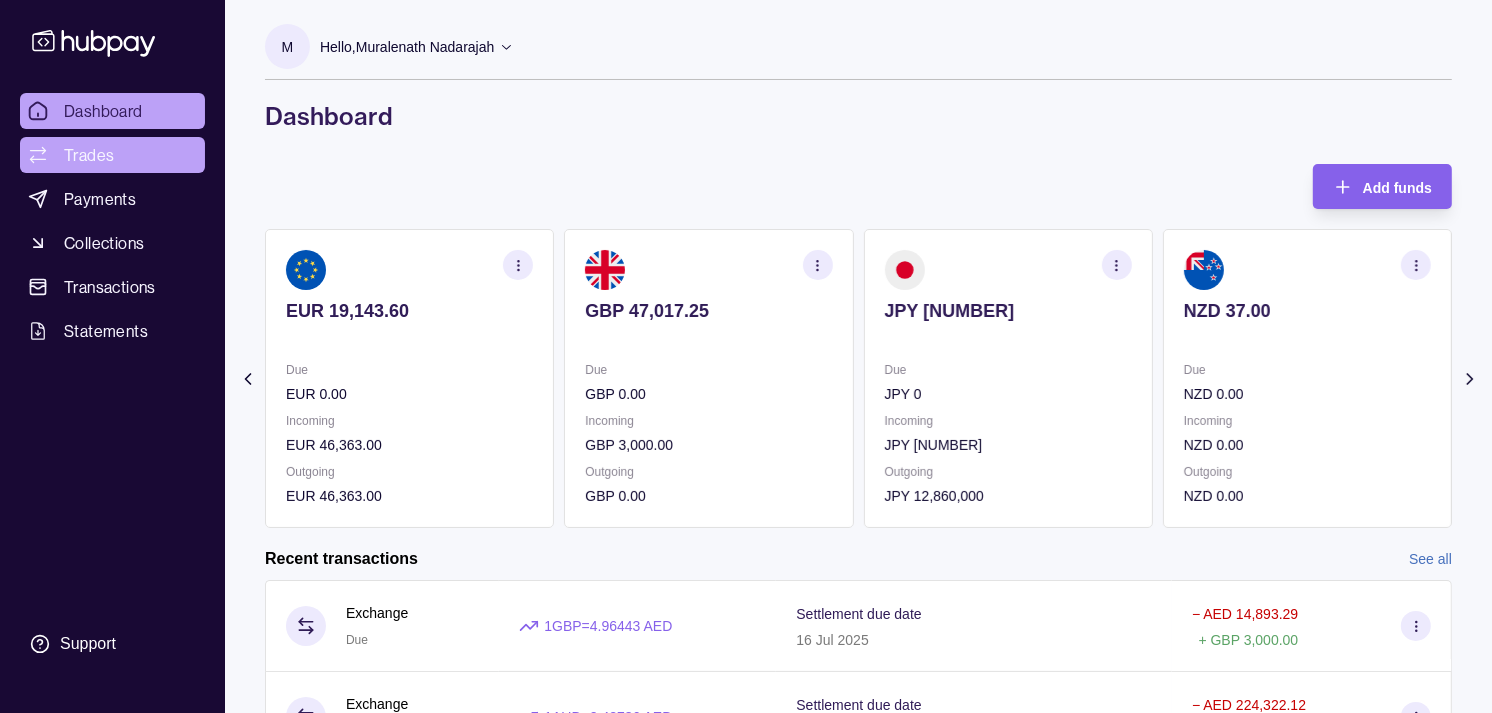 click on "Trades" at bounding box center (89, 155) 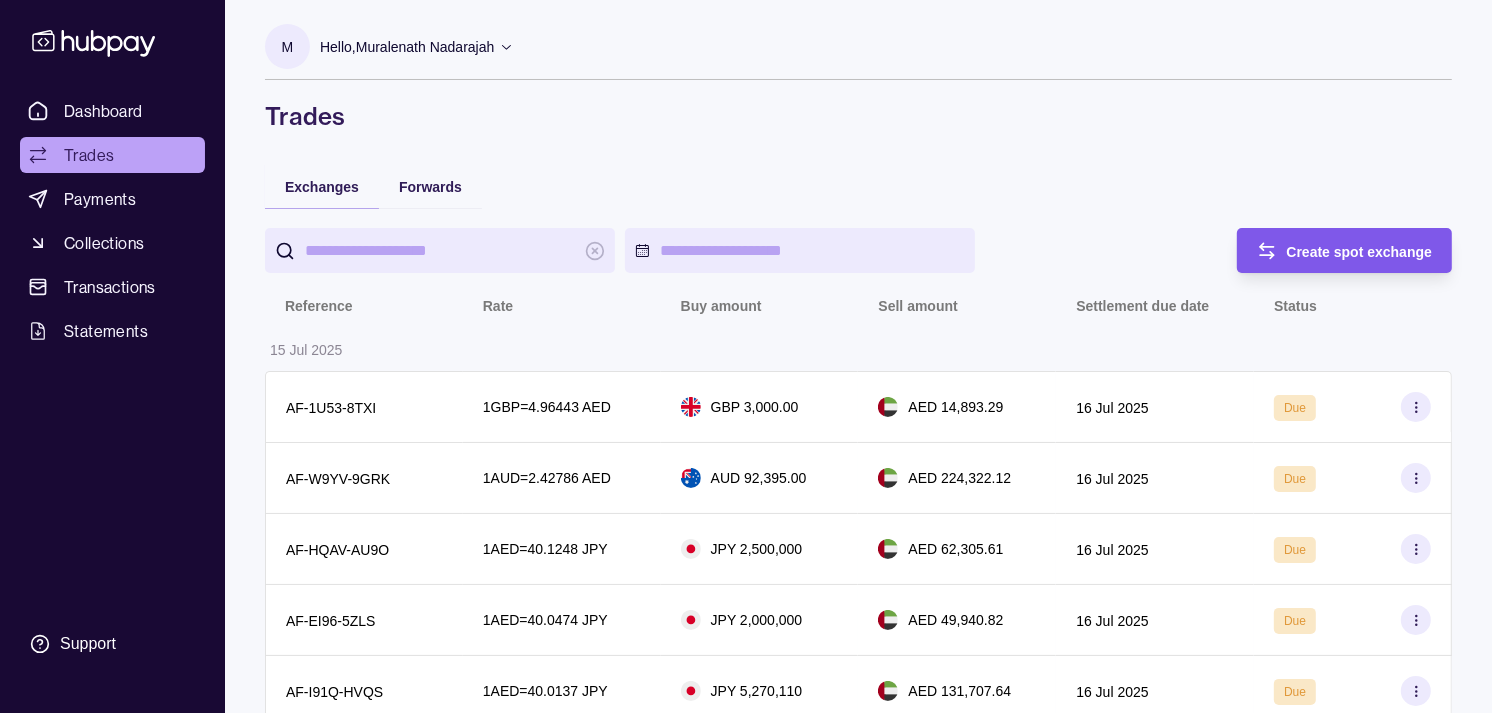 click on "Create spot exchange" at bounding box center (1360, 252) 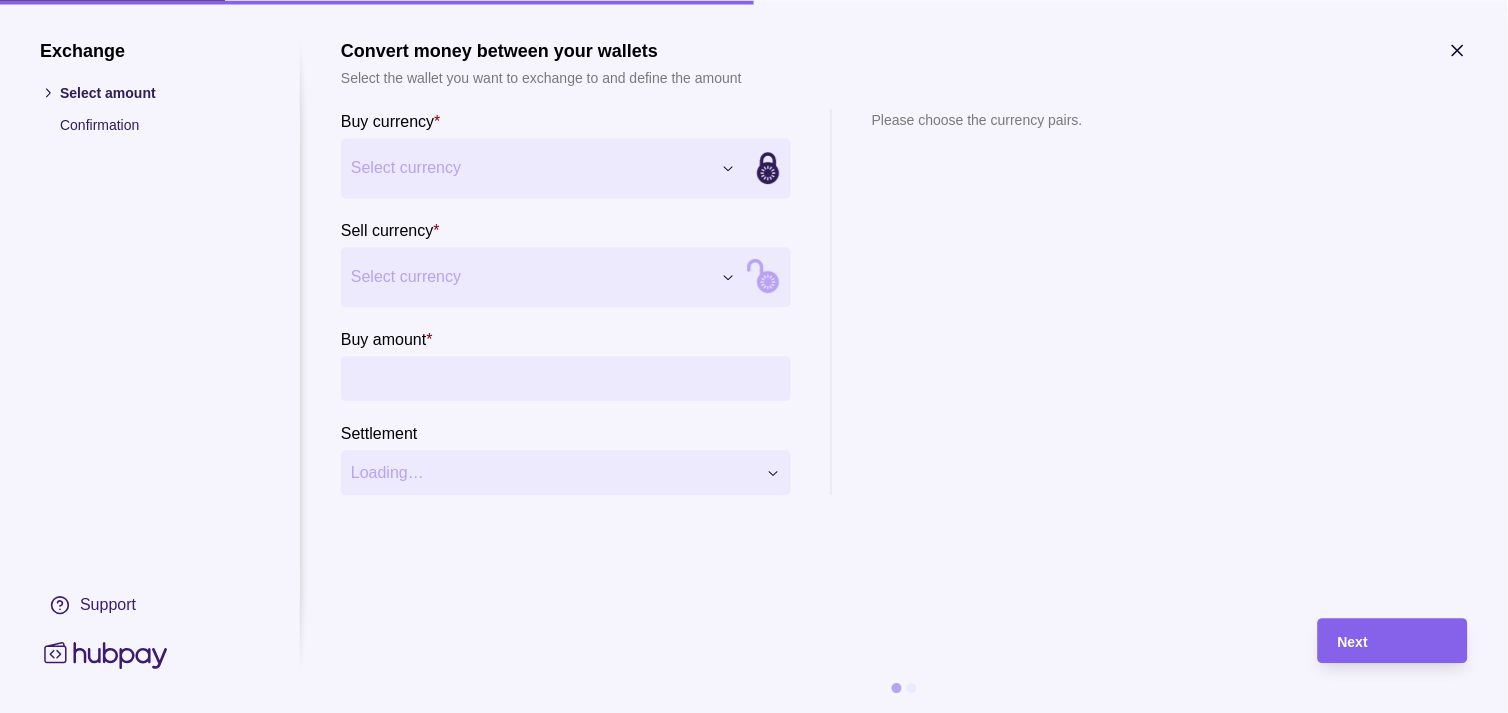 click on "Dashboard Trades Payments Collections Transactions Statements Support M Hello,  [NAME] Strides Trading LLC Account Terms and conditions Privacy policy Sign out Trades Exchanges Forwards Create spot exchange Reference Rate Buy amount Sell amount Settlement due date Status [DATE] AF-1U53-8TXI 1  GBP  =  [RATE]   AED GBP [AMOUNT] AED [AMOUNT] [DATE] Due AF-W9YV-9GRK 1  AUD  =  [RATE]   AED AUD [AMOUNT] AED [AMOUNT] [DATE] Due AF-HQAV-AU9O 1  AED  =  [RATE]   JPY JPY [AMOUNT] AED [AMOUNT] [DATE] Due AF-EI96-5ZLS 1  AED  =  [RATE]   JPY JPY [AMOUNT] AED [AMOUNT] [DATE] Due AF-I91Q-HVQS 1  AED  =  [RATE]   JPY JPY [AMOUNT] AED [AMOUNT] [DATE] Due [DATE] AF-BGQU-9PDH 1  AED  =  [RATE]   JPY JPY [AMOUNT] AED [AMOUNT] [DATE] Processing AF-FRKH-VMXC 1  AED  =  [RATE]   JPY JPY [AMOUNT] AED [AMOUNT] [DATE] Success AF-HLXK-Q84B 1  EUR  =  [RATE]   AED EUR [AMOUNT] AED [AMOUNT] [DATE] Processing AF-YXPH-2HA9 1  GBP  =  [RATE]   AED" at bounding box center [754, 996] 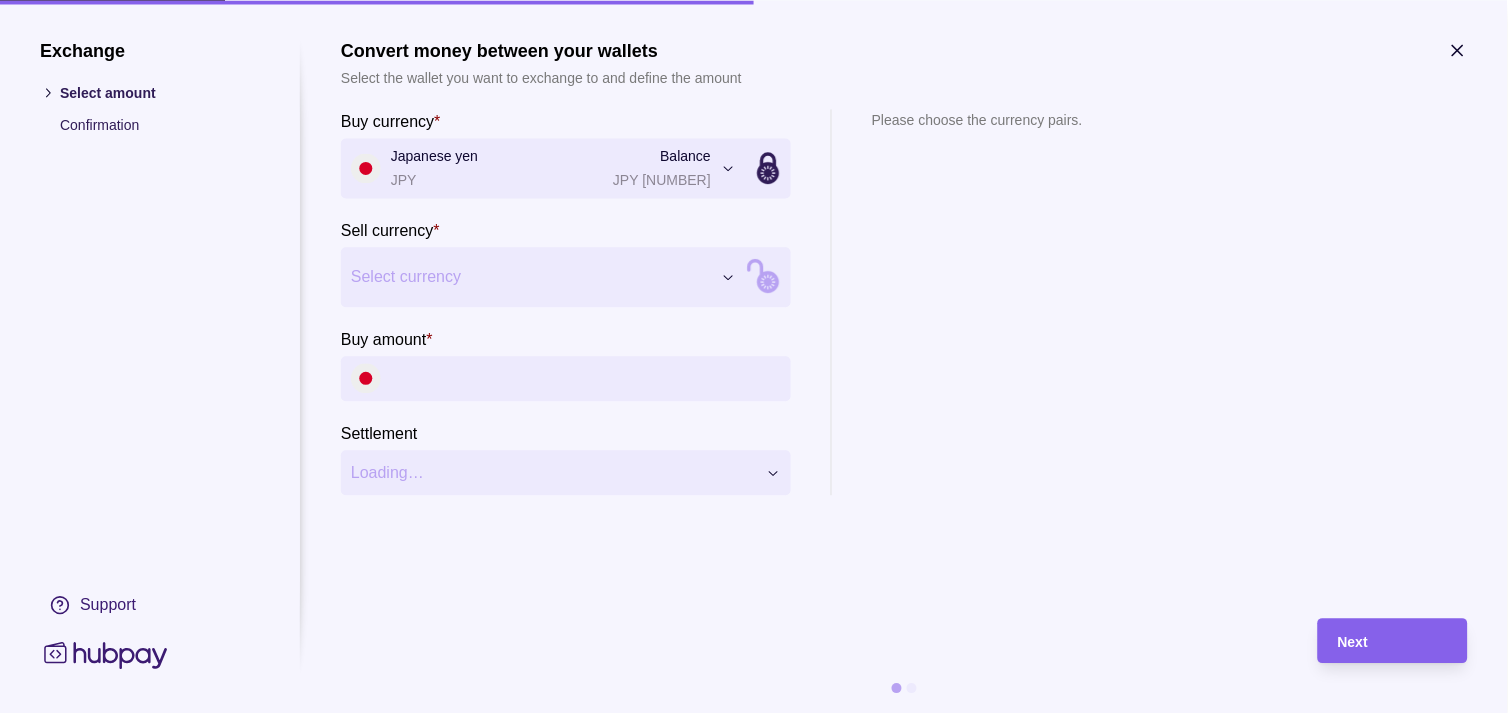 click on "Dashboard Trades Payments Collections Transactions Statements Support M Hello,  [NAME] Strides Trading LLC Account Terms and conditions Privacy policy Sign out Trades Exchanges Forwards Create spot exchange Reference Rate Buy amount Sell amount Settlement due date Status [DATE] AF-1U53-8TXI 1  GBP  =  [RATE]   AED GBP [AMOUNT] AED [AMOUNT] [DATE] Due AF-W9YV-9GRK 1  AUD  =  [RATE]   AED AUD [AMOUNT] AED [AMOUNT] [DATE] Due AF-HQAV-AU9O 1  AED  =  [RATE]   JPY JPY [AMOUNT] AED [AMOUNT] [DATE] Due AF-EI96-5ZLS 1  AED  =  [RATE]   JPY JPY [AMOUNT] AED [AMOUNT] [DATE] Due AF-I91Q-HVQS 1  AED  =  [RATE]   JPY JPY [AMOUNT] AED [AMOUNT] [DATE] Due [DATE] AF-BGQU-9PDH 1  AED  =  [RATE]   JPY JPY [AMOUNT] AED [AMOUNT] [DATE] Processing AF-FRKH-VMXC 1  AED  =  [RATE]   JPY JPY [AMOUNT] AED [AMOUNT] [DATE] Success AF-HLXK-Q84B 1  EUR  =  [RATE]   AED EUR [AMOUNT] AED [AMOUNT] [DATE] Processing AF-YXPH-2HA9 1  GBP  =  [RATE]   AED" at bounding box center [754, 996] 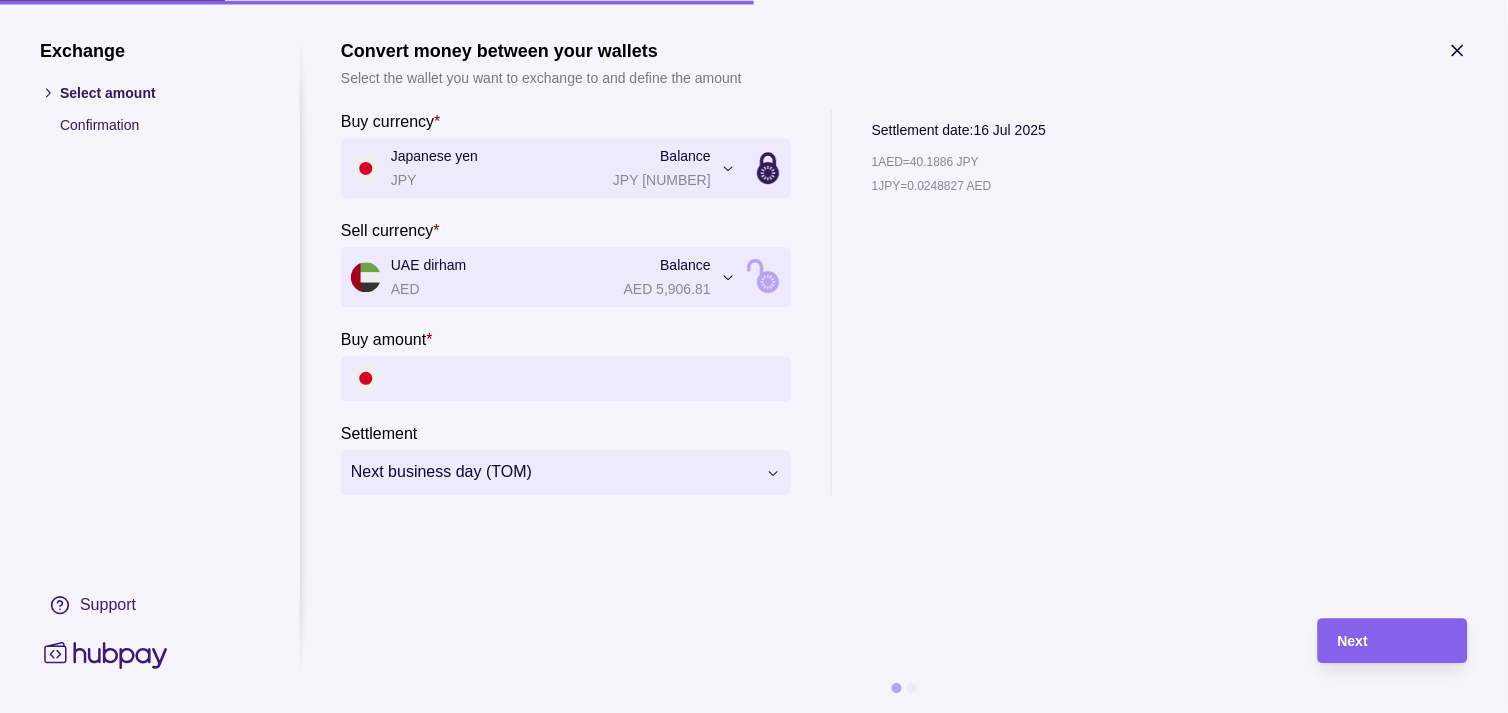 click 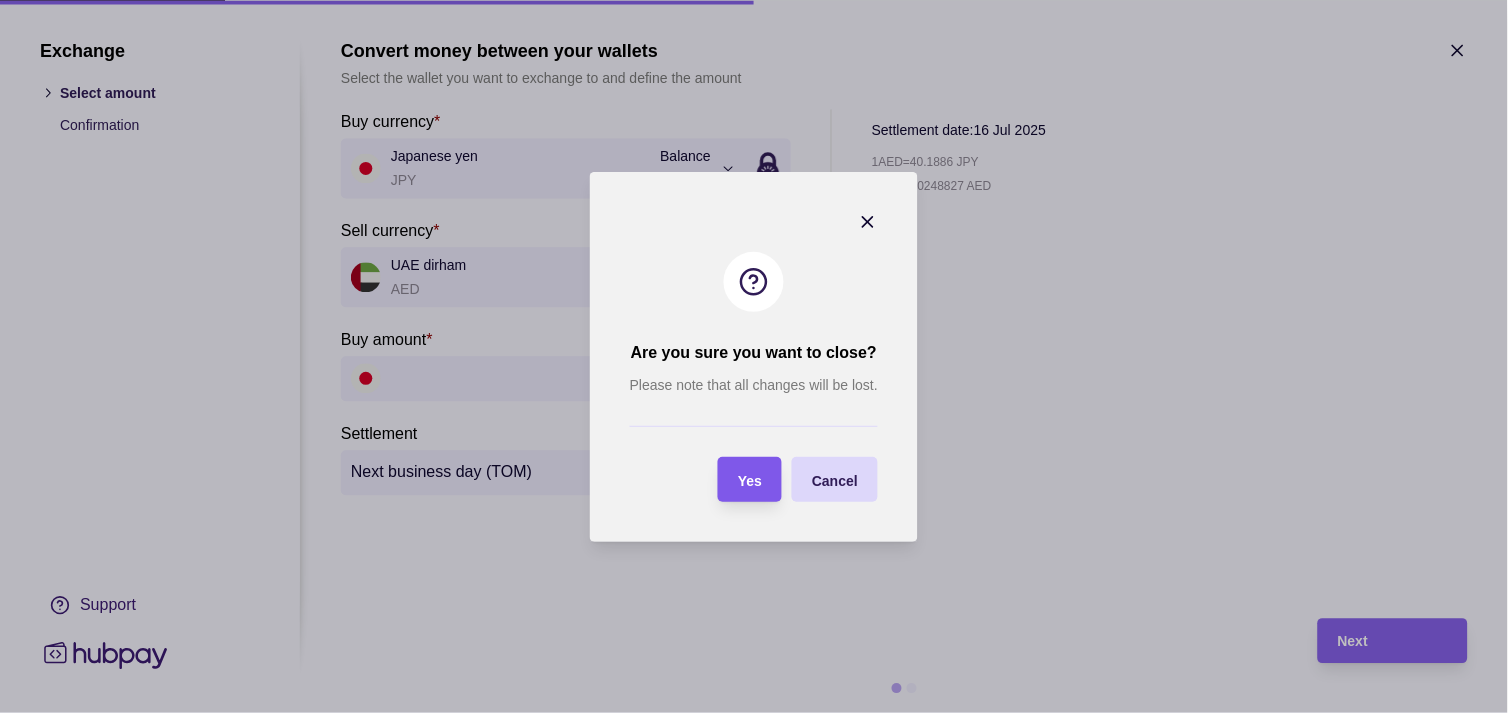click on "Yes" at bounding box center (750, 479) 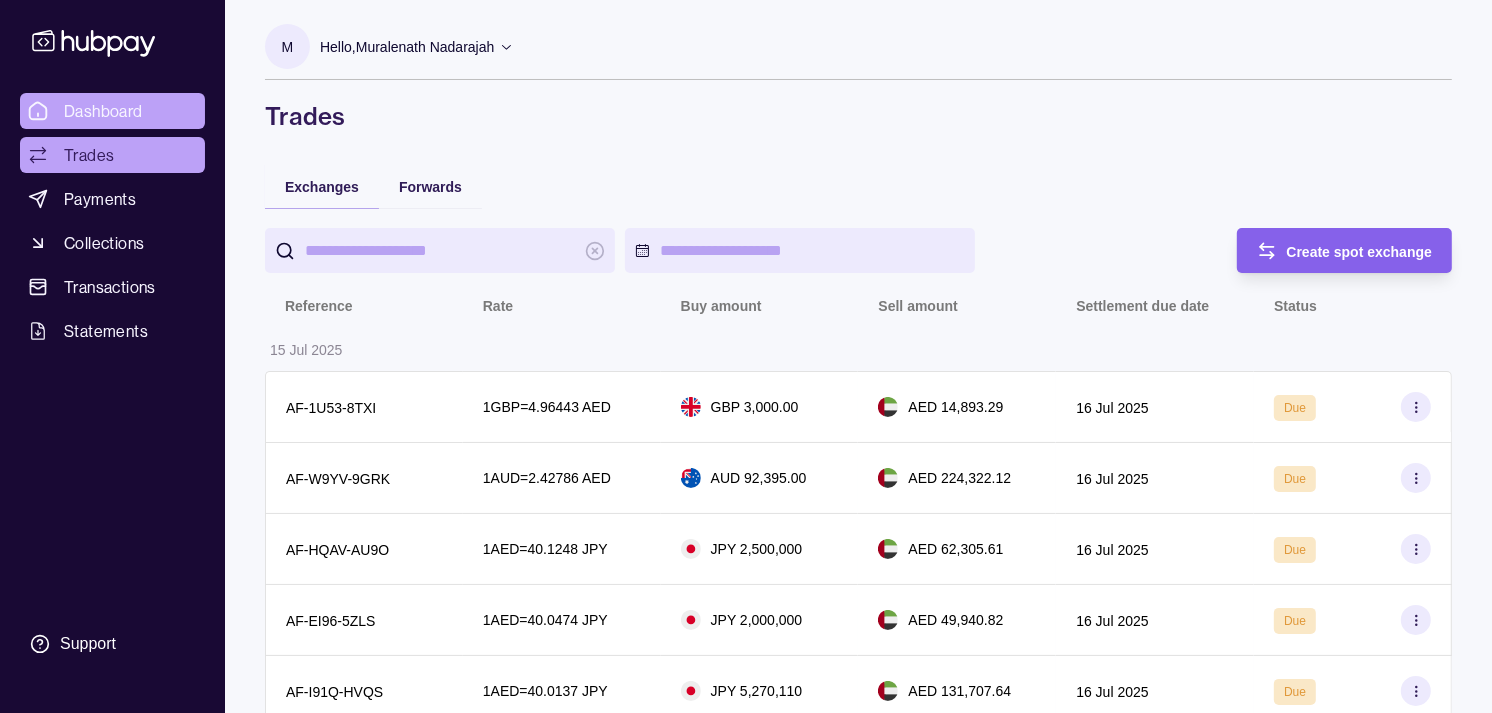 click on "Dashboard" at bounding box center [103, 111] 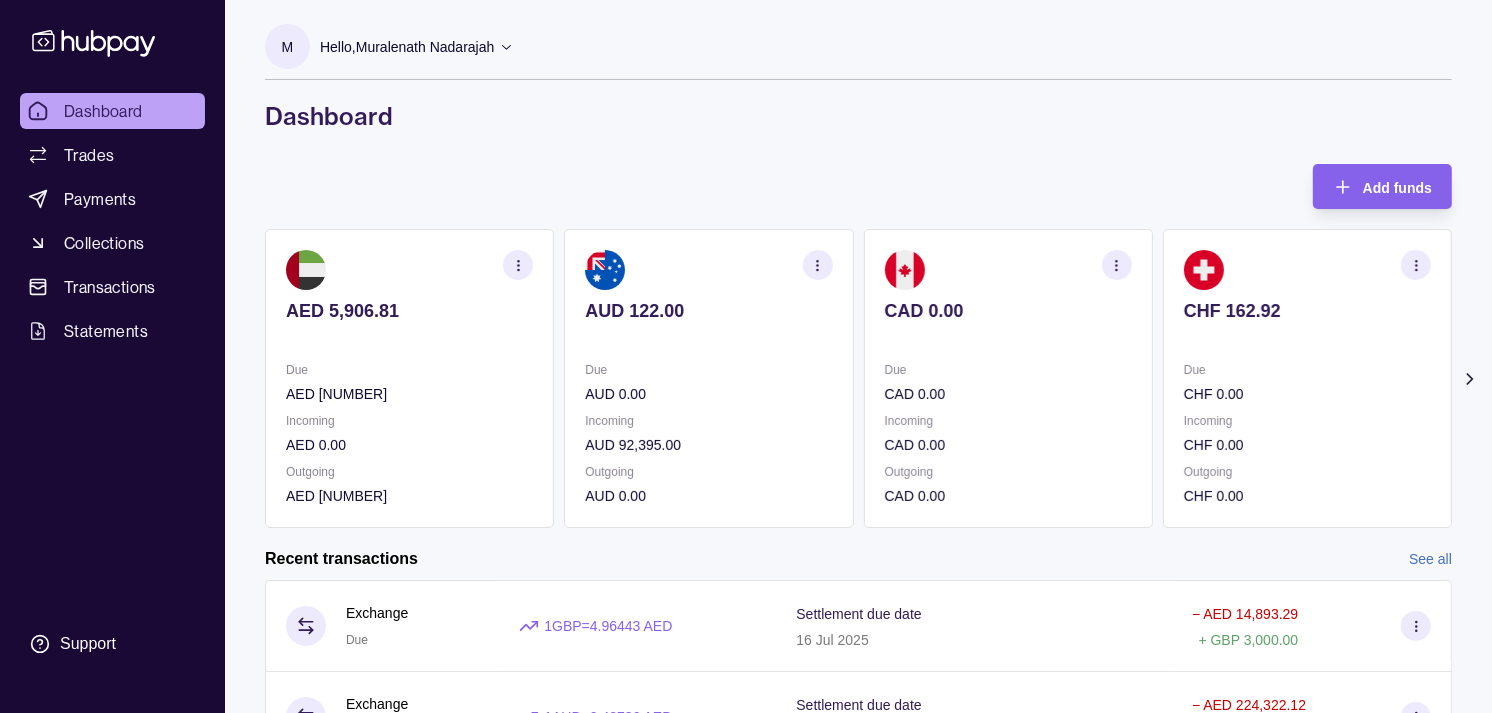 click on "CHF 162.92" at bounding box center [1307, 324] 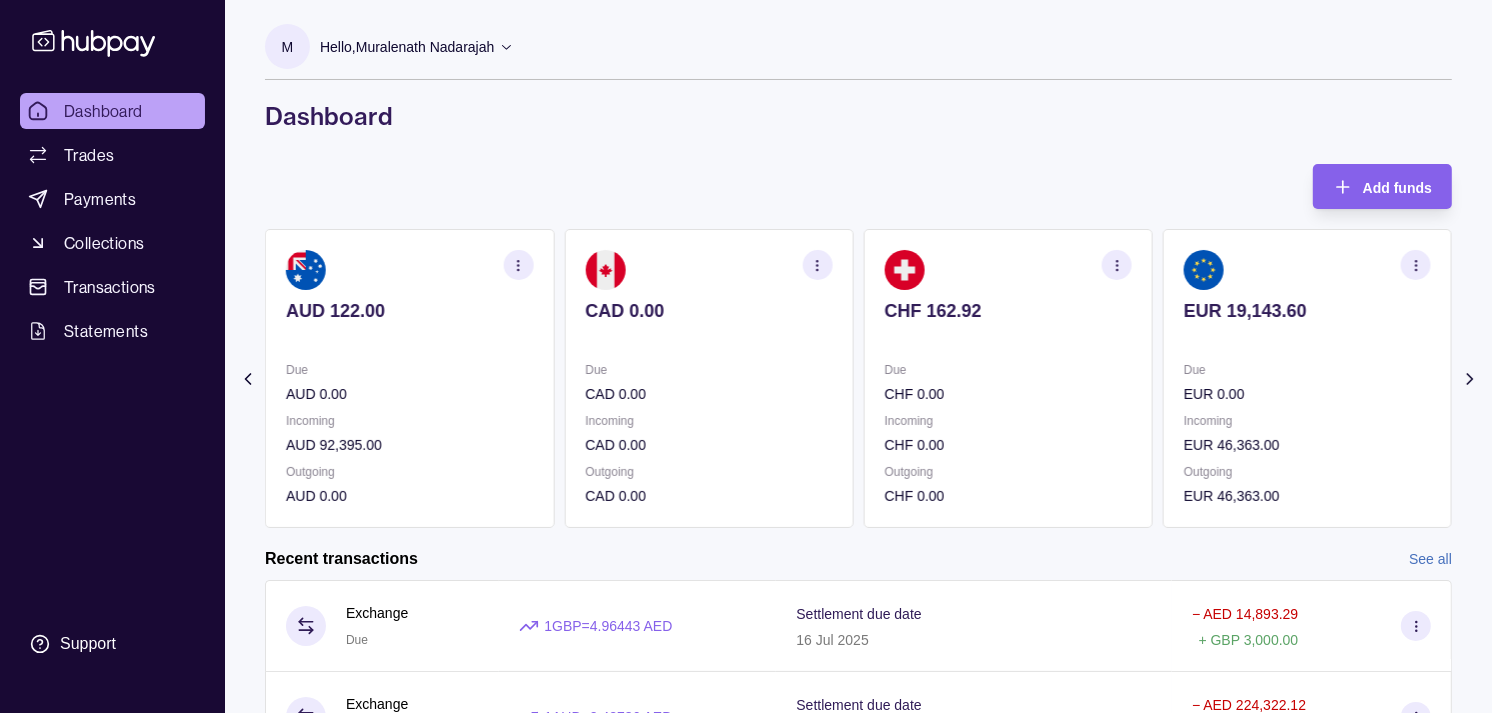 click on "EUR 19,143.60" at bounding box center [1307, 324] 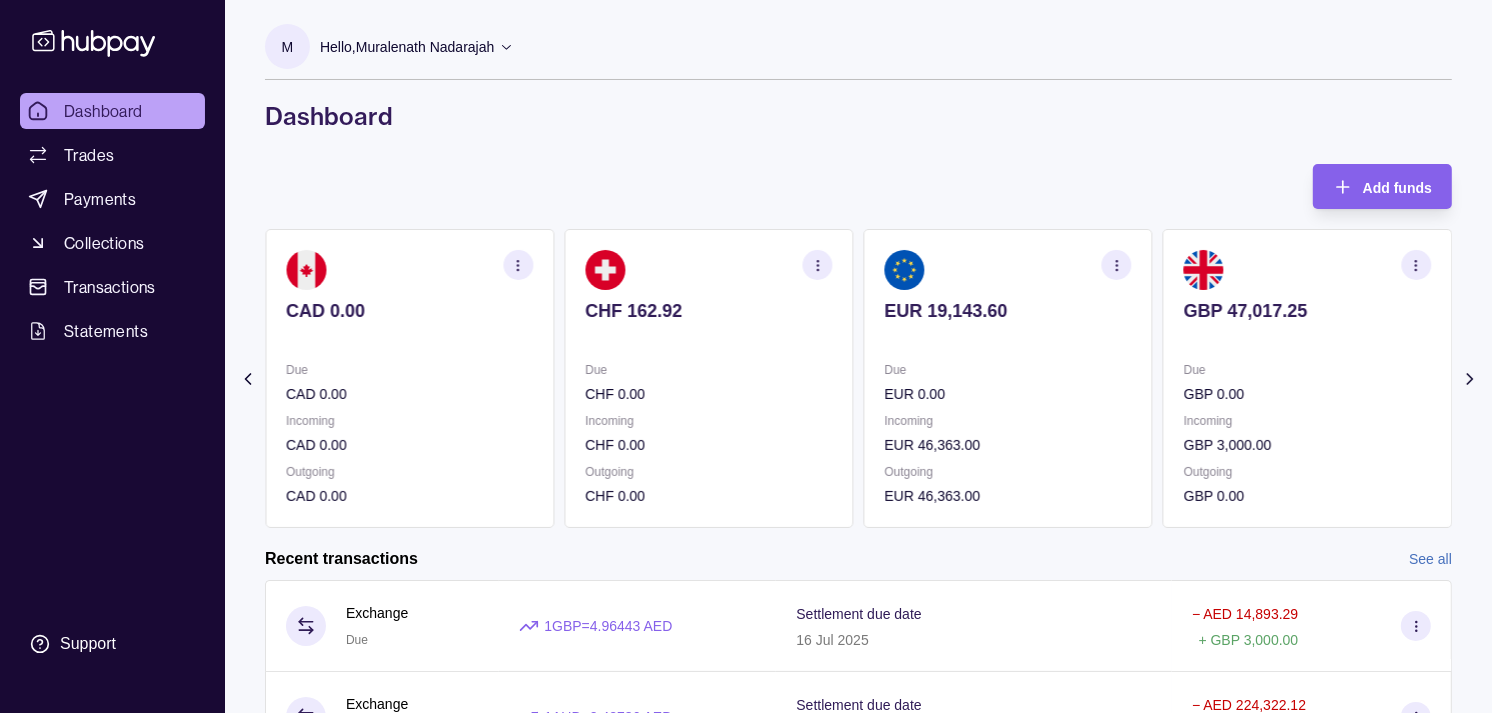 click on "GBP 47,017.25" at bounding box center (1307, 324) 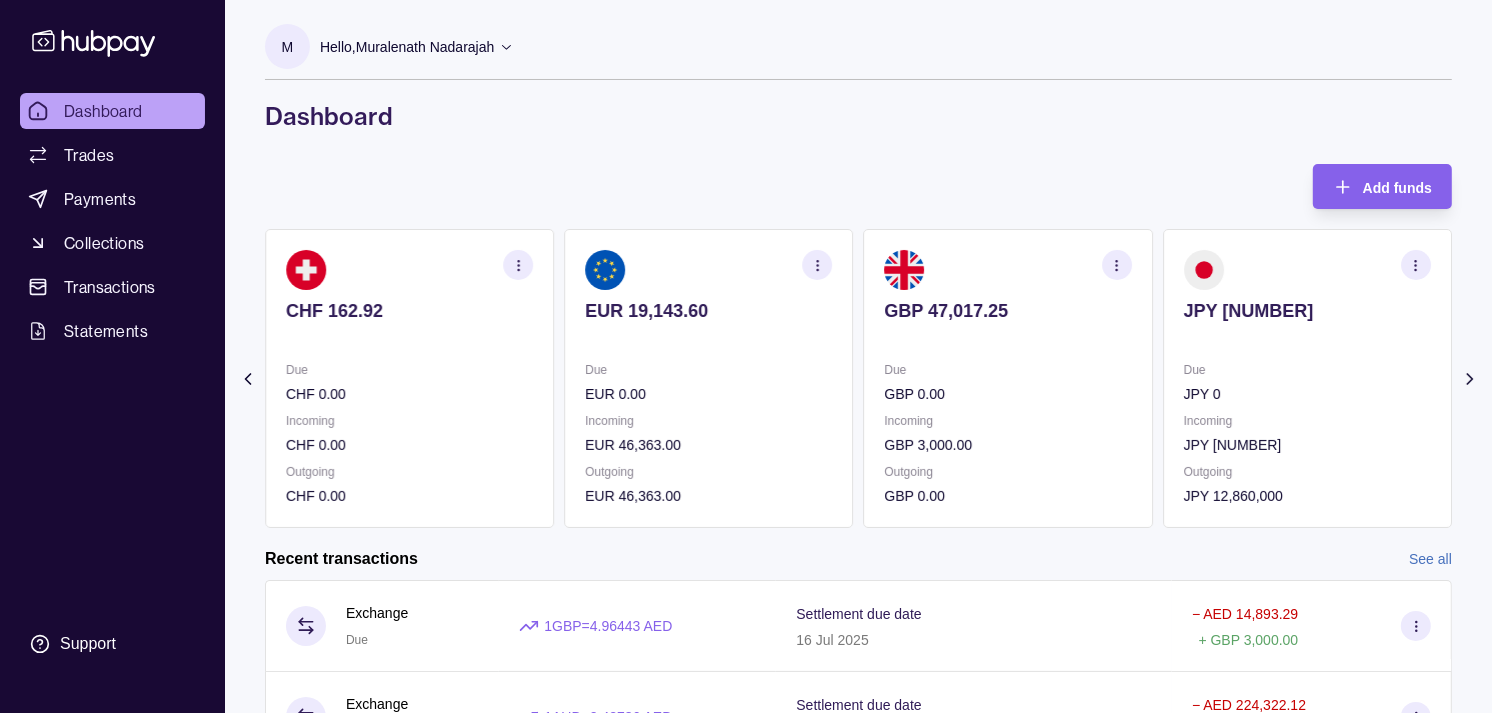 click 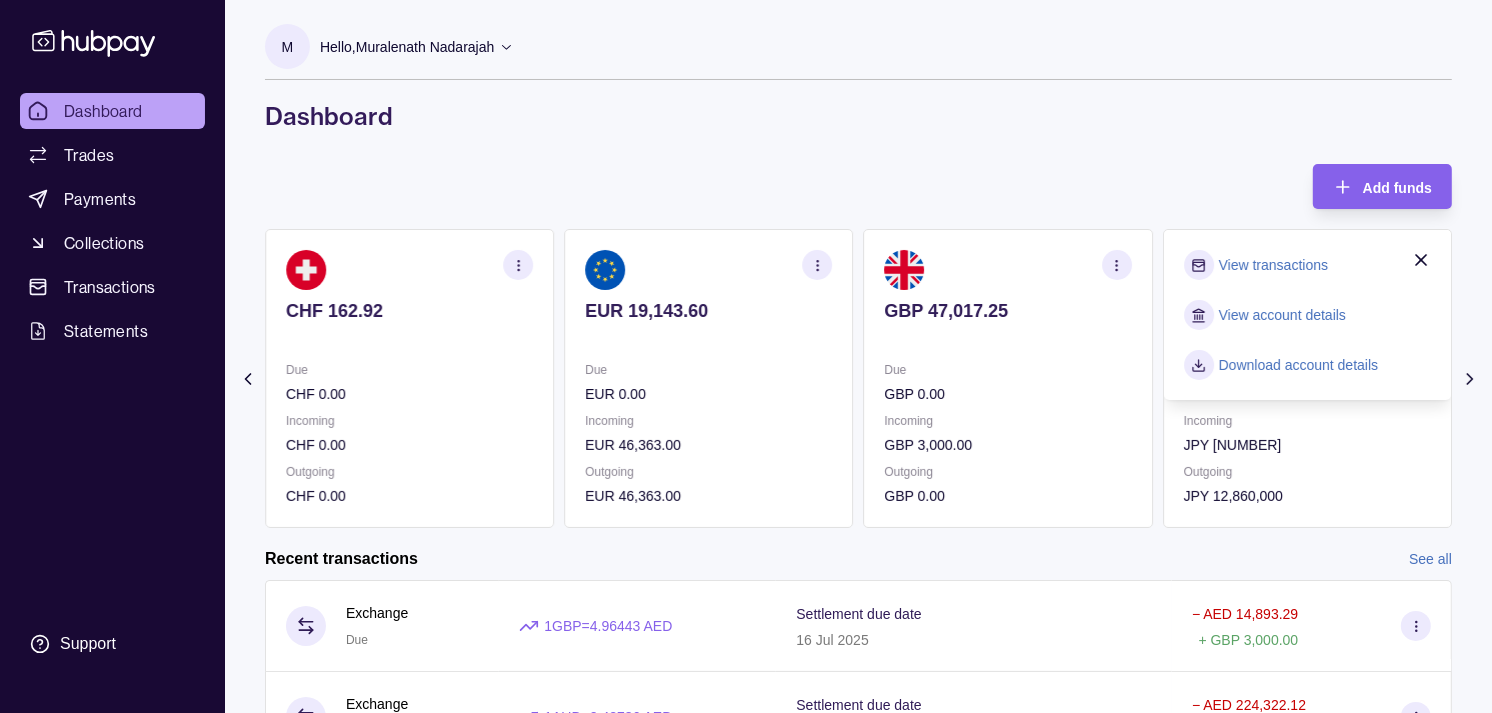 click on "View transactions" at bounding box center [1273, 265] 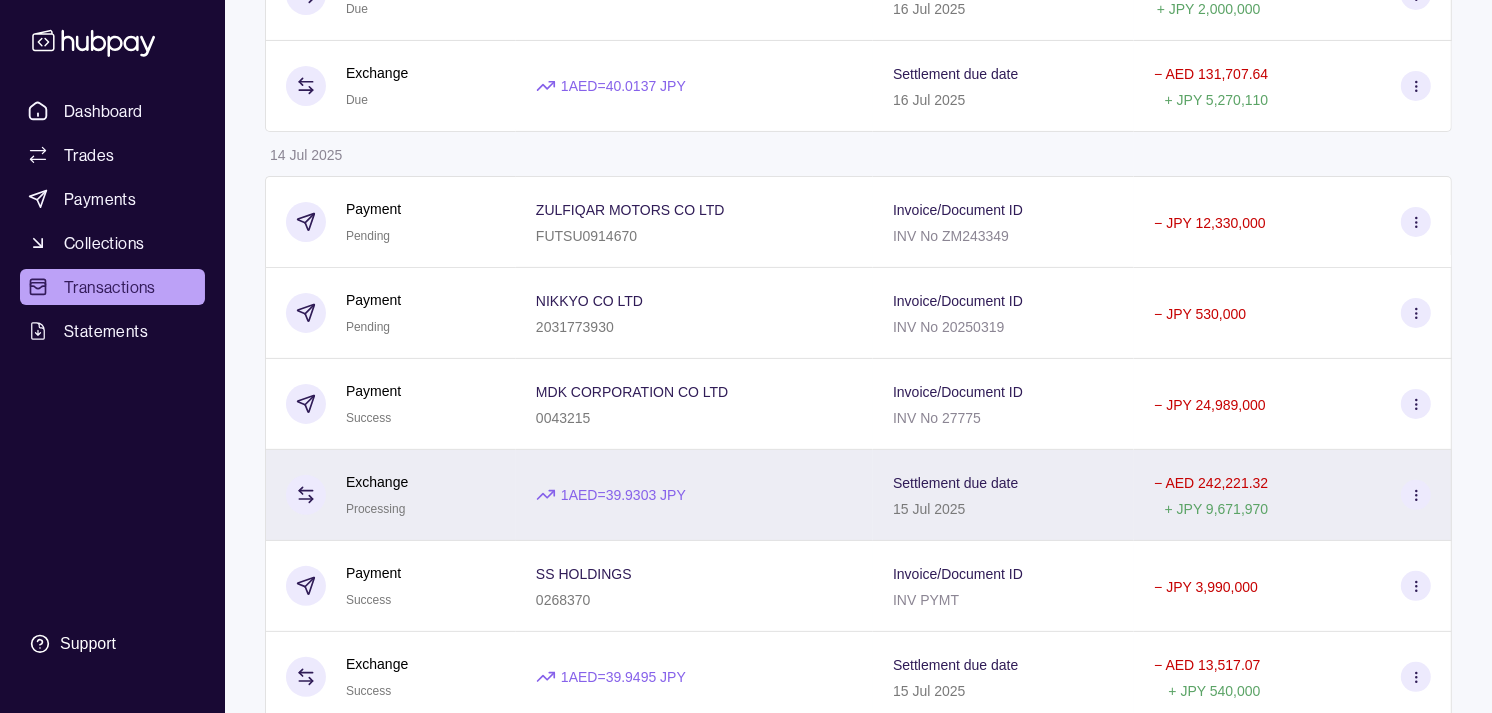 scroll, scrollTop: 444, scrollLeft: 0, axis: vertical 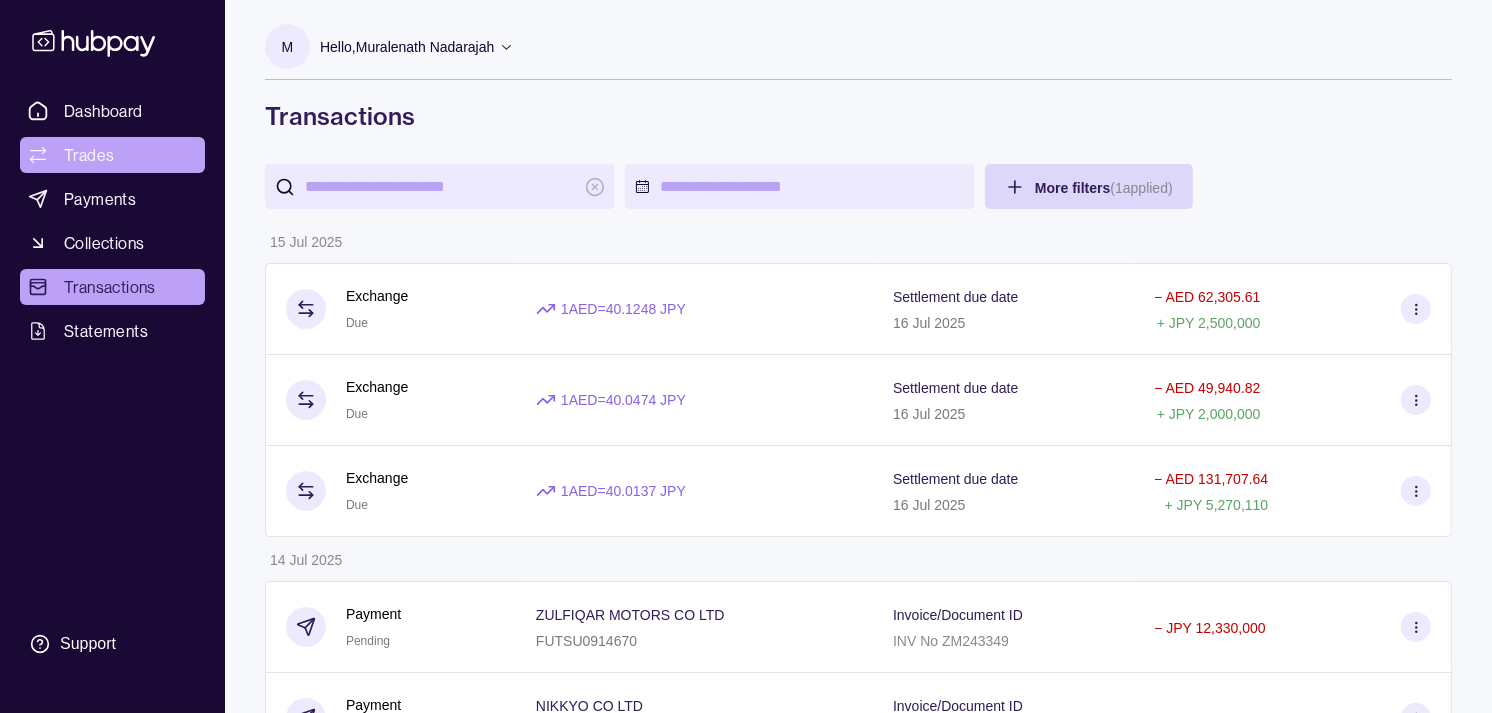 drag, startPoint x: 0, startPoint y: 0, endPoint x: 143, endPoint y: 148, distance: 205.79845 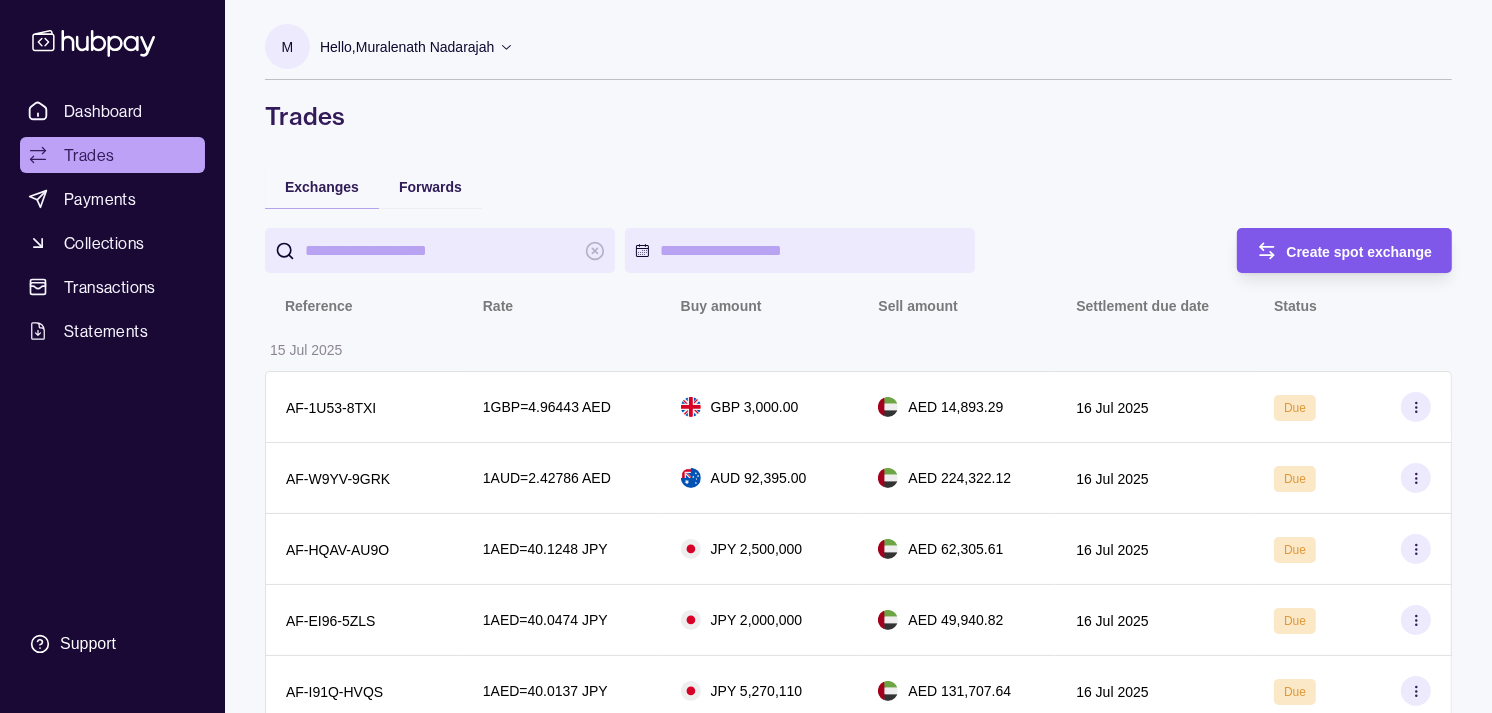 click on "Create spot exchange" at bounding box center [1360, 251] 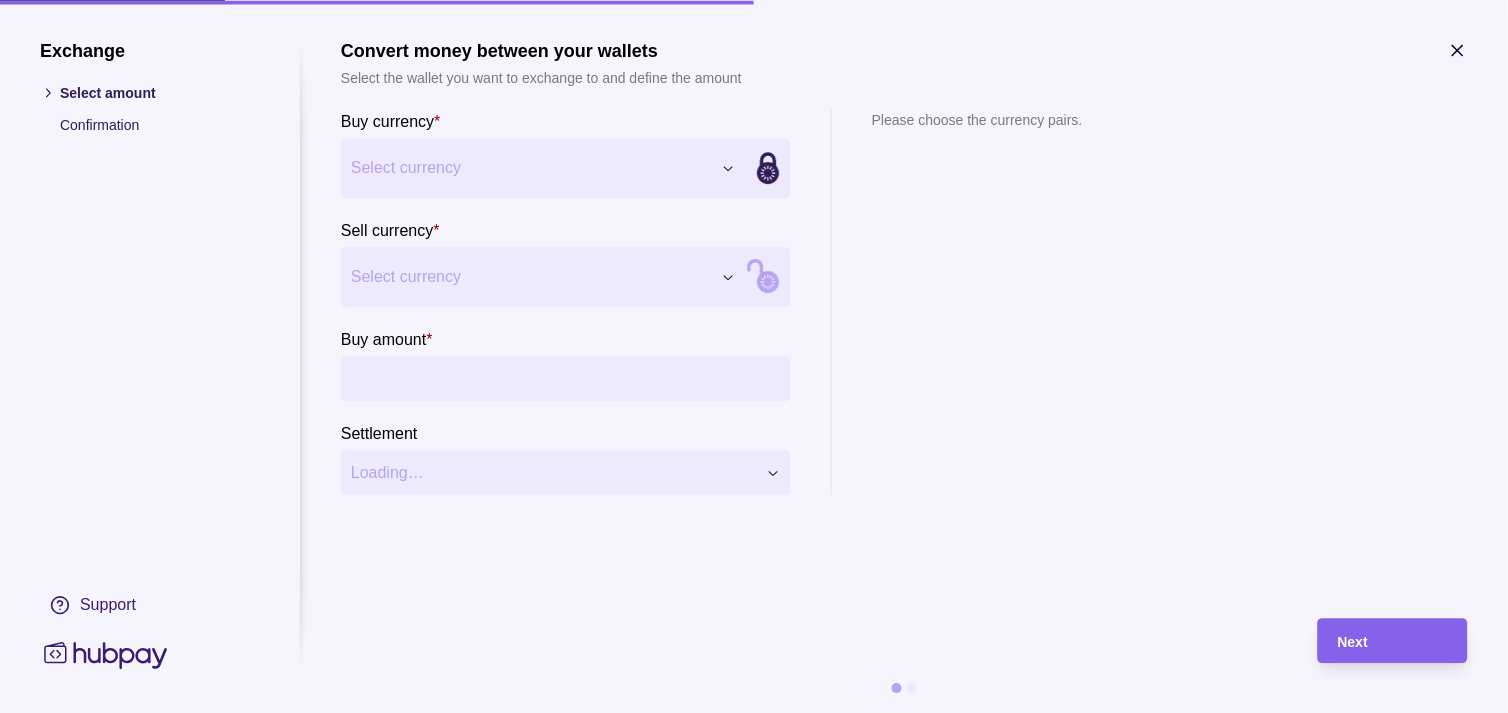 click on "Dashboard Trades Payments Collections Transactions Statements Support M Hello,  [NAME] Strides Trading LLC Account Terms and conditions Privacy policy Sign out Trades Exchanges Forwards Create spot exchange Reference Rate Buy amount Sell amount Settlement due date Status [DATE] AF-1U53-8TXI 1  GBP  =  [RATE]   AED GBP [AMOUNT] AED [AMOUNT] [DATE] Due AF-W9YV-9GRK 1  AUD  =  [RATE]   AED AUD [AMOUNT] AED [AMOUNT] [DATE] Due AF-HQAV-AU9O 1  AED  =  [RATE]   JPY JPY [AMOUNT] AED [AMOUNT] [DATE] Due AF-EI96-5ZLS 1  AED  =  [RATE]   JPY JPY [AMOUNT] AED [AMOUNT] [DATE] Due AF-I91Q-HVQS 1  AED  =  [RATE]   JPY JPY [AMOUNT] AED [AMOUNT] [DATE] Due [DATE] AF-BGQU-9PDH 1  AED  =  [RATE]   JPY JPY [AMOUNT] AED [AMOUNT] [DATE] Processing AF-FRKH-VMXC 1  AED  =  [RATE]   JPY JPY [AMOUNT] AED [AMOUNT] [DATE] Success AF-HLXK-Q84B 1  EUR  =  [RATE]   AED EUR [AMOUNT] AED [AMOUNT] [DATE] Processing AF-YXPH-2HA9 1  GBP  =  [RATE]   AED" at bounding box center (754, 996) 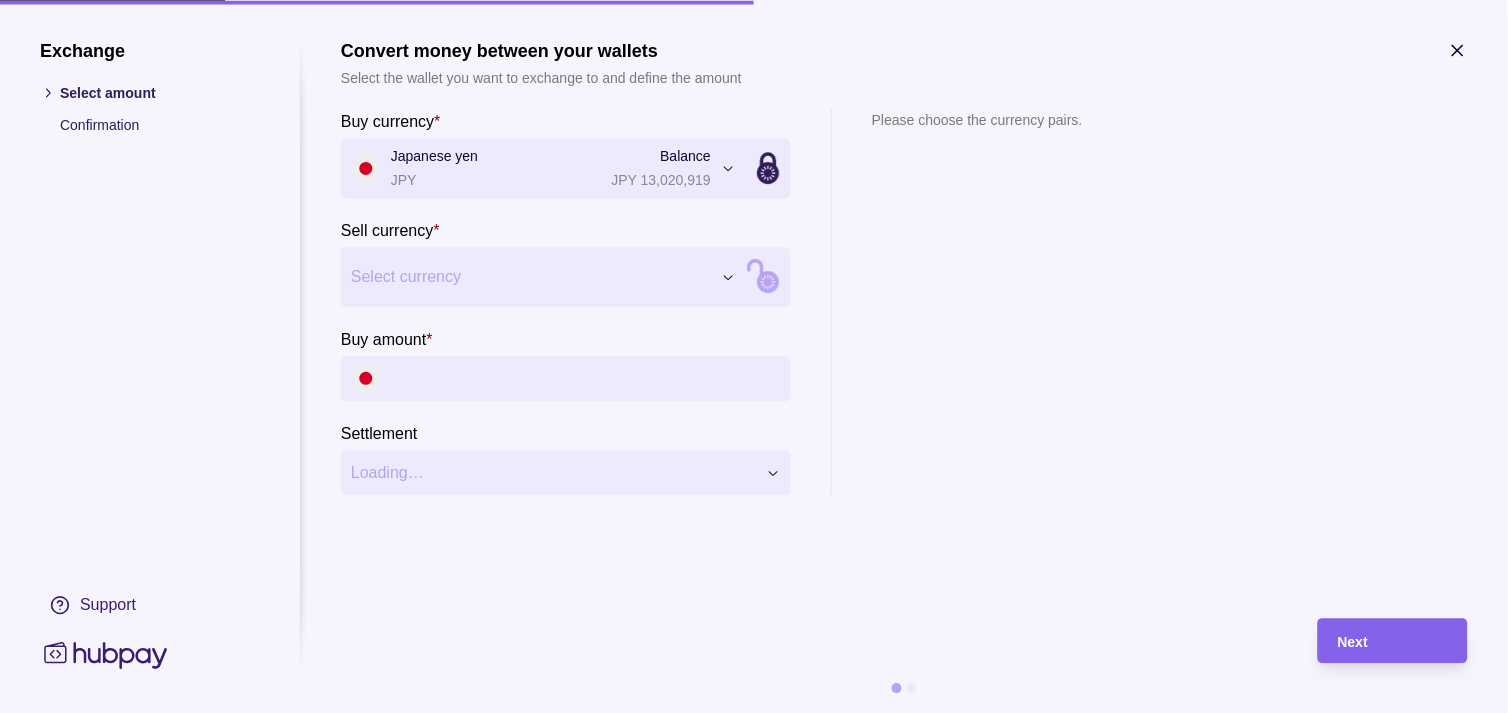 click on "Dashboard Trades Payments Collections Transactions Statements Support M Hello,  [NAME] Strides Trading LLC Account Terms and conditions Privacy policy Sign out Trades Exchanges Forwards Create spot exchange Reference Rate Buy amount Sell amount Settlement due date Status [DATE] AF-1U53-8TXI 1  GBP  =  [RATE]   AED GBP [AMOUNT] AED [AMOUNT] [DATE] Due AF-W9YV-9GRK 1  AUD  =  [RATE]   AED AUD [AMOUNT] AED [AMOUNT] [DATE] Due AF-HQAV-AU9O 1  AED  =  [RATE]   JPY JPY [AMOUNT] AED [AMOUNT] [DATE] Due AF-EI96-5ZLS 1  AED  =  [RATE]   JPY JPY [AMOUNT] AED [AMOUNT] [DATE] Due AF-I91Q-HVQS 1  AED  =  [RATE]   JPY JPY [AMOUNT] AED [AMOUNT] [DATE] Due [DATE] AF-BGQU-9PDH 1  AED  =  [RATE]   JPY JPY [AMOUNT] AED [AMOUNT] [DATE] Processing AF-FRKH-VMXC 1  AED  =  [RATE]   JPY JPY [AMOUNT] AED [AMOUNT] [DATE] Success AF-HLXK-Q84B 1  EUR  =  [RATE]   AED EUR [AMOUNT] AED [AMOUNT] [DATE] Processing AF-YXPH-2HA9 1  GBP  =  [RATE]   AED" at bounding box center (754, 996) 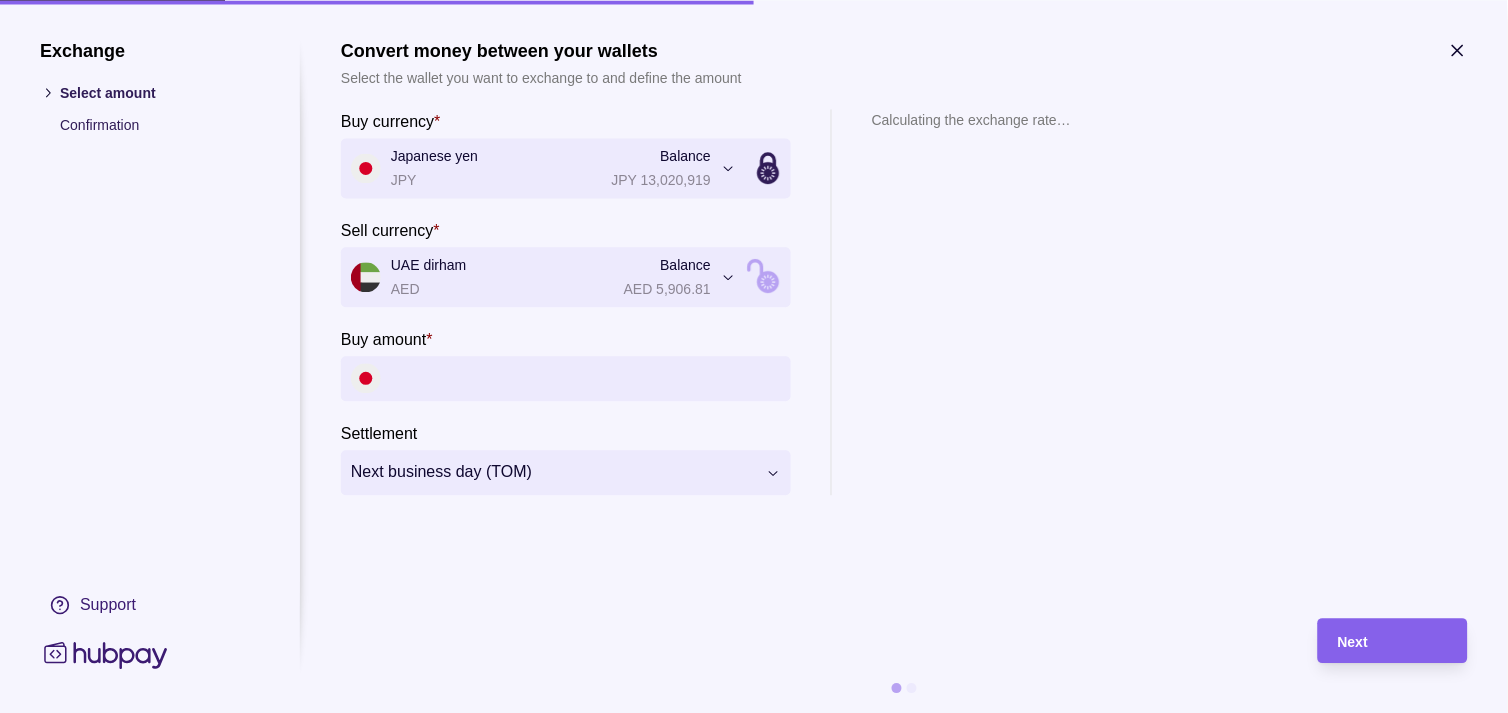 click on "Buy amount  *" at bounding box center (586, 378) 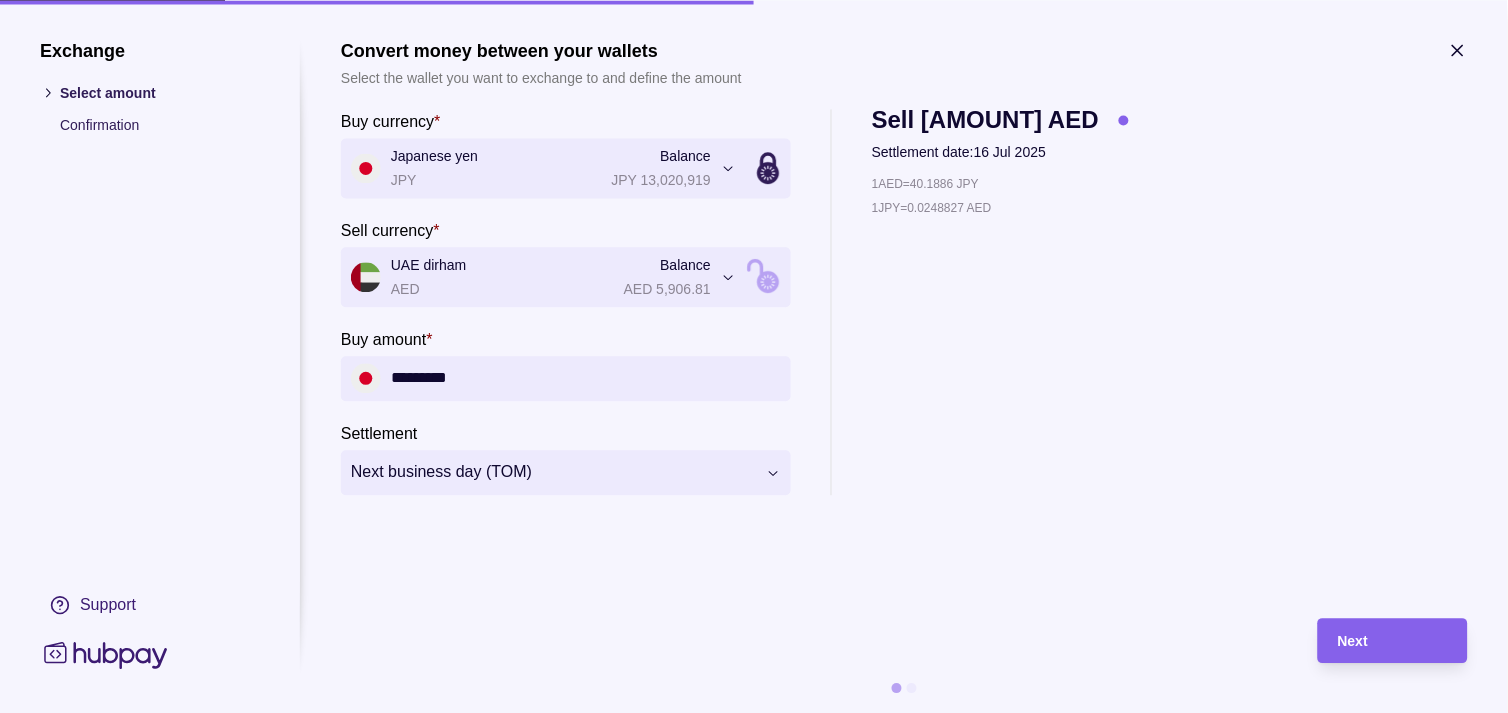 type on "*********" 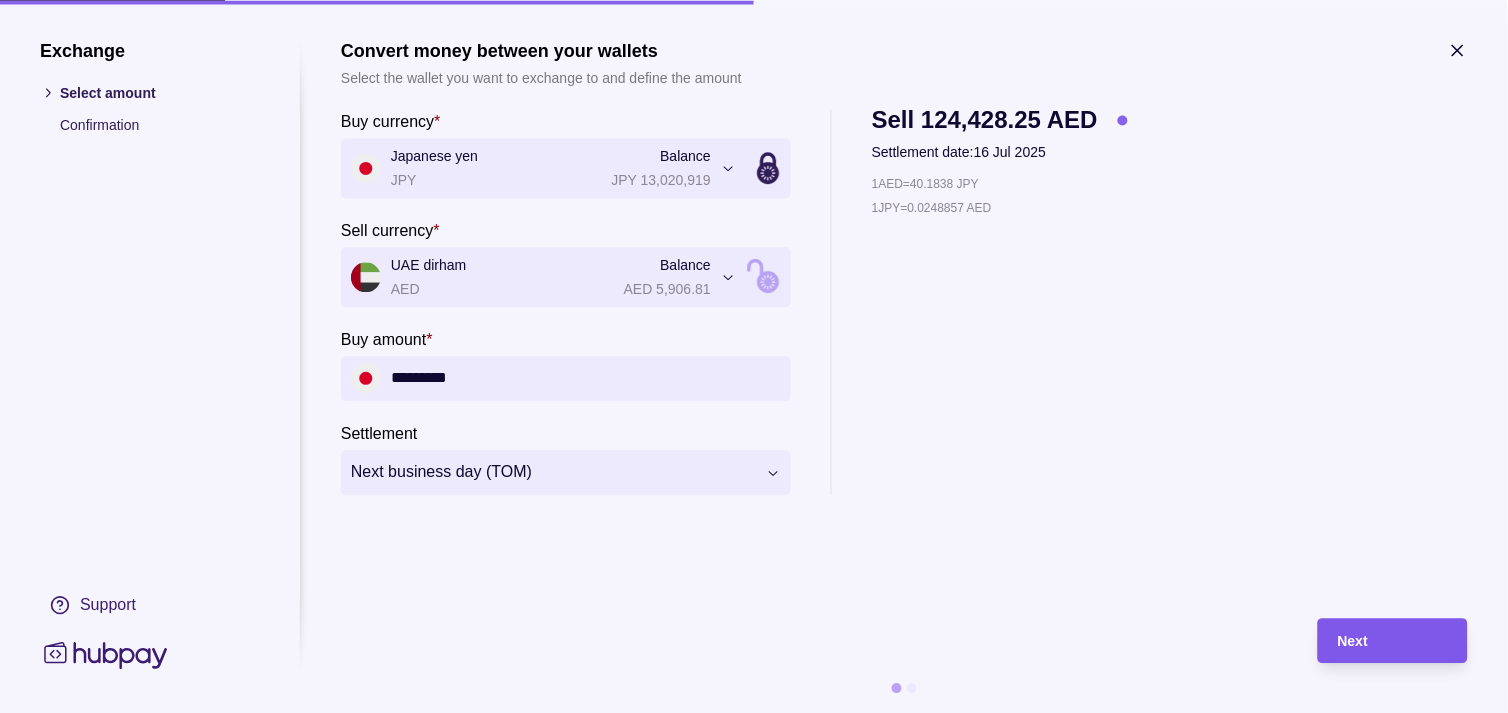 click on "Next" at bounding box center (1393, 641) 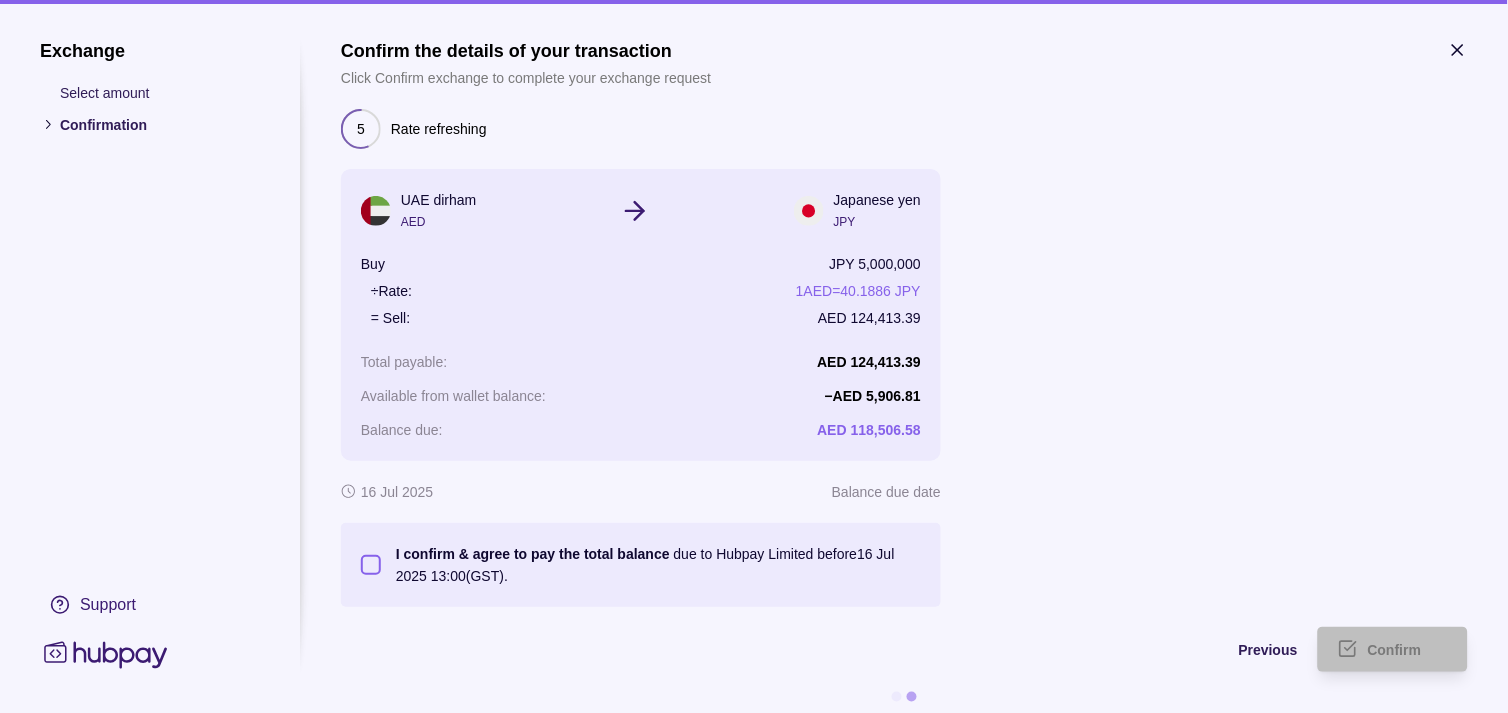 drag, startPoint x: 367, startPoint y: 561, endPoint x: 416, endPoint y: 560, distance: 49.010204 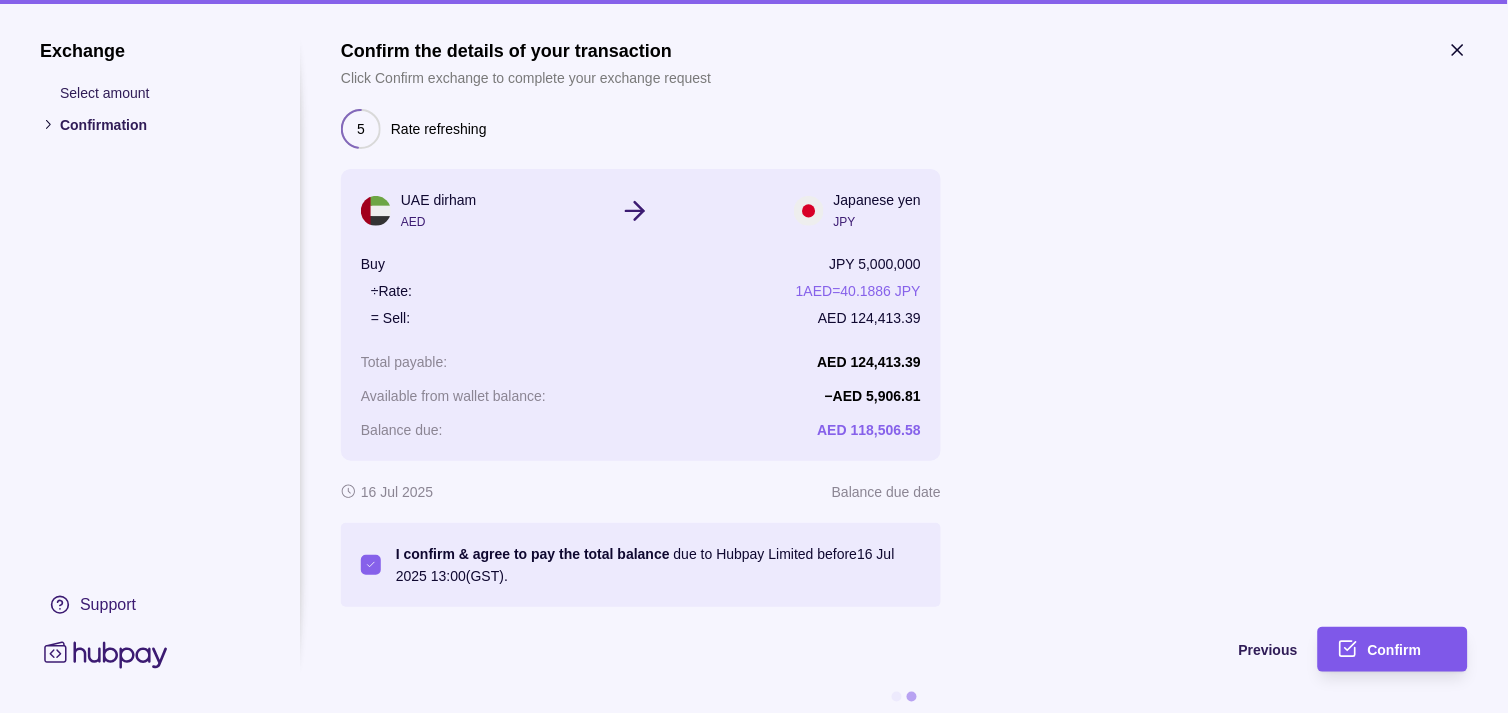 click on "Confirm" at bounding box center (1395, 651) 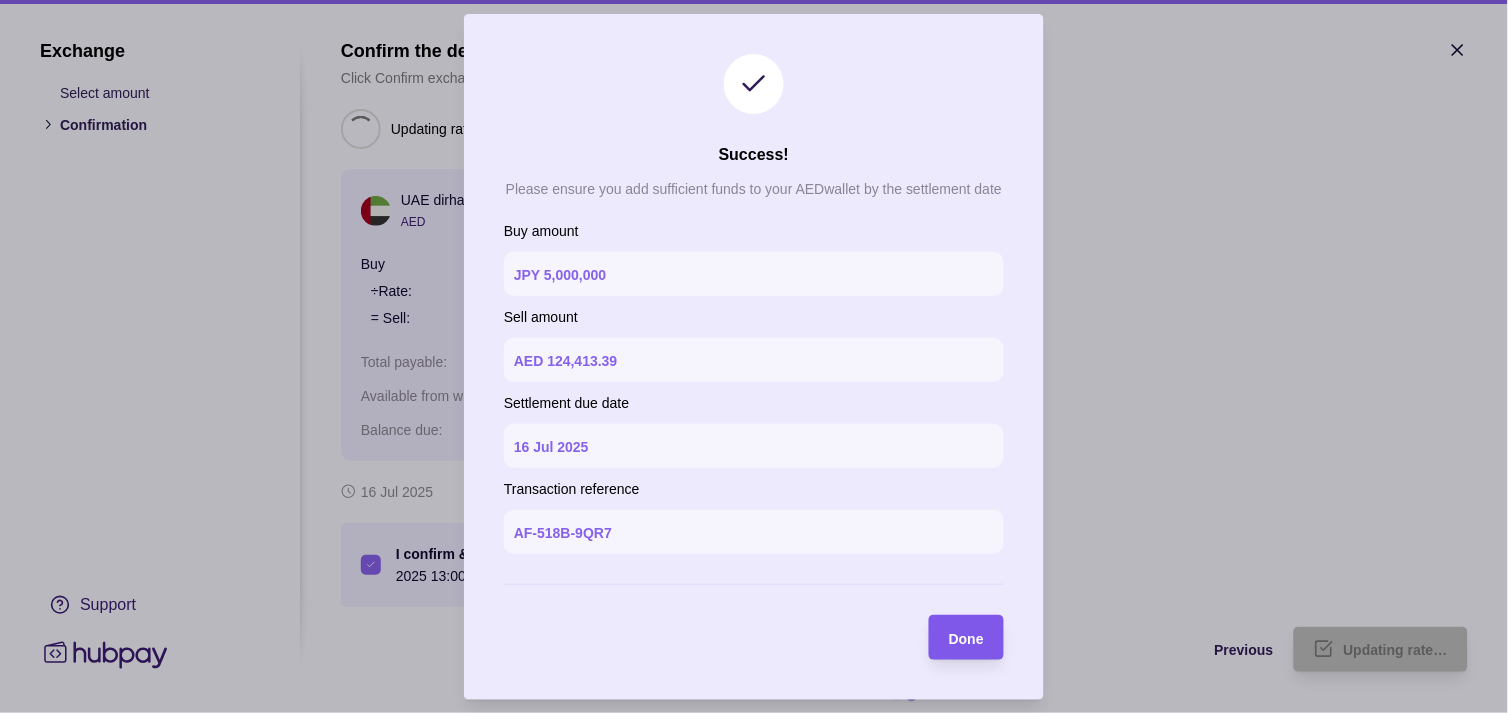 click on "Done" at bounding box center [966, 638] 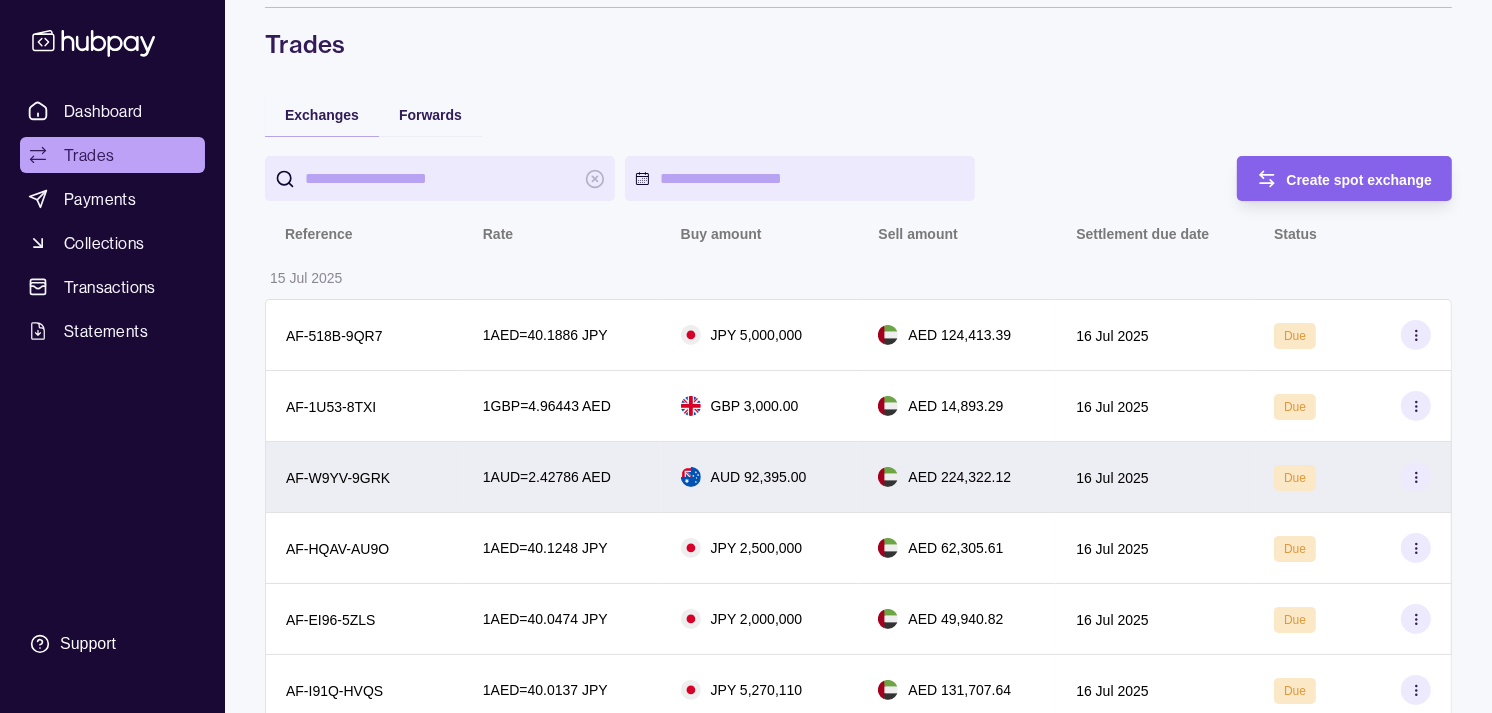 scroll, scrollTop: 111, scrollLeft: 0, axis: vertical 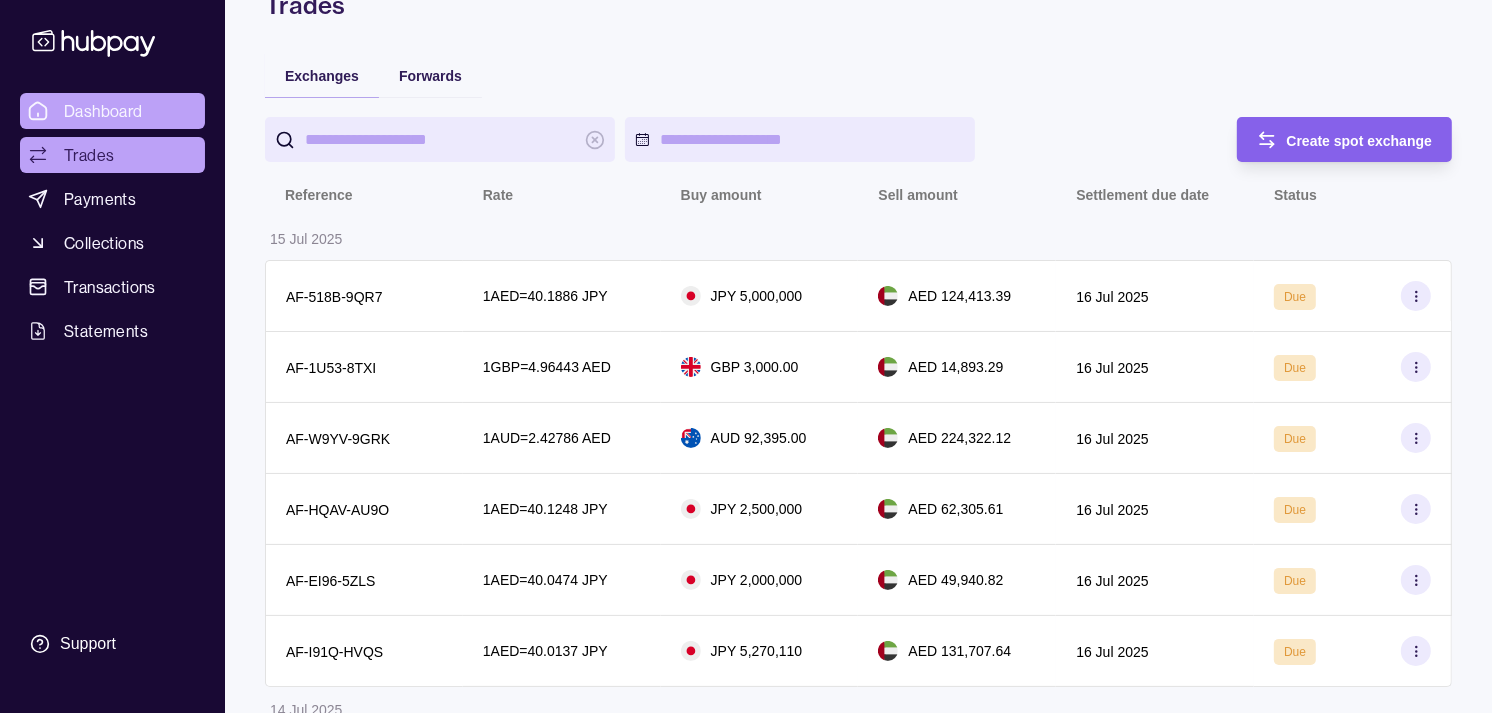 click on "Dashboard" at bounding box center [103, 111] 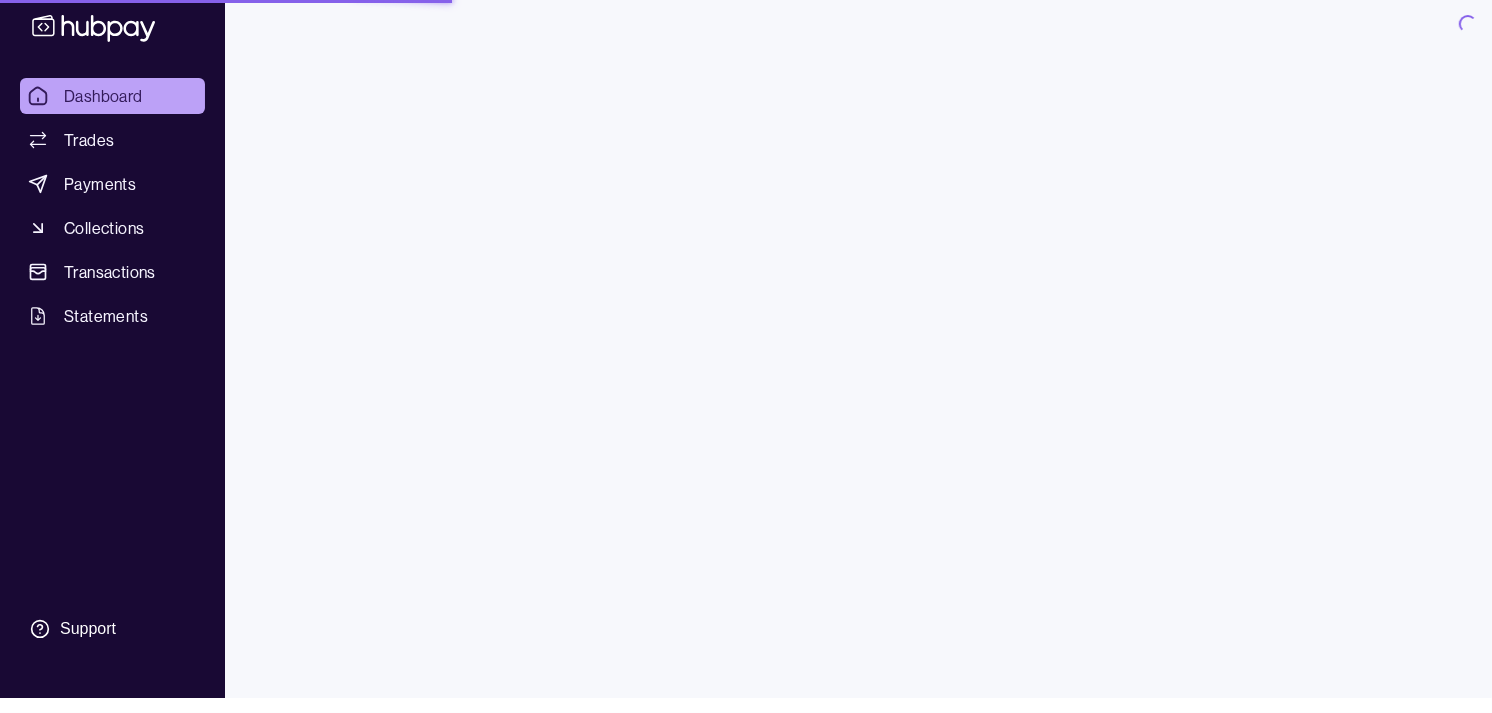 scroll, scrollTop: 0, scrollLeft: 0, axis: both 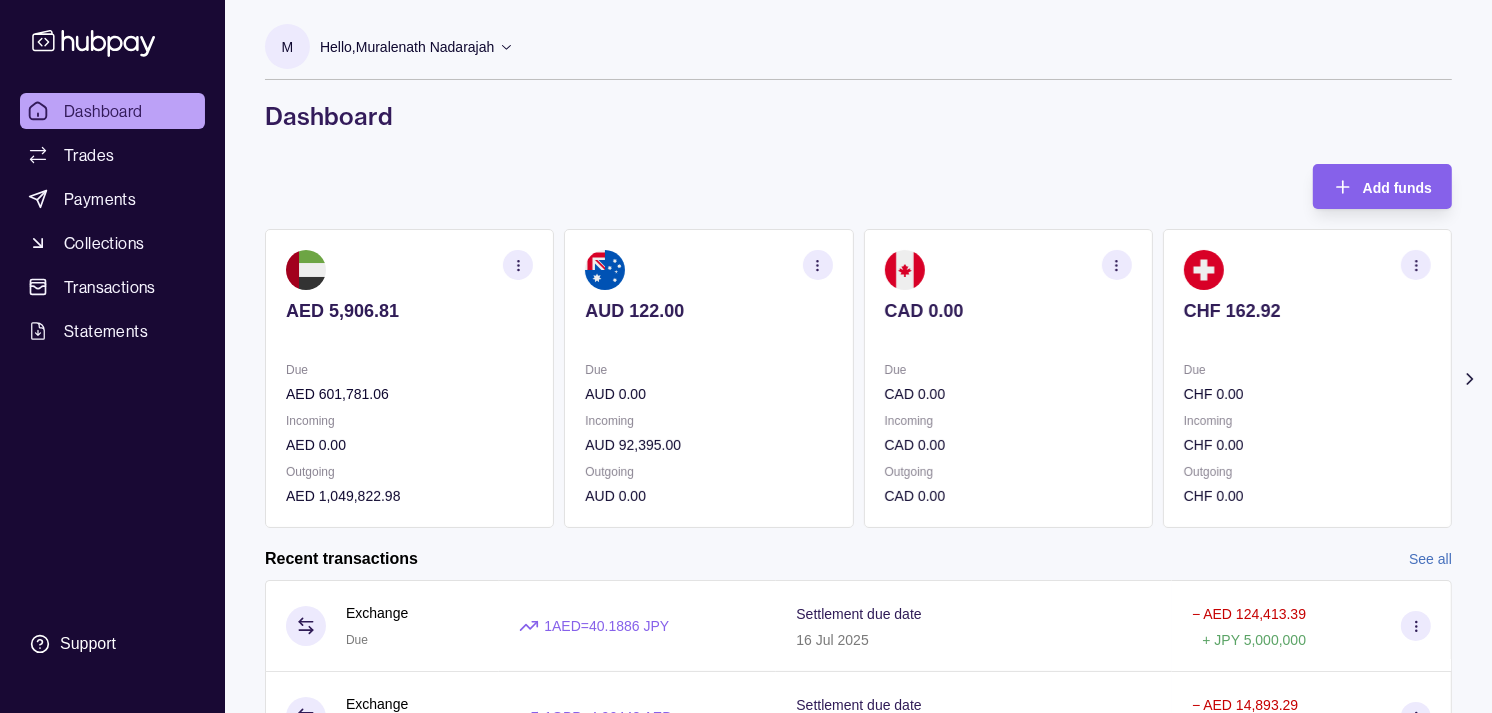 click on "CHF 162.92" at bounding box center (1307, 311) 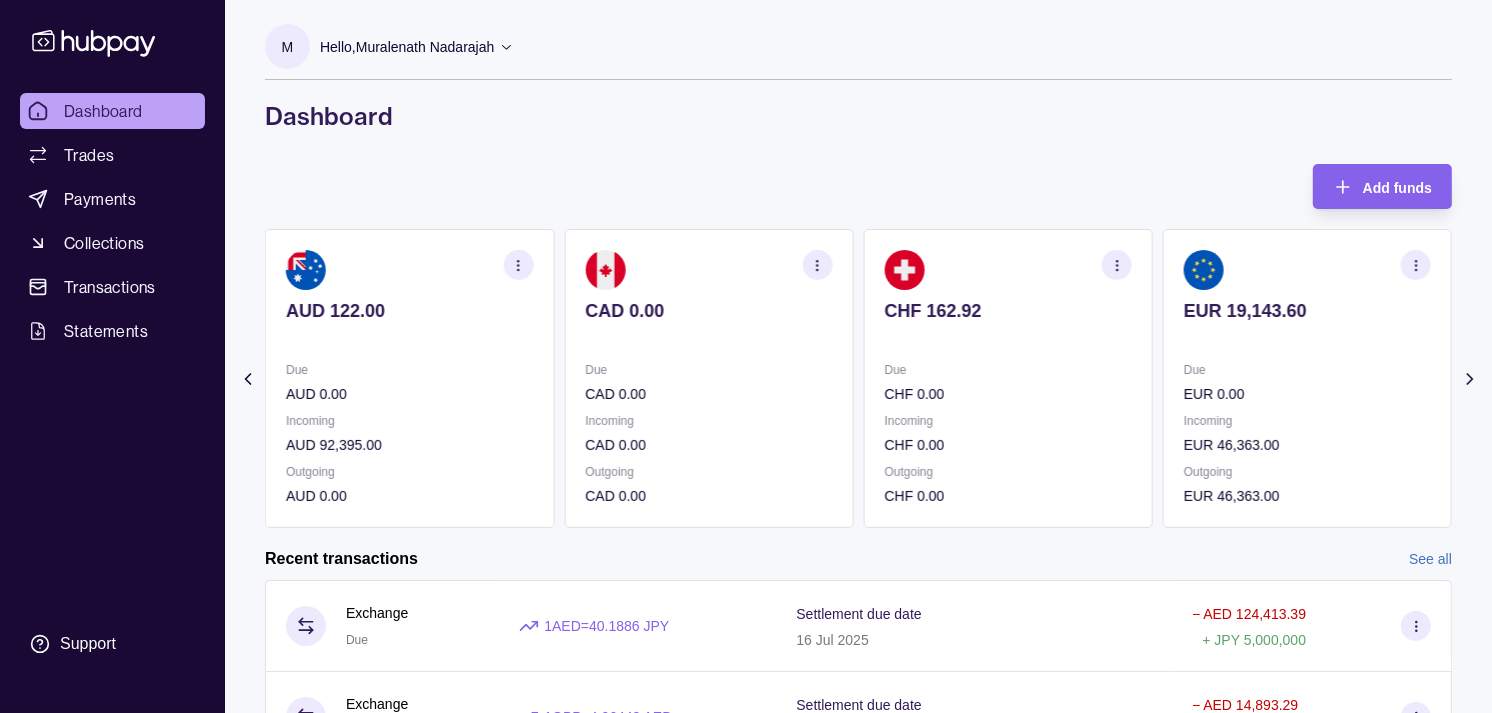 click on "EUR 19,143.60" at bounding box center (1307, 324) 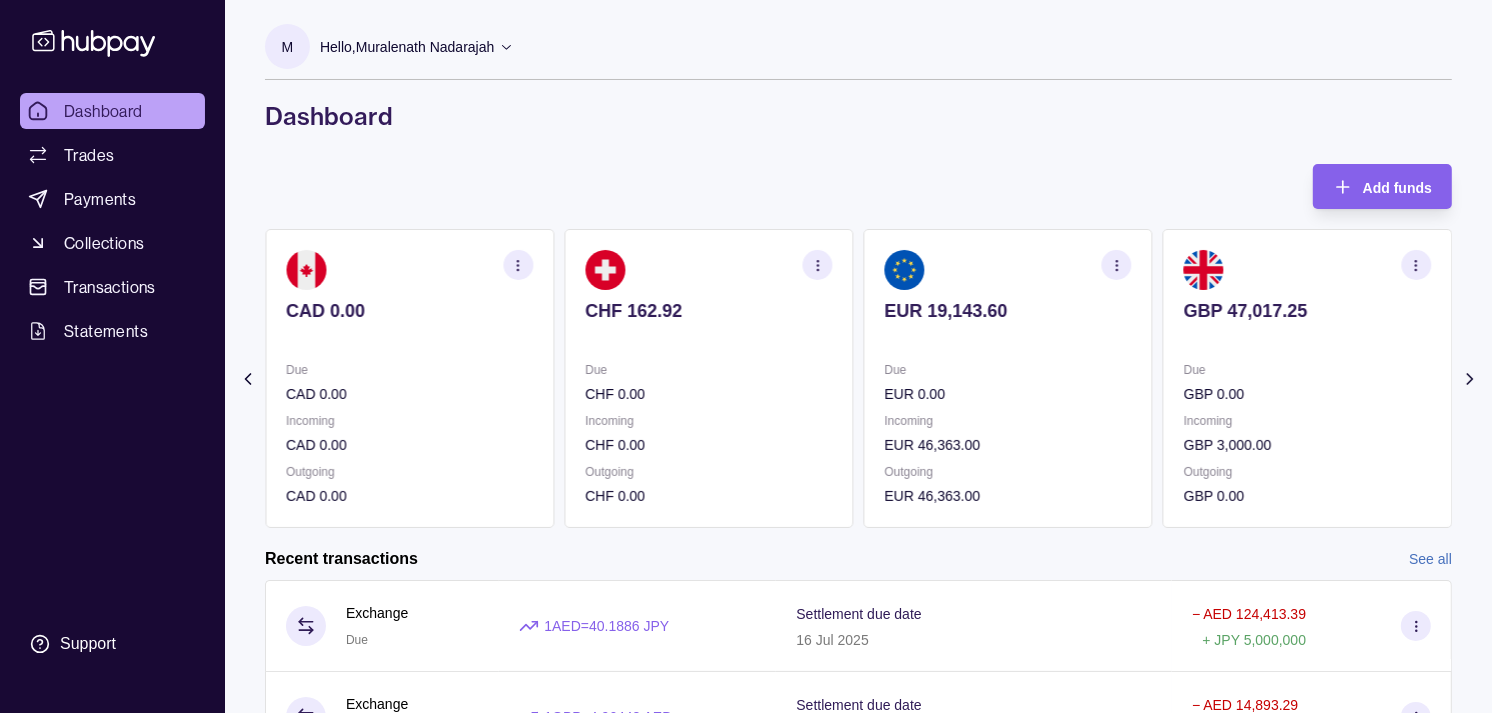 click on "GBP 47,017.25" at bounding box center [1307, 324] 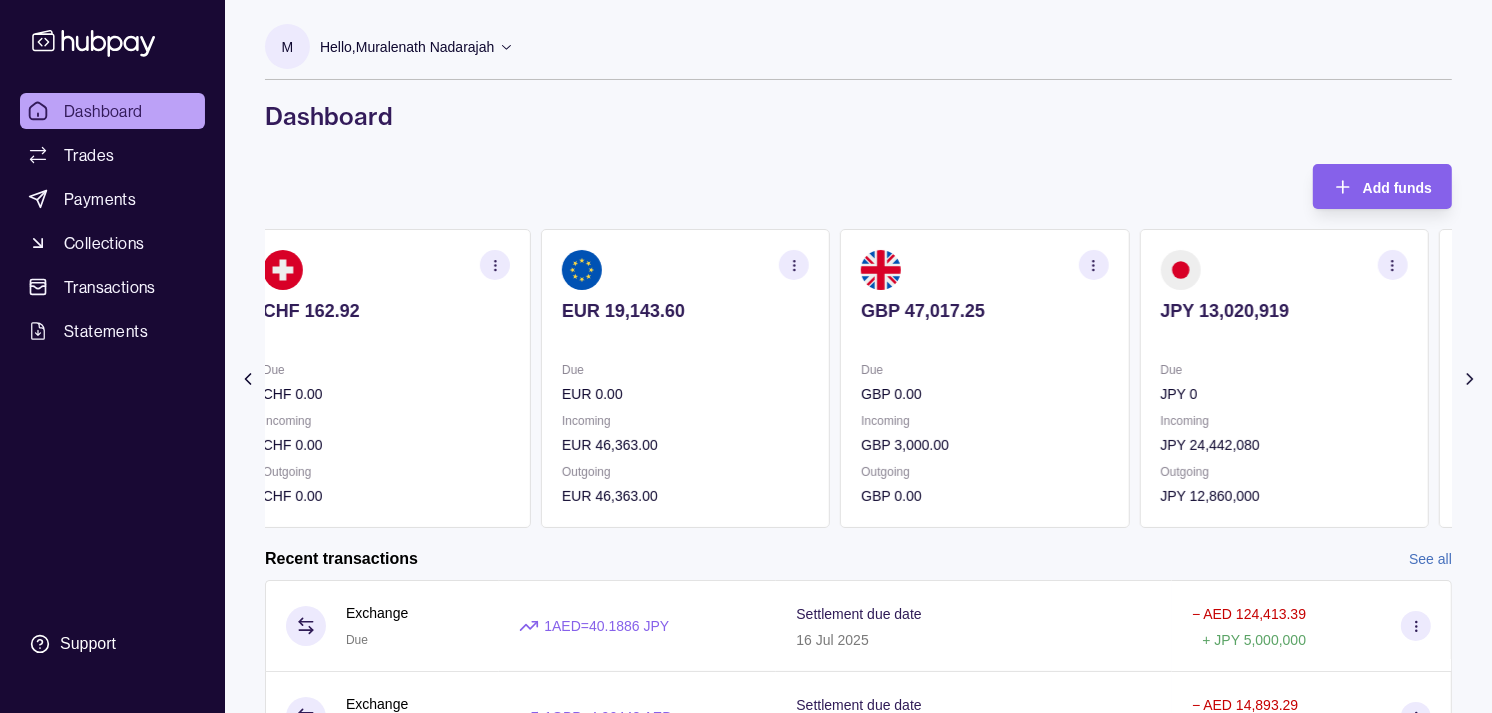 click on "Due" at bounding box center [1283, 370] 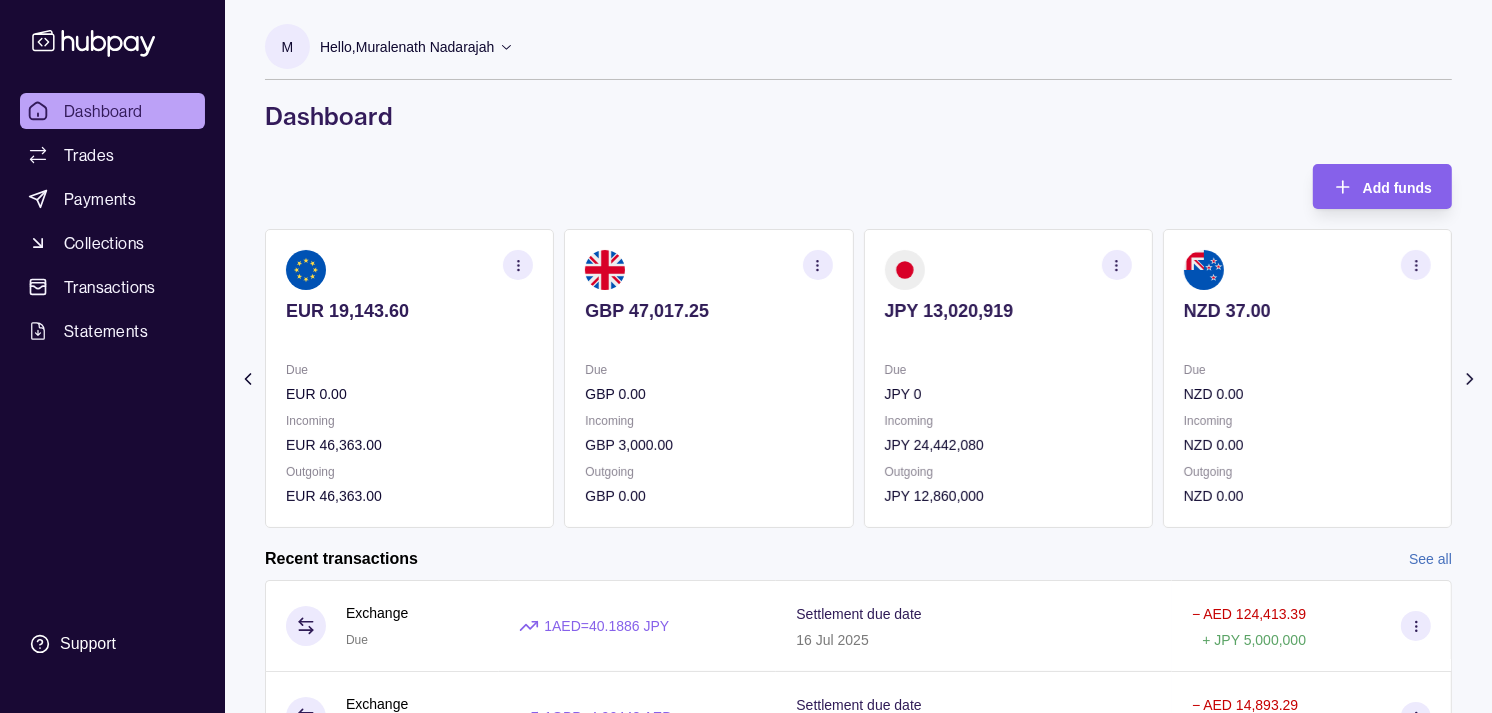 click 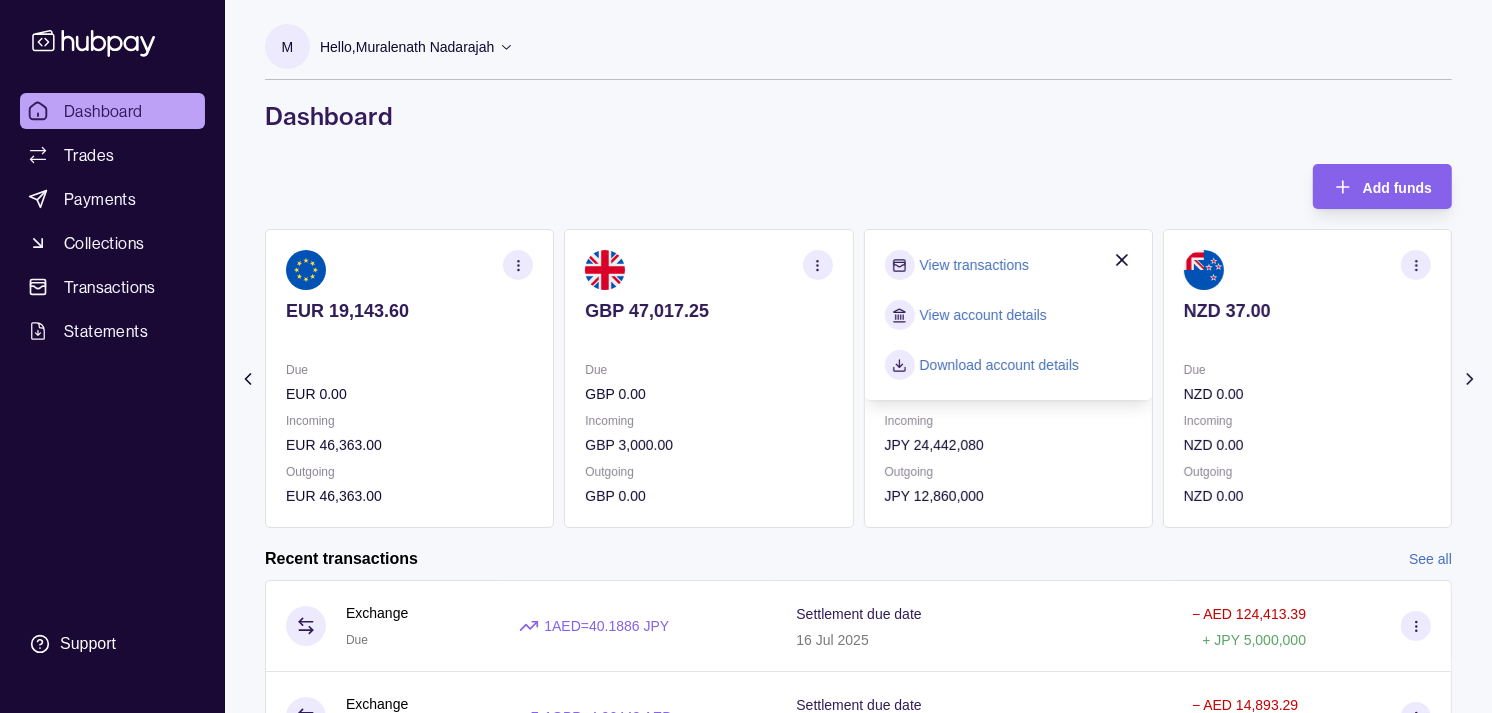 click on "View transactions" at bounding box center (974, 265) 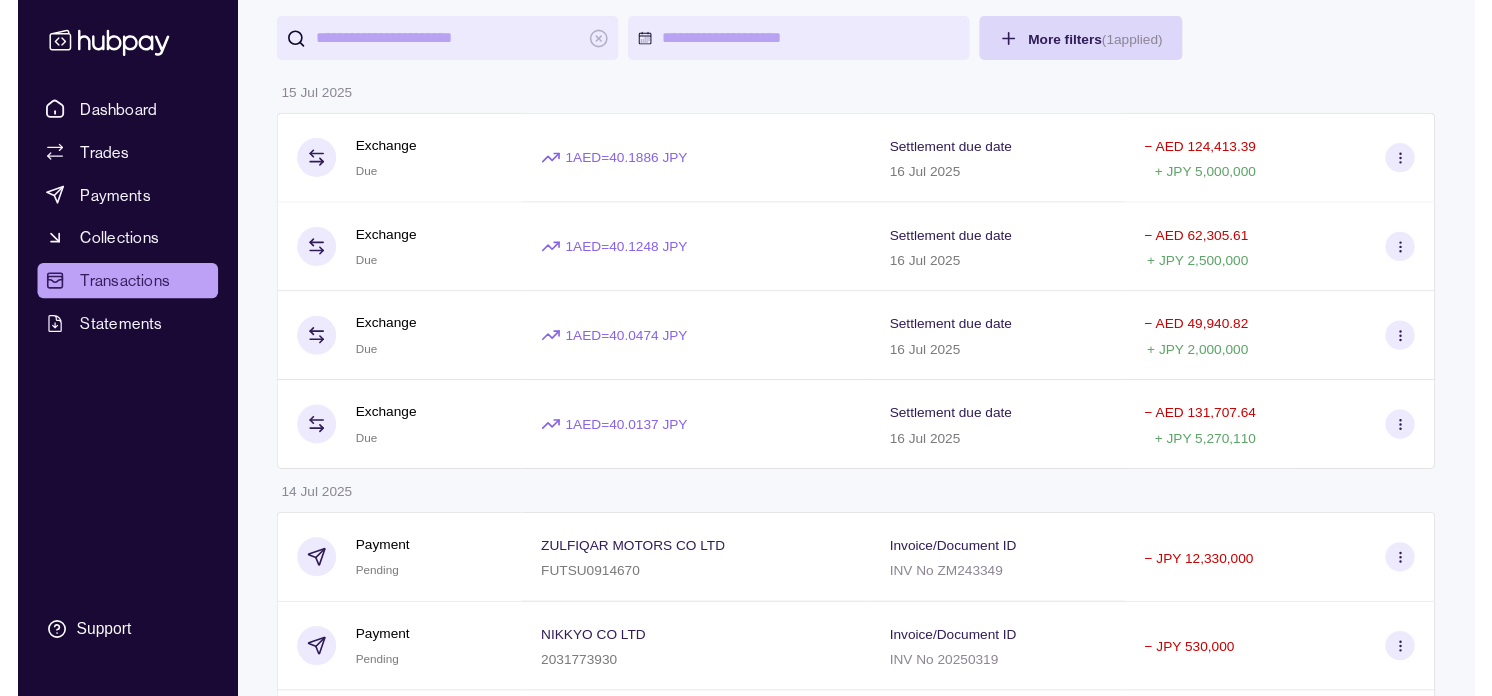 scroll, scrollTop: 0, scrollLeft: 0, axis: both 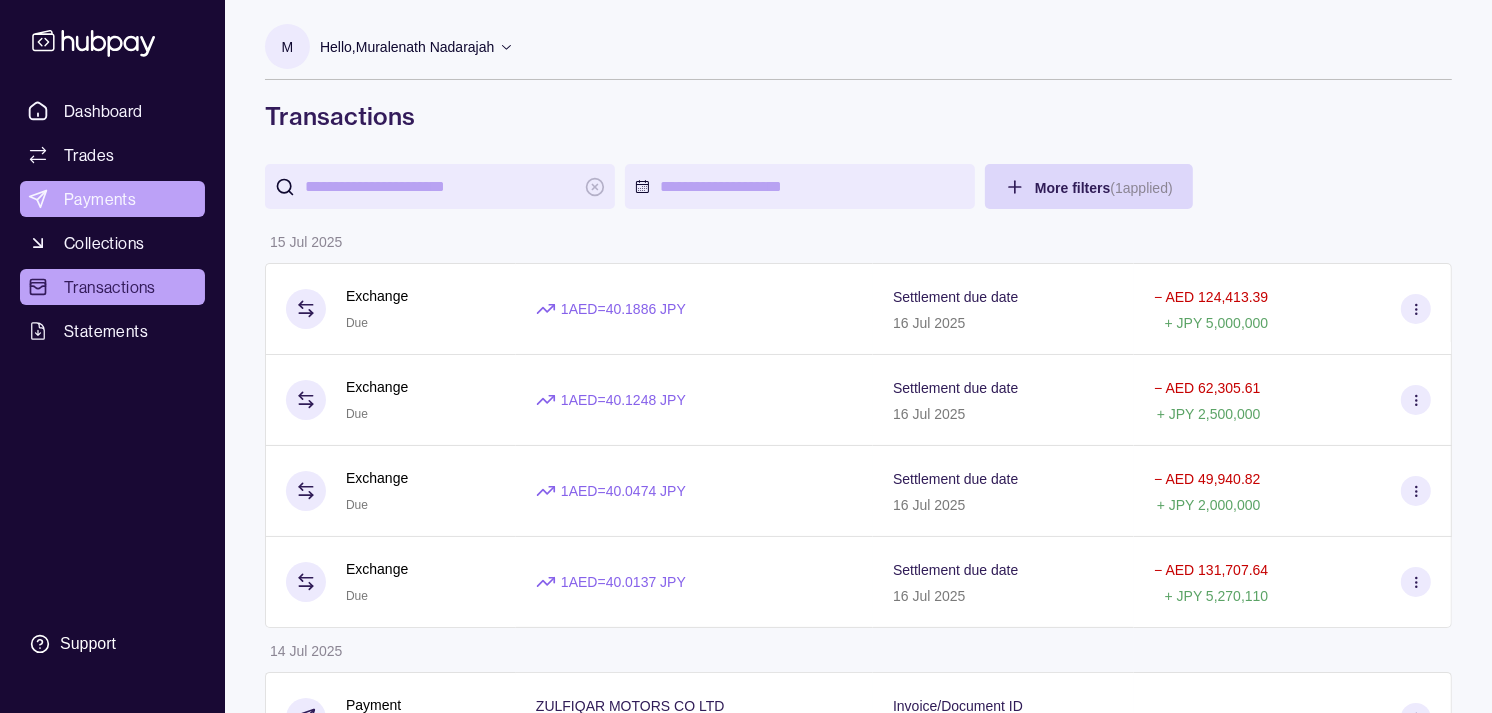 click on "Payments" at bounding box center [100, 199] 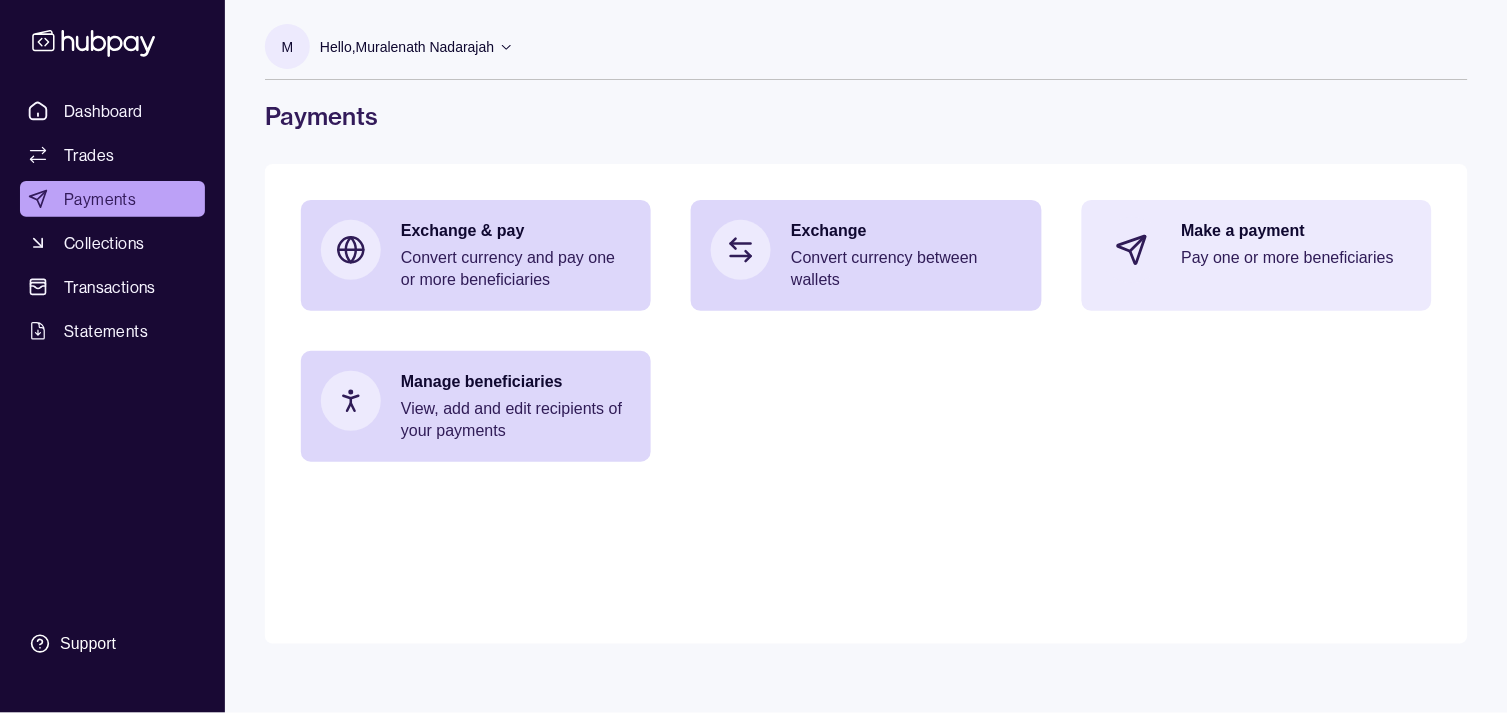 click on "Make a payment Pay one or more beneficiaries" at bounding box center [1257, 250] 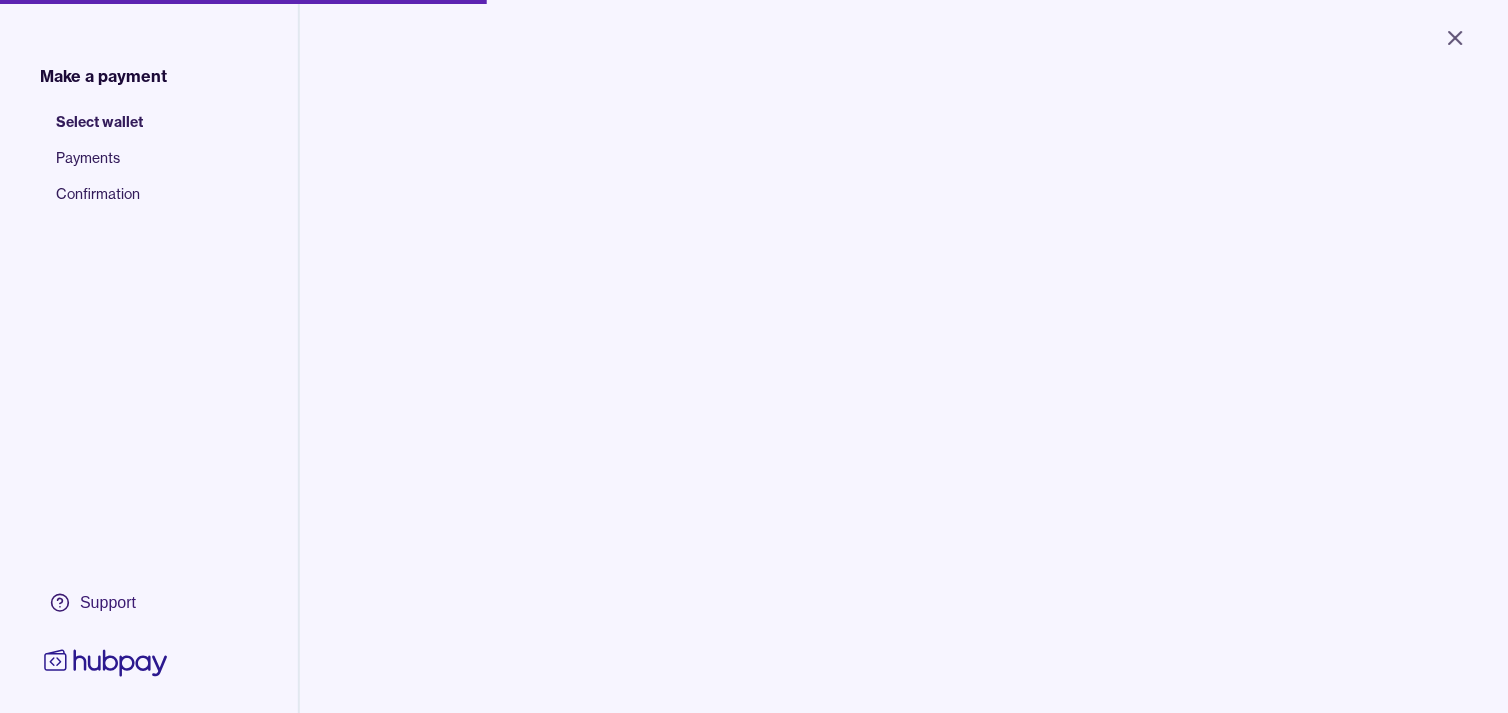 click on "Close Make a payment Select wallet Payments Confirmation Support Select the wallet you want to send from E.g. If you wish to send GBP, select your GBP wallet Select wallet Cancel Next Make a payment | Hubpay" at bounding box center [754, 356] 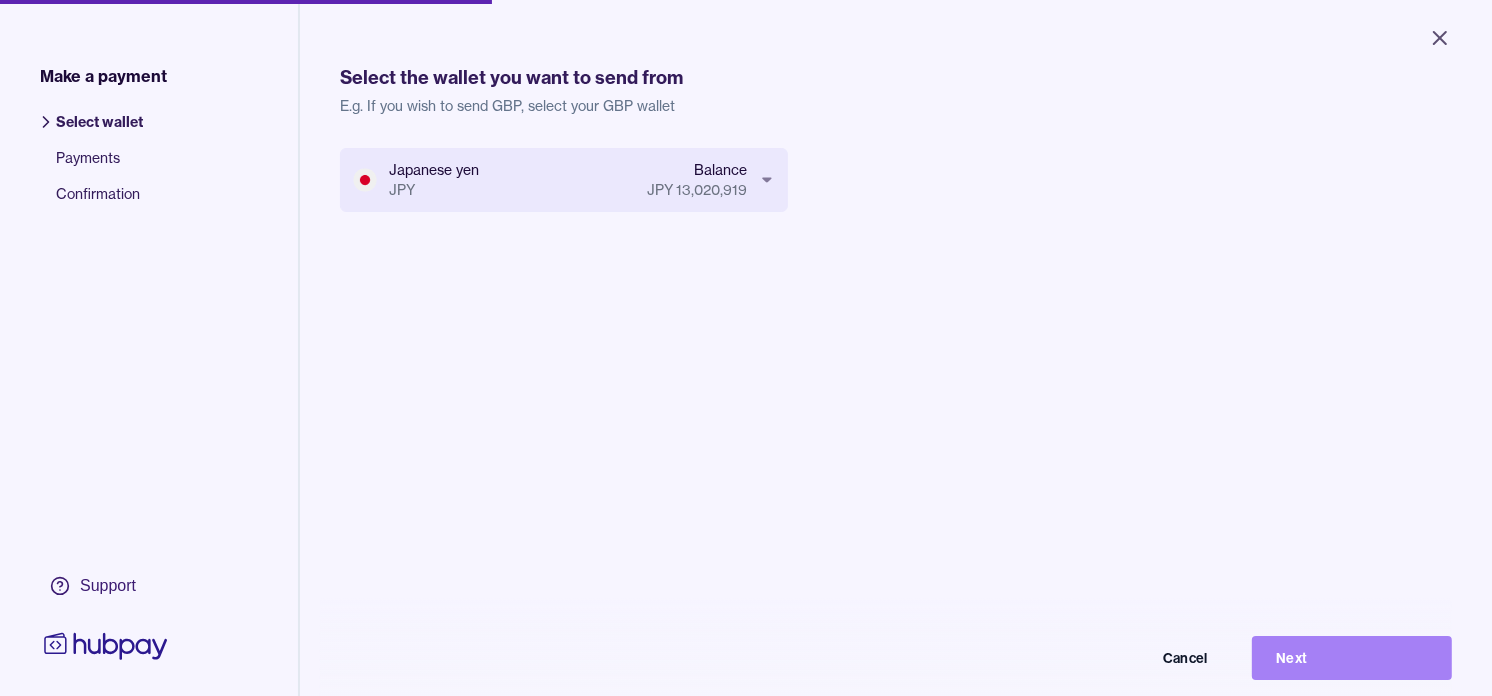 click on "Next" at bounding box center [1352, 658] 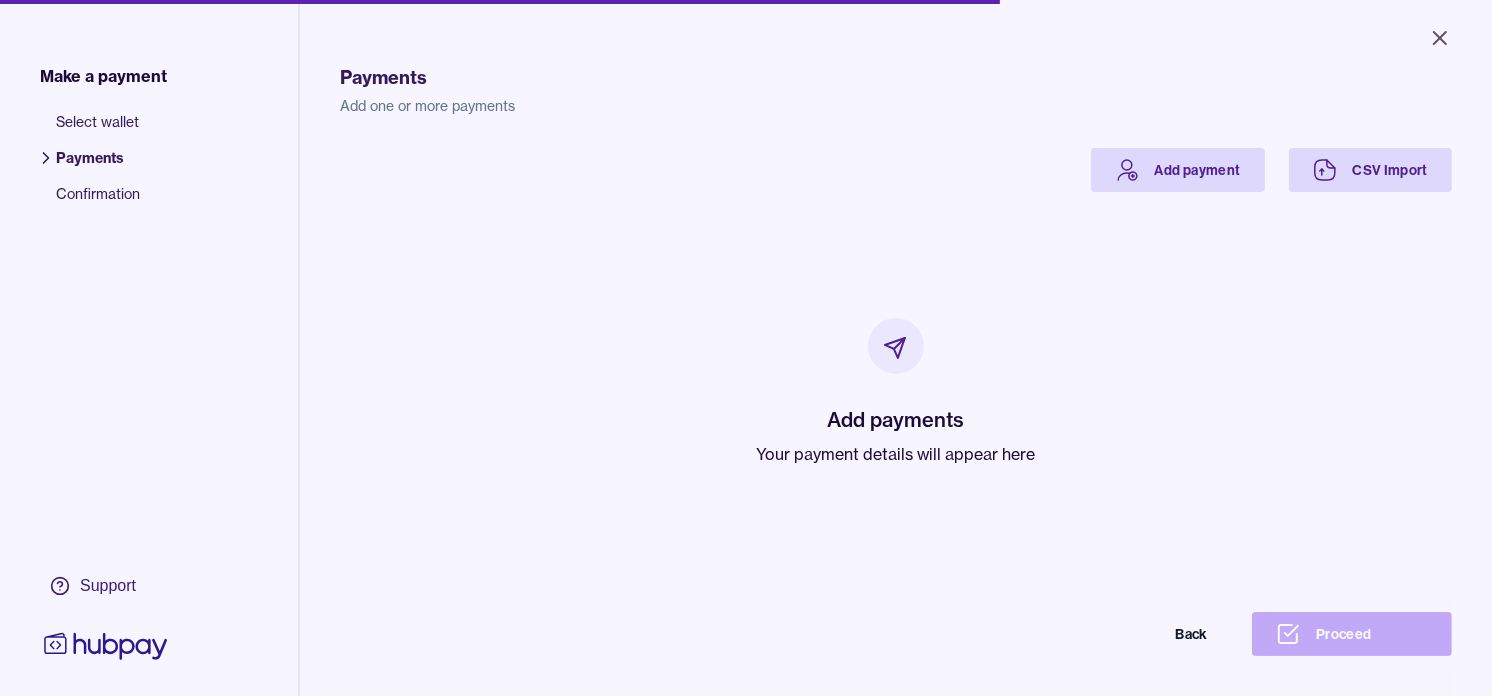click on "Add payments Your payment details will appear here" at bounding box center [896, 392] 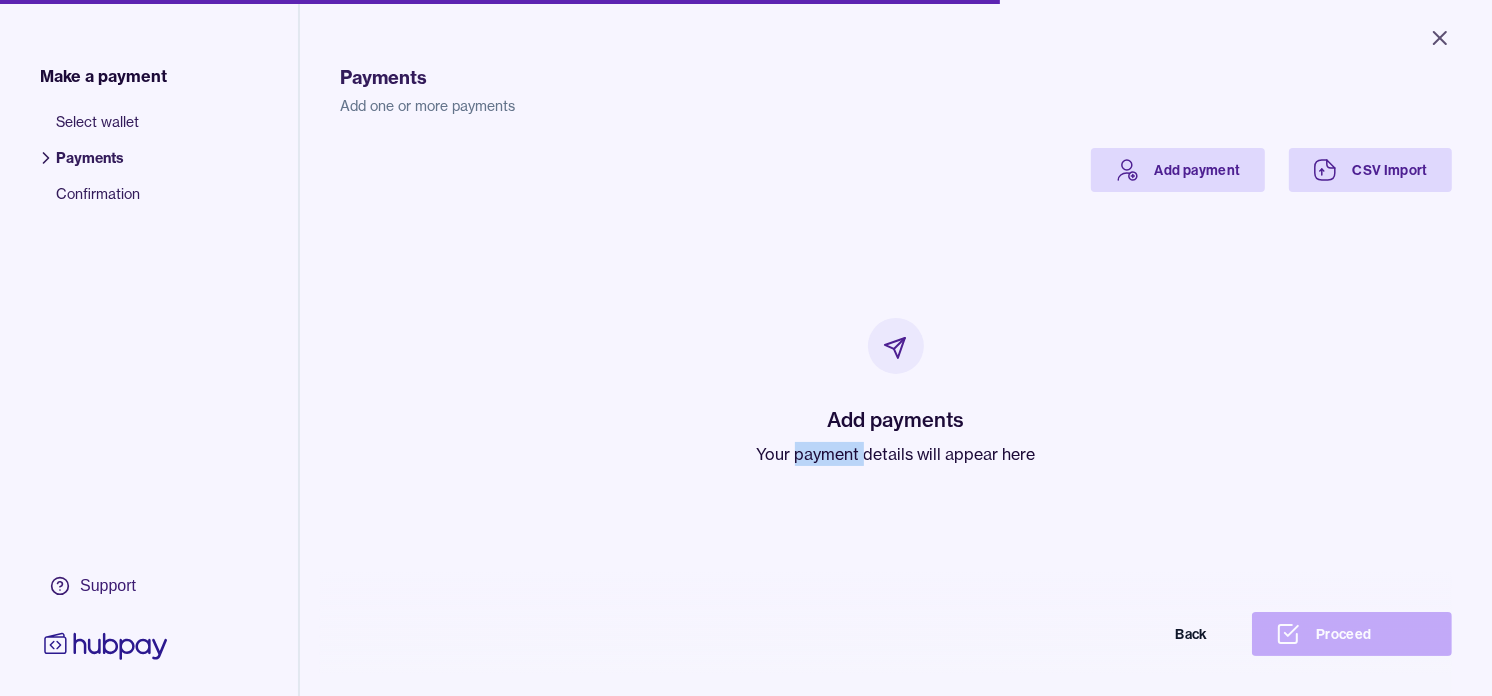 click on "Your payment details will appear here" at bounding box center (896, 454) 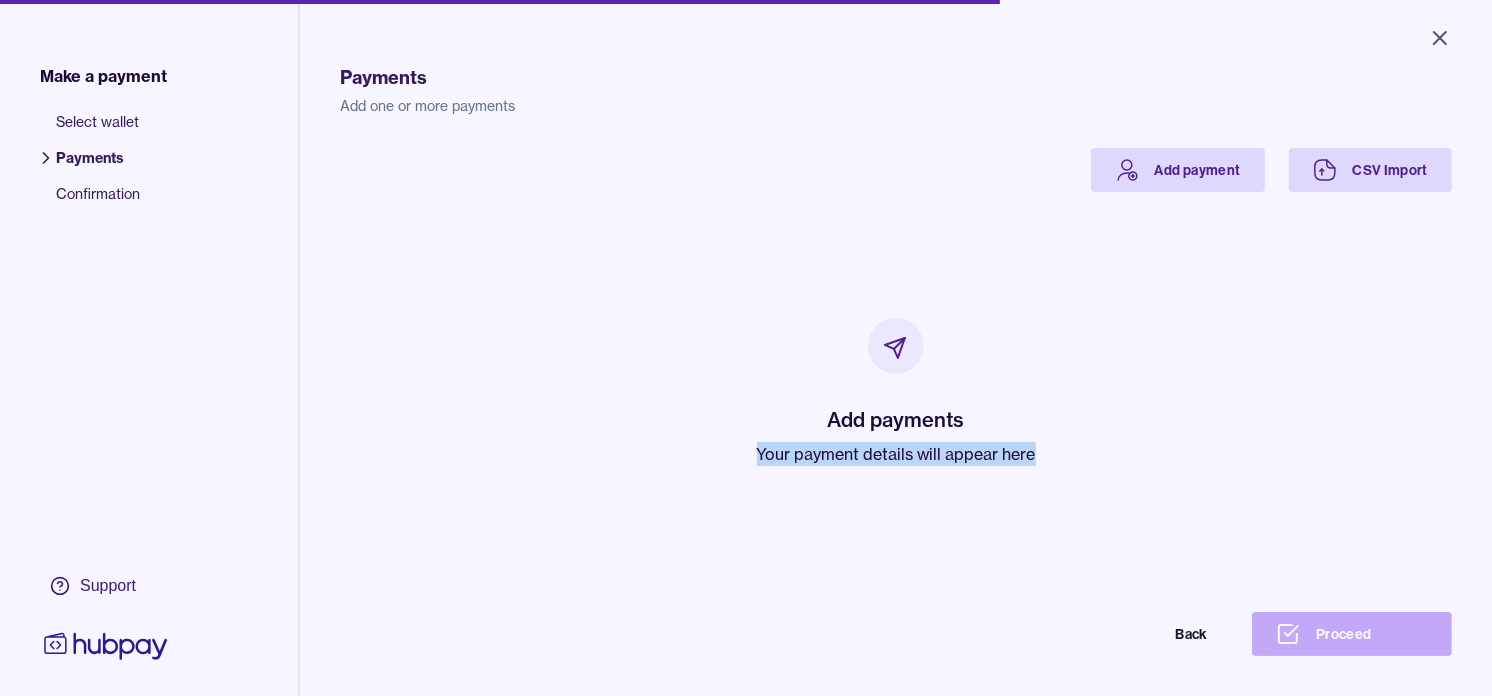click on "Your payment details will appear here" at bounding box center (896, 454) 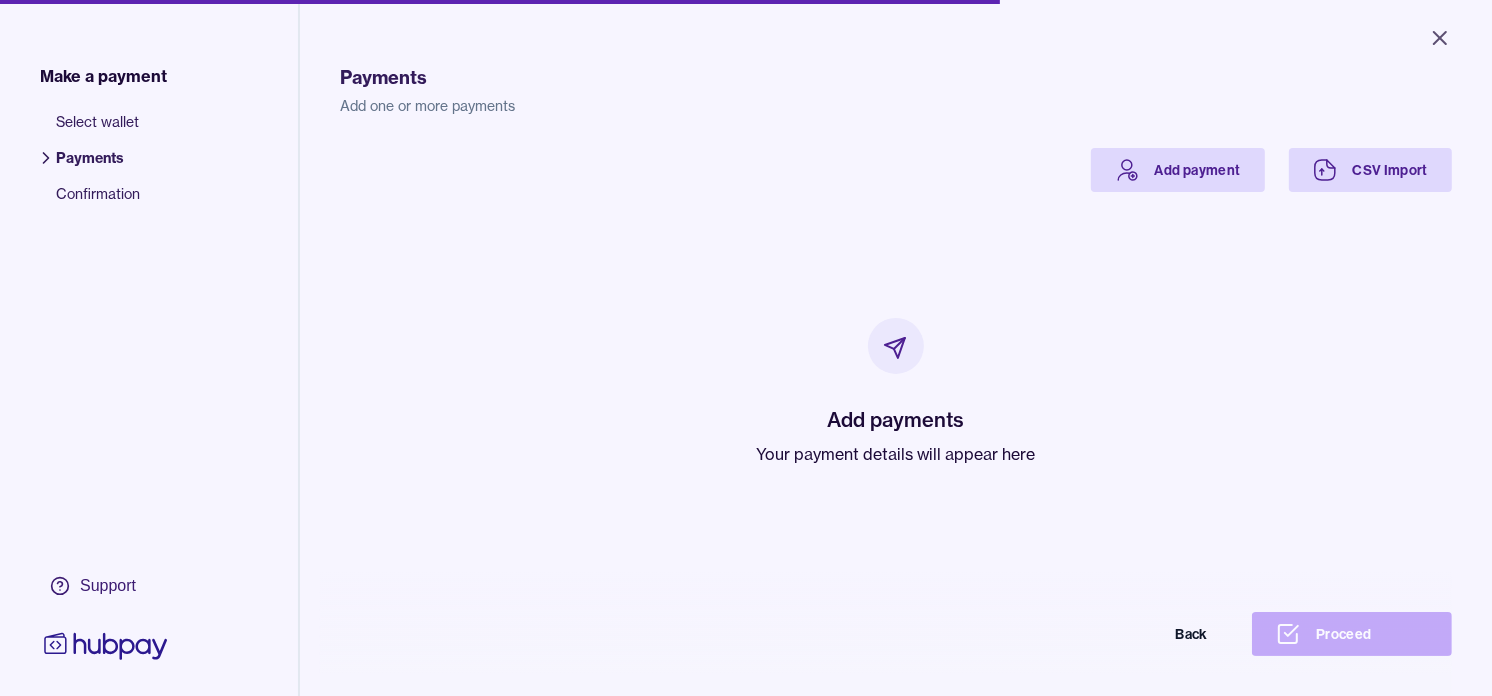 drag, startPoint x: 814, startPoint y: 446, endPoint x: 671, endPoint y: 350, distance: 172.2353 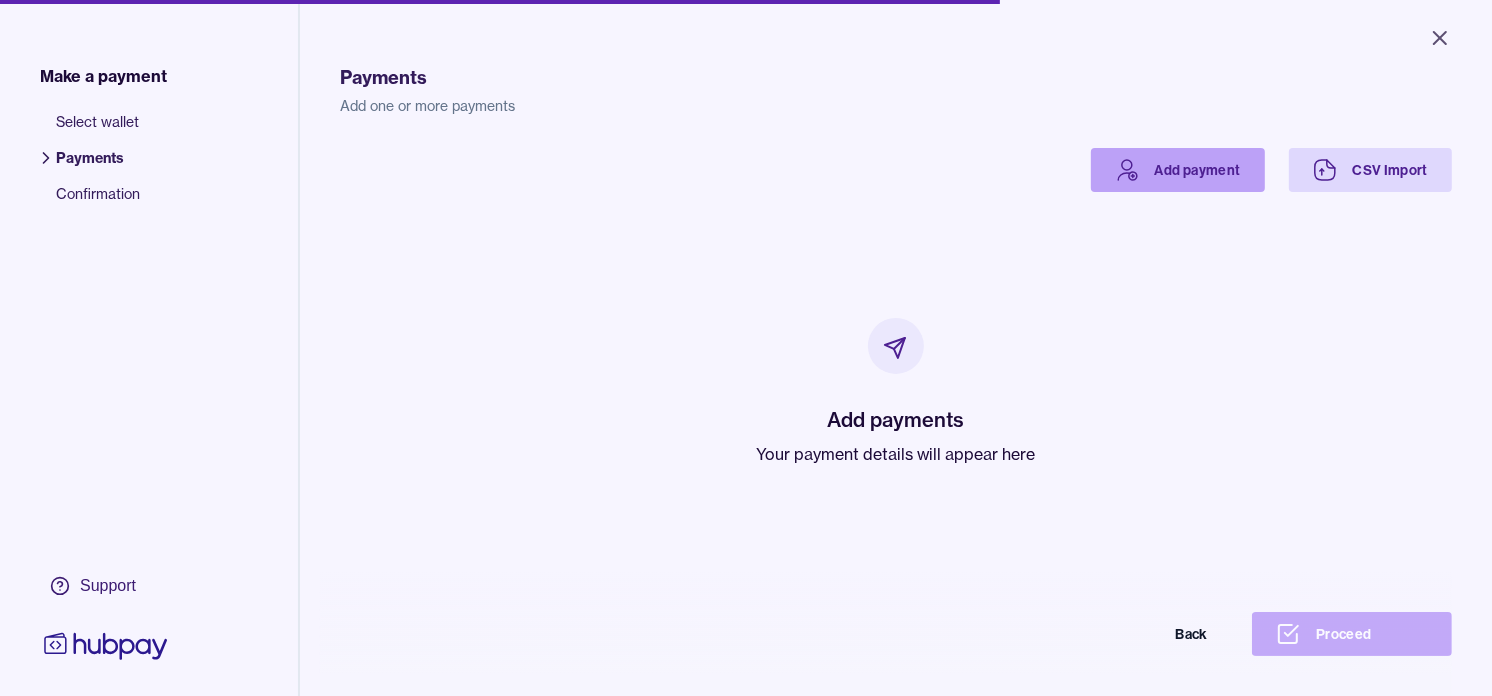 click on "Add payment" at bounding box center (1178, 170) 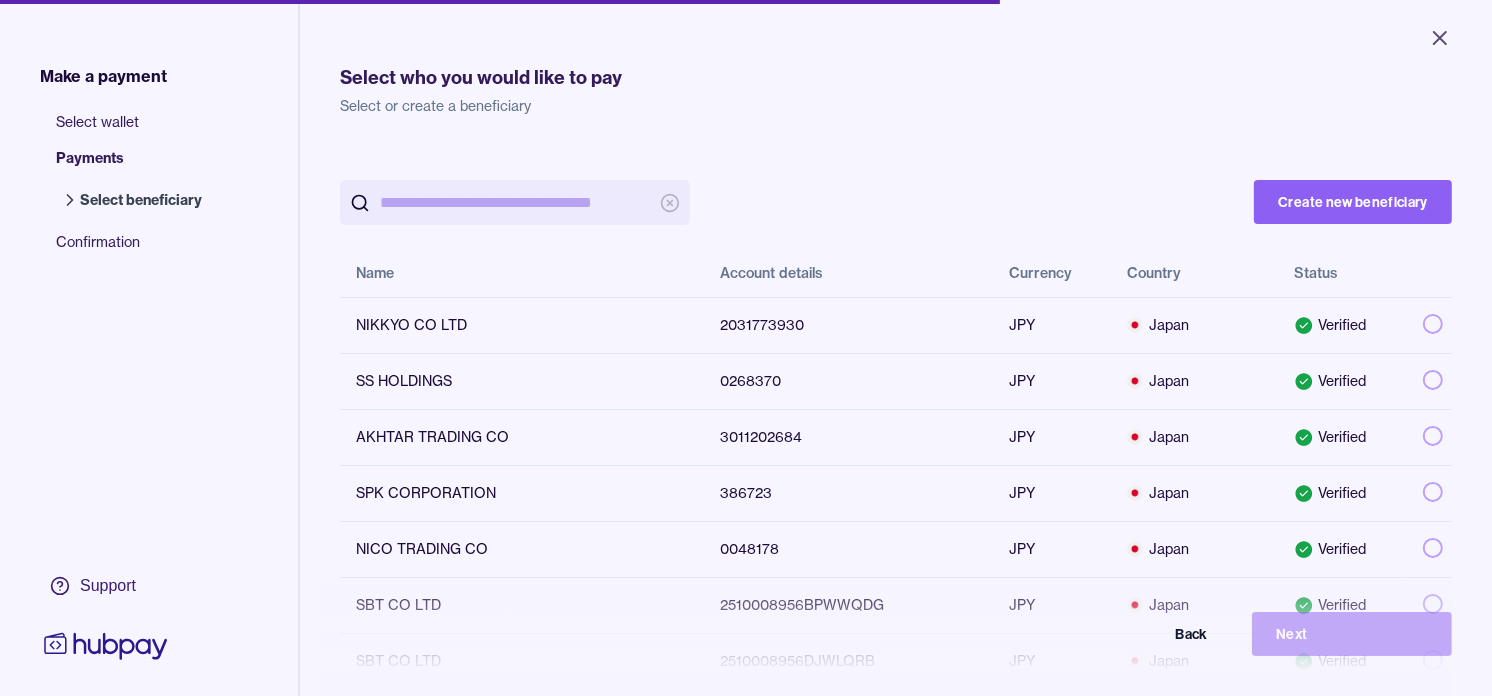 click at bounding box center (515, 202) 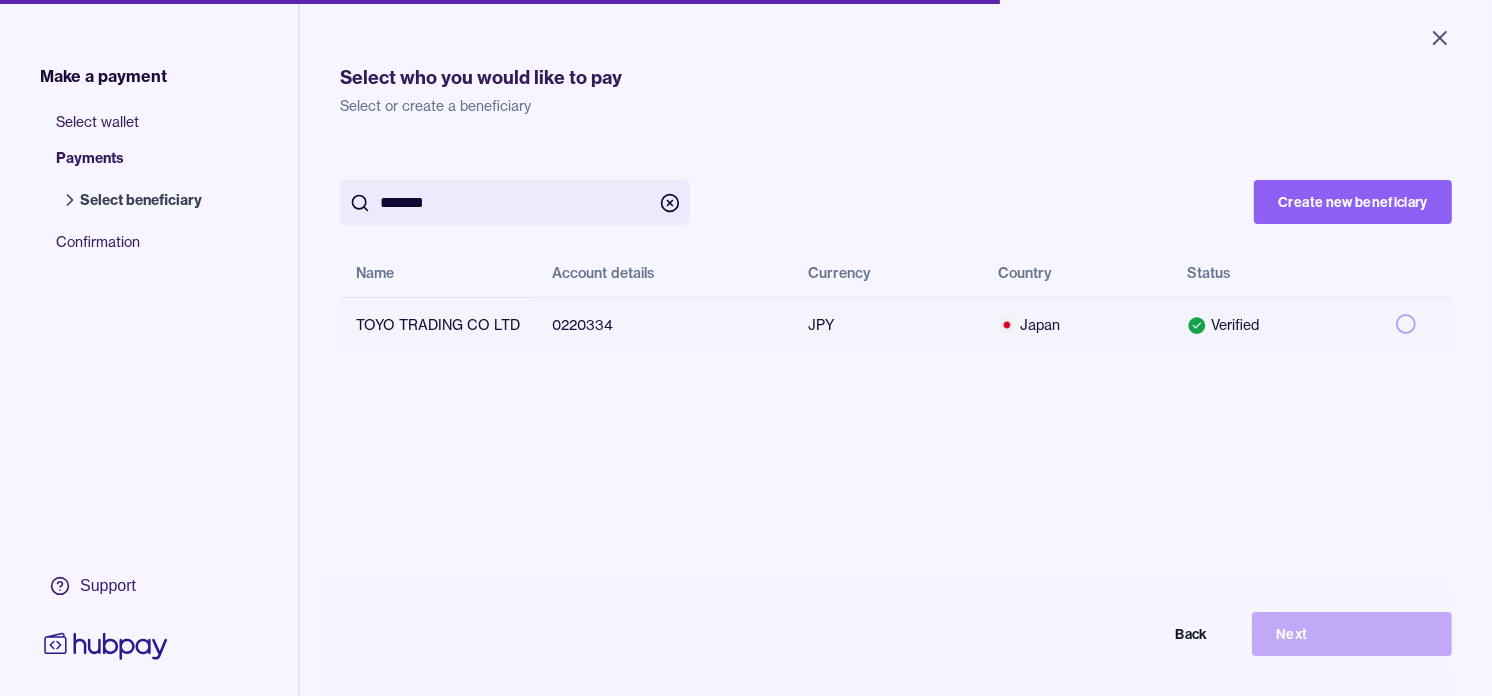 type on "*******" 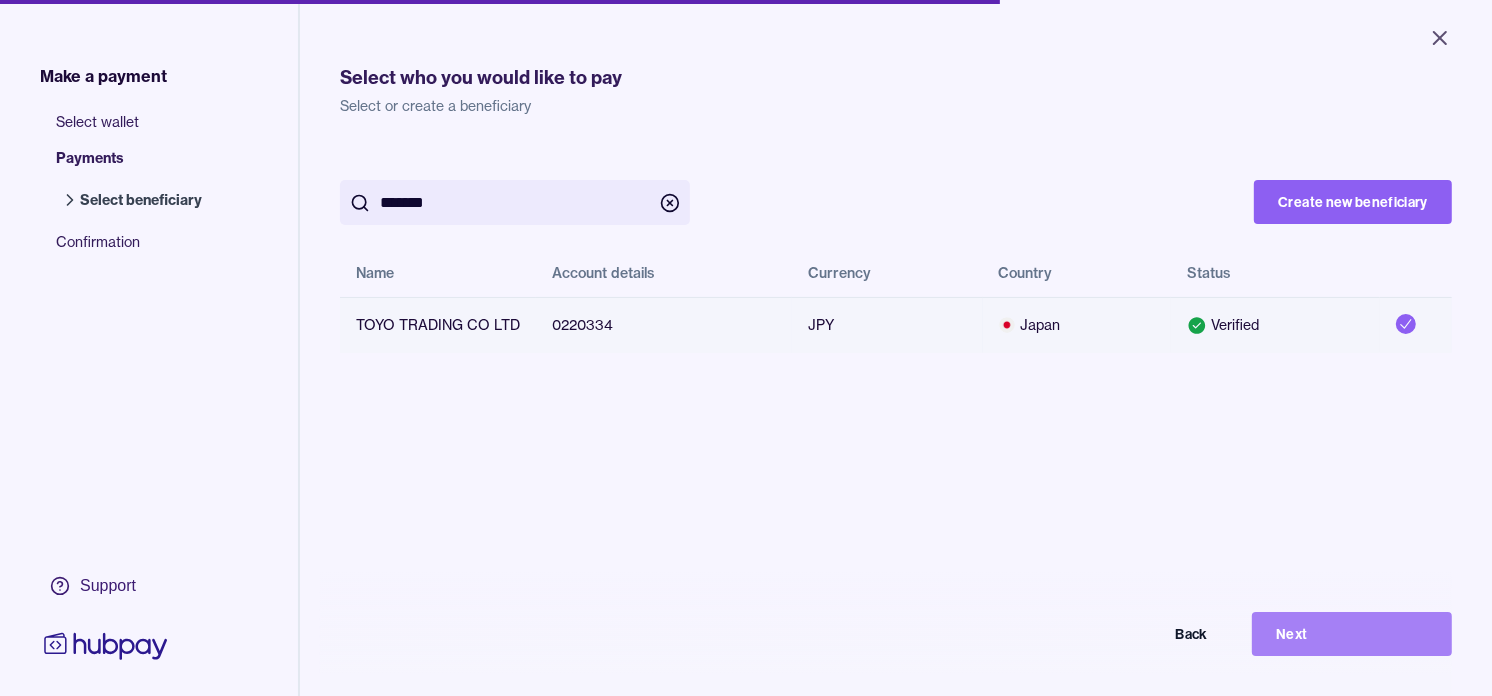 click on "Next" at bounding box center (1352, 634) 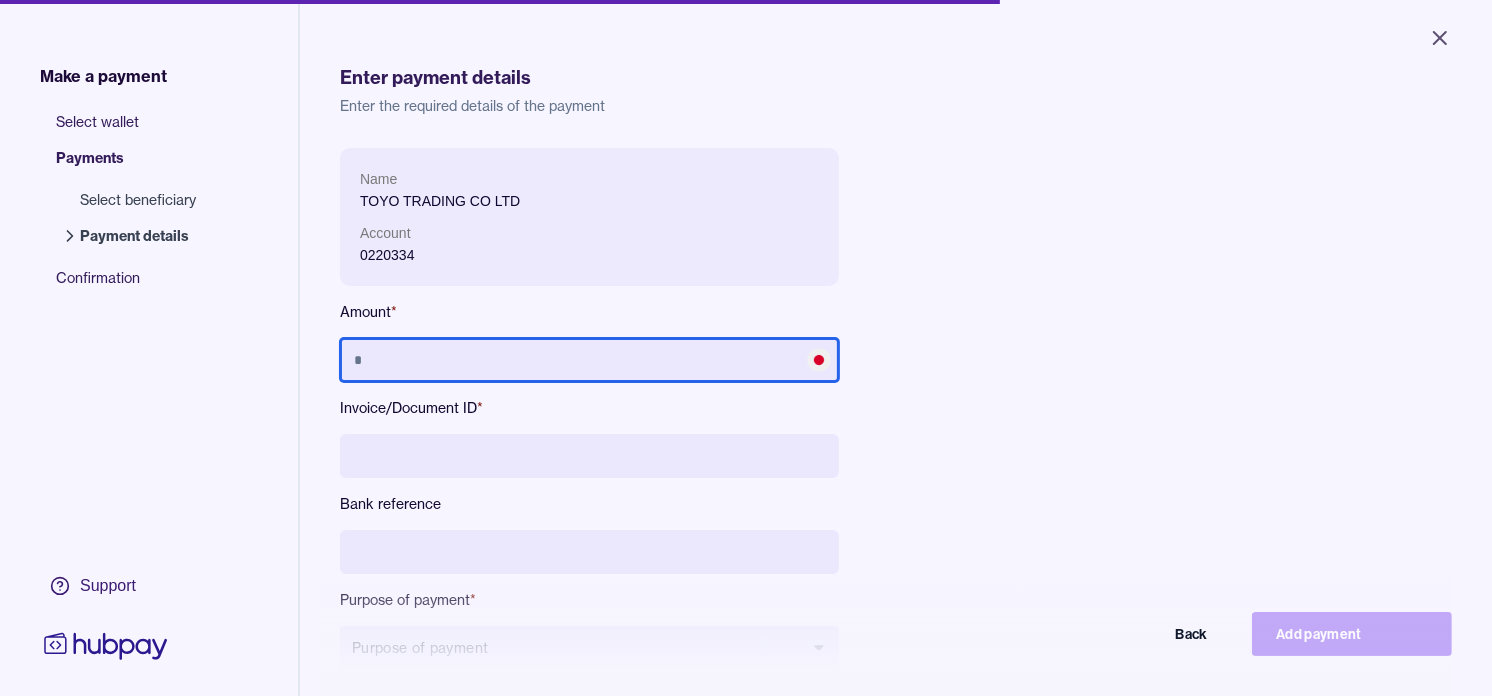 click at bounding box center [589, 360] 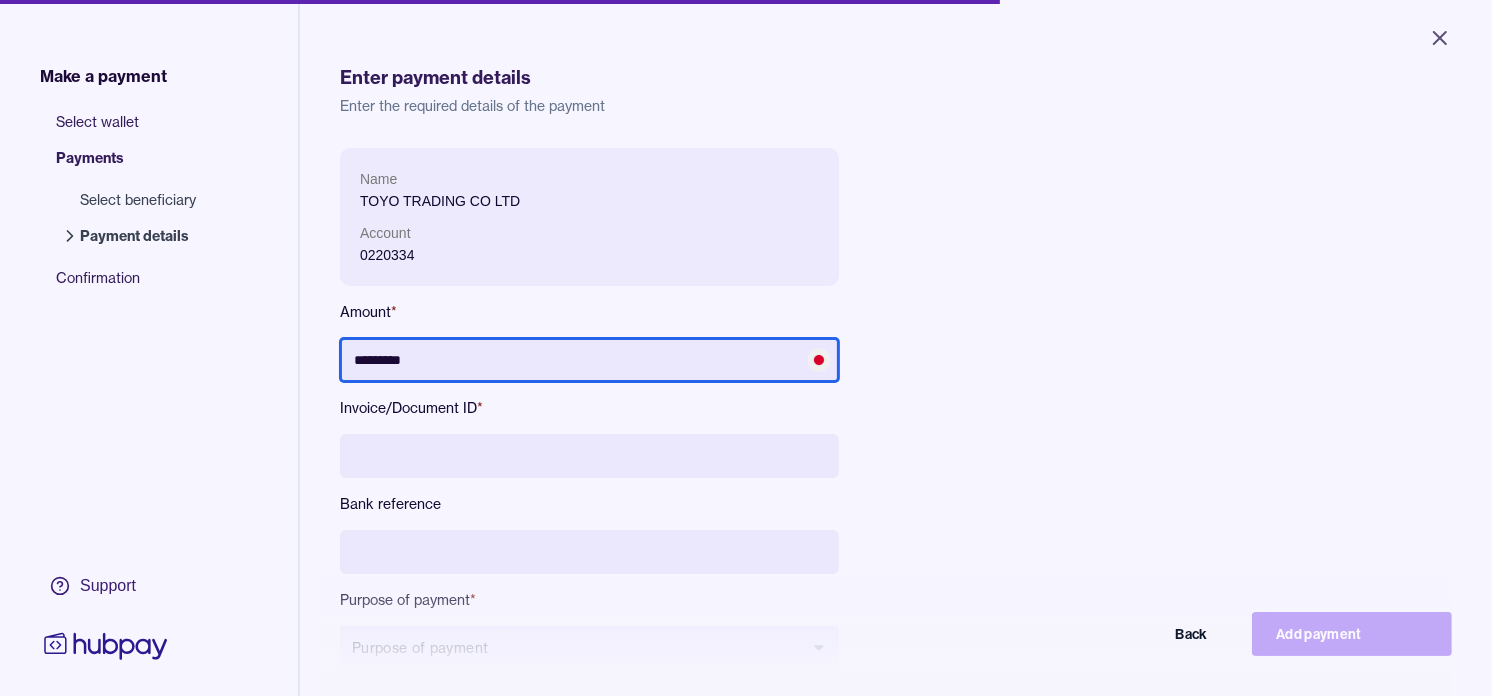 type on "*********" 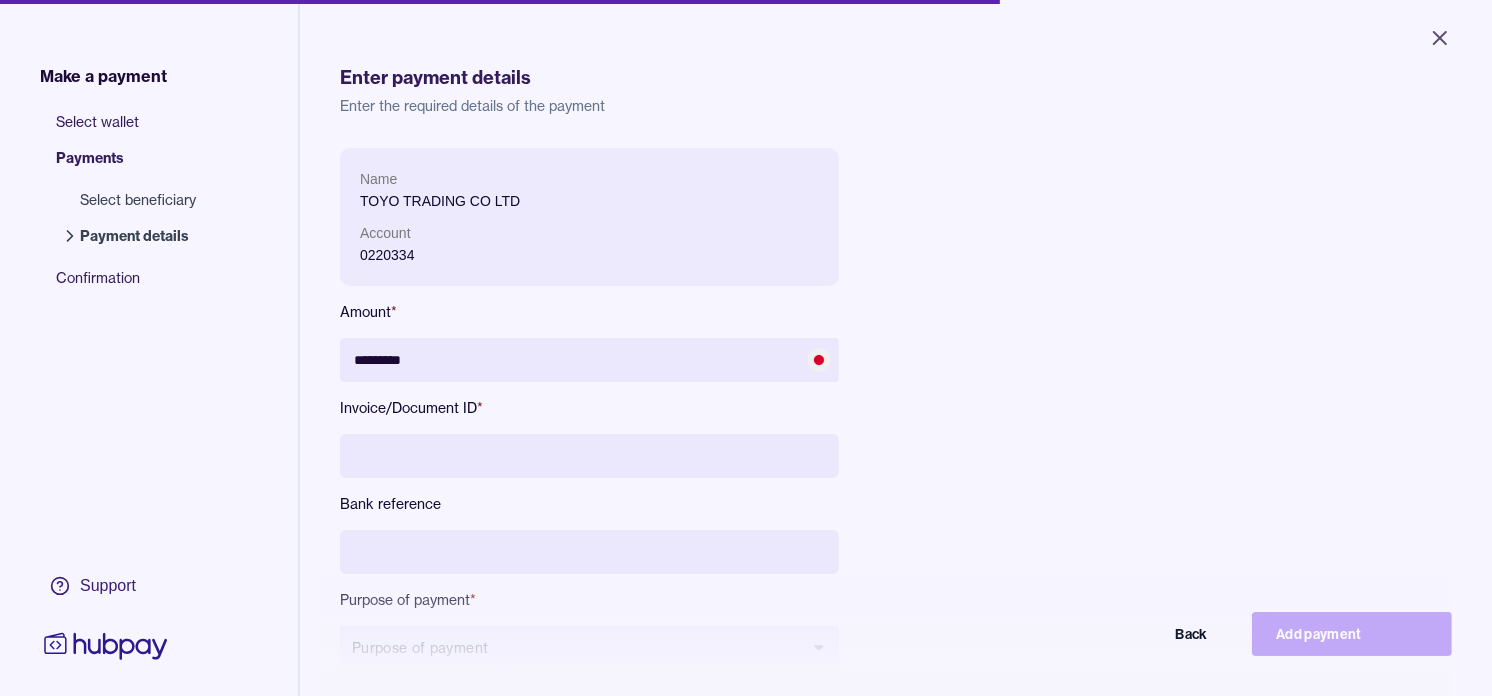 paste on "**********" 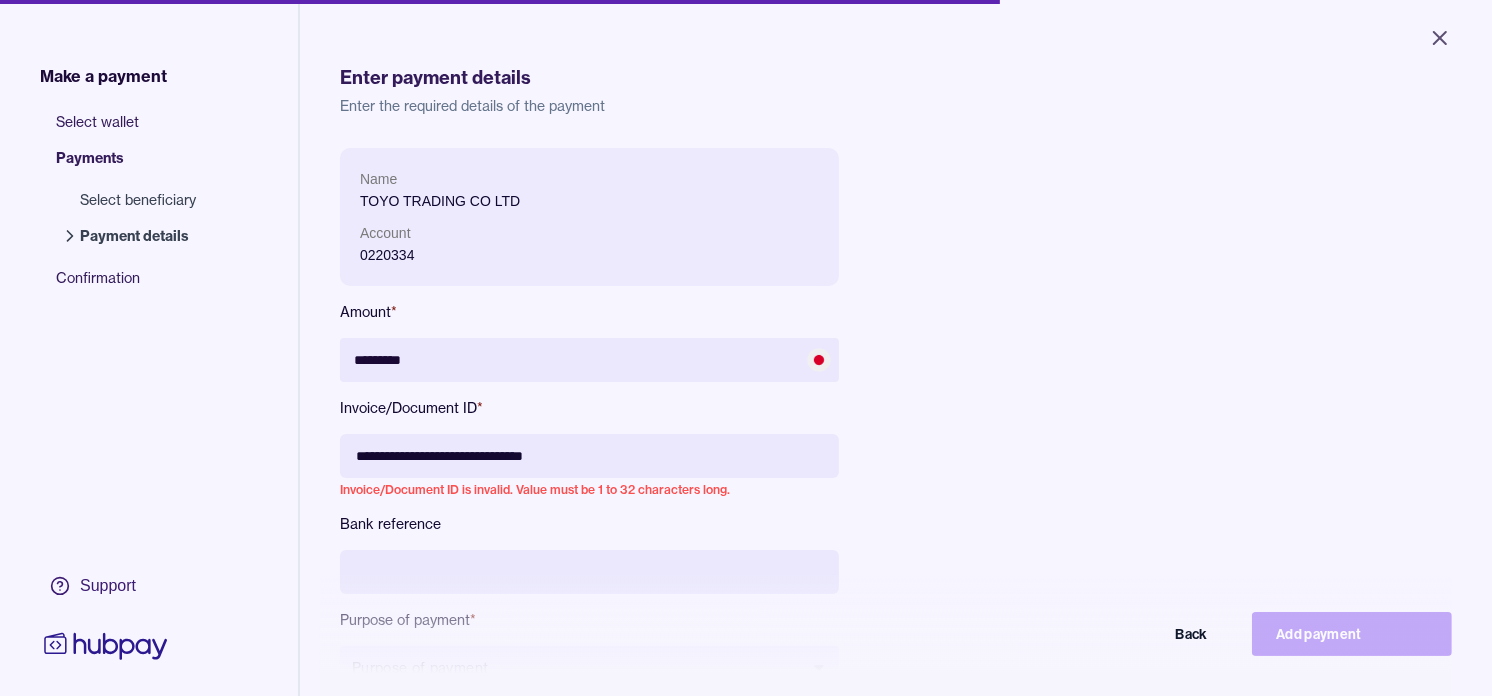 click on "**********" at bounding box center [589, 456] 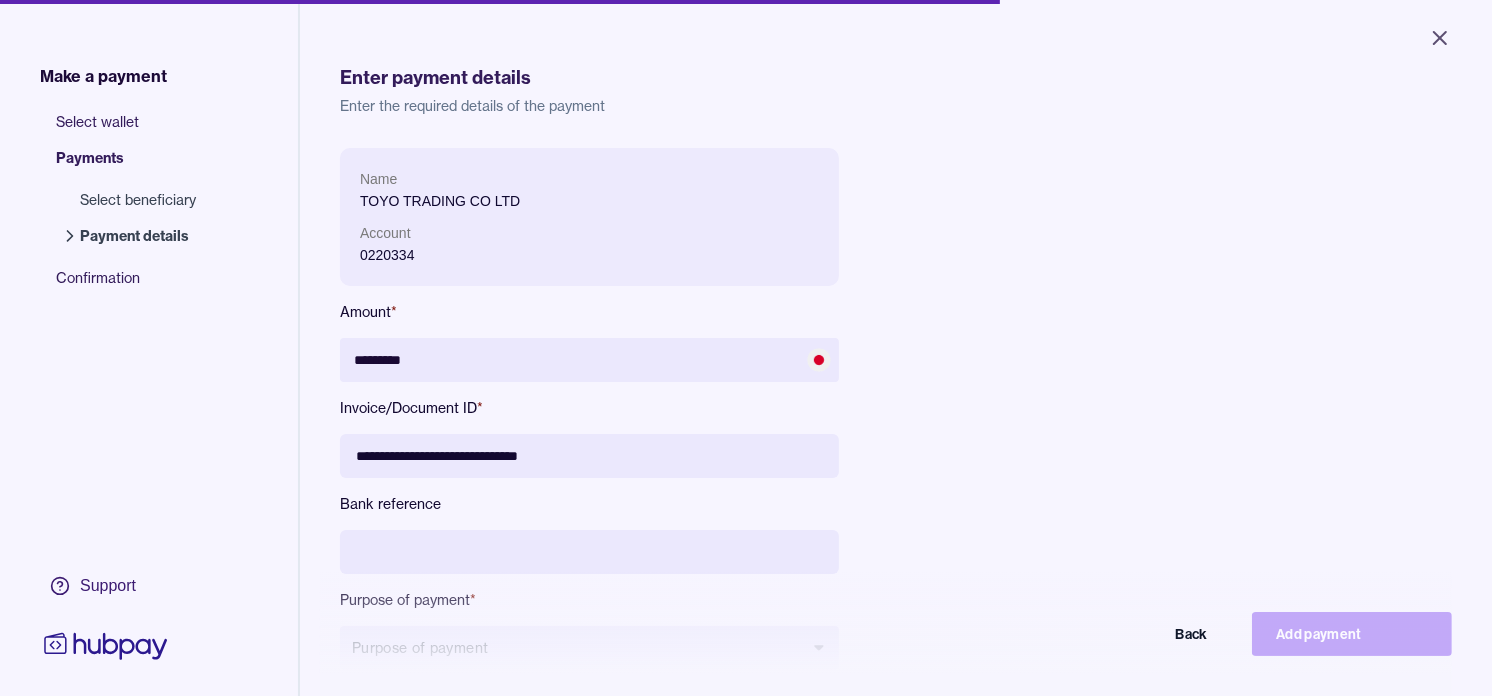 type on "**********" 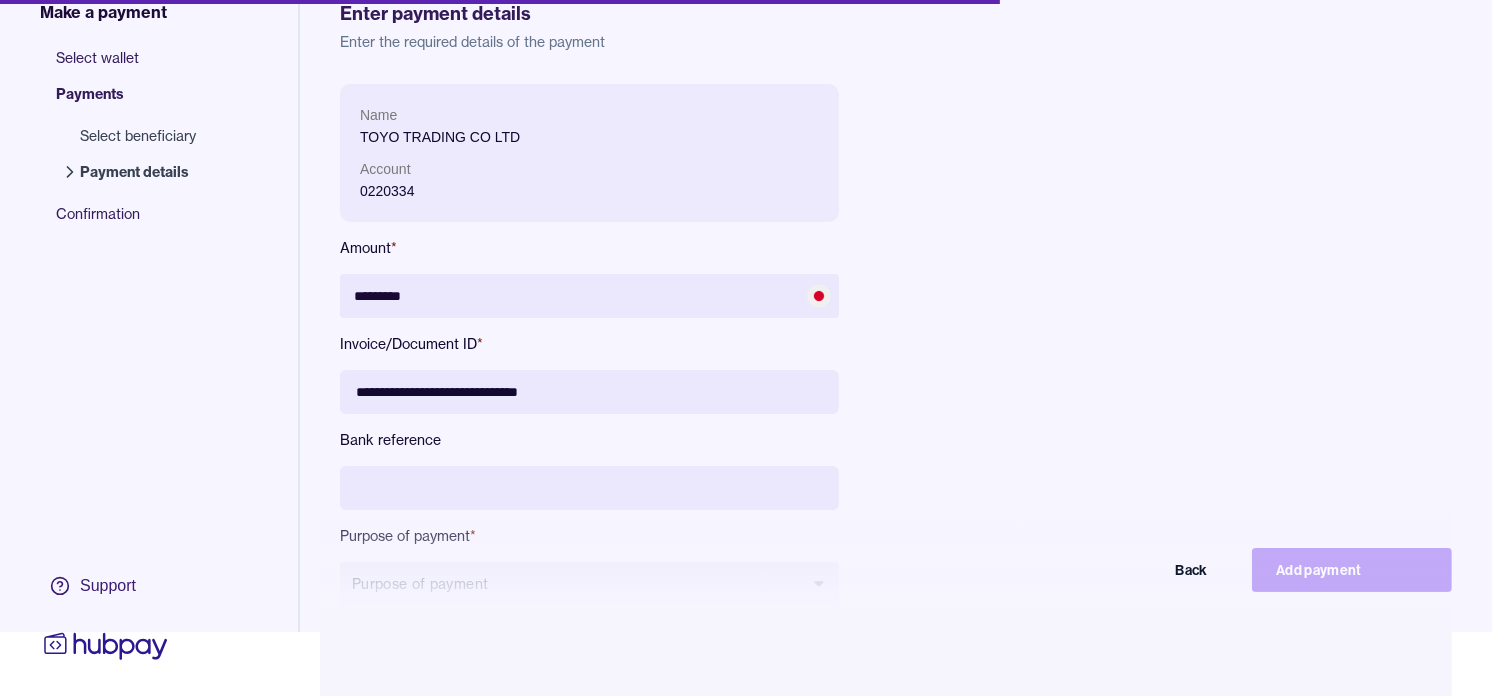 scroll, scrollTop: 96, scrollLeft: 0, axis: vertical 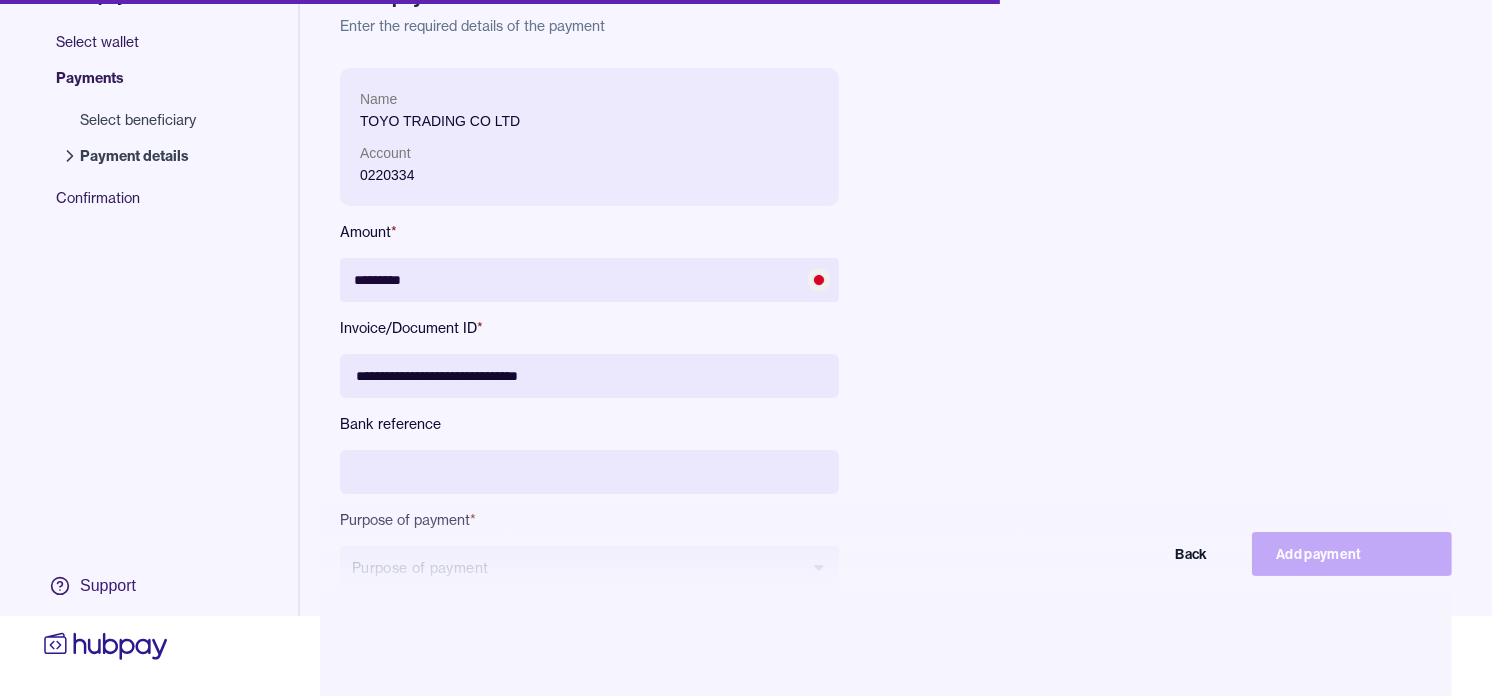 click on "Back Add payment" at bounding box center [746, 554] 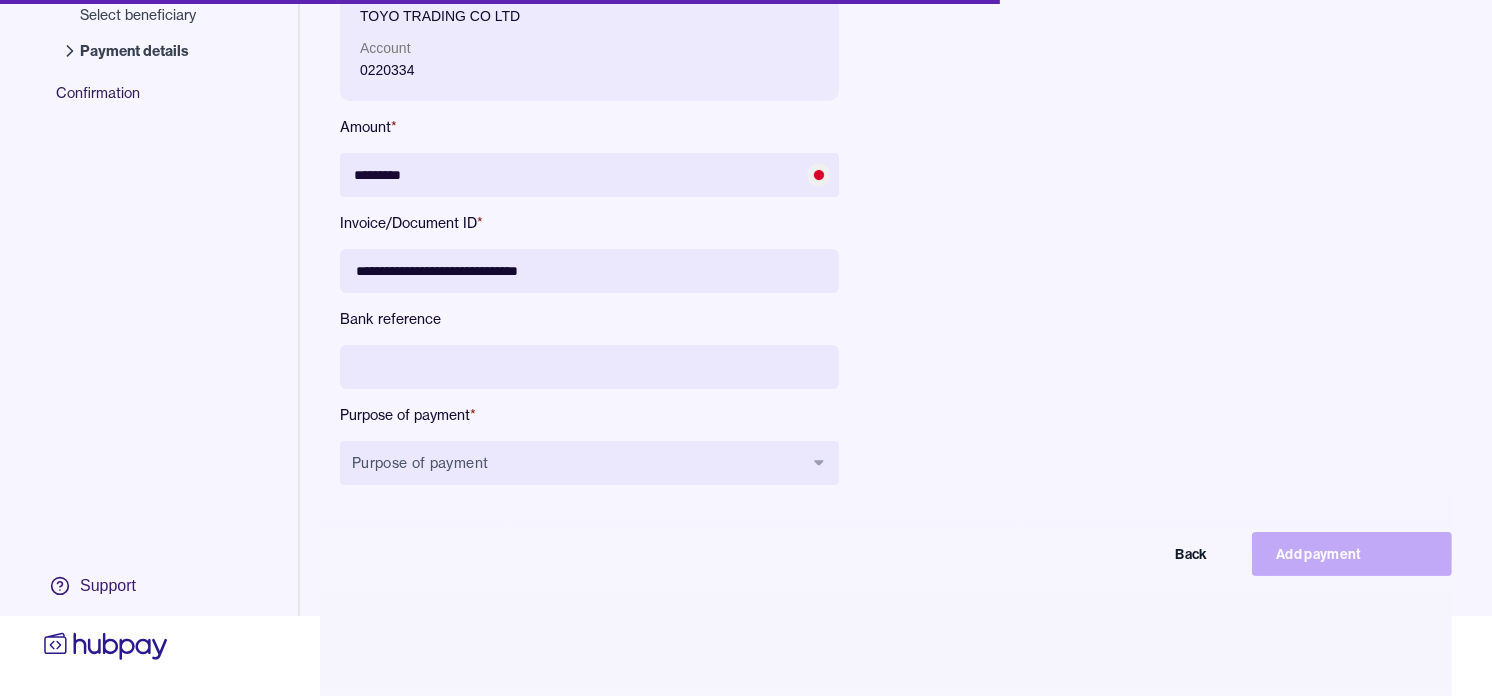 scroll, scrollTop: 267, scrollLeft: 0, axis: vertical 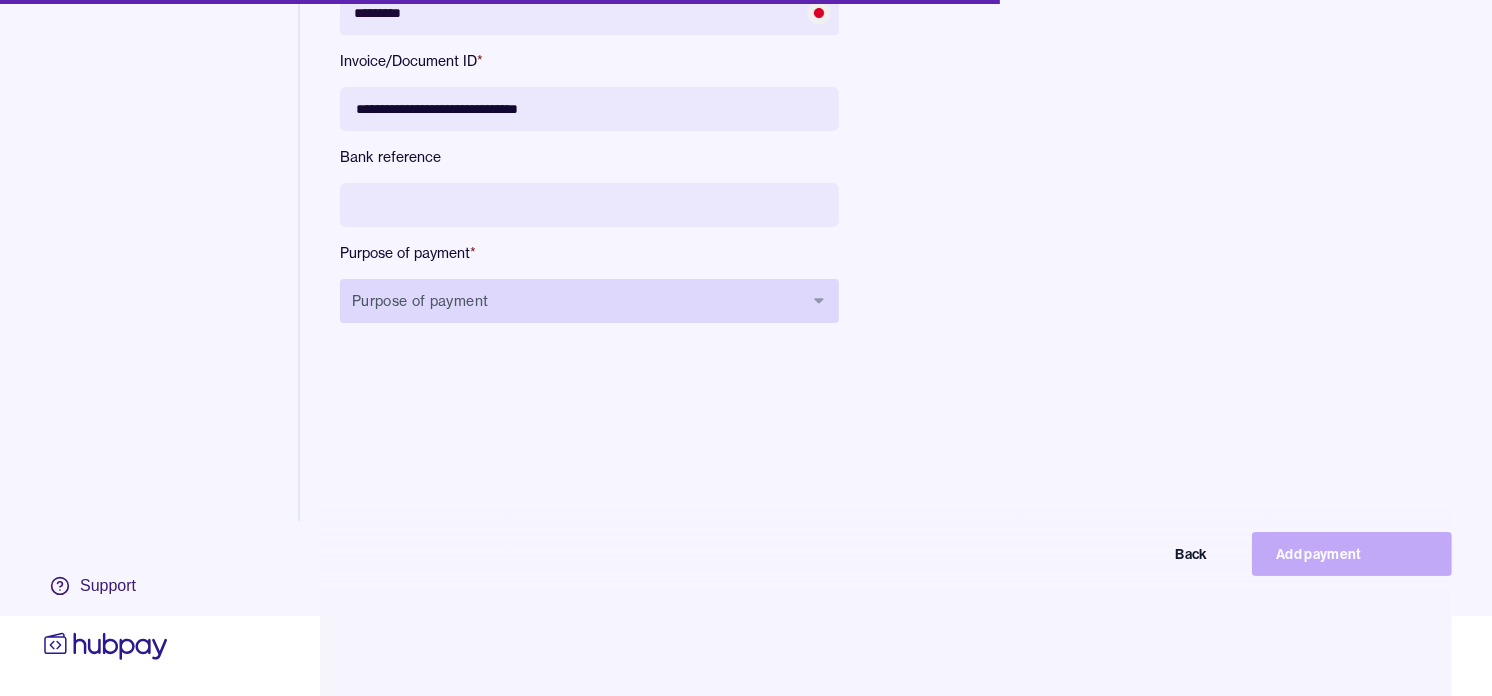 click on "Purpose of payment" at bounding box center [589, 301] 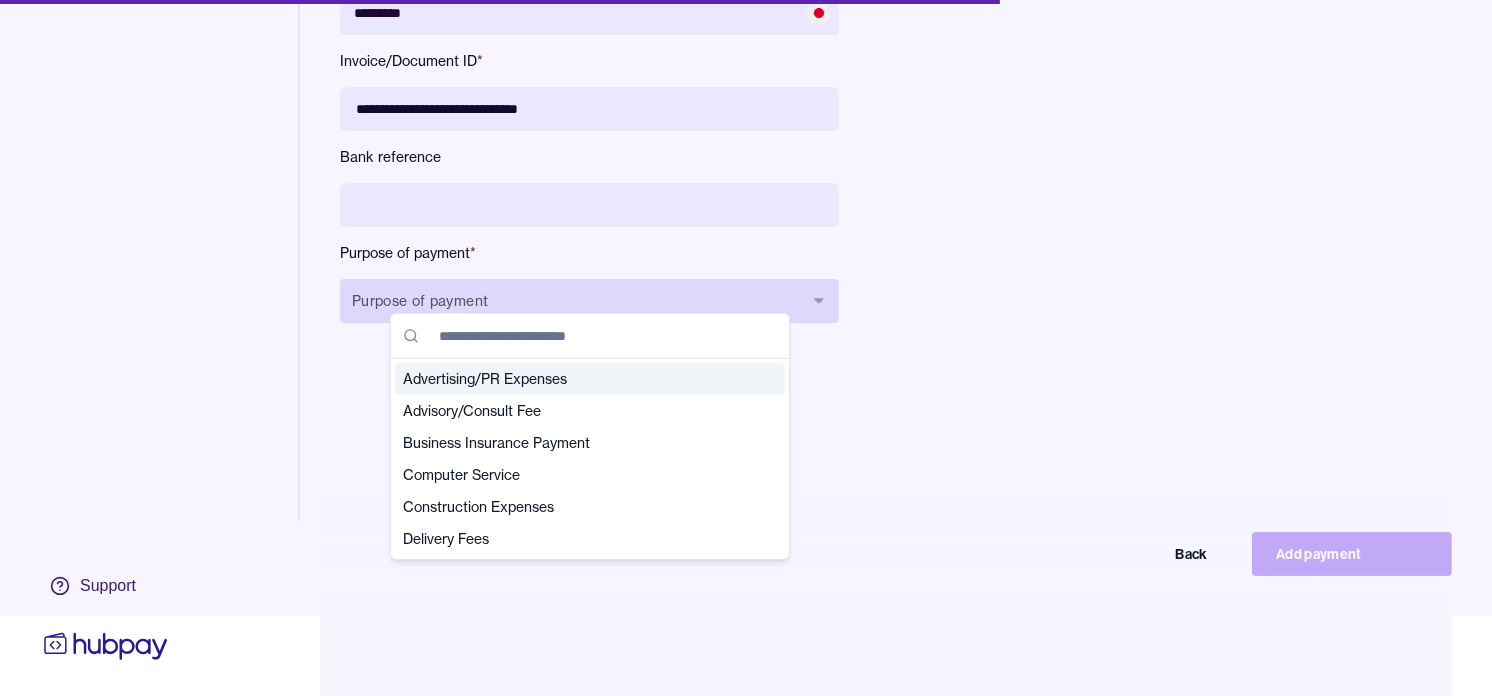 click on "Purpose of payment" at bounding box center [589, 301] 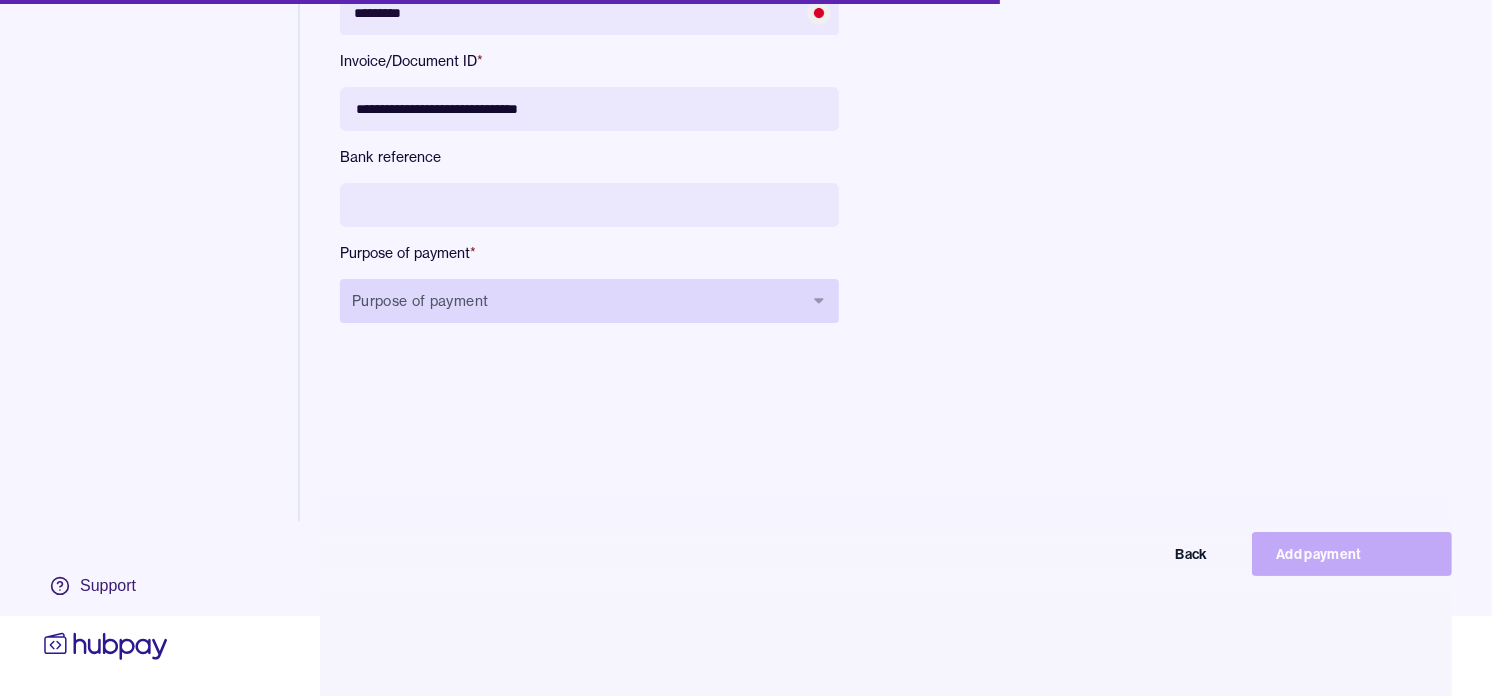click on "Purpose of payment" at bounding box center [589, 301] 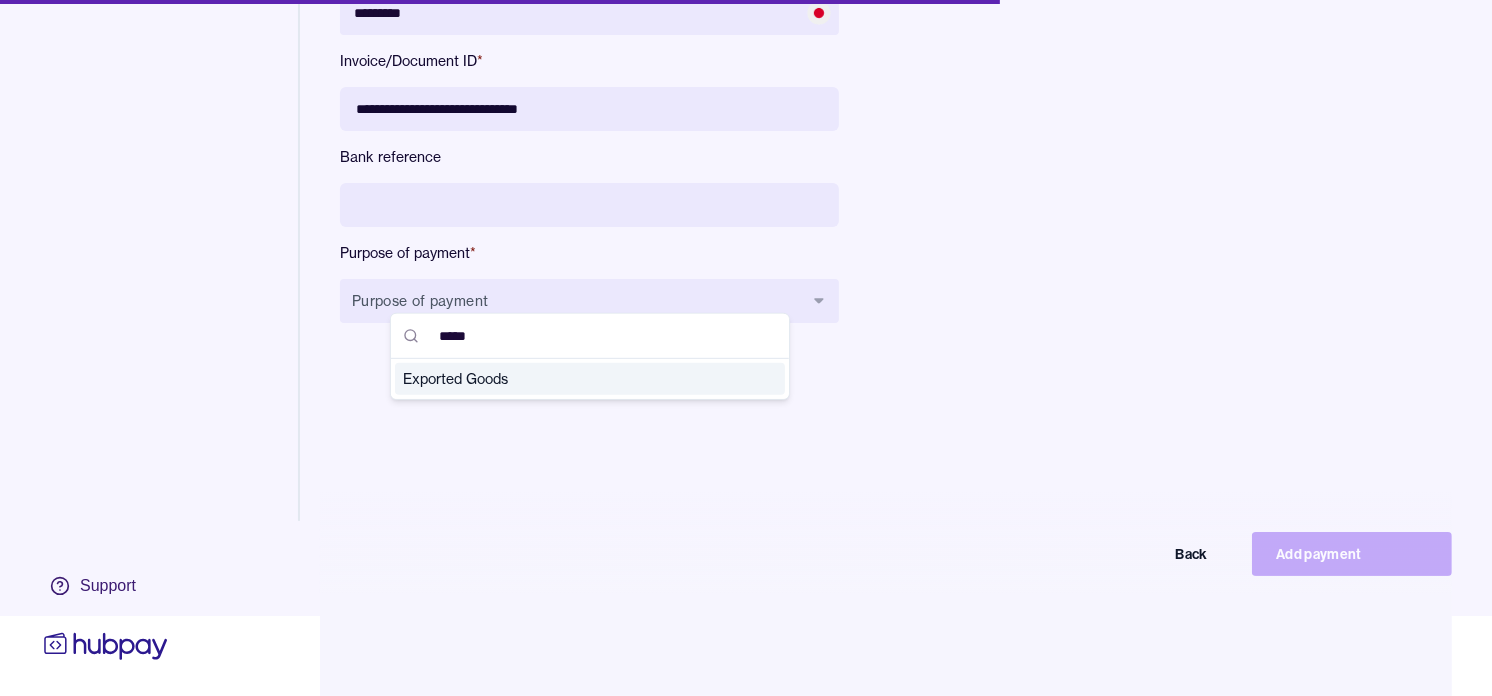 type on "*****" 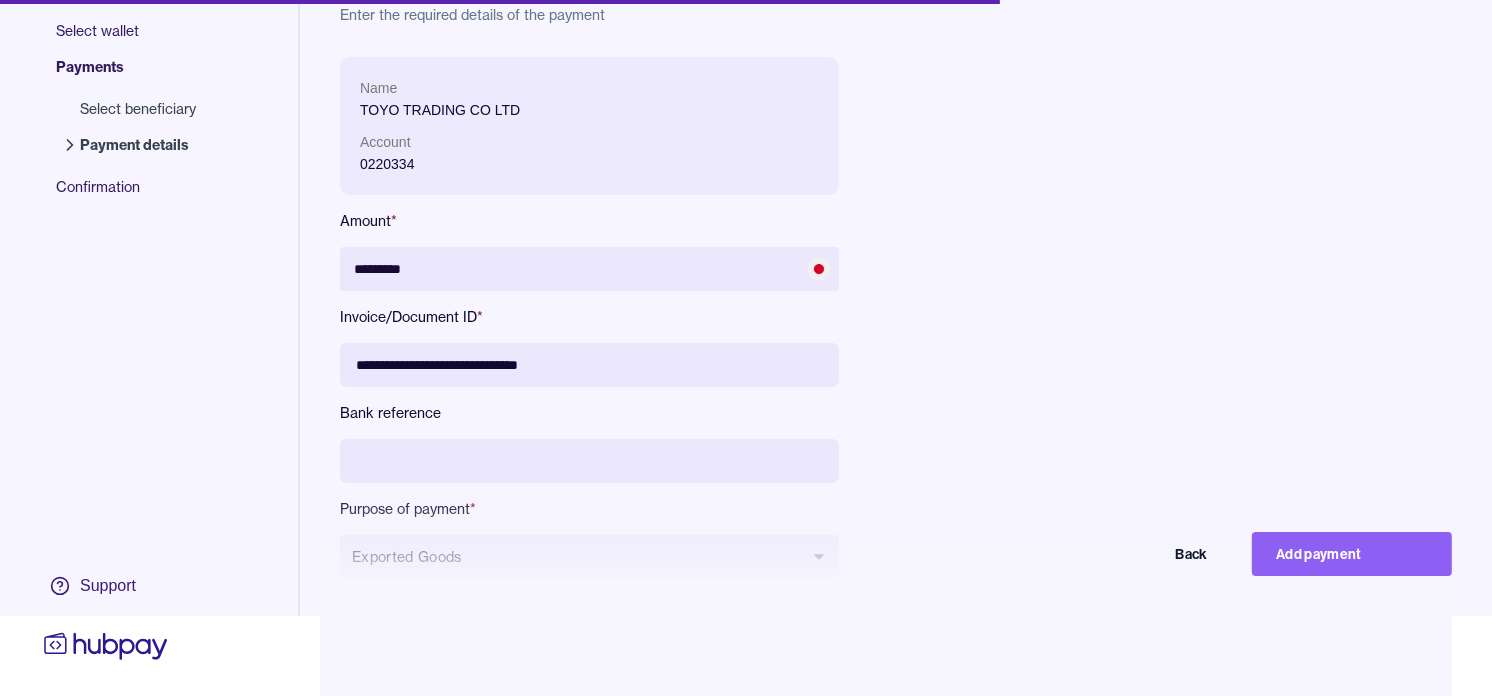 scroll, scrollTop: 0, scrollLeft: 0, axis: both 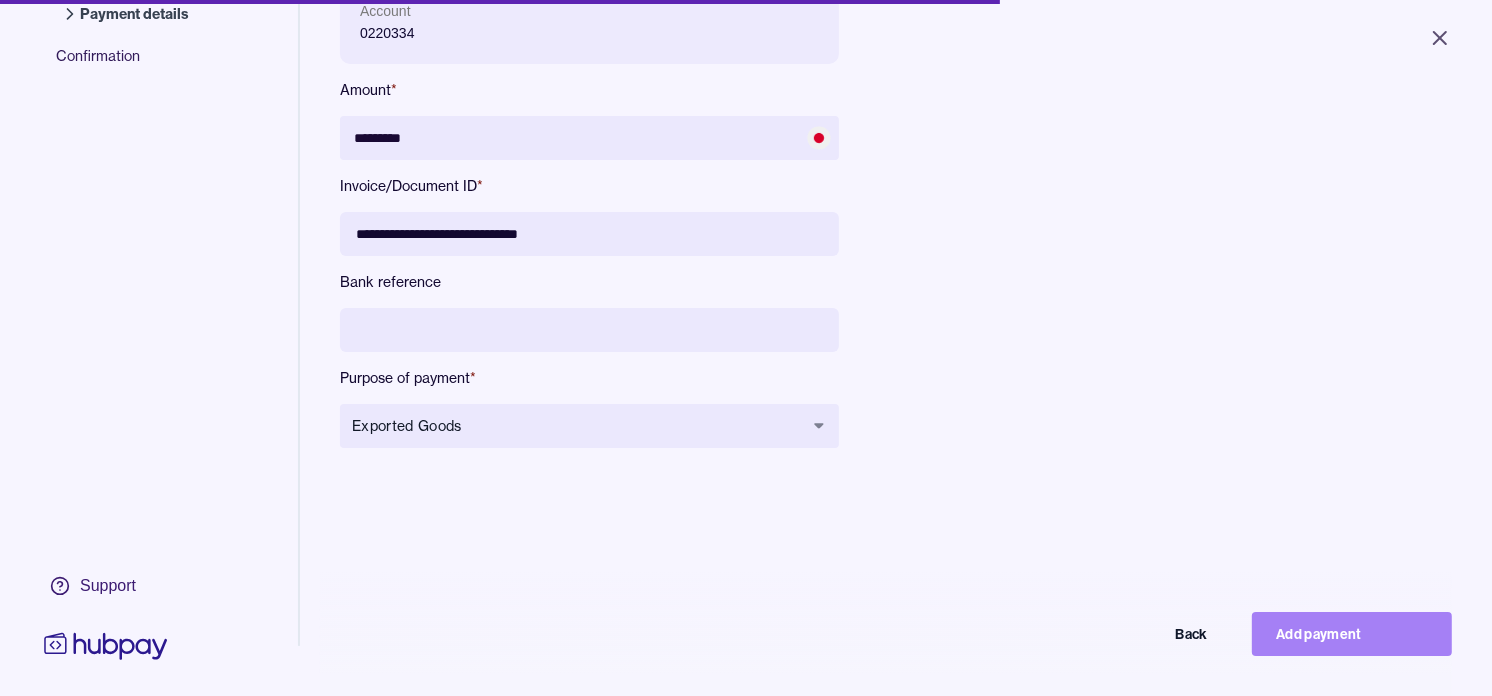 click on "Add payment" at bounding box center [1352, 634] 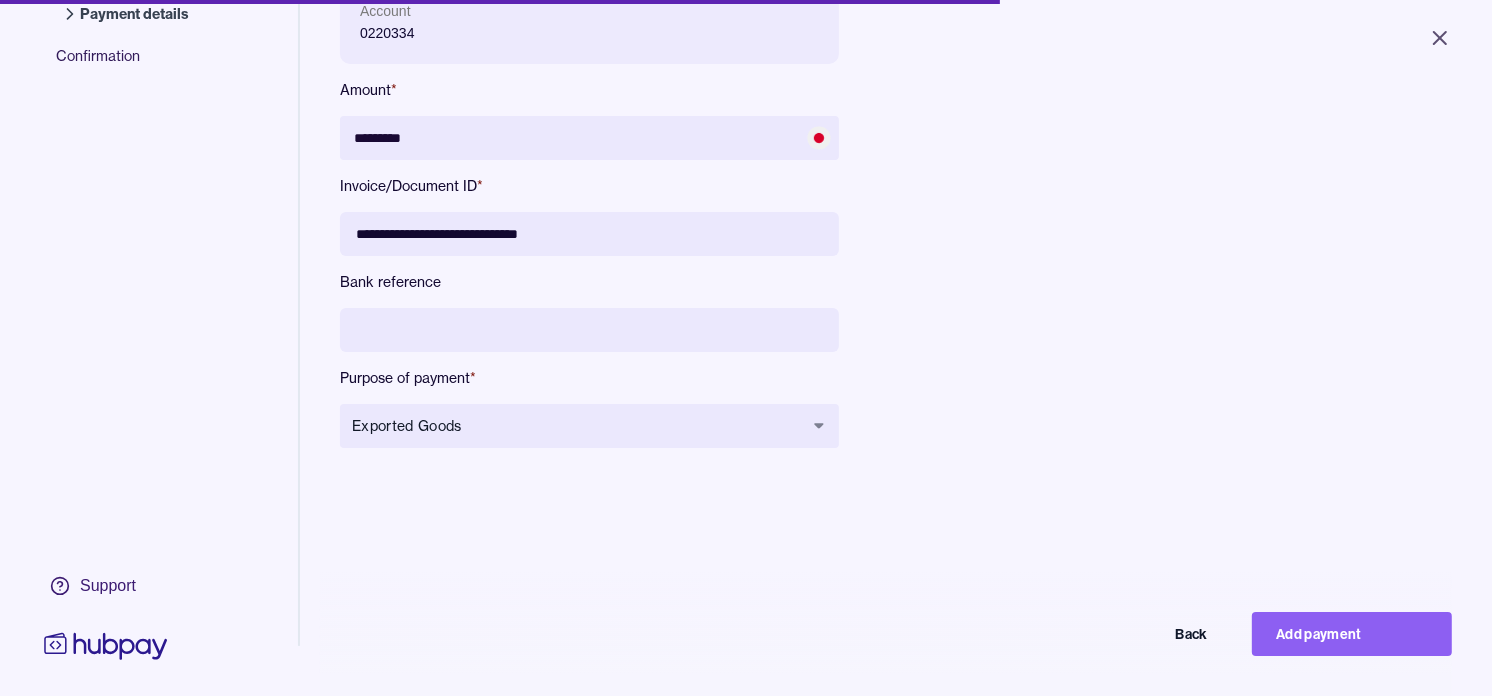 type on "*******" 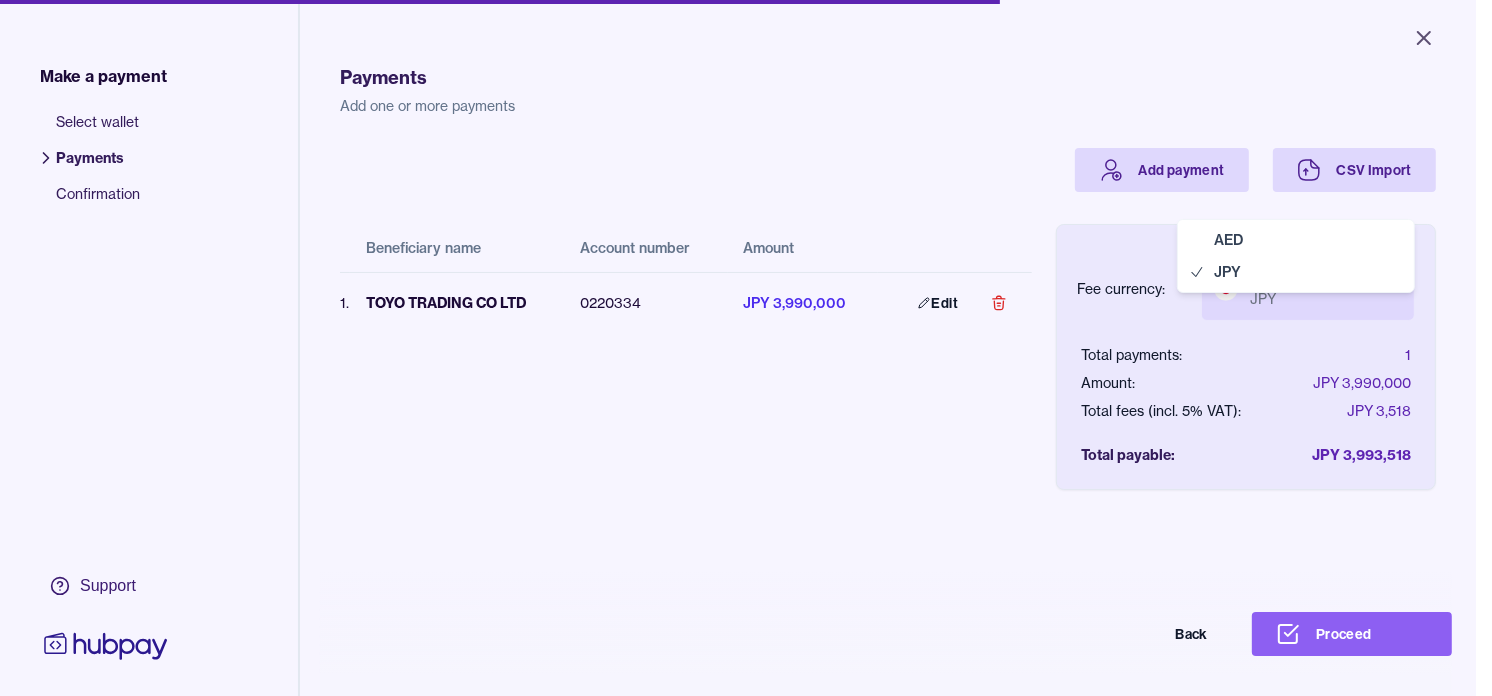click on "Close Make a payment Select wallet Payments Confirmation Support Payments Add one or more payments Add payment CSV Import Beneficiary name Account number Amount 1 . TOYO TRADING CO LTD [ACCOUNT_NUMBER] JPY [AMOUNT] Edit Fee currency: Japanese yen JPY *** *** Total payments: 1 Amount: JPY [AMOUNT] Total fees (incl. 5% VAT): JPY [AMOUNT] Total payable: JPY [AMOUNT] Back Proceed Payment | Hubpay AED JPY" at bounding box center (738, 348) 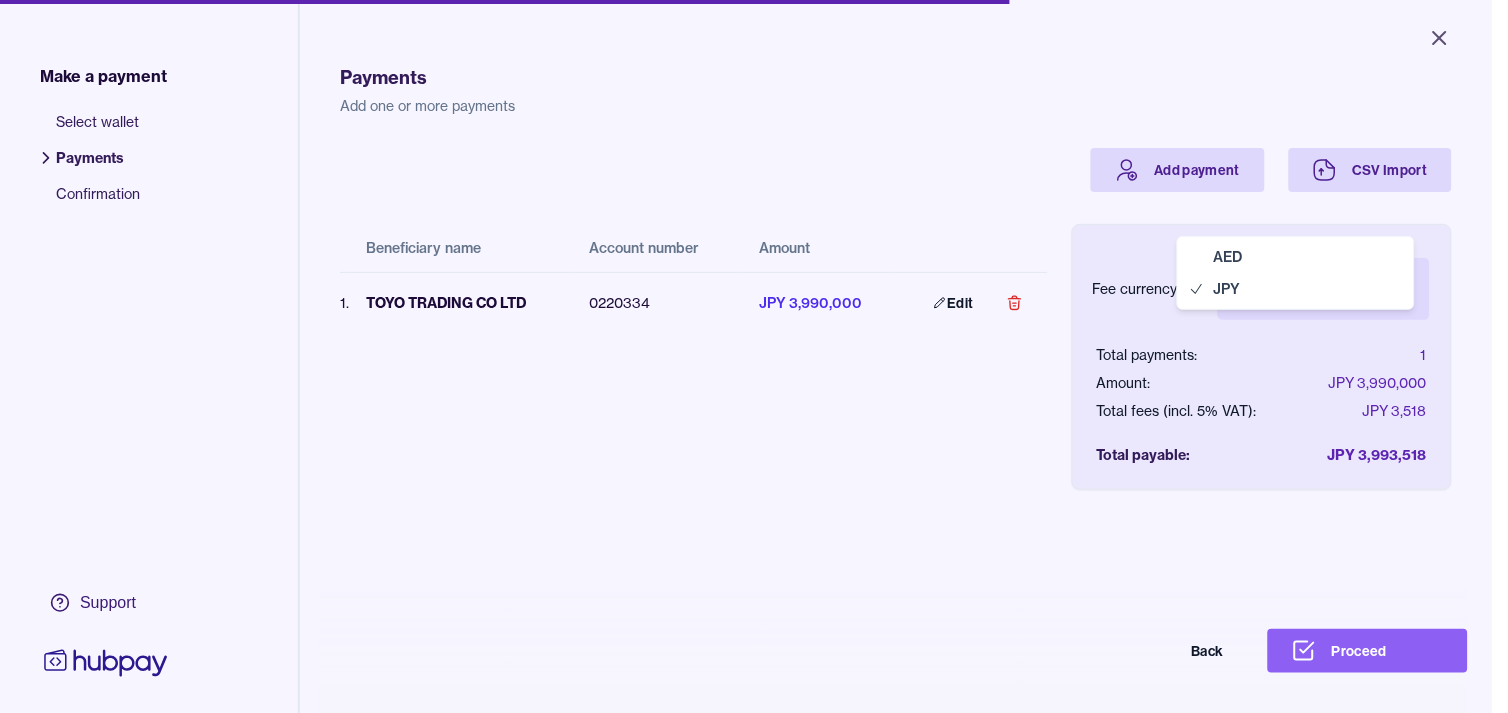 select on "***" 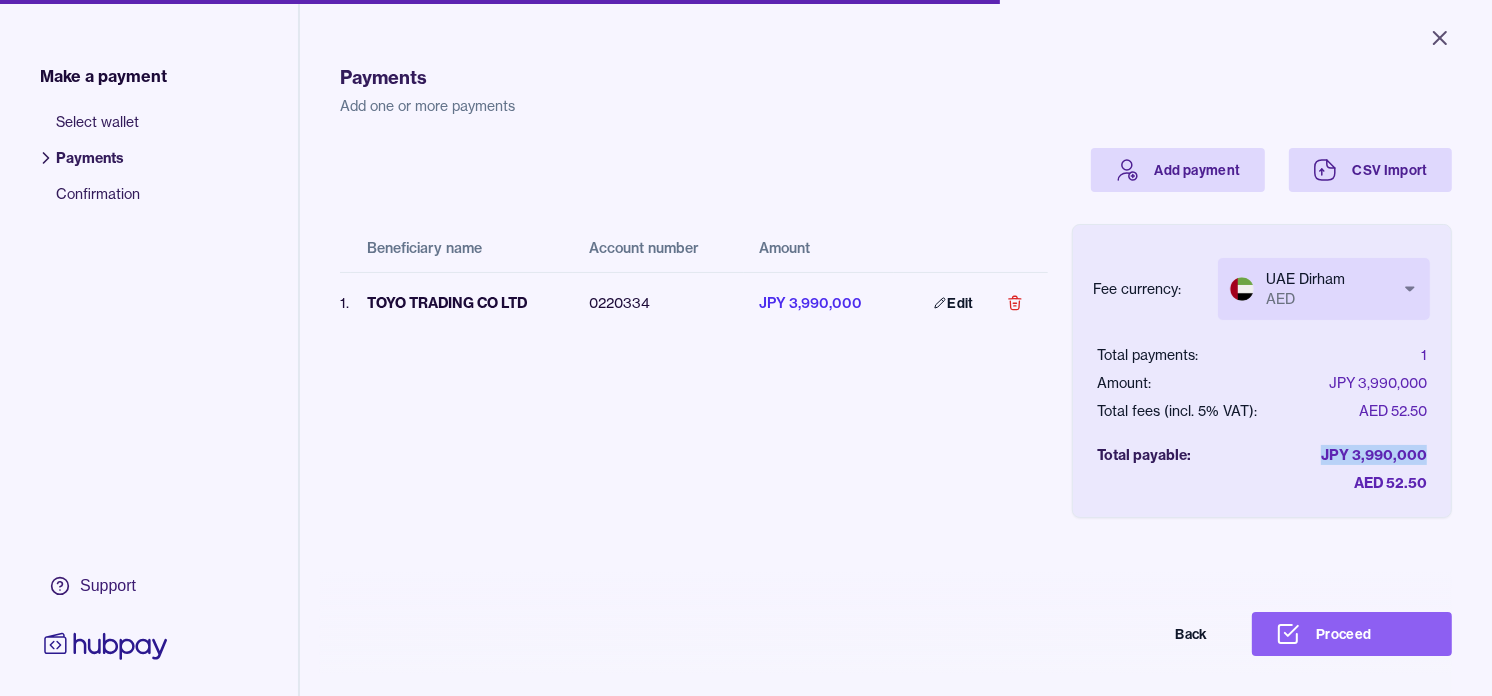 click on "Proceed" at bounding box center [1352, 634] 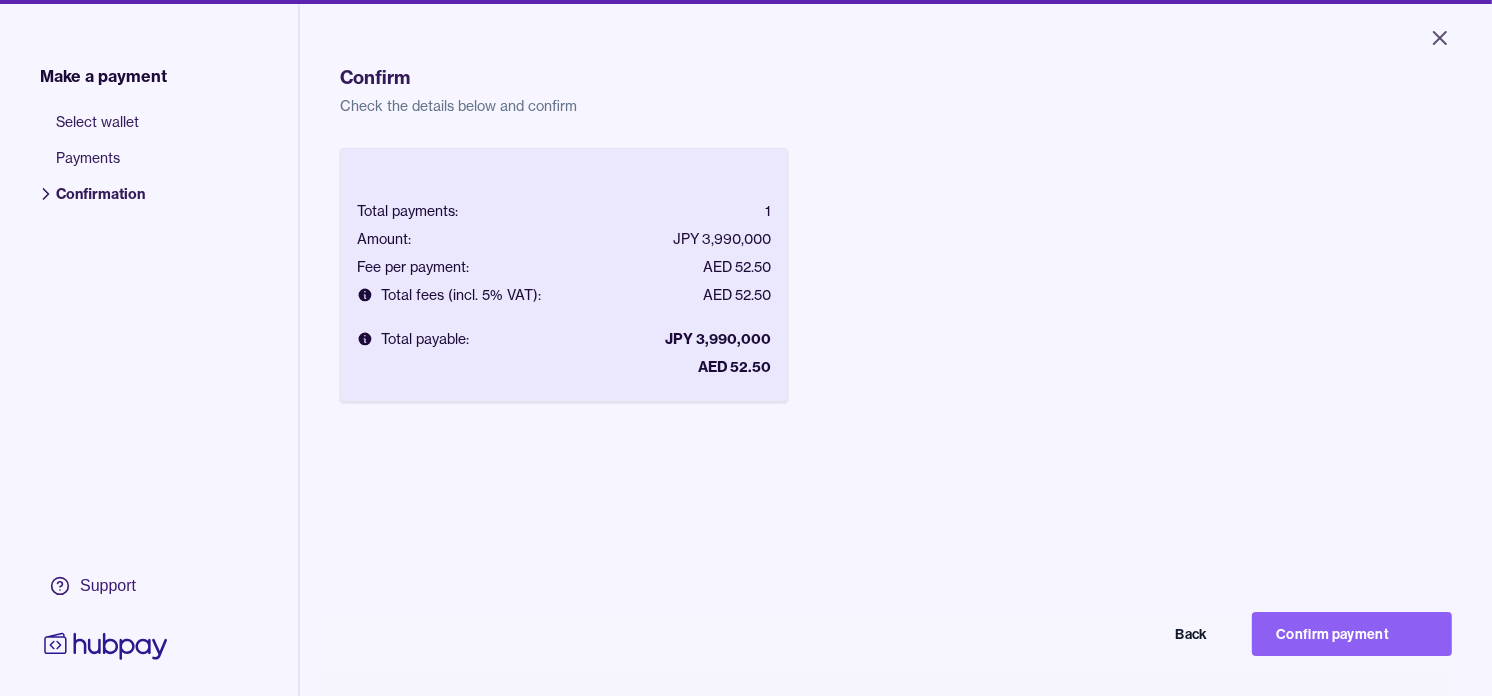 click on "Confirm payment" at bounding box center (1352, 634) 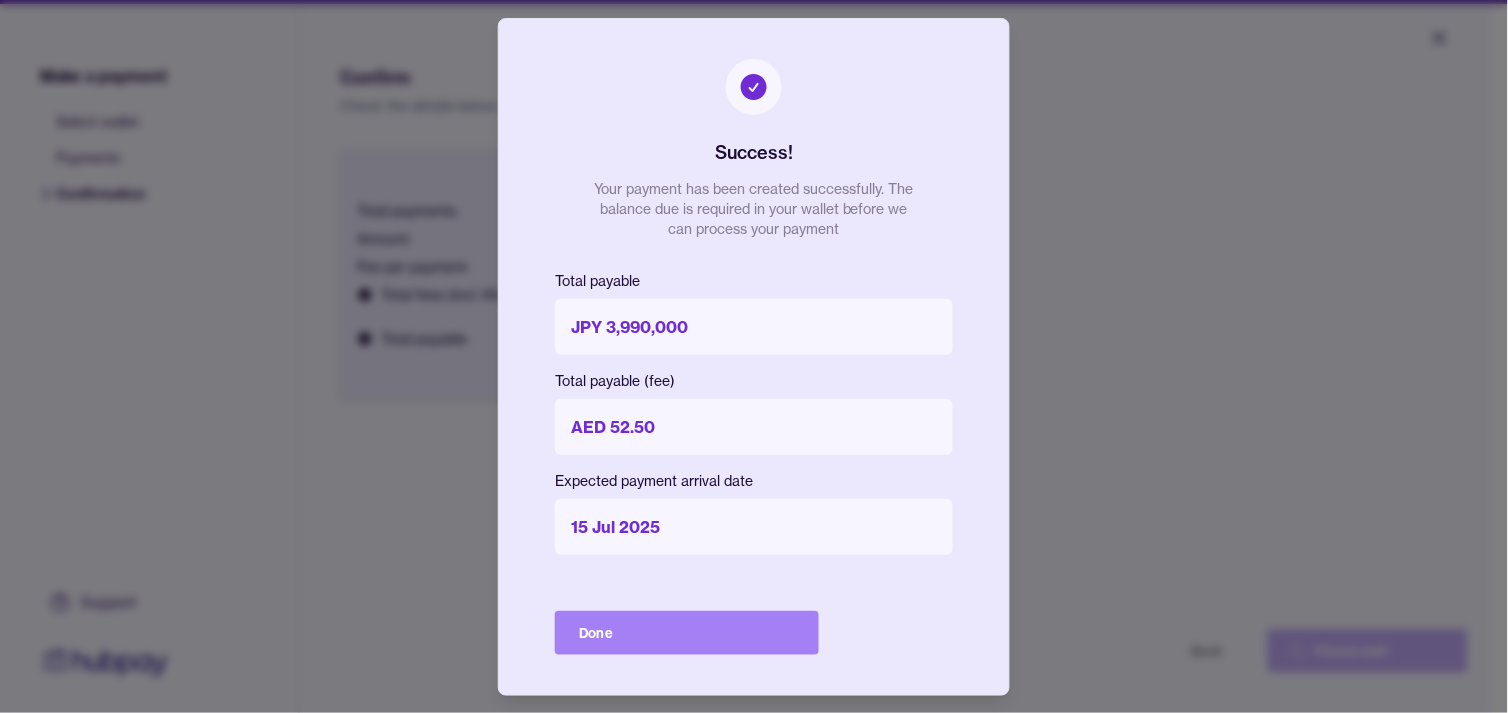 click on "Done" at bounding box center (687, 633) 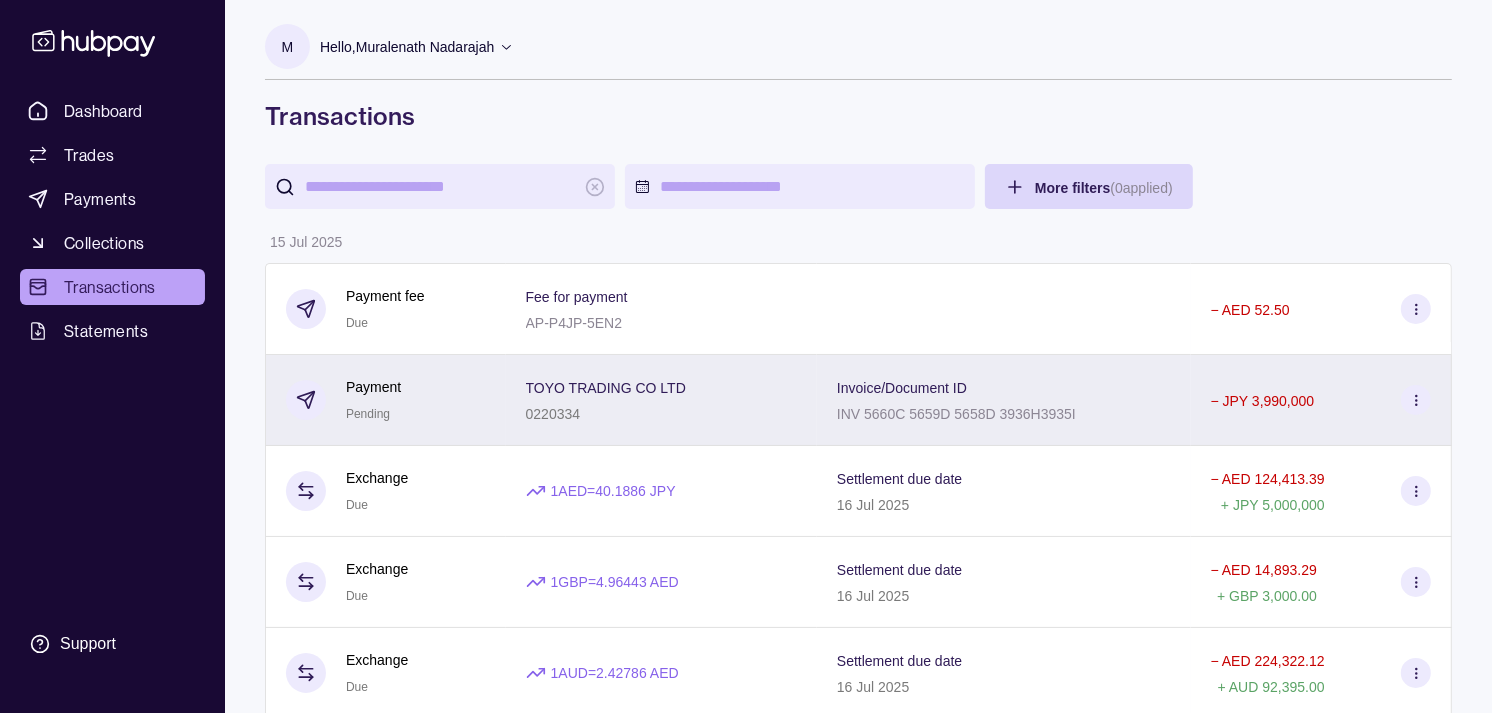 click on "Payment Pending" at bounding box center (386, 400) 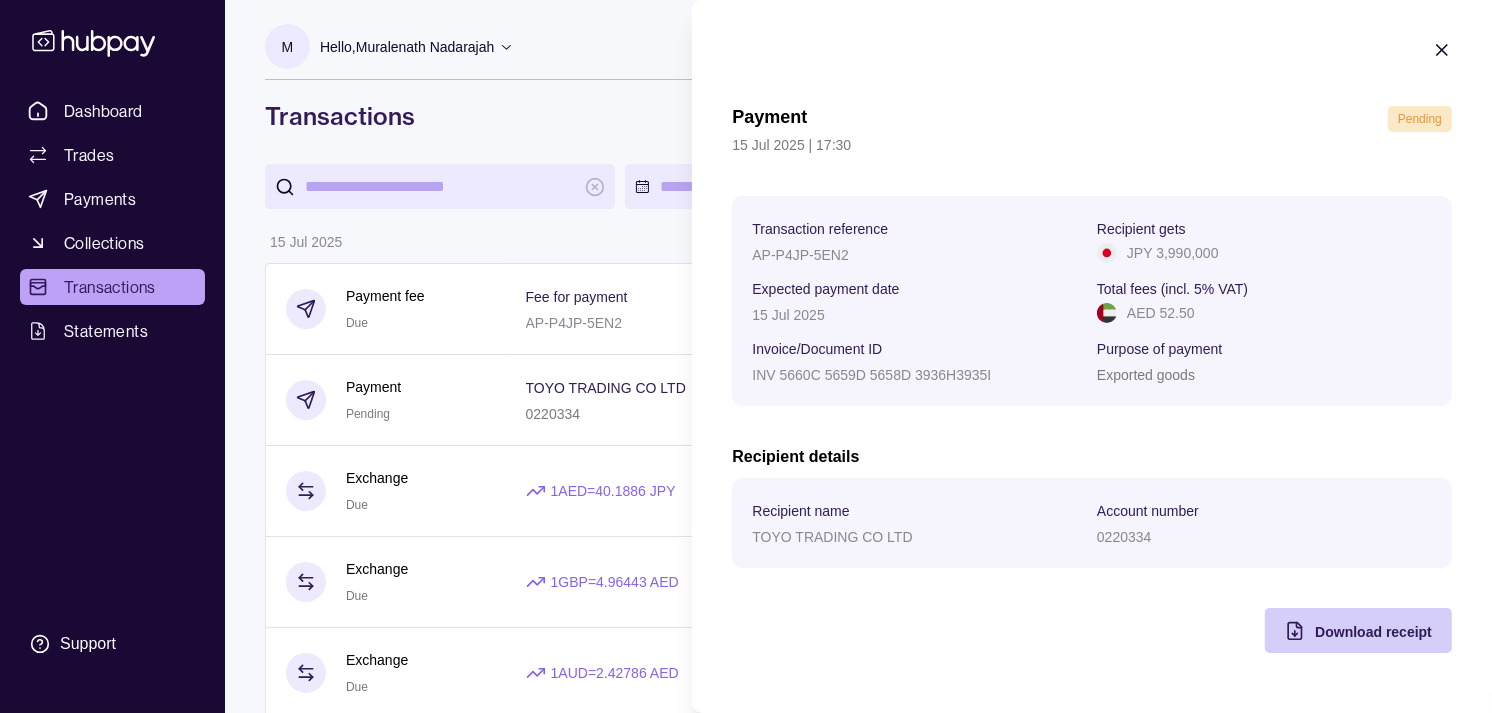 click on "Download receipt" at bounding box center [1373, 632] 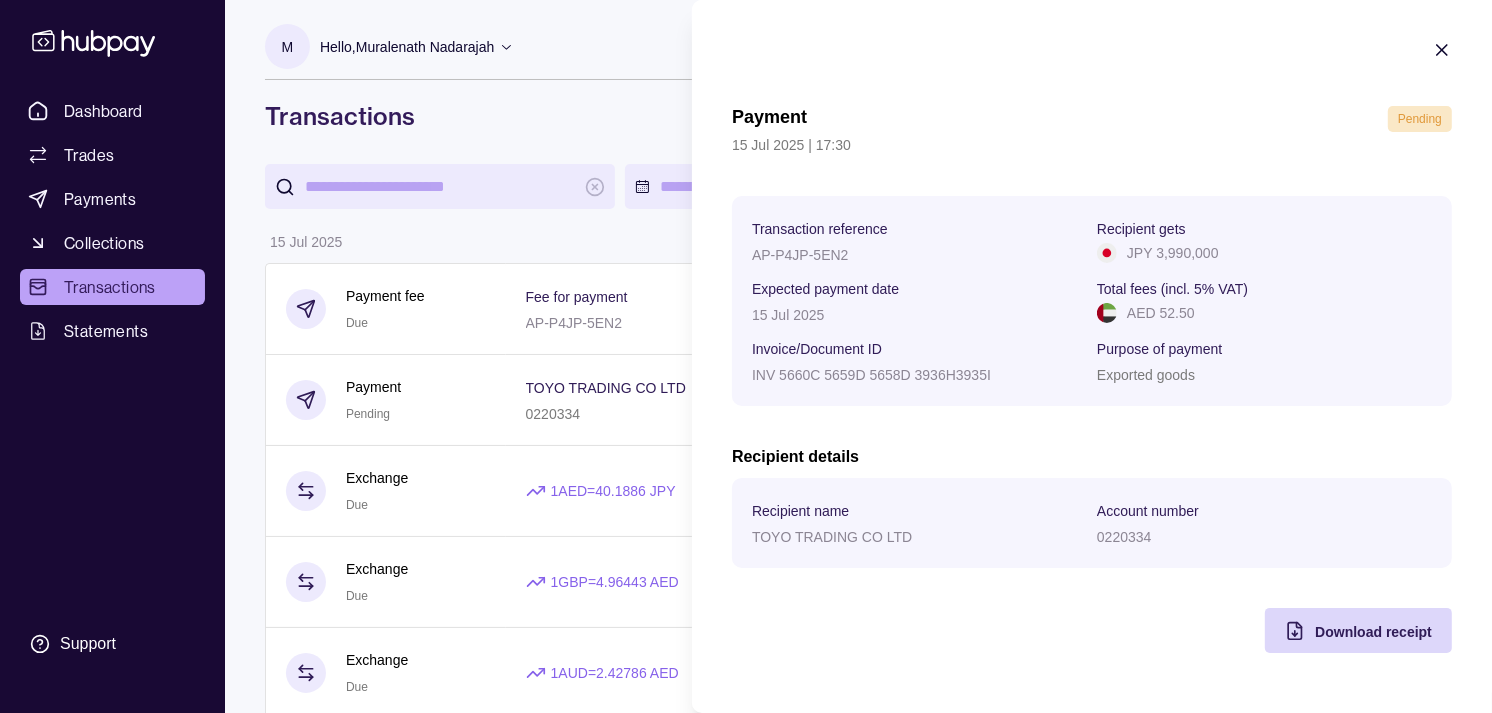 click on "Dashboard Trades Payments Collections Transactions Statements Support M Hello,  [NAME] Strides Trading LLC Account Terms and conditions Privacy policy Sign out Transactions More filters  ( 0  applied) Details Amount [DATE] Payment fee Due Fee for payment AP-P4JP-5EN2 −   AED [AMOUNT] Payment Pending TOYO TRADING CO LTD [ACCOUNT_NUMBER] Invoice/Document ID INV 5660C 5659D 5658D 3936H3935I −   JPY [AMOUNT] Exchange Due 1  AED  =  [RATE]   JPY Settlement due date [DATE] −   AED [AMOUNT] +   JPY [AMOUNT] Exchange Due 1  GBP  =  [RATE]   AED Settlement due date [DATE] −   AED [AMOUNT] +   GBP [AMOUNT] Exchange Due 1  AUD  =  [RATE]   AED Settlement due date [DATE] −   AED [AMOUNT] +   AUD [AMOUNT] Exchange Due 1  AED  =  [RATE]   JPY Settlement due date [DATE] −   AED [AMOUNT] +   JPY [AMOUNT] Collection Success Document reference STR2507101 Remitter name ESTREMO GENERAL TRADING LLC +   AED [AMOUNT] Exchange Due 1  AED  =  [RATE]   JPY Settlement due date −" at bounding box center (746, 1084) 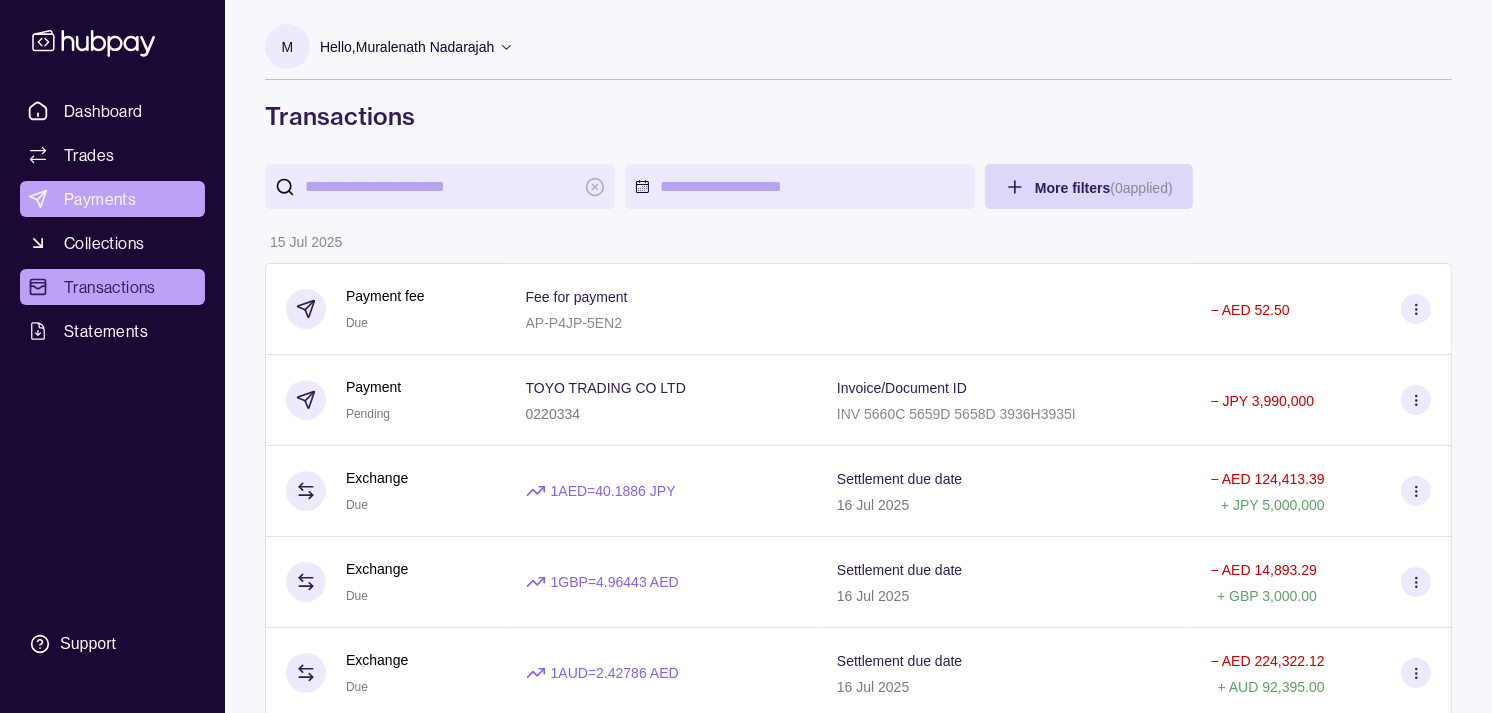 click on "Payments" at bounding box center (100, 199) 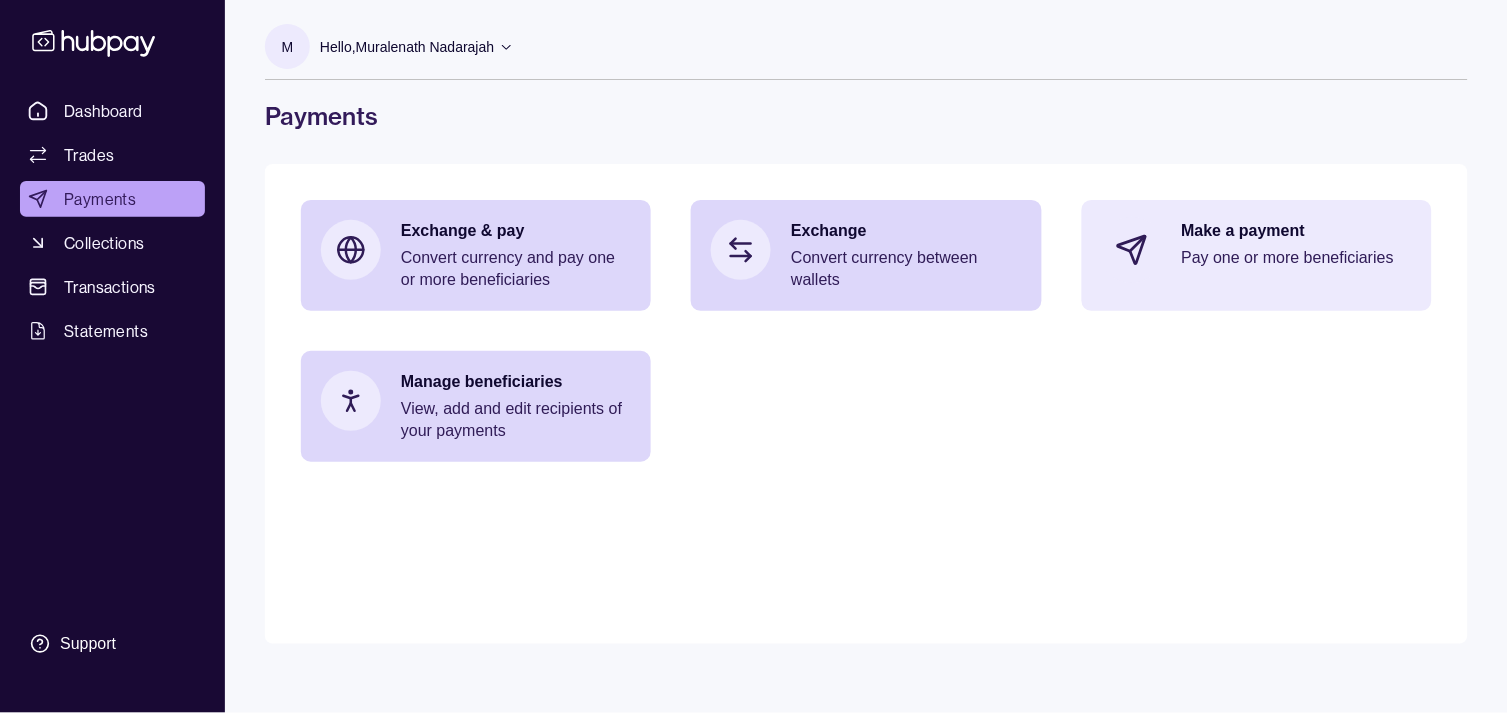 click on "Pay one or more beneficiaries" at bounding box center (1297, 258) 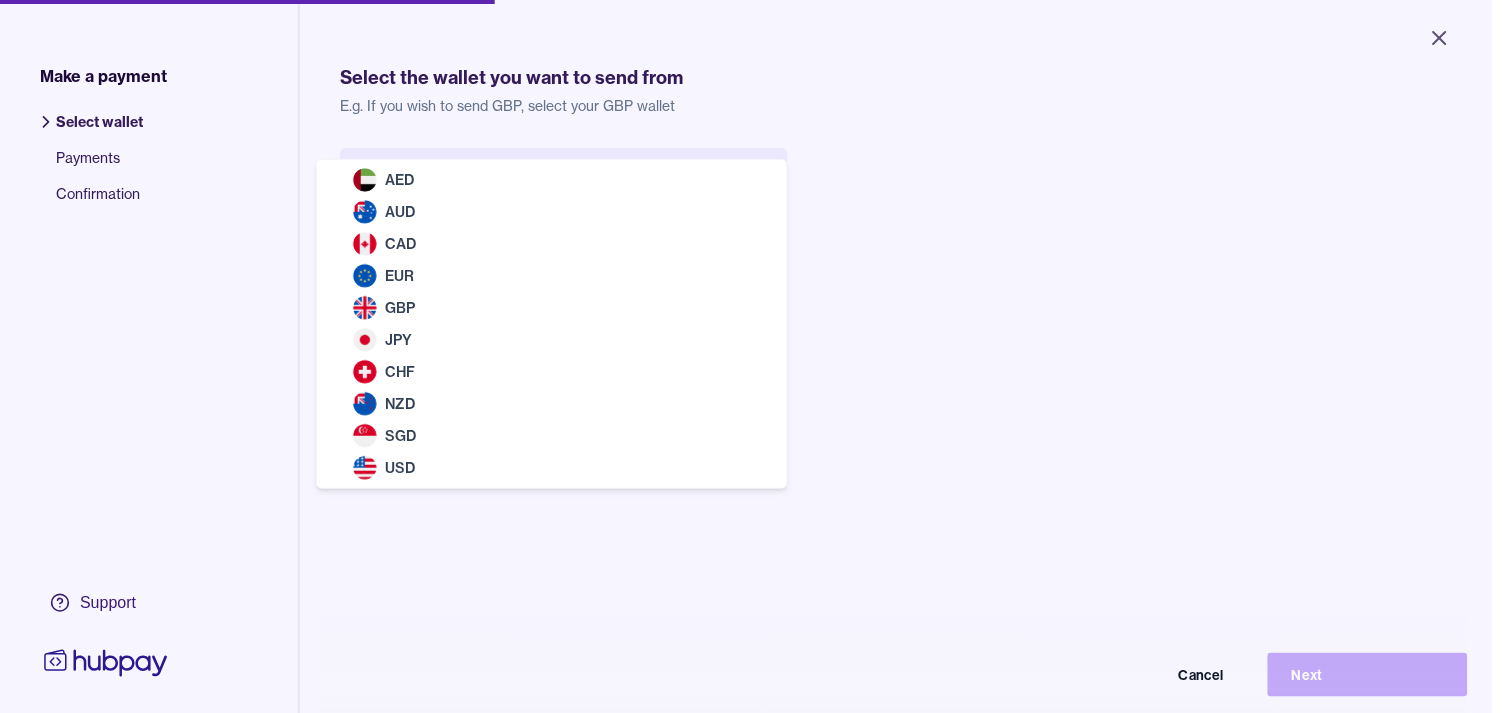 click on "Close Make a payment Select wallet Payments Confirmation Support Select the wallet you want to send from E.g. If you wish to send GBP, select your GBP wallet Select wallet Cancel Next Make a payment | Hubpay AED AUD CAD EUR GBP JPY CHF NZD SGD USD" at bounding box center (746, 356) 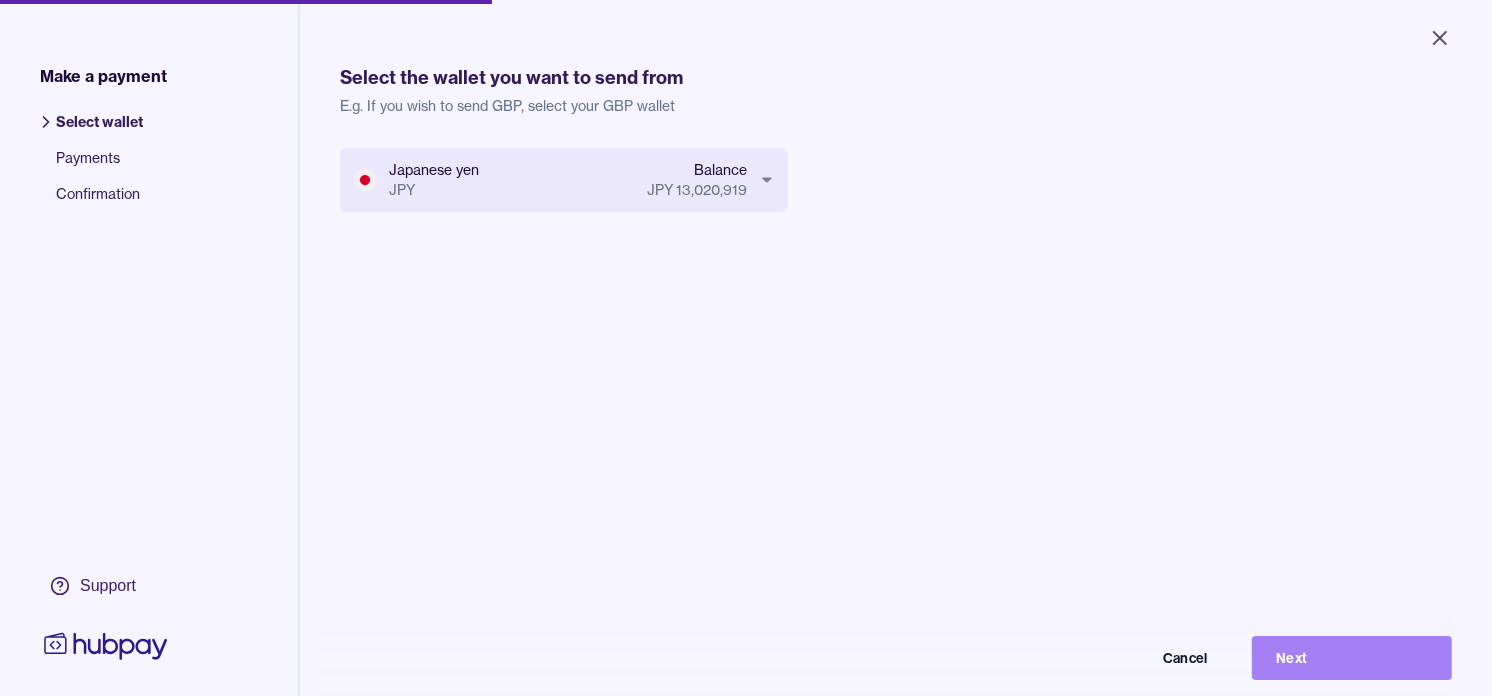 click on "Next" at bounding box center (1352, 658) 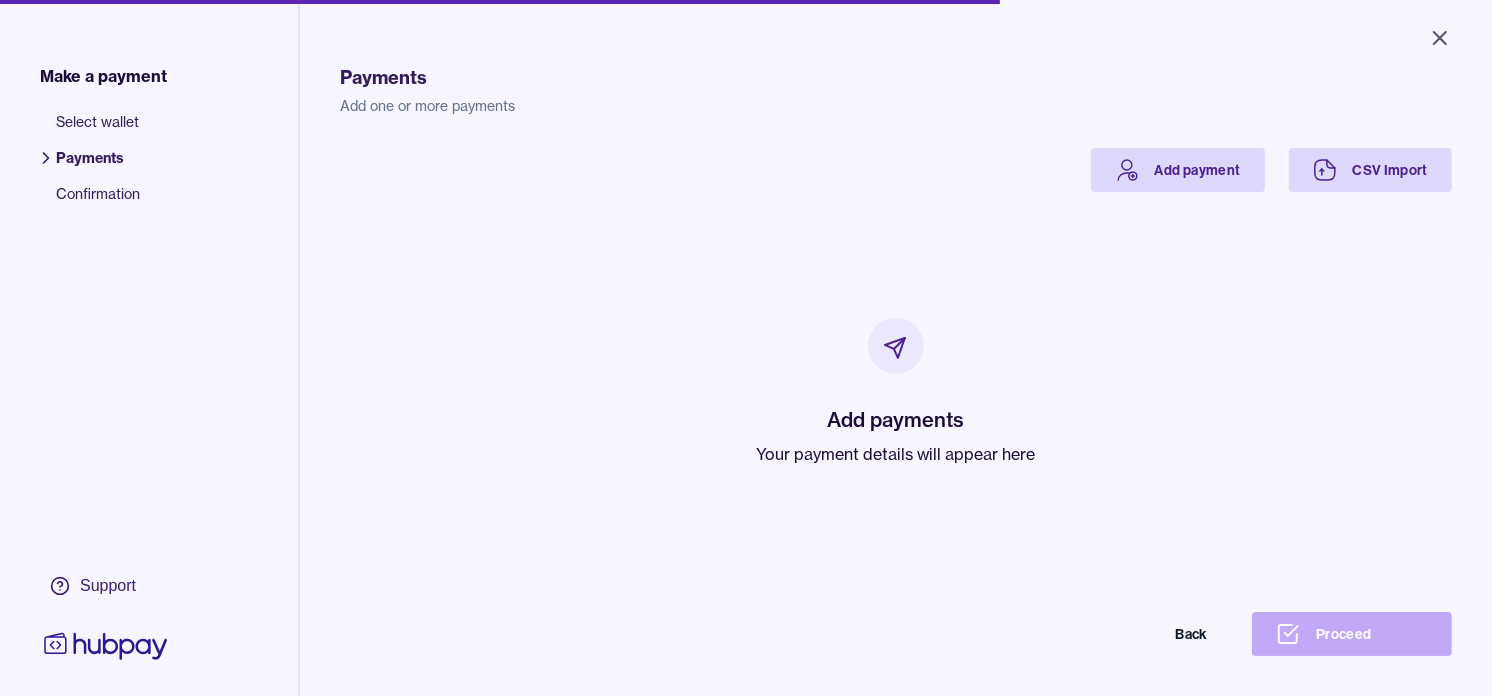 click on "Your payment details will appear here" at bounding box center [896, 454] 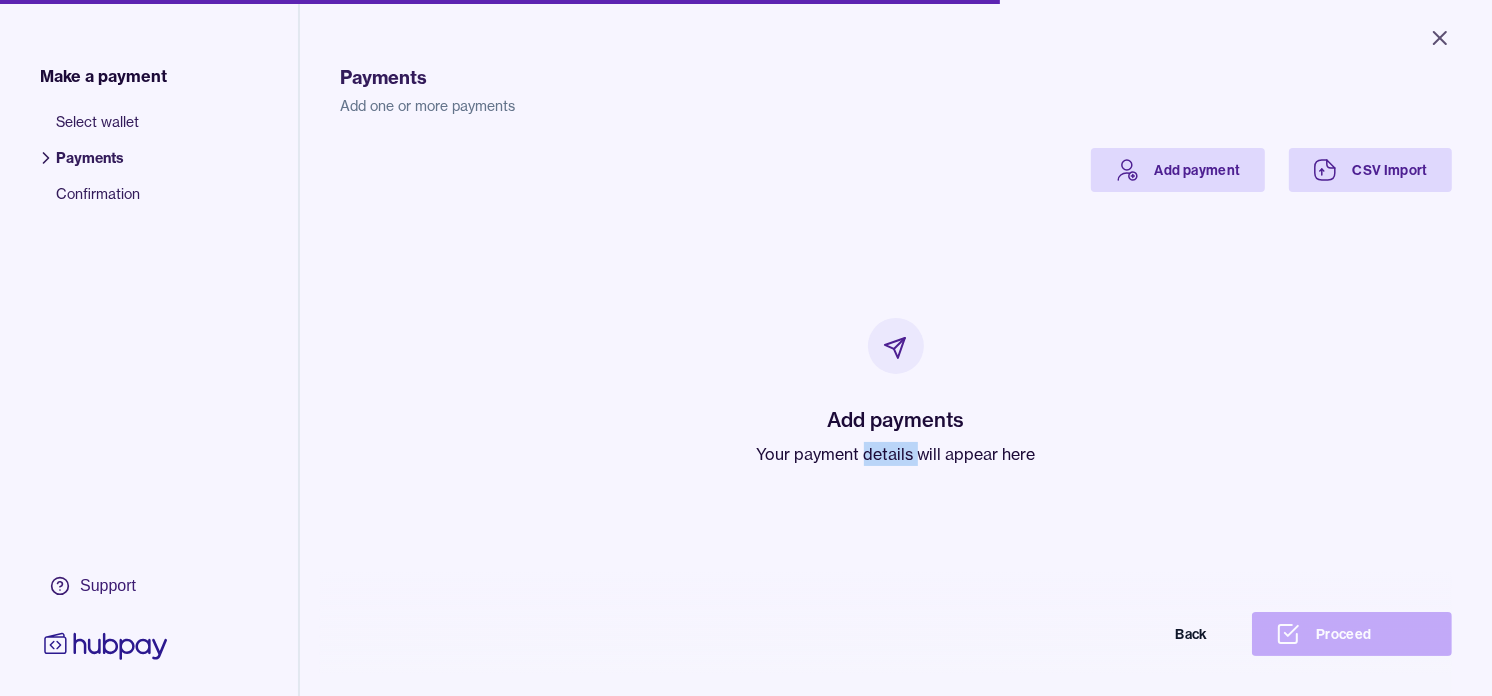 click on "Your payment details will appear here" at bounding box center [896, 454] 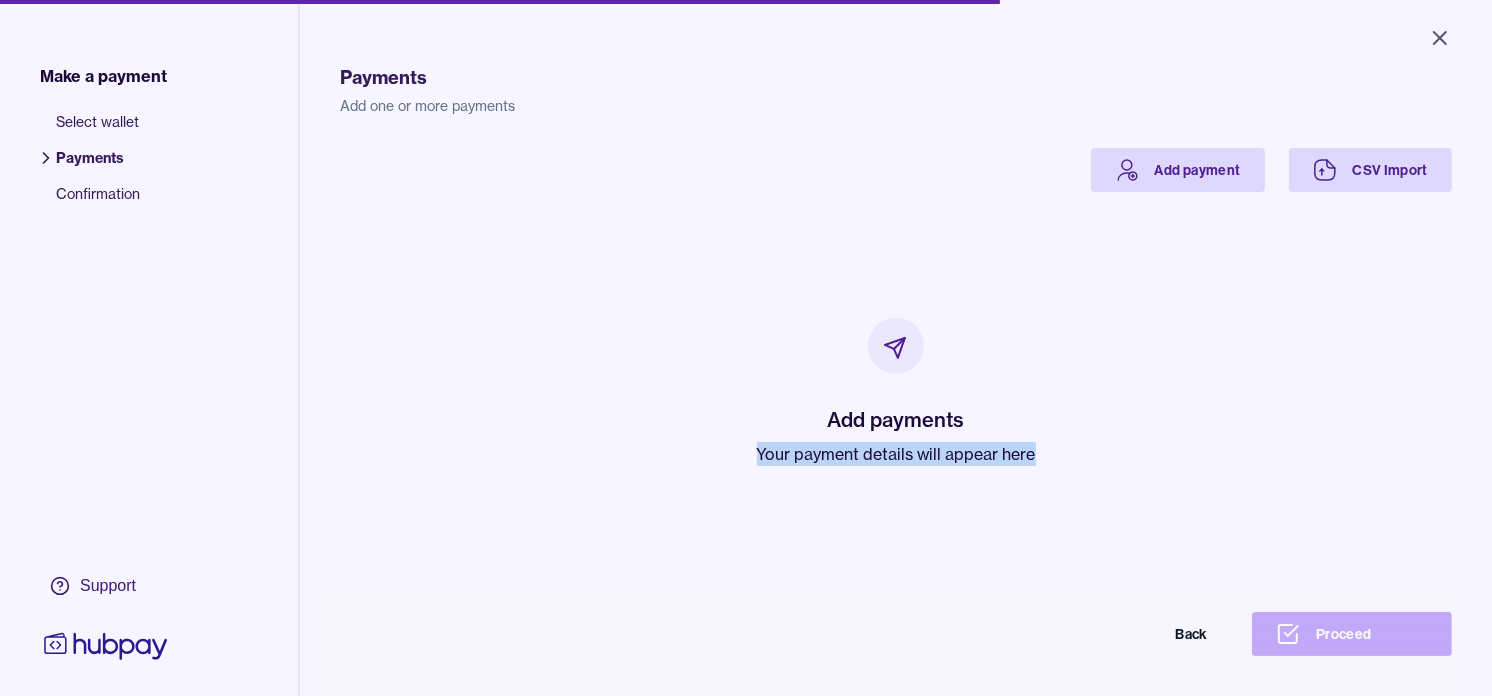 click on "Your payment details will appear here" at bounding box center (896, 454) 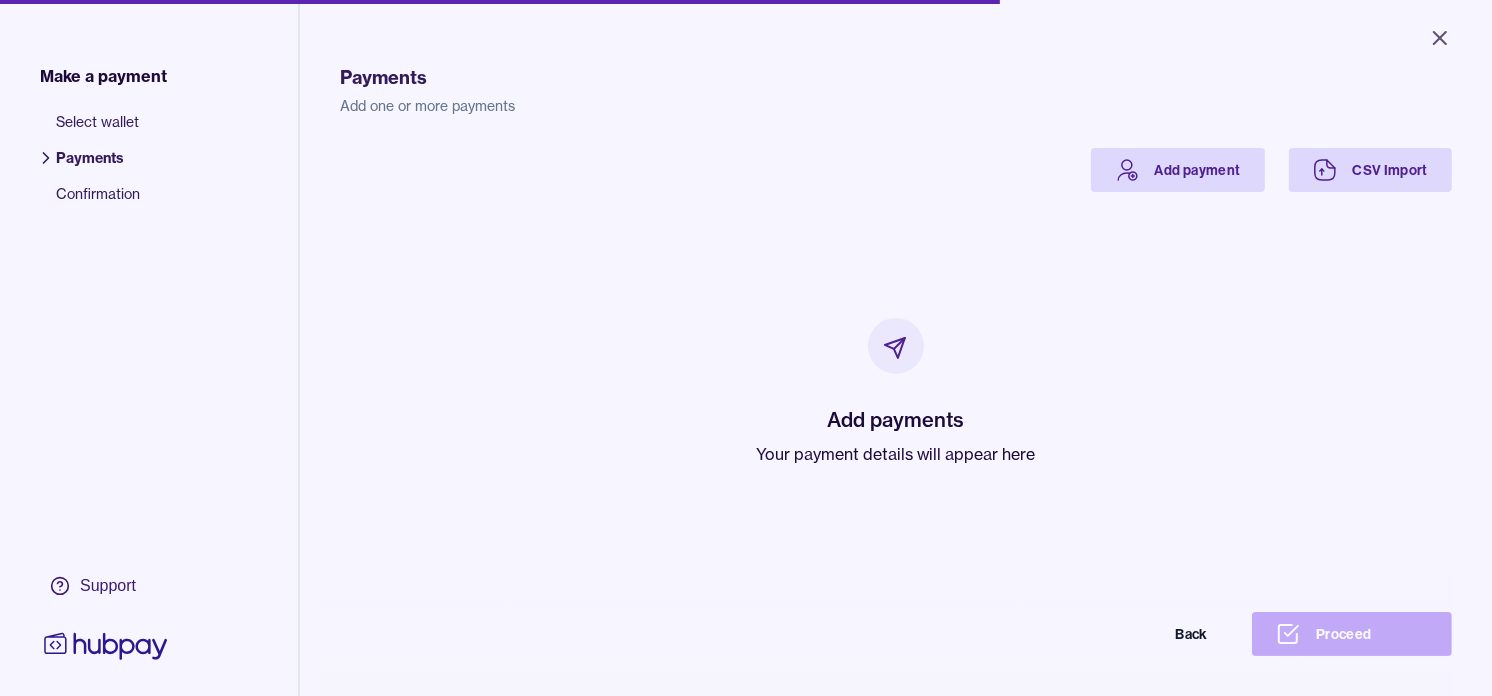 drag, startPoint x: 883, startPoint y: 451, endPoint x: 724, endPoint y: 338, distance: 195.06409 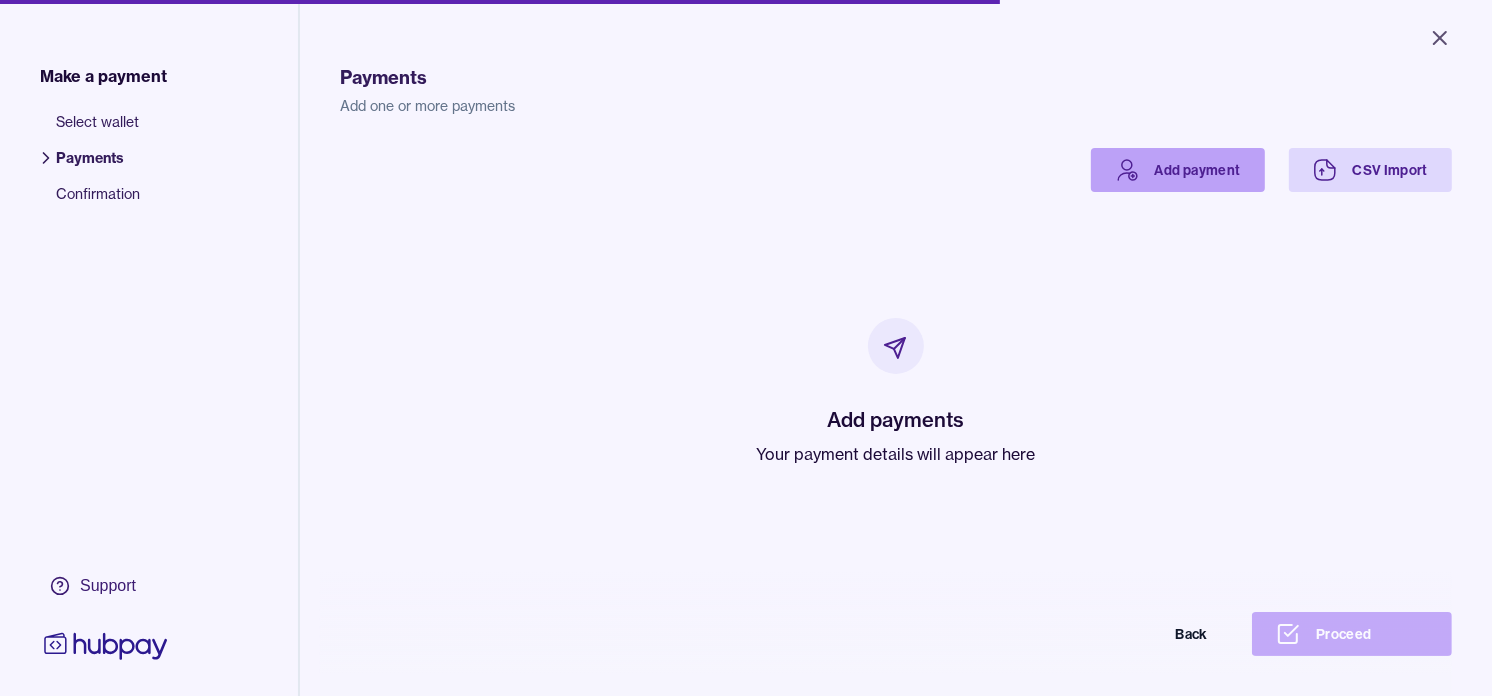 click on "Add payment" at bounding box center (1178, 170) 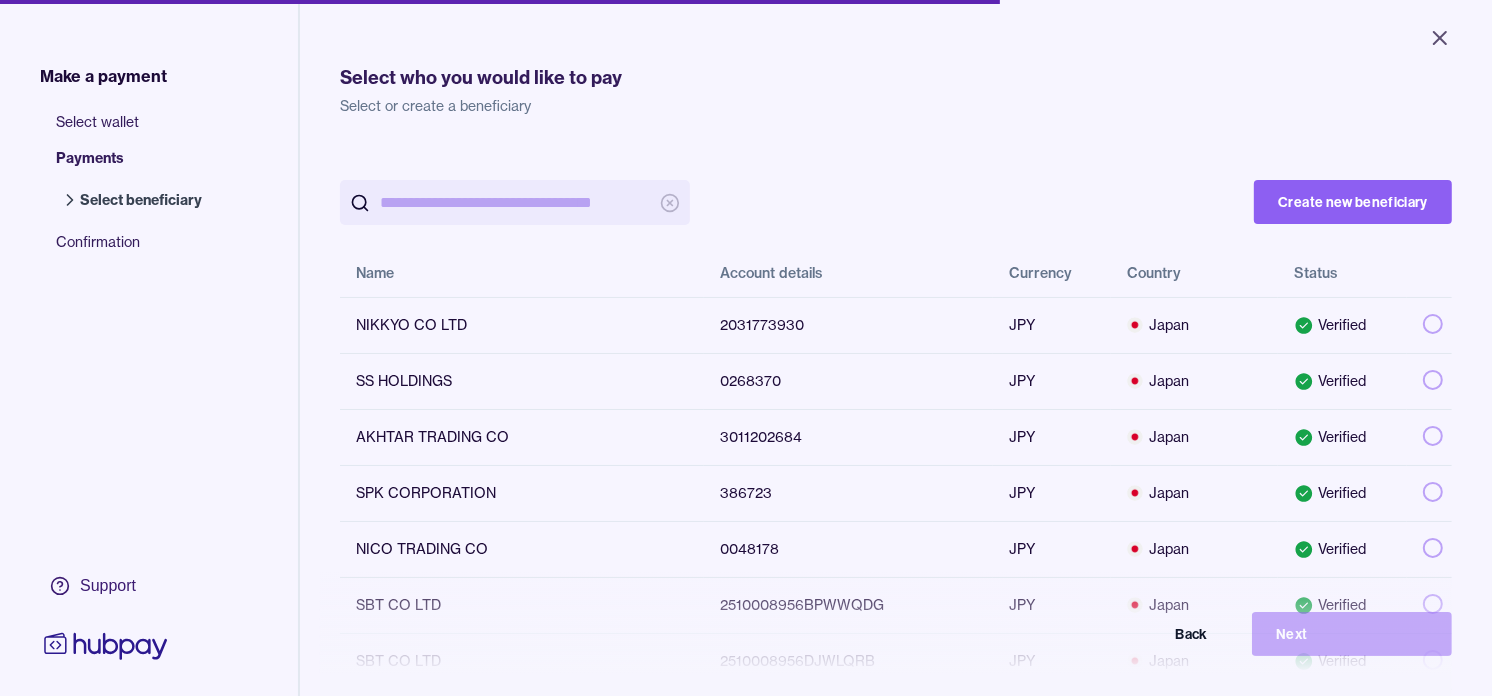 click at bounding box center [515, 202] 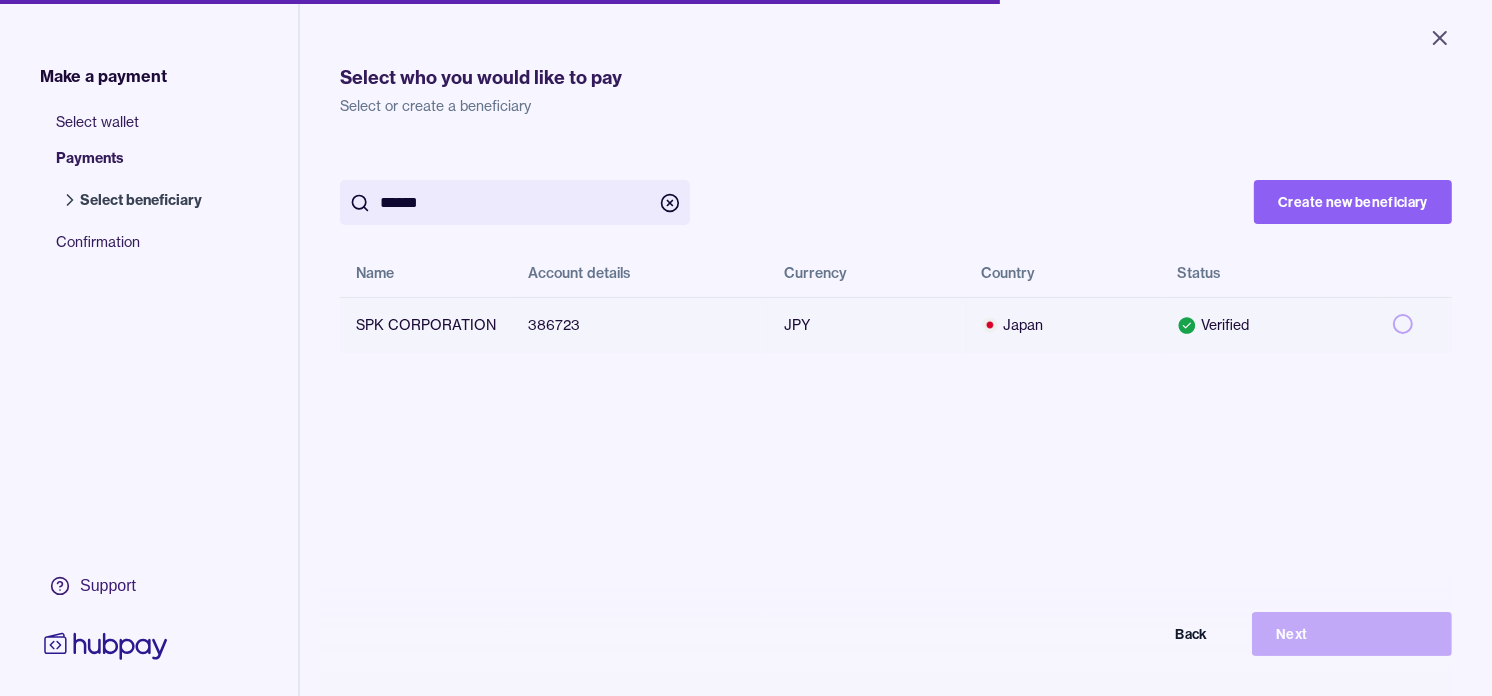 type on "******" 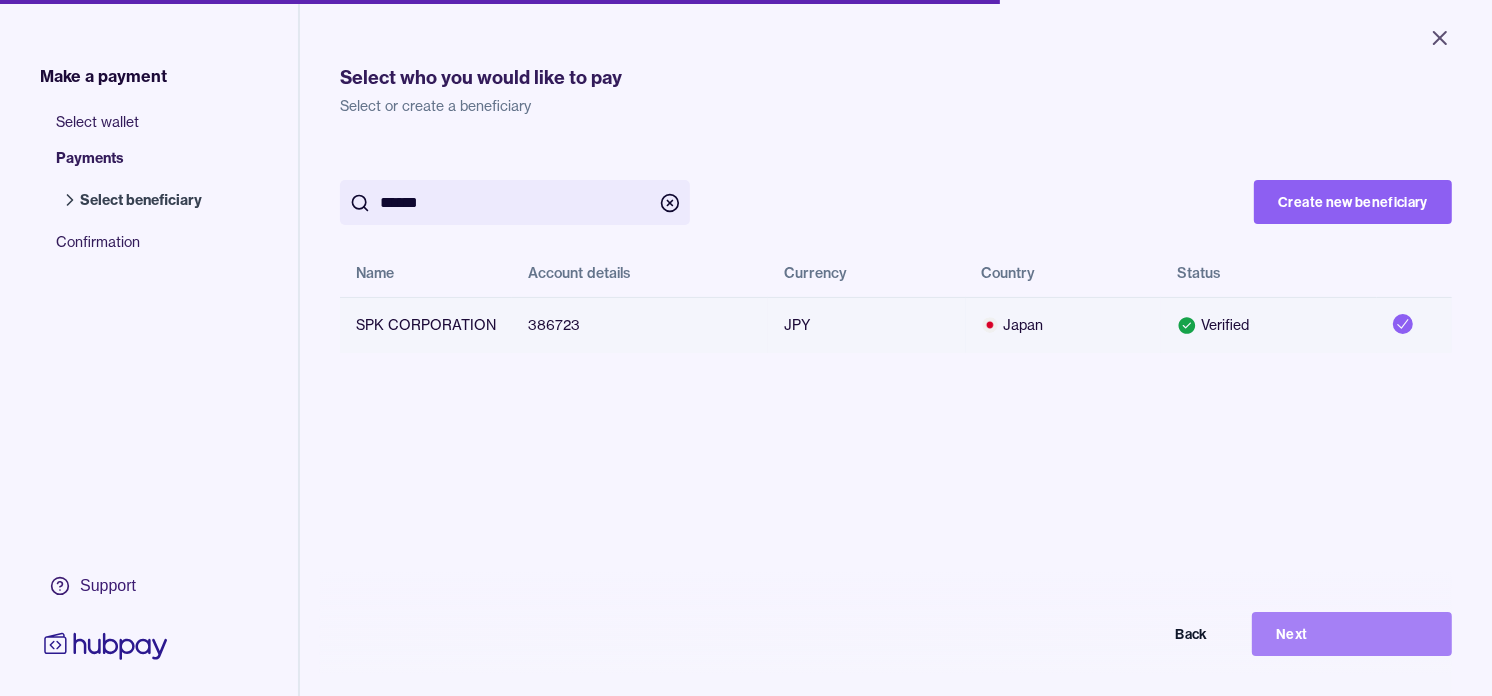 click on "Next" at bounding box center (1352, 634) 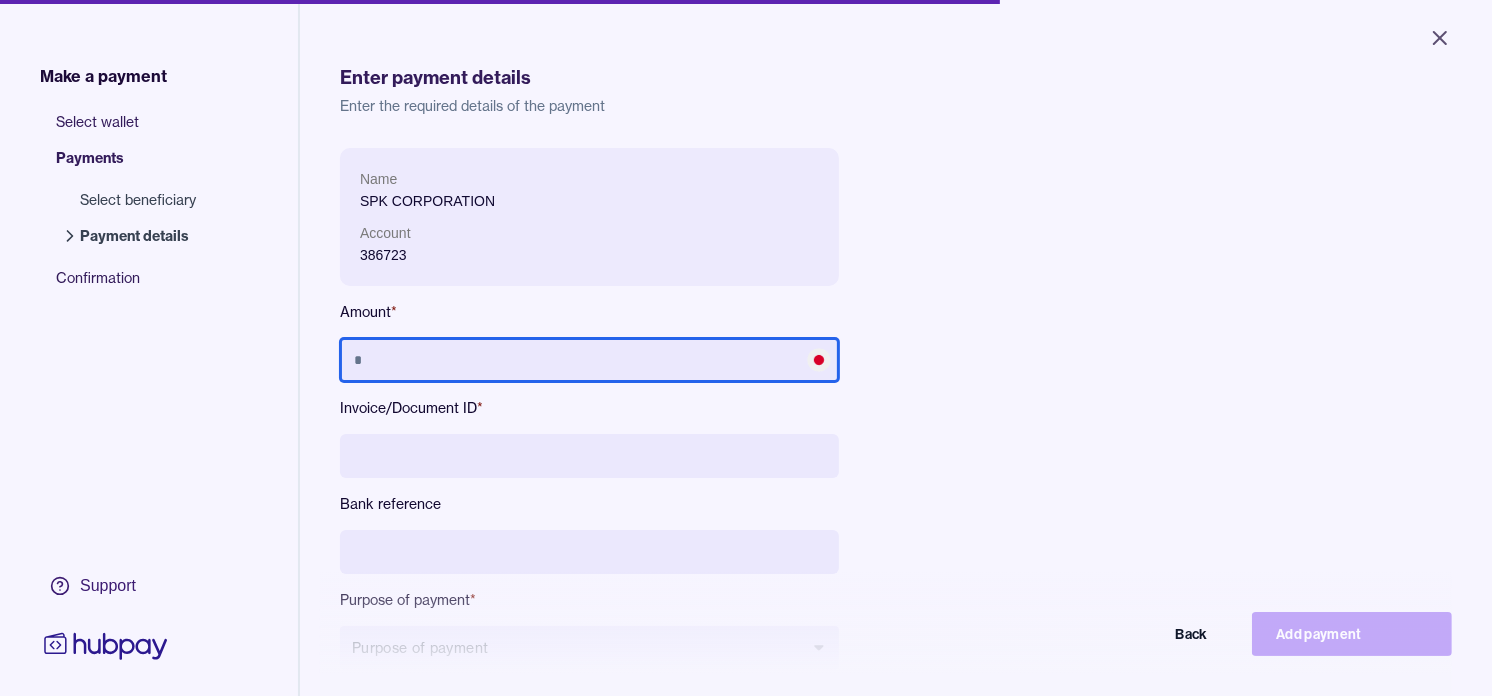 click at bounding box center [589, 360] 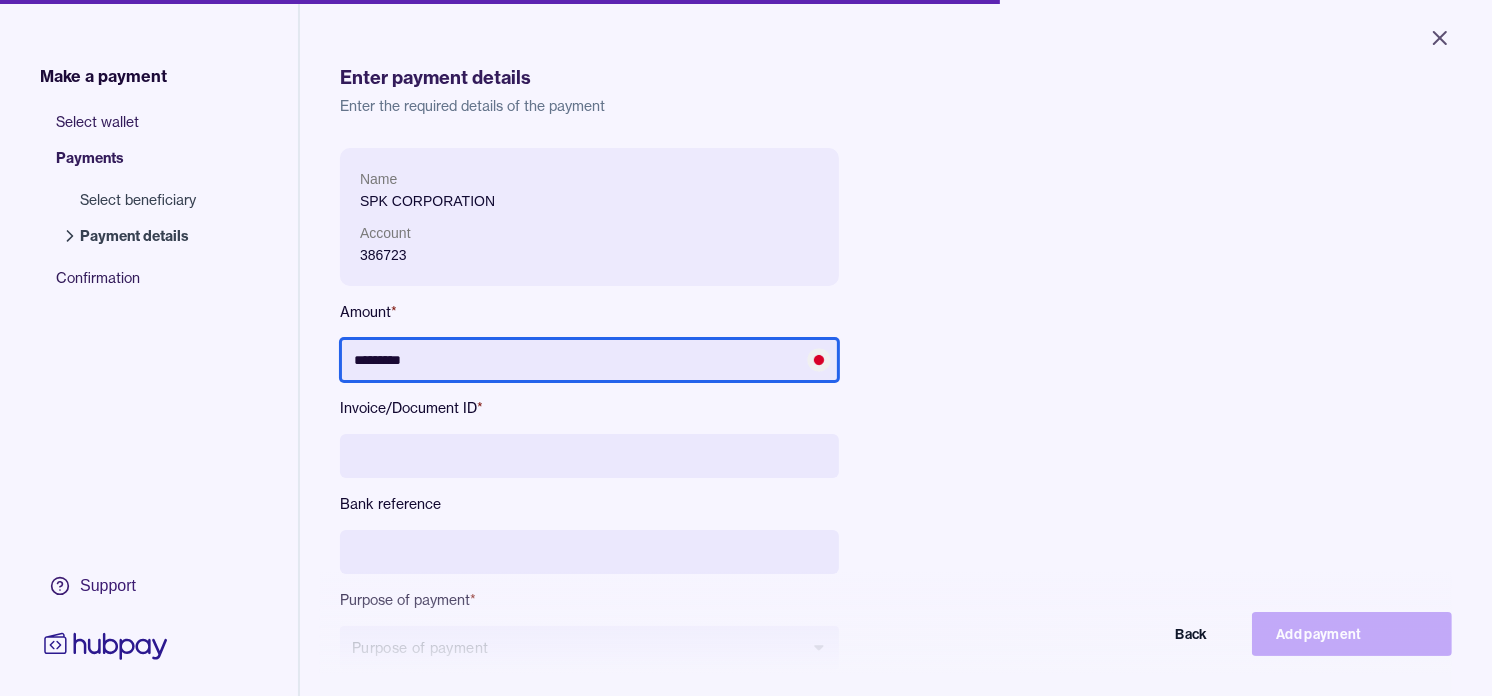 type on "*********" 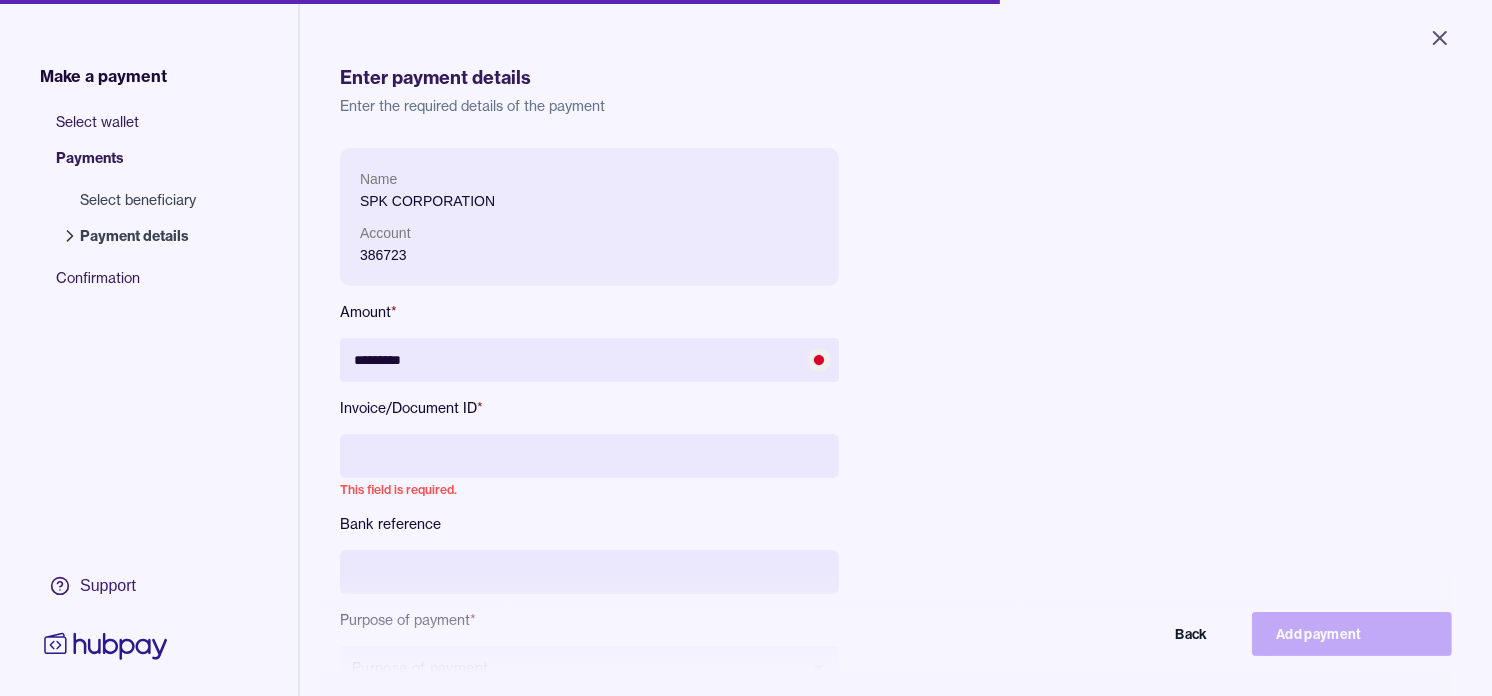 paste on "**********" 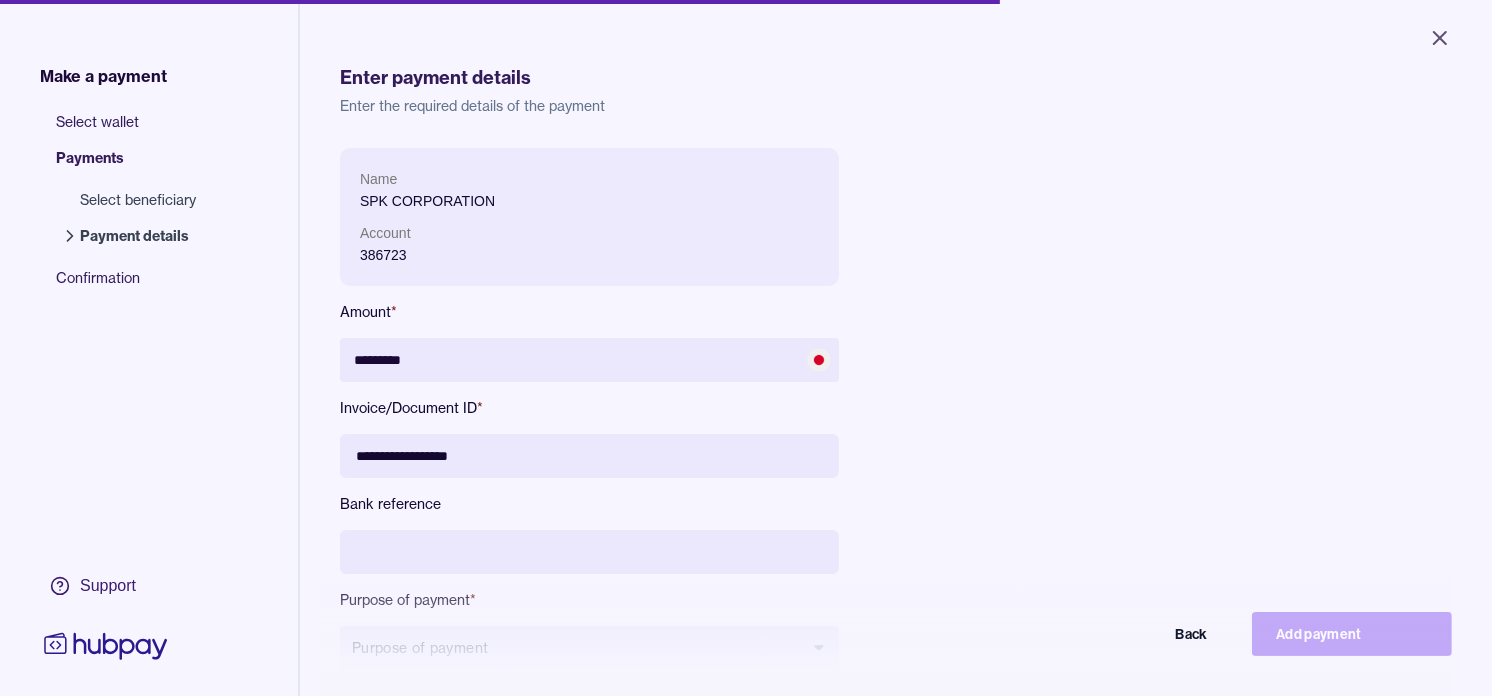 click on "**********" at bounding box center (589, 456) 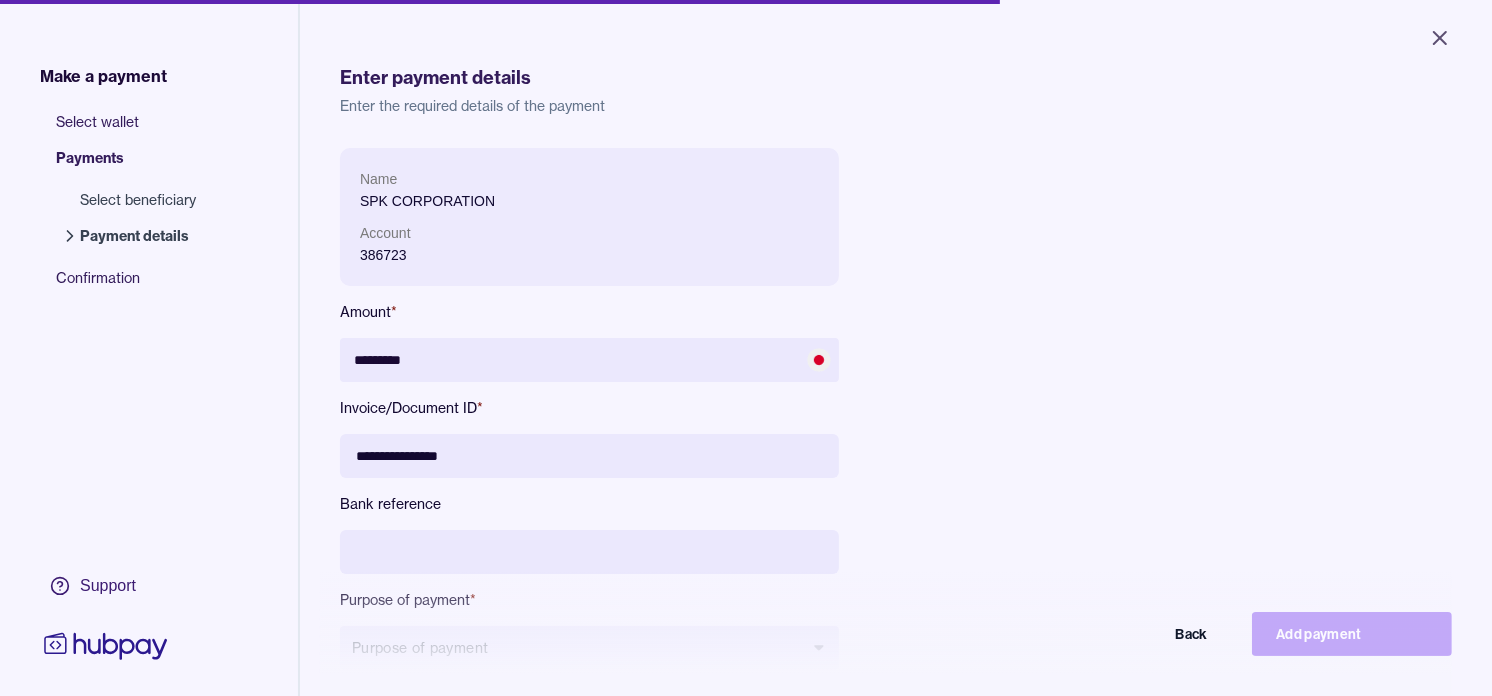type on "**********" 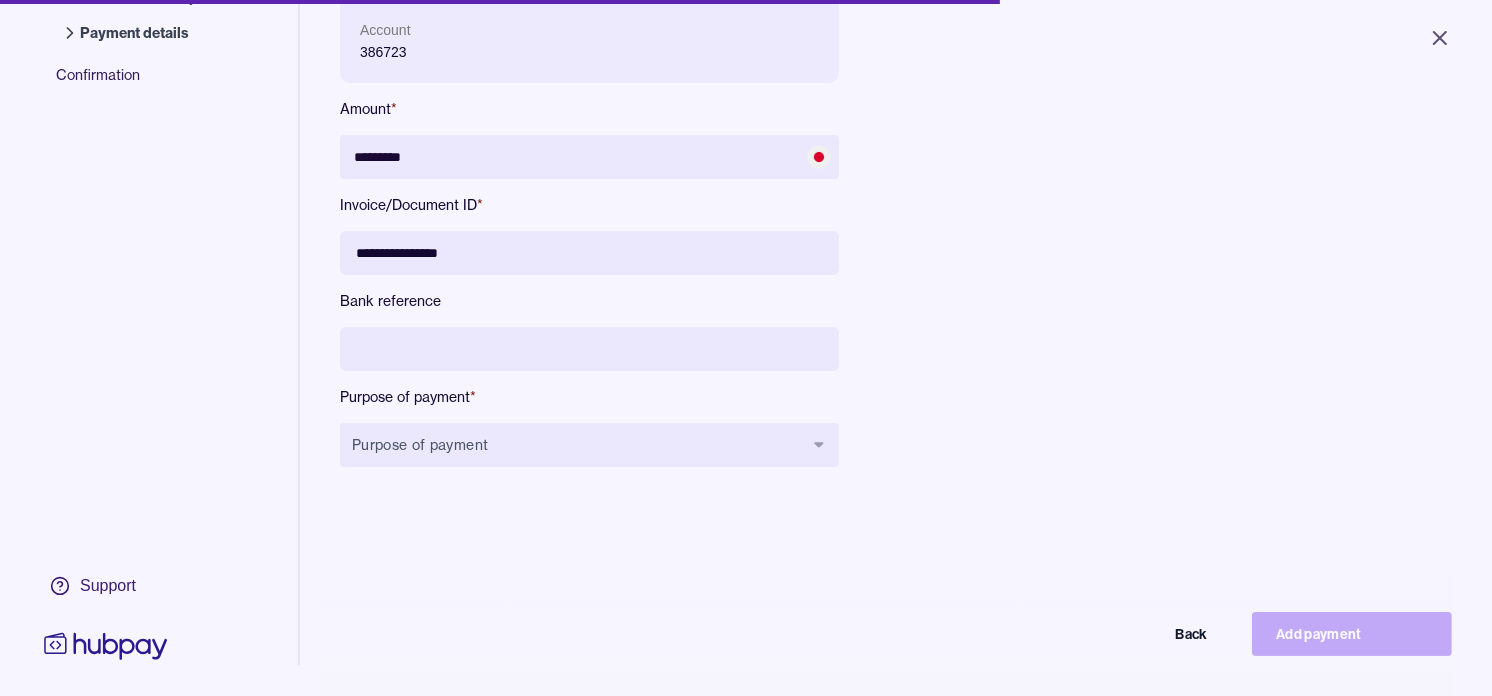 scroll, scrollTop: 222, scrollLeft: 0, axis: vertical 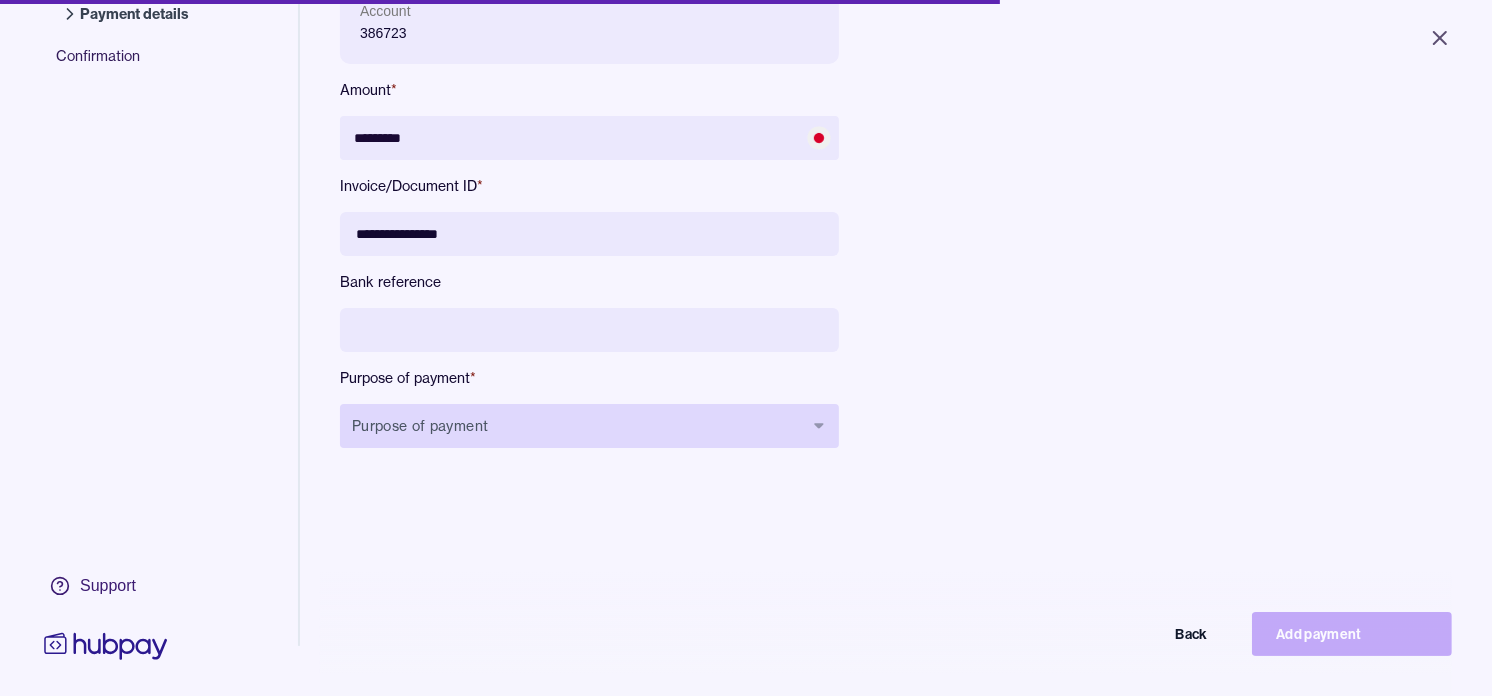 click on "Purpose of payment" at bounding box center (589, 426) 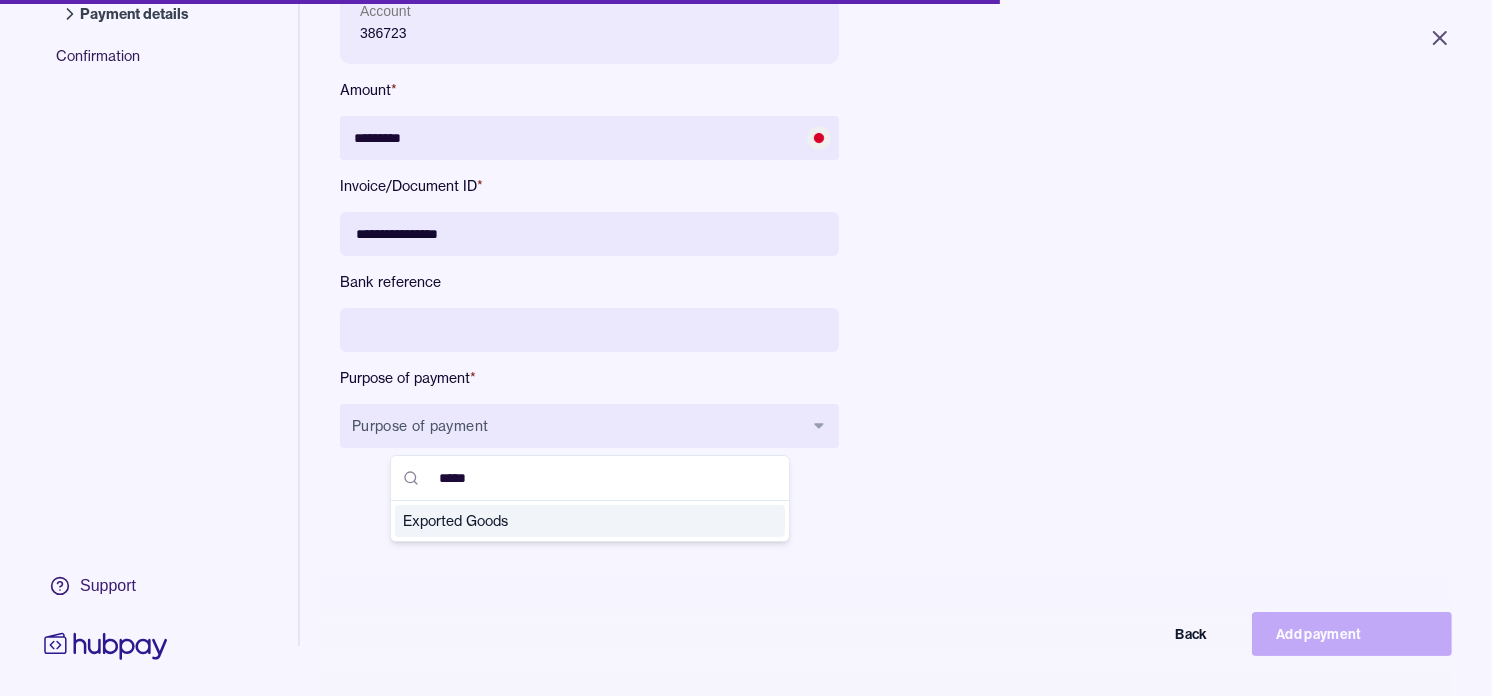 type on "*****" 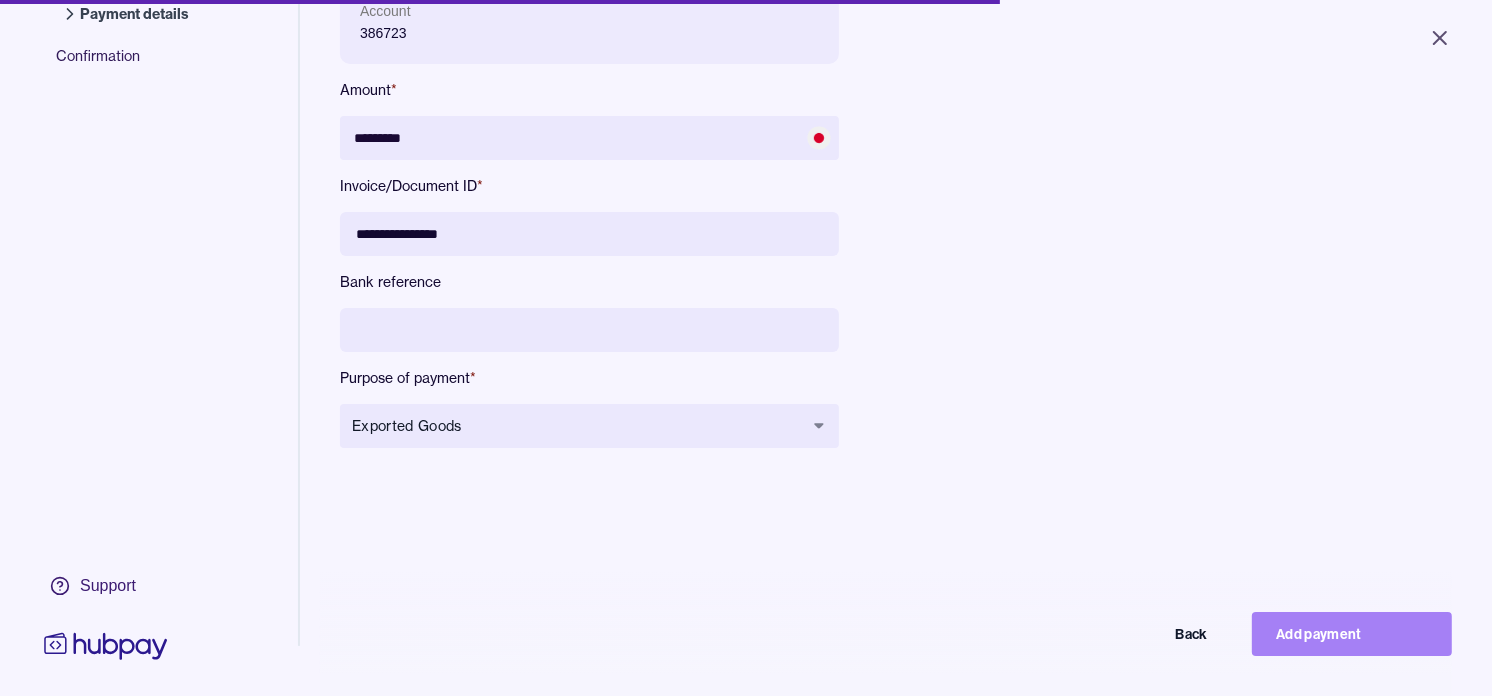 click on "Add payment" at bounding box center (1352, 634) 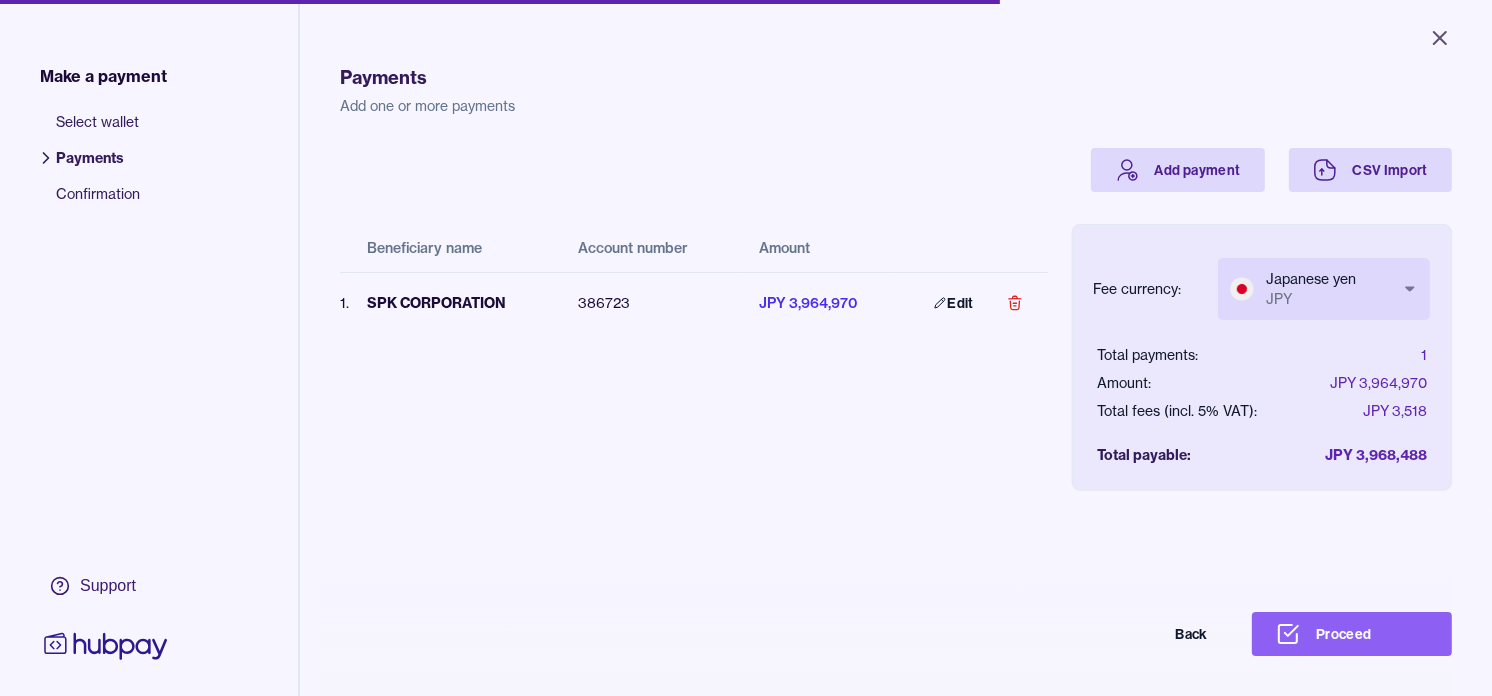 click on "Close Make a payment Select wallet Payments Confirmation Support Payments Add one or more payments Add payment CSV Import Beneficiary name Account number Amount 1 . SPK CORPORATION [ACCOUNT_NUMBER] JPY [AMOUNT] Edit Fee currency: Japanese yen JPY *** *** Total payments: 1 Amount: JPY [AMOUNT] Total fees (incl. 5% VAT): JPY [AMOUNT] Total payable: JPY [AMOUNT] Back Proceed Payment | Hubpay" at bounding box center (746, 348) 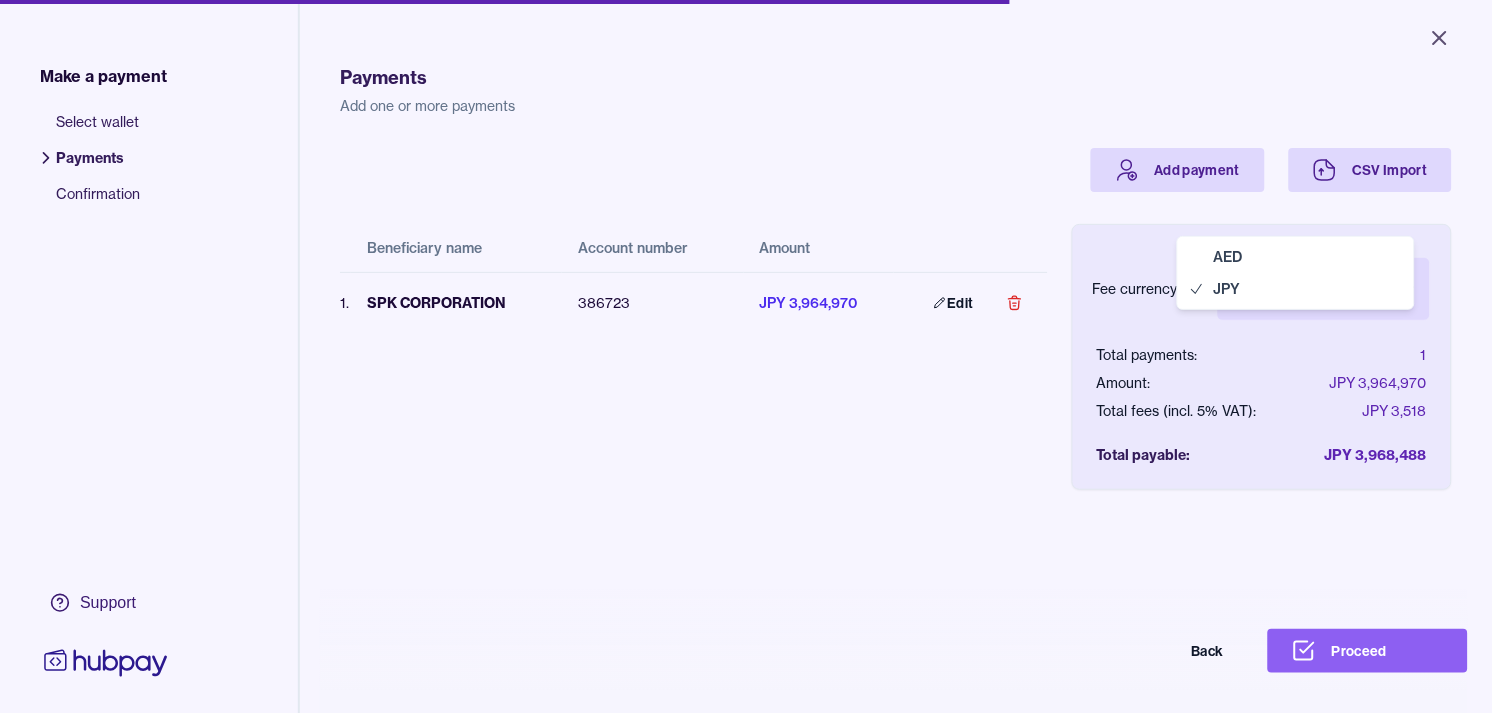 select on "***" 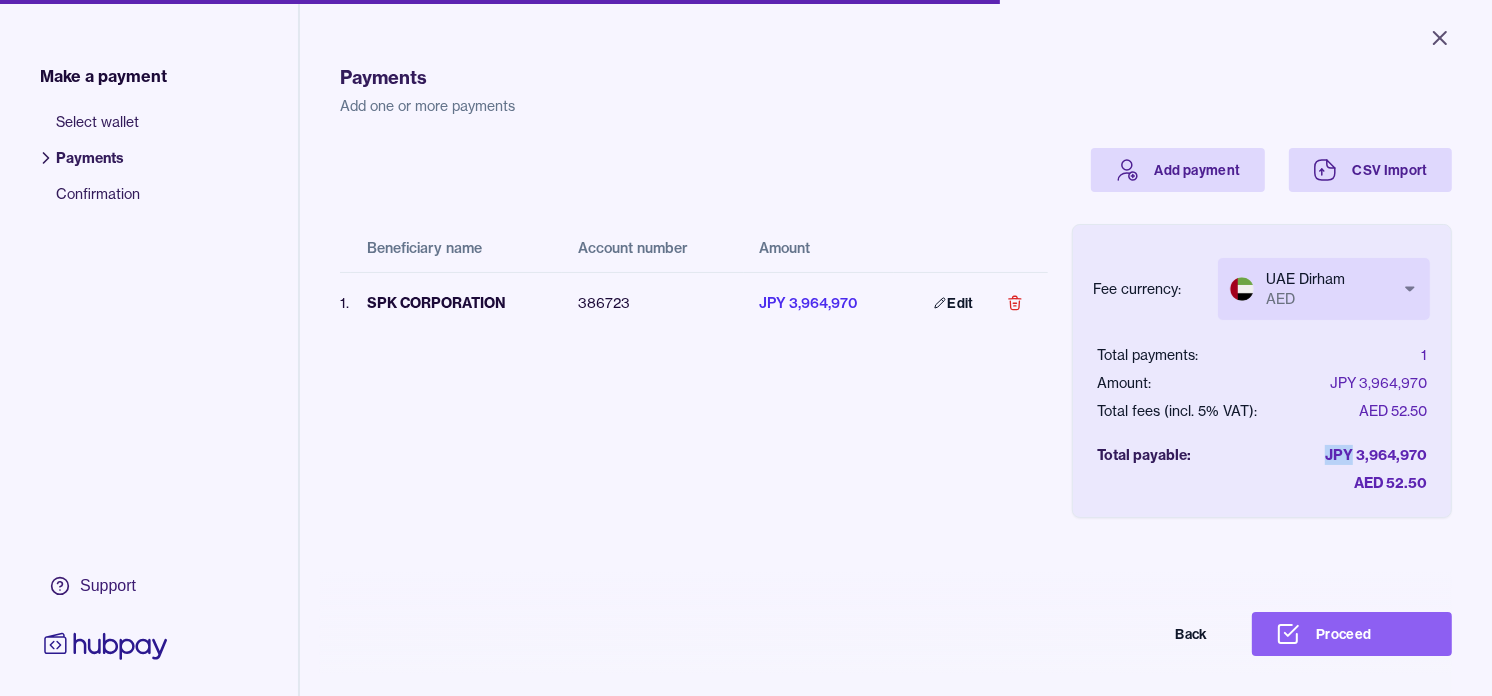 click on "Proceed" at bounding box center (1352, 634) 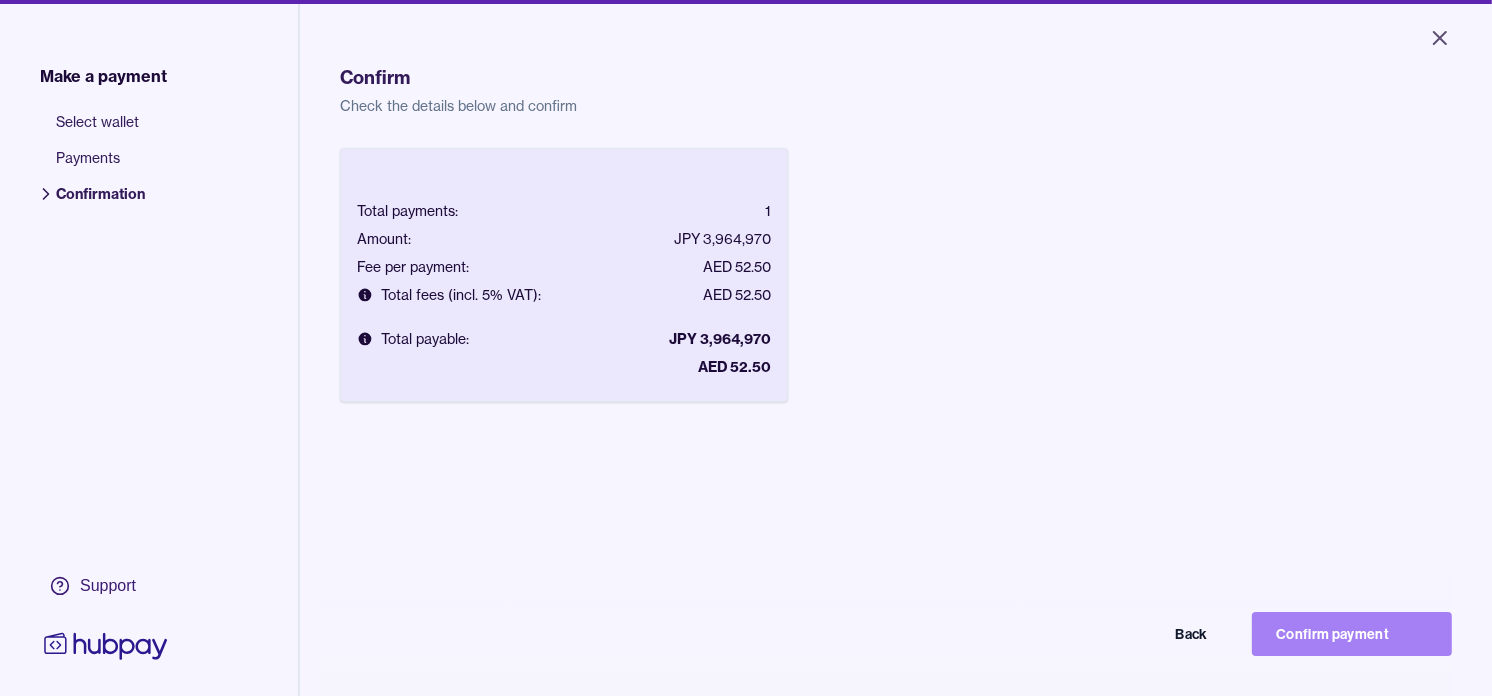 click on "Confirm payment" at bounding box center (1352, 634) 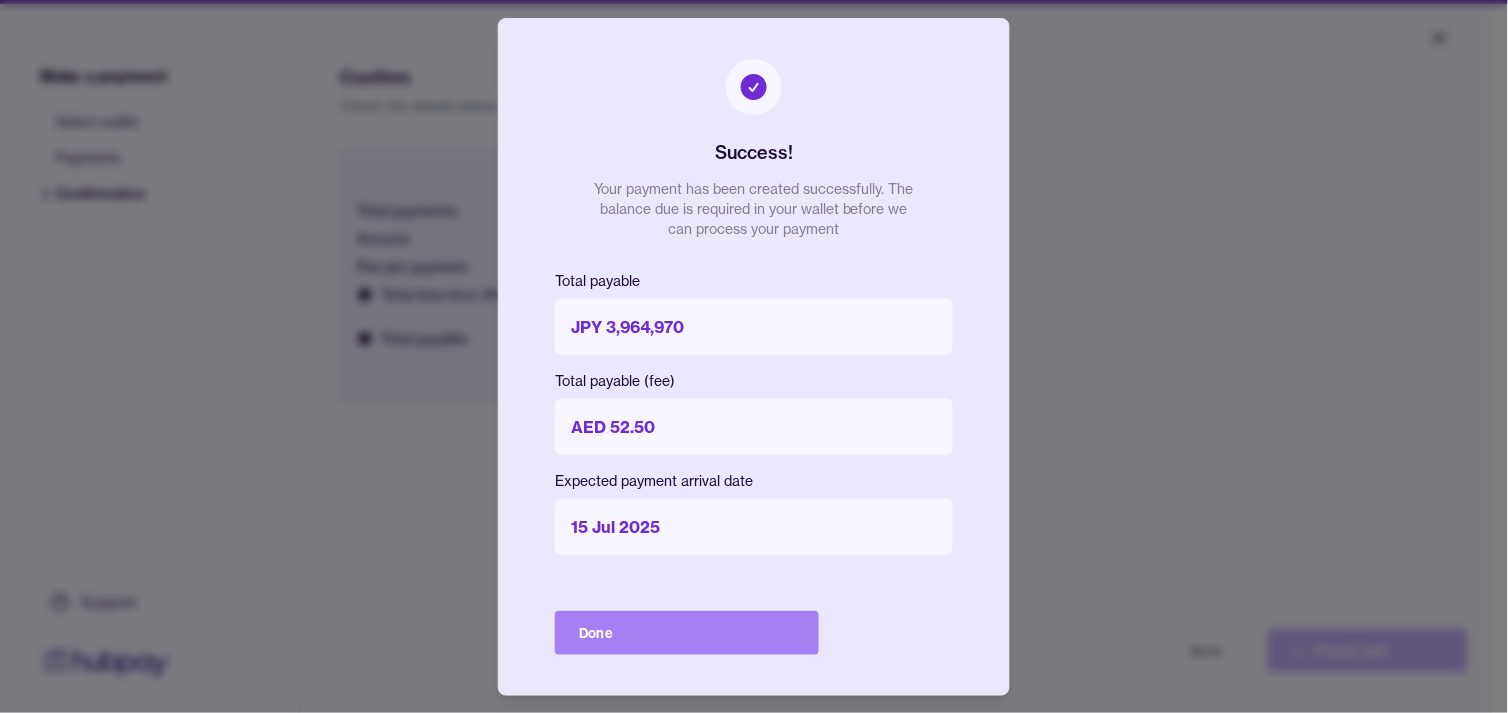click on "Done" at bounding box center [687, 633] 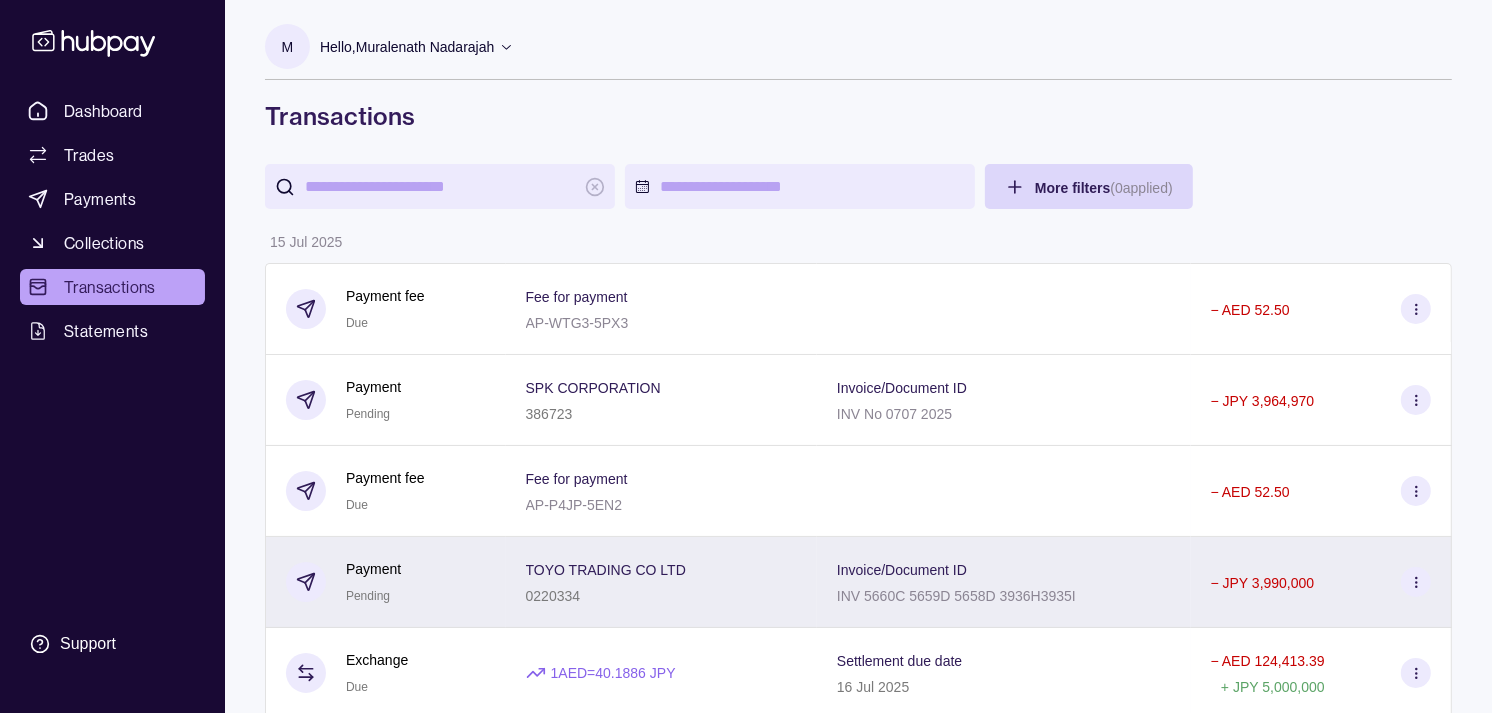 click on "Payment Pending" at bounding box center [386, 582] 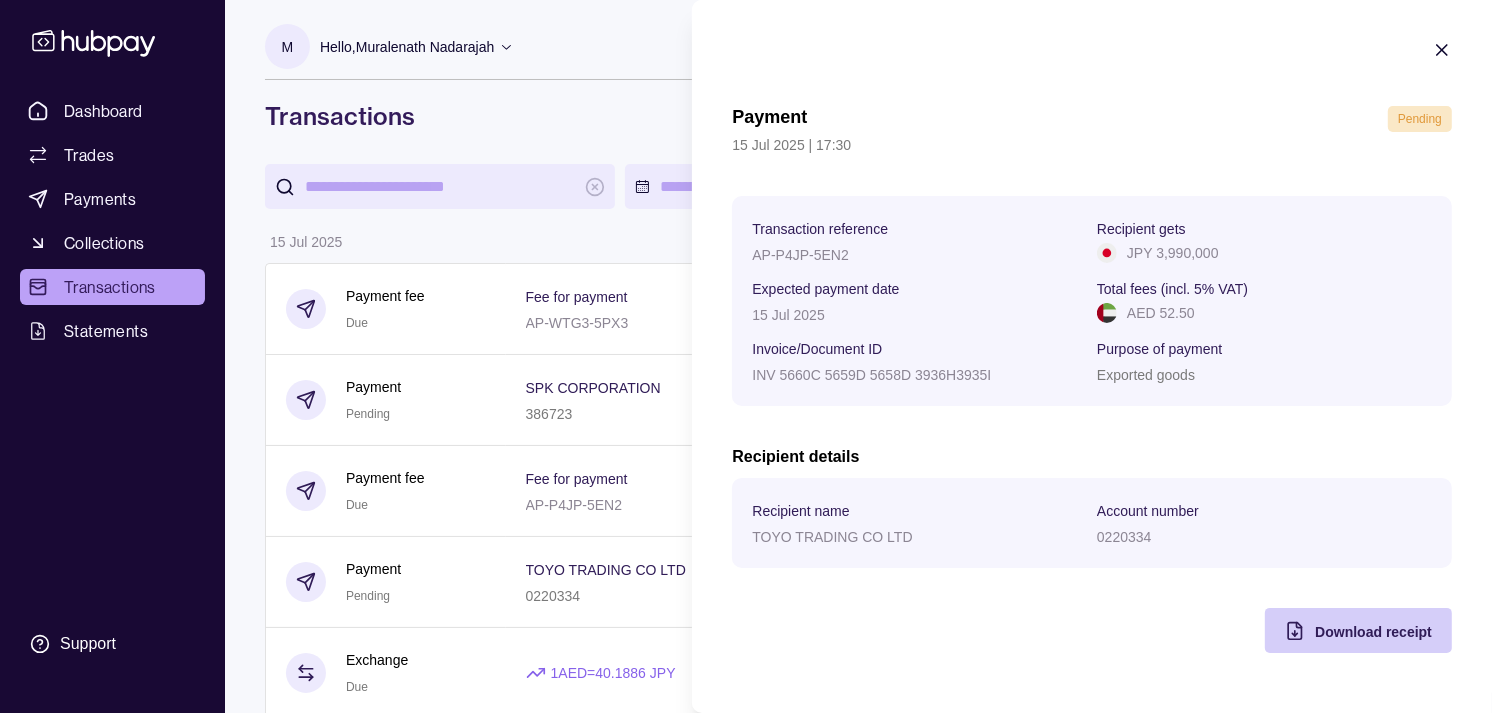 click on "Download receipt" at bounding box center (1373, 632) 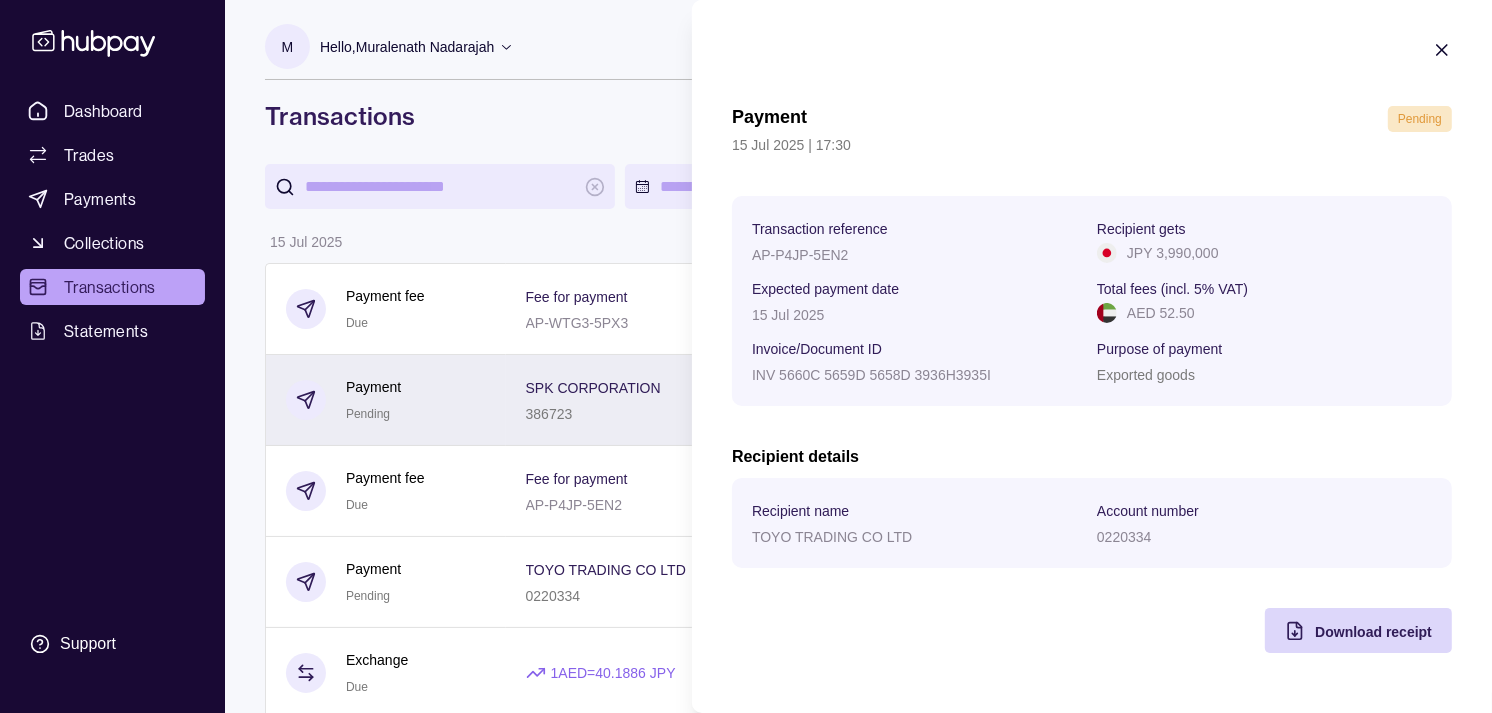click on "Dashboard Trades Payments Collections Transactions Statements Support M Hello,  [NAME] Strides Trading LLC Account Terms and conditions Privacy policy Sign out Transactions More filters  ( 0  applied) Details Amount [DATE] Payment fee Due Fee for payment AP-WTG3-5PX3 −   AED [AMOUNT] Payment Pending SPK CORPORATION [ACCOUNT_NUMBER] Invoice/Document ID INV No 0707 2025 −   JPY [AMOUNT] Payment fee Due Fee for payment AP-P4JP-5EN2 −   AED [AMOUNT] Payment Pending TOYO TRADING CO LTD [ACCOUNT_NUMBER] Invoice/Document ID INV 5660C 5659D 5658D 3936H3935I −   JPY [AMOUNT] Exchange Due 1  AED  =  [RATE]   JPY Settlement due date [DATE] −   AED [AMOUNT] +   JPY [AMOUNT] Exchange Due 1  GBP  =  [RATE]   AED Settlement due date [DATE] −   AED [AMOUNT] +   GBP [AMOUNT] Exchange Due 1  AUD  =  [RATE]   AED Settlement due date [DATE] −   AED [AMOUNT] +   AUD [AMOUNT] Exchange Due 1  AED  =  [RATE]   JPY Settlement due date [DATE] −   AED [AMOUNT] +   JPY [AMOUNT] Collection +" at bounding box center (746, 1084) 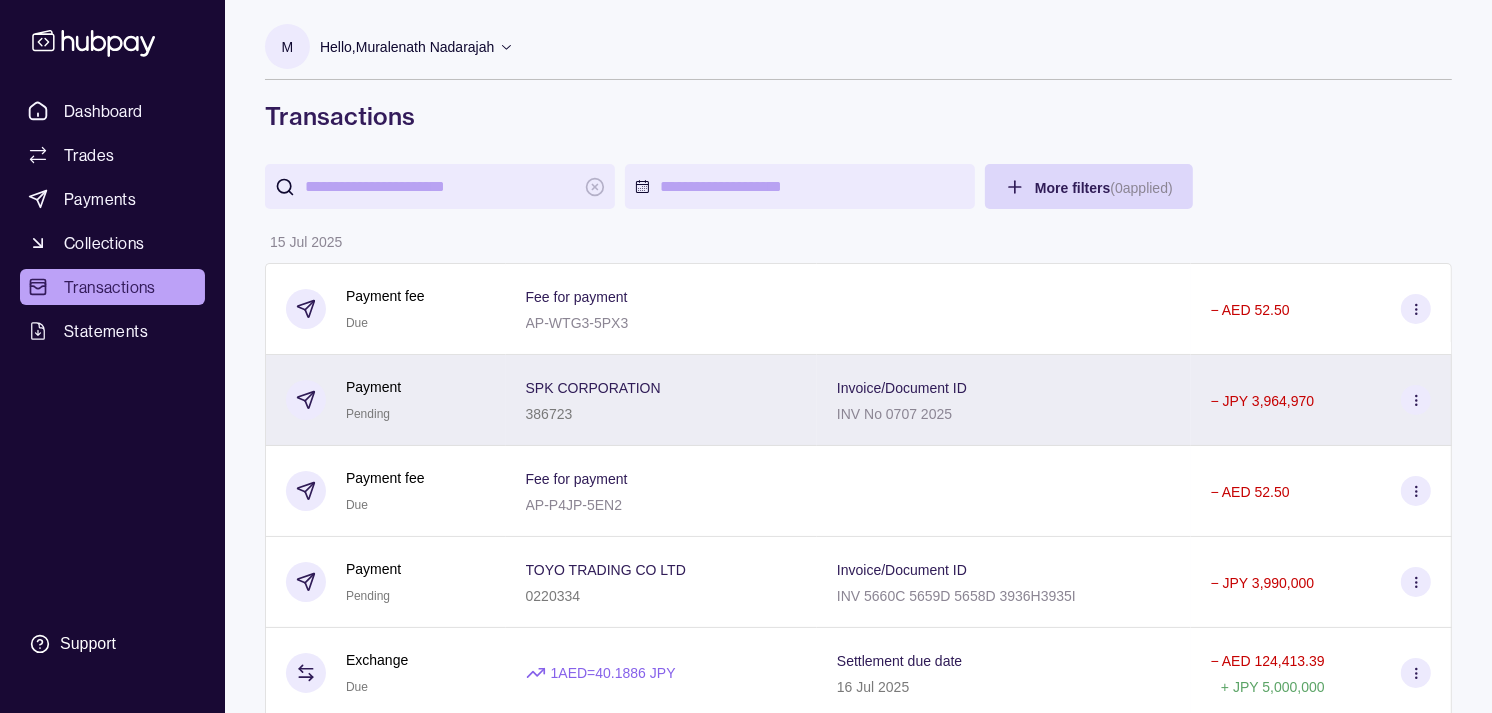 click on "Payment Pending" at bounding box center (386, 400) 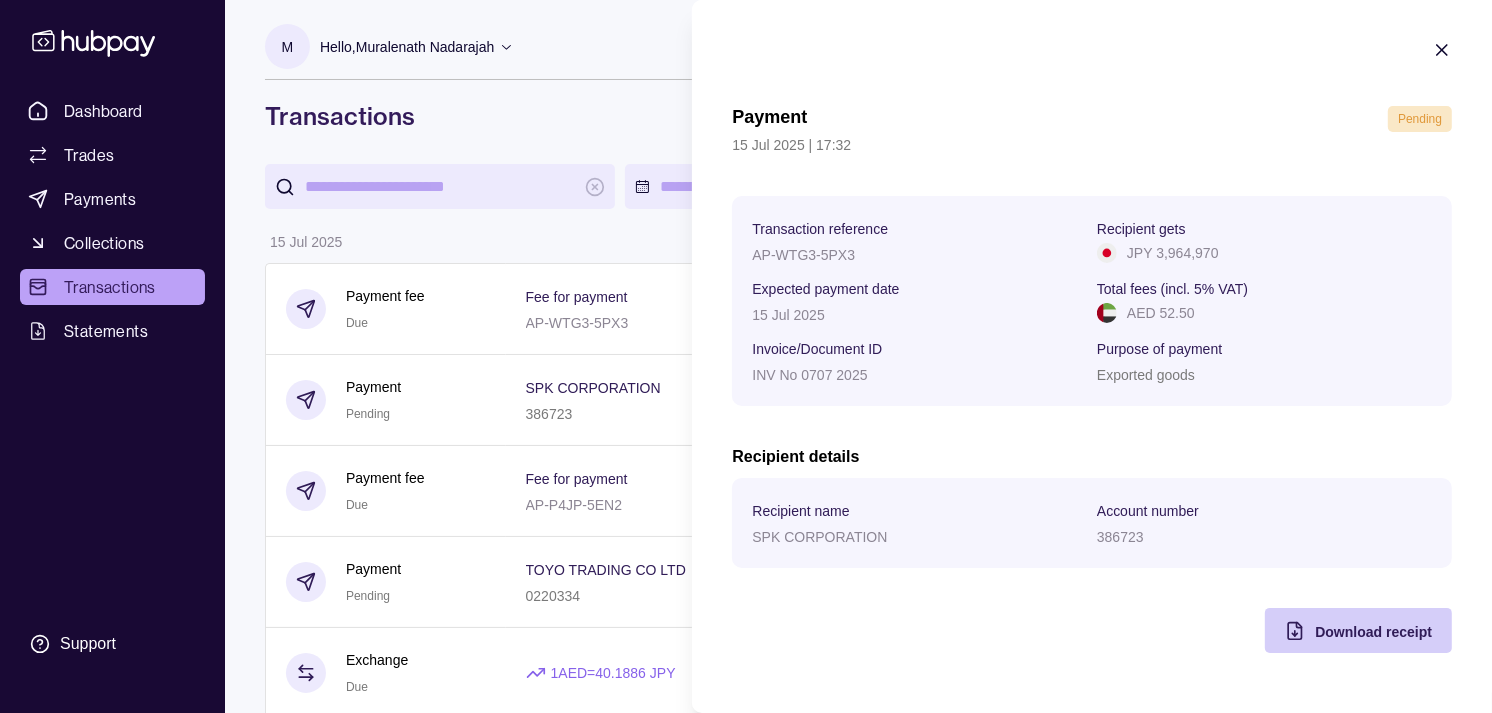 click on "Download receipt" at bounding box center (1373, 631) 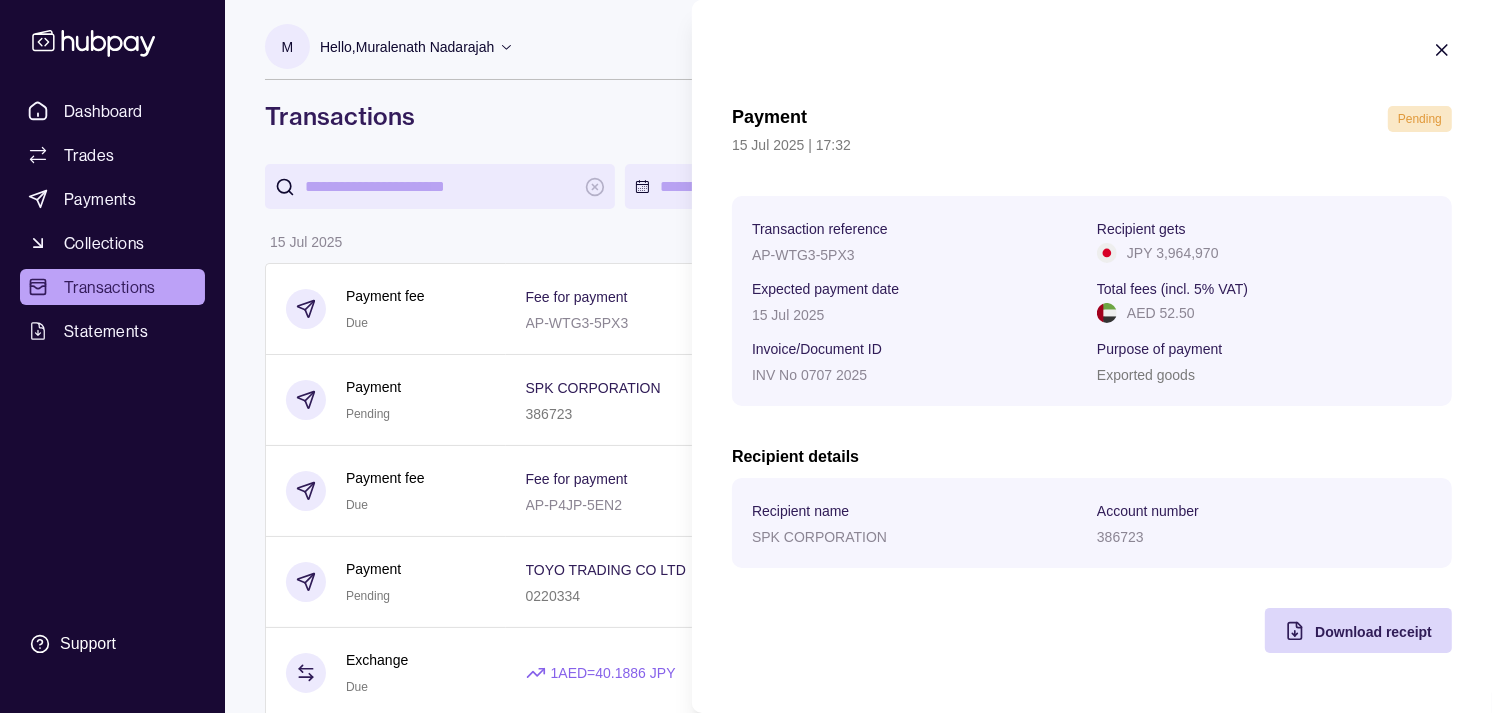 click on "Dashboard Trades Payments Collections Transactions Statements Support M Hello,  [NAME] Strides Trading LLC Account Terms and conditions Privacy policy Sign out Transactions More filters  ( 0  applied) Details Amount [DATE] Payment fee Due Fee for payment AP-WTG3-5PX3 −   AED [AMOUNT] Payment Pending SPK CORPORATION [ACCOUNT_NUMBER] Invoice/Document ID INV No 0707 2025 −   JPY [AMOUNT] Payment fee Due Fee for payment AP-P4JP-5EN2 −   AED [AMOUNT] Payment Pending TOYO TRADING CO LTD [ACCOUNT_NUMBER] Invoice/Document ID INV 5660C 5659D 5658D 3936H3935I −   JPY [AMOUNT] Exchange Due 1  AED  =  [RATE]   JPY Settlement due date [DATE] −   AED [AMOUNT] +   JPY [AMOUNT] Exchange Due 1  GBP  =  [RATE]   AED Settlement due date [DATE] −   AED [AMOUNT] +   GBP [AMOUNT] Exchange Due 1  AUD  =  [RATE]   AED Settlement due date [DATE] −   AED [AMOUNT] +   AUD [AMOUNT] Exchange Due 1  AED  =  [RATE]   JPY Settlement due date [DATE] −   AED [AMOUNT] +   JPY [AMOUNT] Collection +" at bounding box center (746, 1084) 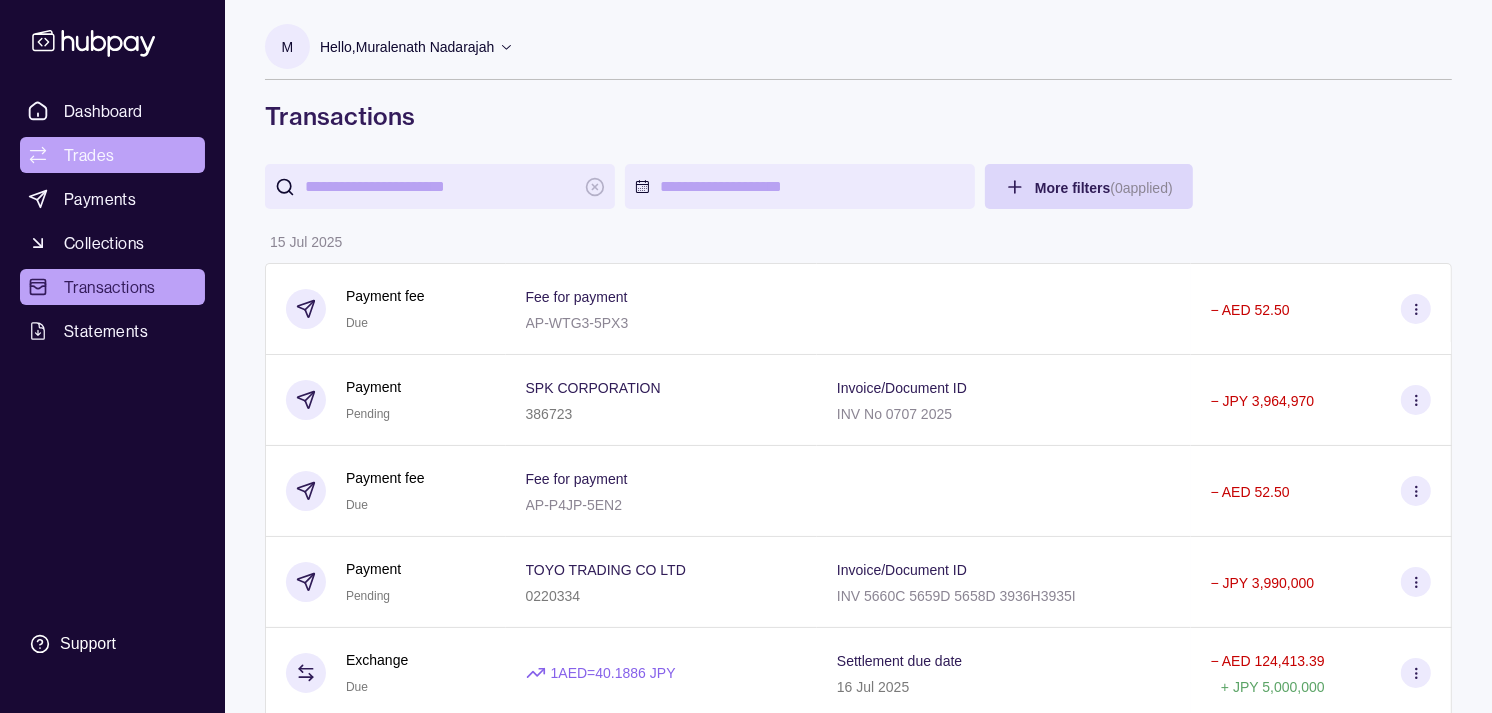 click on "Trades" at bounding box center (112, 155) 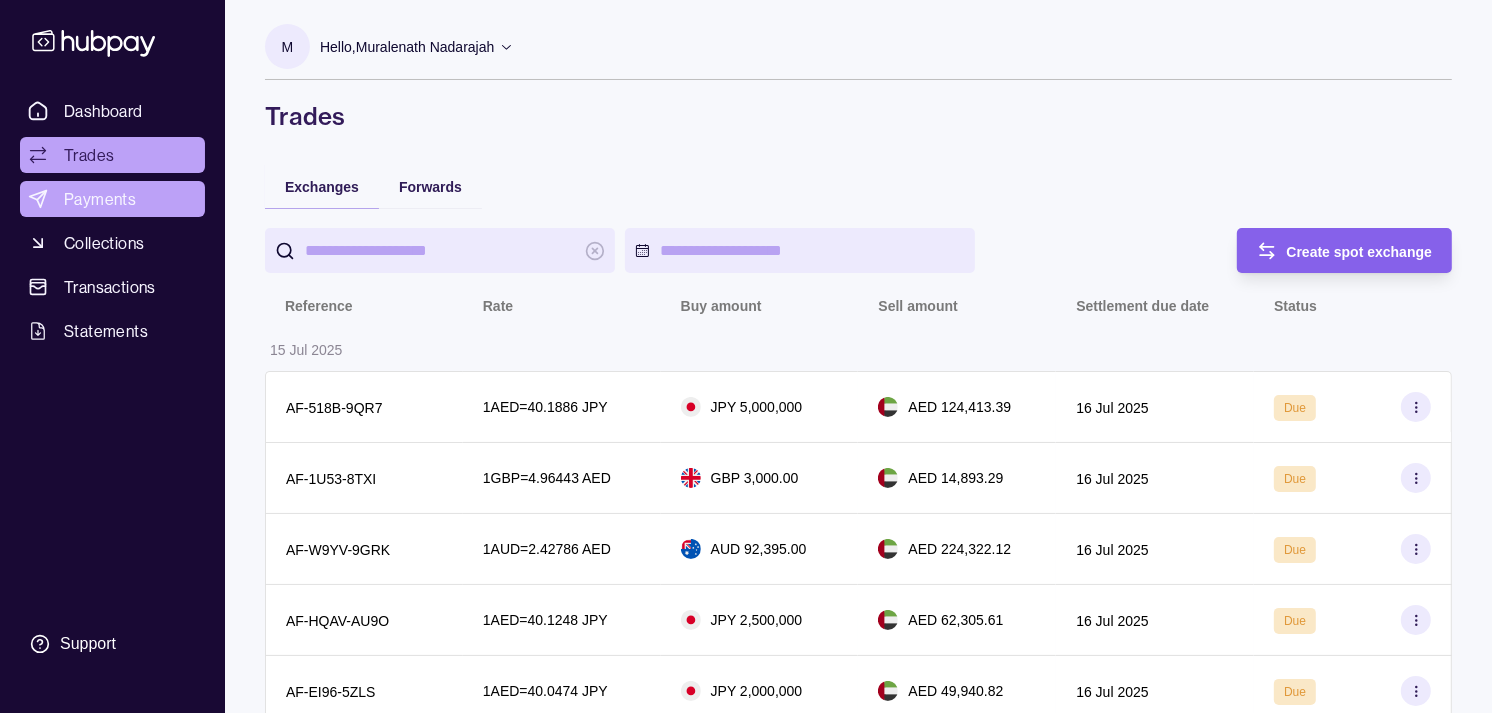 click on "Payments" at bounding box center (112, 199) 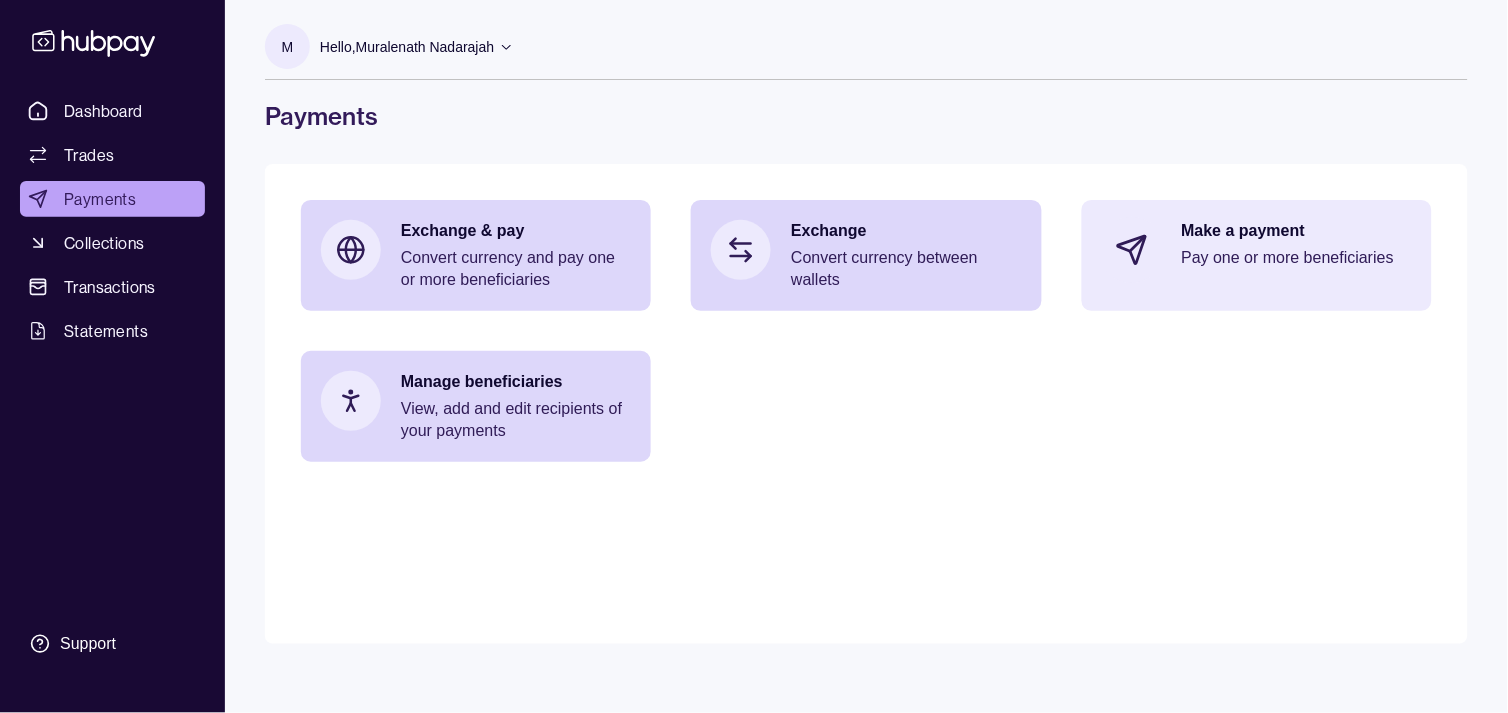 click on "Pay one or more beneficiaries" at bounding box center [1297, 258] 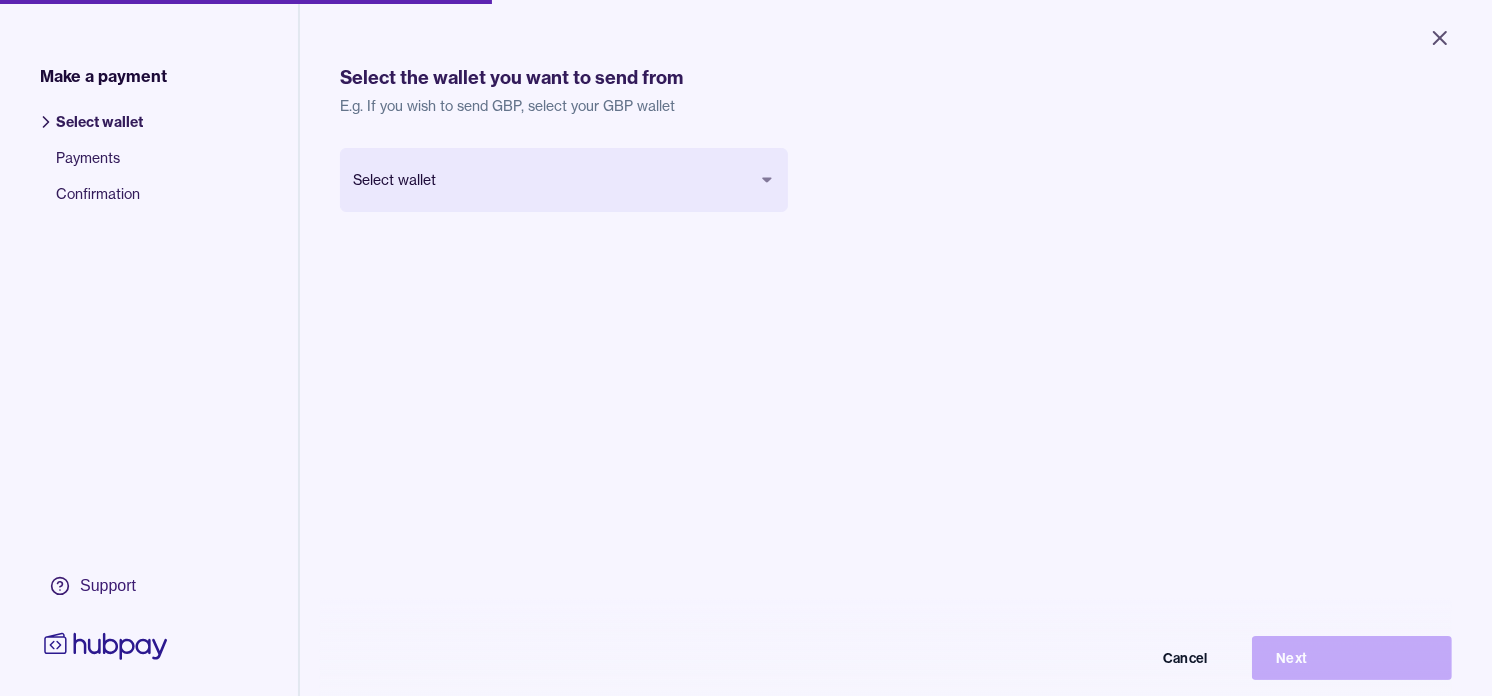 click on "Close Make a payment Select wallet Payments Confirmation Support Select the wallet you want to send from E.g. If you wish to send GBP, select your GBP wallet Select wallet Cancel Next Make a payment | Hubpay" at bounding box center [746, 348] 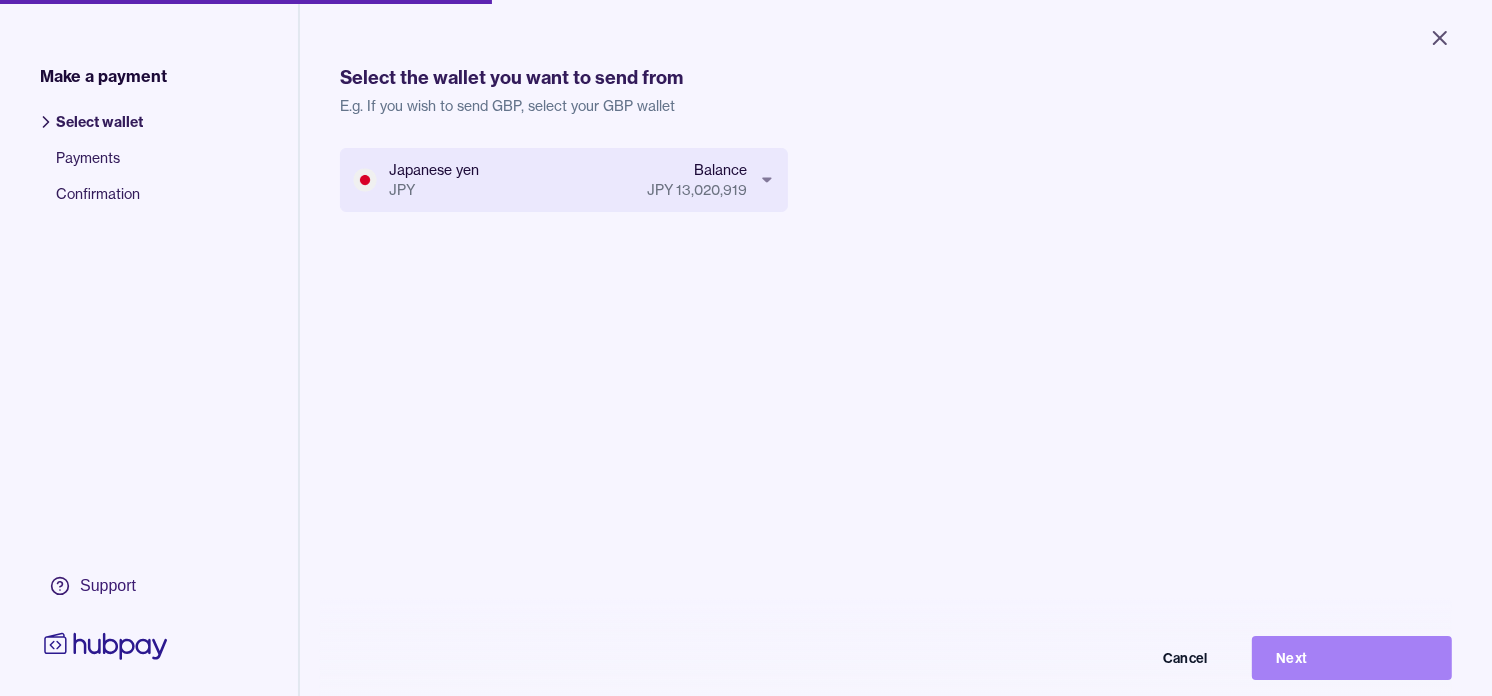 click on "Next" at bounding box center [1352, 658] 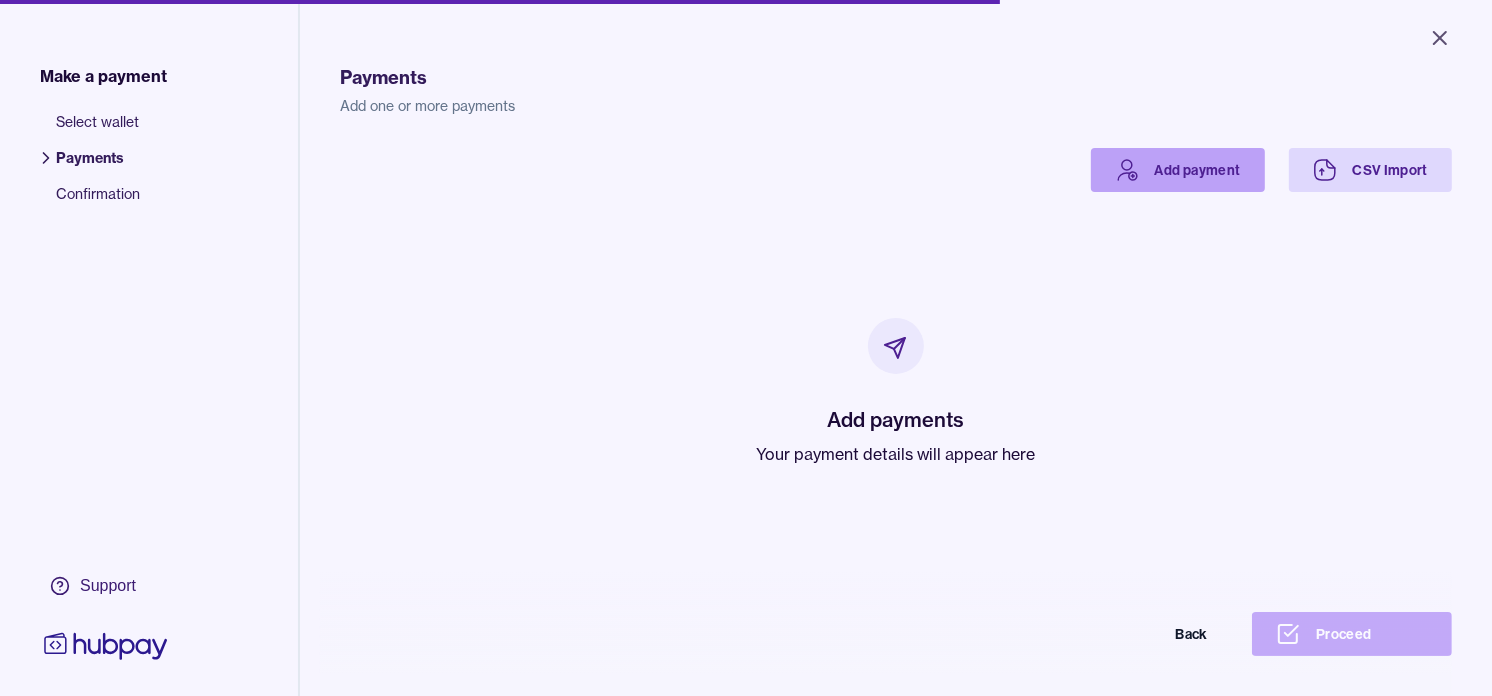 click on "Add payment" at bounding box center (1178, 170) 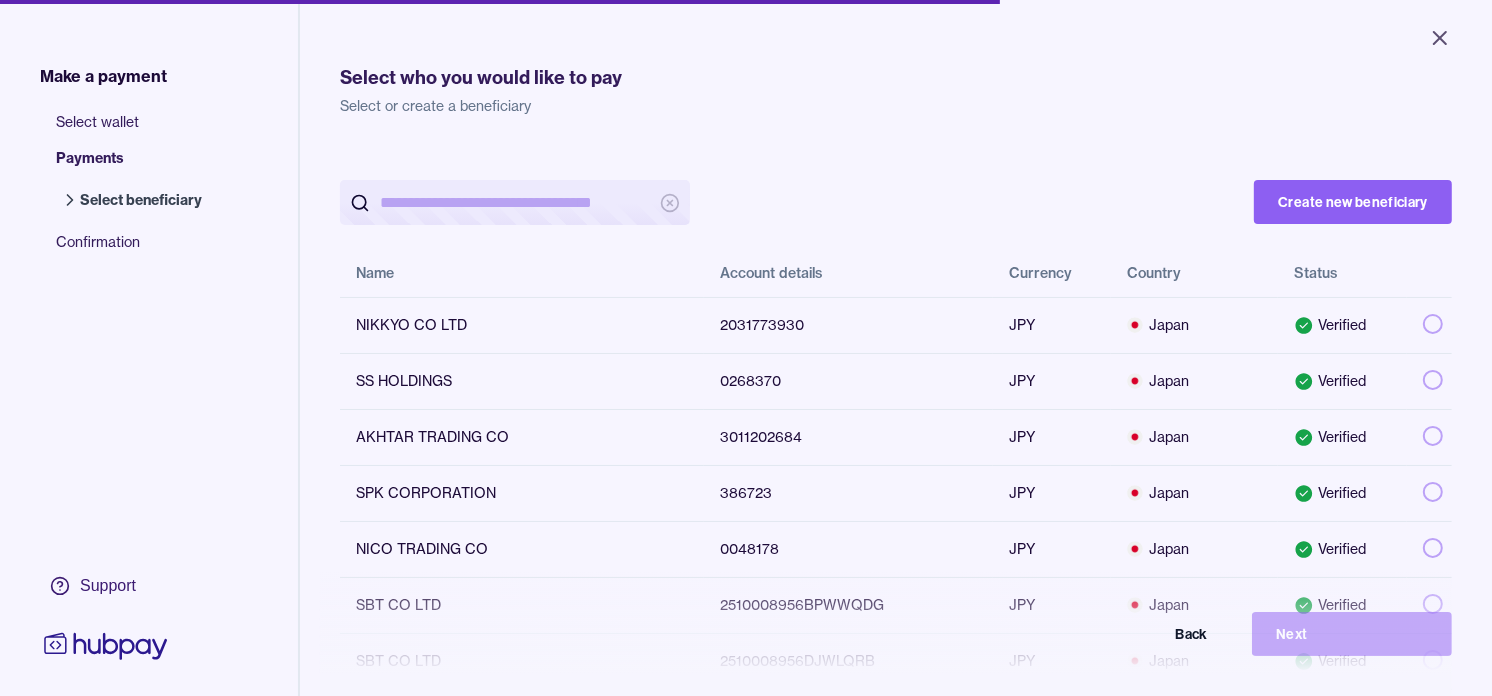 click at bounding box center (515, 202) 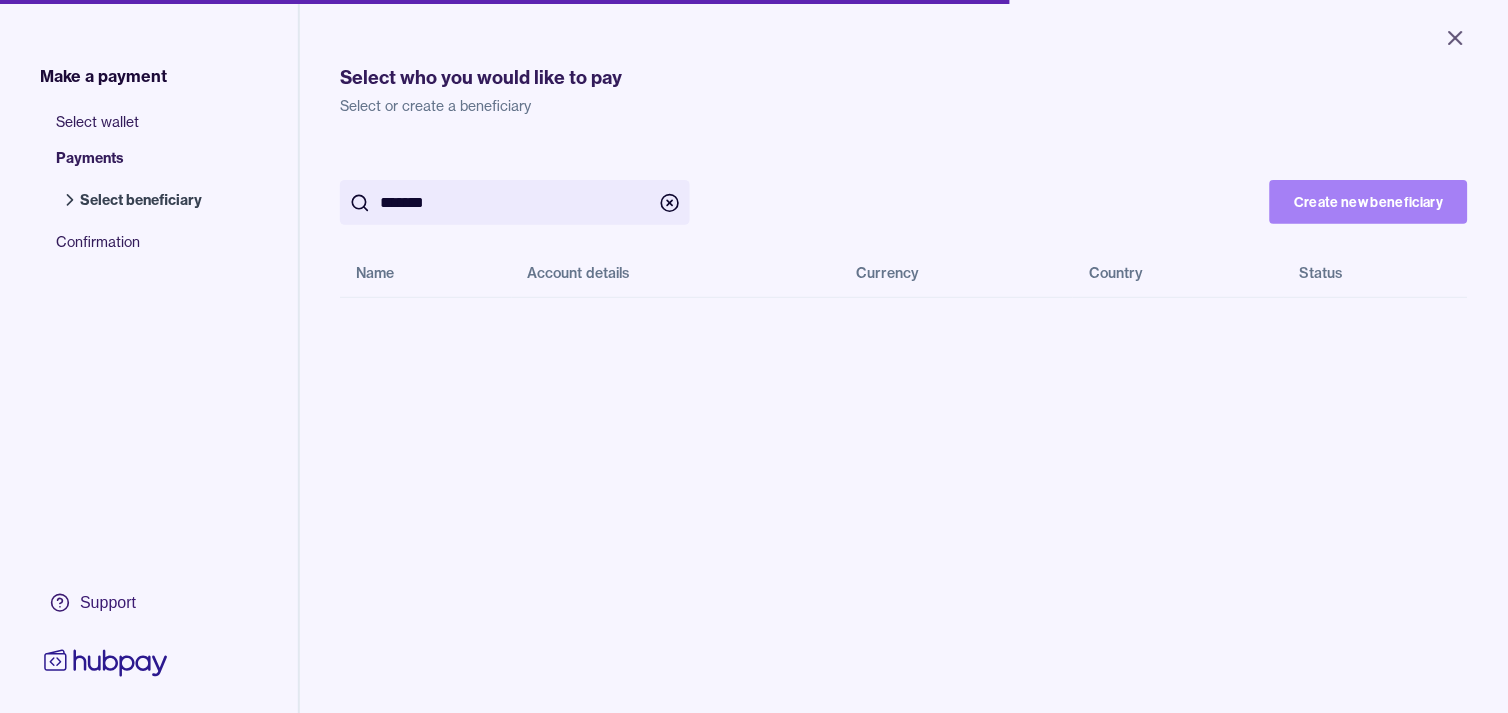 type on "*******" 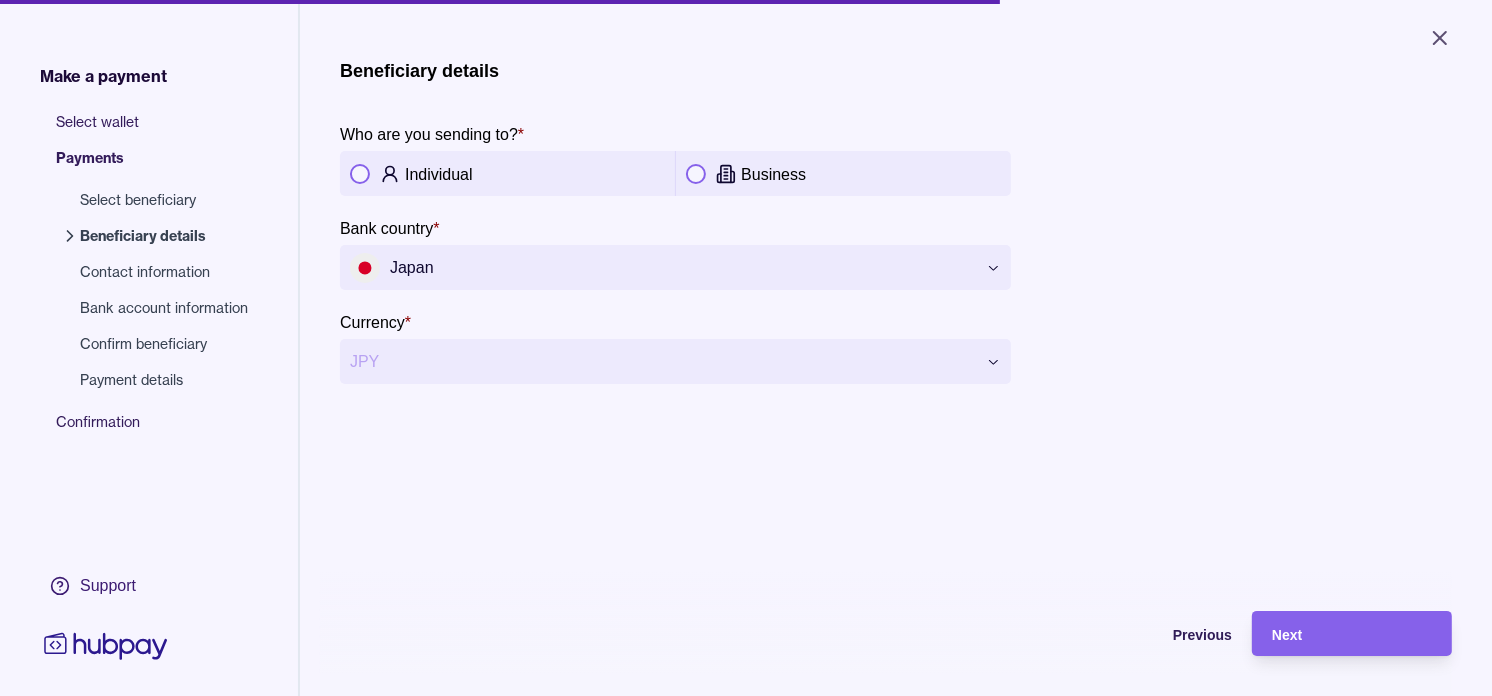 click at bounding box center [696, 174] 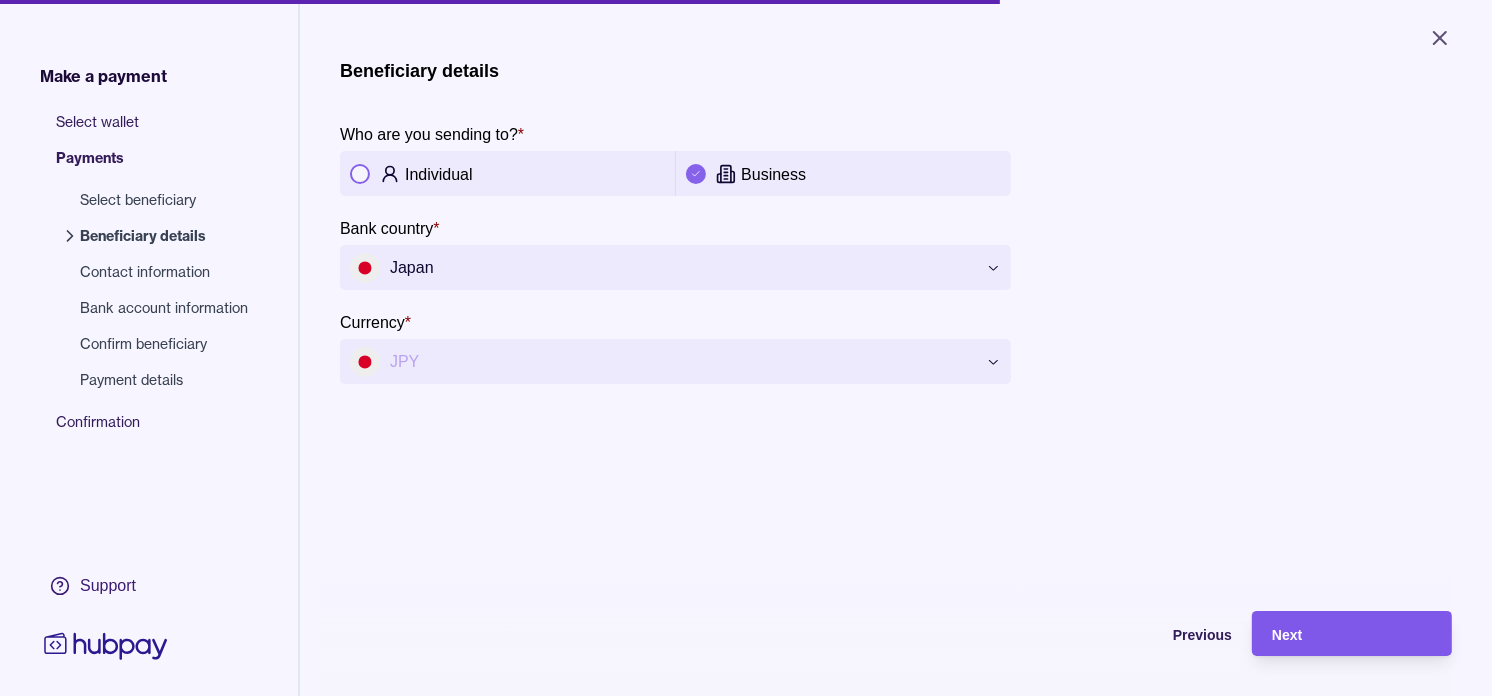 click on "Next" at bounding box center (1352, 634) 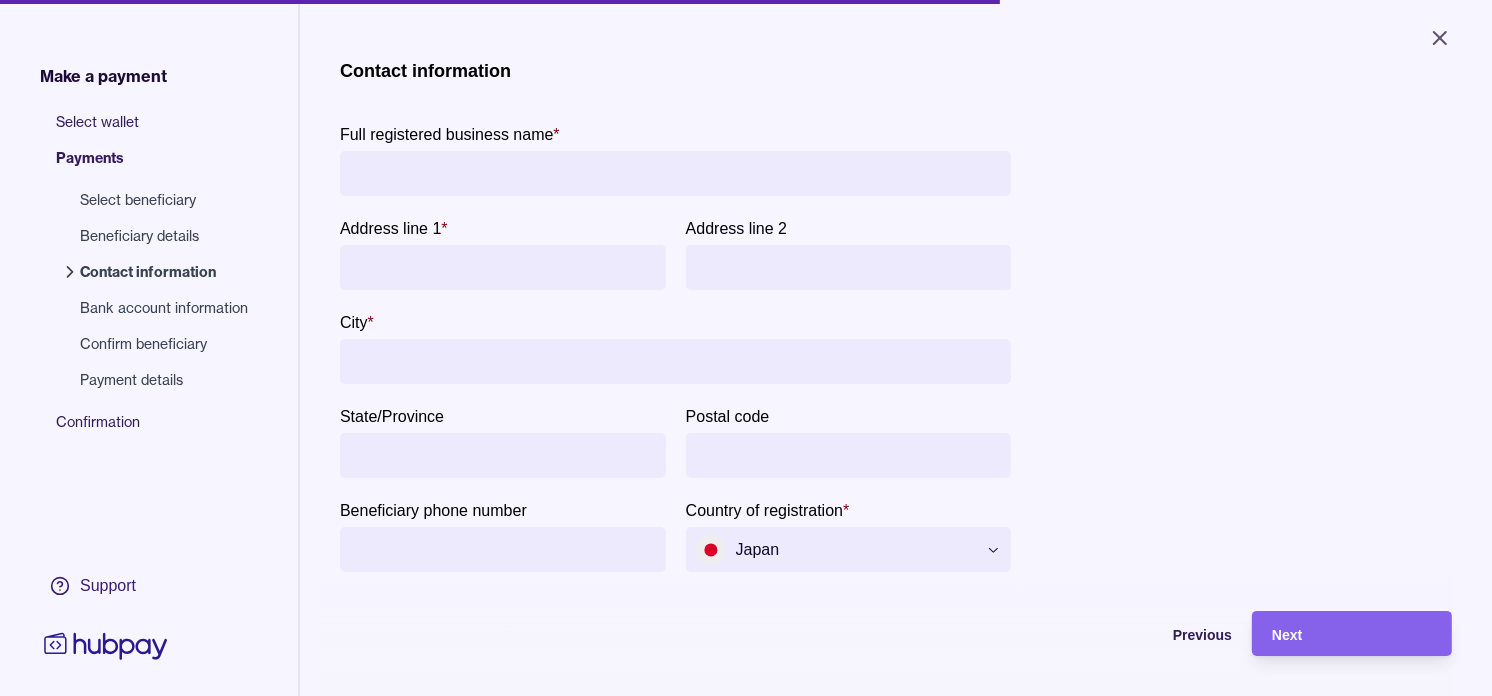click on "Full registered business name  *" at bounding box center [675, 173] 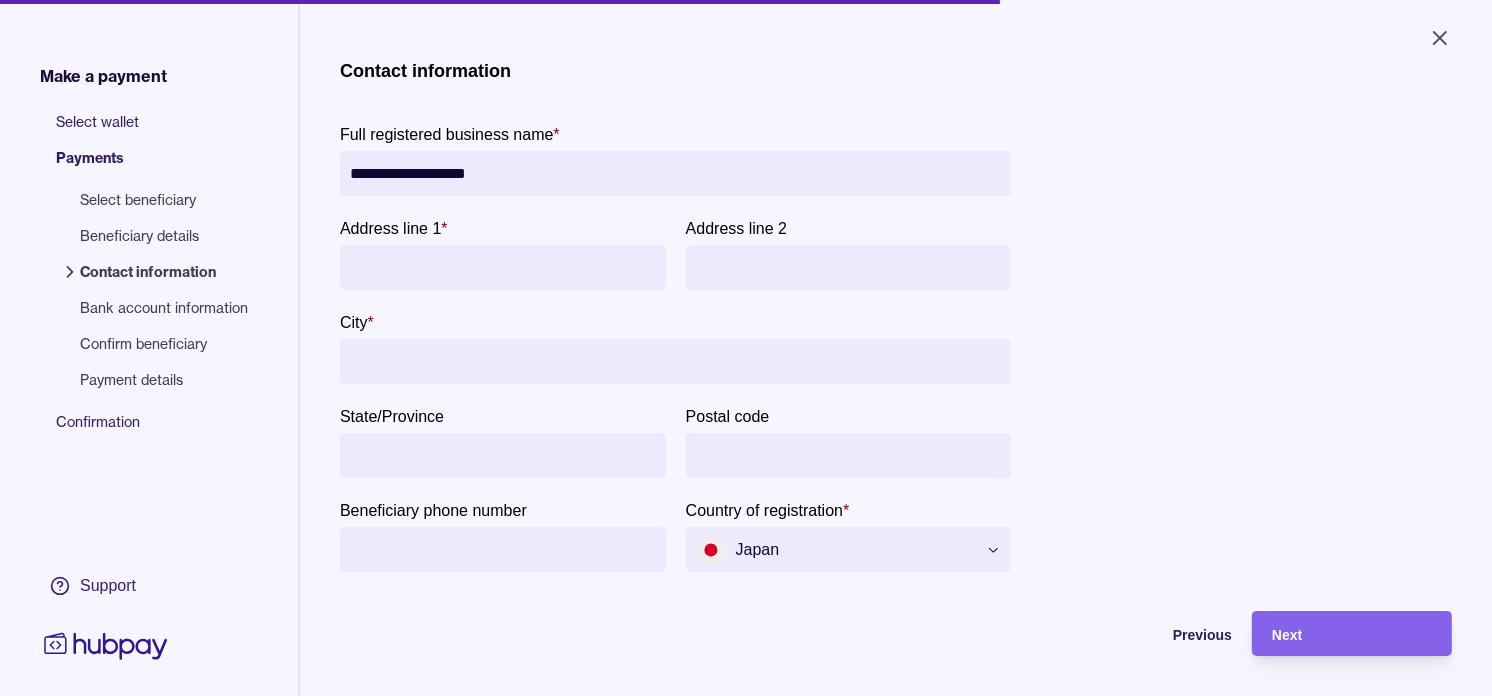 type on "**********" 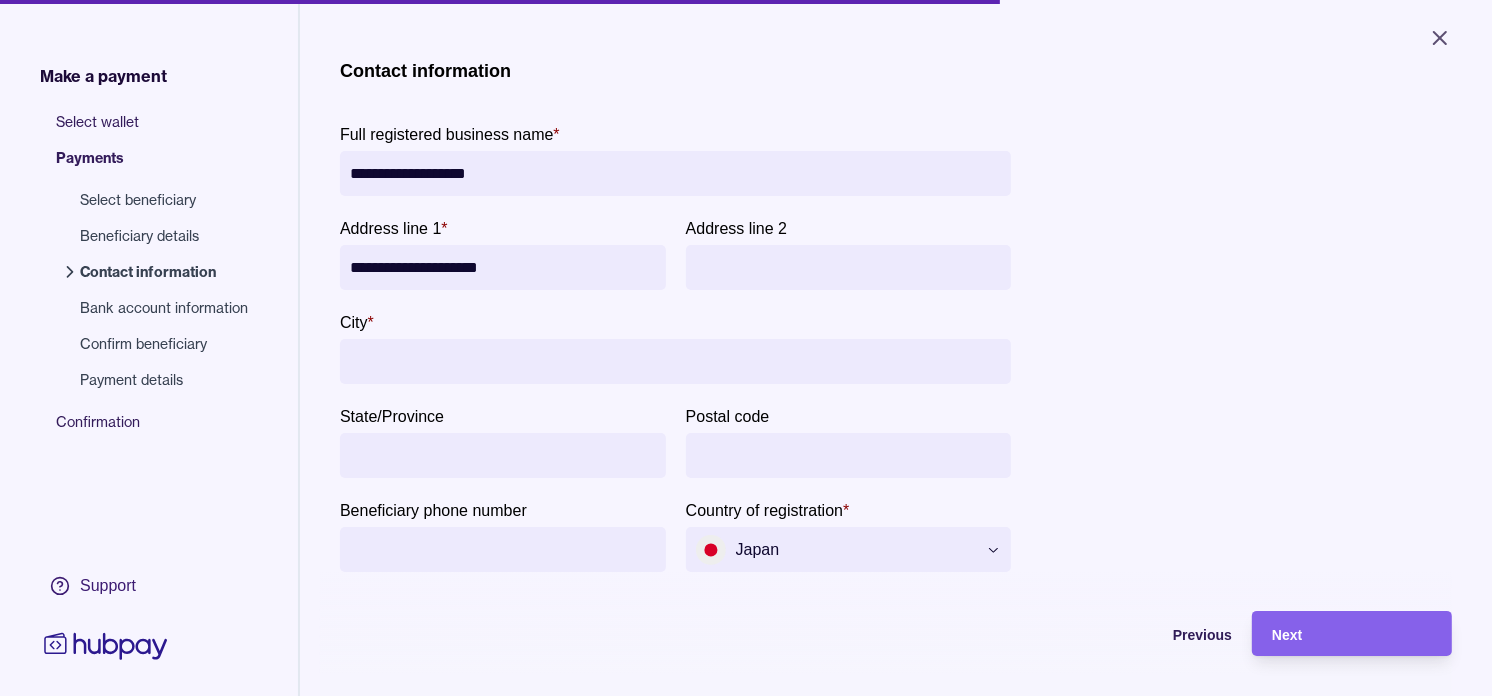 type on "**********" 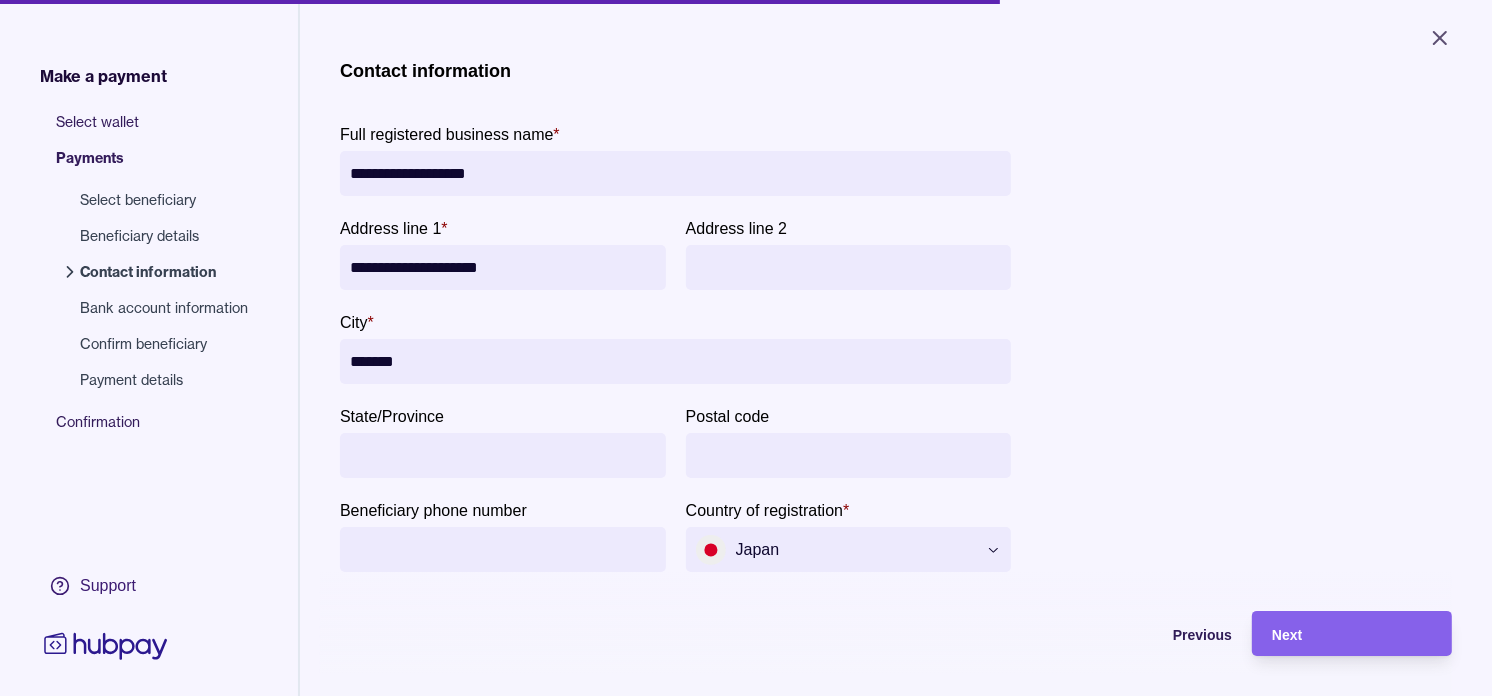 type on "*******" 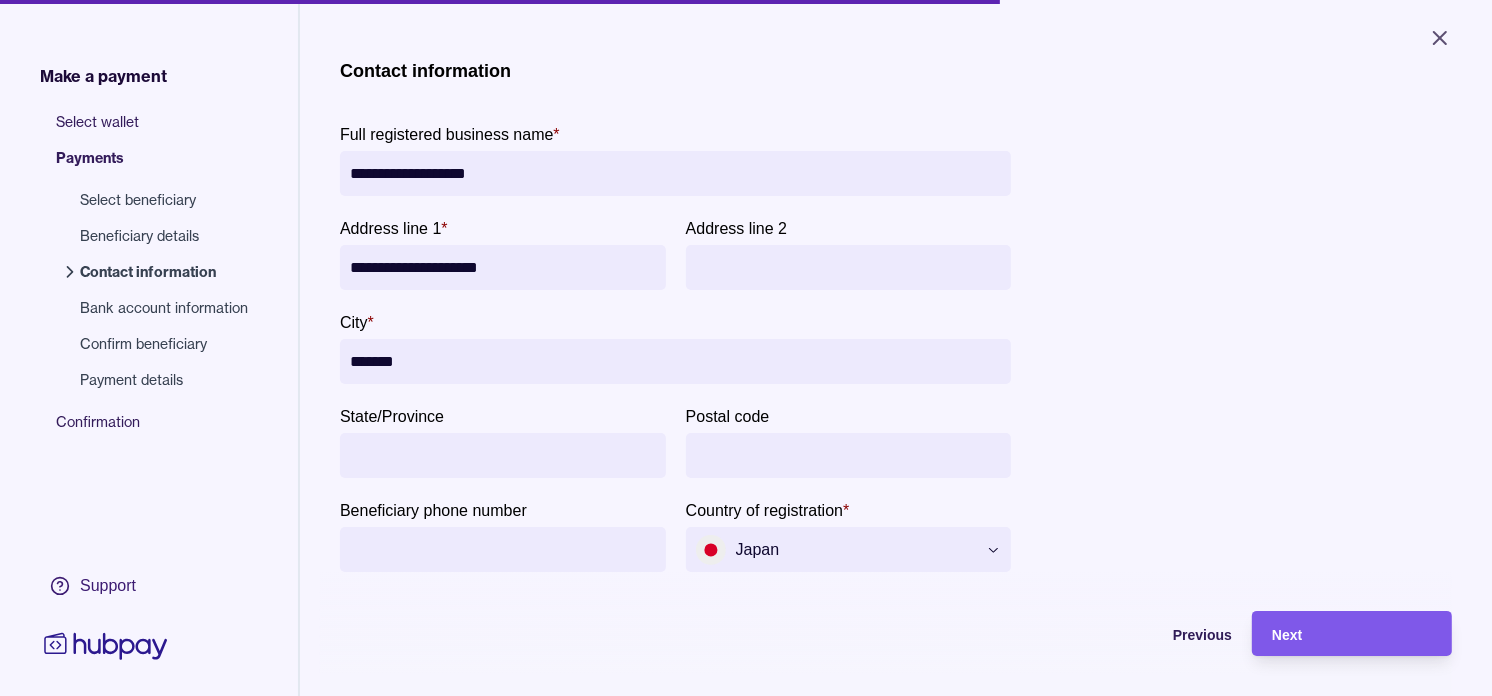 click on "Next" at bounding box center (1352, 634) 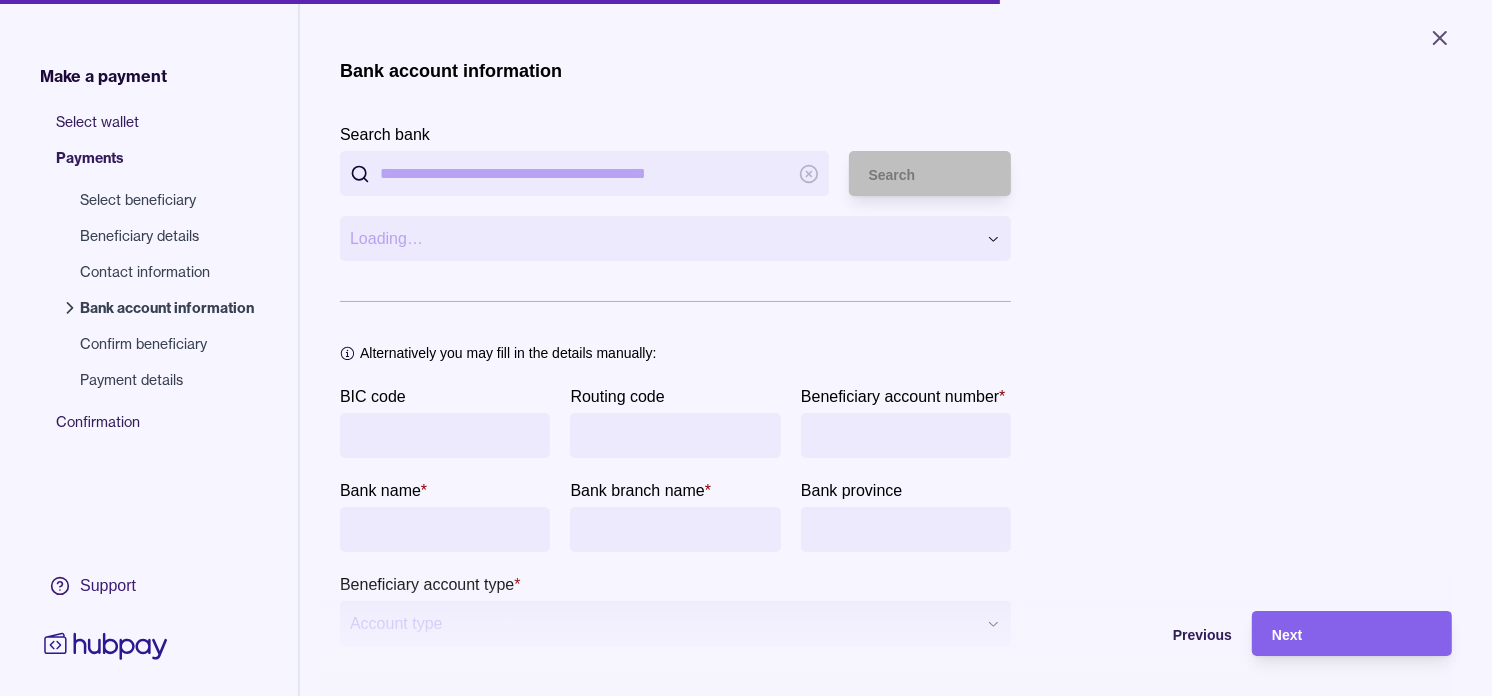 click on "BIC code" at bounding box center (445, 435) 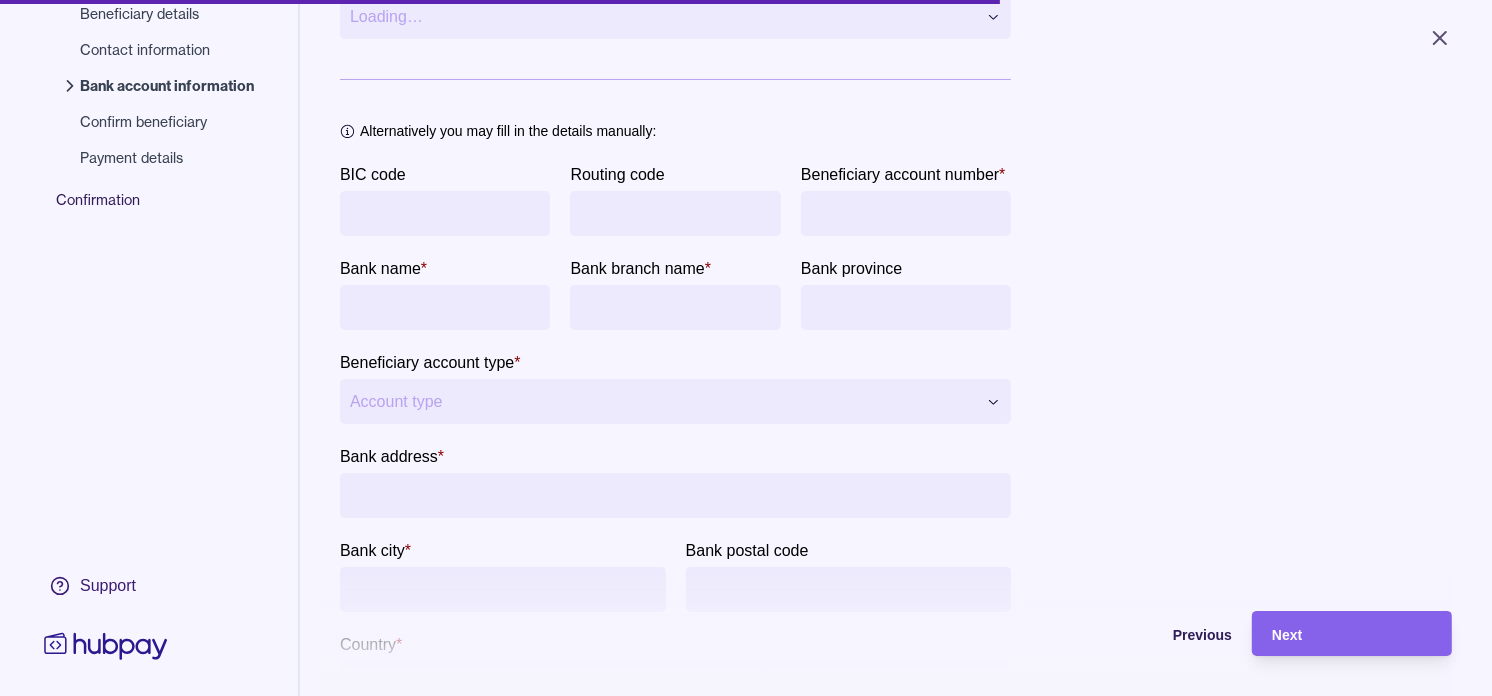 scroll, scrollTop: 333, scrollLeft: 0, axis: vertical 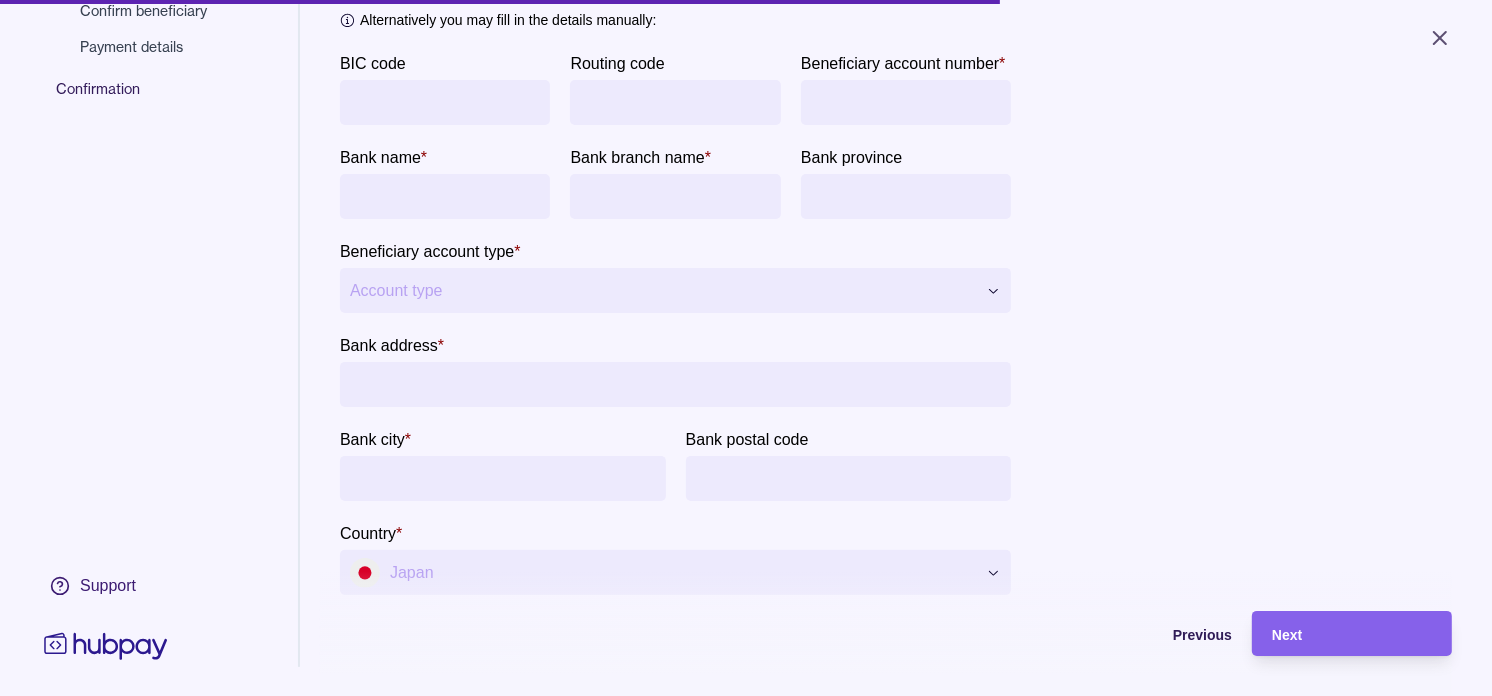 paste on "********" 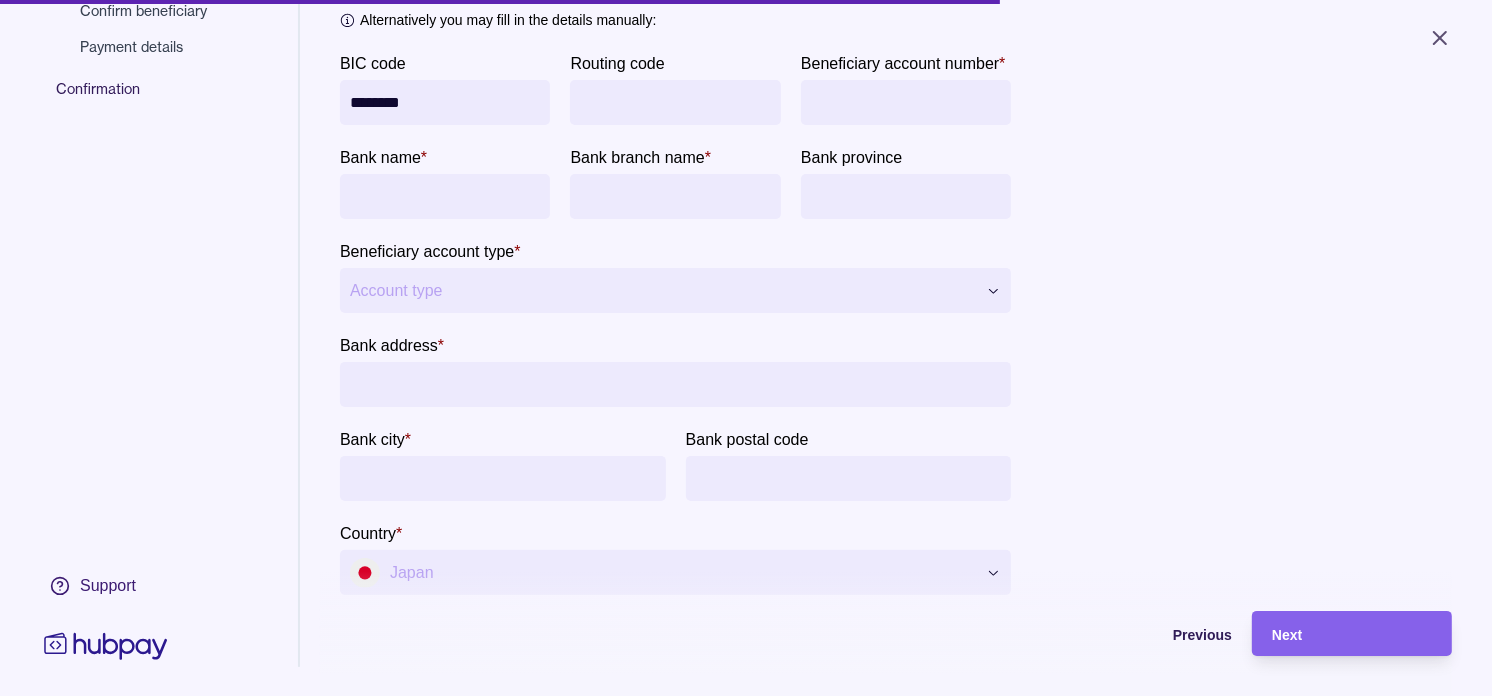 type on "********" 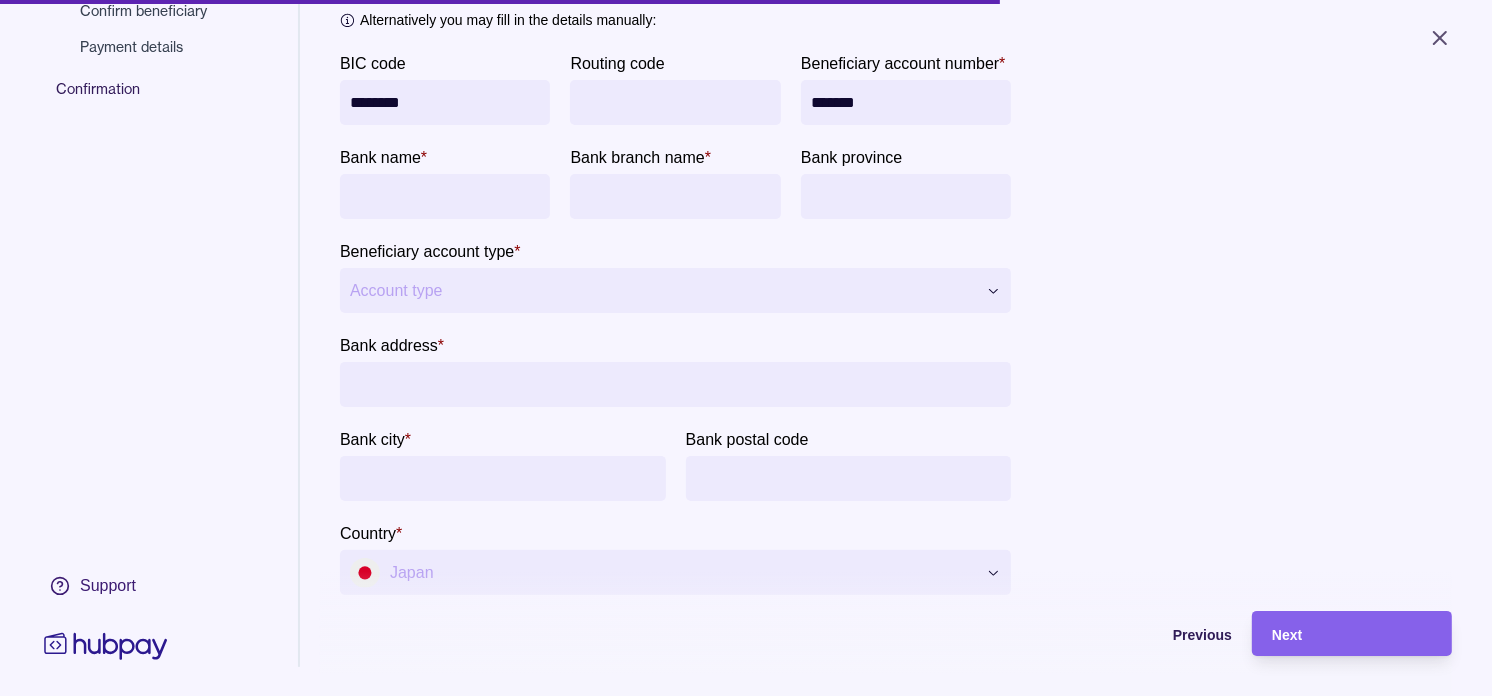 type on "*******" 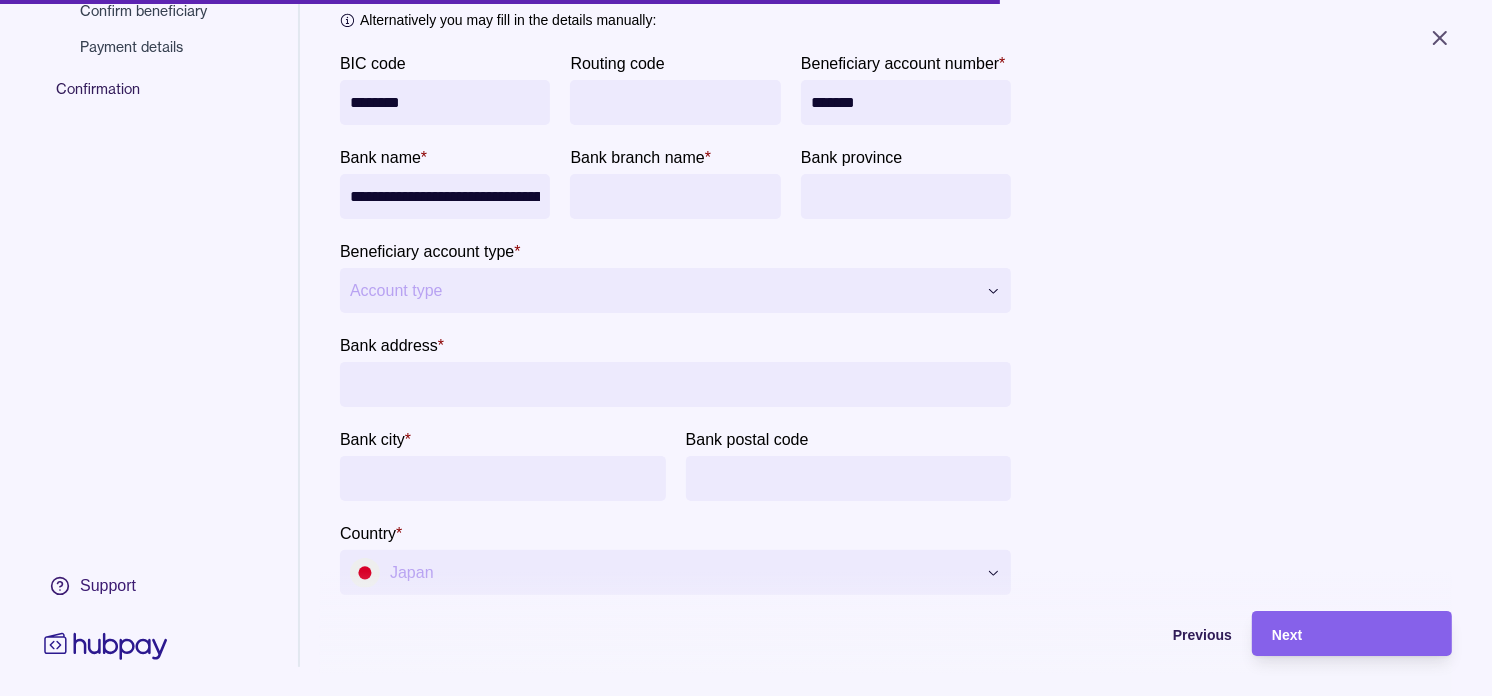 scroll, scrollTop: 0, scrollLeft: 34, axis: horizontal 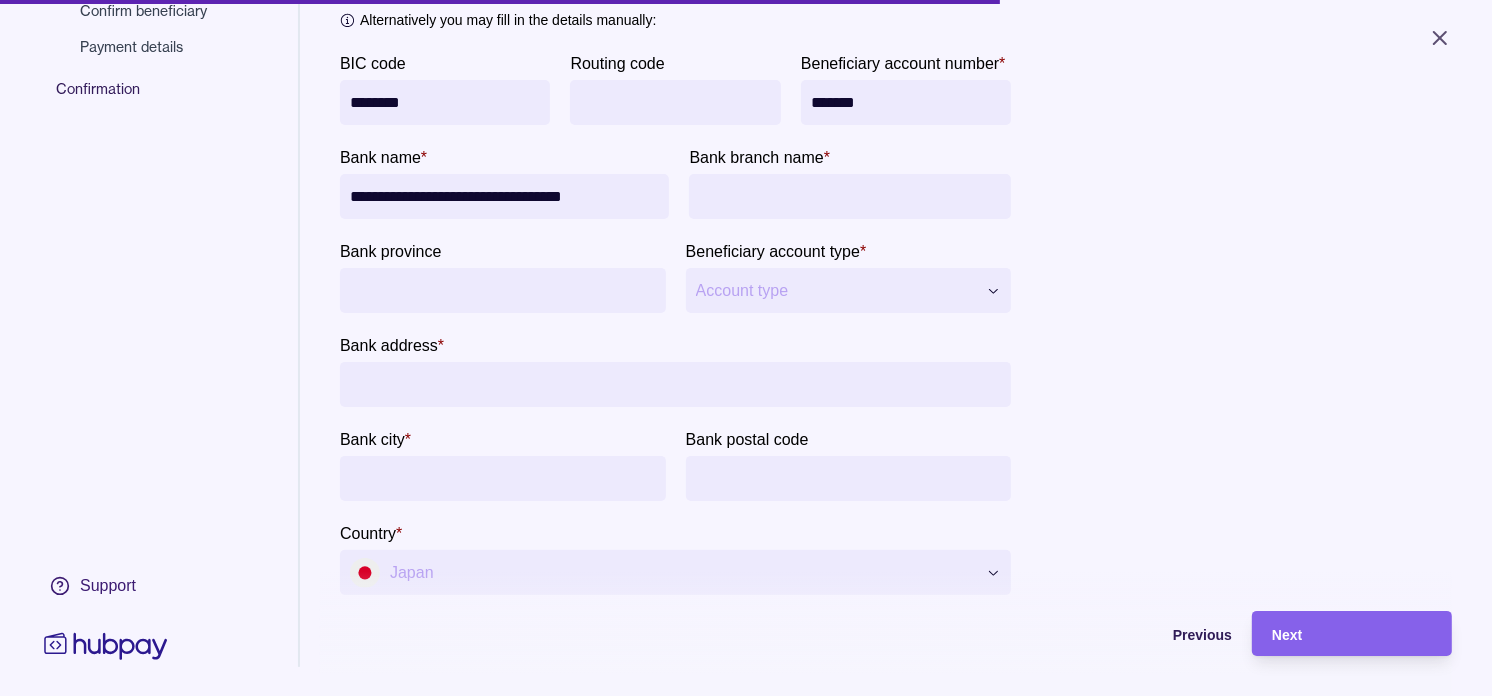 type on "**********" 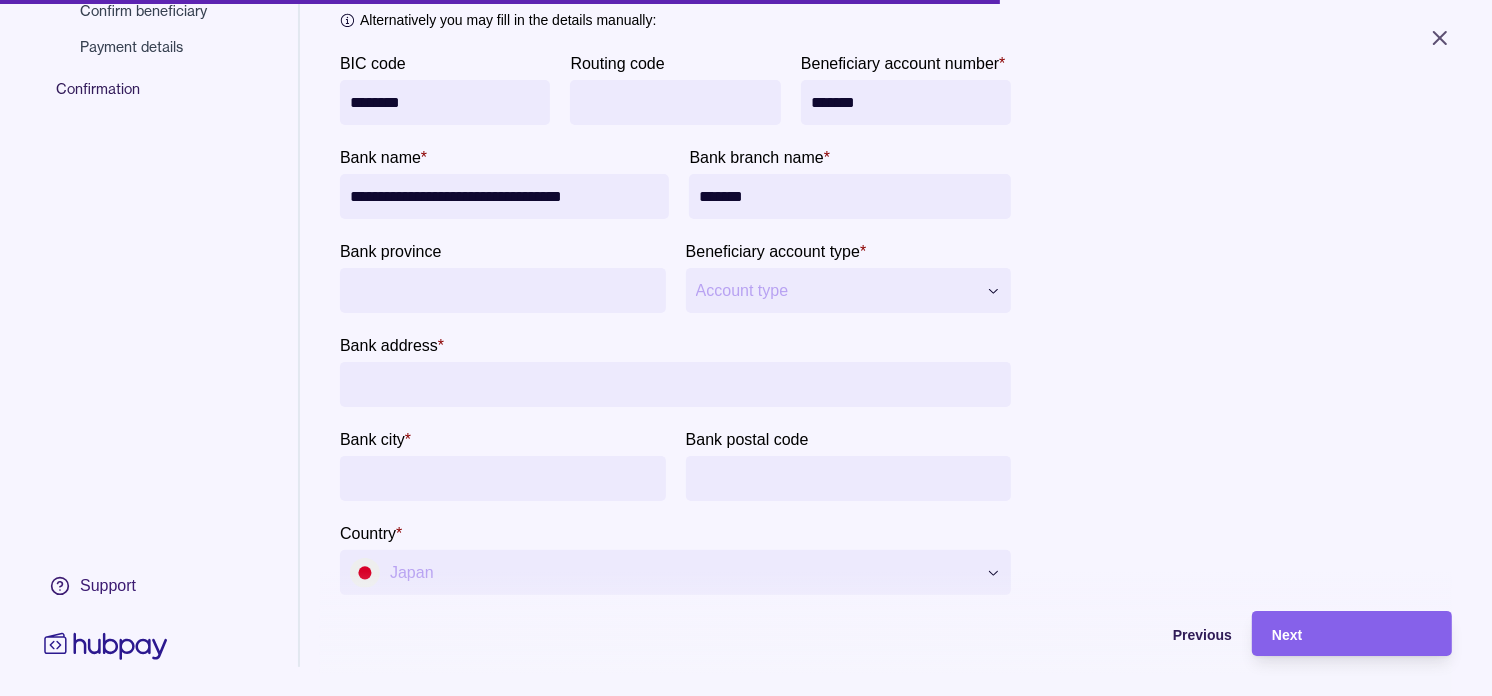 type on "*******" 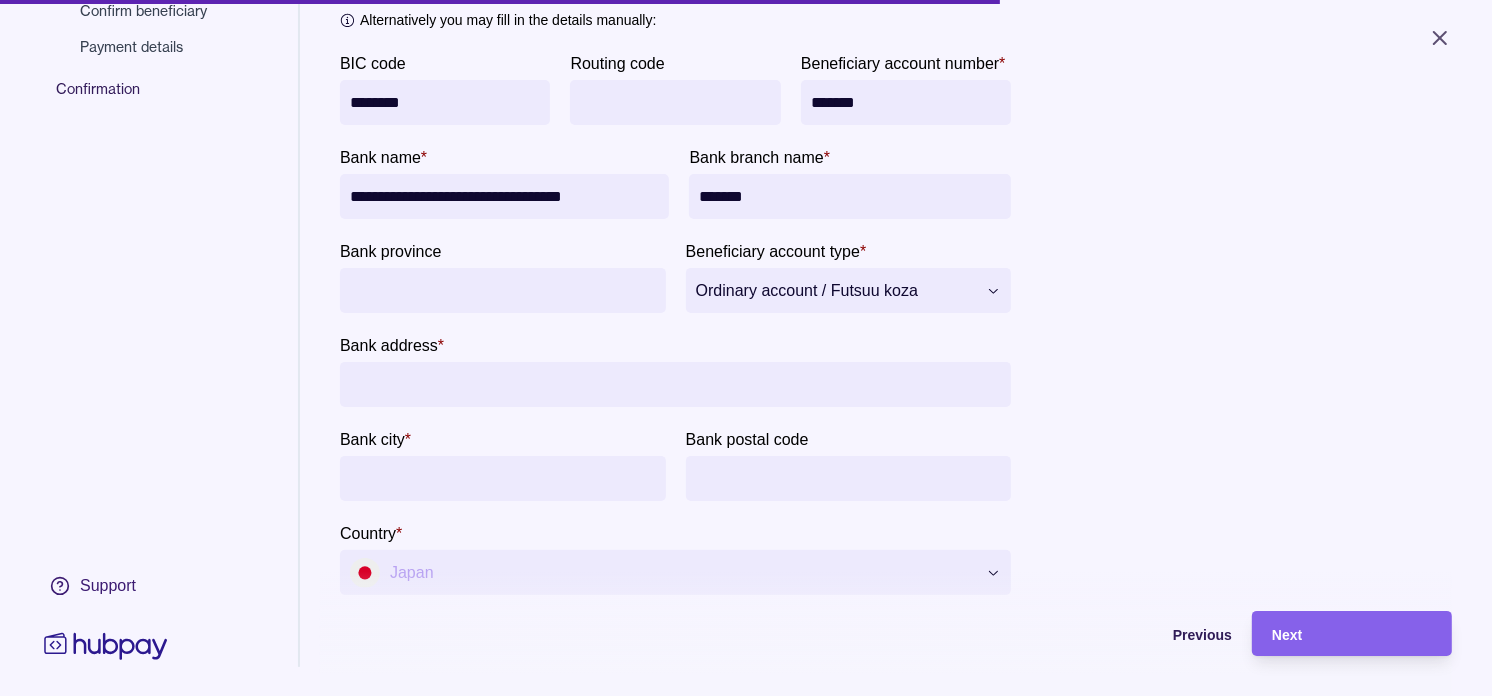 click on "Bank address  *" at bounding box center [675, 384] 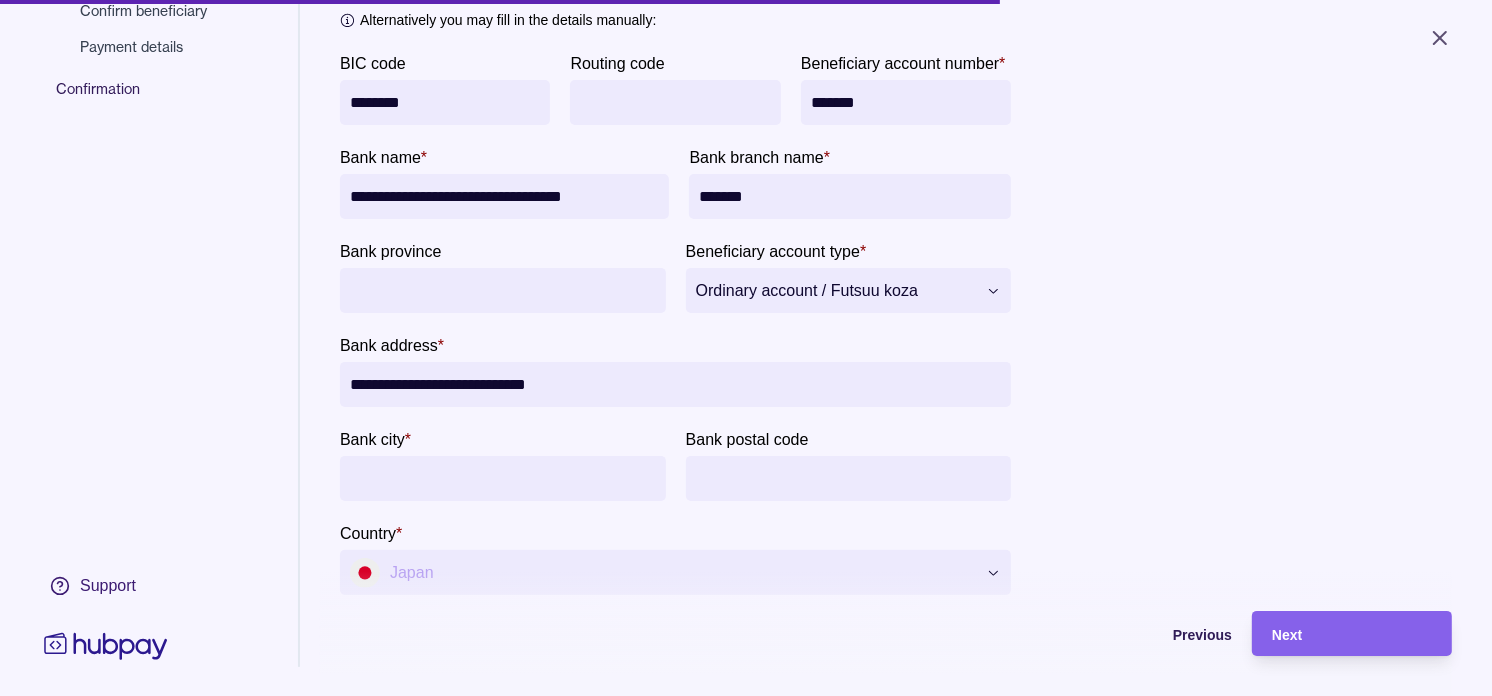 click on "**********" at bounding box center (675, 384) 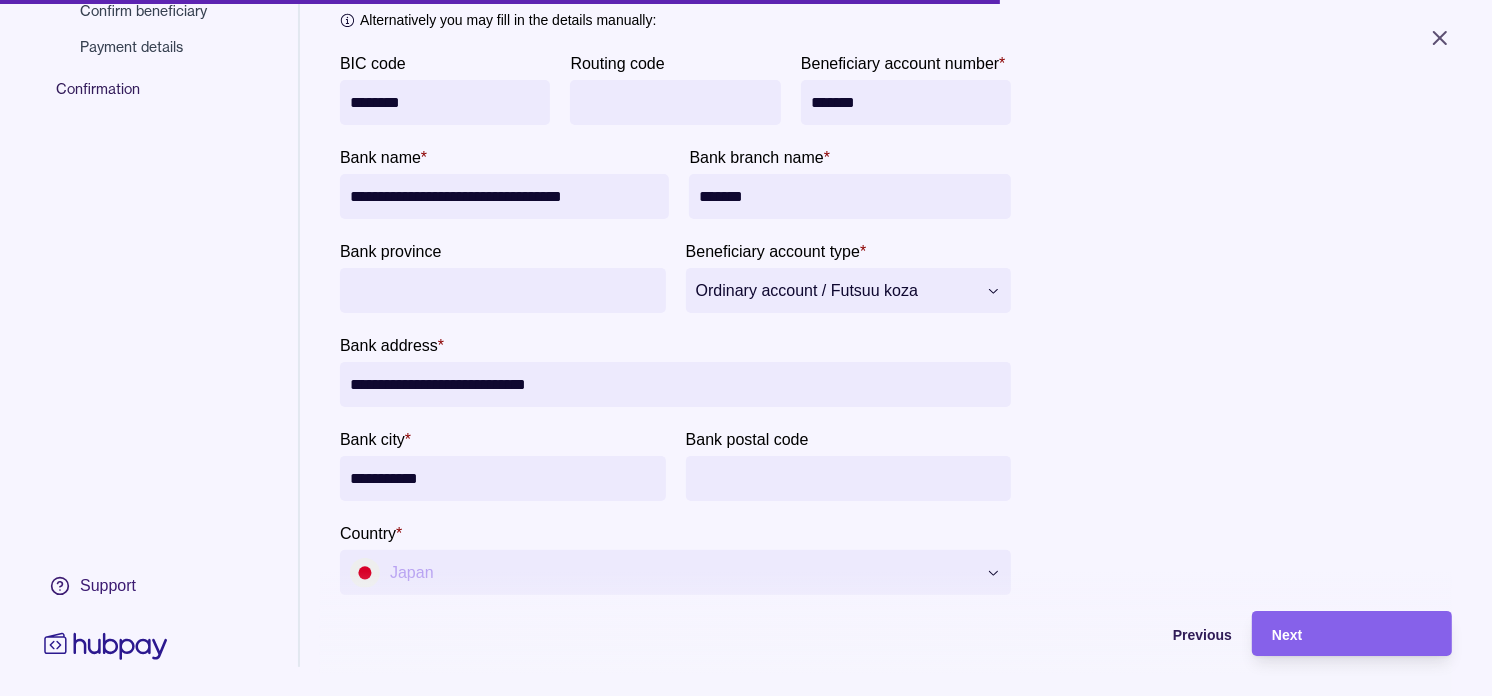 scroll, scrollTop: 444, scrollLeft: 0, axis: vertical 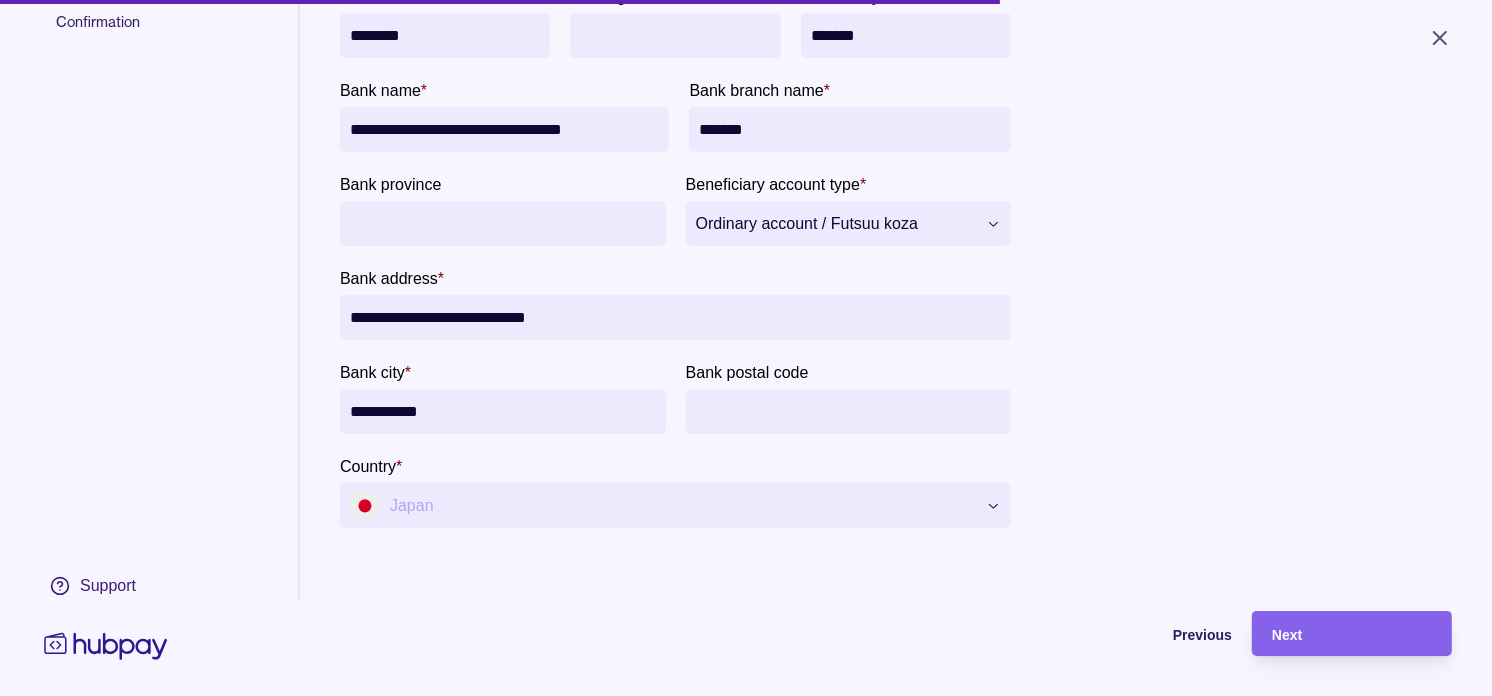 click on "**********" at bounding box center (503, 411) 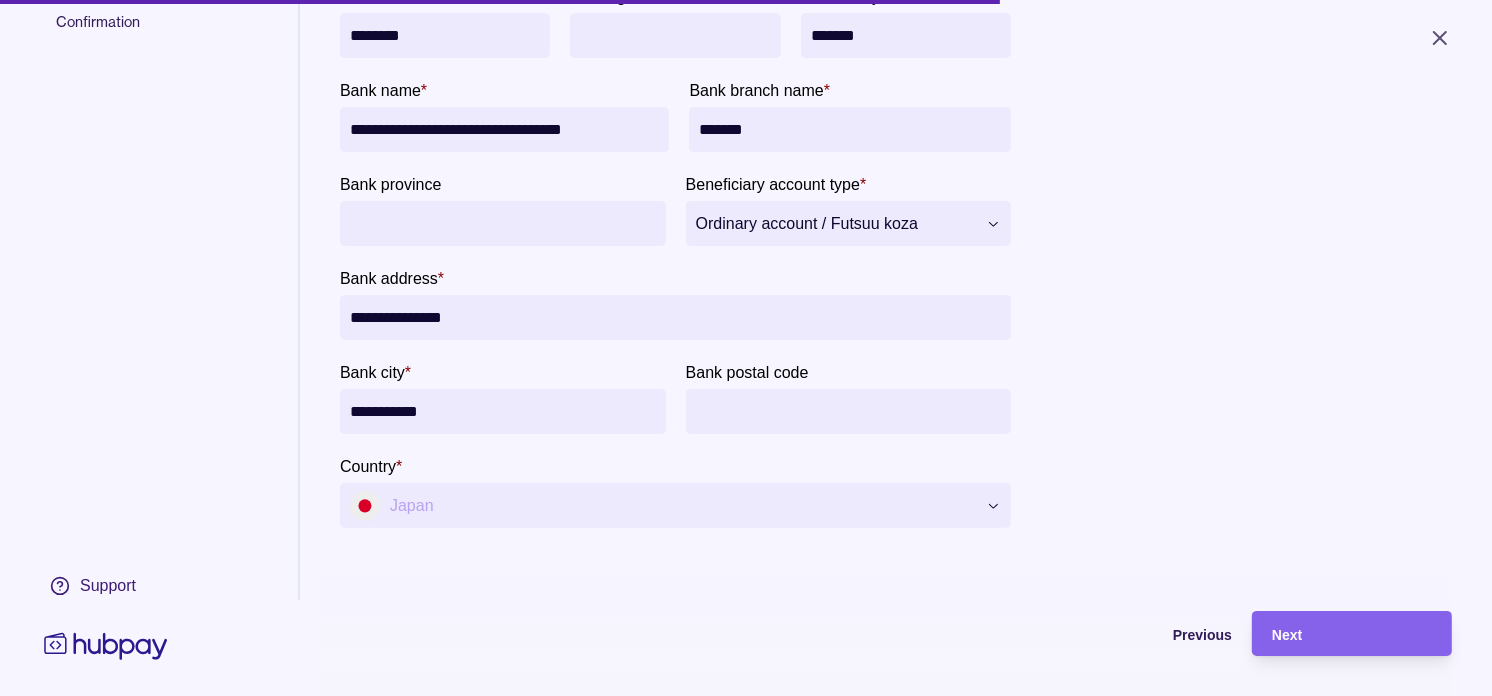 type on "**********" 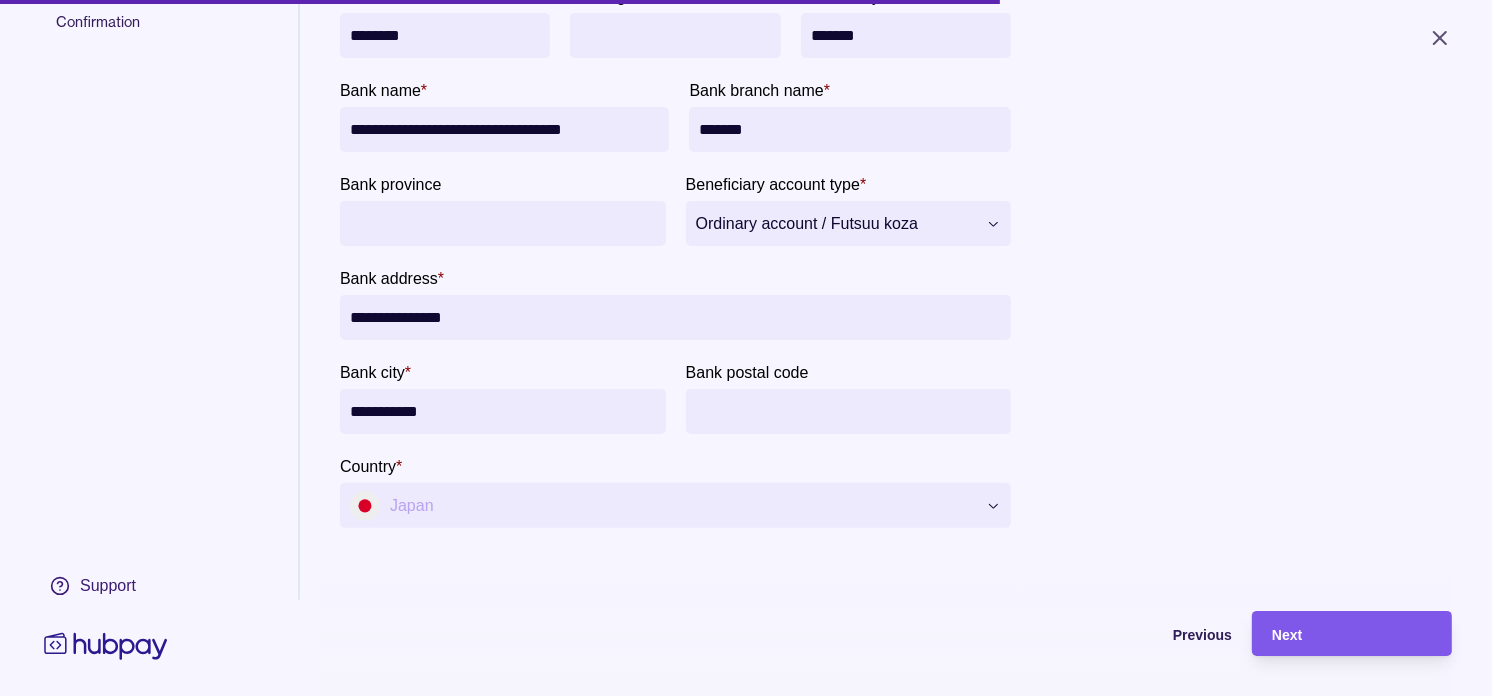 click on "Next" at bounding box center (1352, 634) 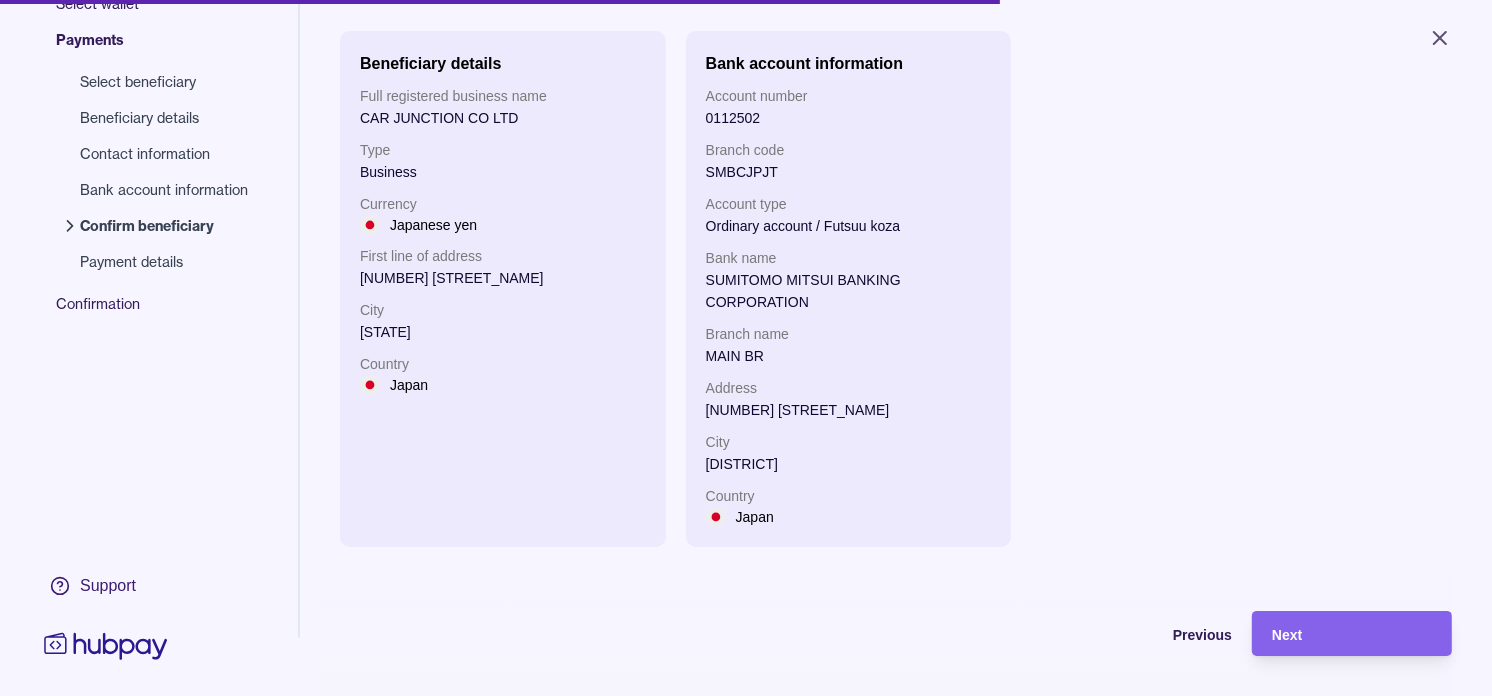 scroll, scrollTop: 155, scrollLeft: 0, axis: vertical 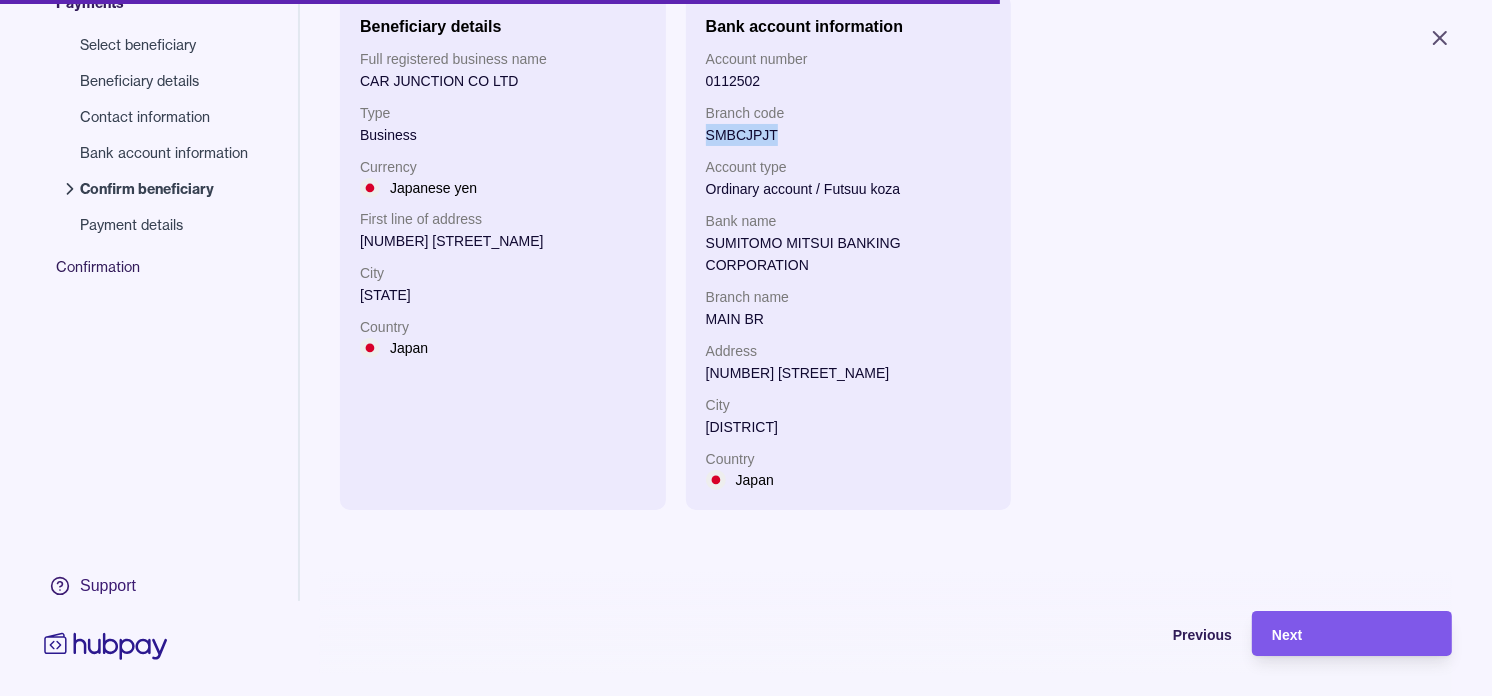 click on "Next" at bounding box center (1352, 634) 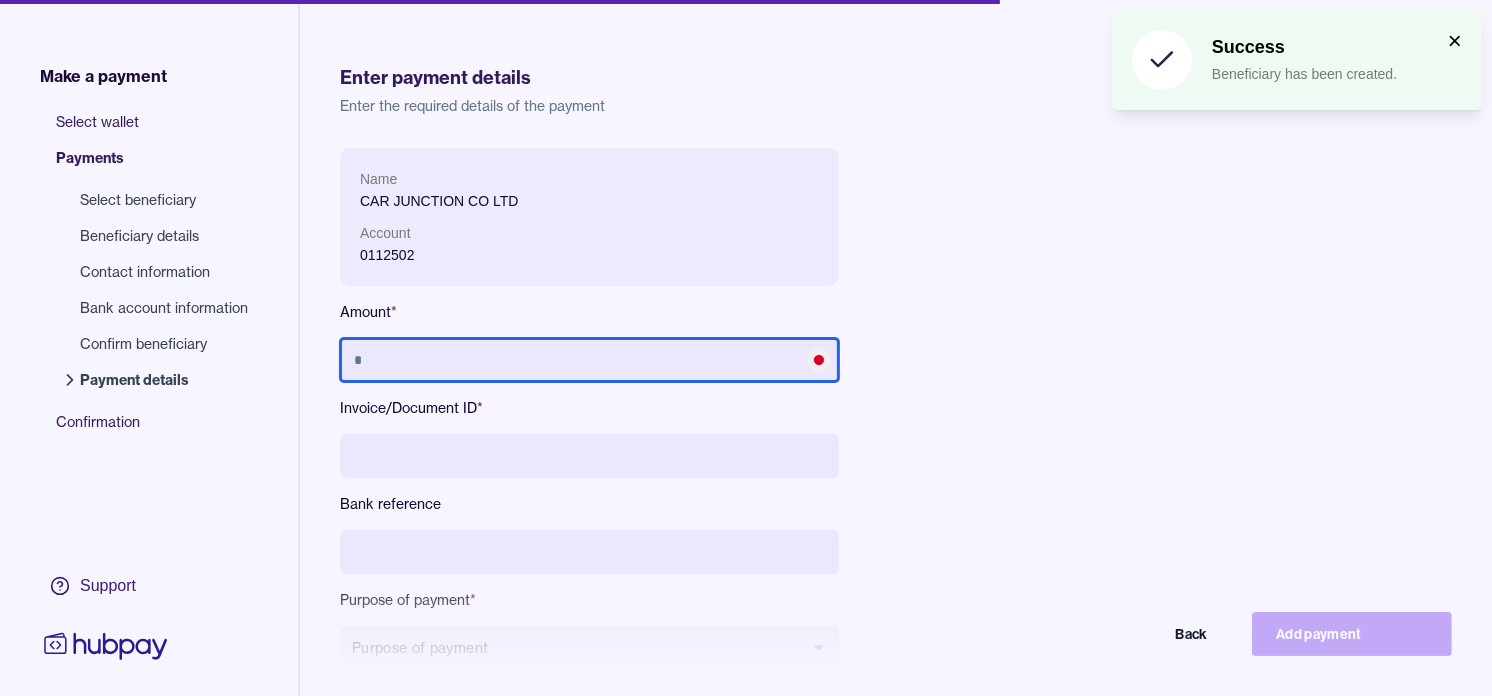click at bounding box center (589, 360) 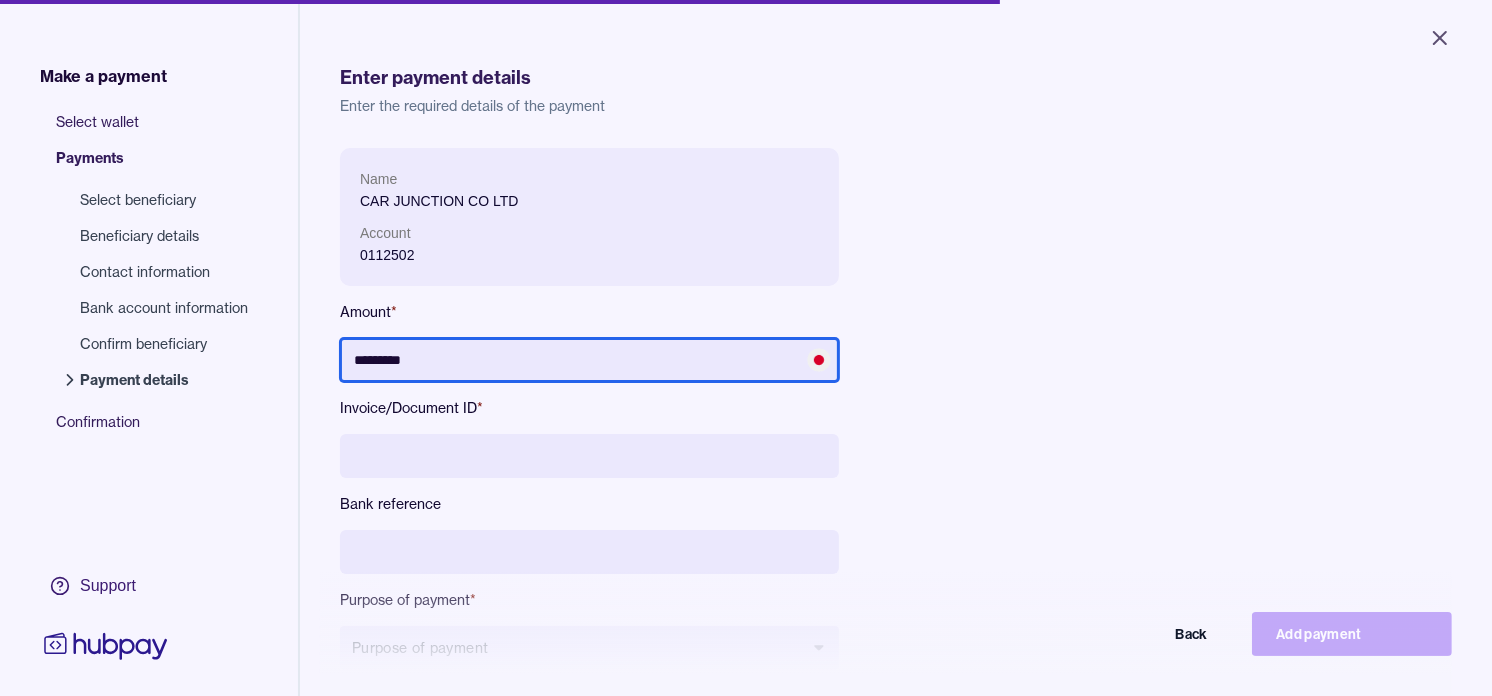 type on "*********" 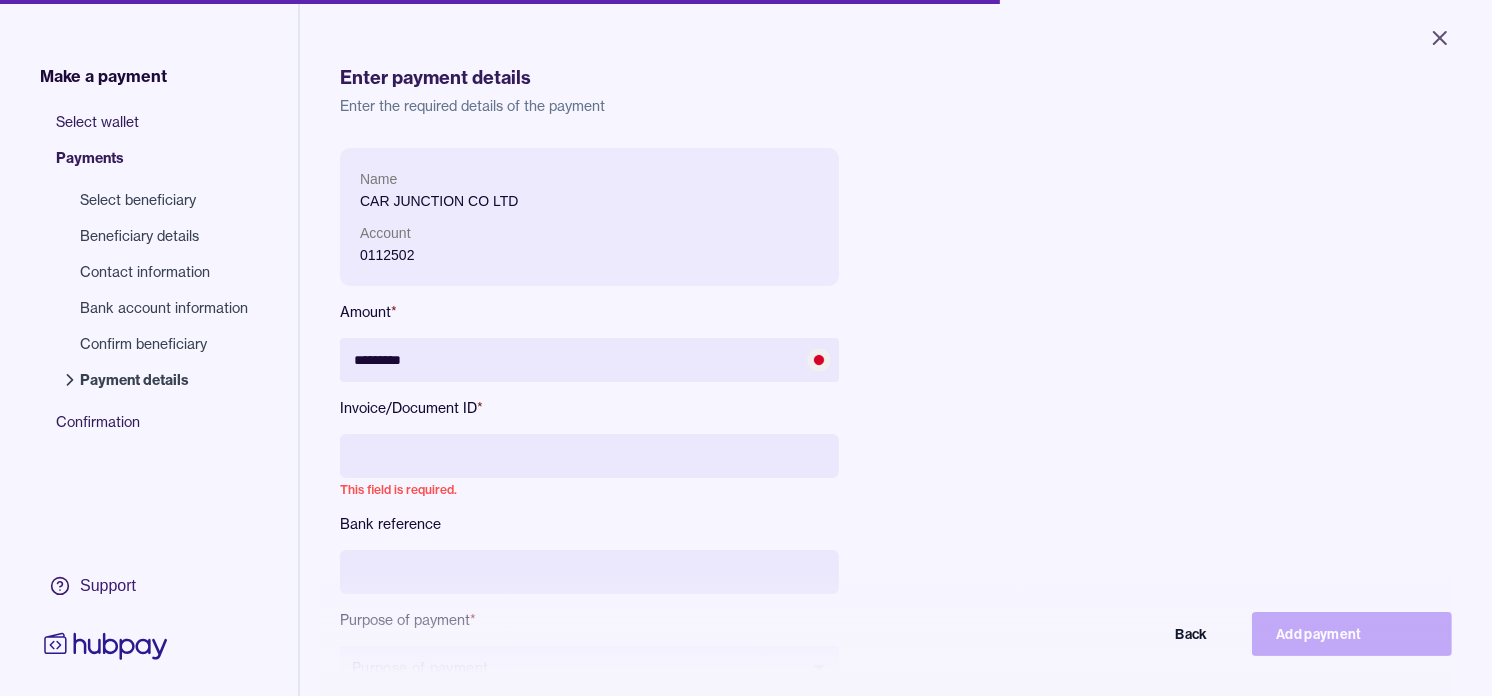 paste on "**********" 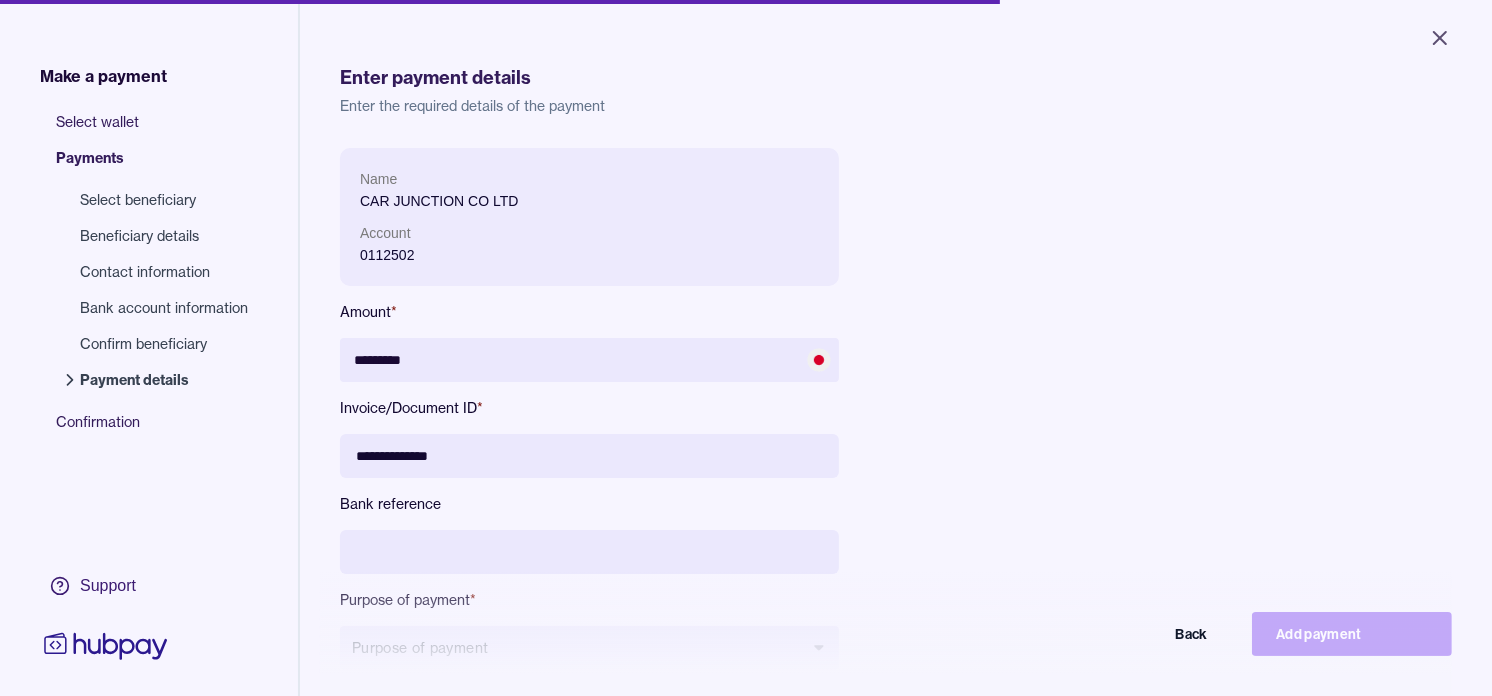 click on "**********" at bounding box center (589, 456) 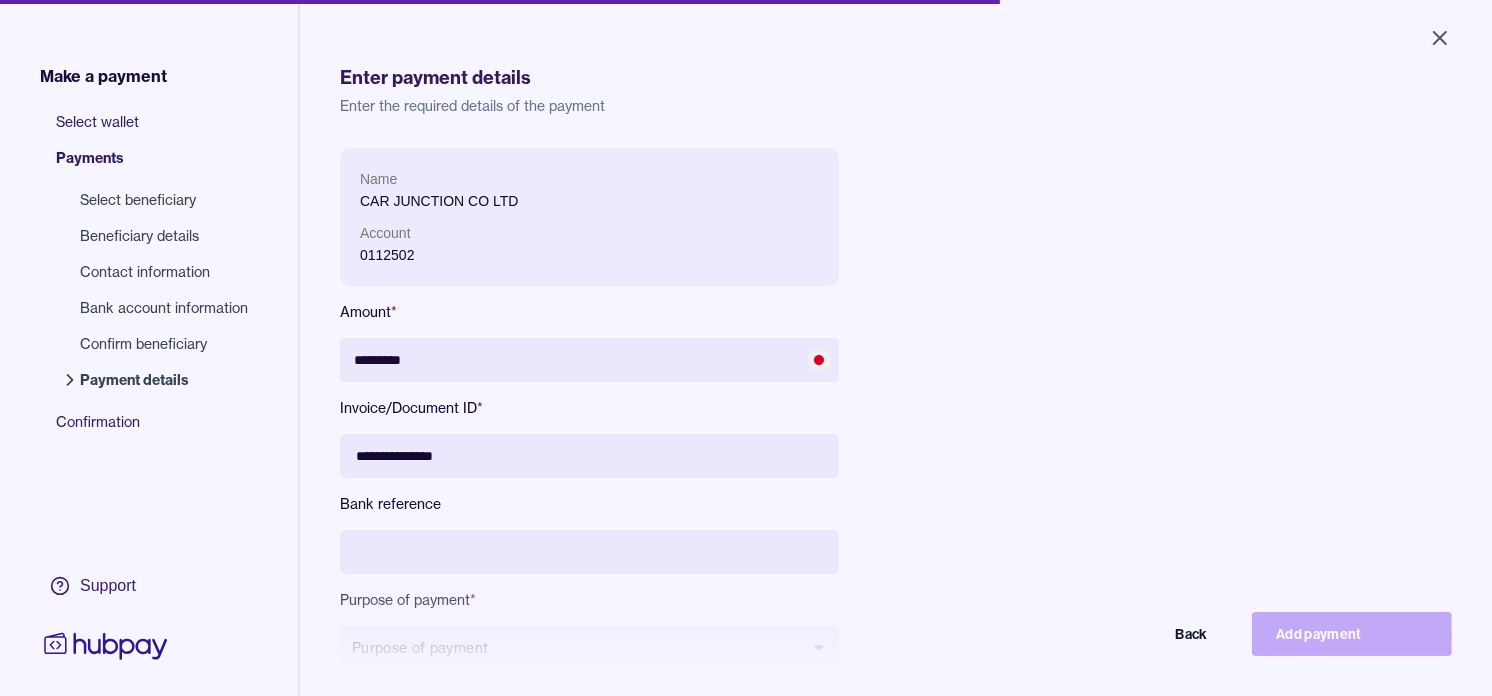 type on "**********" 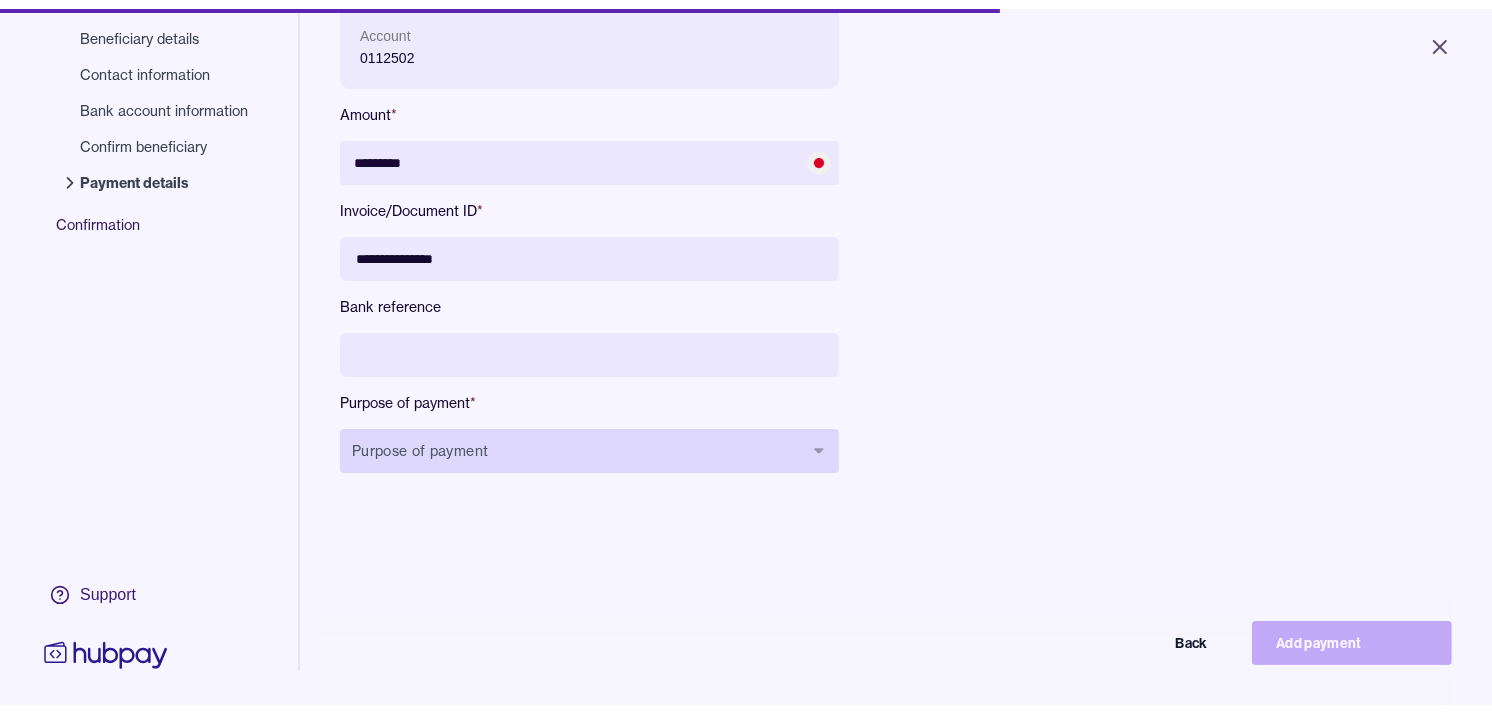 scroll, scrollTop: 222, scrollLeft: 0, axis: vertical 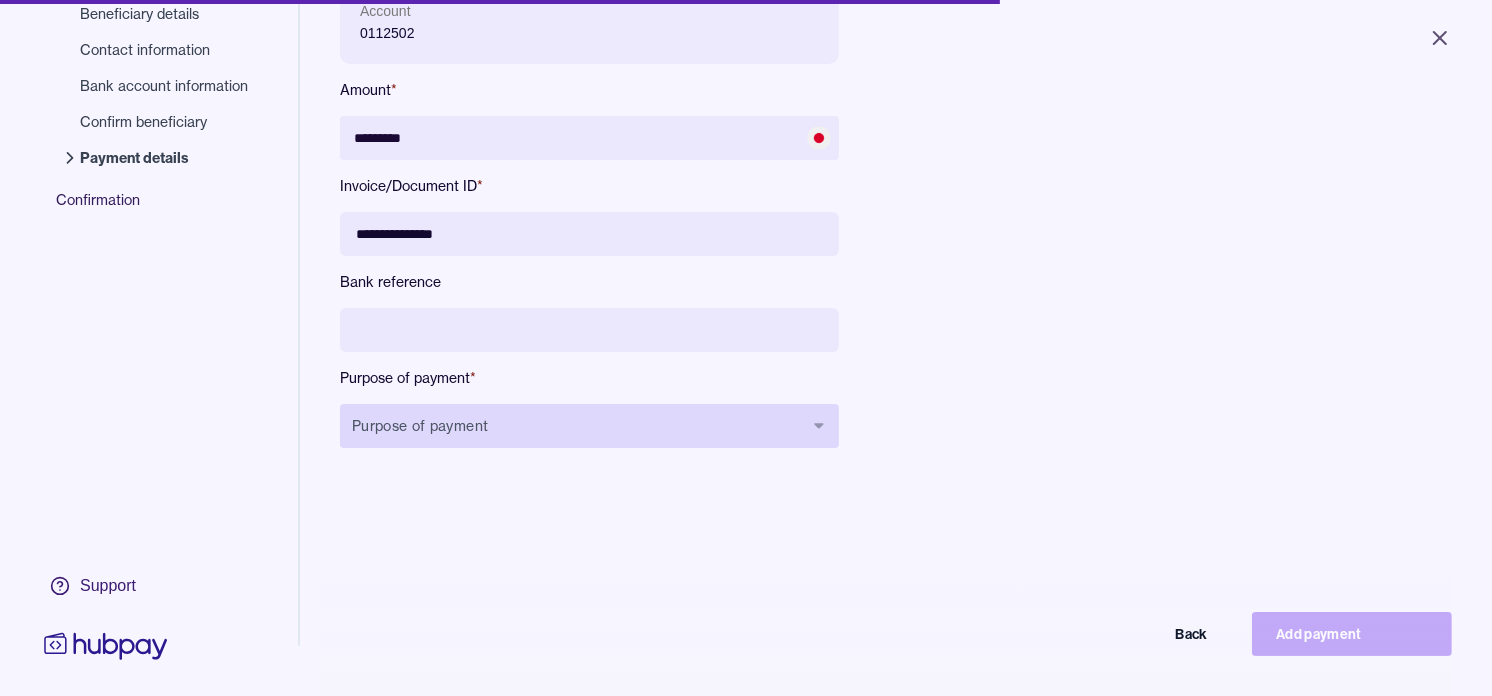 click on "Purpose of payment" at bounding box center (589, 426) 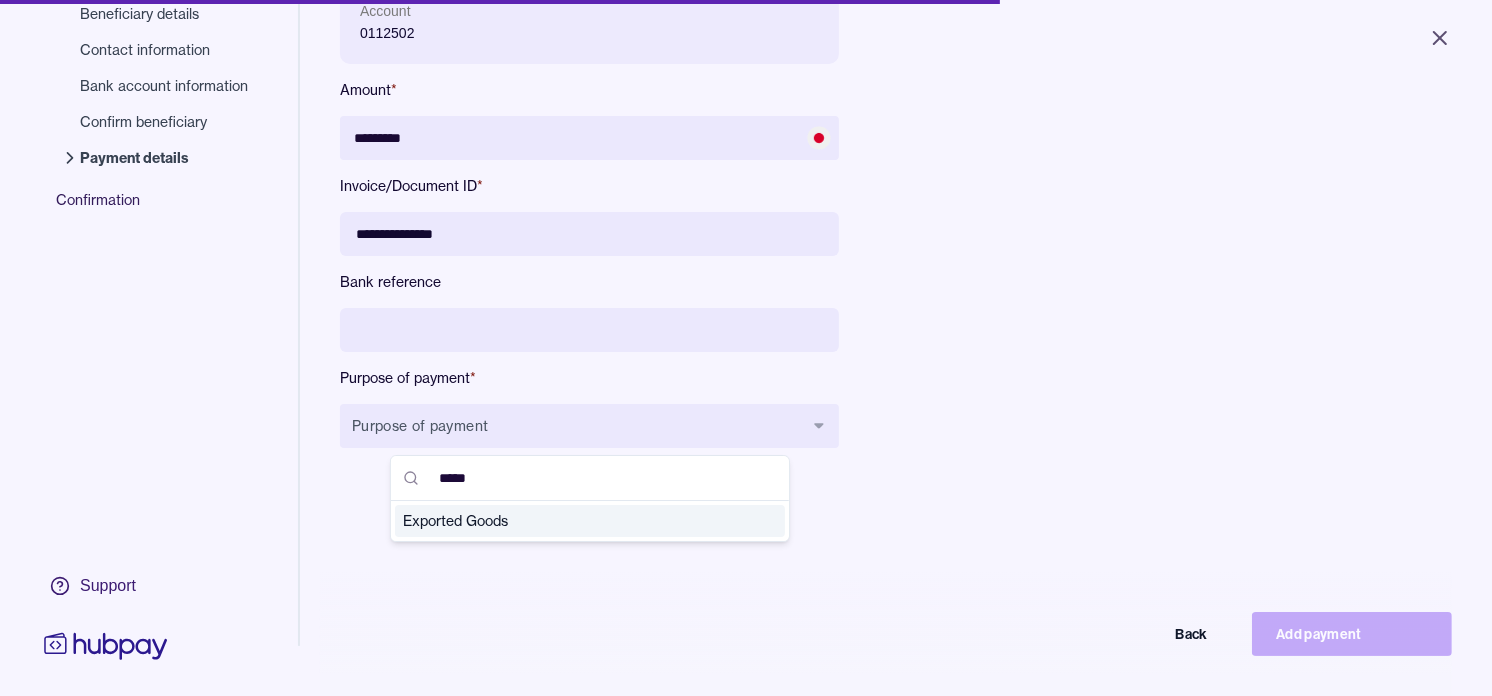 type on "*****" 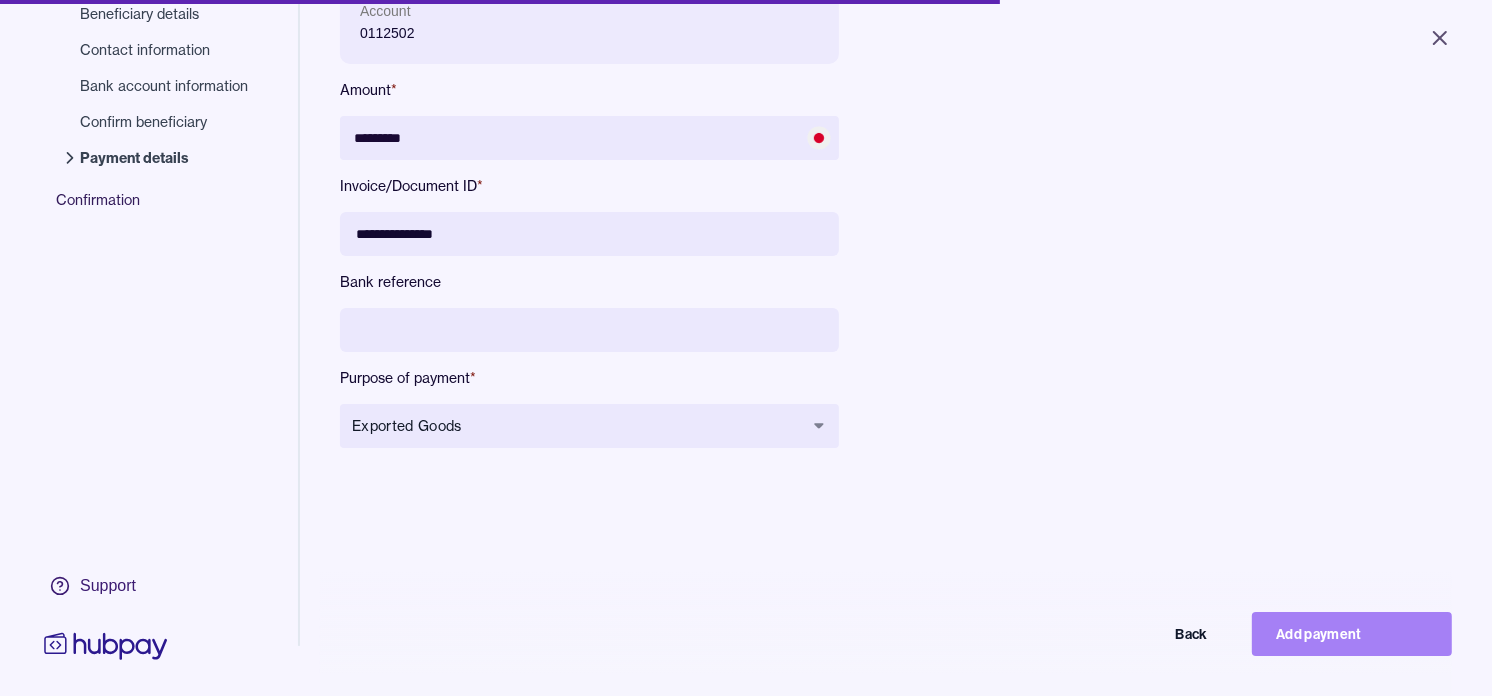 click on "Add payment" at bounding box center [1352, 634] 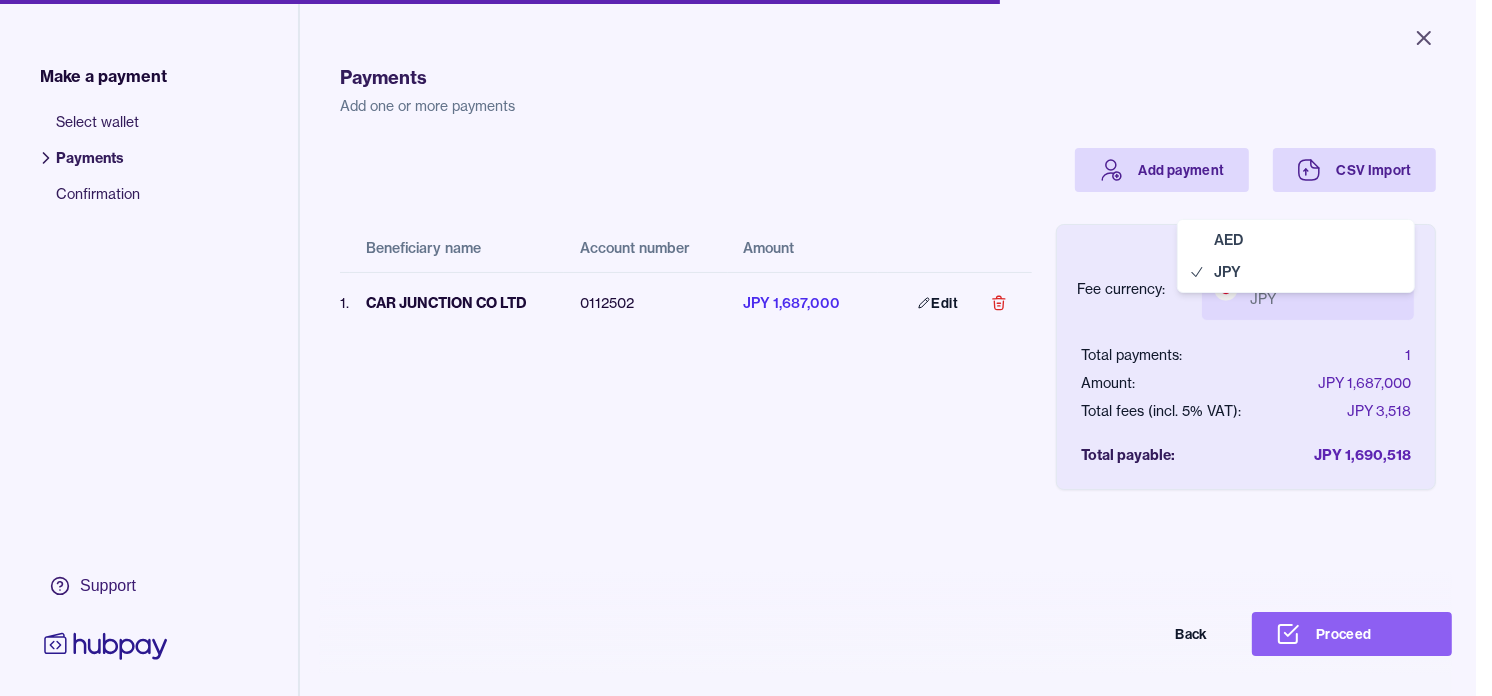 click on "Close Make a payment Select wallet Payments Confirmation Support Payments Add one or more payments Add payment CSV Import Beneficiary name Account number Amount 1 . [COMPANY] [ACCOUNT_NUMBER] JPY 1,687,000 Edit Fee currency: Japanese yen JPY *** *** Total payments: 1 Amount: JPY 1,687,000 Total fees (incl. 5% VAT): JPY 3,518 Total payable: JPY 1,690,518 Back Proceed Payment | Hubpay AED JPY" at bounding box center [738, 348] 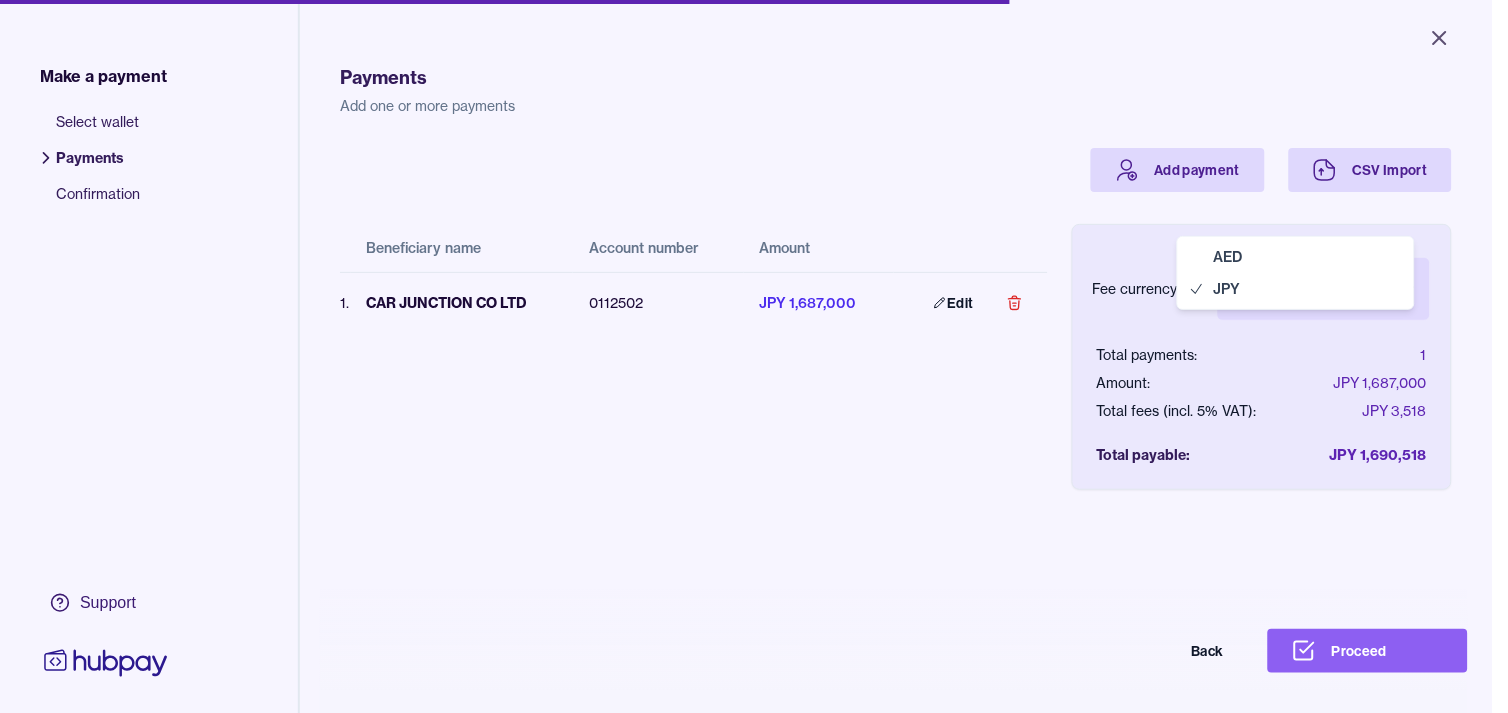select on "***" 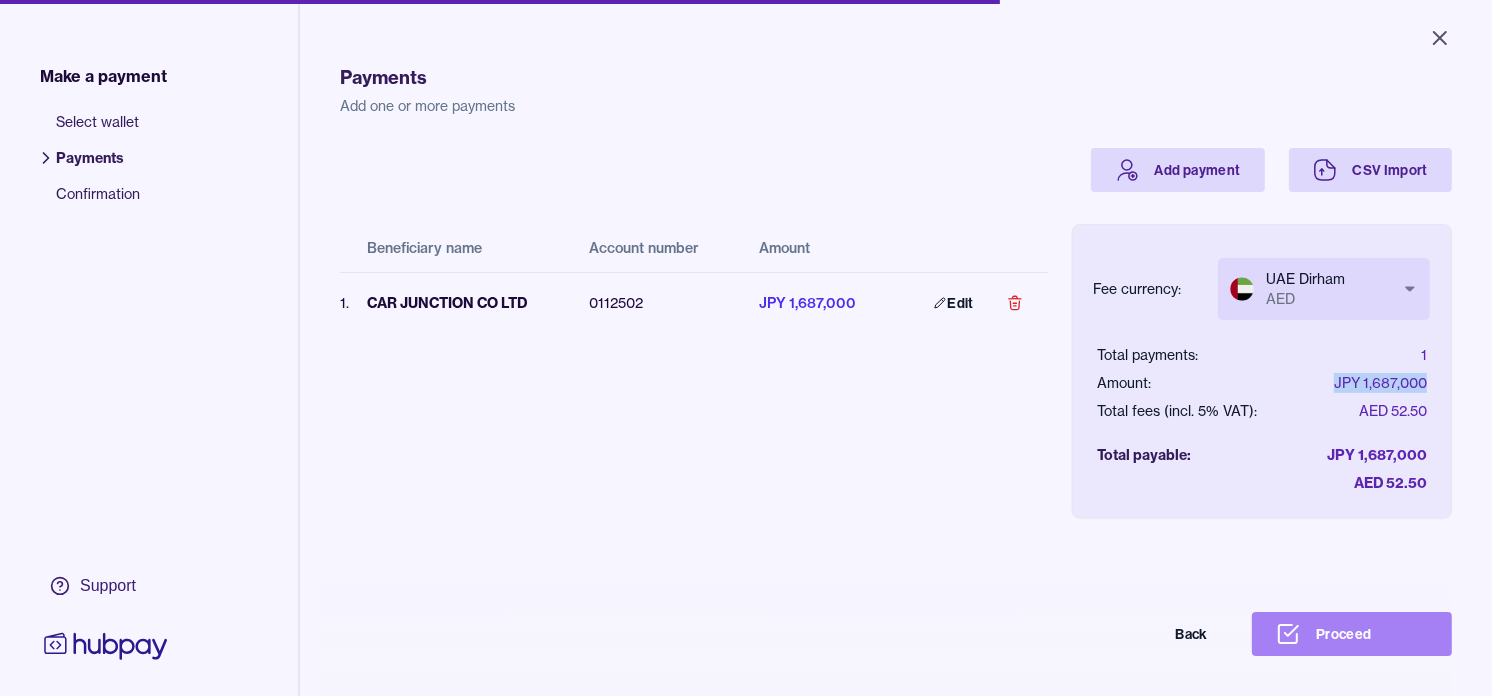 click on "Proceed" at bounding box center (1352, 634) 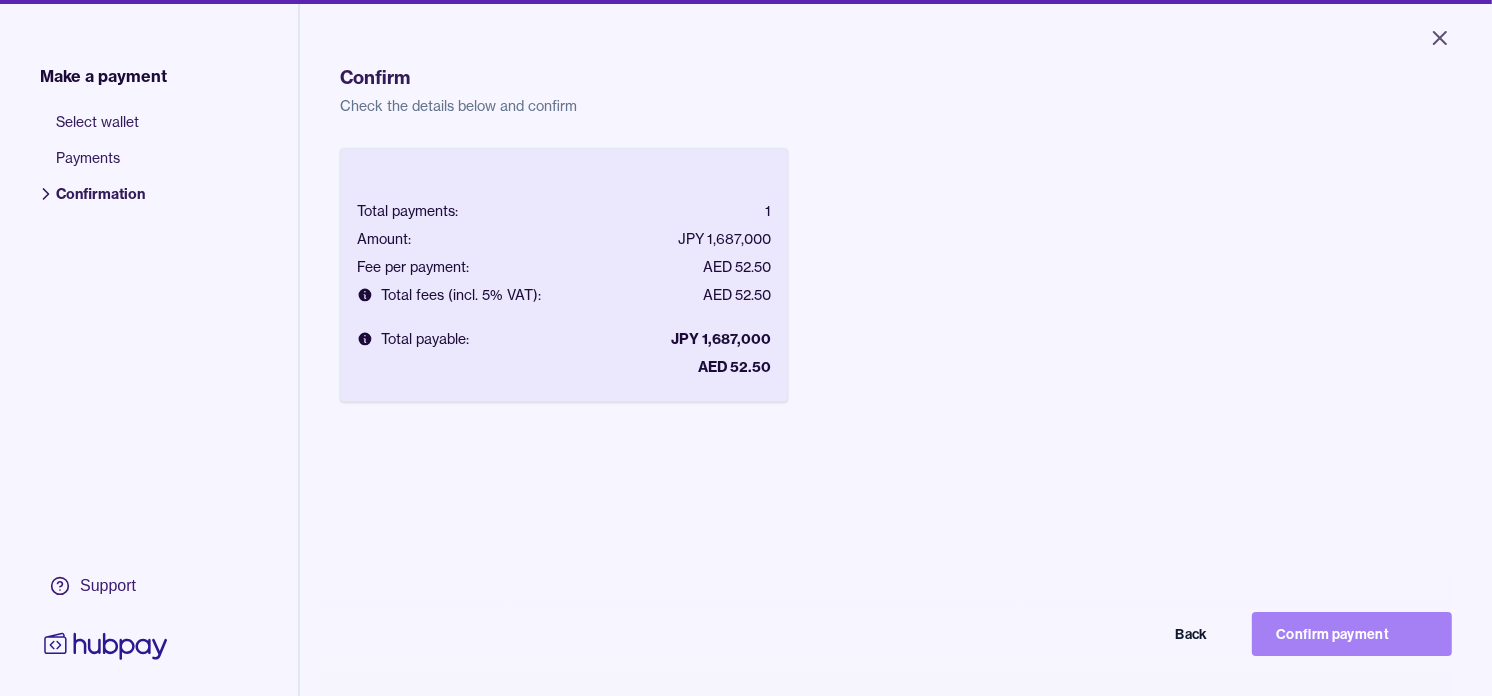 click on "Confirm payment" at bounding box center (1352, 634) 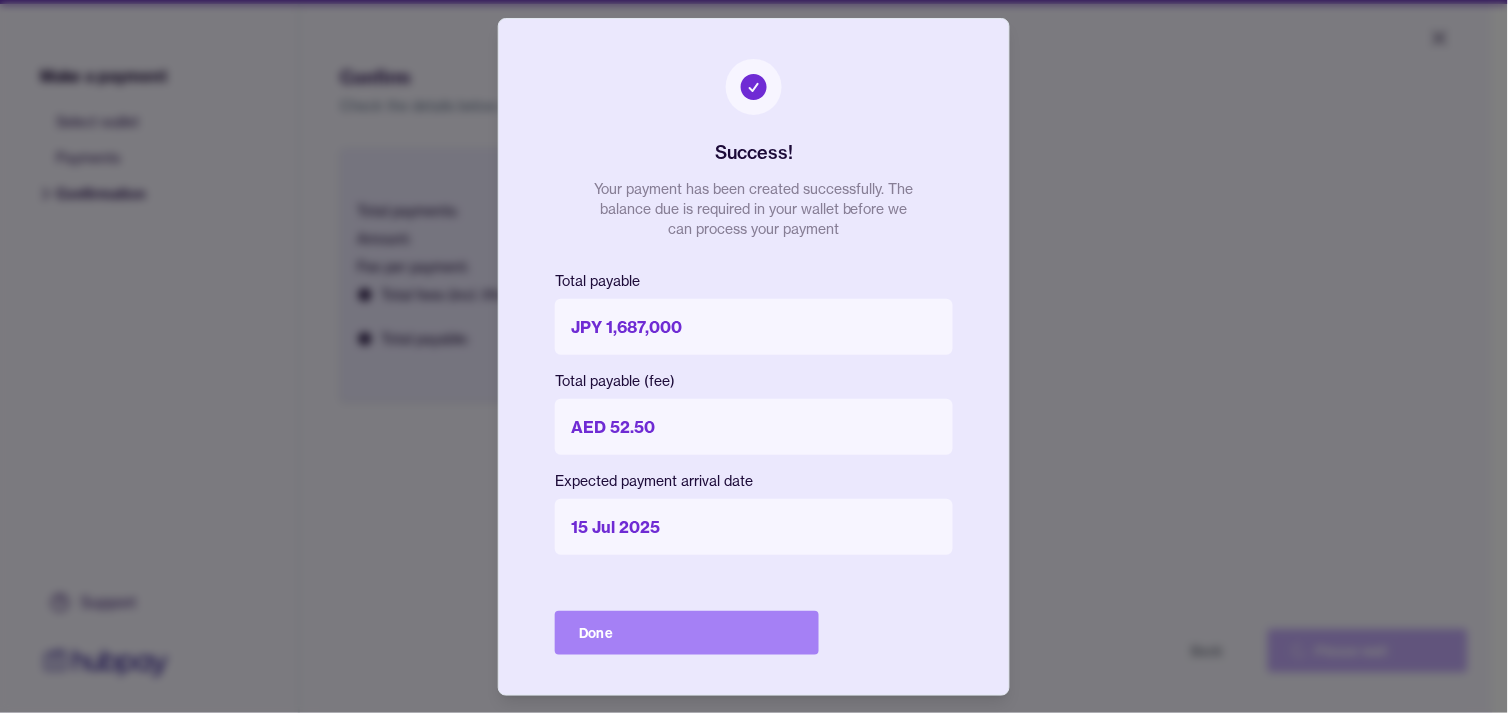 click on "Done" at bounding box center [687, 633] 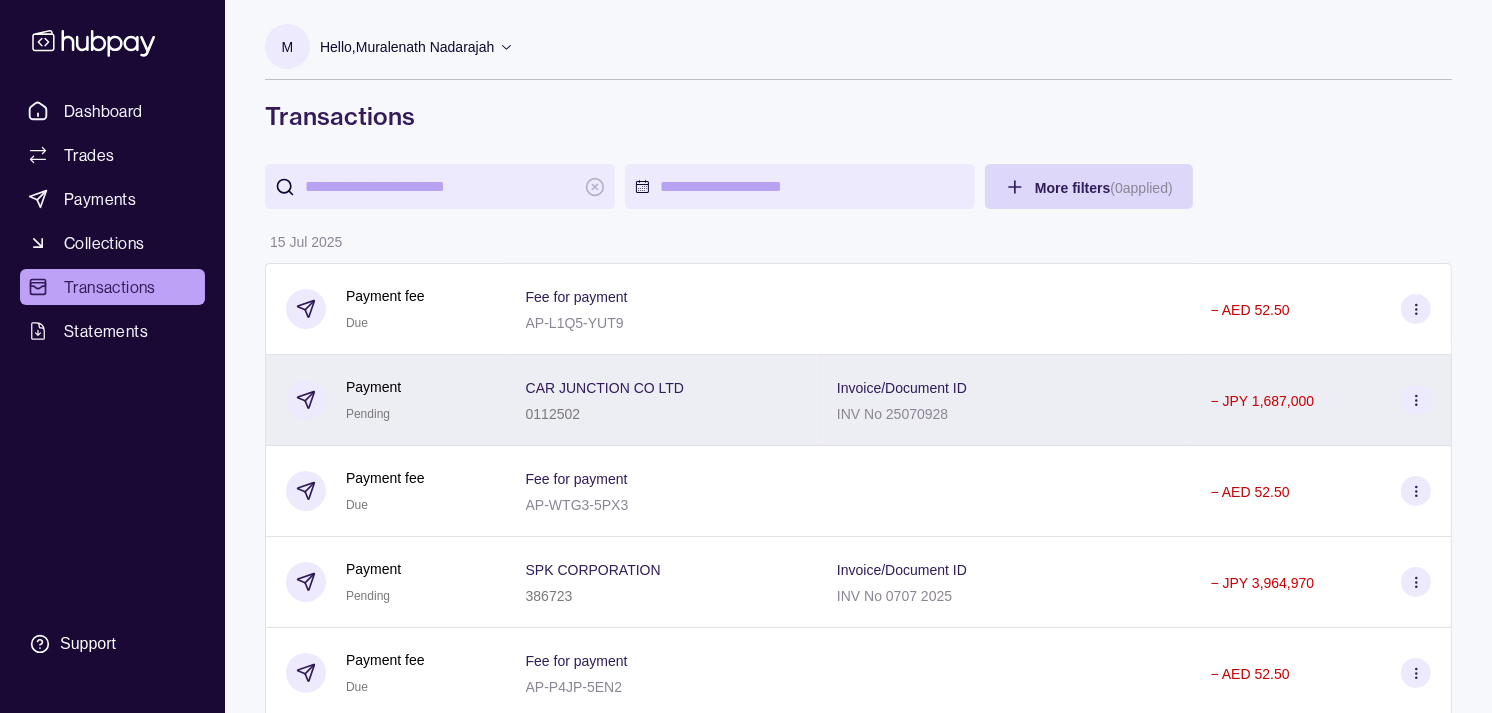 click on "Payment Pending" at bounding box center (386, 400) 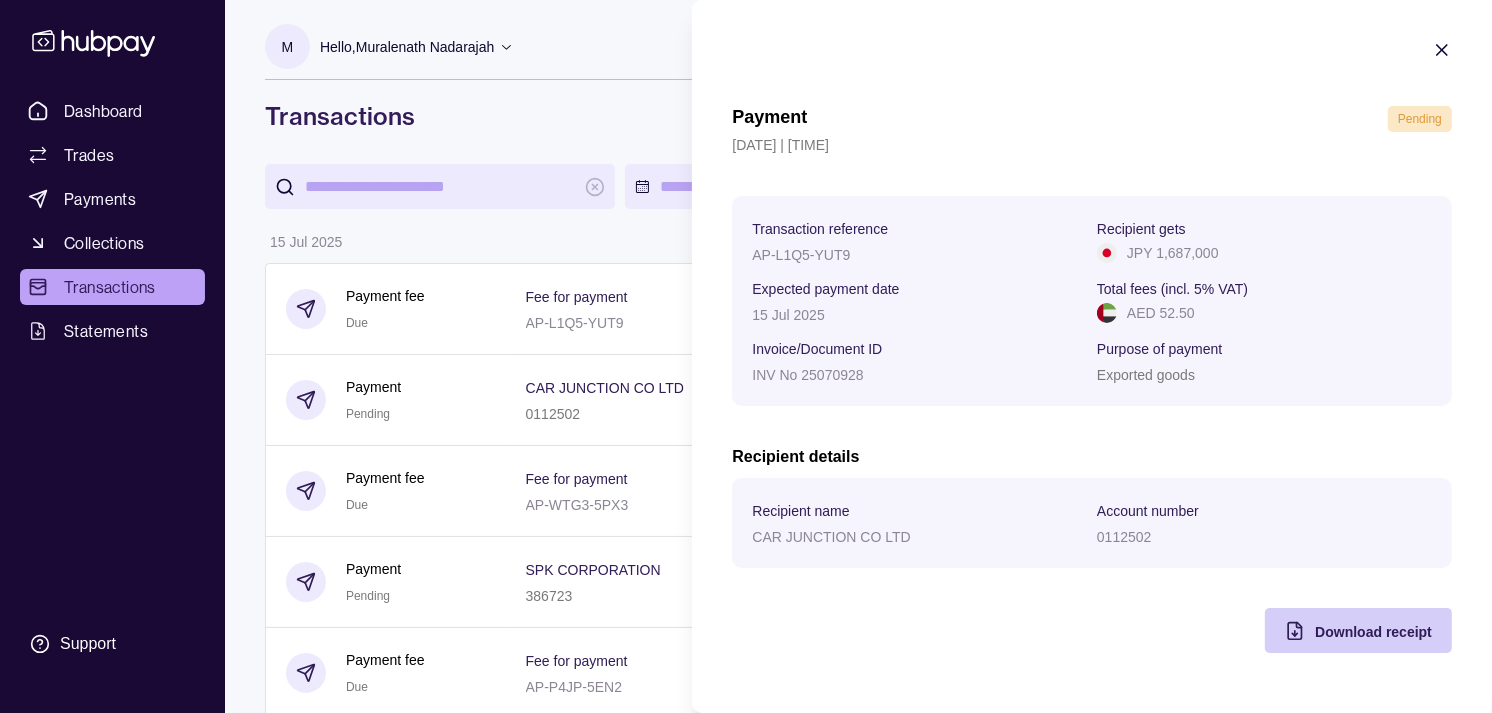 click on "Download receipt" at bounding box center [1373, 632] 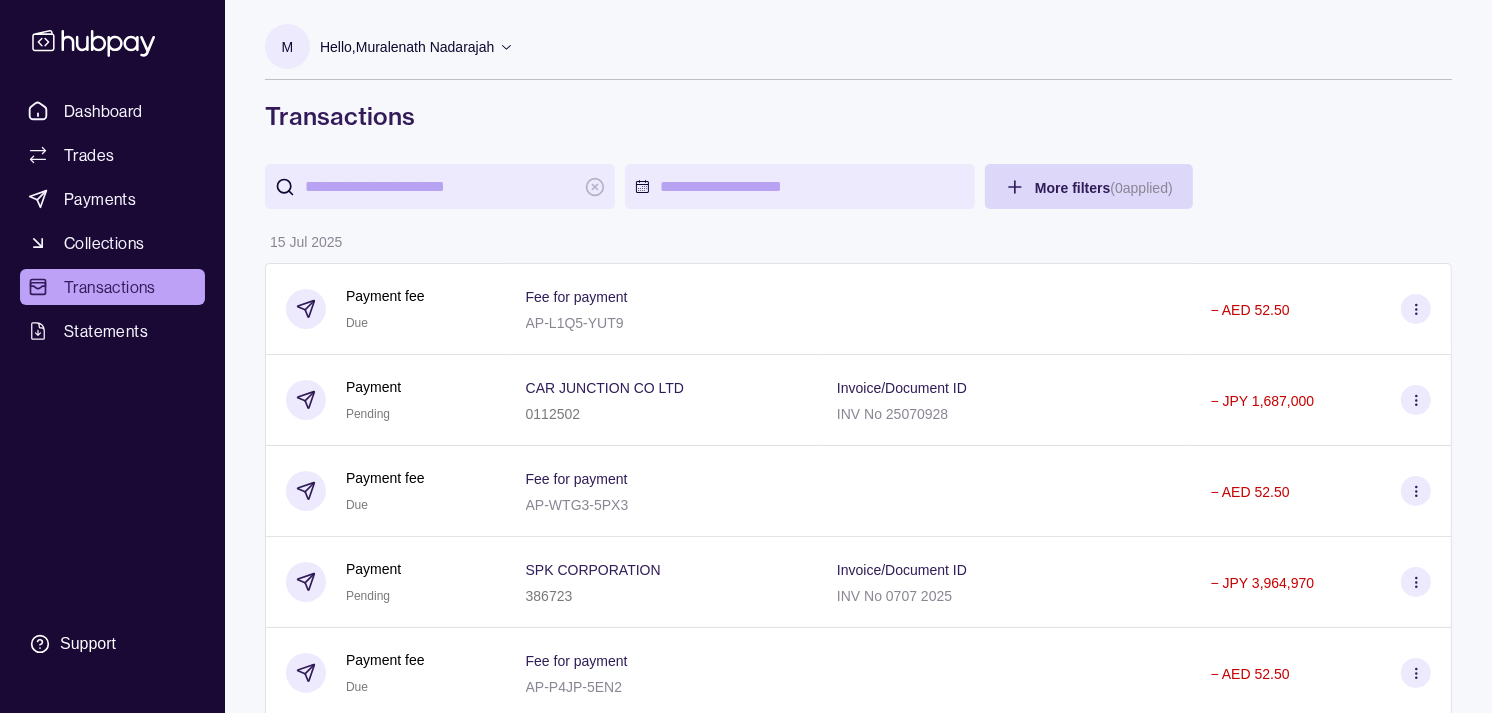 click on "Dashboard Trades Payments Collections Transactions Statements Support M Hello, [FIRST] [LAST] Strides Trading LLC Account Terms and conditions Privacy policy Sign out Transactions More filters ( 0 applied) Details Amount 15 Jul 2025 Payment fee Due Fee for payment AP-L1Q5-YUT9 - AED 52.50 Payment Pending CAR JUNCTION CO LTD [ACCOUNT_NUMBER] Invoice/Document ID INV No 25070928 - JPY 1,687,000 Payment fee Due Fee for payment AP-WTG3-5PX3 - AED 52.50 Payment Pending SPK CORPORATION [ACCOUNT_NUMBER] Invoice/Document ID INV No 0707 2025 - JPY 3,964,970 Payment fee Due Fee for payment AP-P4JP-5EN2 - AED 52.50 Payment Pending TOYO TRADING CO LTD [ACCOUNT_NUMBER] Invoice/Document ID INV 5660C 5659D 5658D 3936H3935I - JPY 3,990,000 Exchange Due 1 AED = 40.1886 JPY Settlement due date 16 Jul 2025 - AED 124,413.39 + JPY 5,000,000 Exchange Due 1 GBP = 4.96443 AED Settlement due date 16 Jul 2025 - AED 14,893.29 + GBP 3,000.00 Exchange Due 1 AUD = 2.42786 AED Settlement due date 16 Jul 2025" at bounding box center [746, 1084] 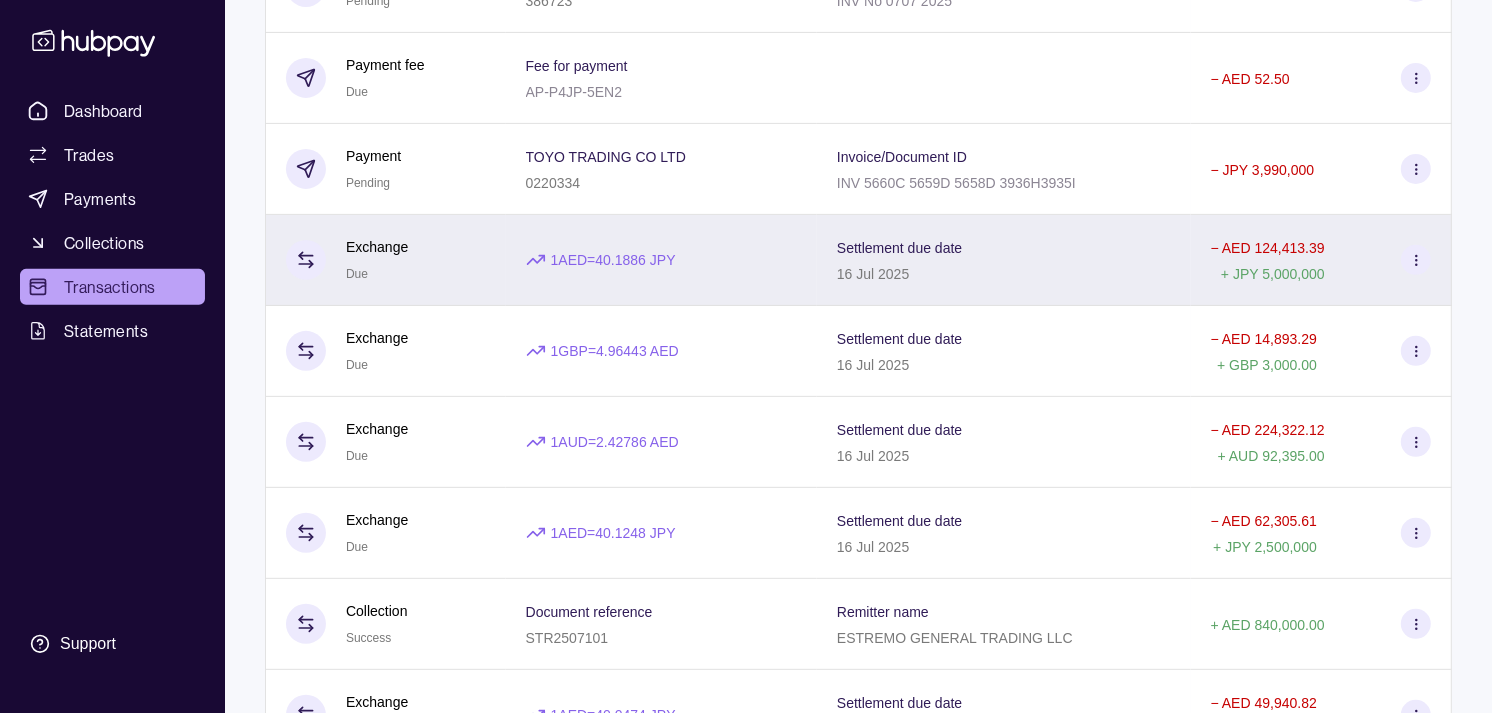 scroll, scrollTop: 666, scrollLeft: 0, axis: vertical 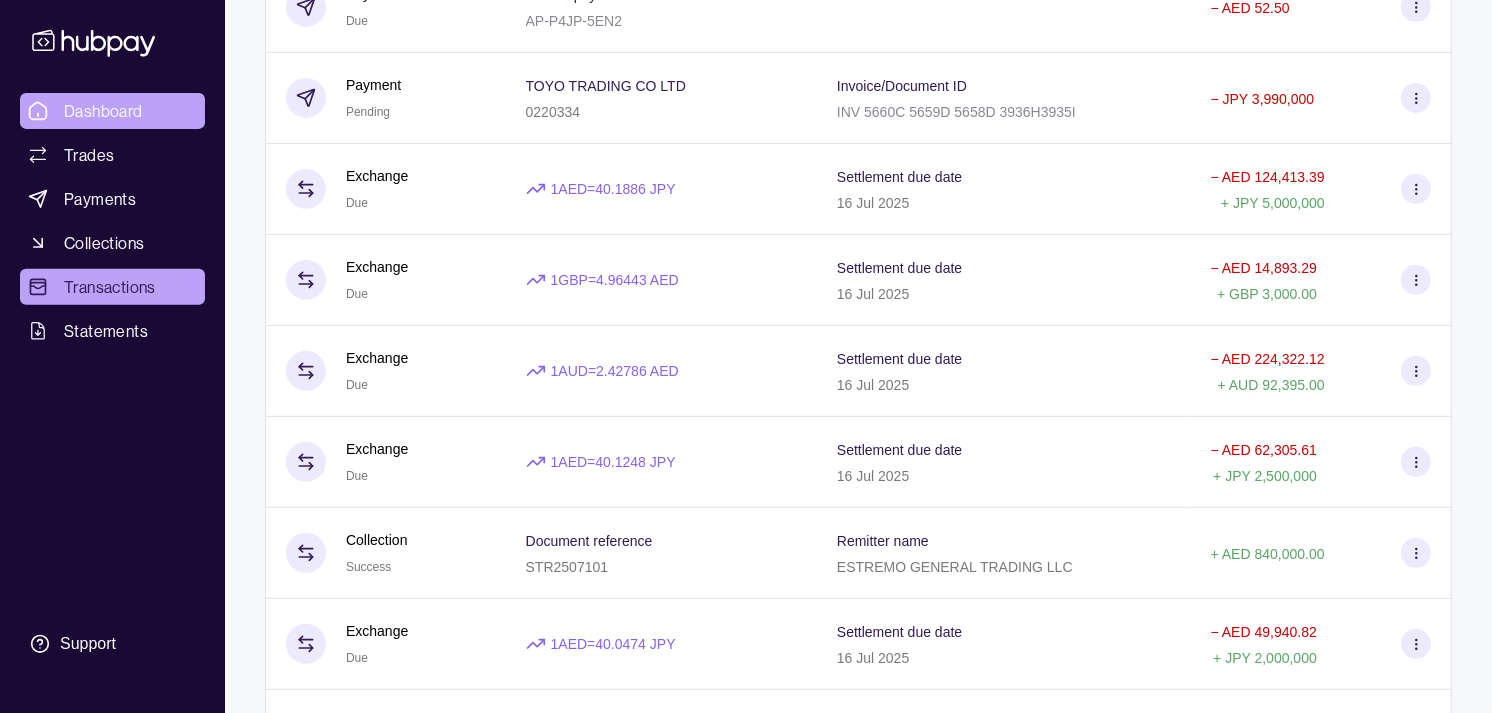 click on "Dashboard" at bounding box center [103, 111] 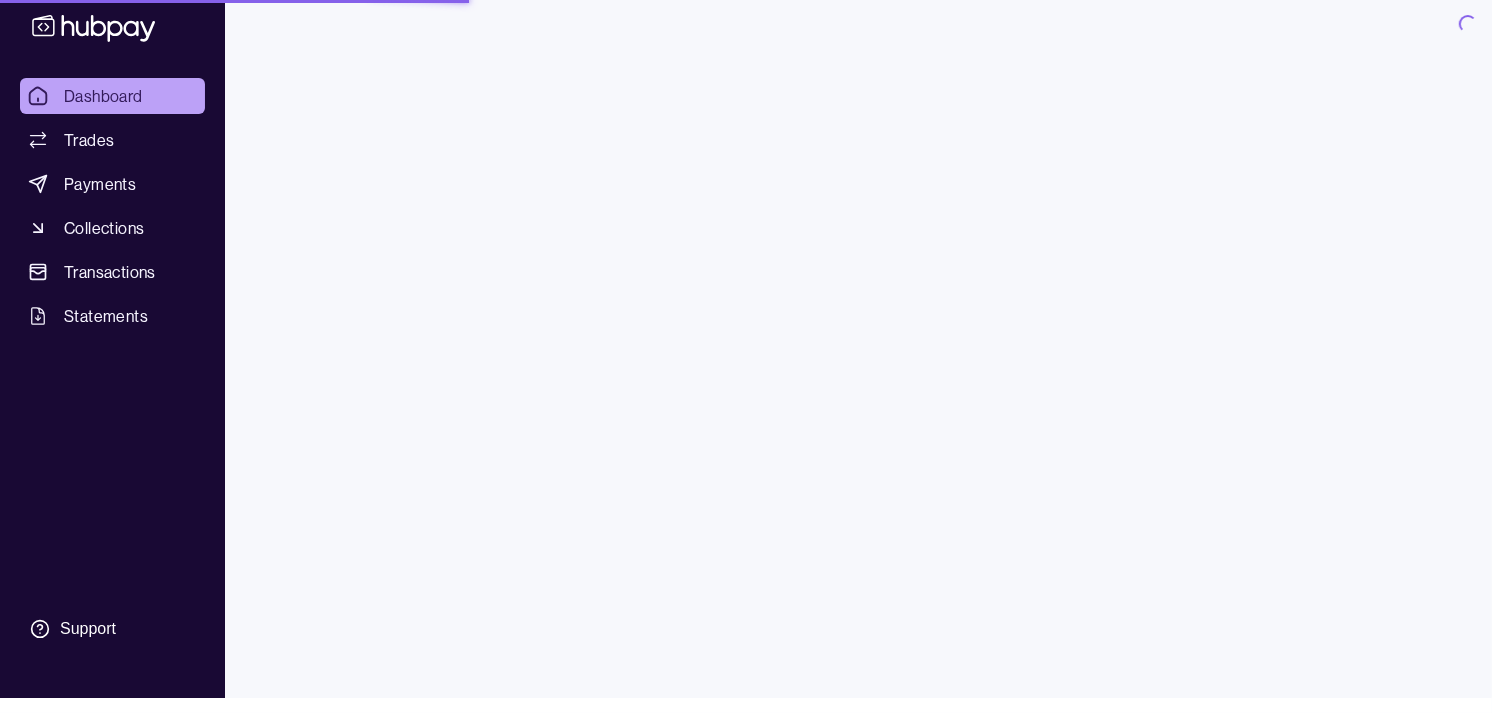 scroll, scrollTop: 0, scrollLeft: 0, axis: both 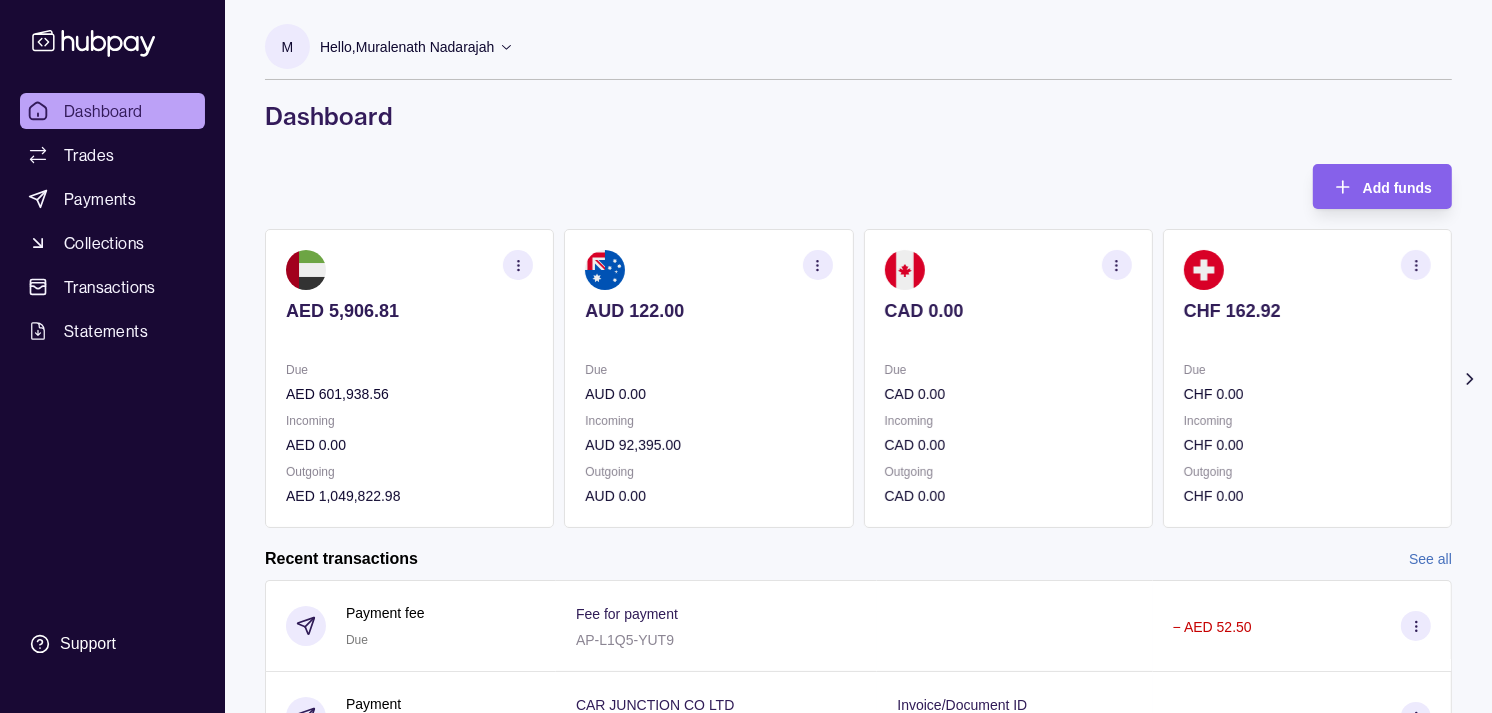 click on "CHF 162.92                                                                                                               Due CHF 0.00 Incoming CHF 0.00 Outgoing CHF 0.00" at bounding box center [1307, 378] 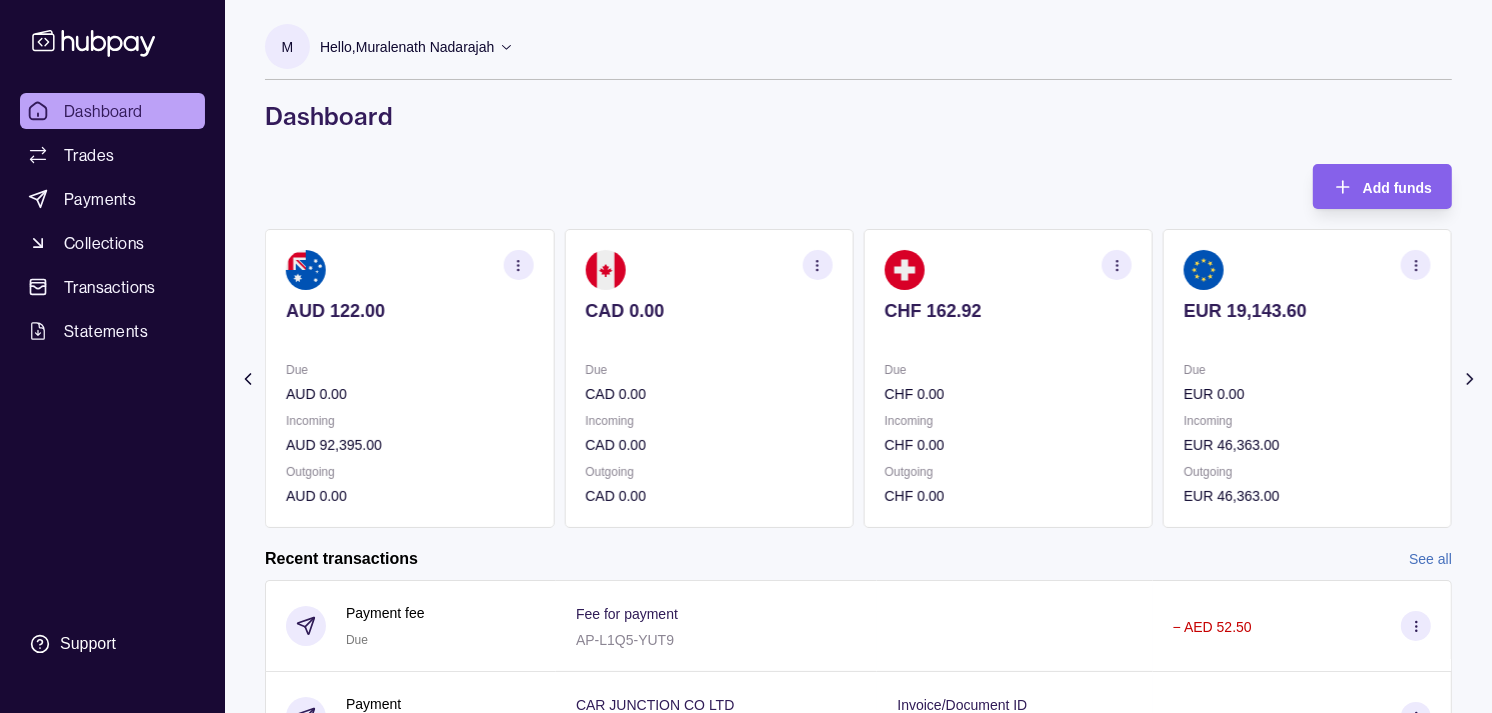 click on "EUR 19,143.60                                                                                                               Due EUR 0.00 Incoming EUR 46,363.00 Outgoing EUR 46,363.00" at bounding box center (1307, 378) 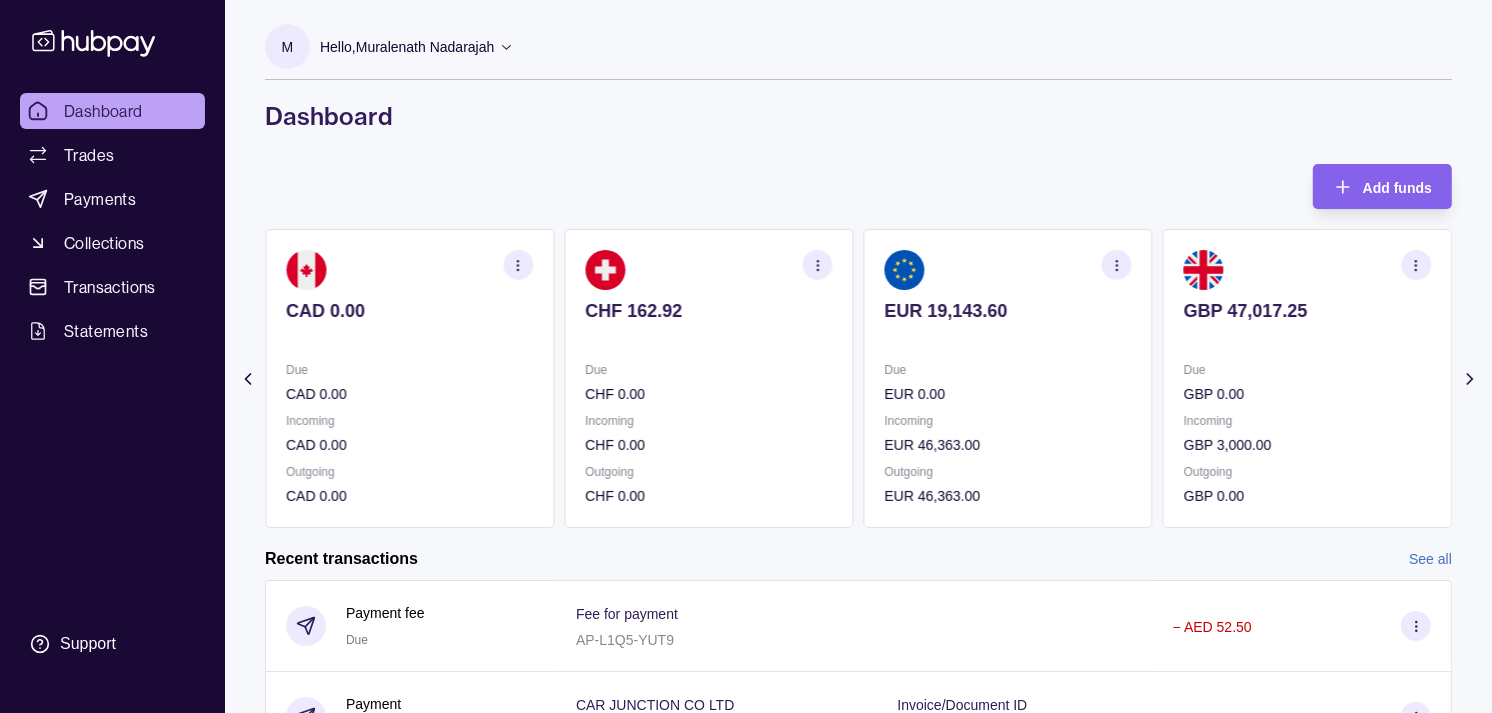 click on "Due" at bounding box center [1307, 370] 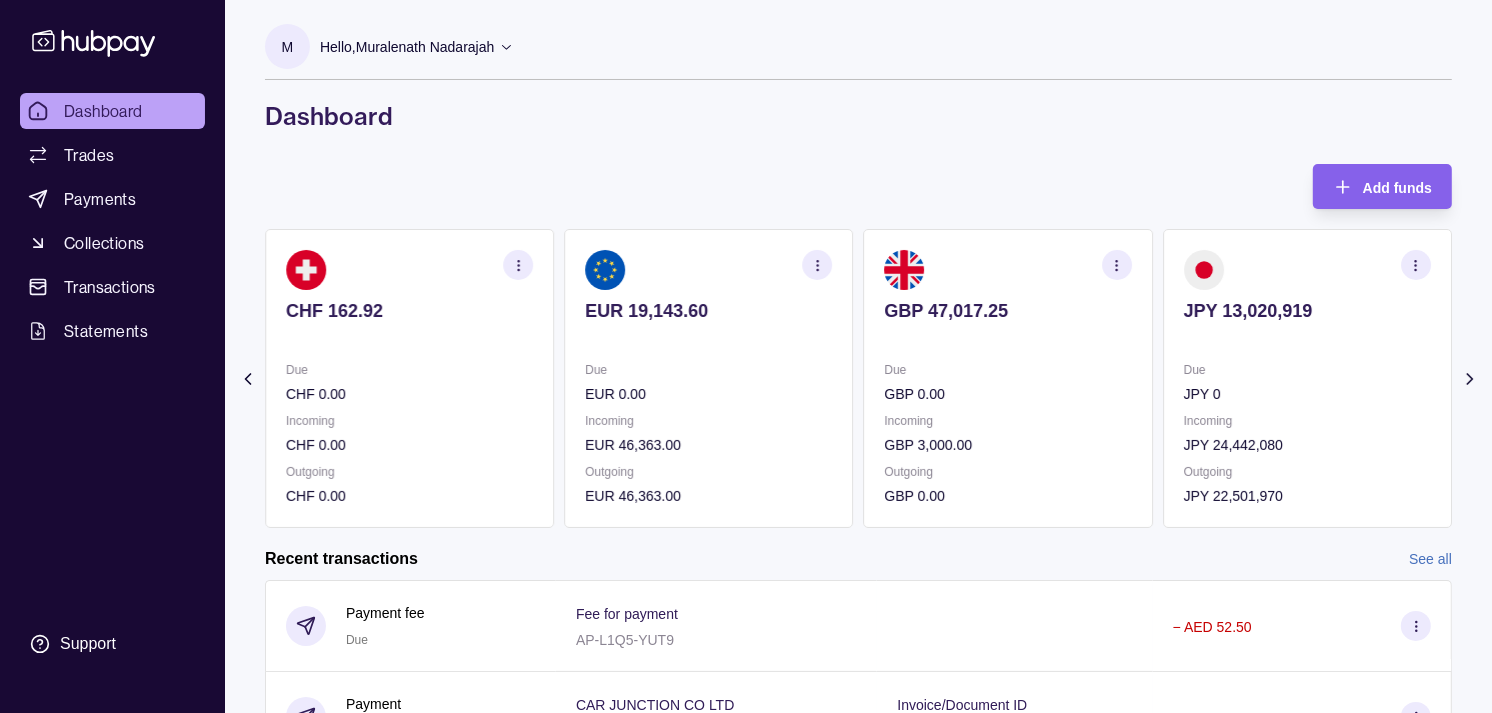 click 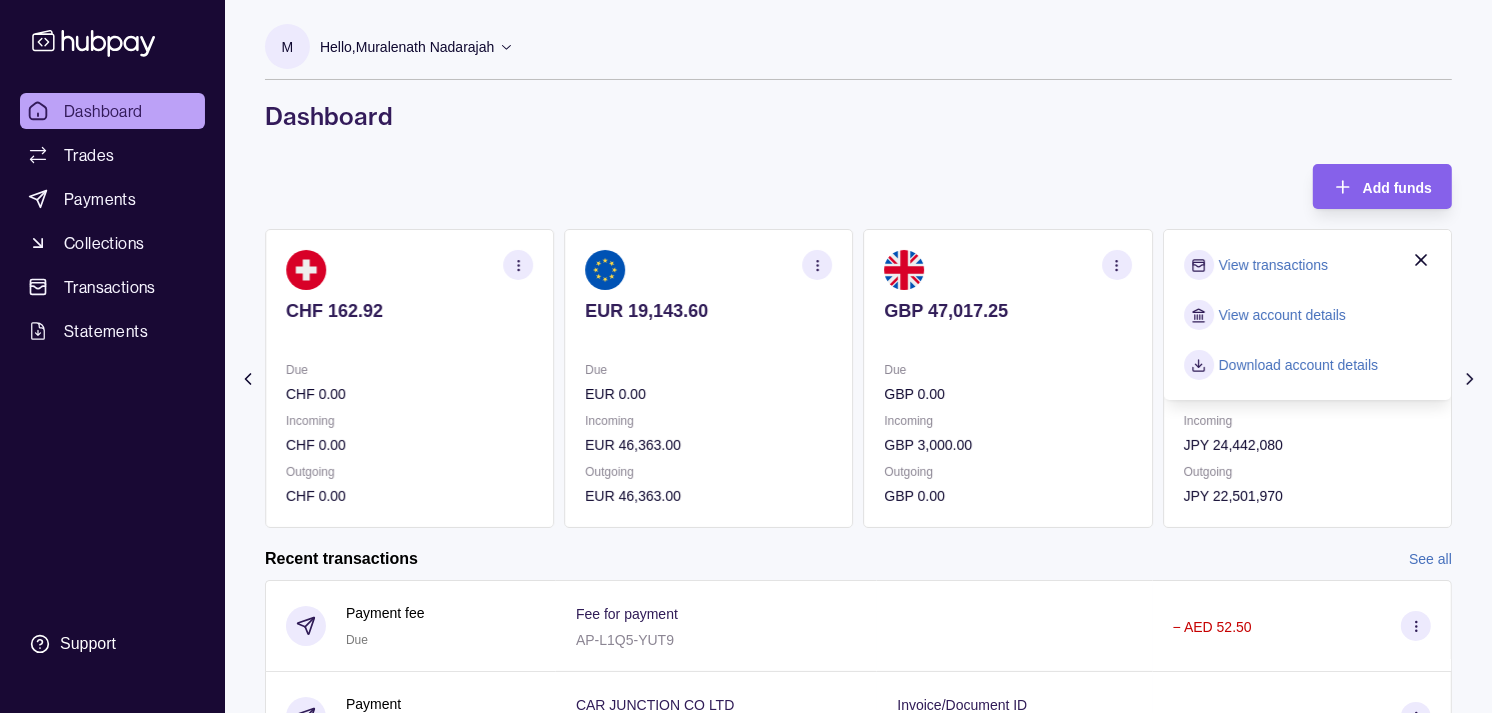 click on "View transactions" at bounding box center (1273, 265) 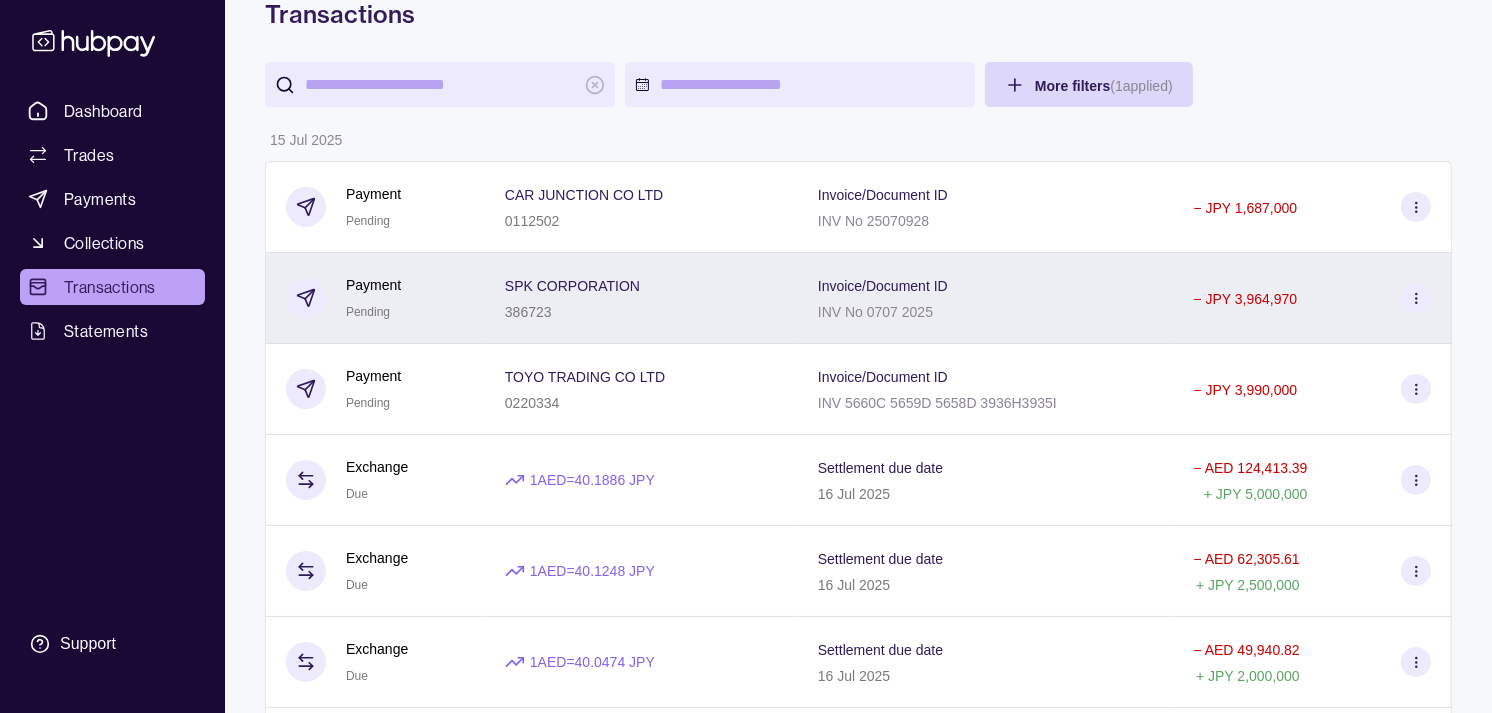 scroll, scrollTop: 0, scrollLeft: 0, axis: both 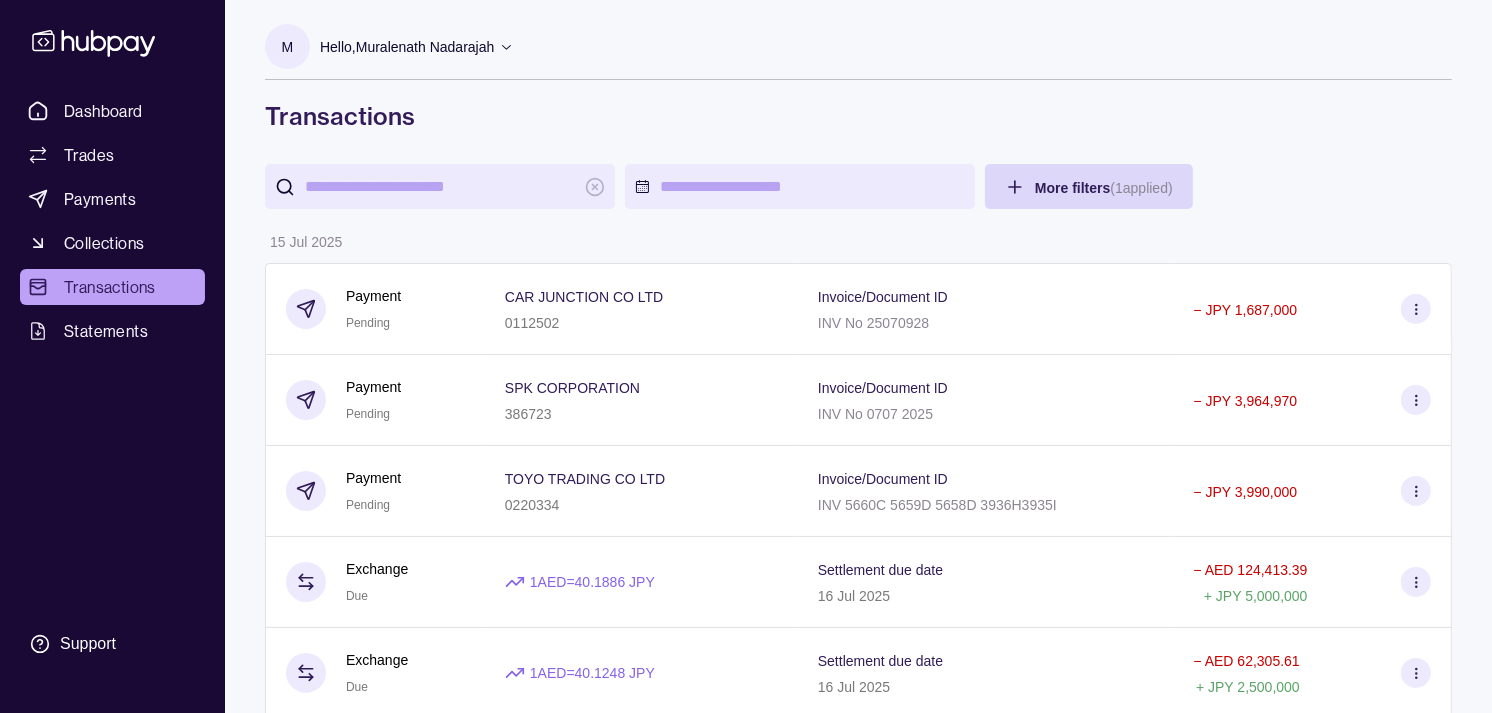 click on "More filters  ( 1  applied)" at bounding box center (858, 186) 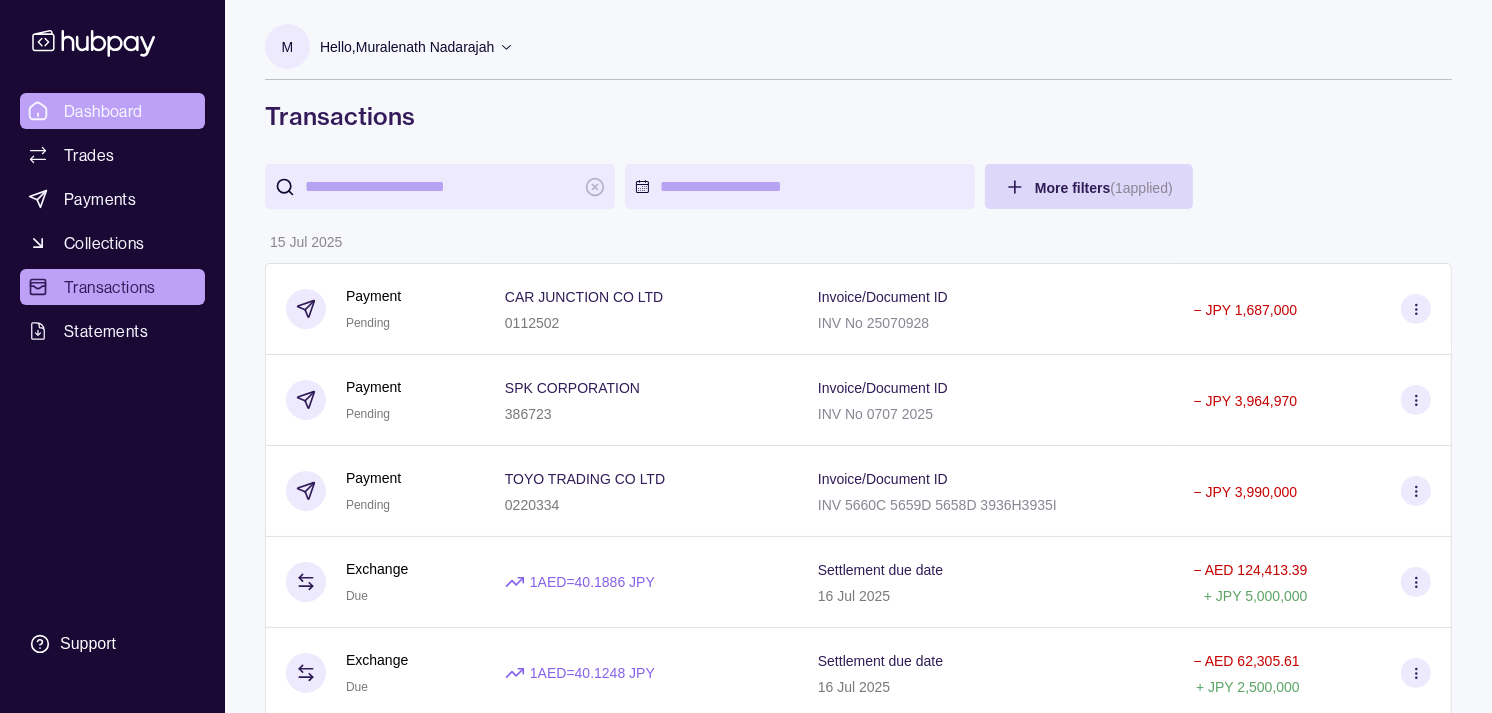 click on "Dashboard" at bounding box center (112, 111) 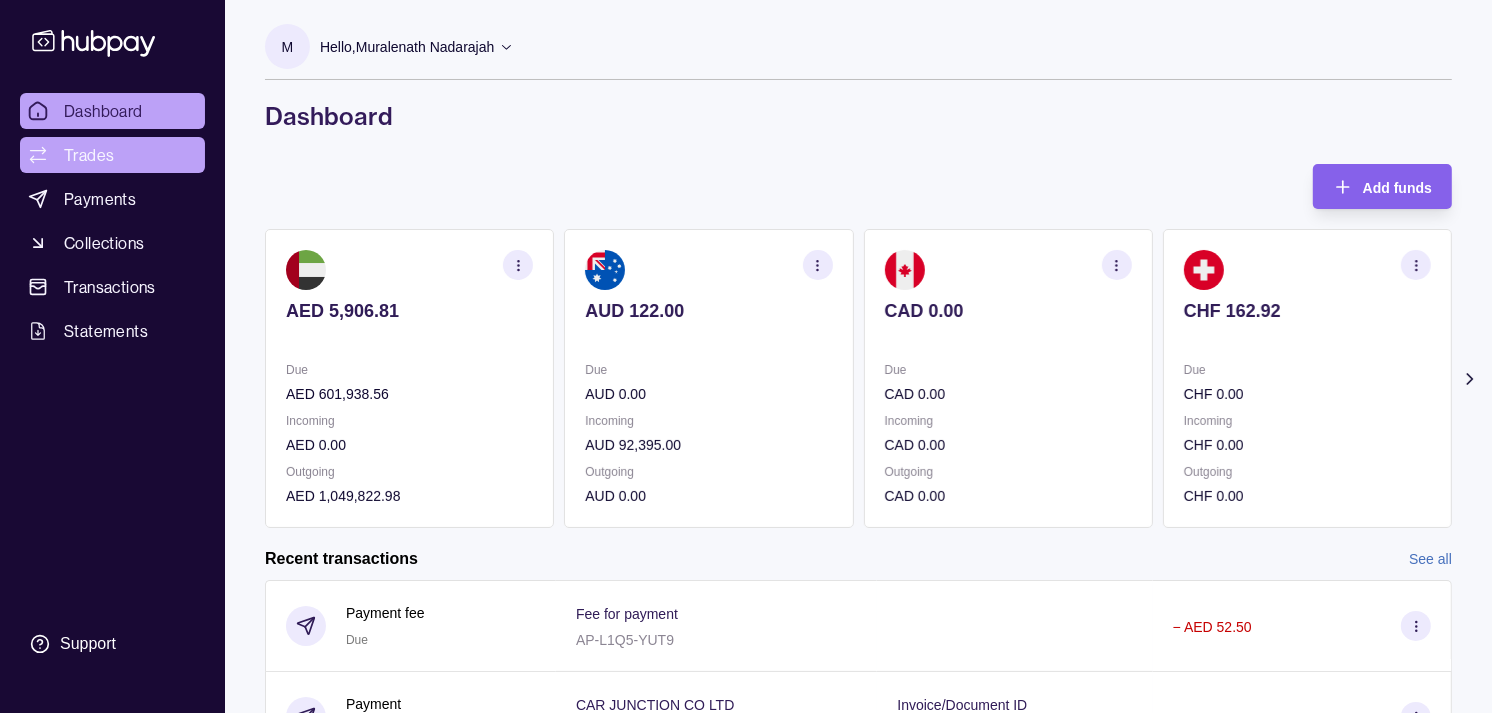 click on "Trades" at bounding box center (89, 155) 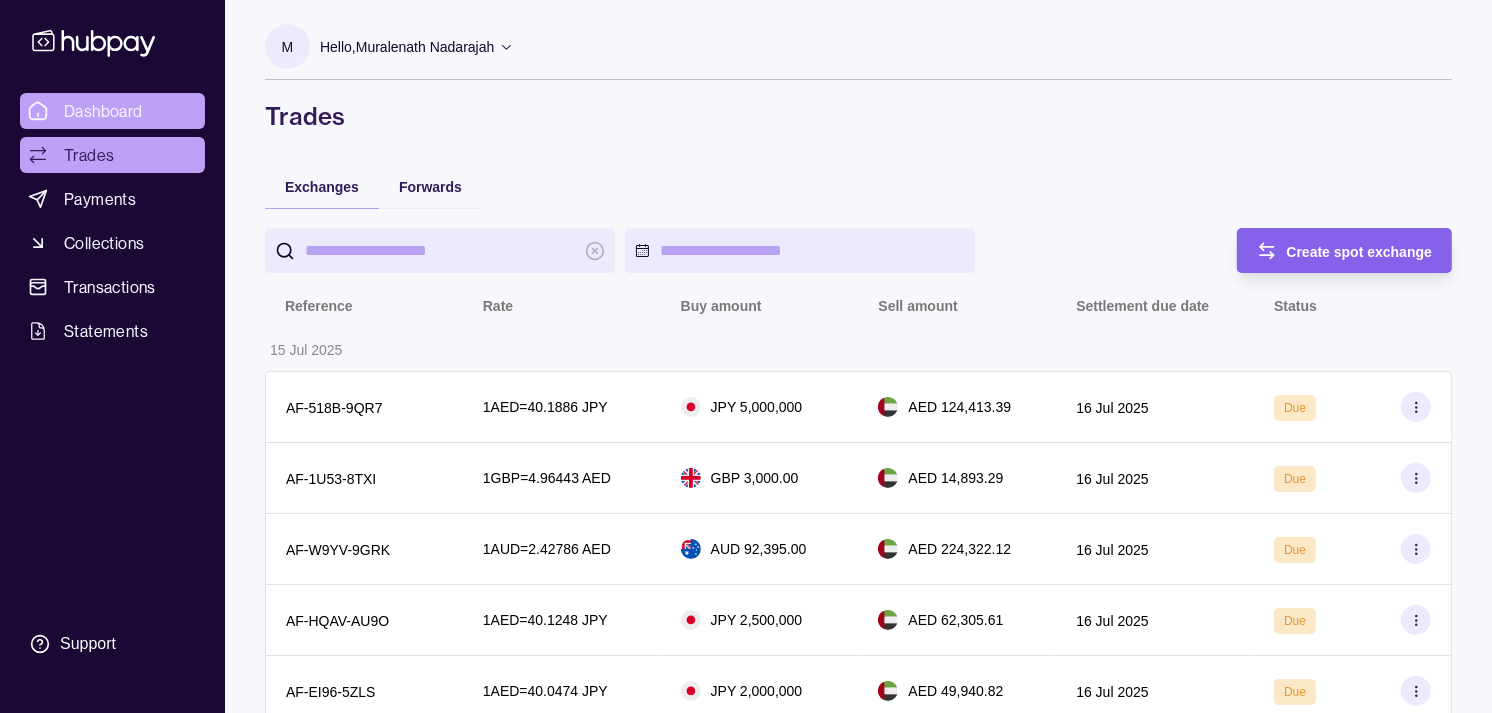 click on "Dashboard" at bounding box center [112, 111] 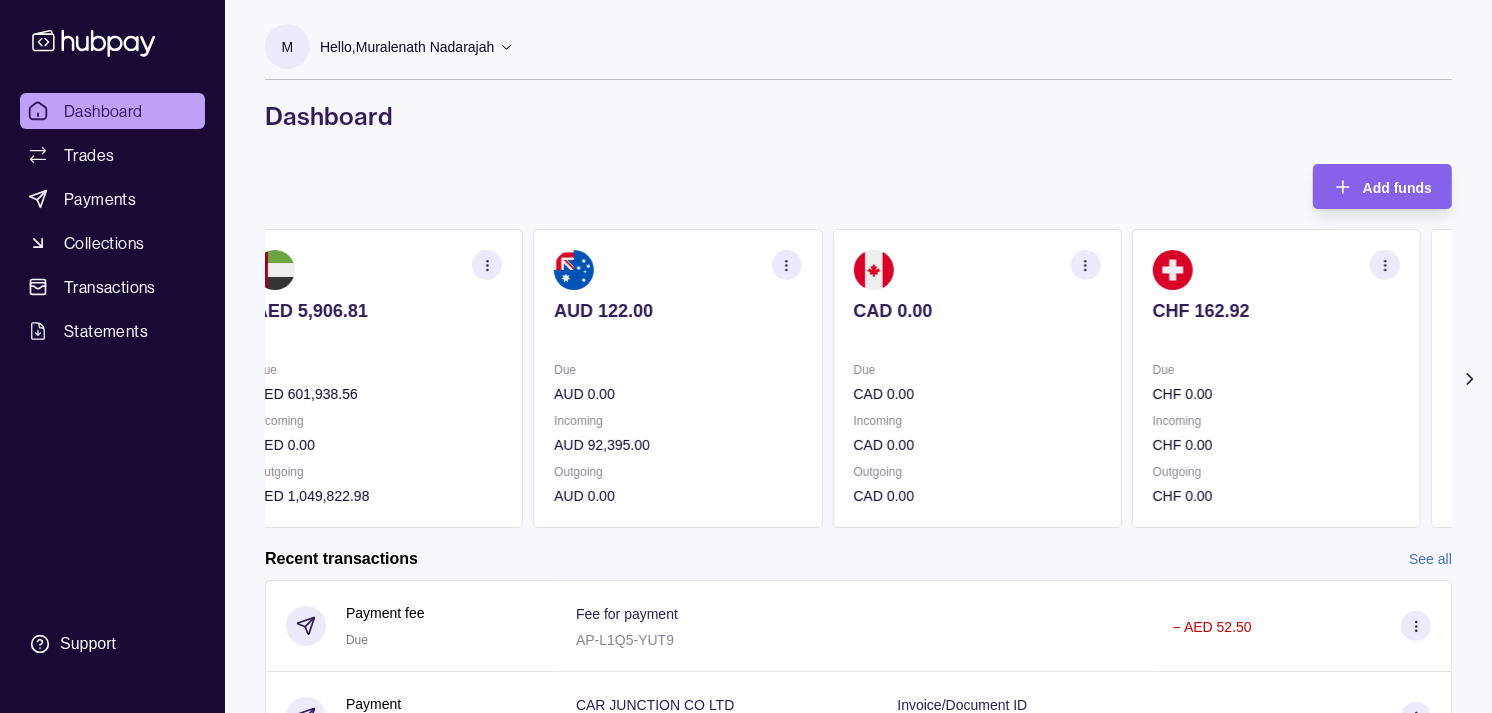 click on "CAD 0.00                                                                                                               Due CAD 0.00 Incoming CAD 0.00 Outgoing CAD 0.00" at bounding box center [976, 378] 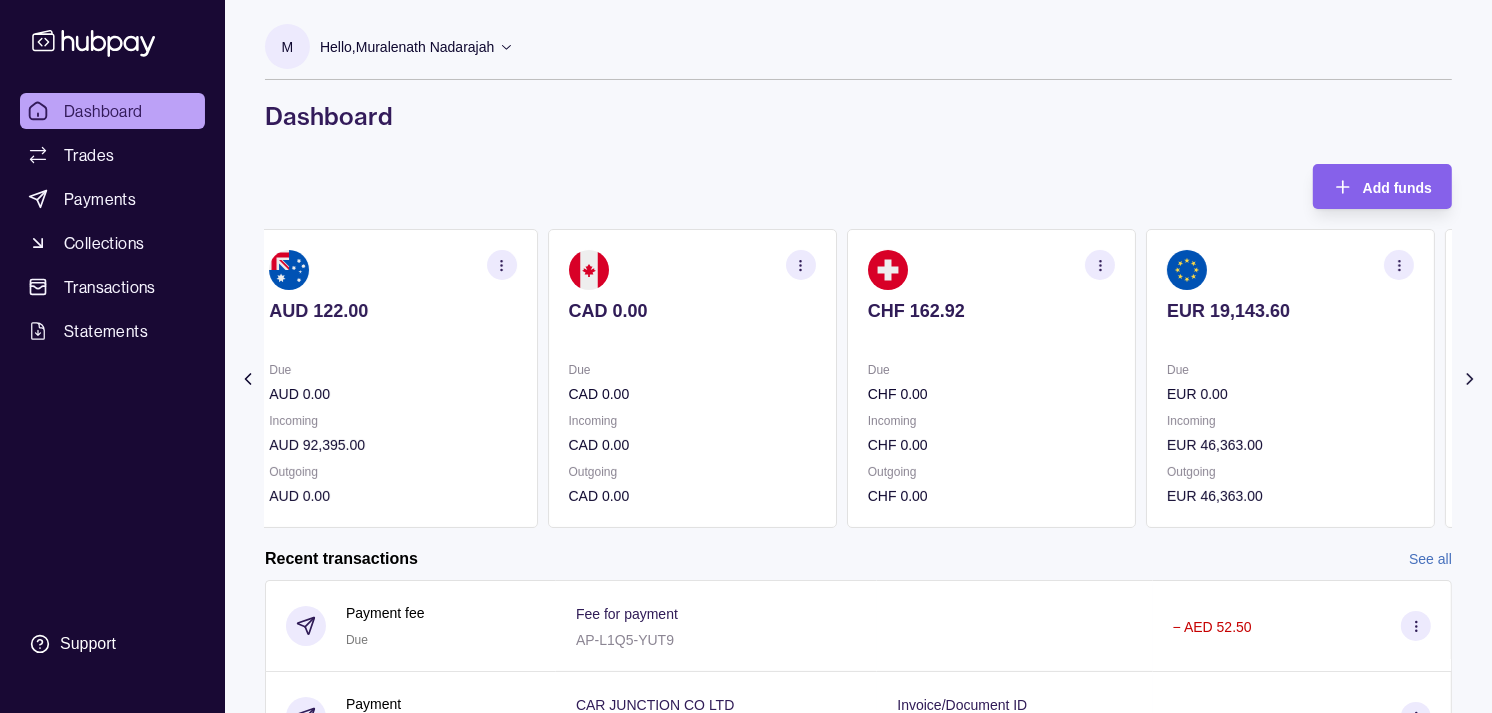 click at bounding box center (1290, 338) 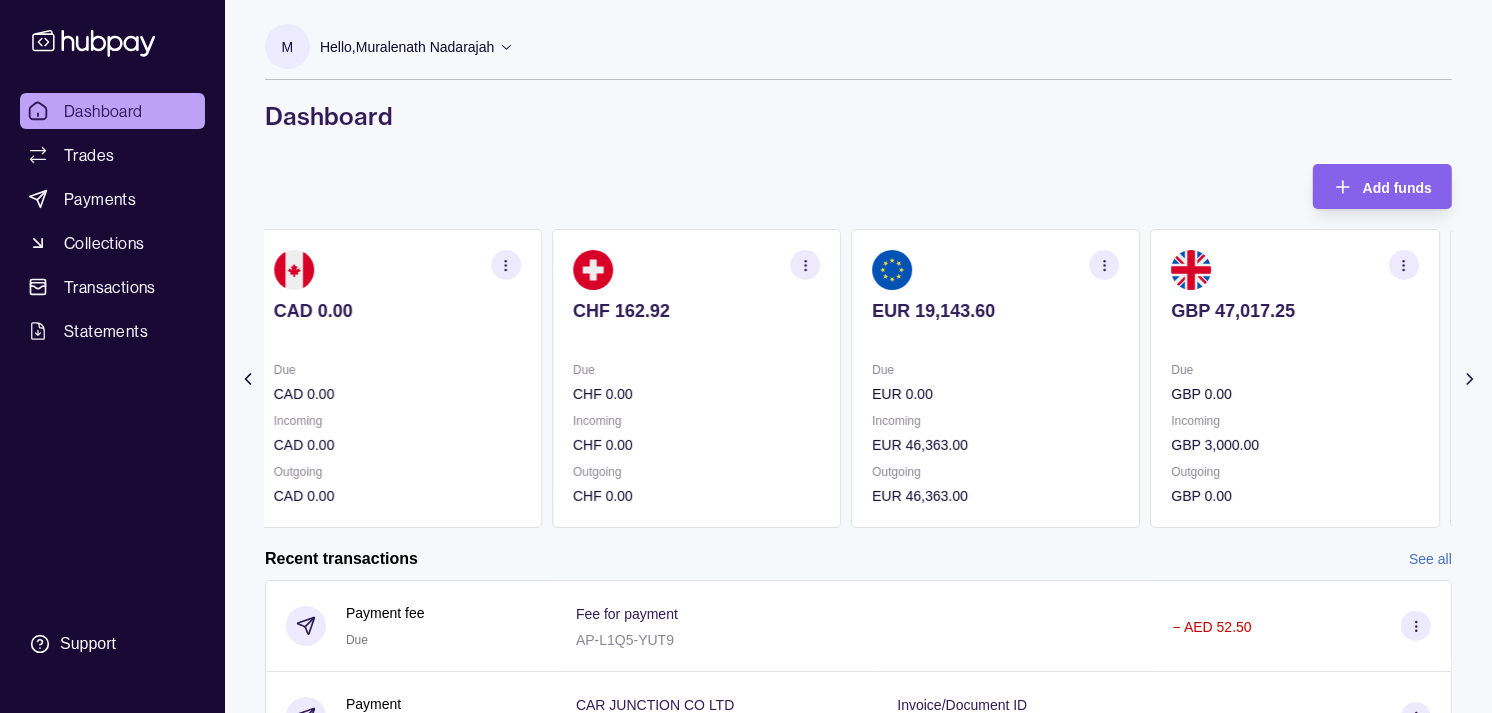click at bounding box center [1295, 338] 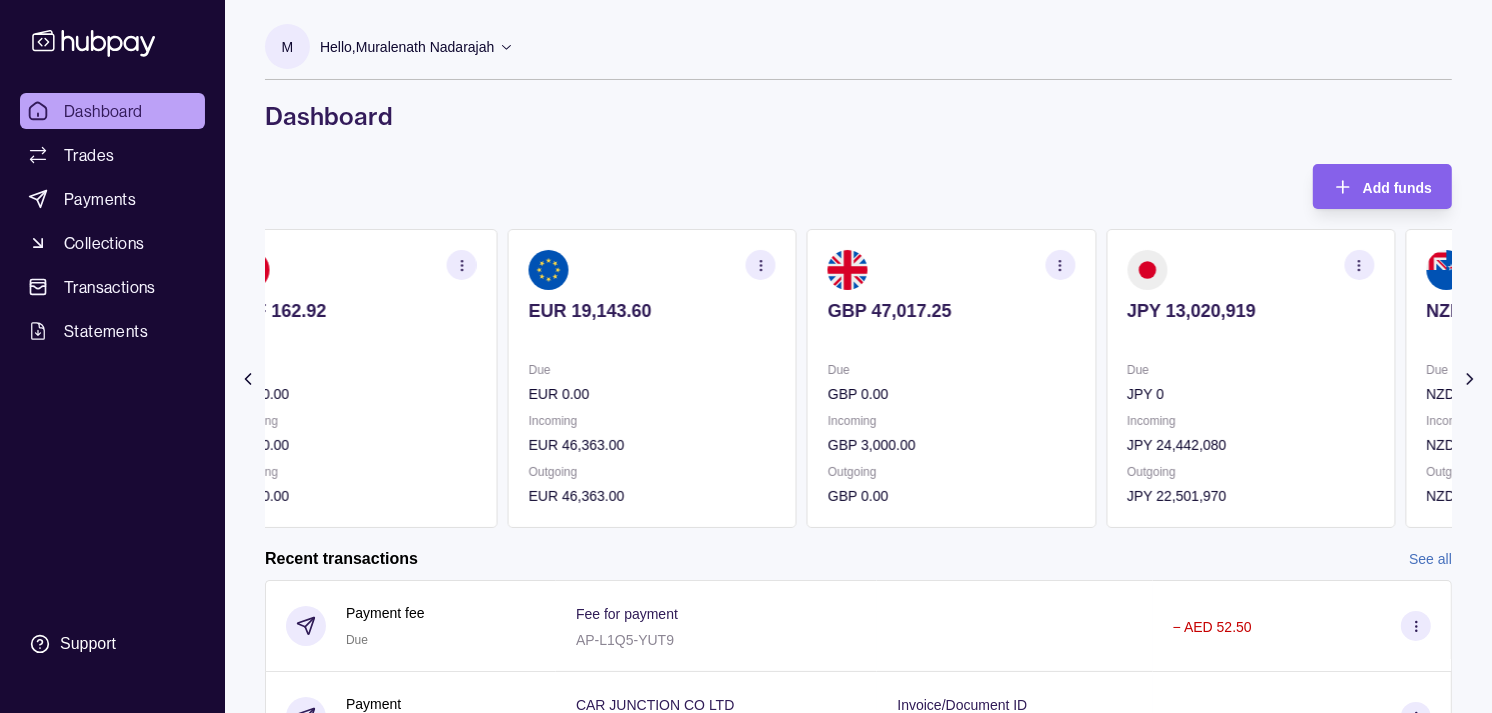 click on "Due" at bounding box center (951, 370) 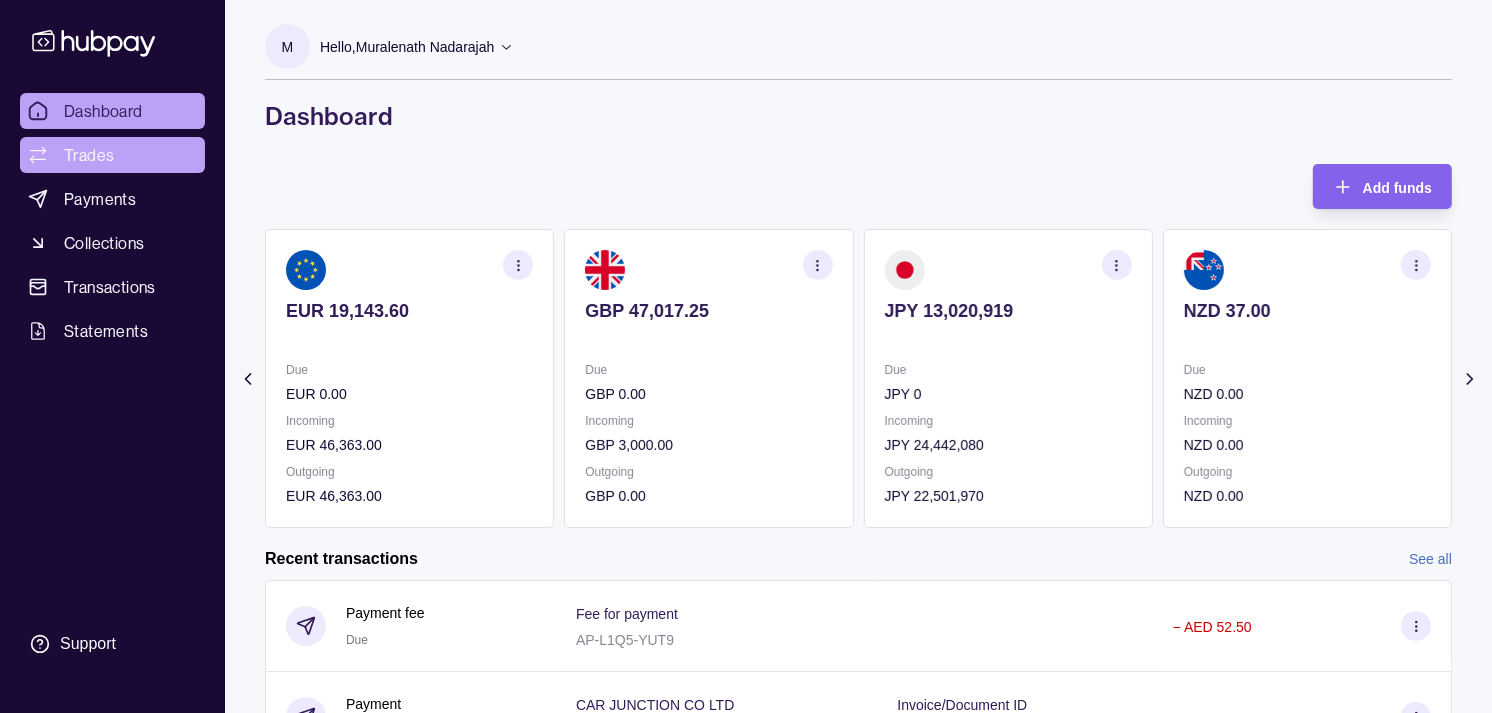 click on "Trades" at bounding box center (89, 155) 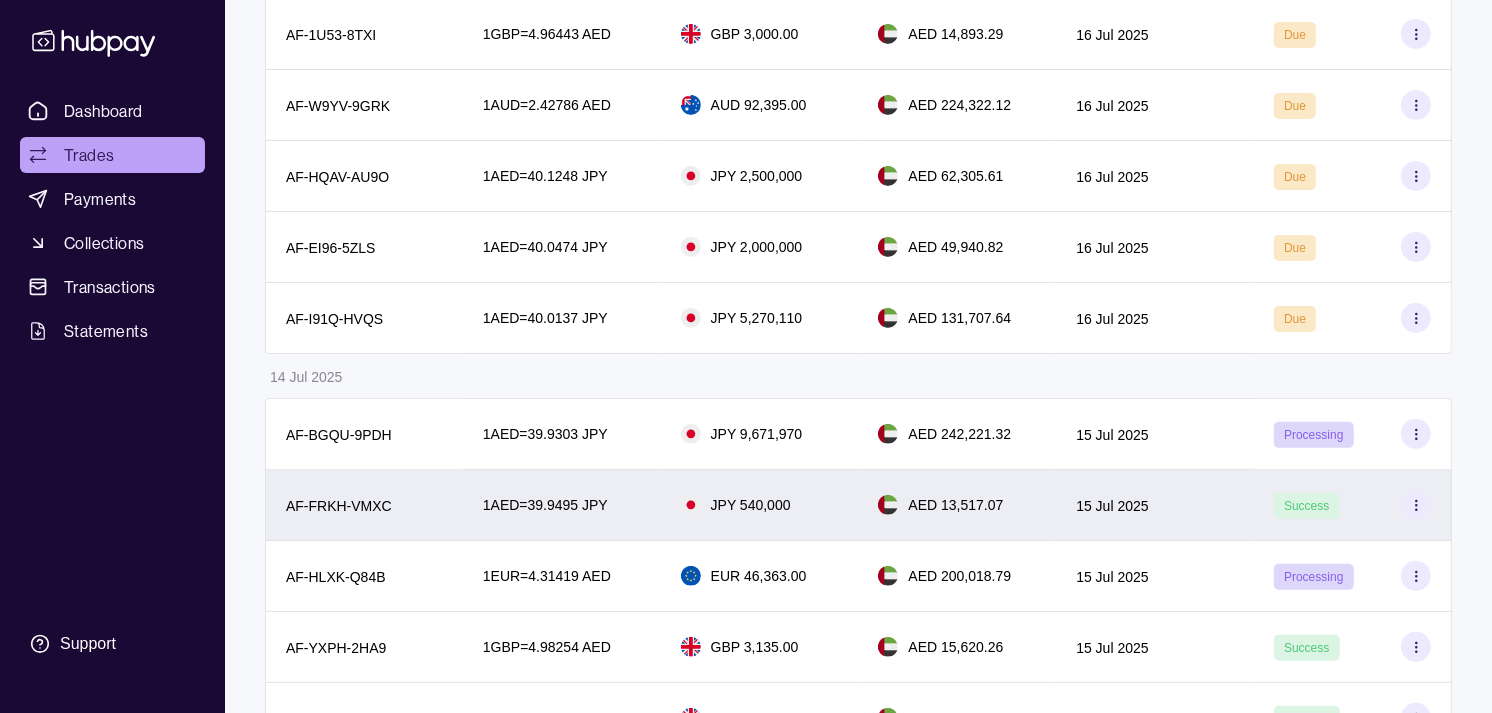 scroll, scrollTop: 333, scrollLeft: 0, axis: vertical 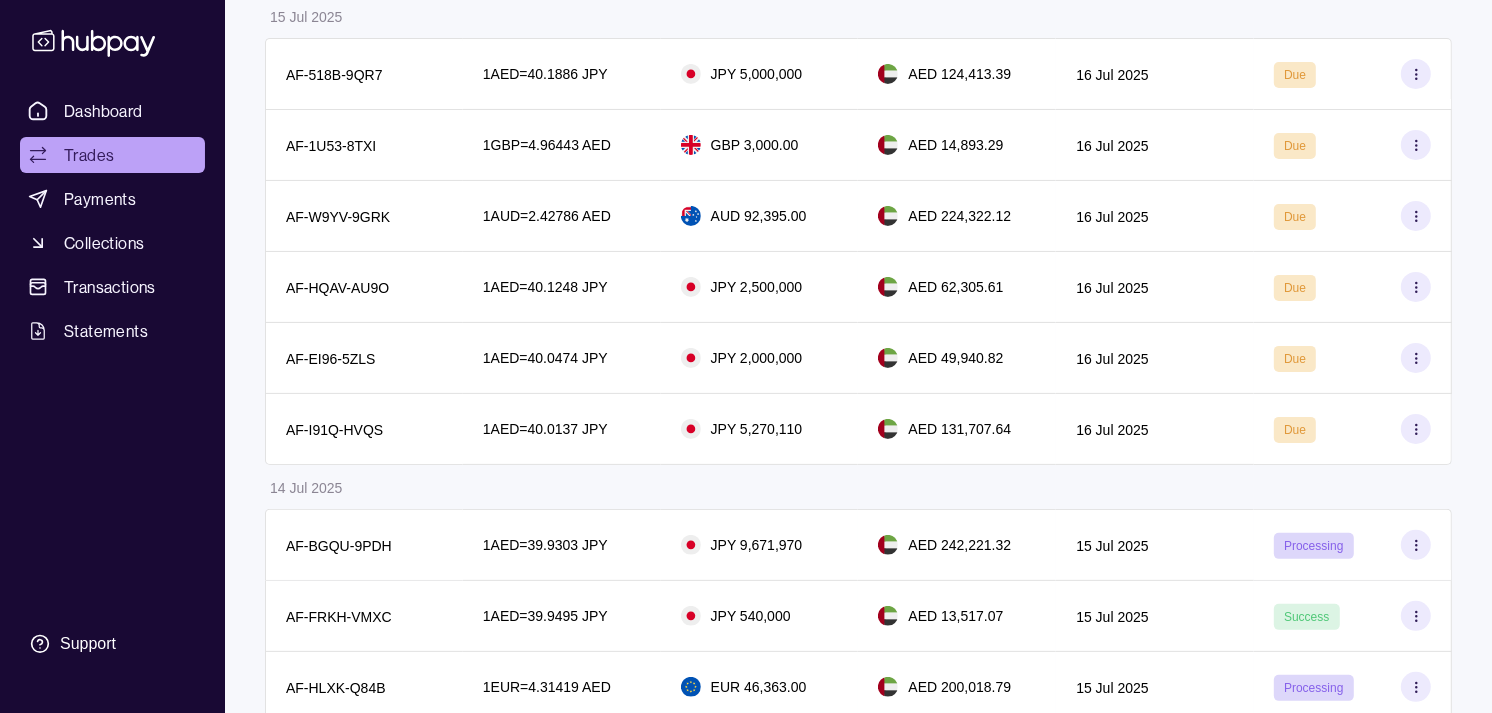 click on "Trades" at bounding box center [112, 155] 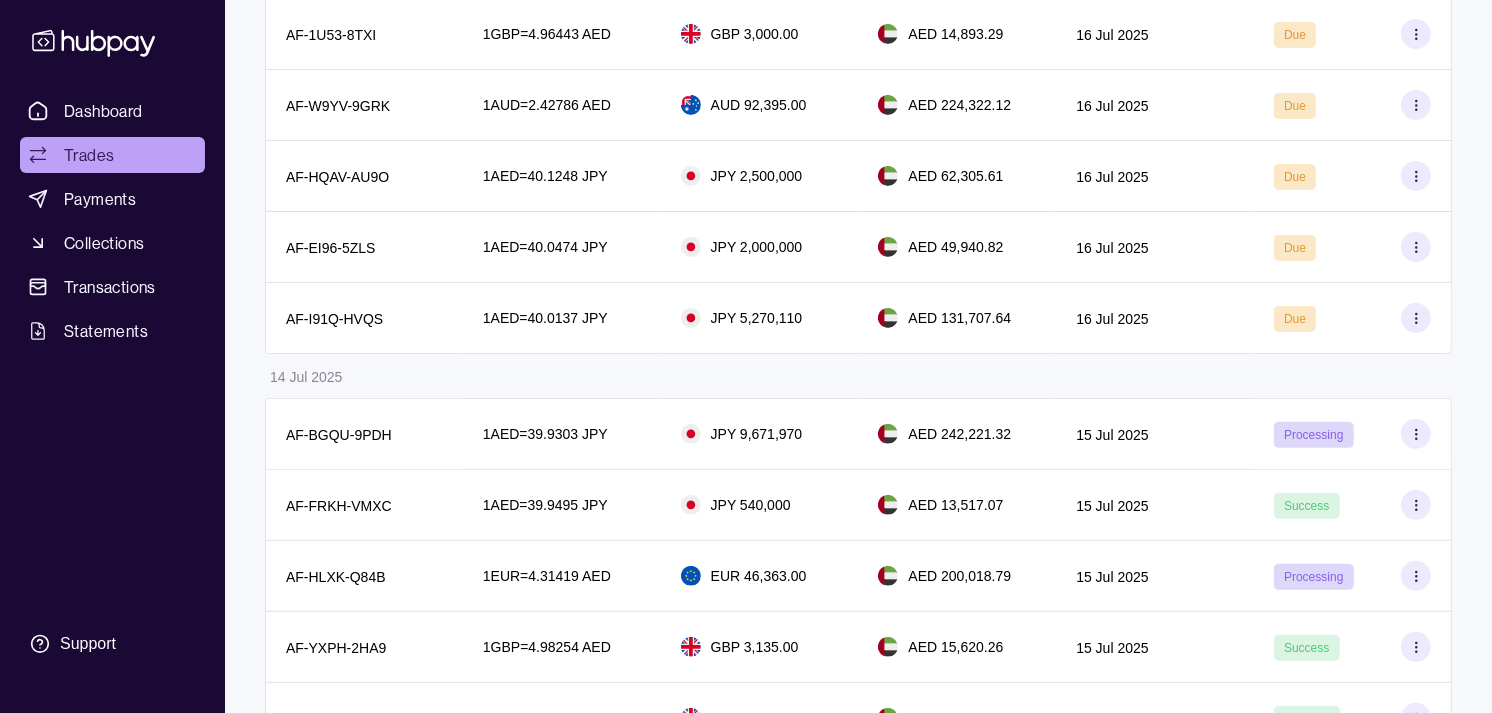 scroll, scrollTop: 555, scrollLeft: 0, axis: vertical 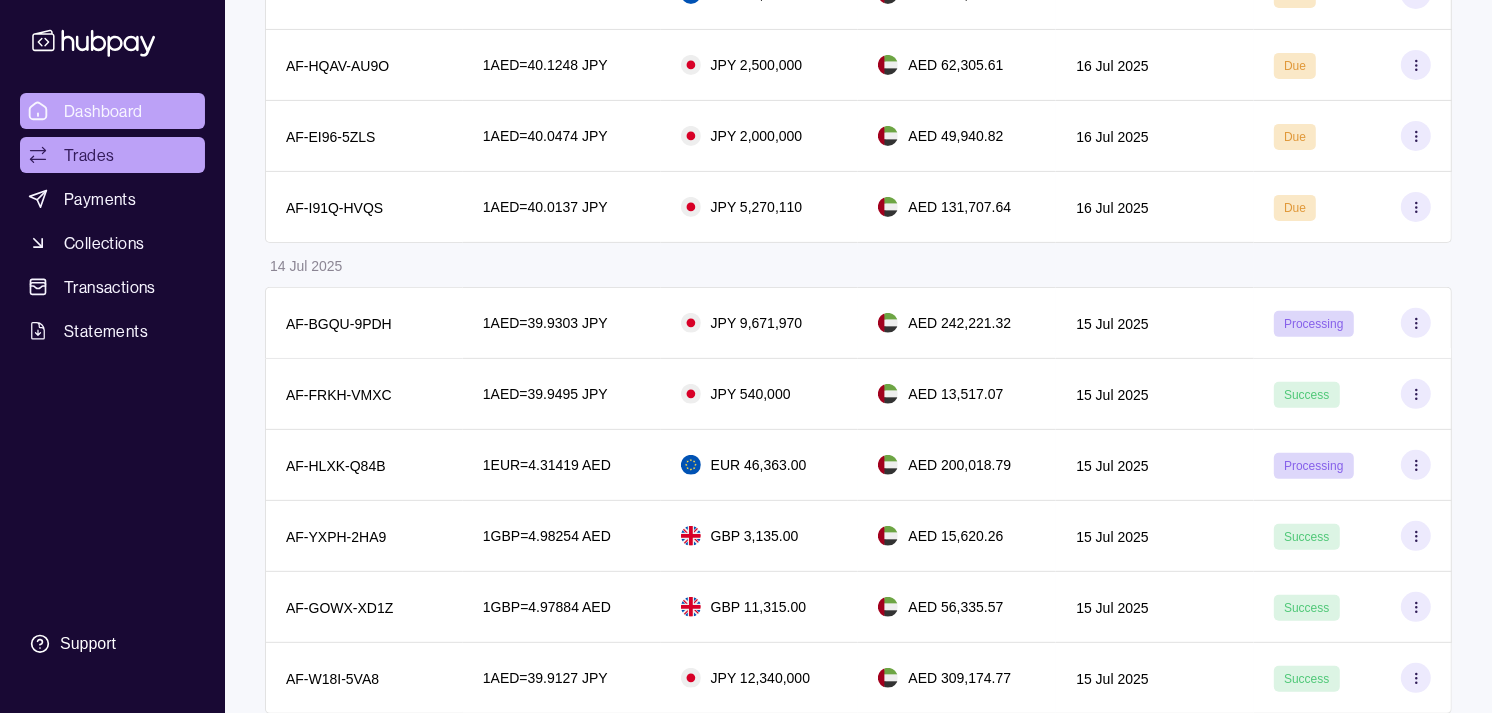 click on "Dashboard" at bounding box center (103, 111) 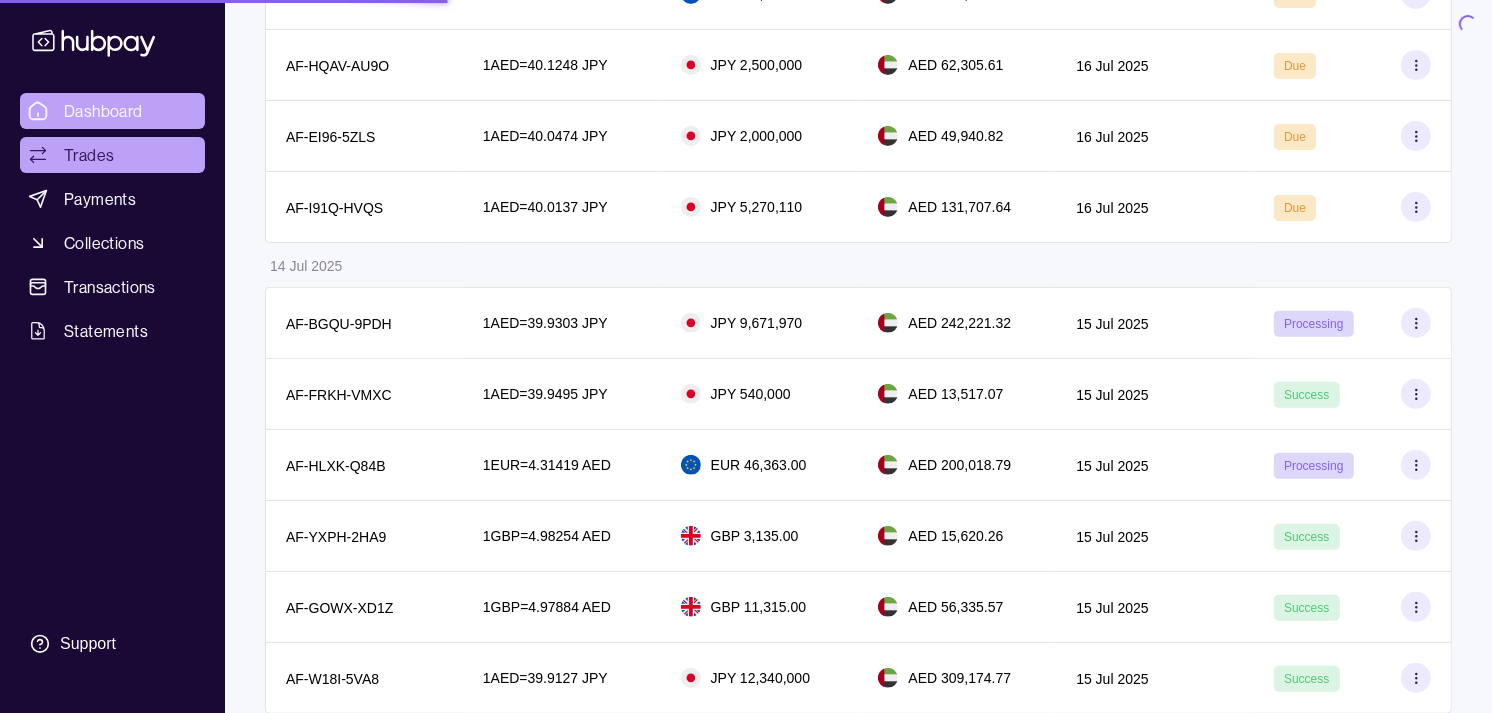 scroll, scrollTop: 0, scrollLeft: 0, axis: both 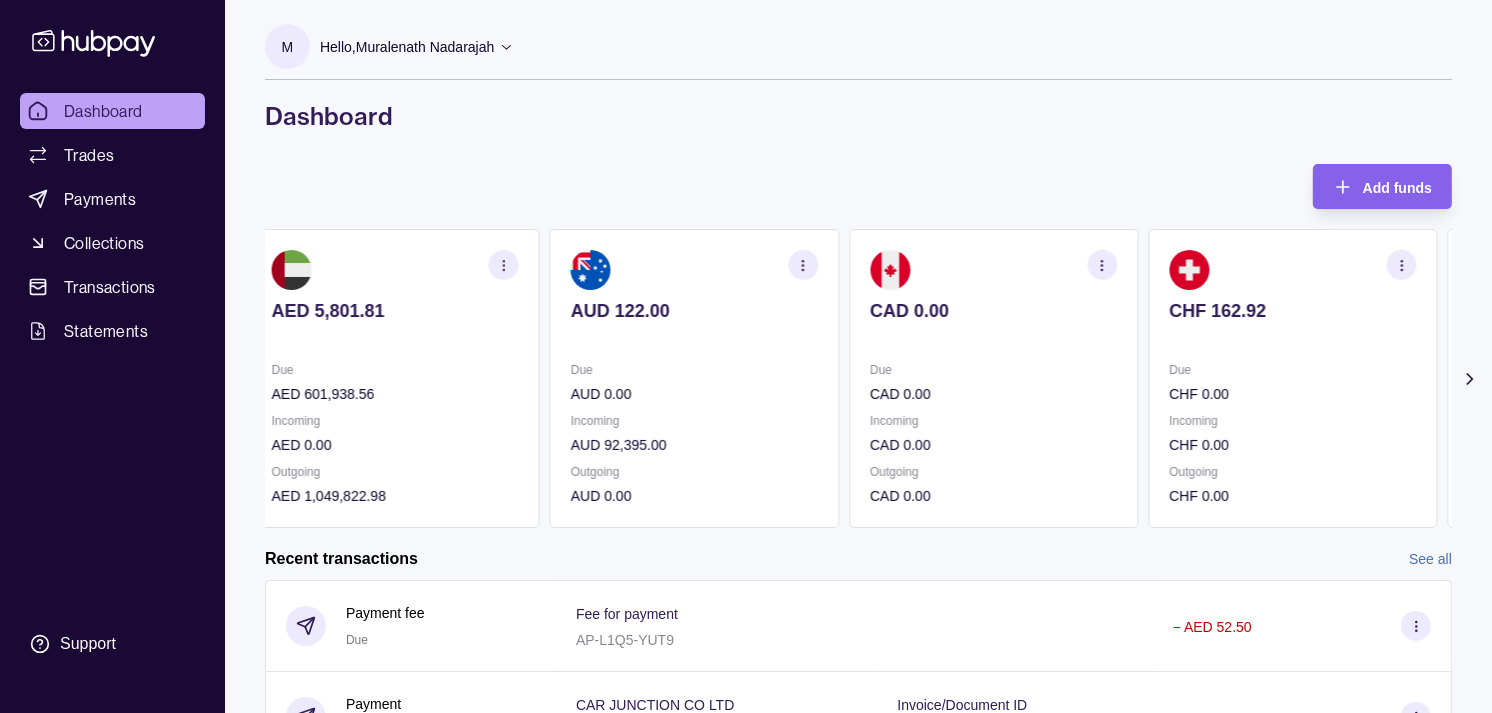 click on "Due" at bounding box center [1292, 370] 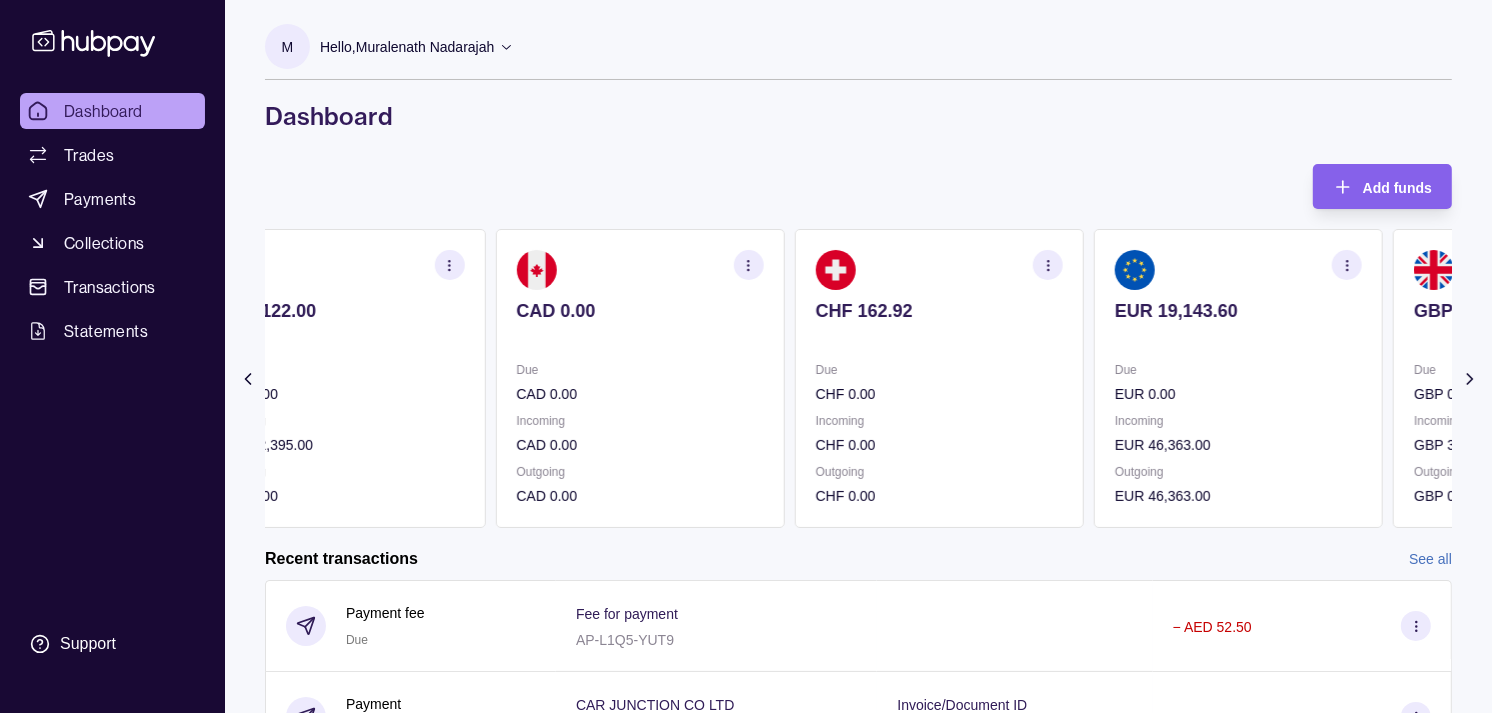 click on "Due" at bounding box center [1238, 370] 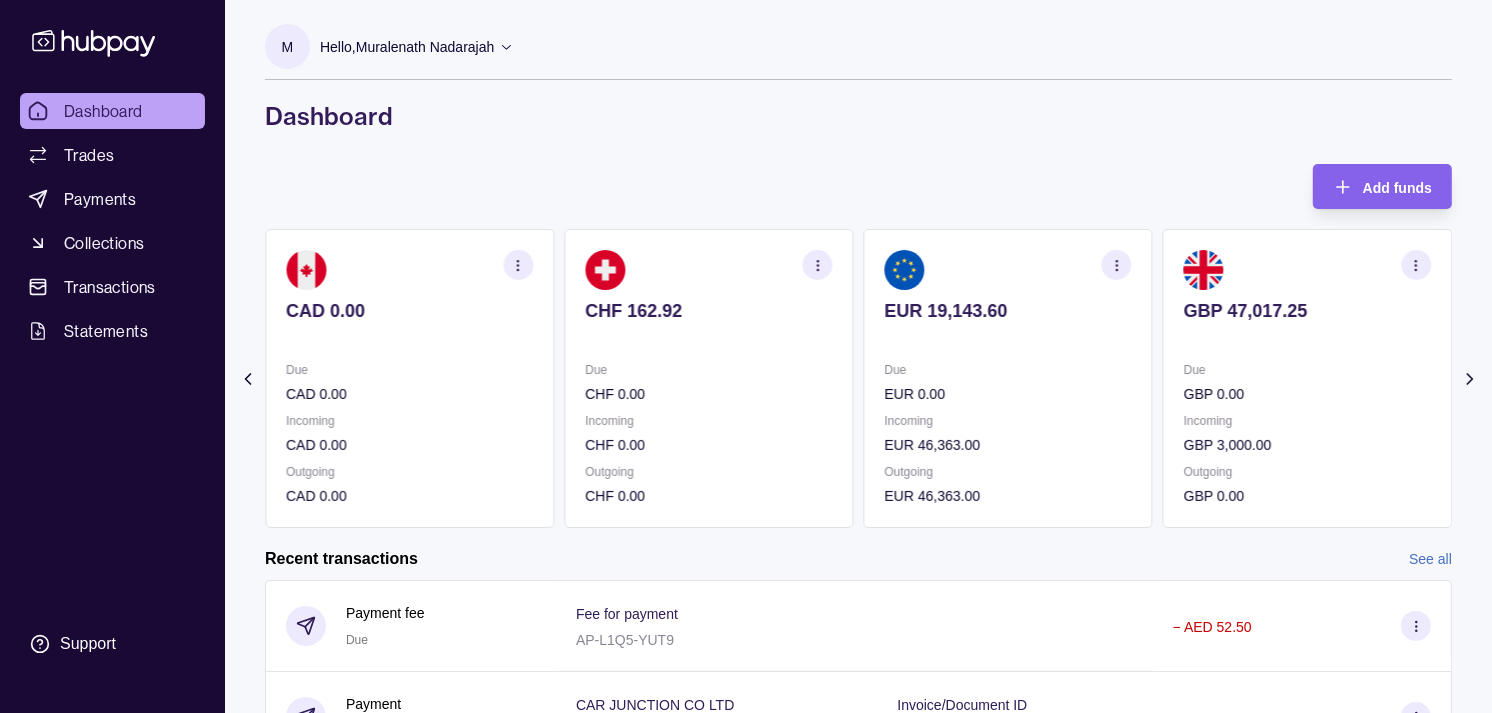 click on "Due" at bounding box center (1307, 370) 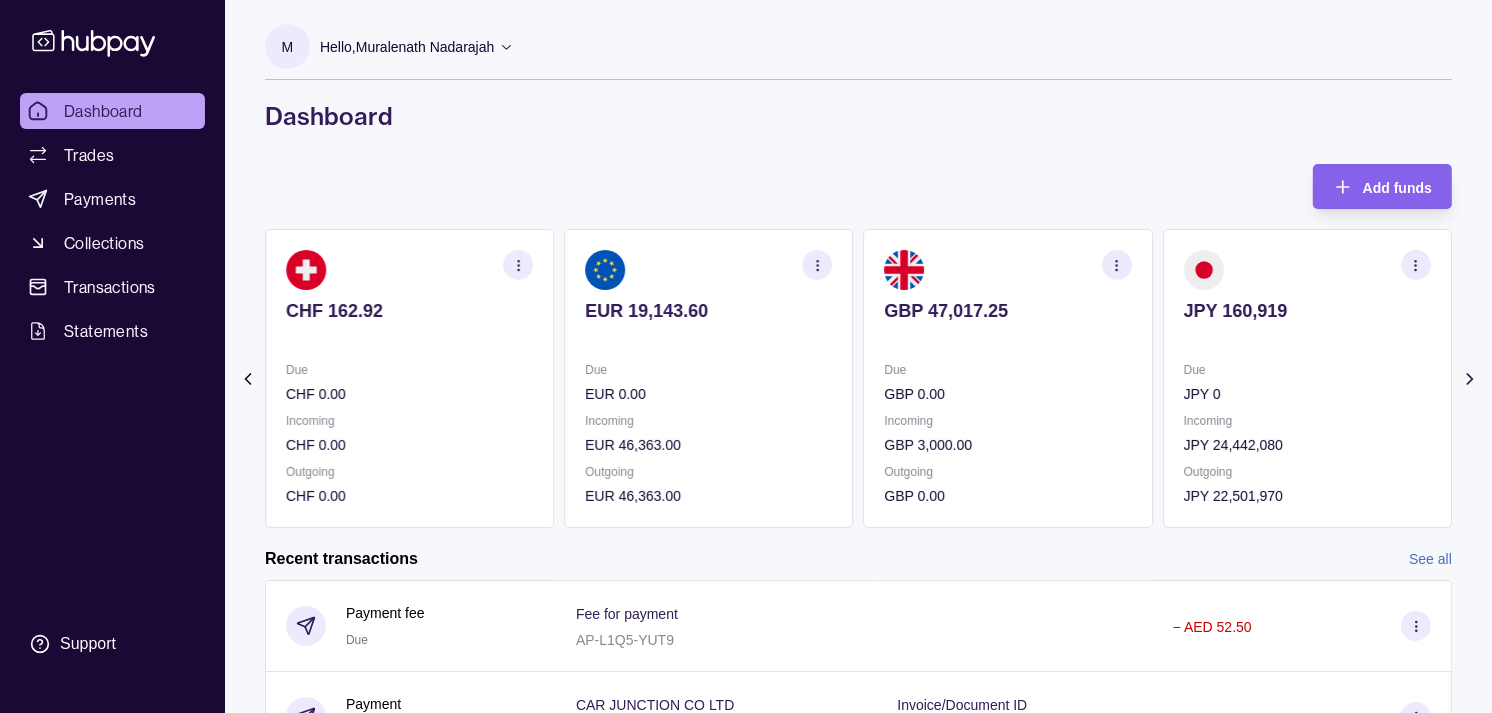 click on "AED 5,801.81                                                                                                               Due AED 601,938.56 Incoming AED 0.00 Outgoing AED 1,049,822.98 AUD 122.00                                                                                                               Due AUD 0.00 Incoming AUD 92,395.00 Outgoing AUD 0.00 CAD 0.00                                                                                                               Due CAD 0.00 Incoming CAD 0.00 Outgoing CAD 0.00 CHF 162.92                                                                                                               Due CHF 0.00 Incoming CHF 0.00 Outgoing CHF 0.00 EUR 19,143.60" at bounding box center [858, 378] 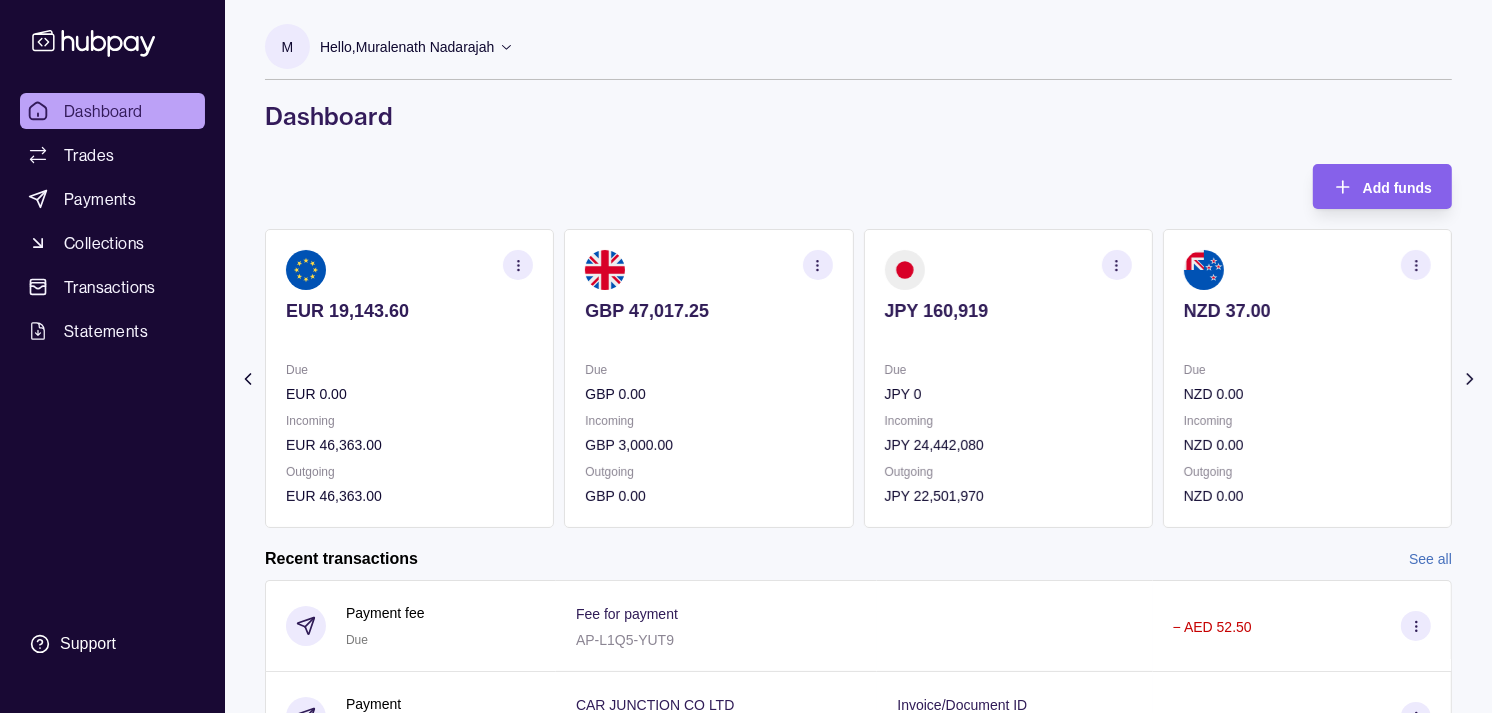 click 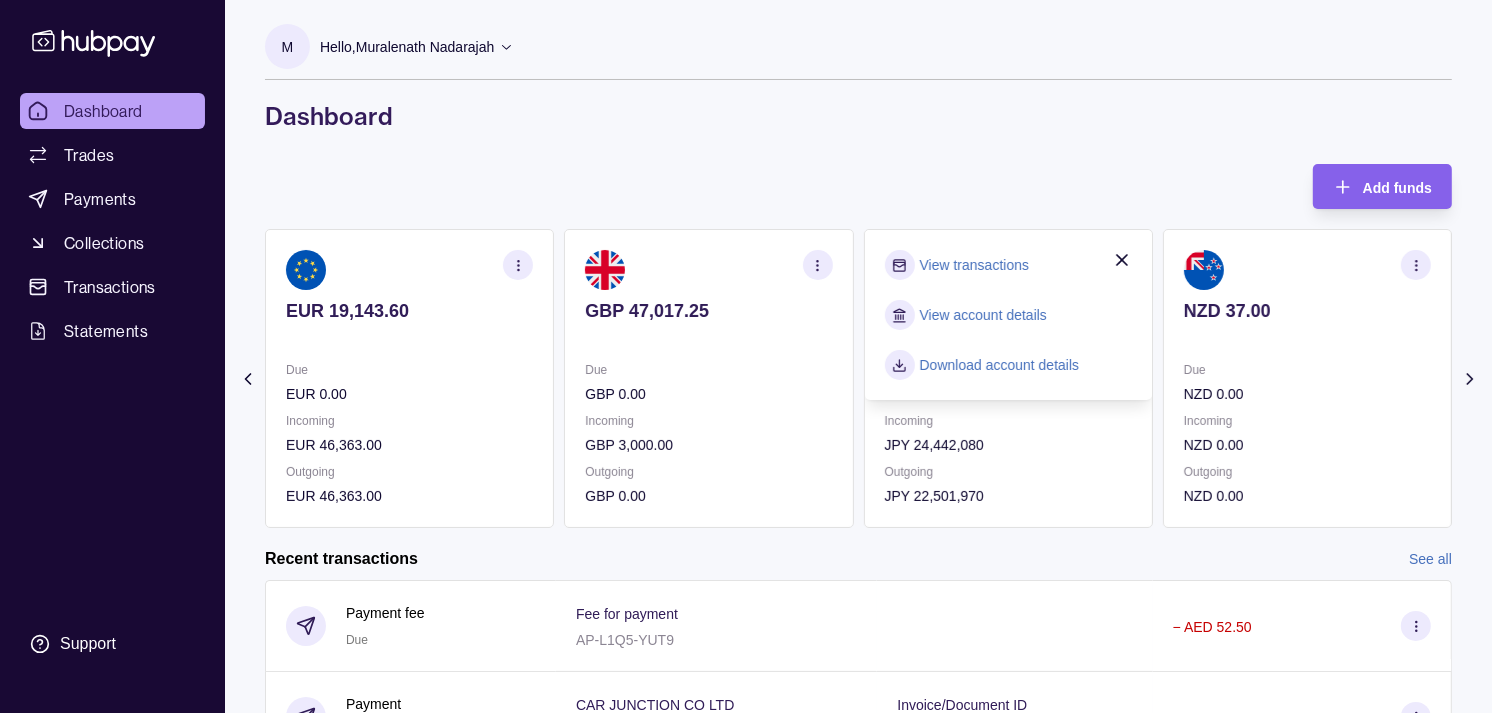click on "View transactions" at bounding box center (974, 265) 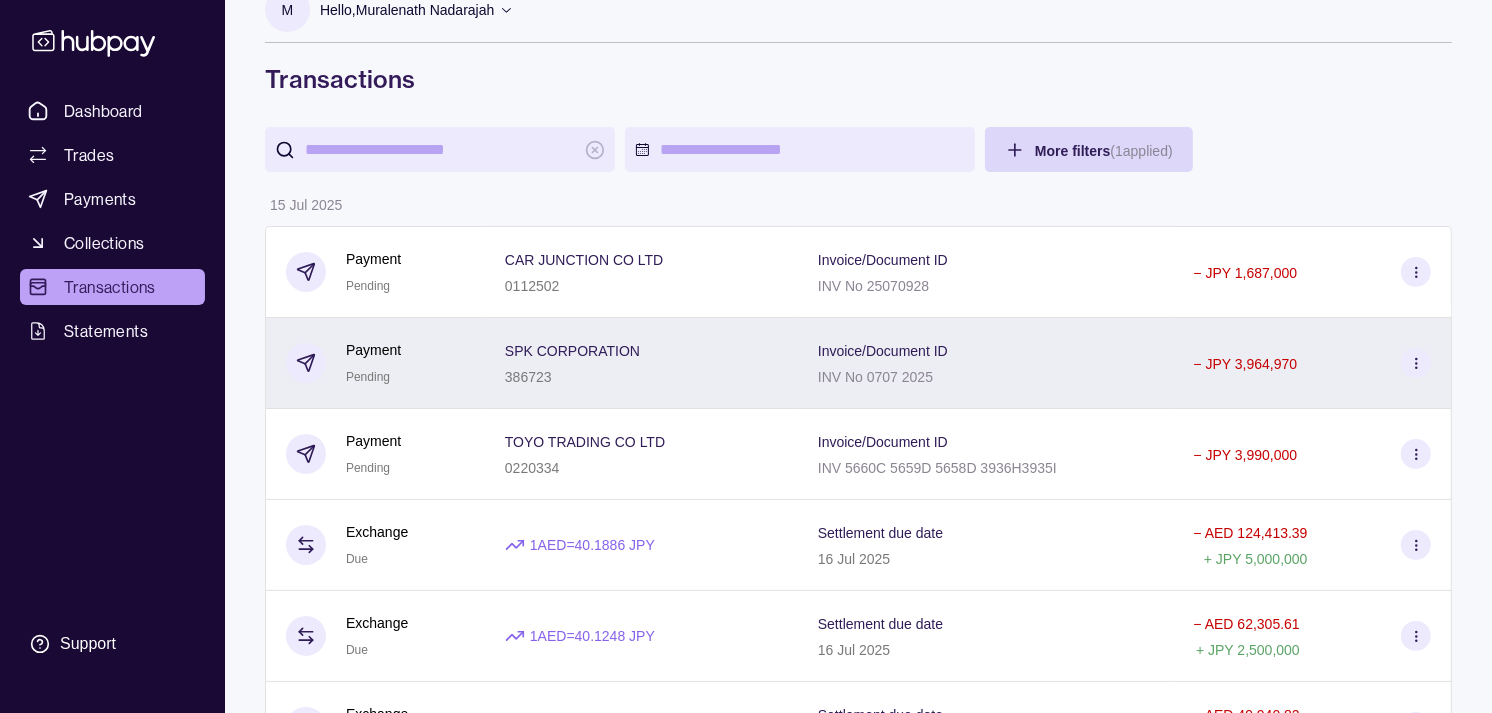 scroll, scrollTop: 0, scrollLeft: 0, axis: both 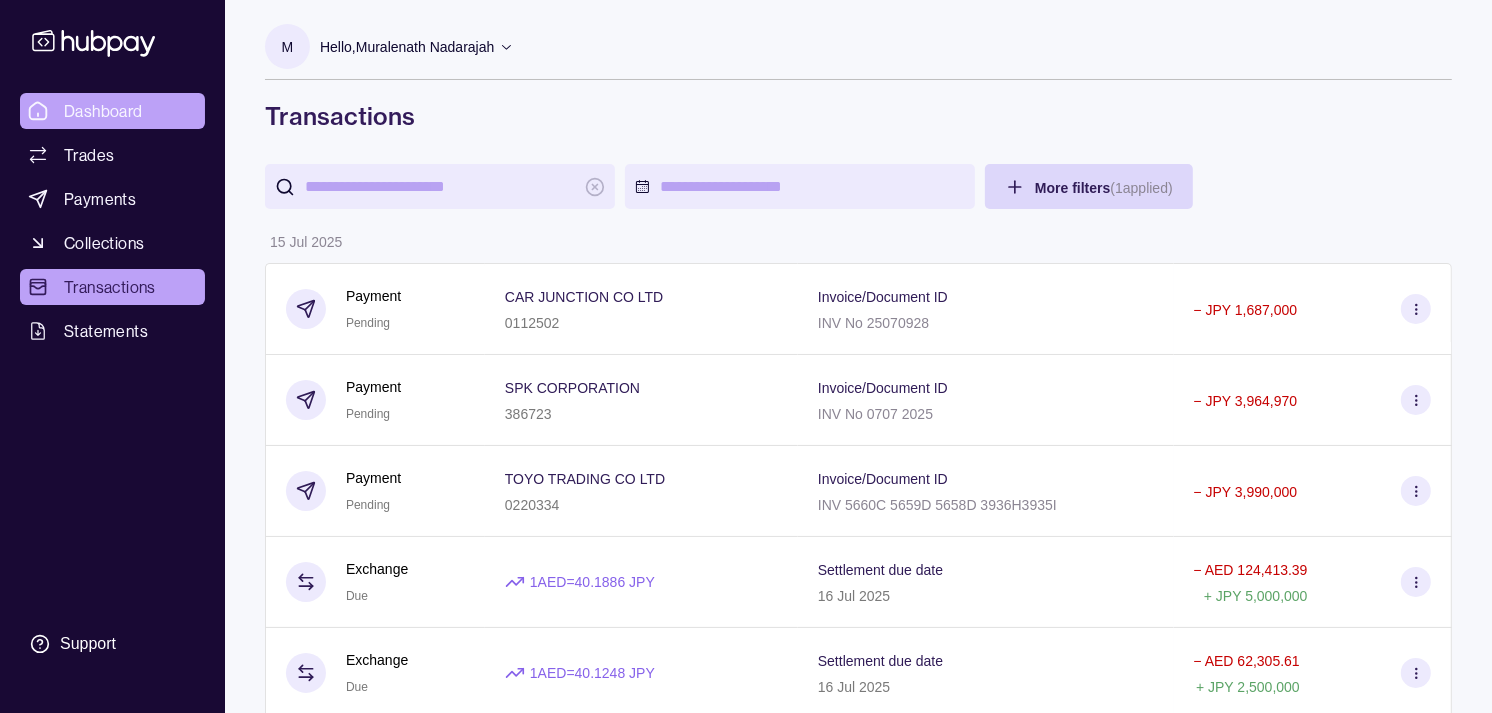 drag, startPoint x: 104, startPoint y: 114, endPoint x: 75, endPoint y: 117, distance: 29.15476 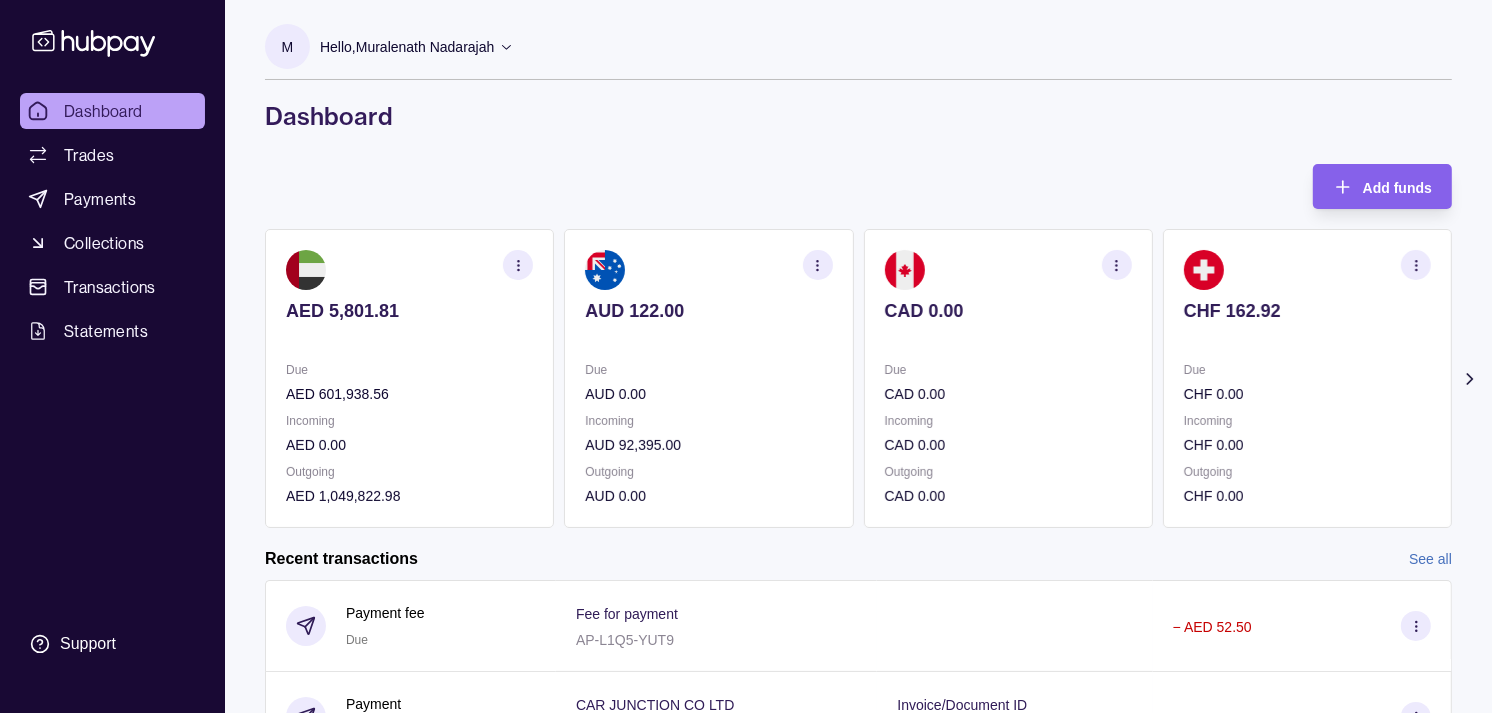 click on "CHF 162.92" at bounding box center [1307, 311] 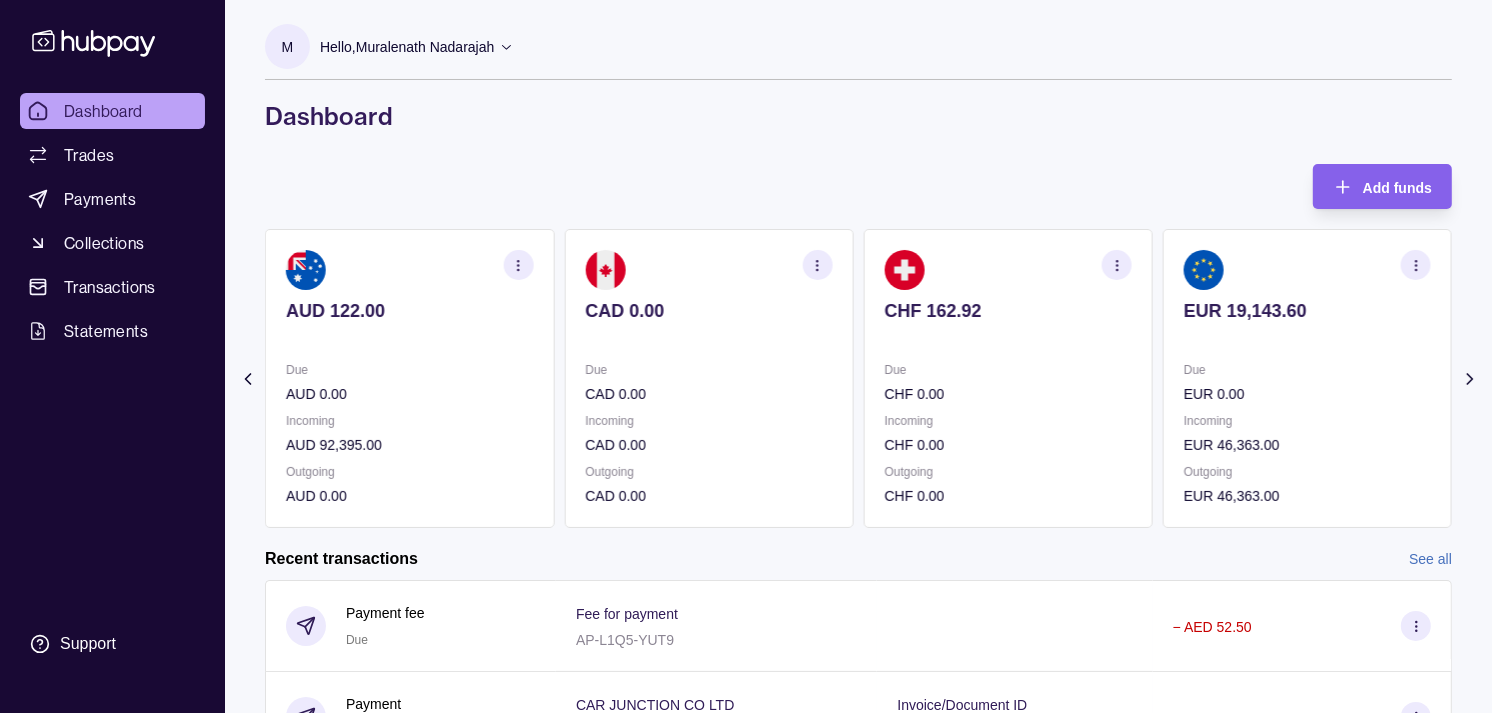 click on "EUR 19,143.60                                                                                                               Due EUR 0.00 Incoming EUR 46,363.00 Outgoing EUR 46,363.00" at bounding box center [1307, 378] 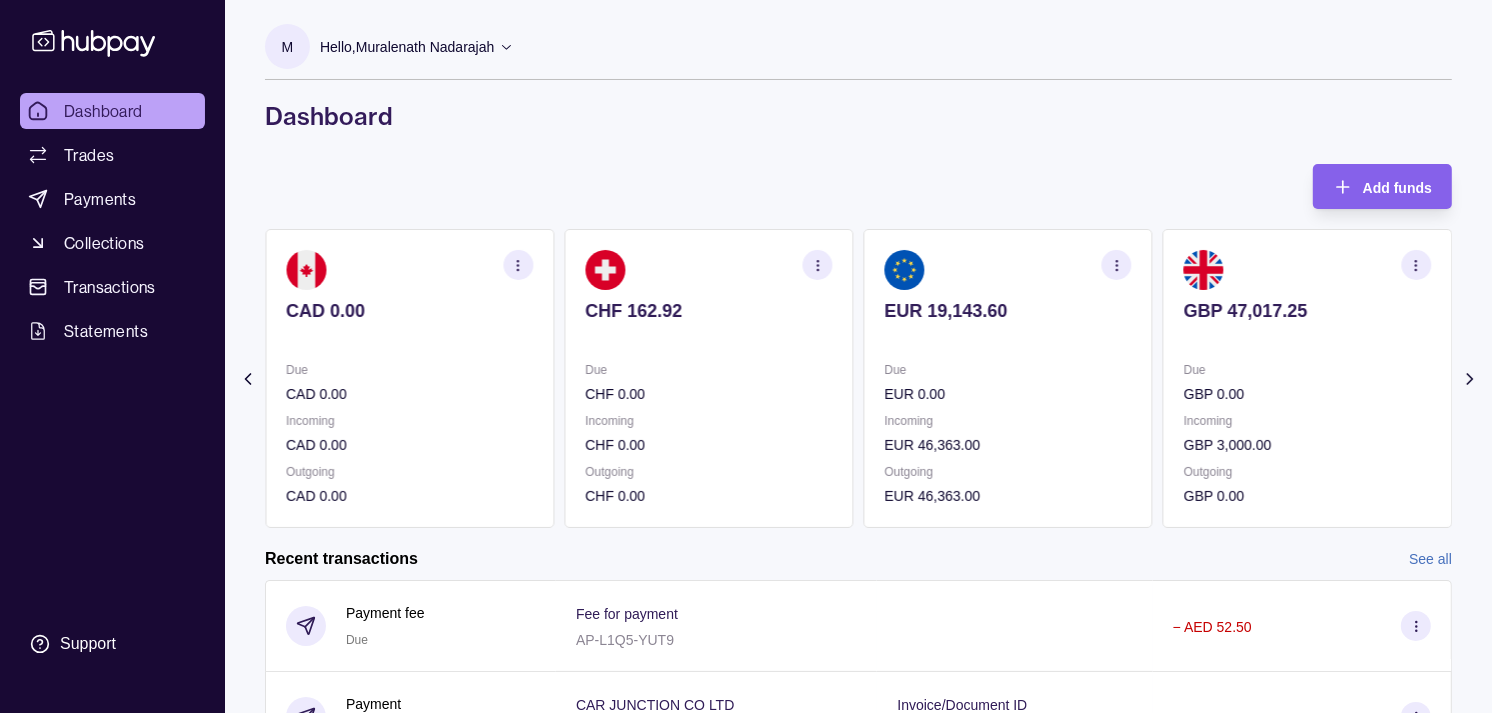 click on "Due" at bounding box center (1307, 370) 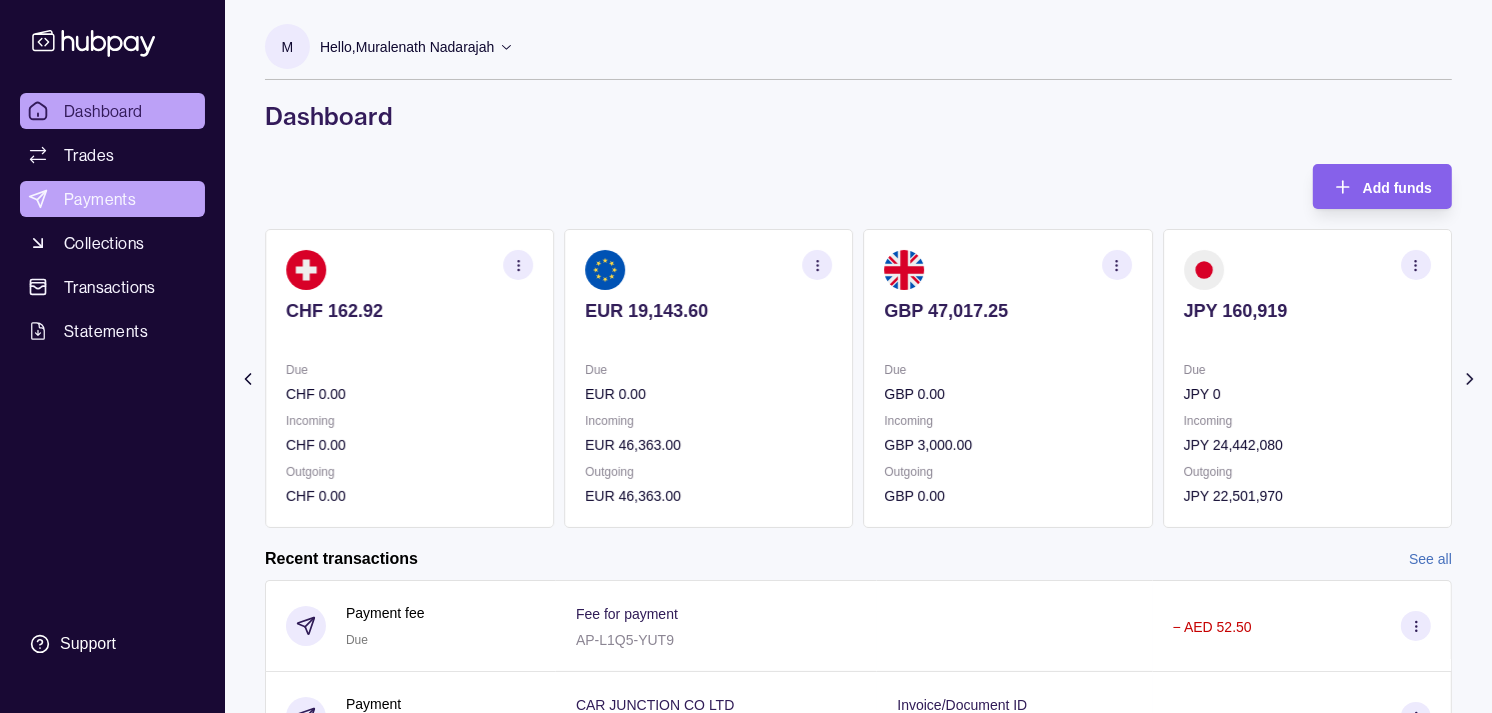 click on "Payments" at bounding box center [100, 199] 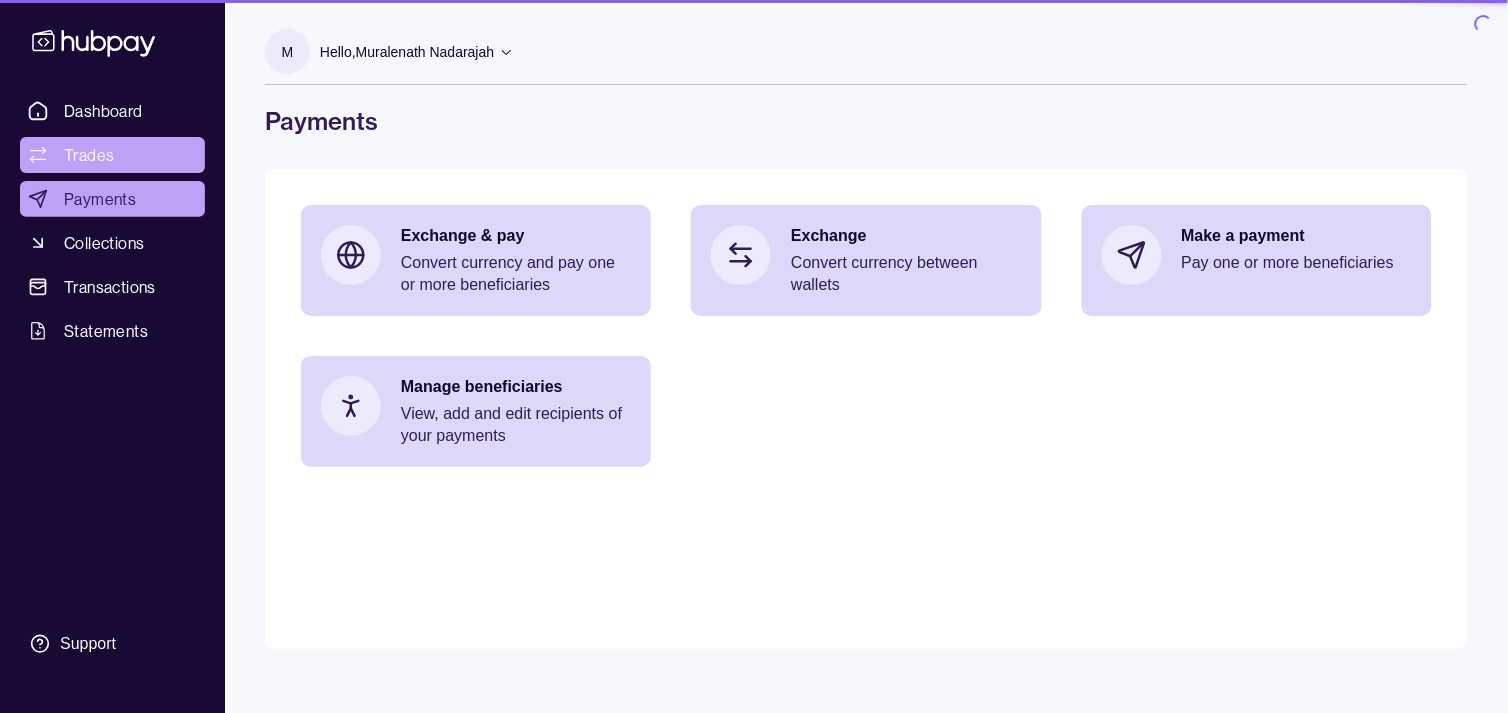 click on "Trades" at bounding box center [89, 155] 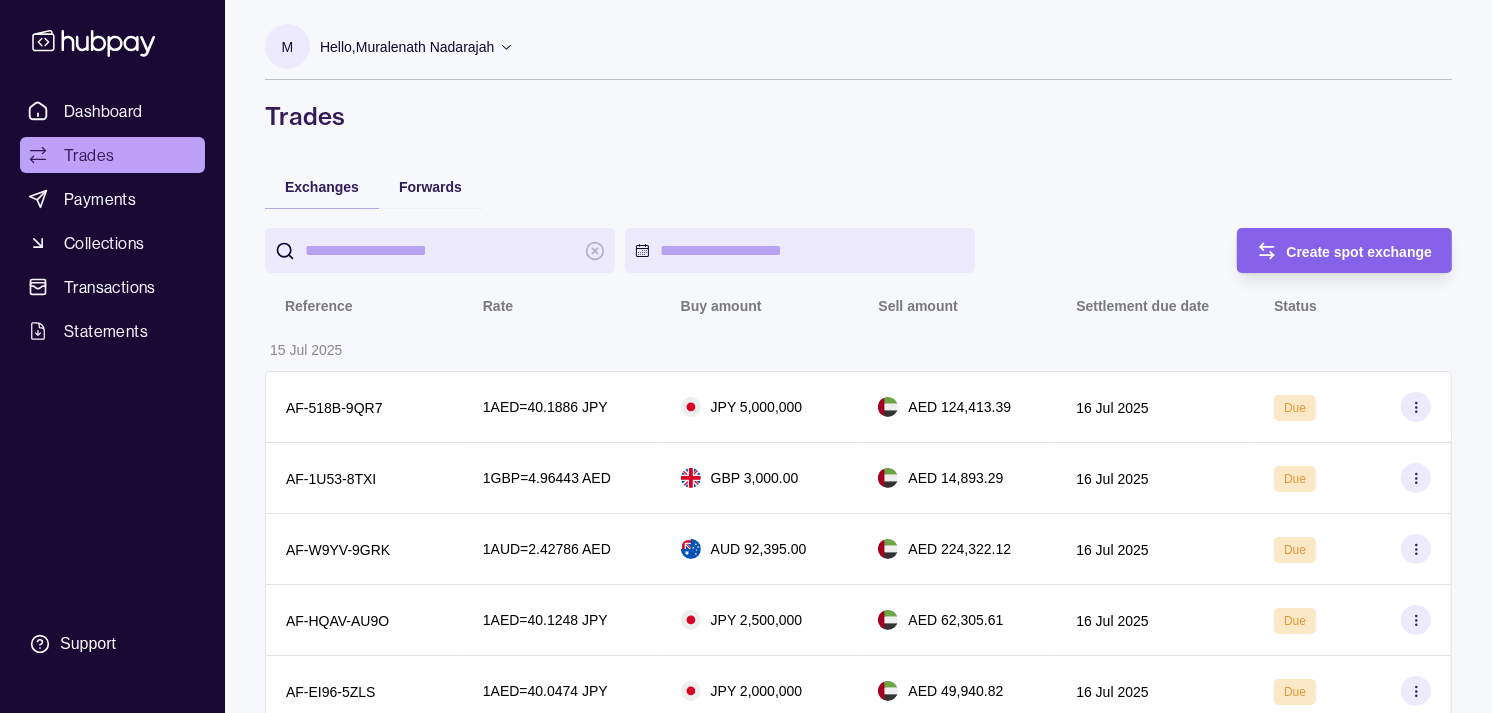 click on "Trades" at bounding box center (112, 155) 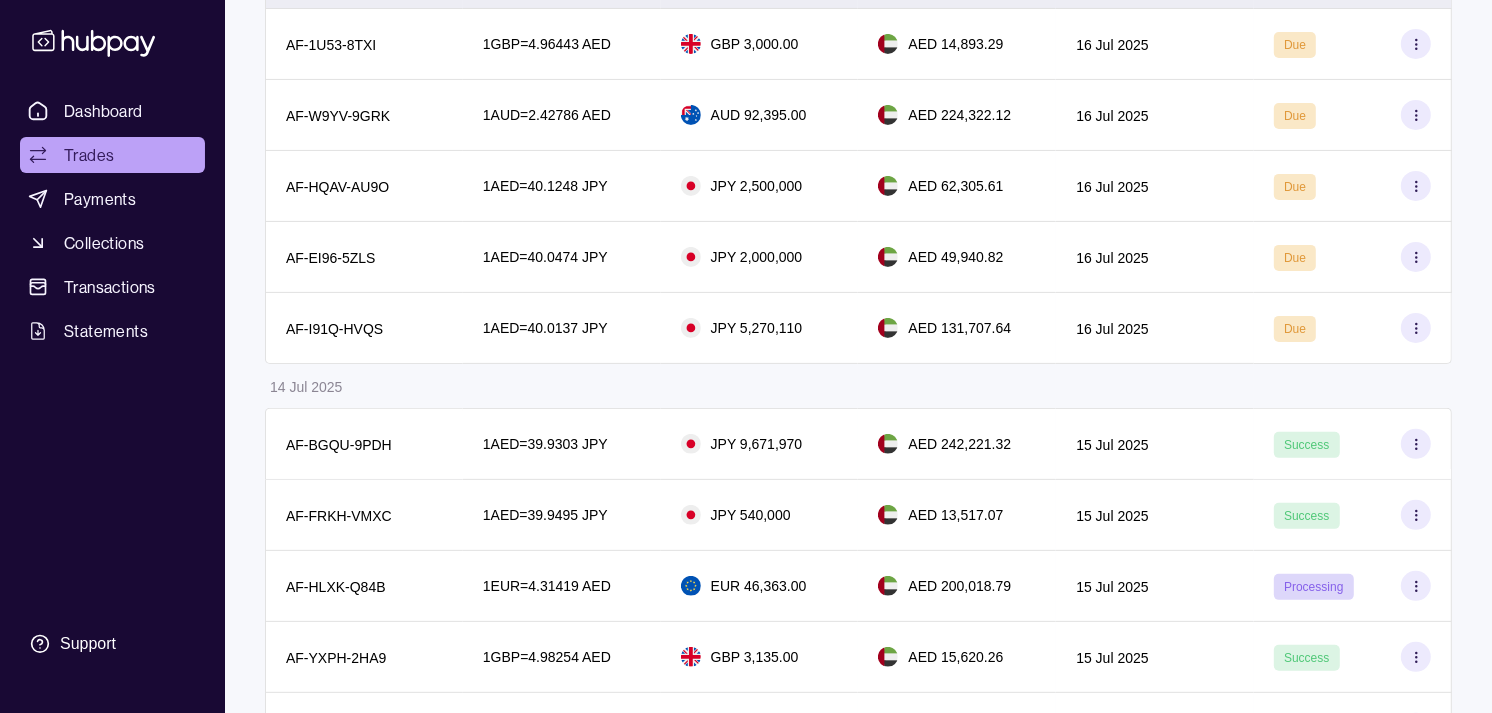 scroll, scrollTop: 444, scrollLeft: 0, axis: vertical 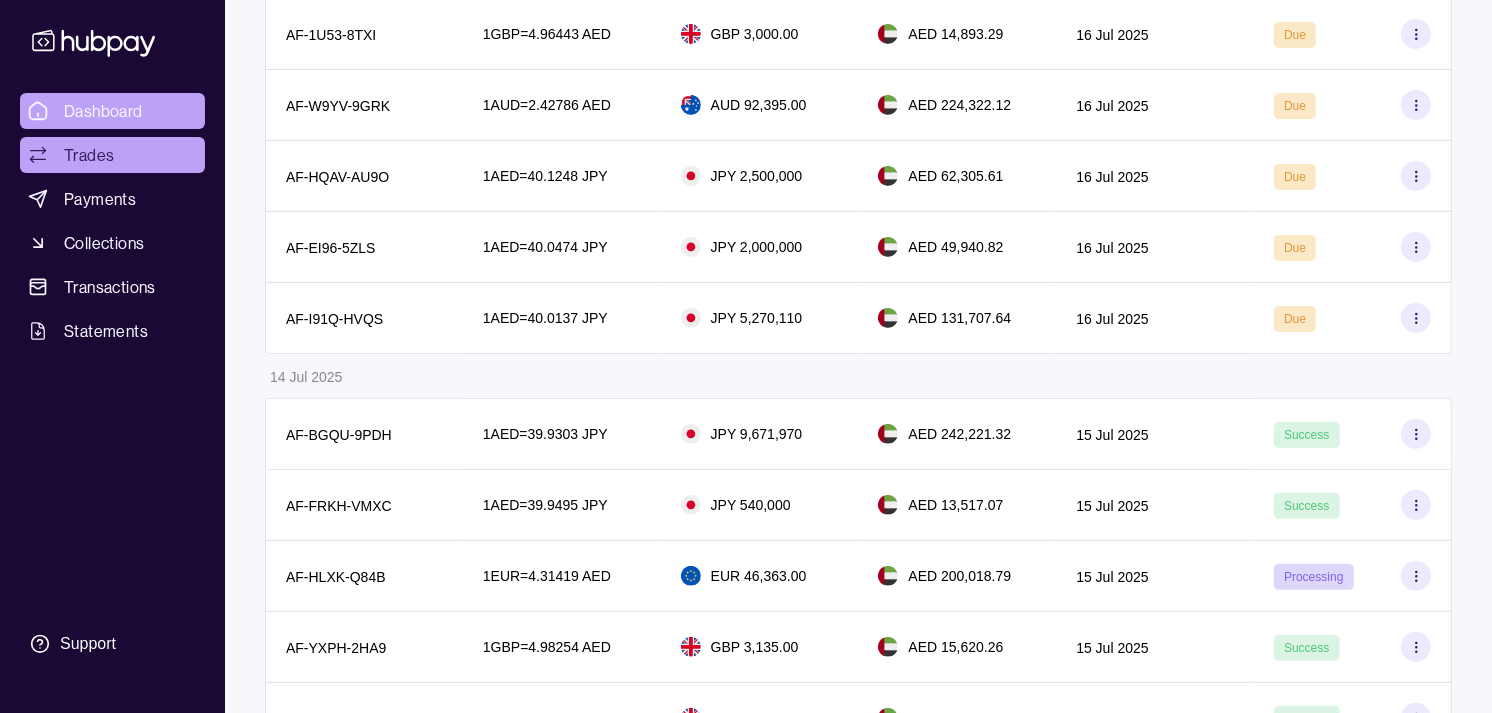 click on "Dashboard" at bounding box center [103, 111] 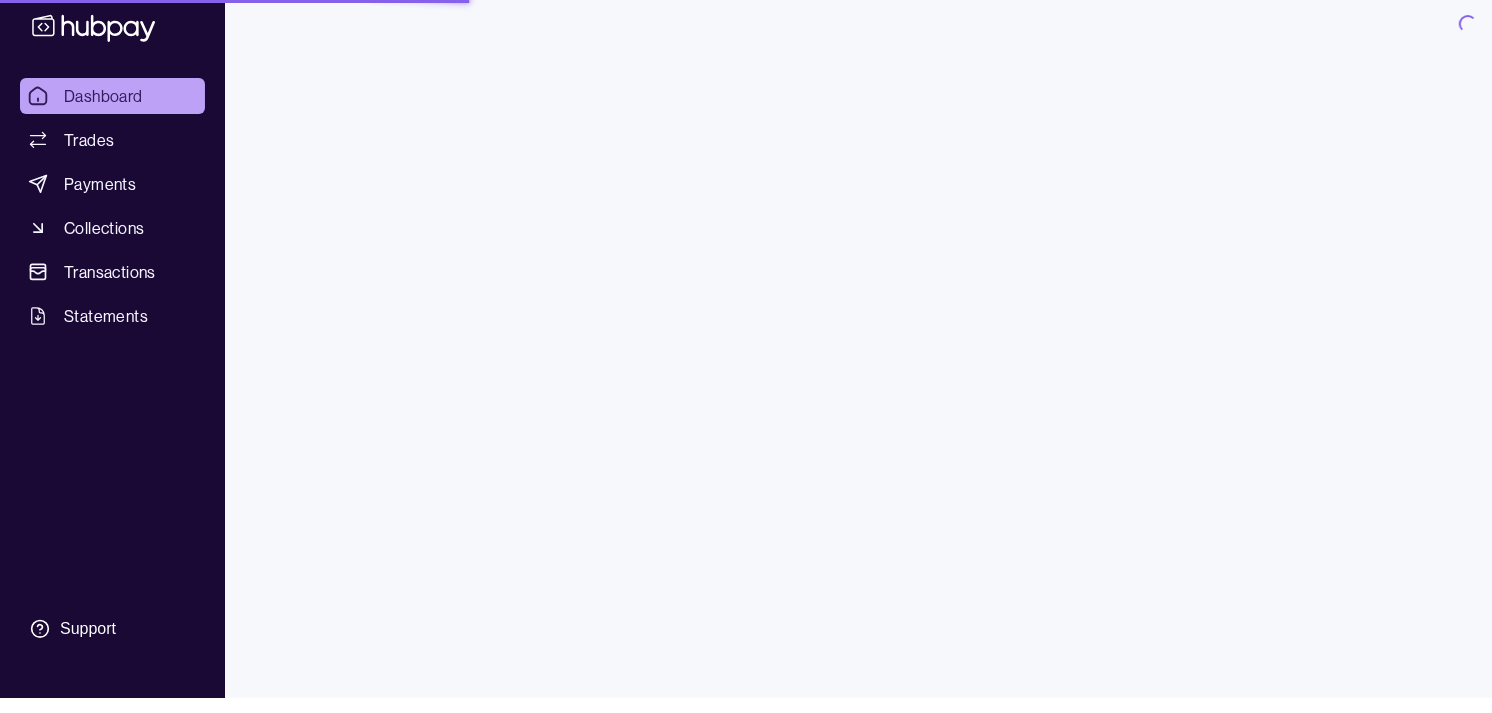 scroll, scrollTop: 0, scrollLeft: 0, axis: both 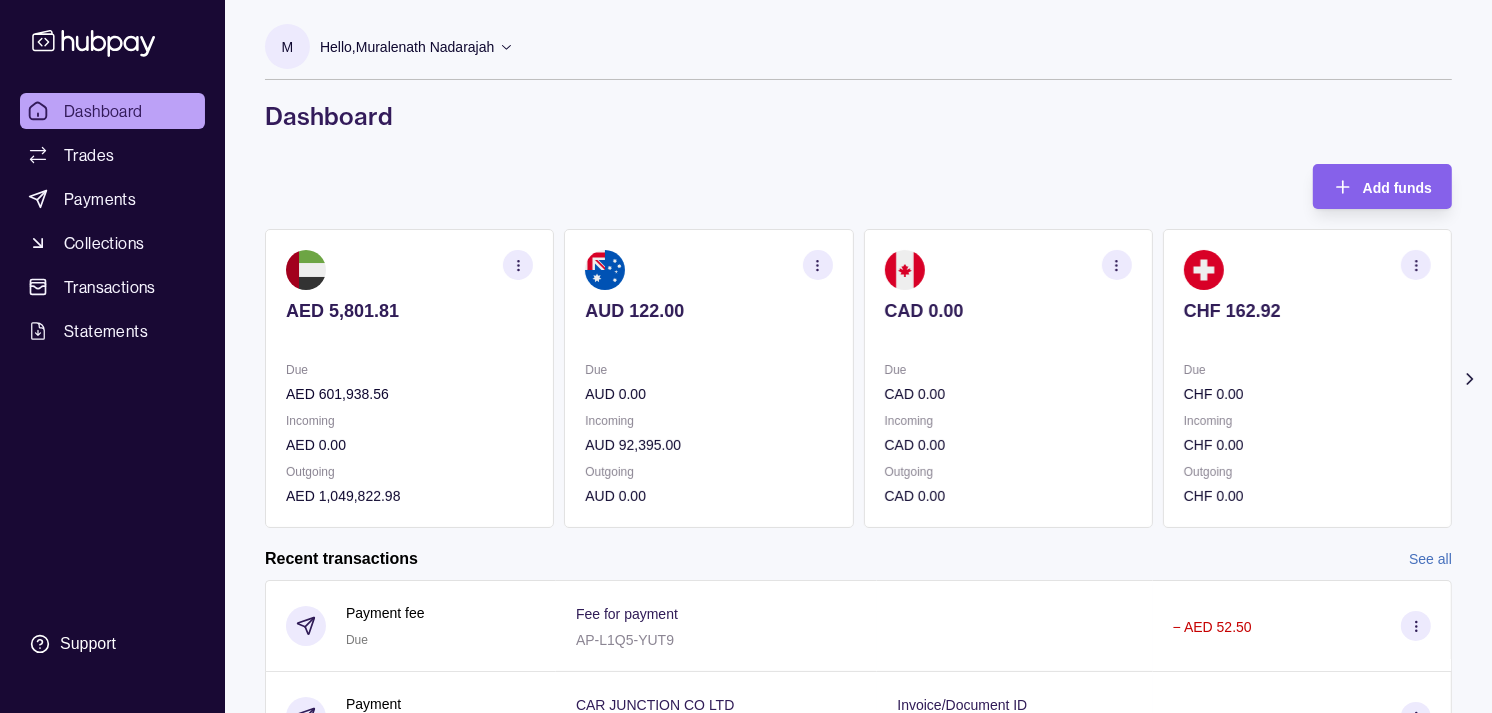 click at bounding box center [1307, 338] 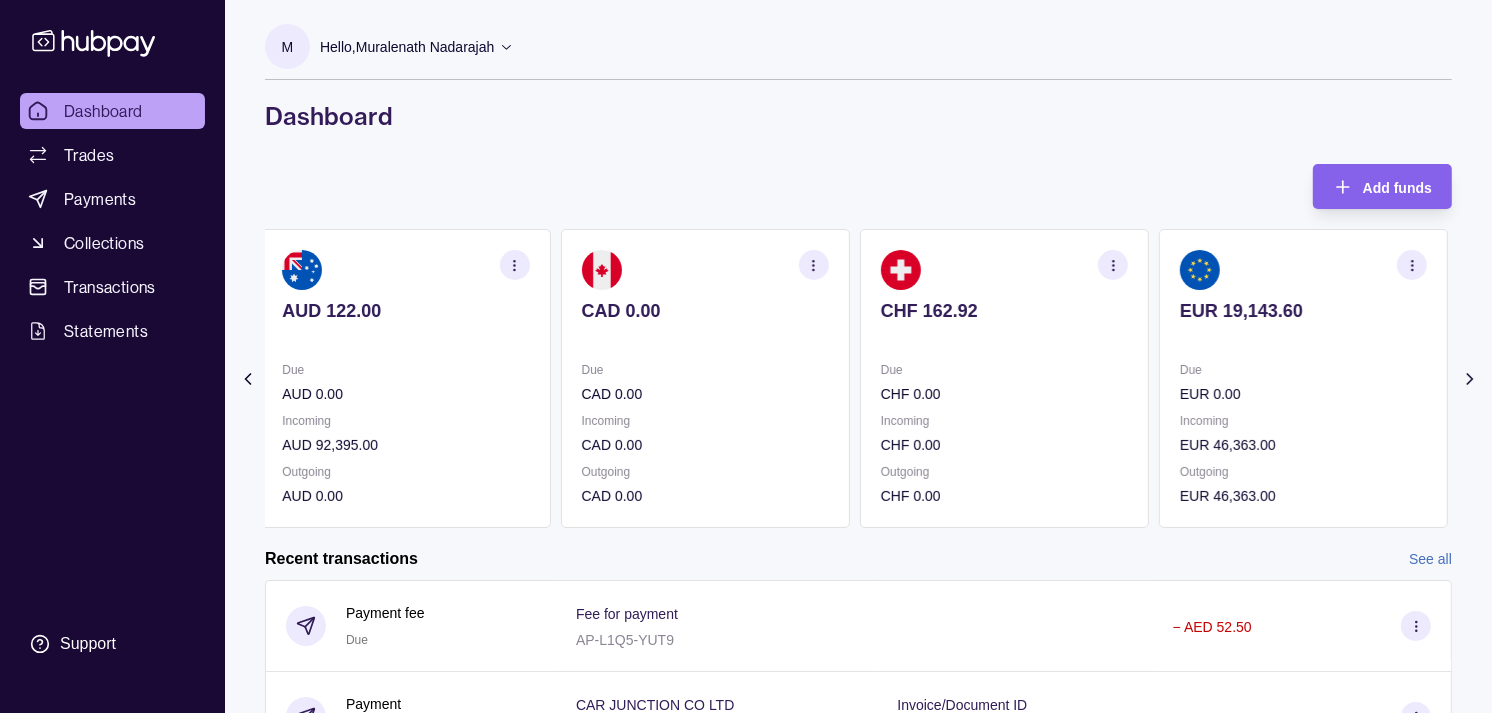 click at bounding box center [1303, 338] 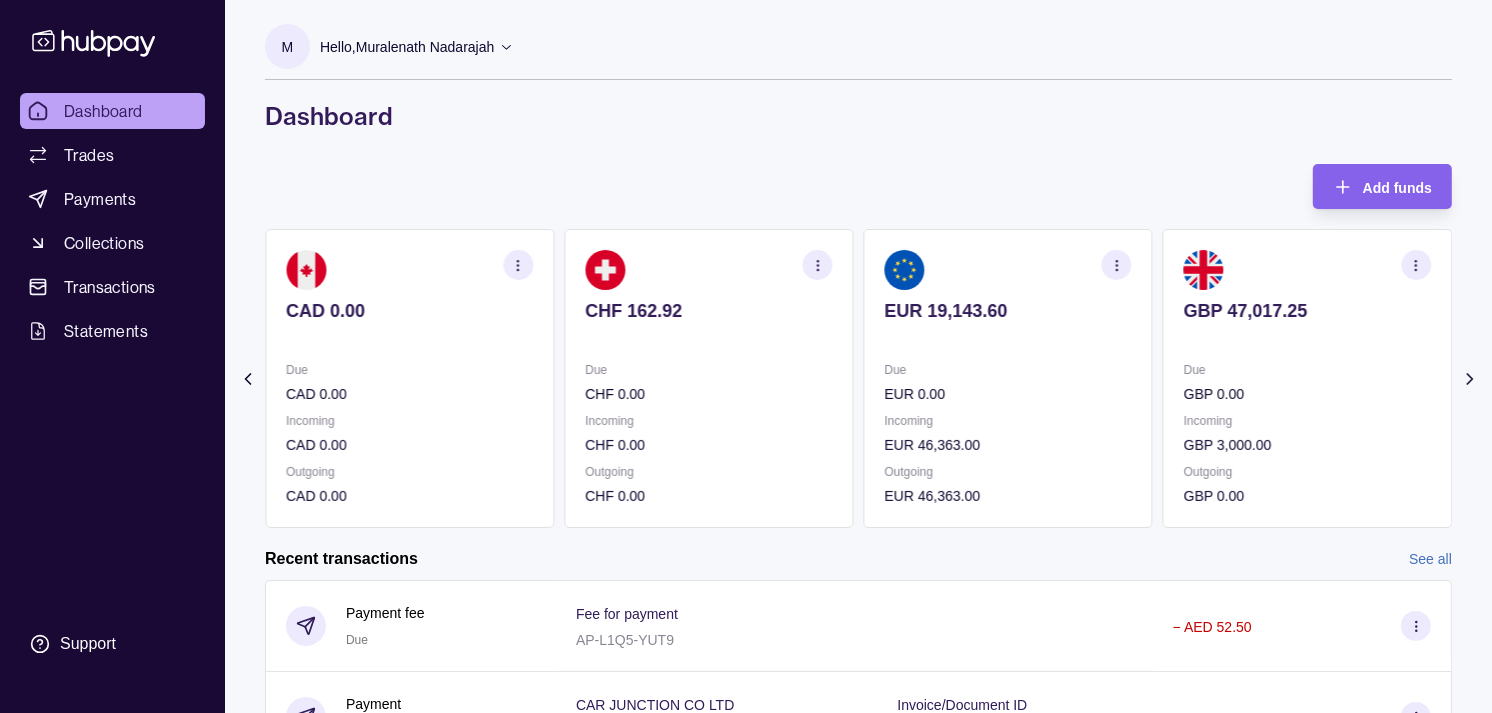 click at bounding box center (1307, 338) 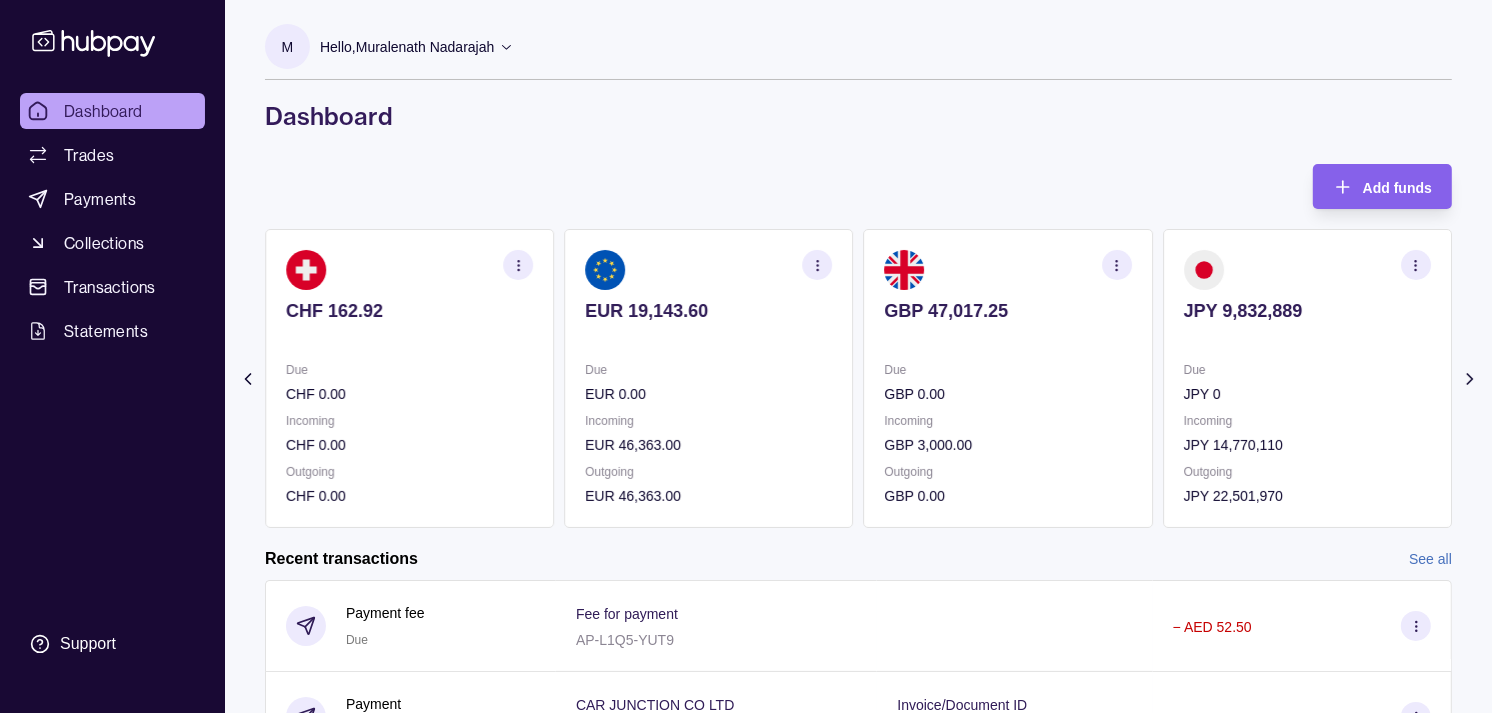click on "EUR 0.00" at bounding box center [708, 394] 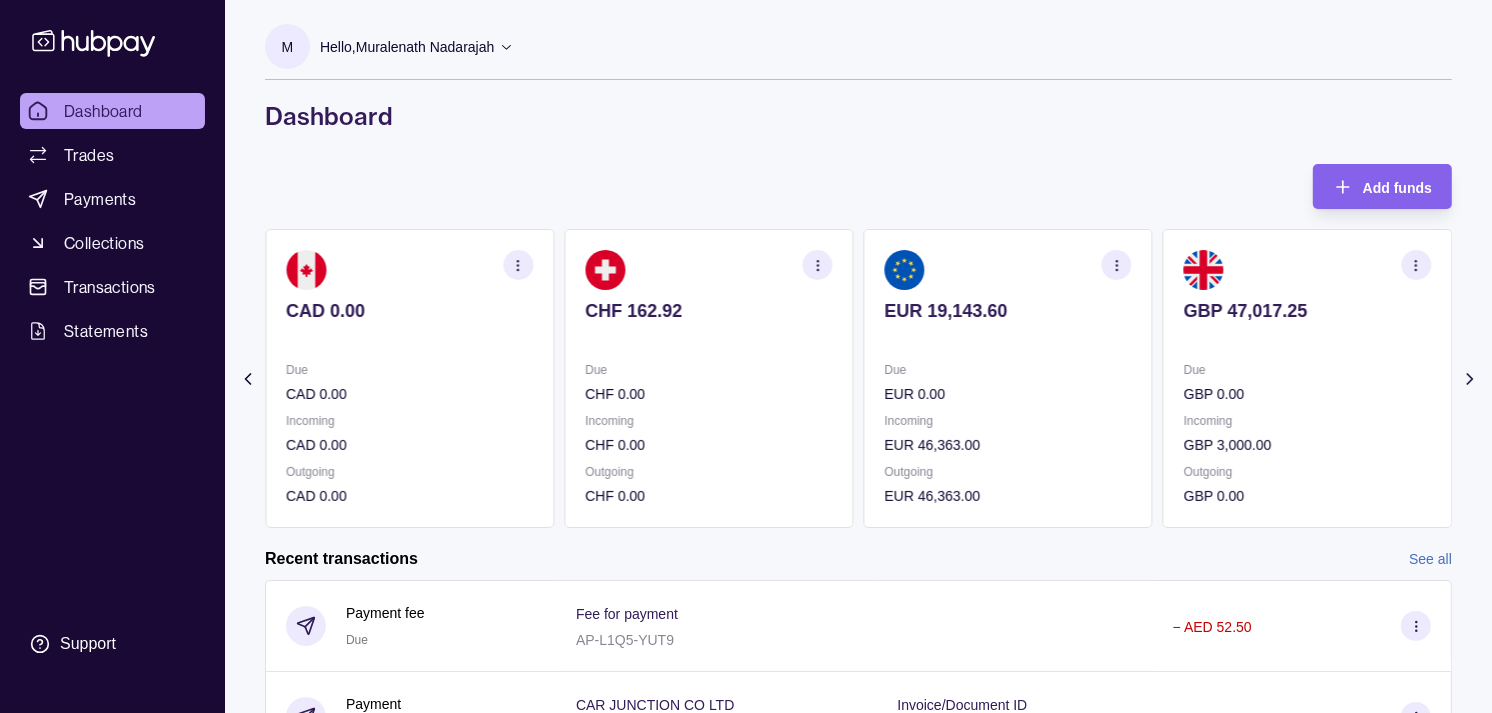 click on "CHF 0.00" at bounding box center [708, 394] 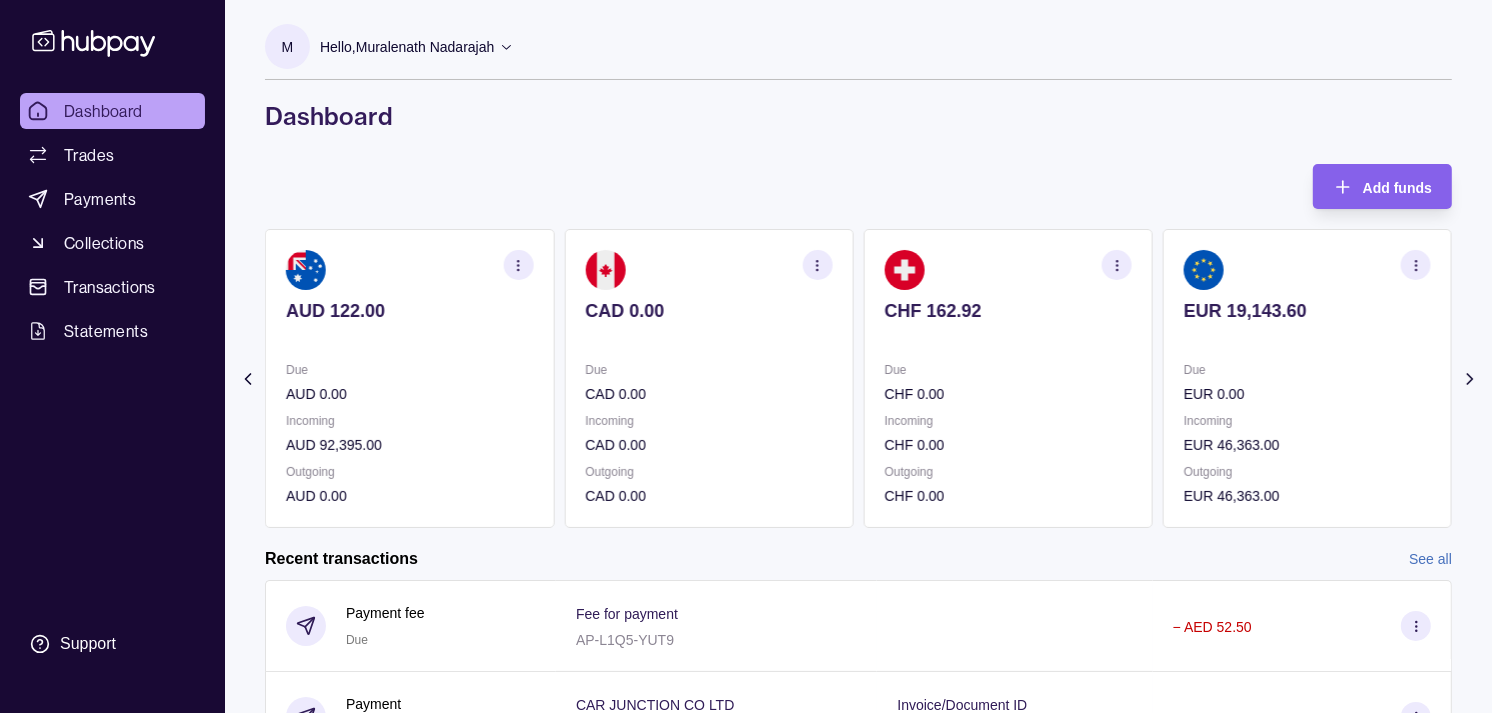 click on "CAD 0.00" at bounding box center (708, 394) 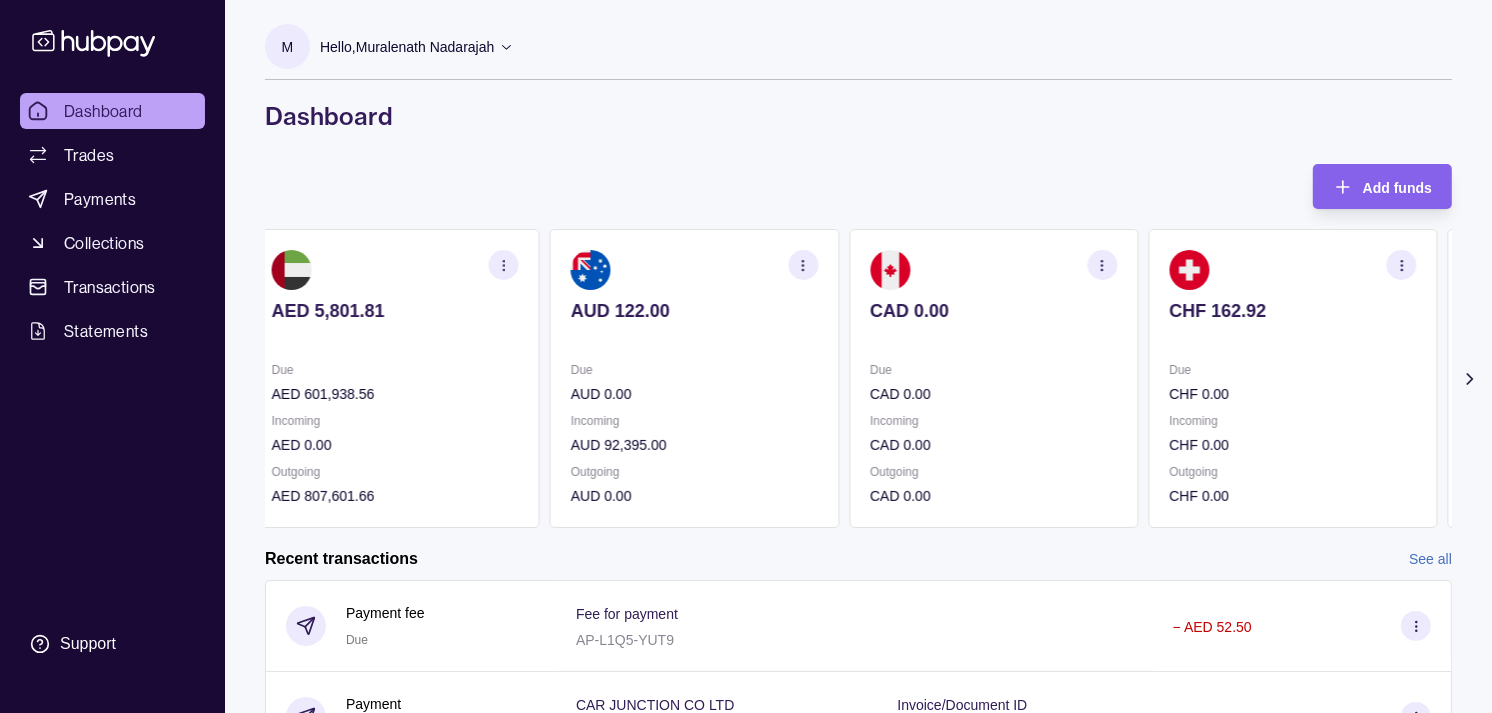 click on "CHF 162.92                                                                                                               Due CHF 0.00 Incoming CHF 0.00 Outgoing CHF 0.00" at bounding box center (1292, 378) 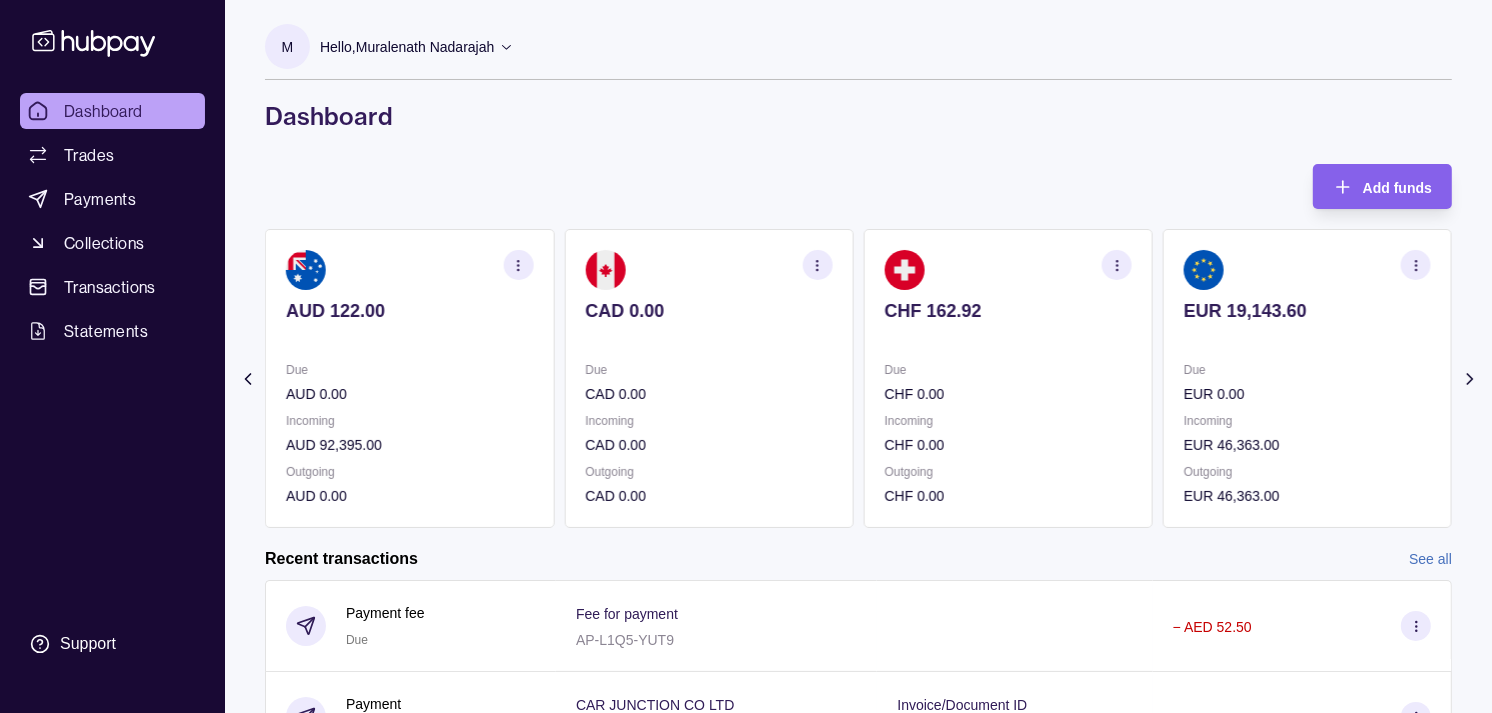 click at bounding box center [1307, 338] 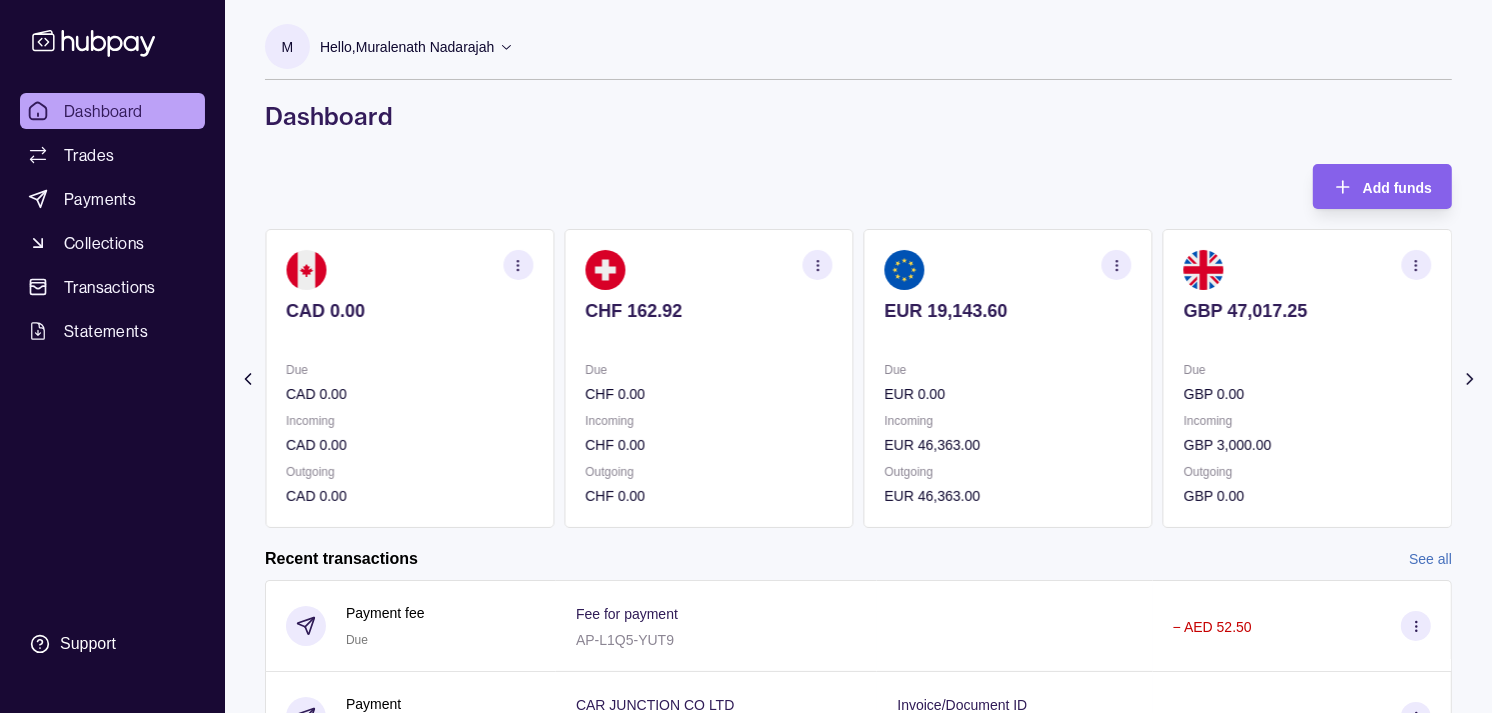 click at bounding box center (1307, 338) 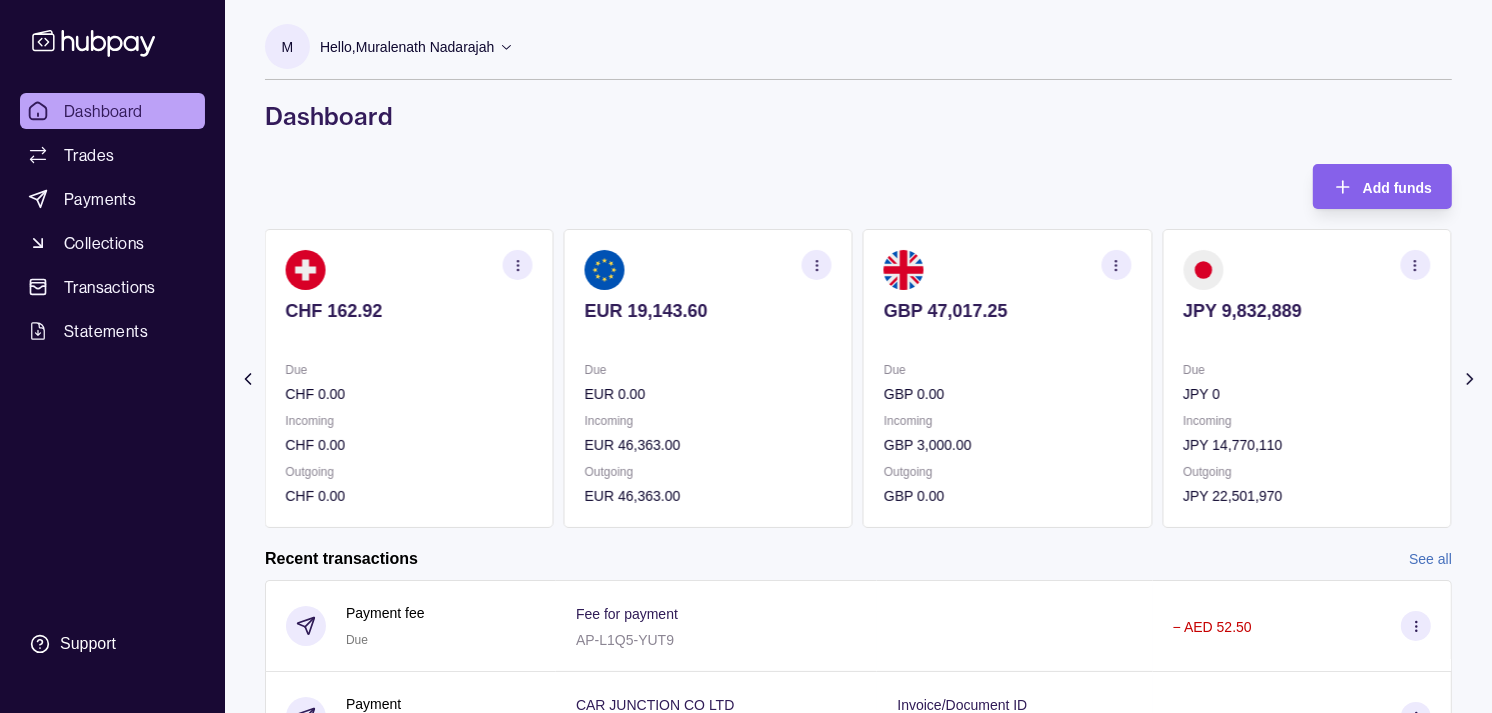 click at bounding box center [1306, 338] 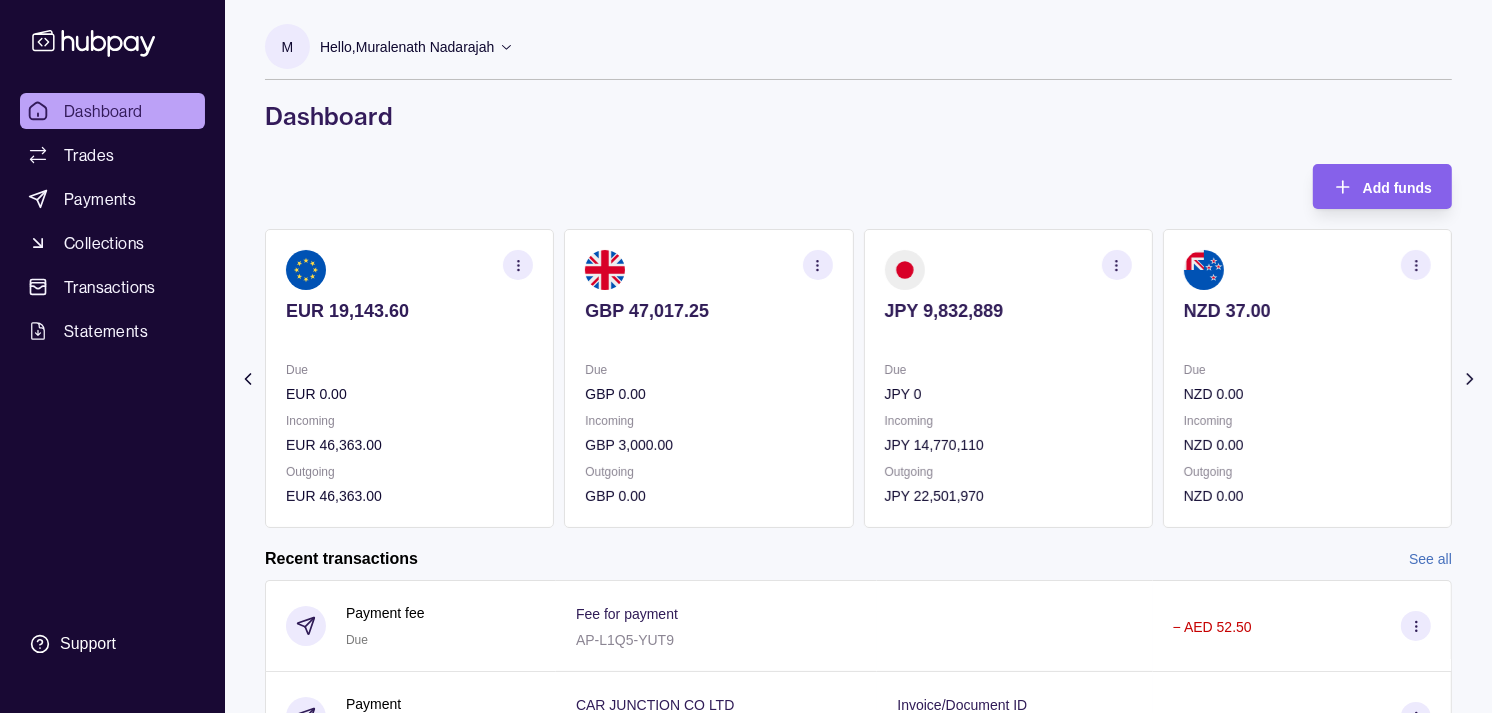 click at bounding box center (1117, 265) 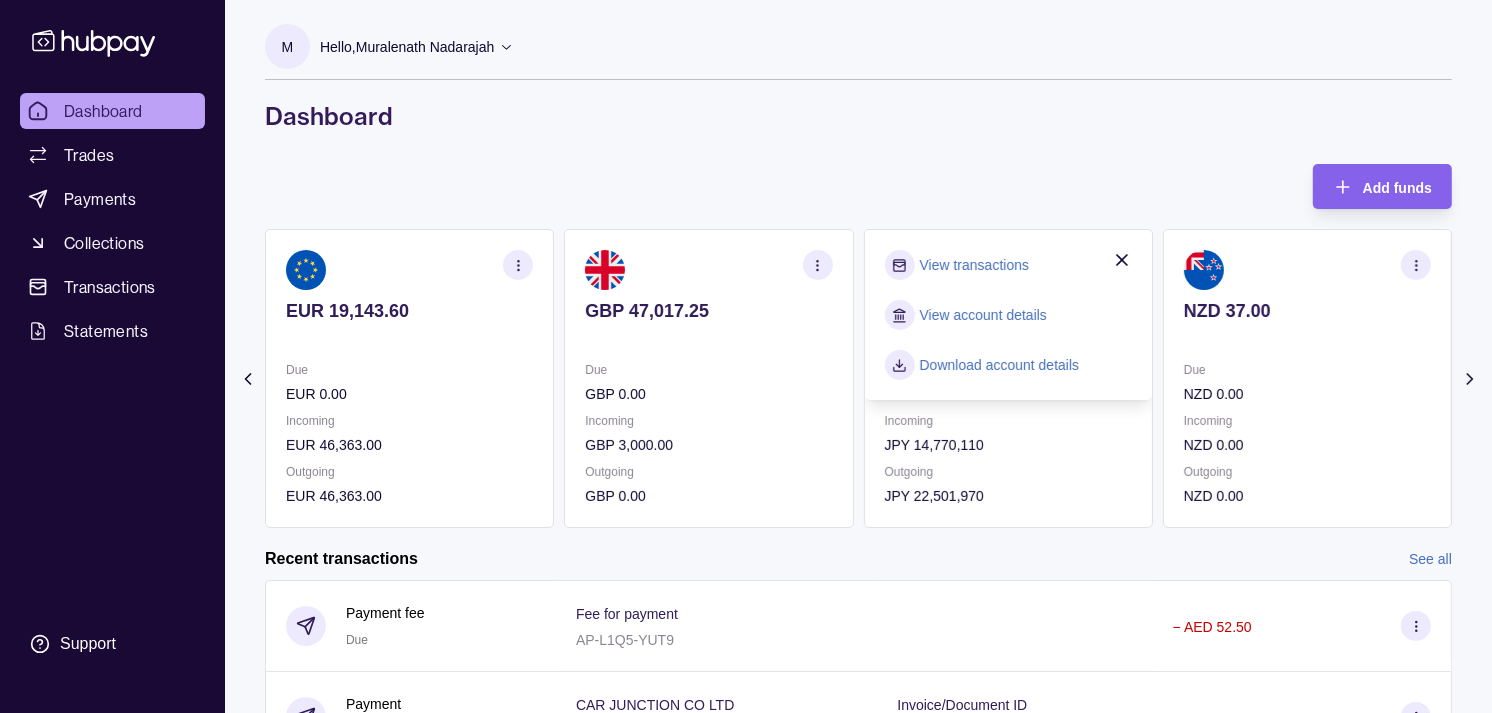 click on "View transactions" at bounding box center (974, 265) 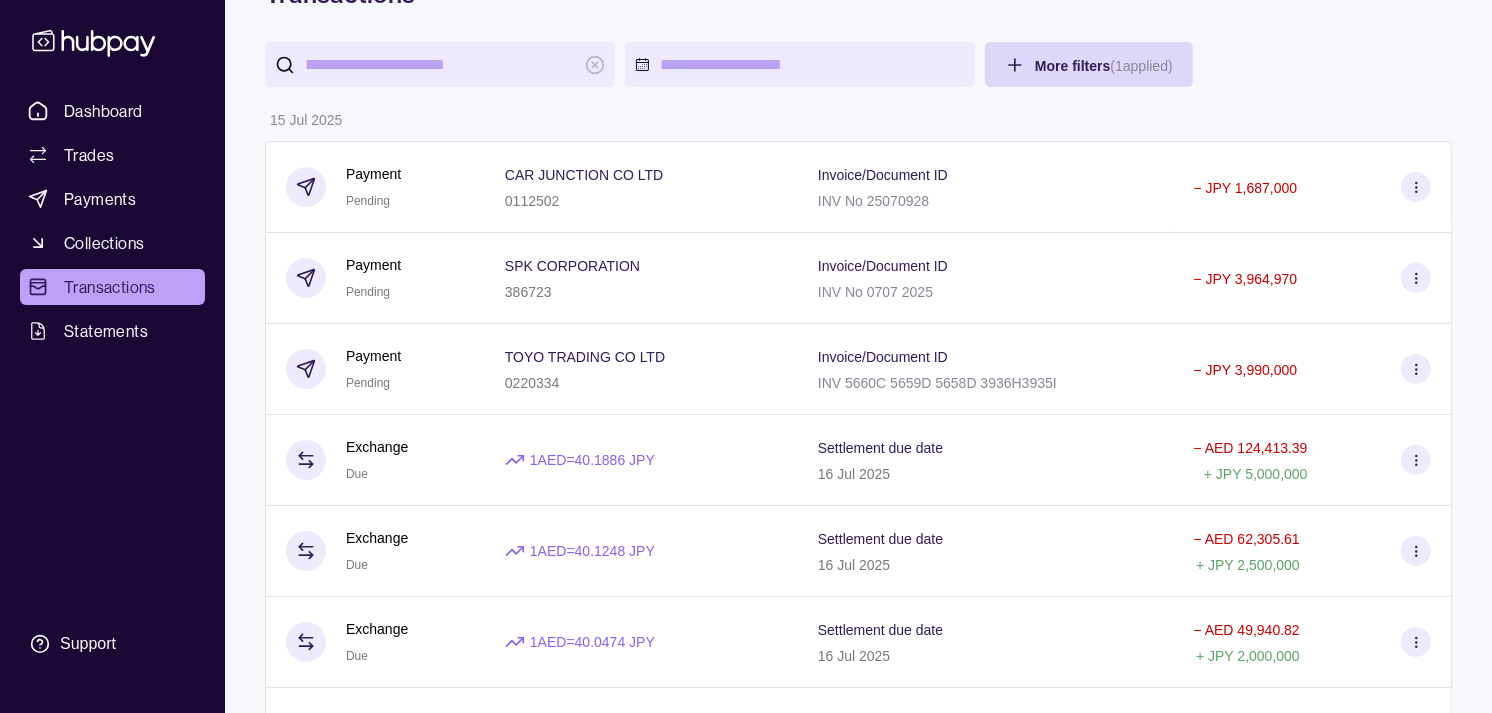 scroll, scrollTop: 0, scrollLeft: 0, axis: both 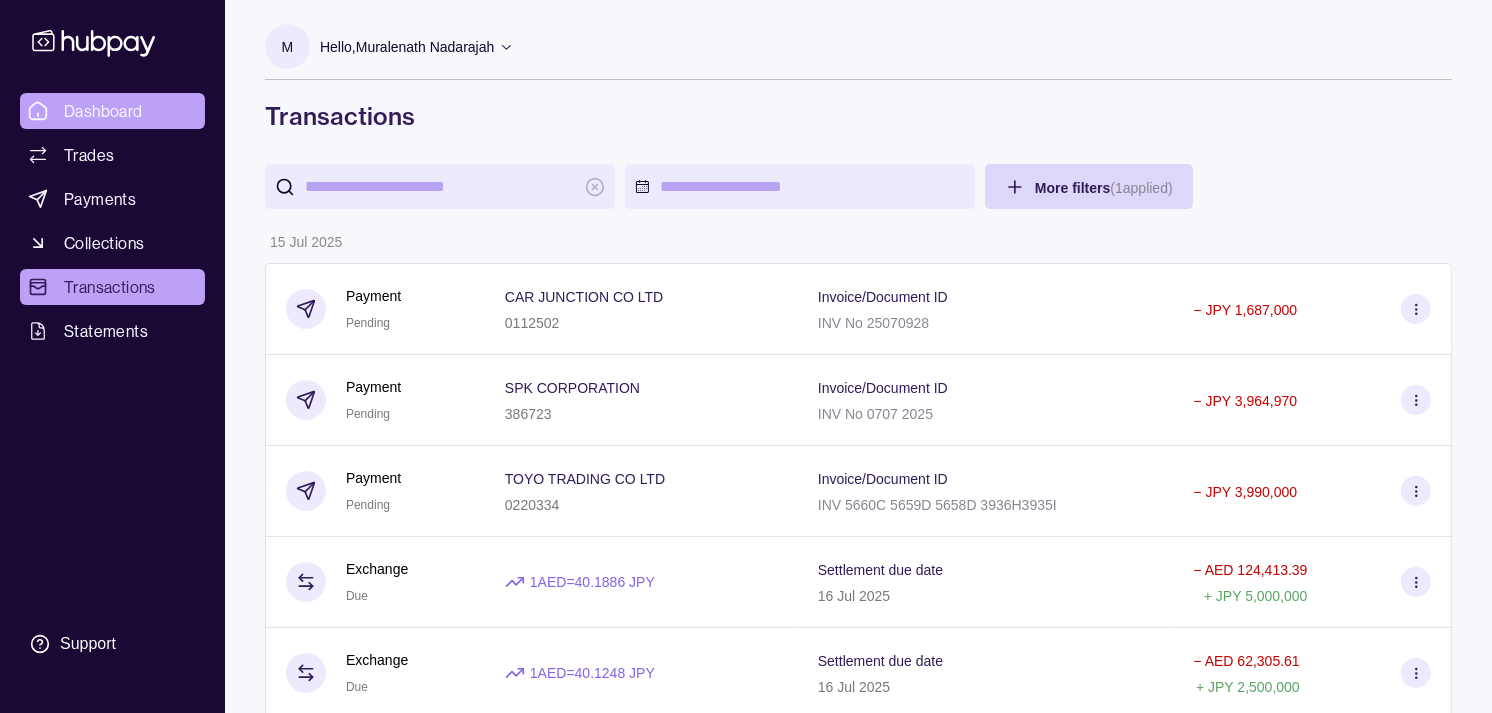click on "Dashboard" at bounding box center [112, 111] 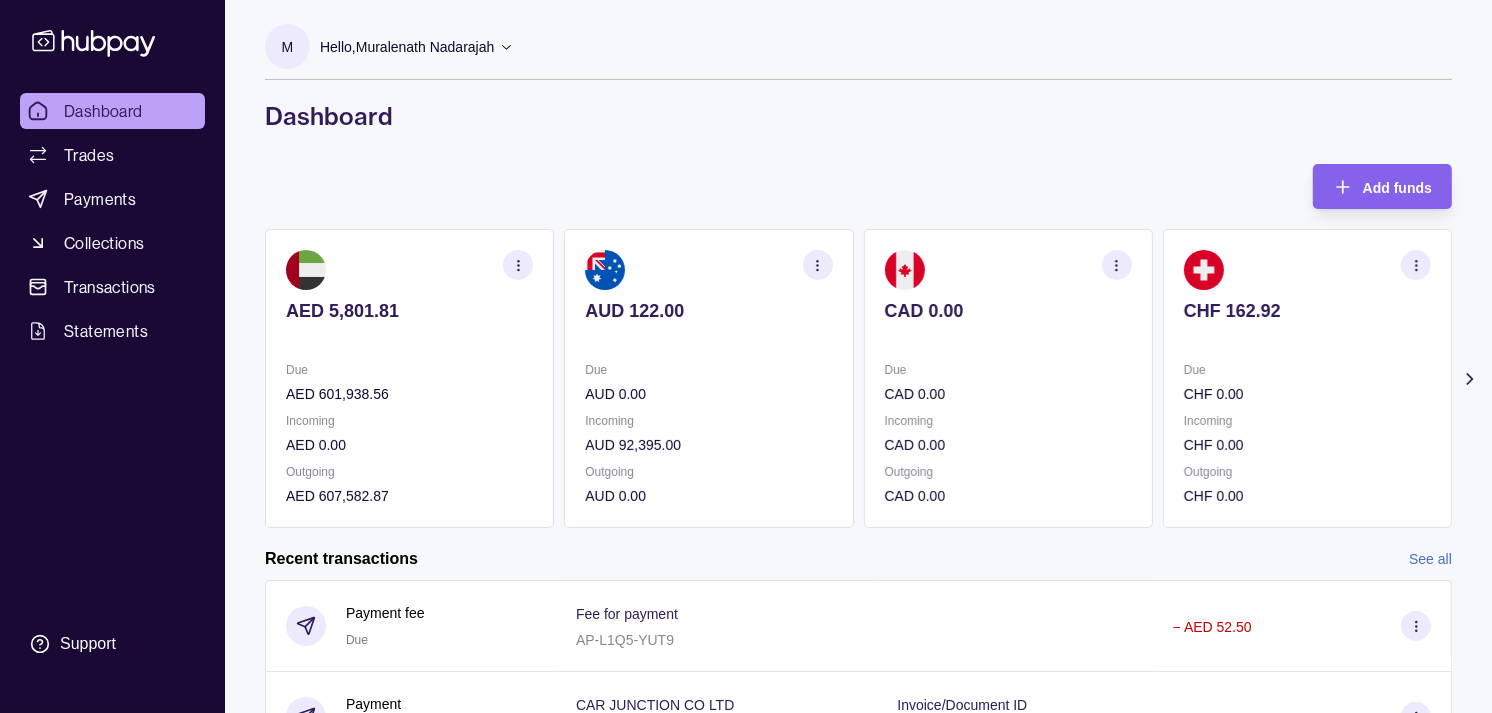click on "Due" at bounding box center [1307, 370] 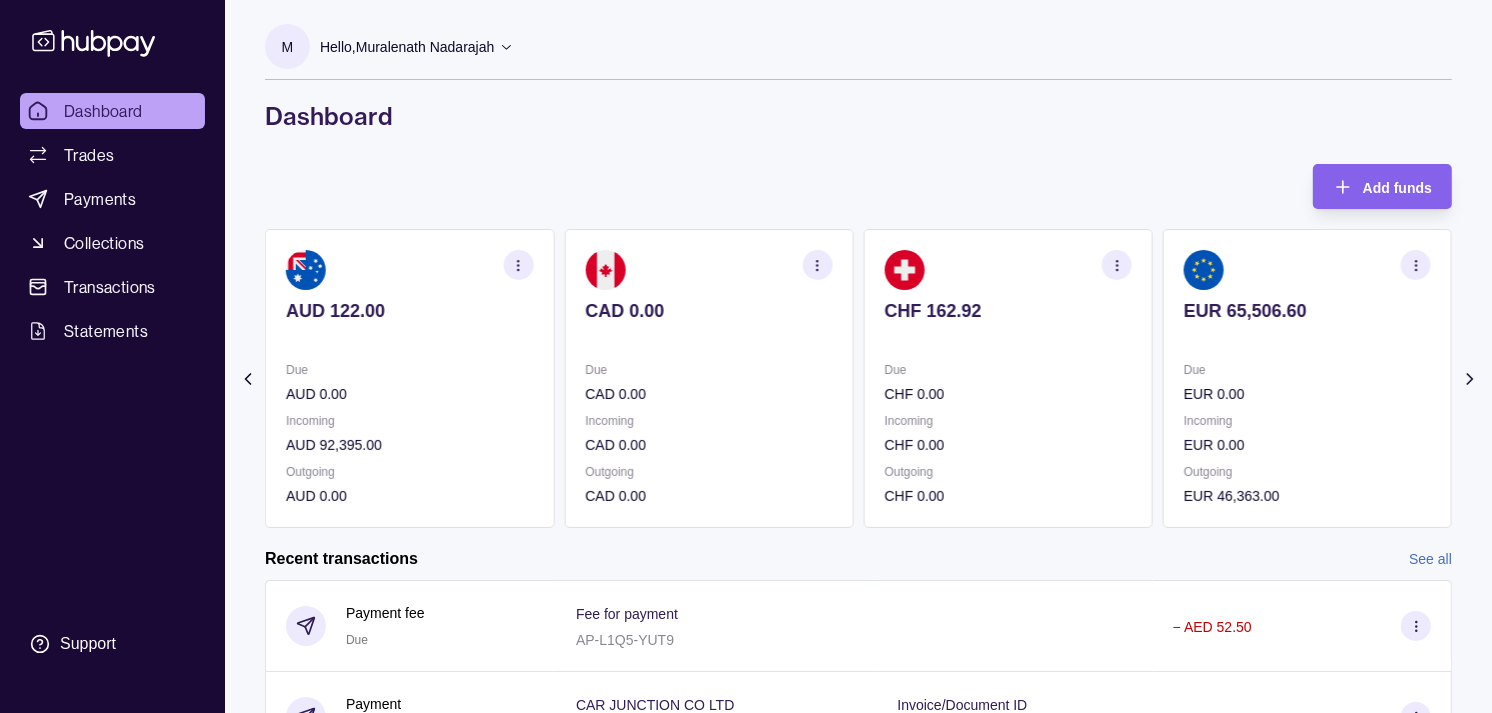 click on "EUR 65,506.60                                                                                                               Due EUR 0.00 Incoming EUR 0.00 Outgoing EUR 46,363.00" at bounding box center [1307, 378] 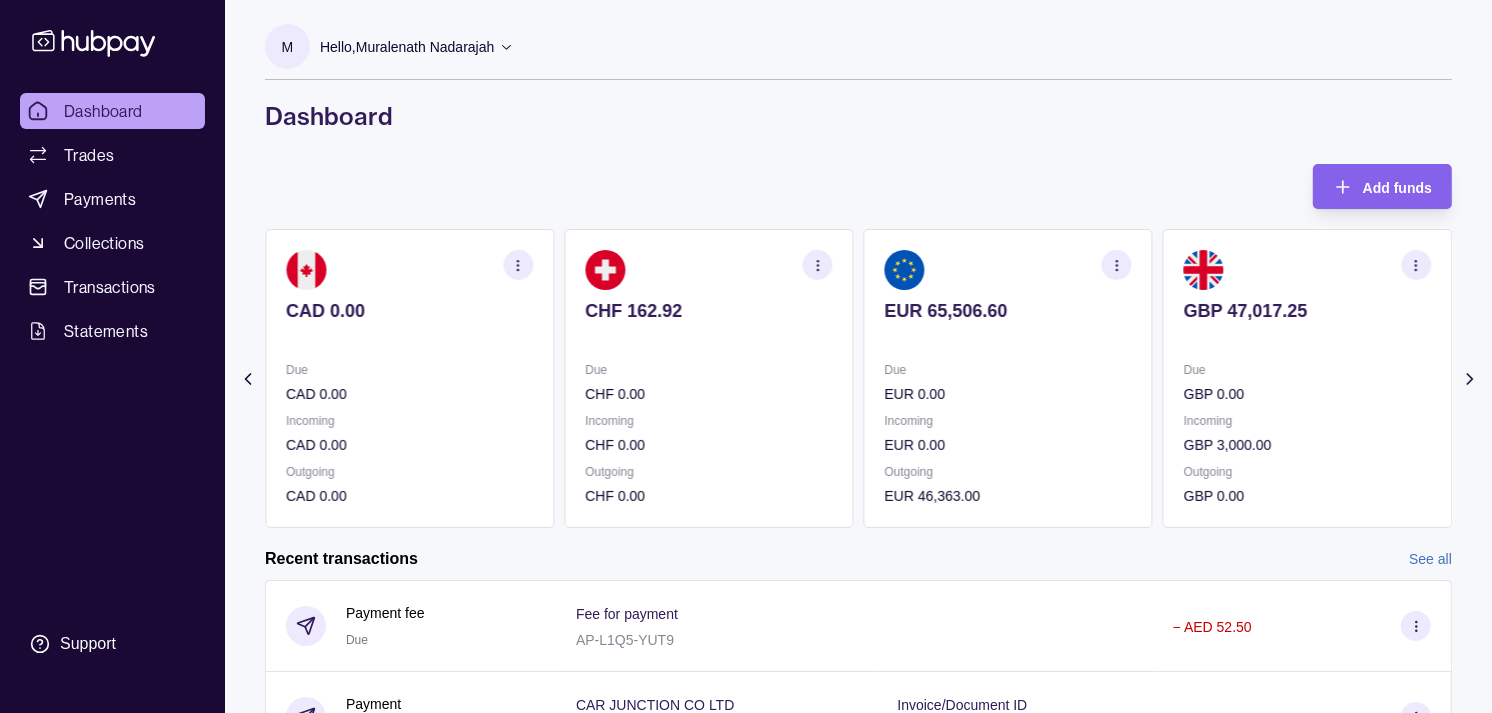 click on "GBP 47,017.25                                                                                                               Due GBP 0.00 Incoming GBP 3,000.00 Outgoing GBP 0.00" at bounding box center (1307, 378) 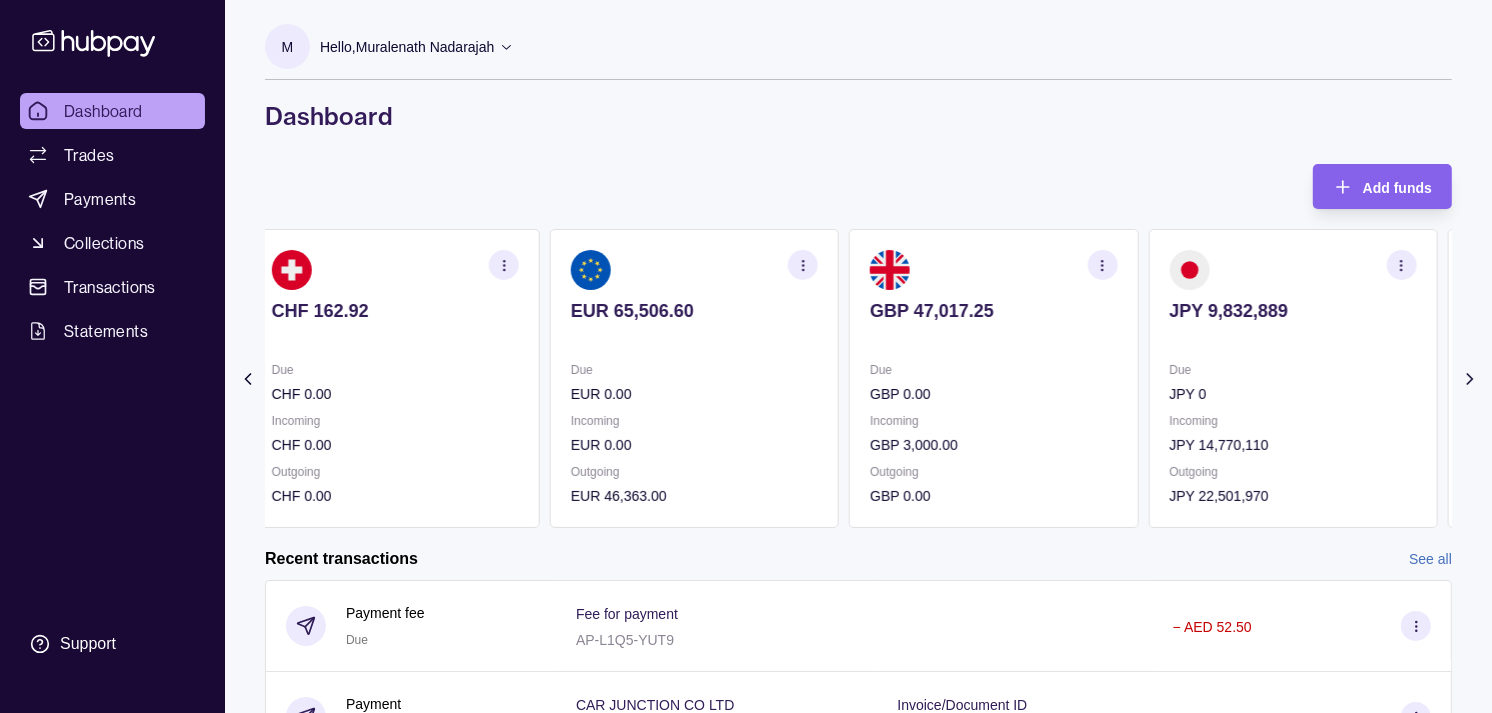 click on "JPY 9,832,889                                                                                                               Due JPY 0 Incoming JPY 14,770,110 Outgoing JPY 22,501,970" at bounding box center (1292, 378) 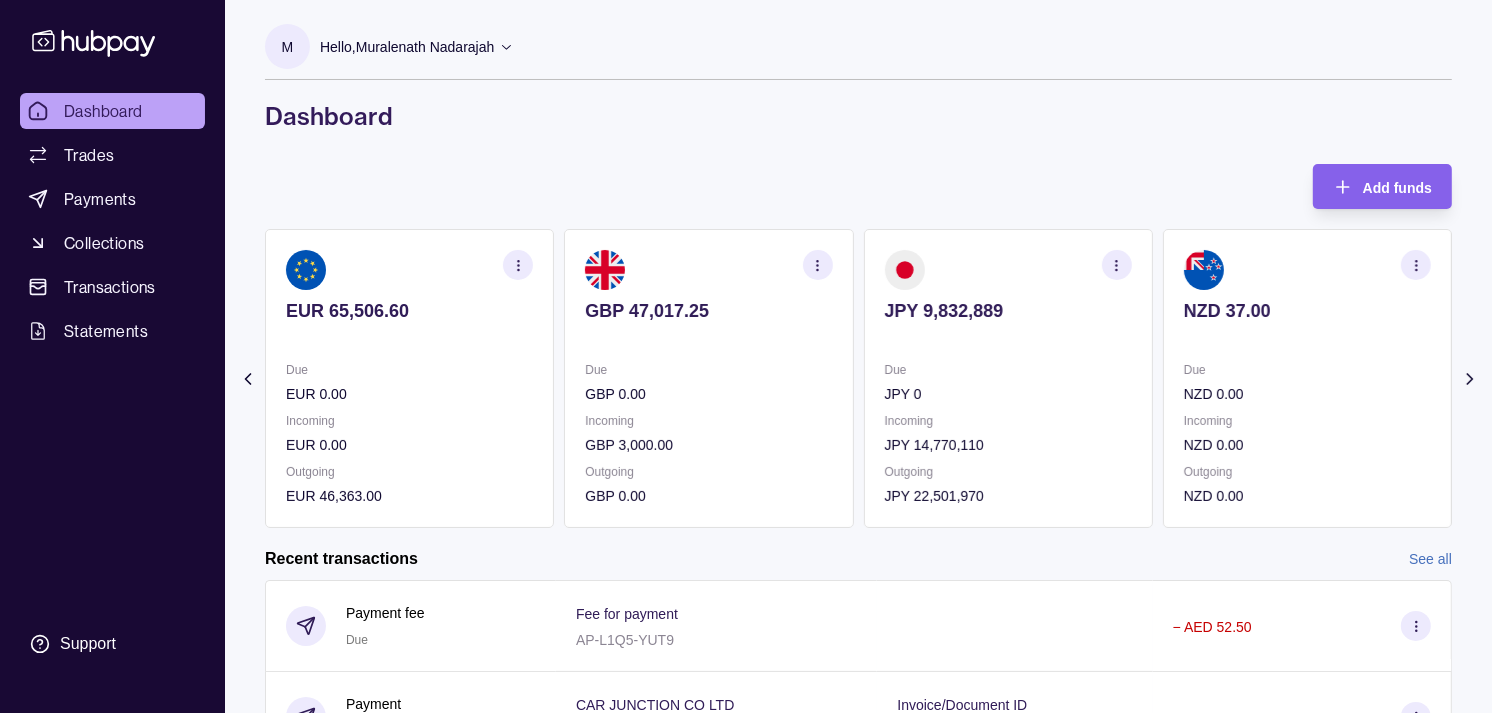 click 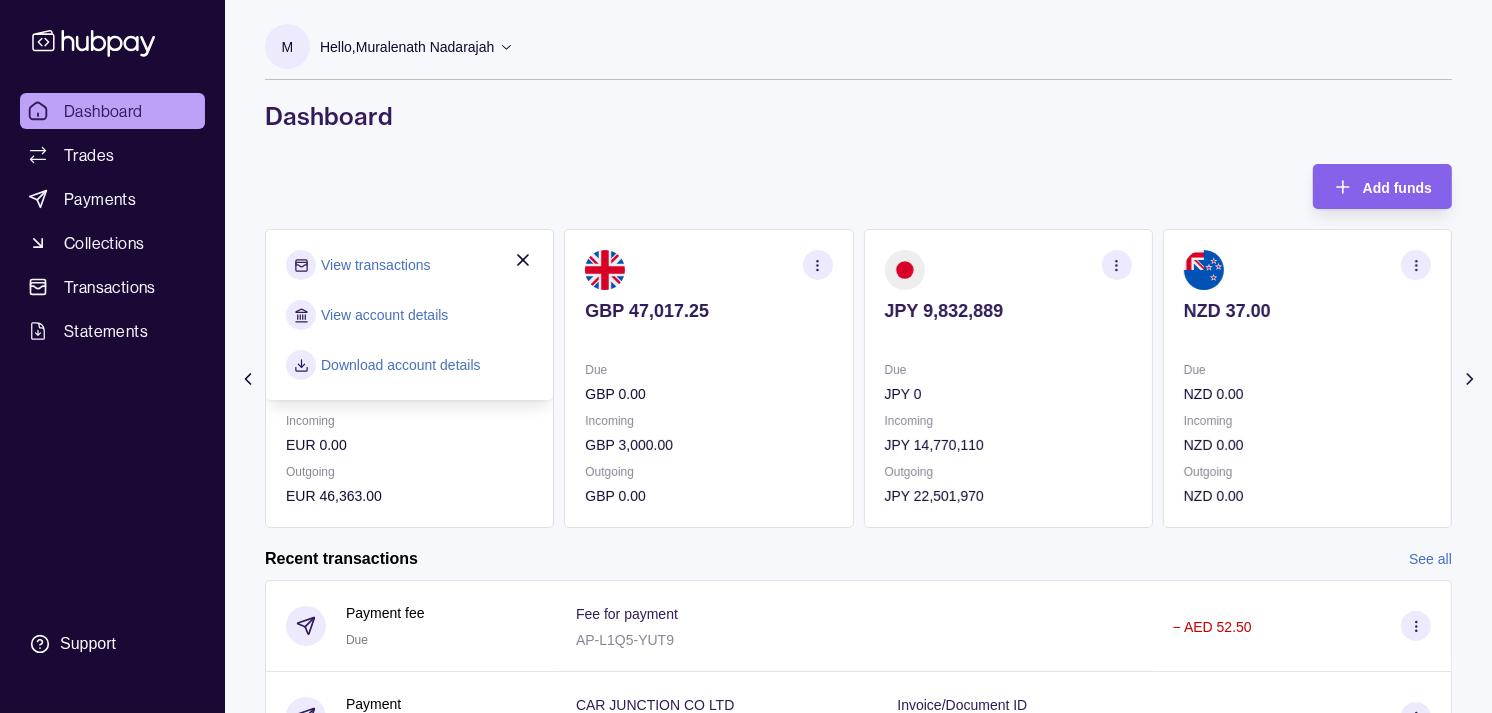 click on "View transactions" at bounding box center (375, 265) 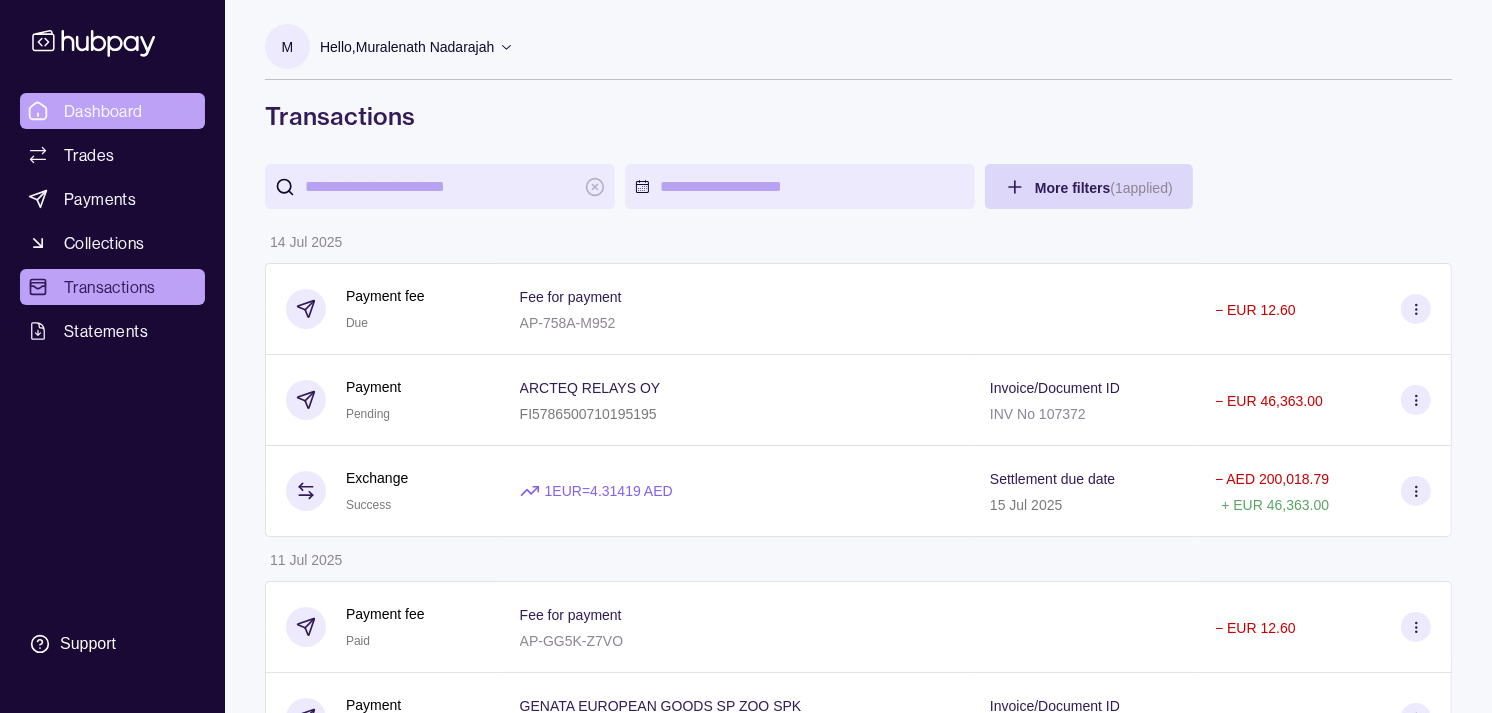 click on "Dashboard" at bounding box center (112, 111) 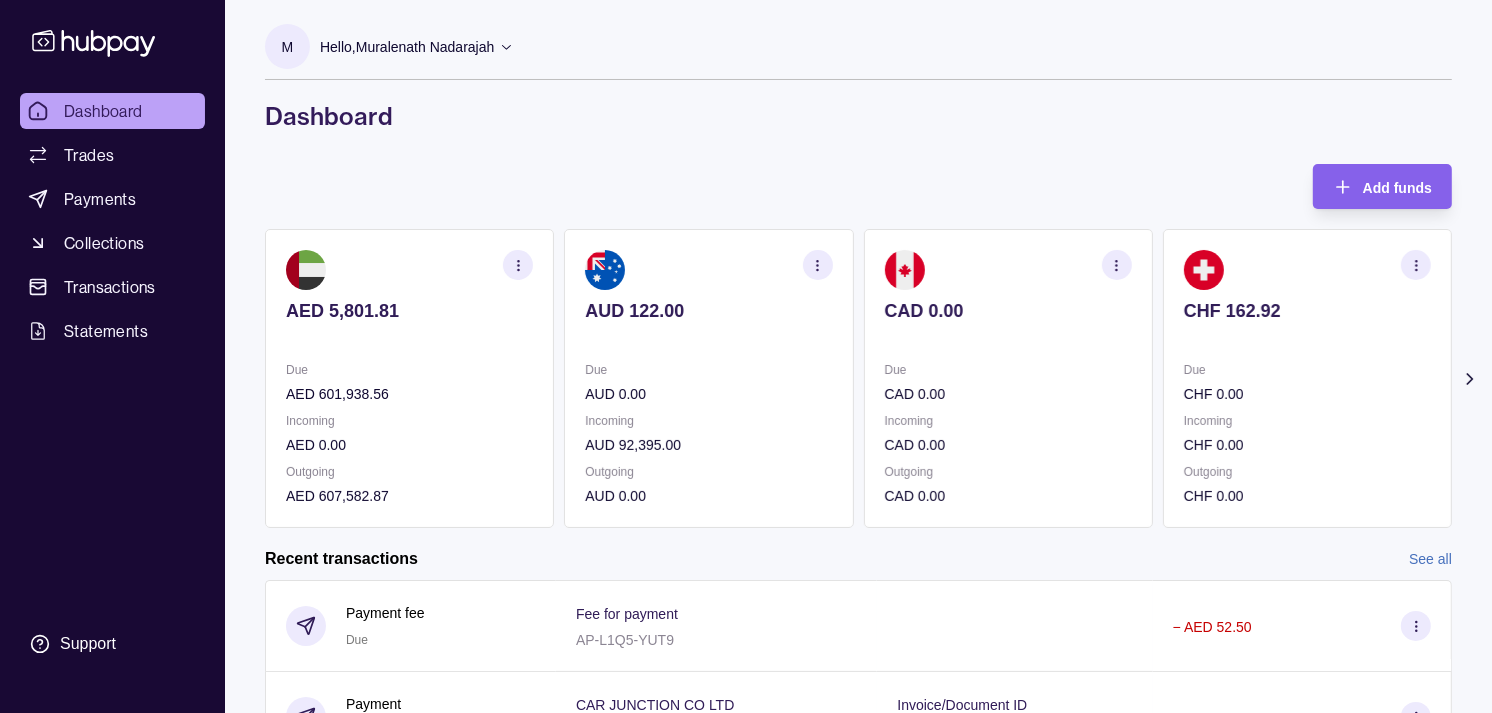 click on "Due" at bounding box center (1307, 370) 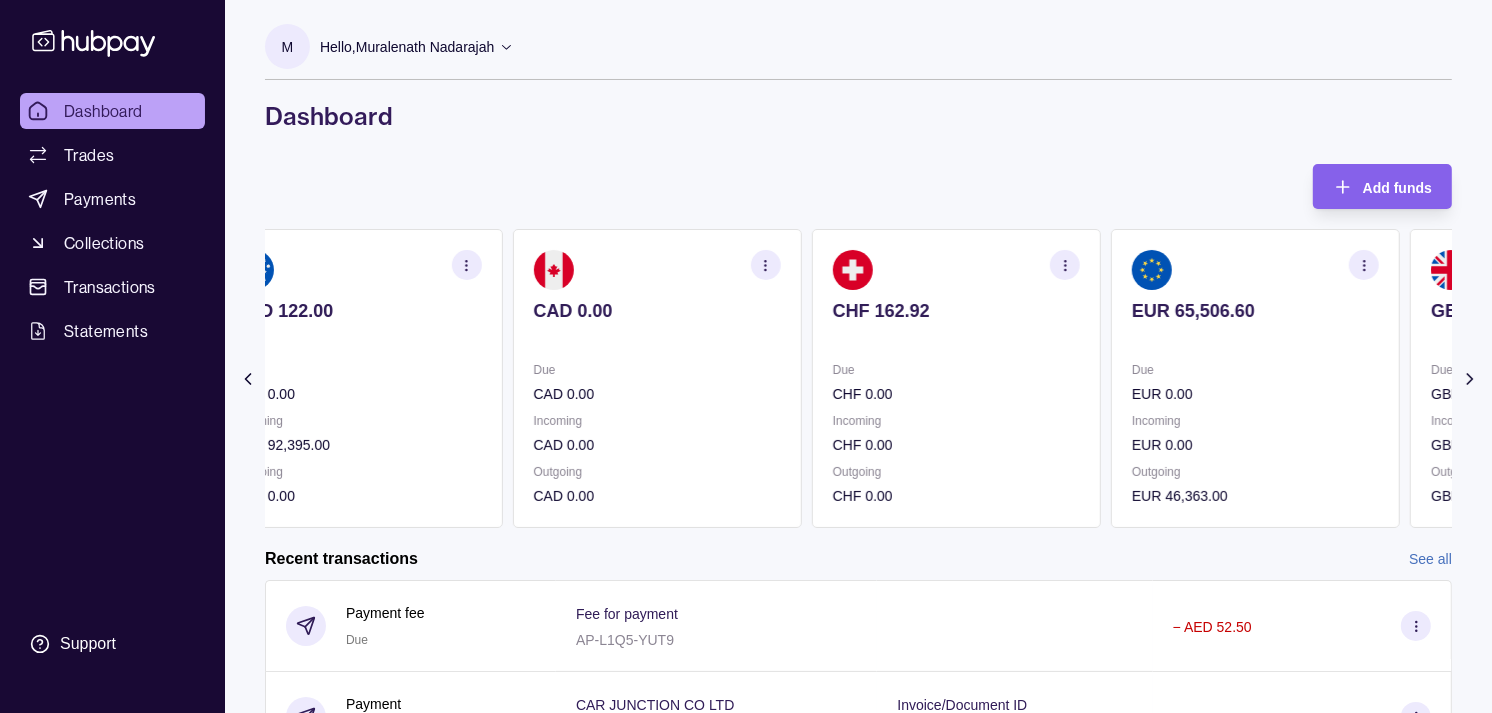 click on "EUR 65,506.60                                                                                                               Due EUR 0.00 Incoming EUR 0.00 Outgoing EUR 46,363.00" at bounding box center [1255, 378] 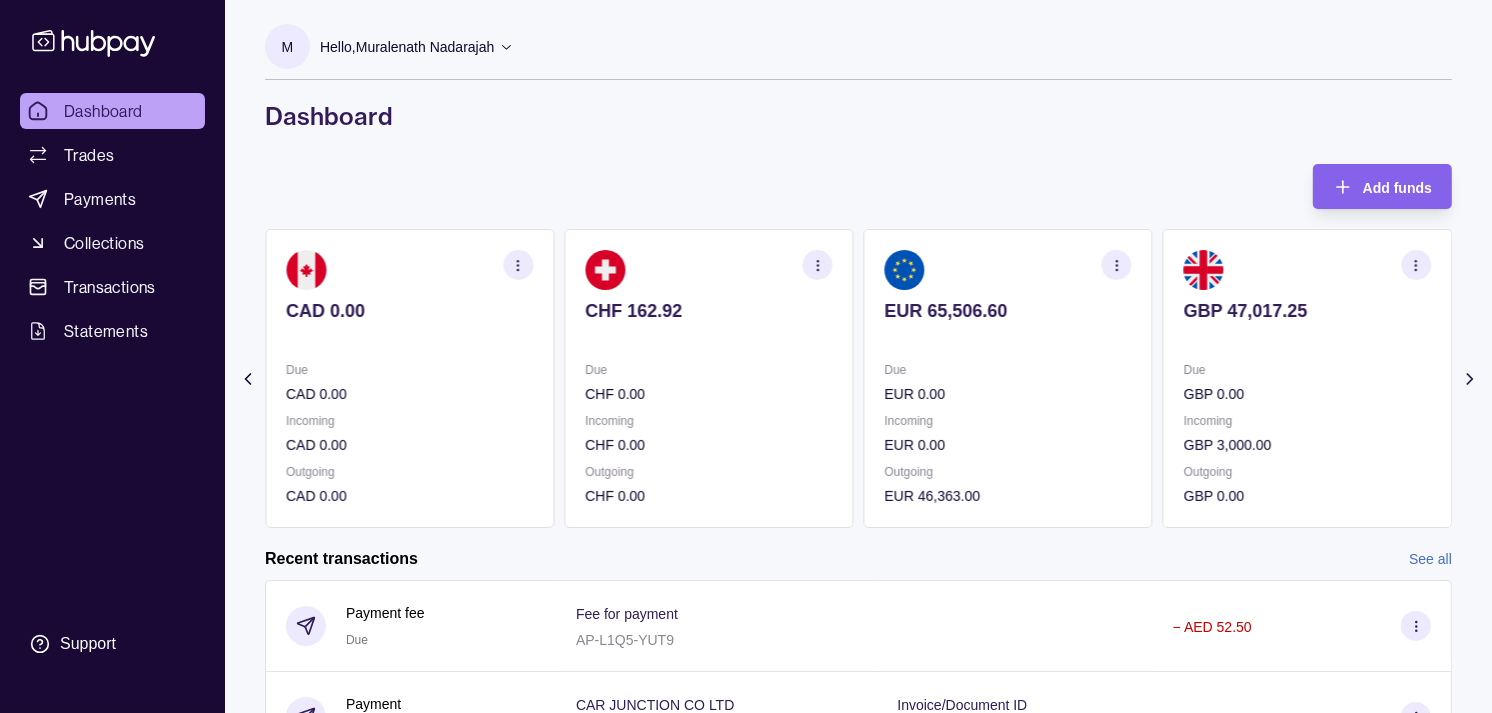 click on "EUR 65,506.60                                                                                                               Due EUR 0.00 Incoming EUR 0.00 Outgoing EUR 46,363.00" at bounding box center (1008, 378) 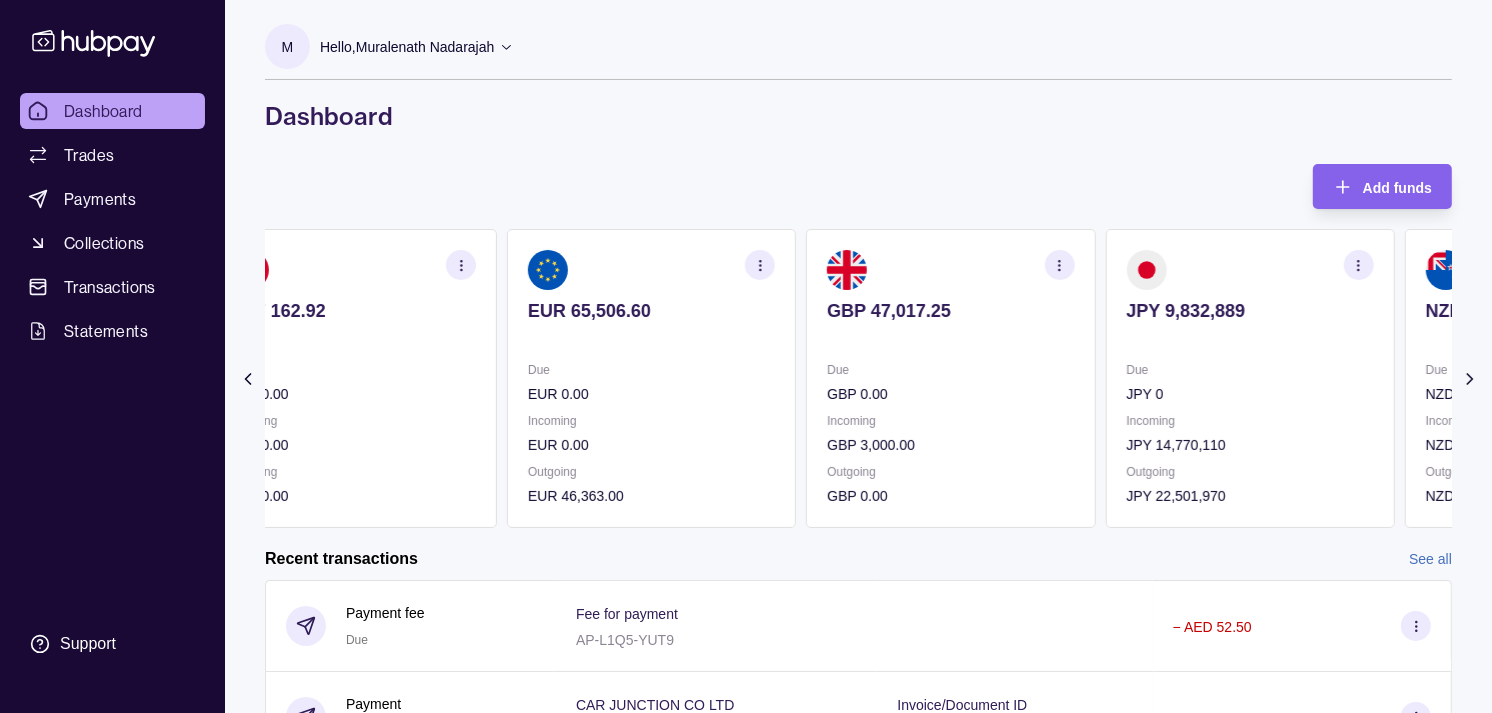 click on "GBP 47,017.25                                                                                                               Due GBP 0.00 Incoming GBP 3,000.00 Outgoing GBP 0.00" at bounding box center [950, 378] 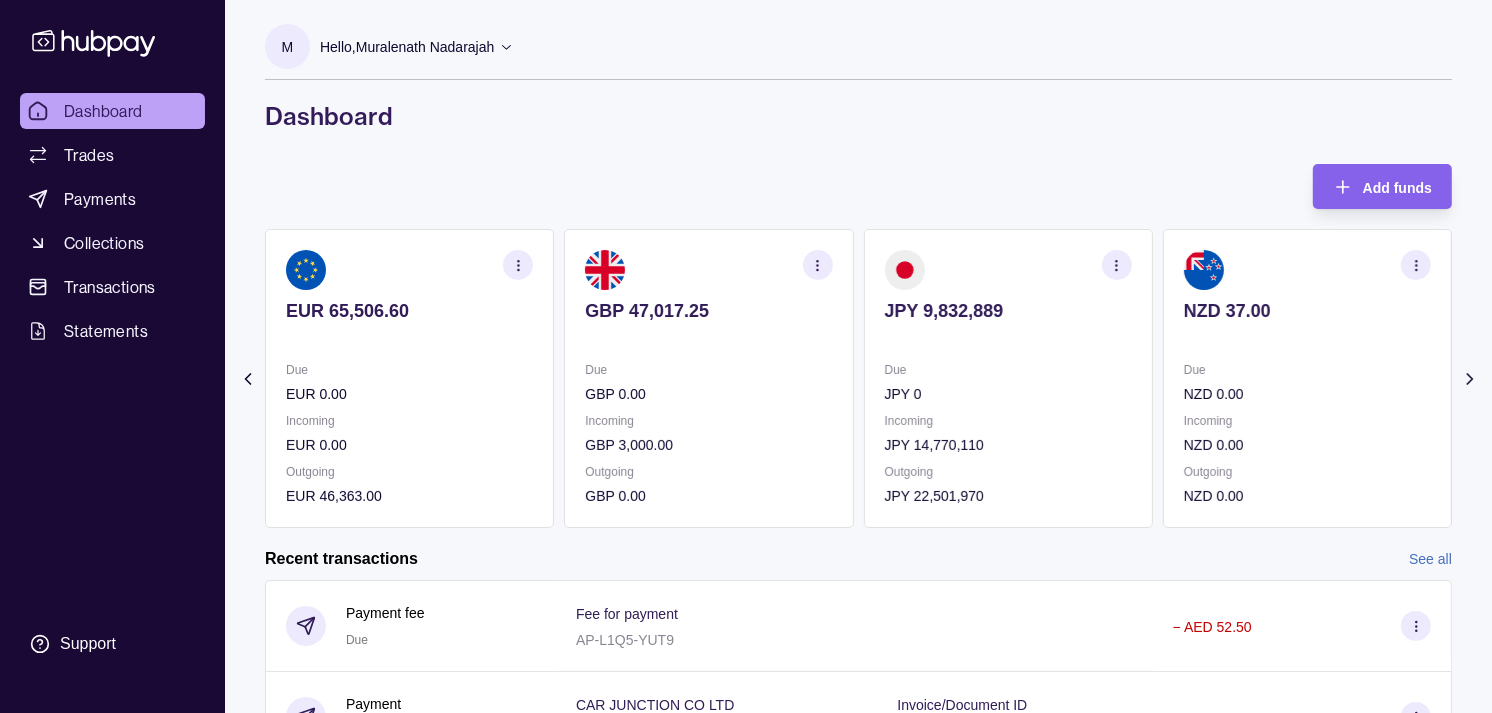 click 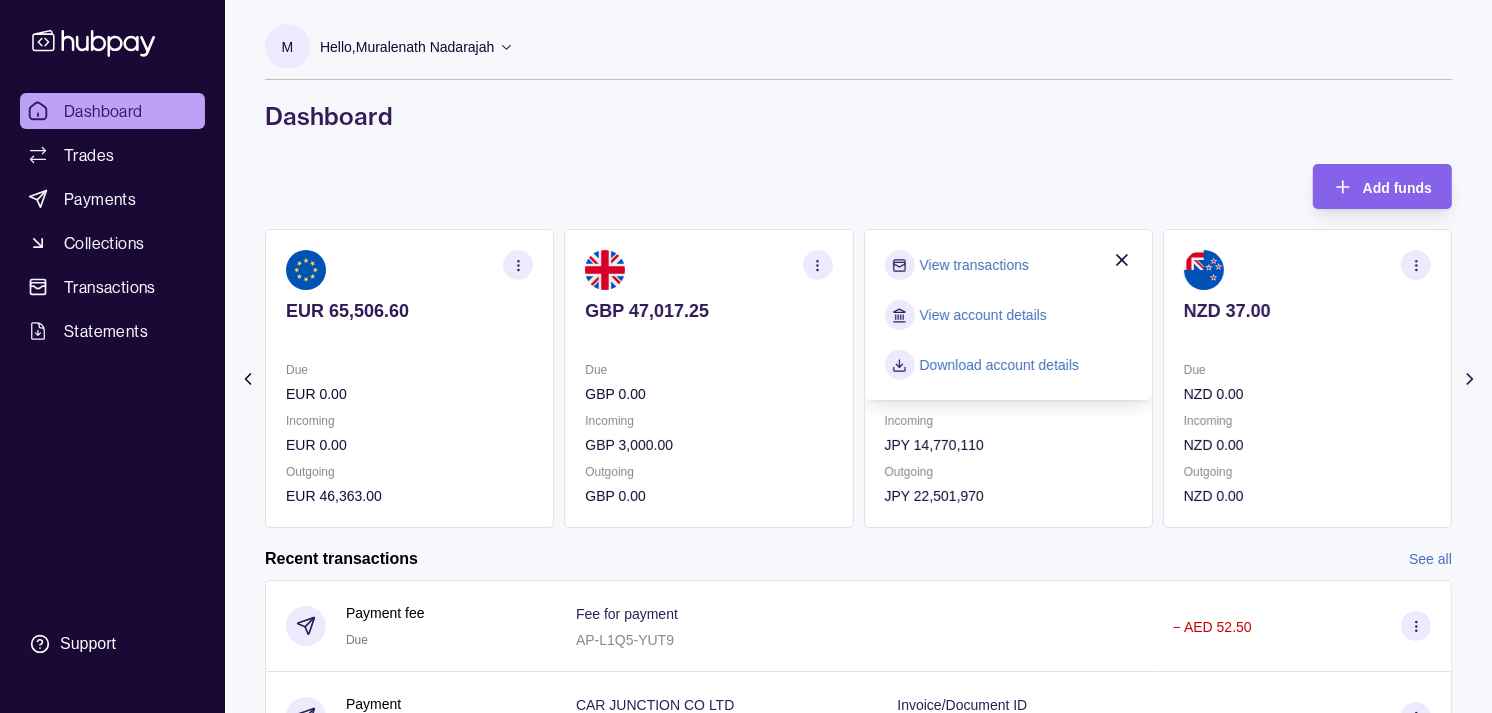 click on "View transactions" at bounding box center (974, 265) 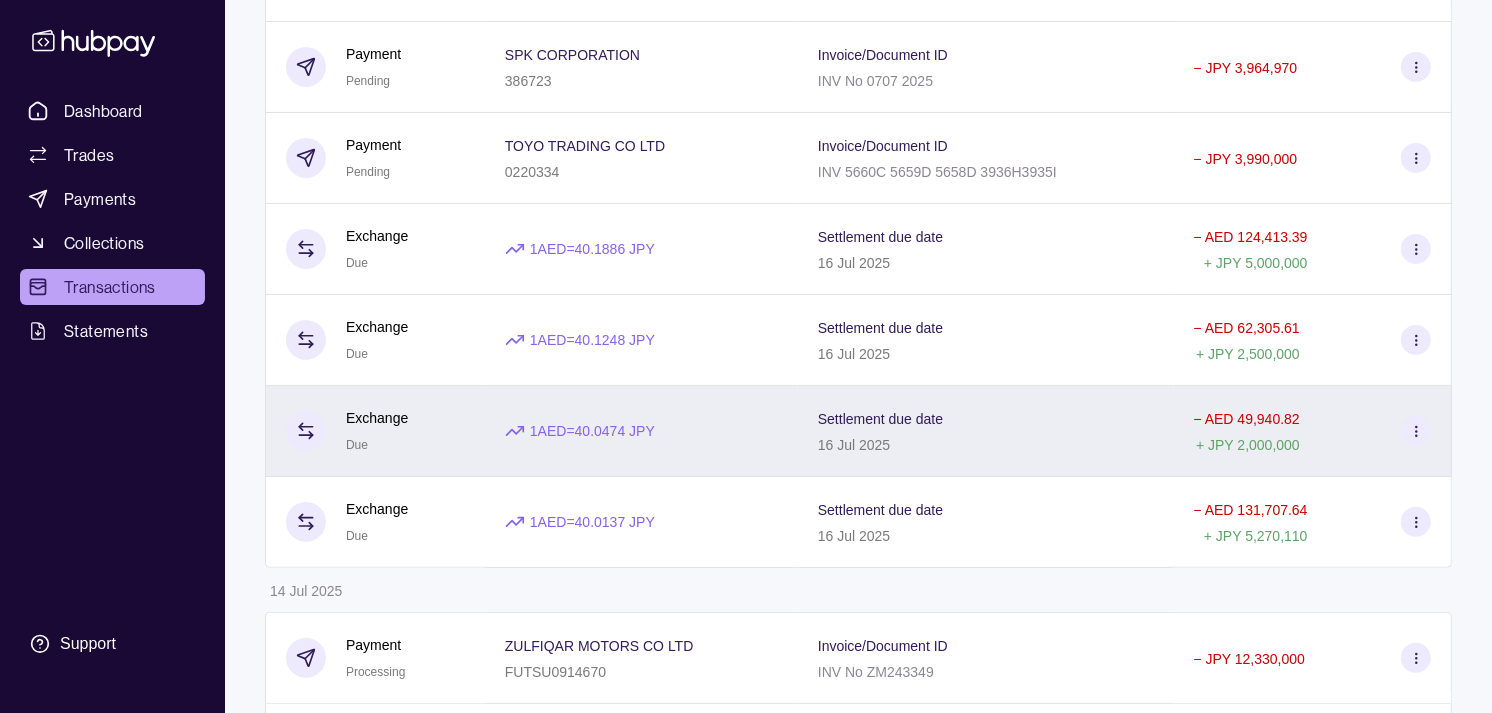 scroll, scrollTop: 444, scrollLeft: 0, axis: vertical 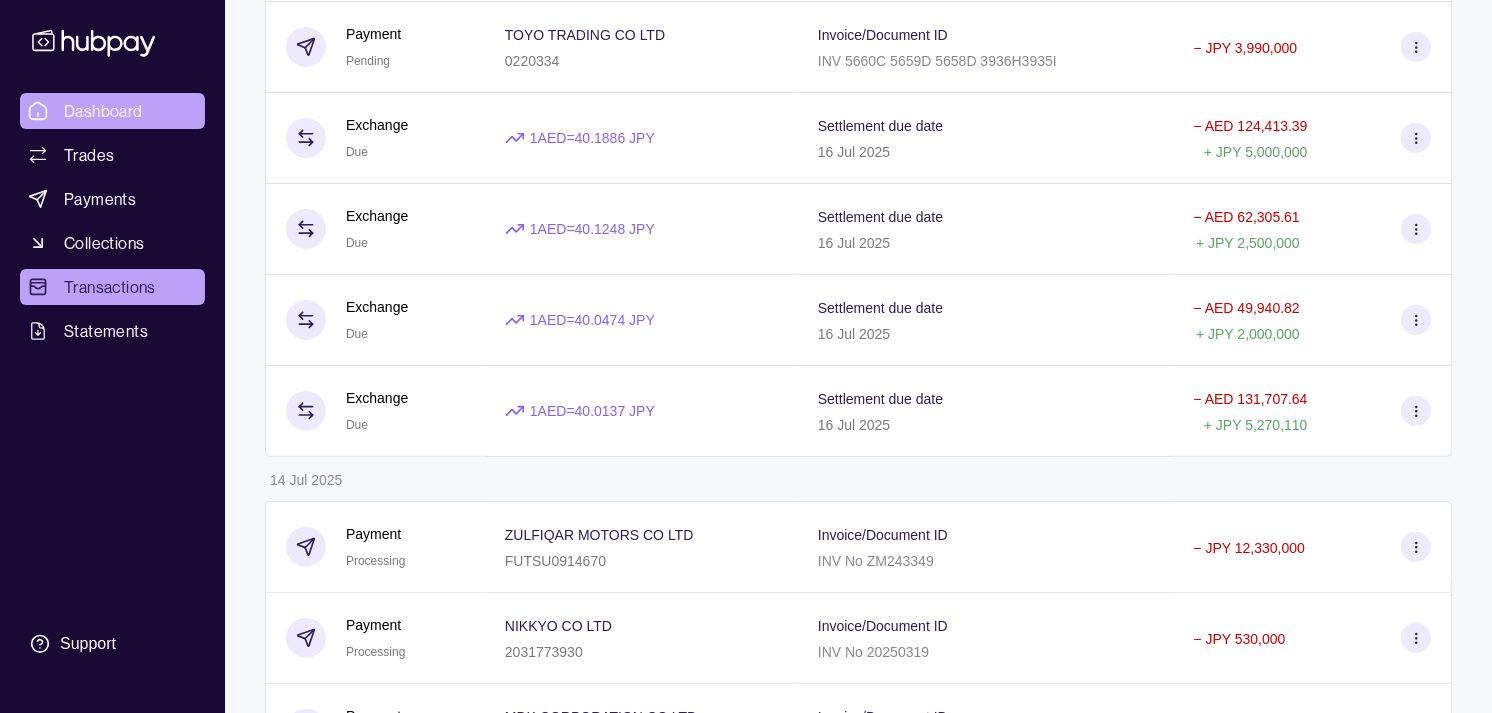 click on "Dashboard" at bounding box center [112, 111] 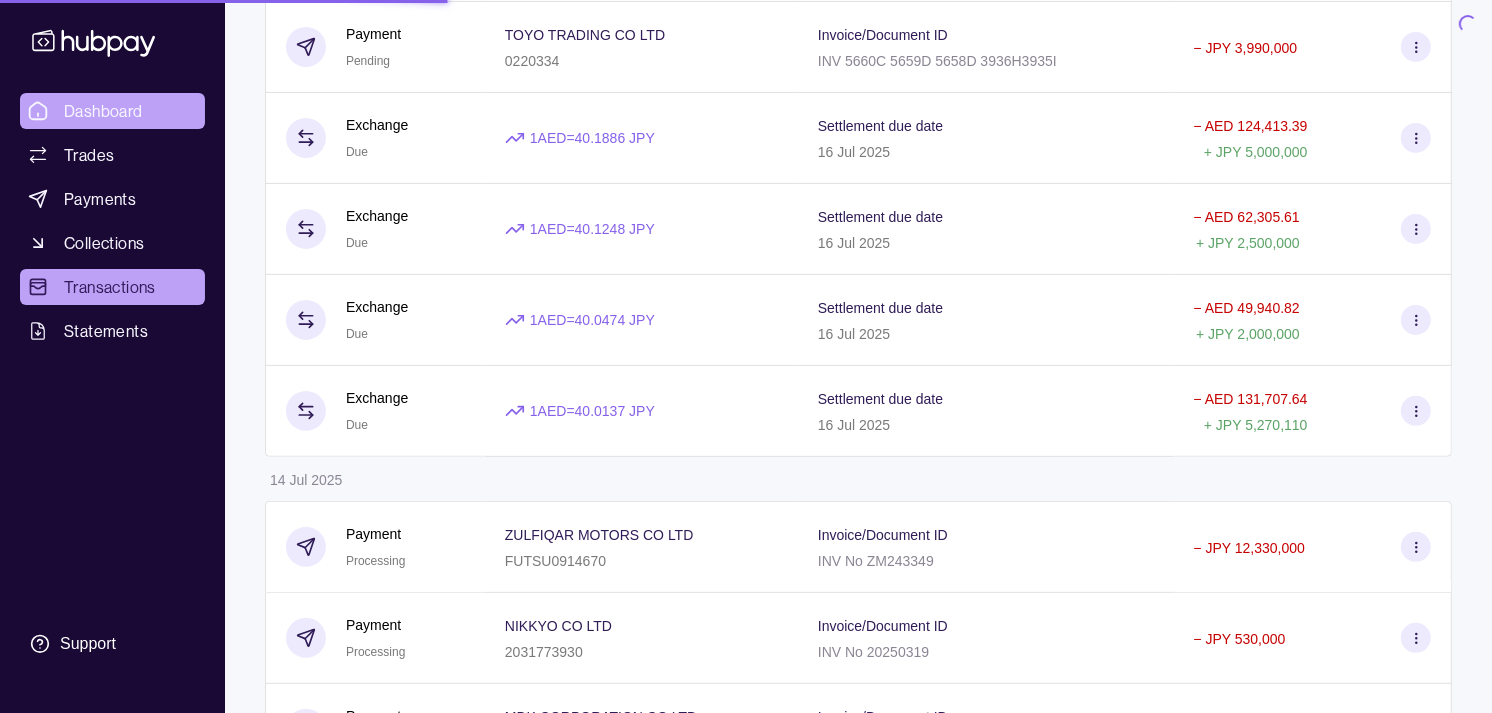 scroll, scrollTop: 0, scrollLeft: 0, axis: both 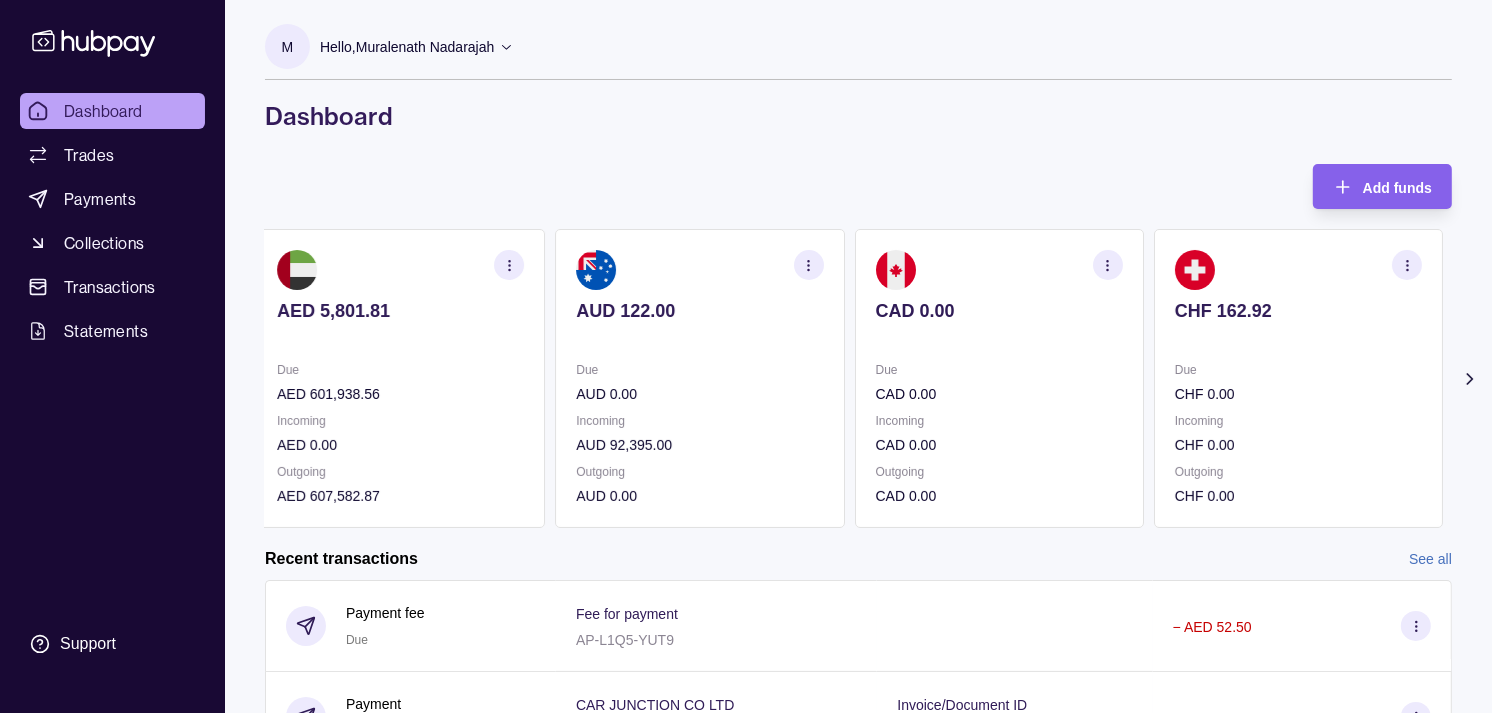click on "Due CAD 0.00" at bounding box center (999, 382) 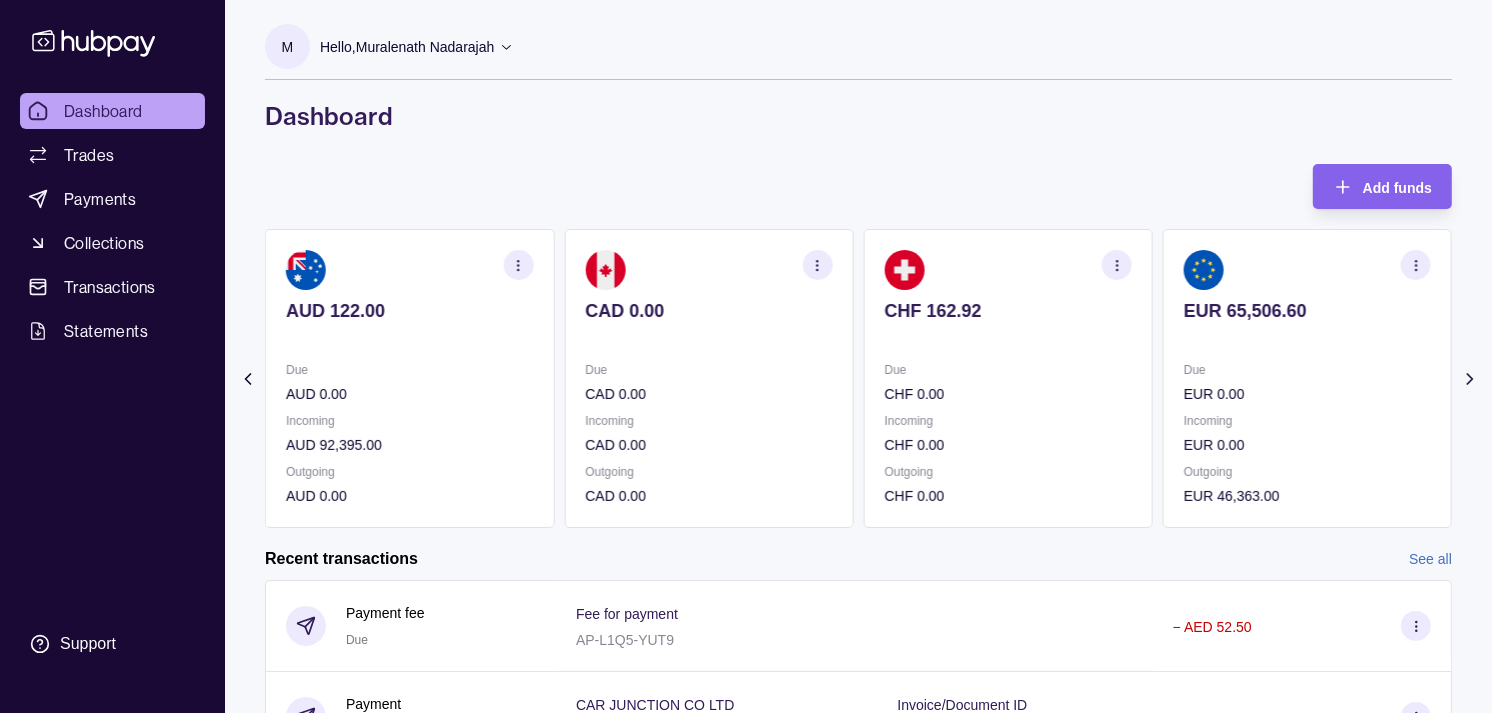 click on "Due" at bounding box center (1008, 370) 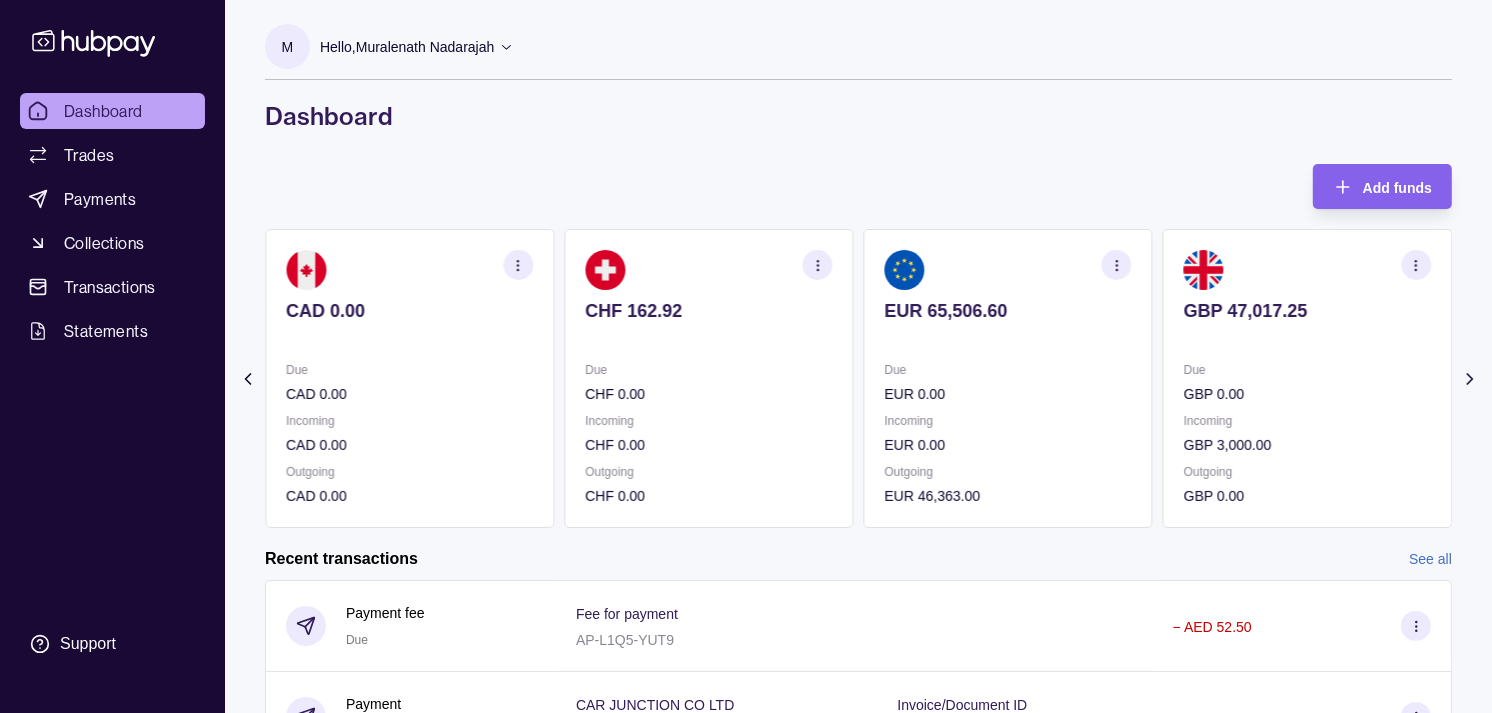 click on "Due" at bounding box center (1008, 370) 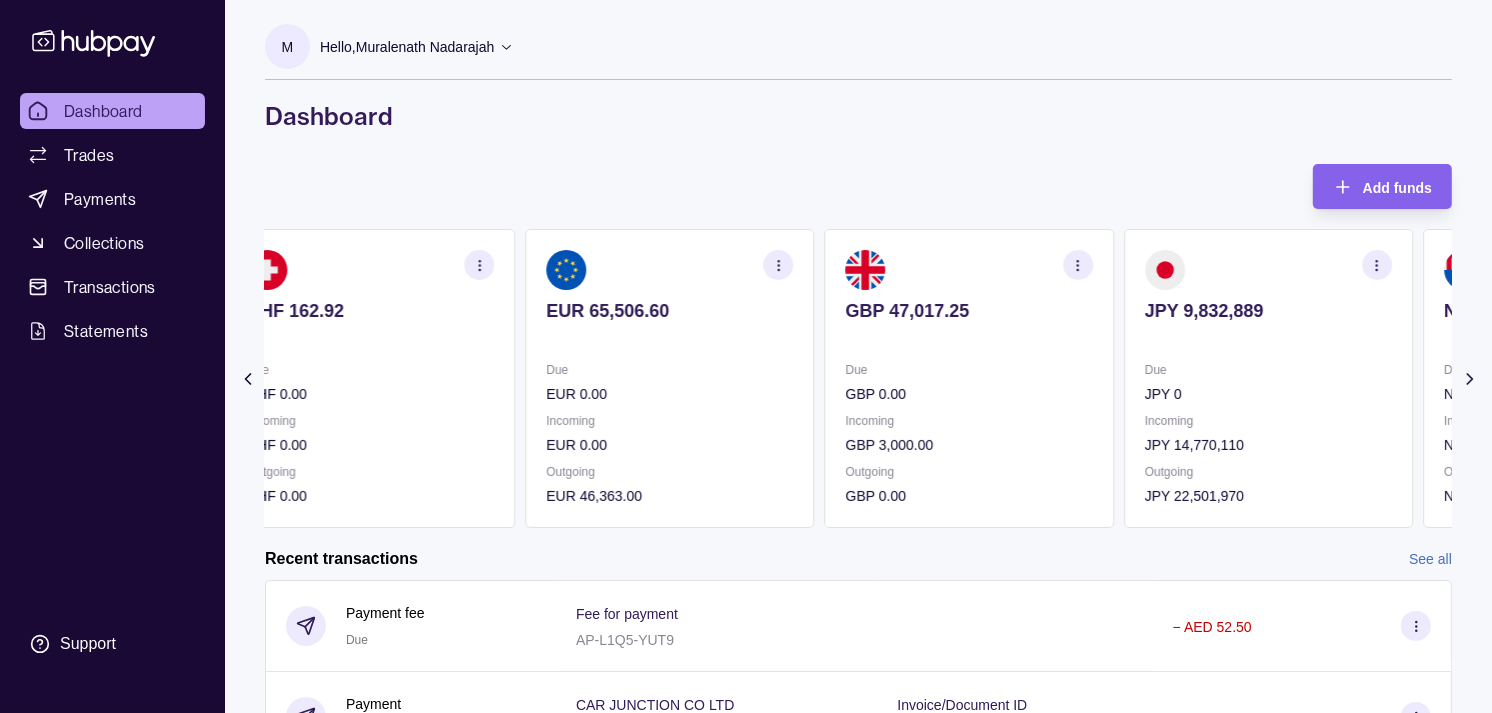 click on "GBP 47,017.25                                                                                                               Due GBP 0.00 Incoming GBP 3,000.00 Outgoing GBP 0.00" at bounding box center (969, 378) 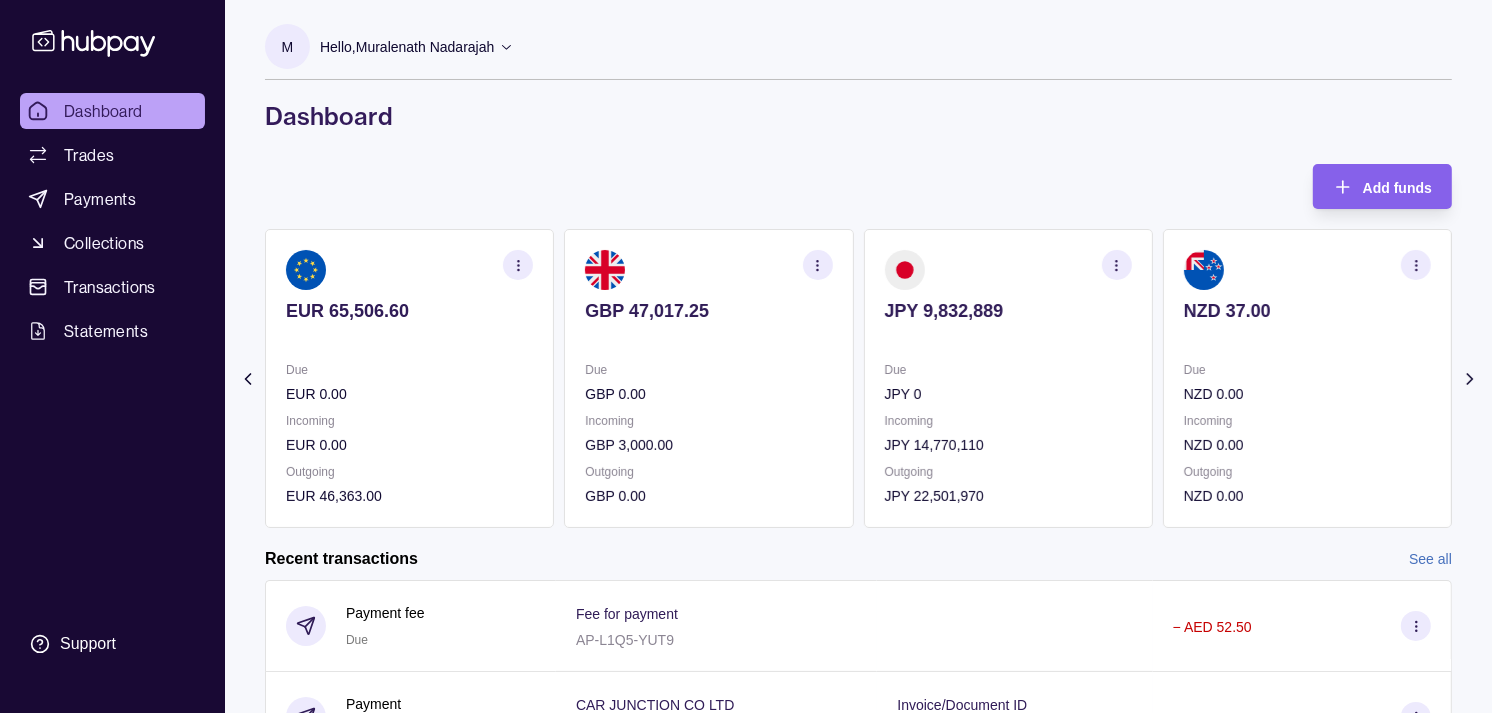 click at bounding box center (1117, 265) 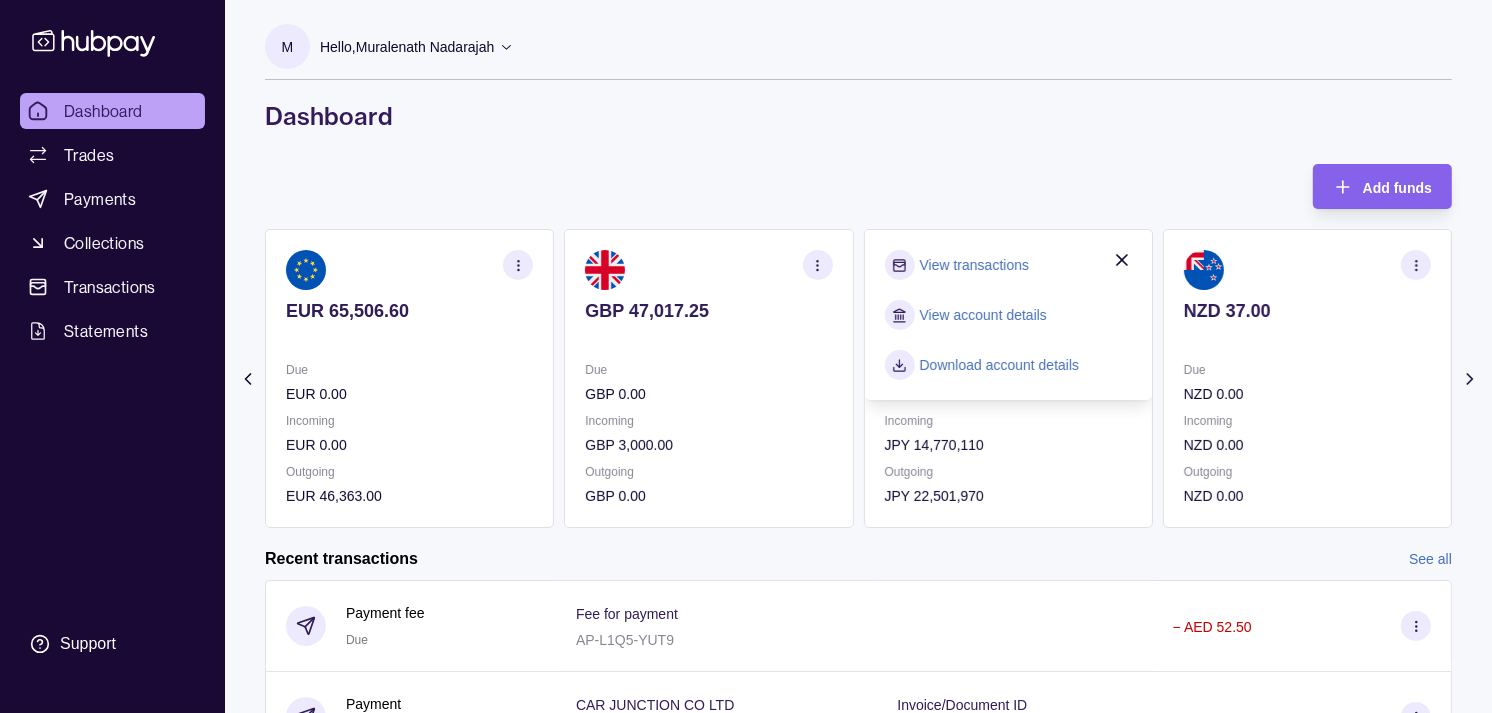 click on "View transactions" at bounding box center [974, 265] 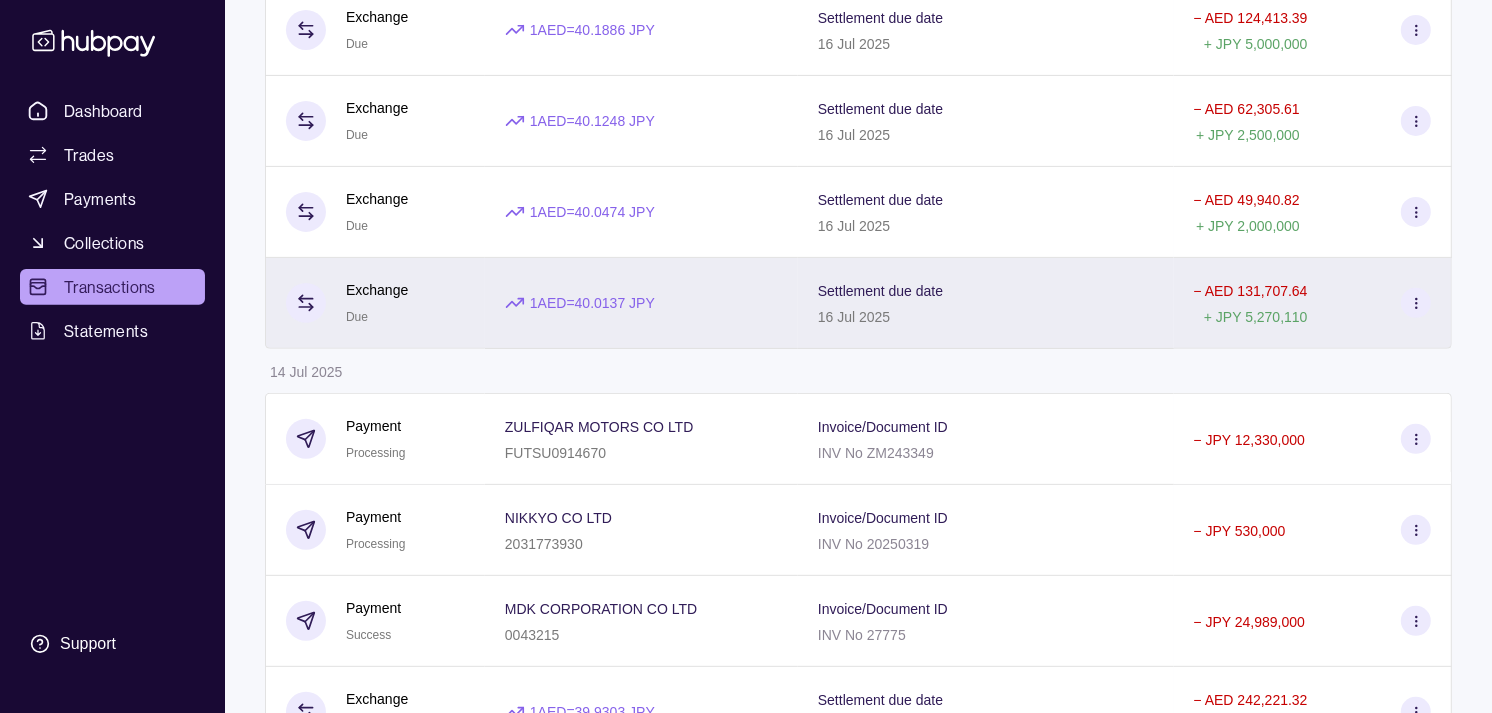 scroll, scrollTop: 555, scrollLeft: 0, axis: vertical 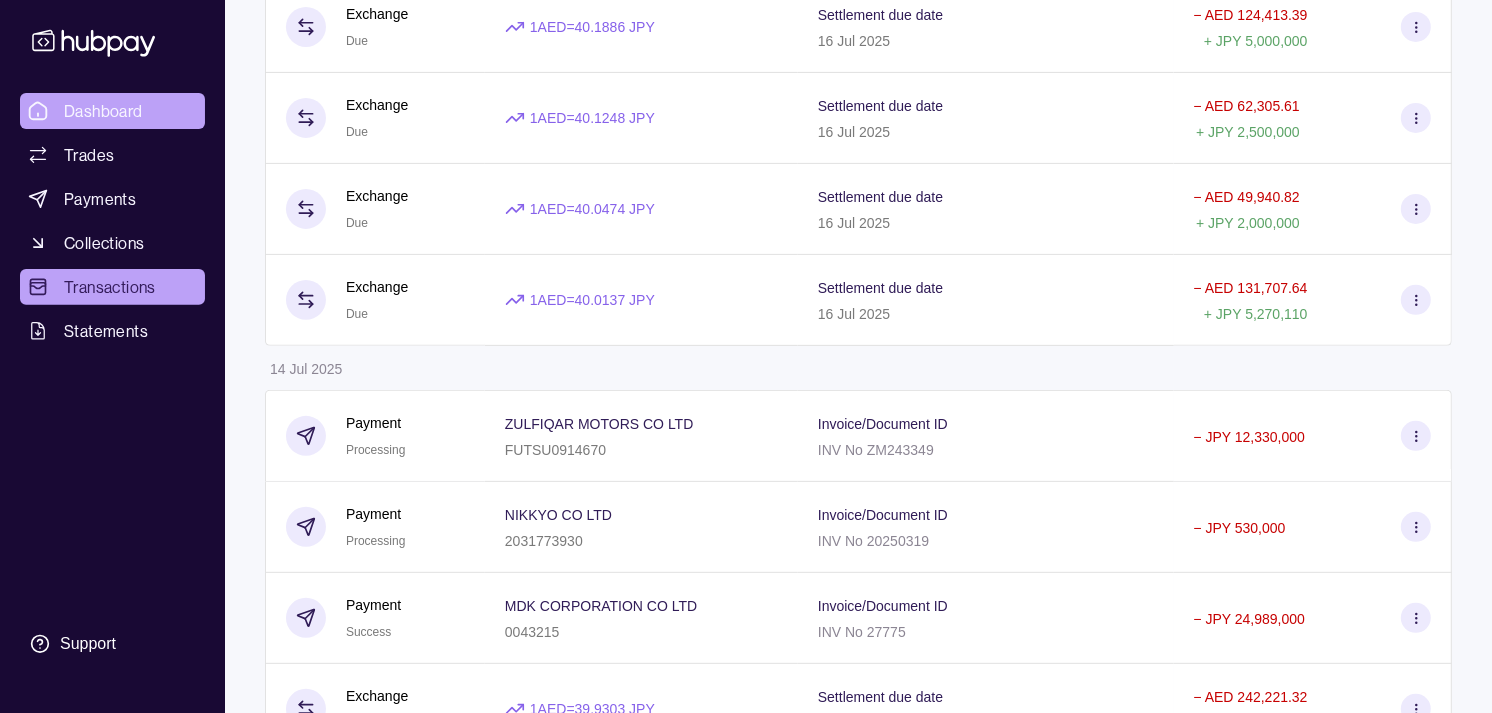 click on "Dashboard" at bounding box center (112, 111) 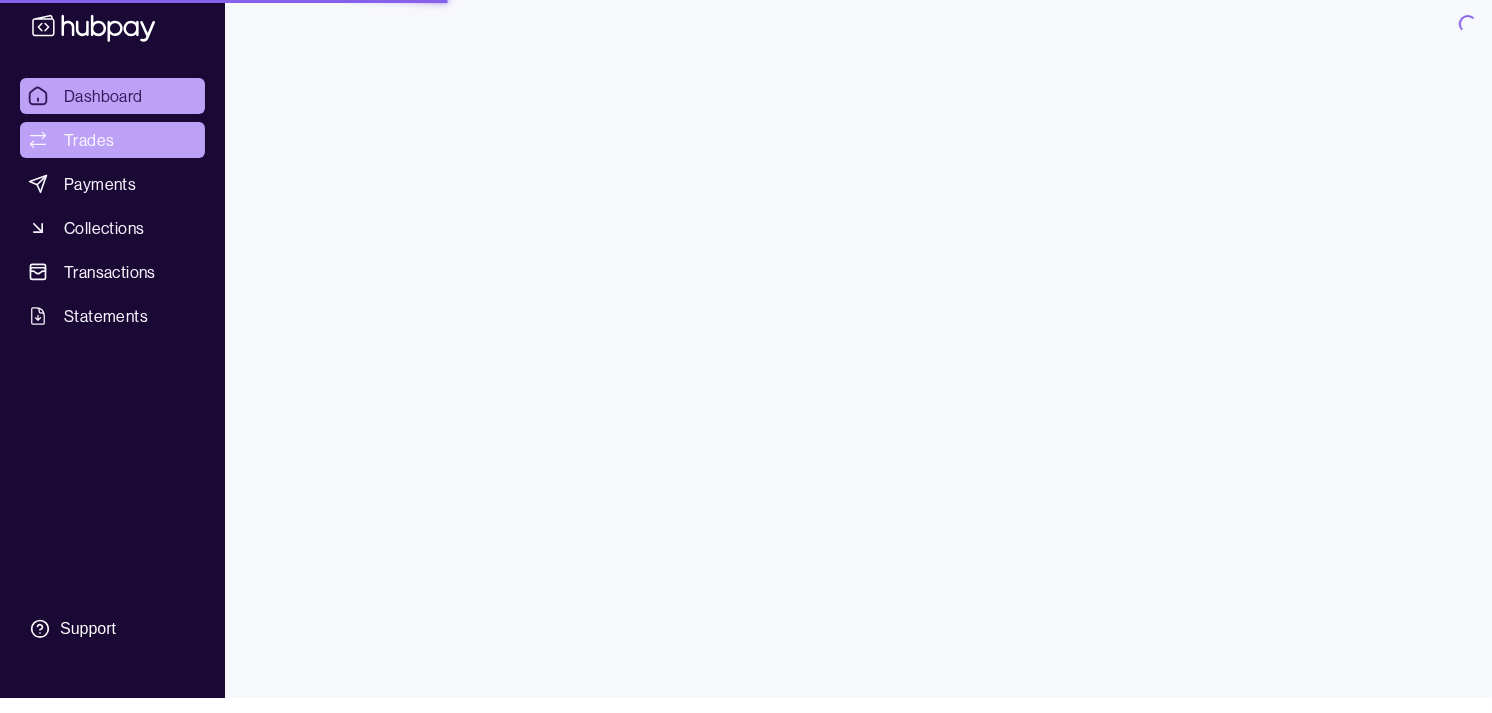scroll, scrollTop: 0, scrollLeft: 0, axis: both 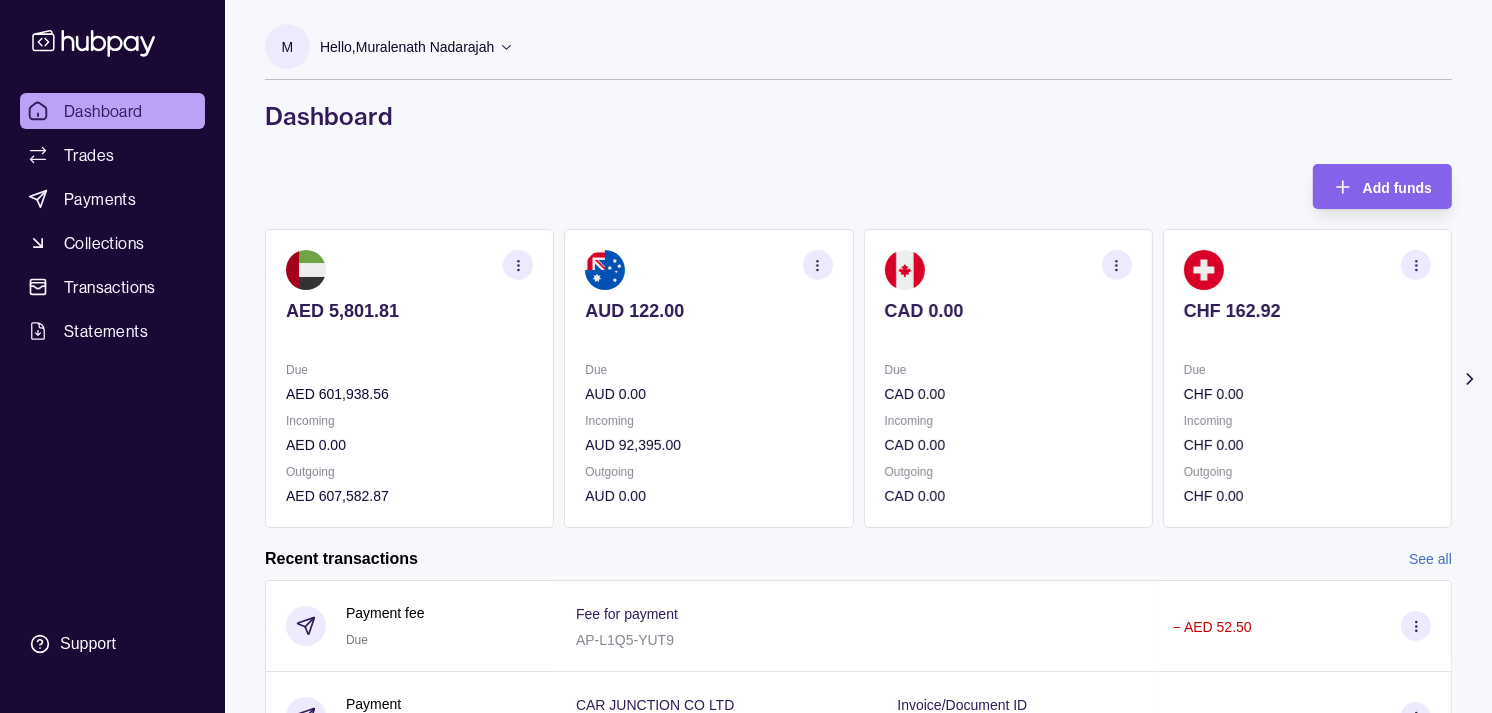 click at bounding box center (708, 338) 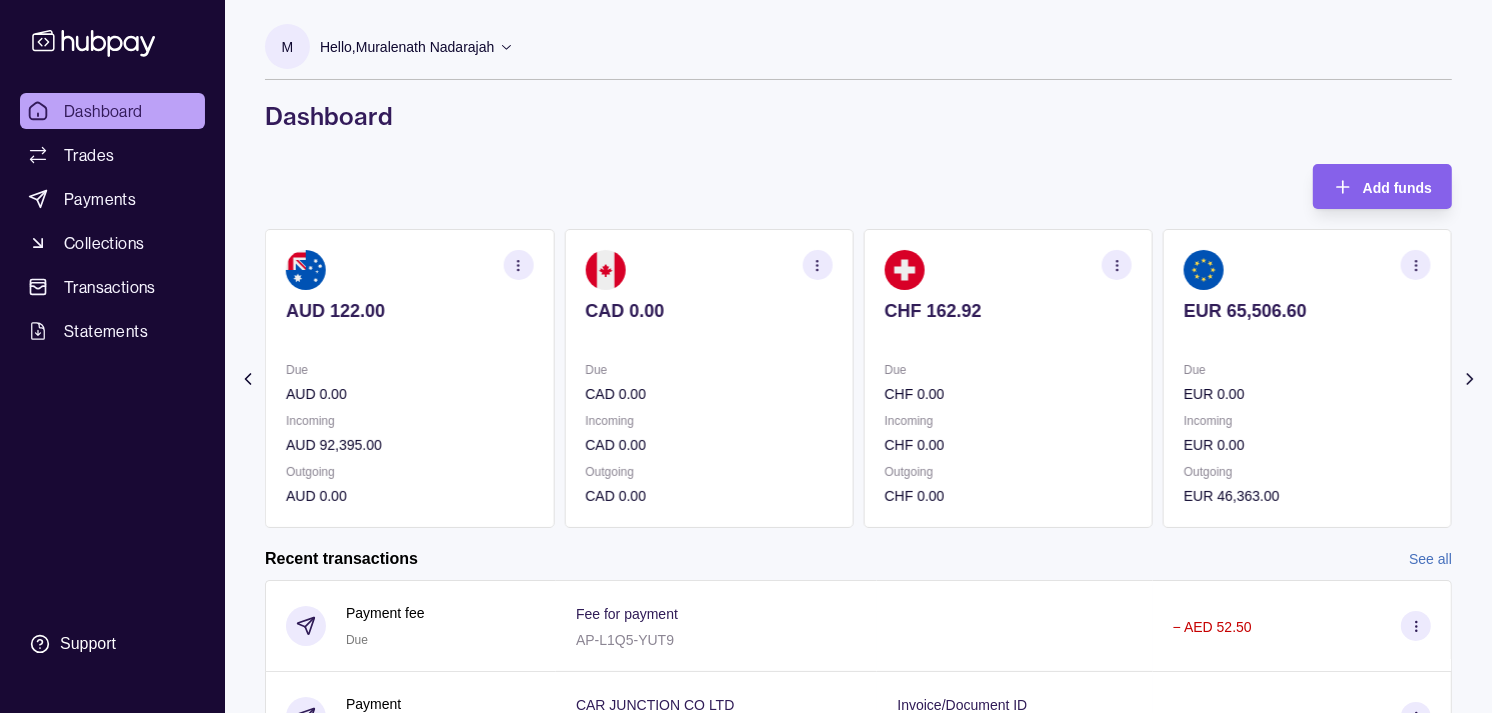 click on "CHF 162.92                                                                                                               Due CHF 0.00 Incoming CHF 0.00 Outgoing CHF 0.00" at bounding box center (1008, 378) 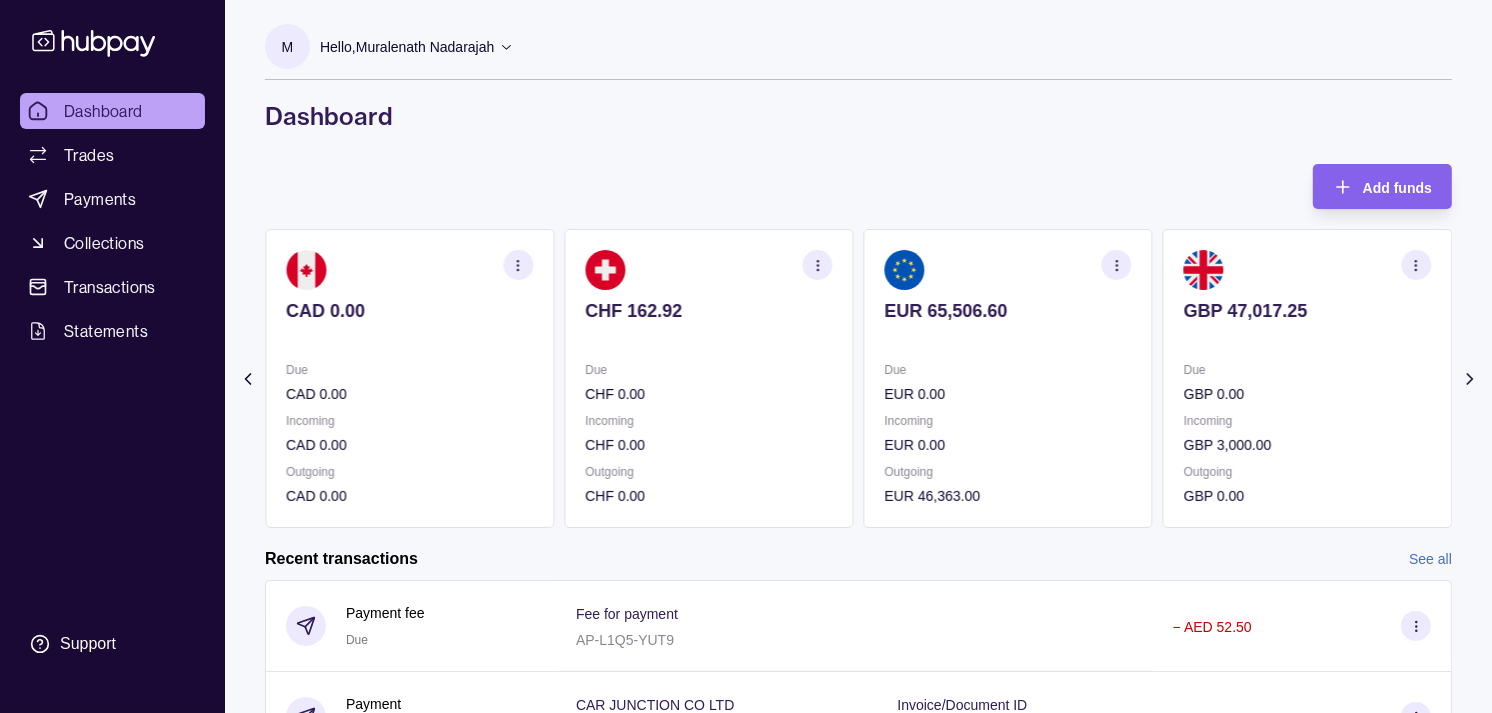 click on "EUR 65,506.60" at bounding box center [1008, 324] 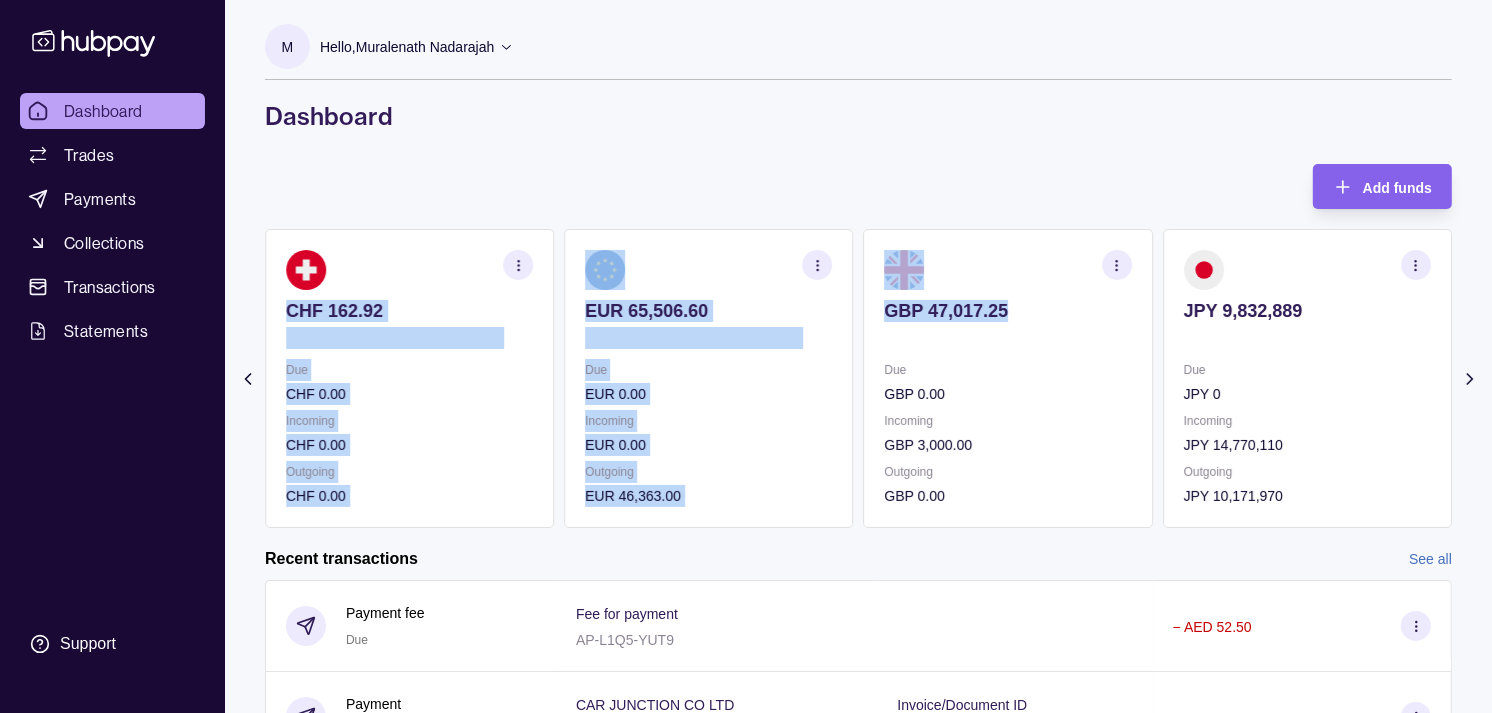 drag, startPoint x: 1142, startPoint y: 315, endPoint x: 1118, endPoint y: 312, distance: 24.186773 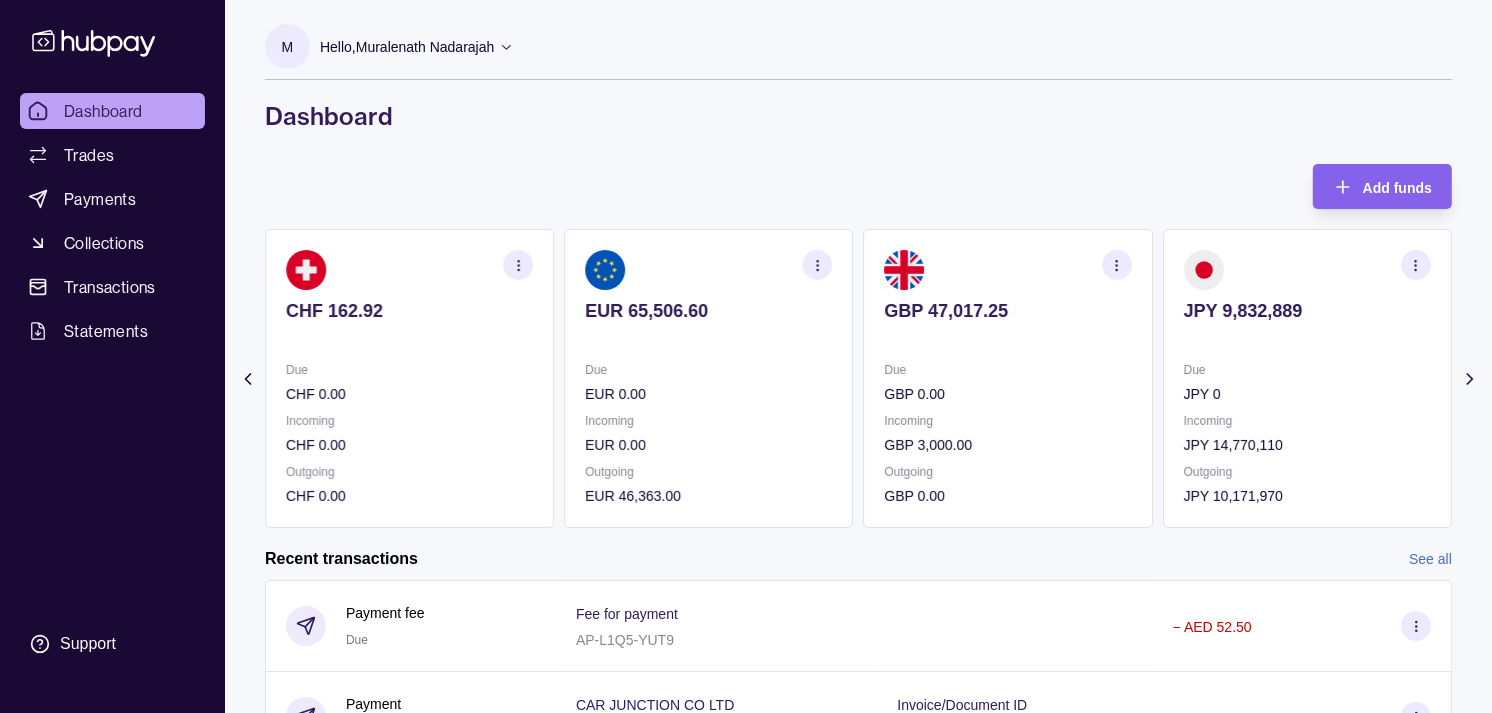 drag, startPoint x: 1118, startPoint y: 312, endPoint x: 850, endPoint y: 128, distance: 325.0846 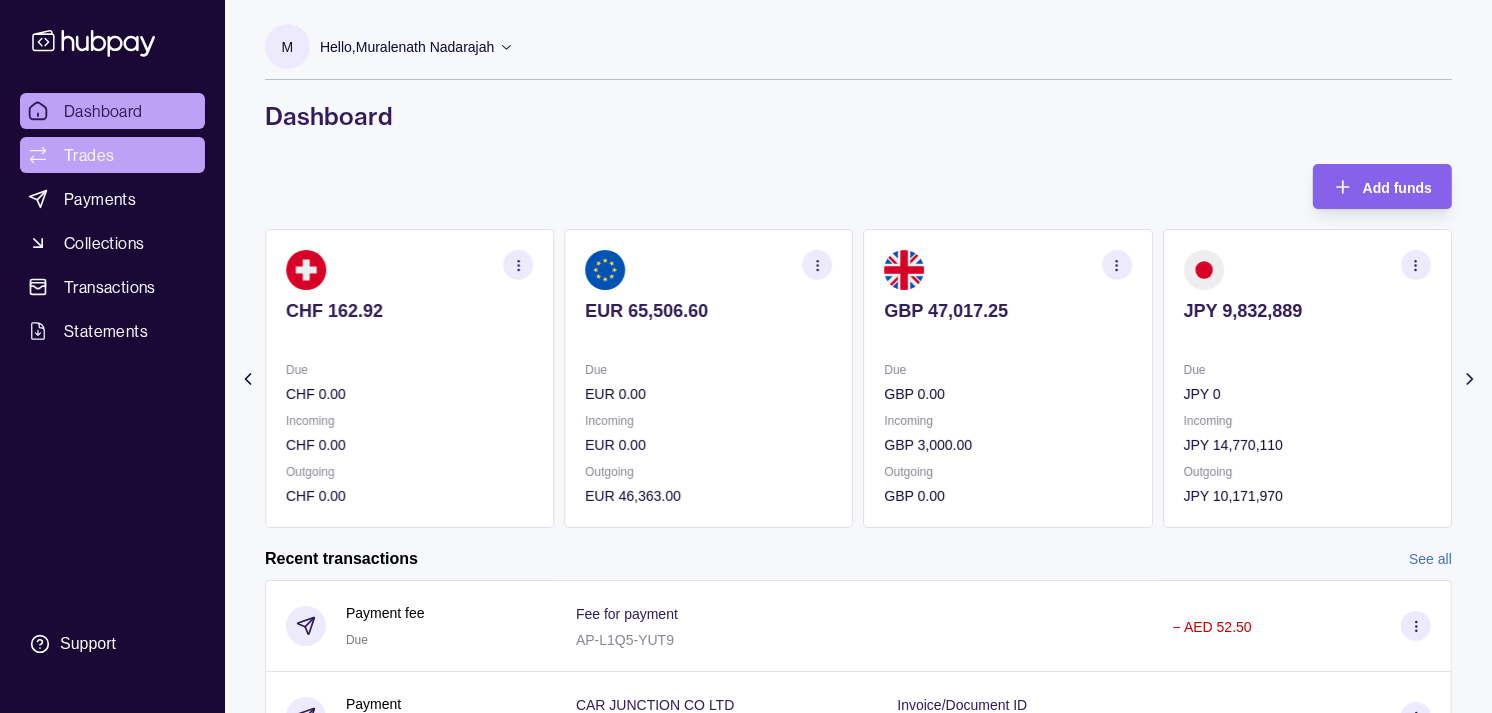 click on "Trades" at bounding box center (89, 155) 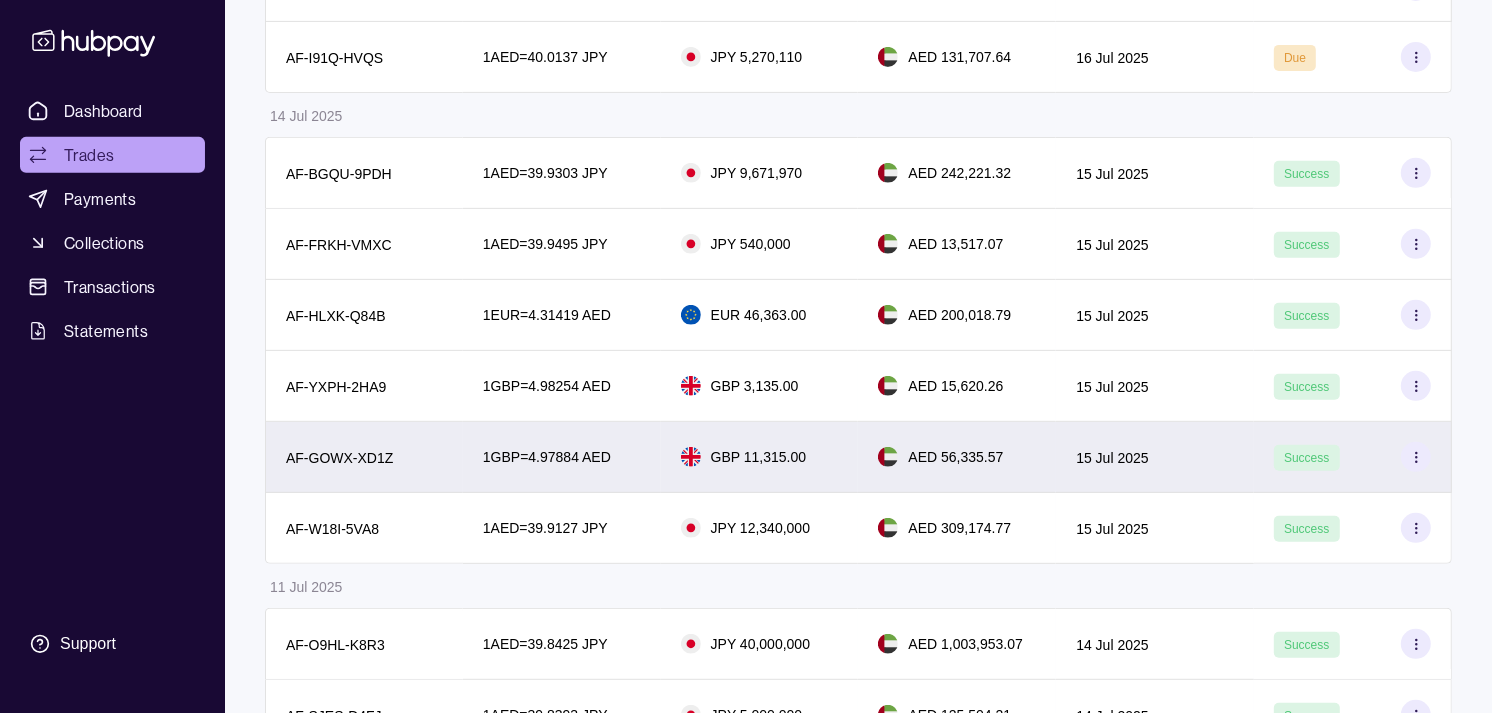 scroll, scrollTop: 666, scrollLeft: 0, axis: vertical 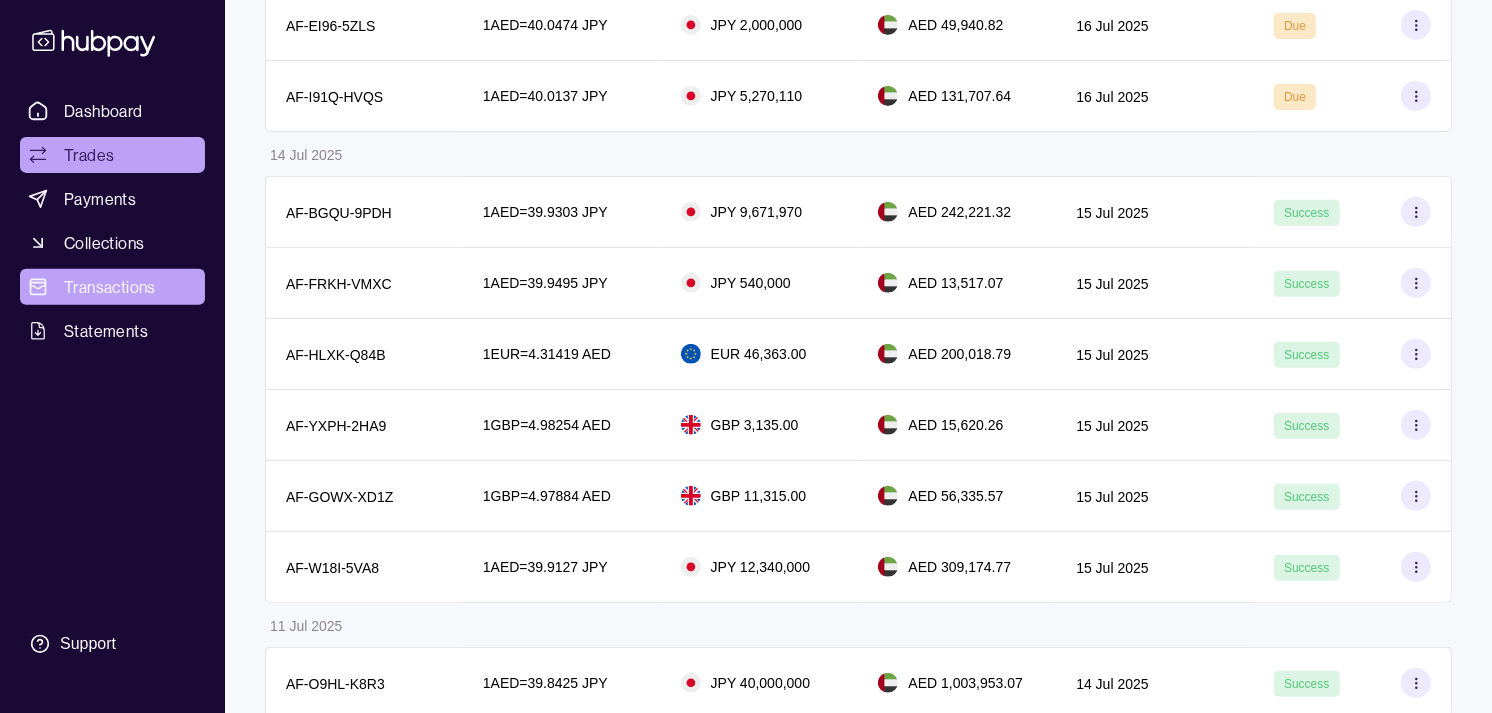 click on "Dashboard Trades Payments Collections Transactions Statements" at bounding box center (112, 221) 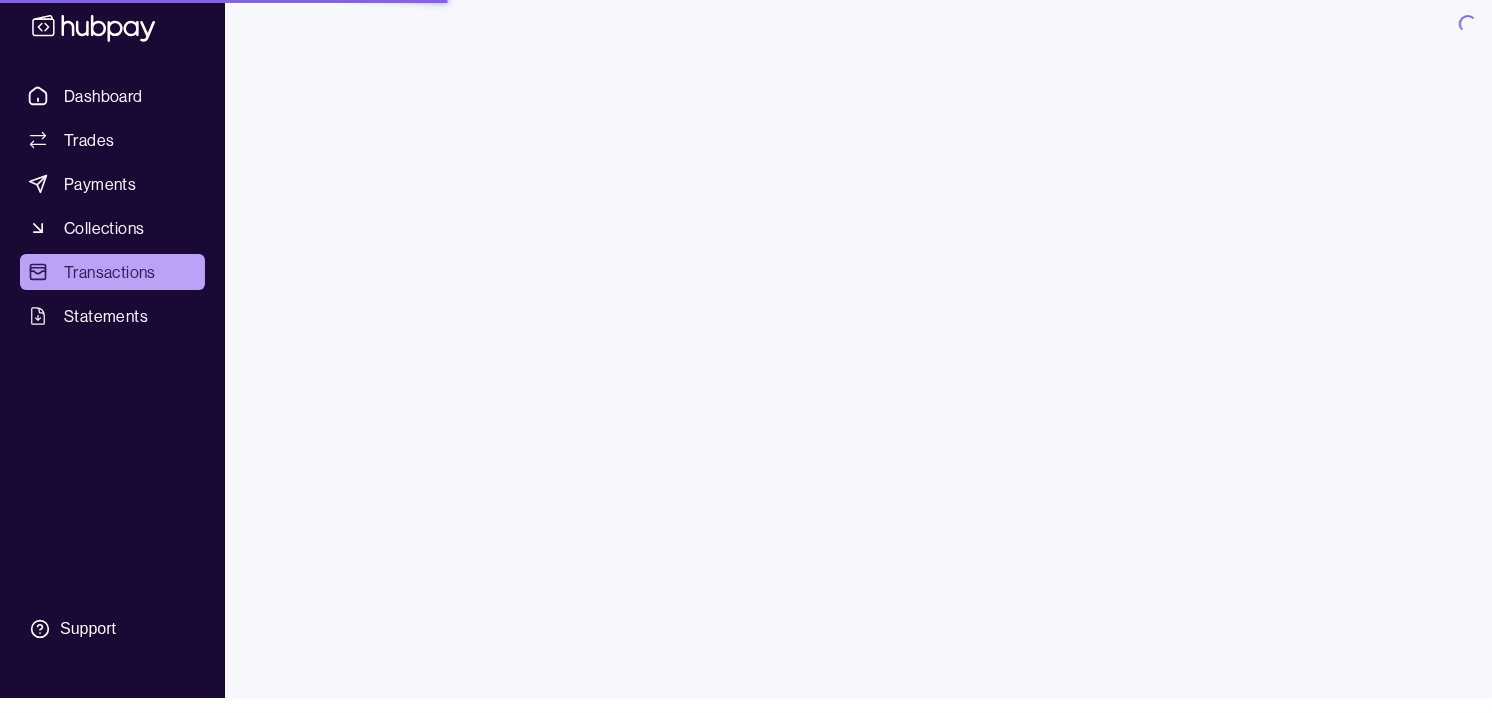 scroll, scrollTop: 0, scrollLeft: 0, axis: both 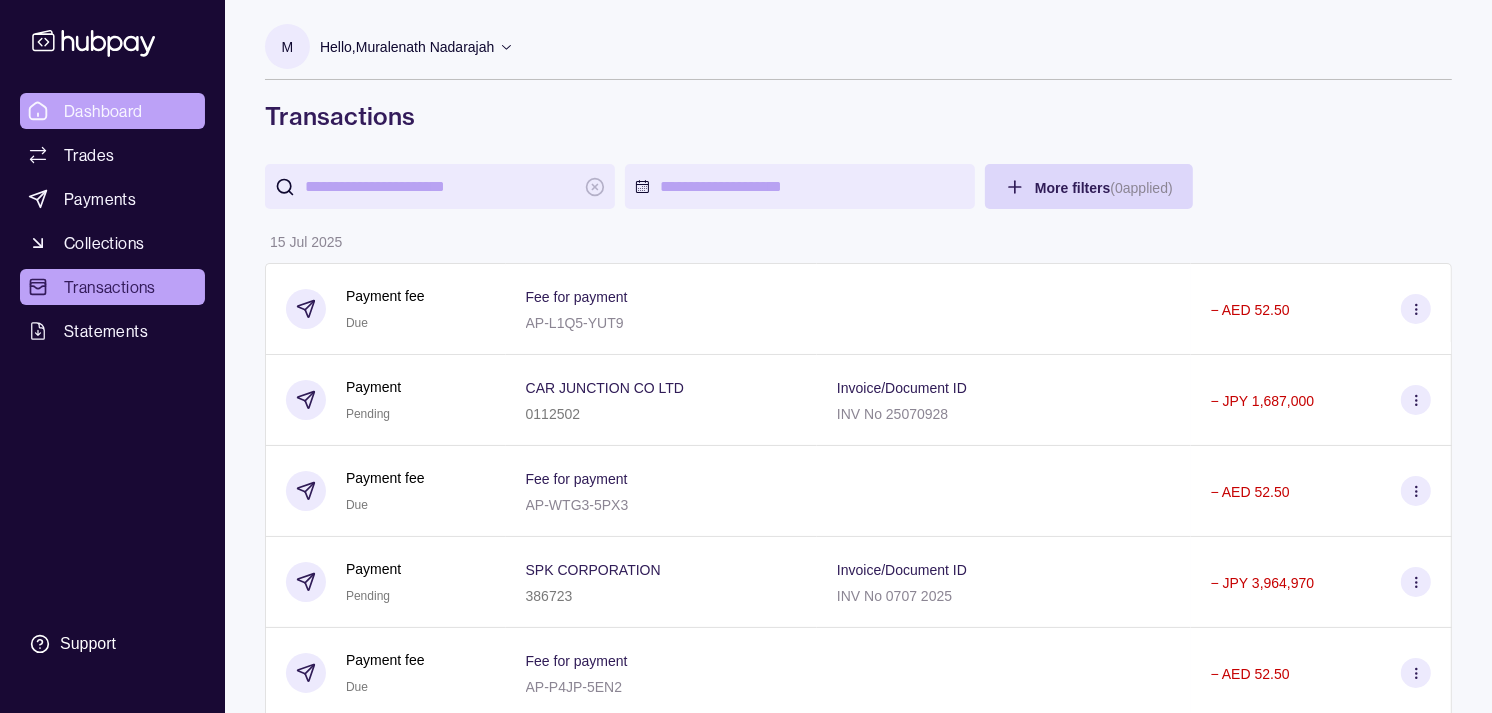click on "Dashboard" at bounding box center [112, 111] 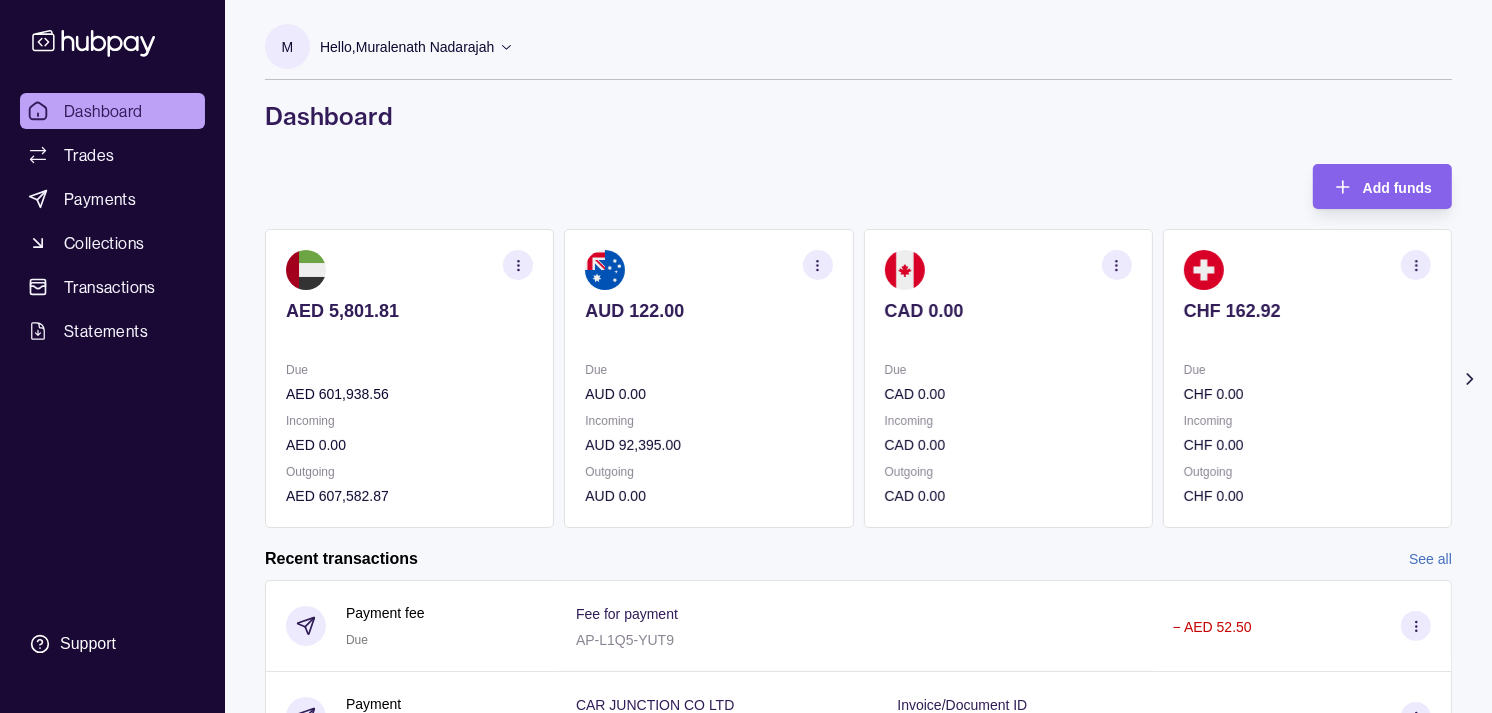 click on "CHF 162.92                                                                                                               Due CHF 0.00 Incoming CHF 0.00 Outgoing CHF 0.00" at bounding box center (1307, 378) 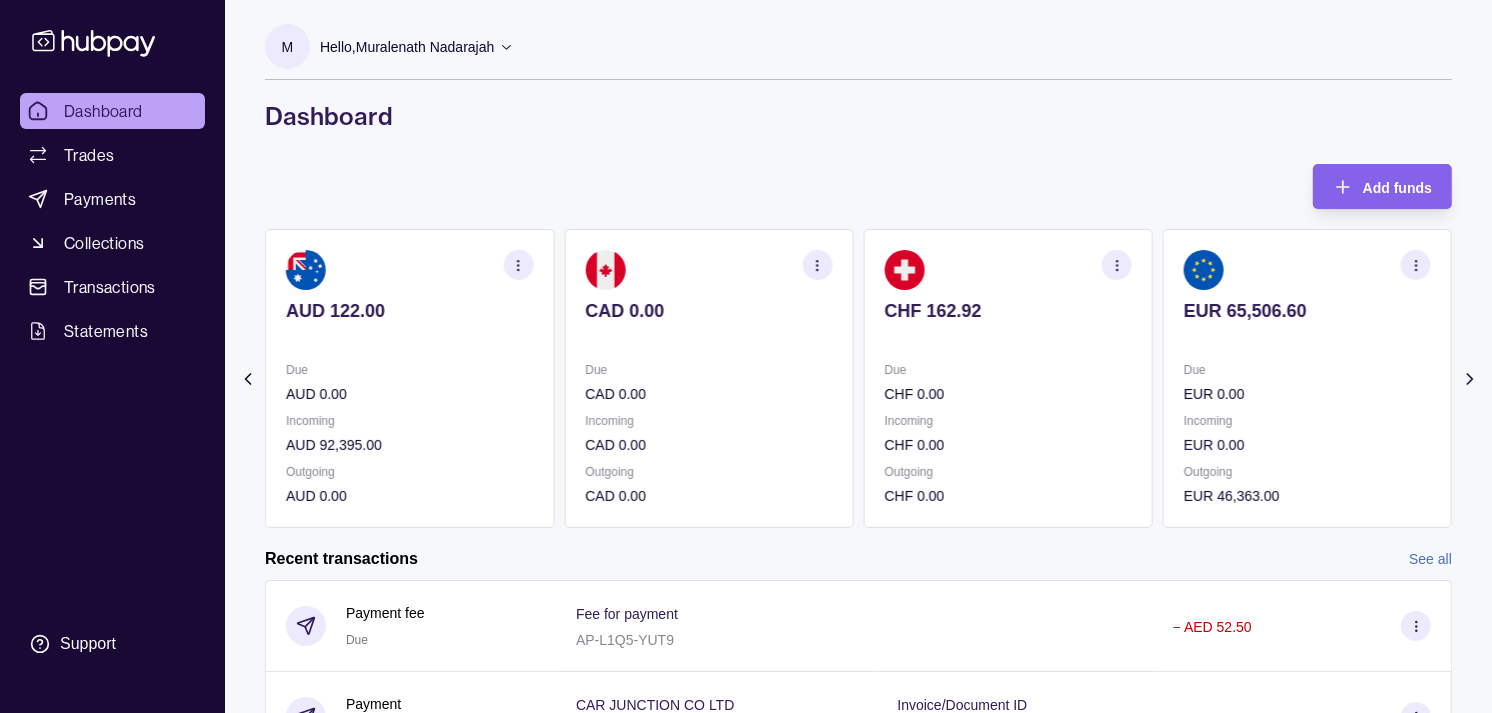 click on "EUR 65,506.60                                                                                                               Due EUR 0.00 Incoming EUR 0.00 Outgoing EUR 46,363.00" at bounding box center (1307, 378) 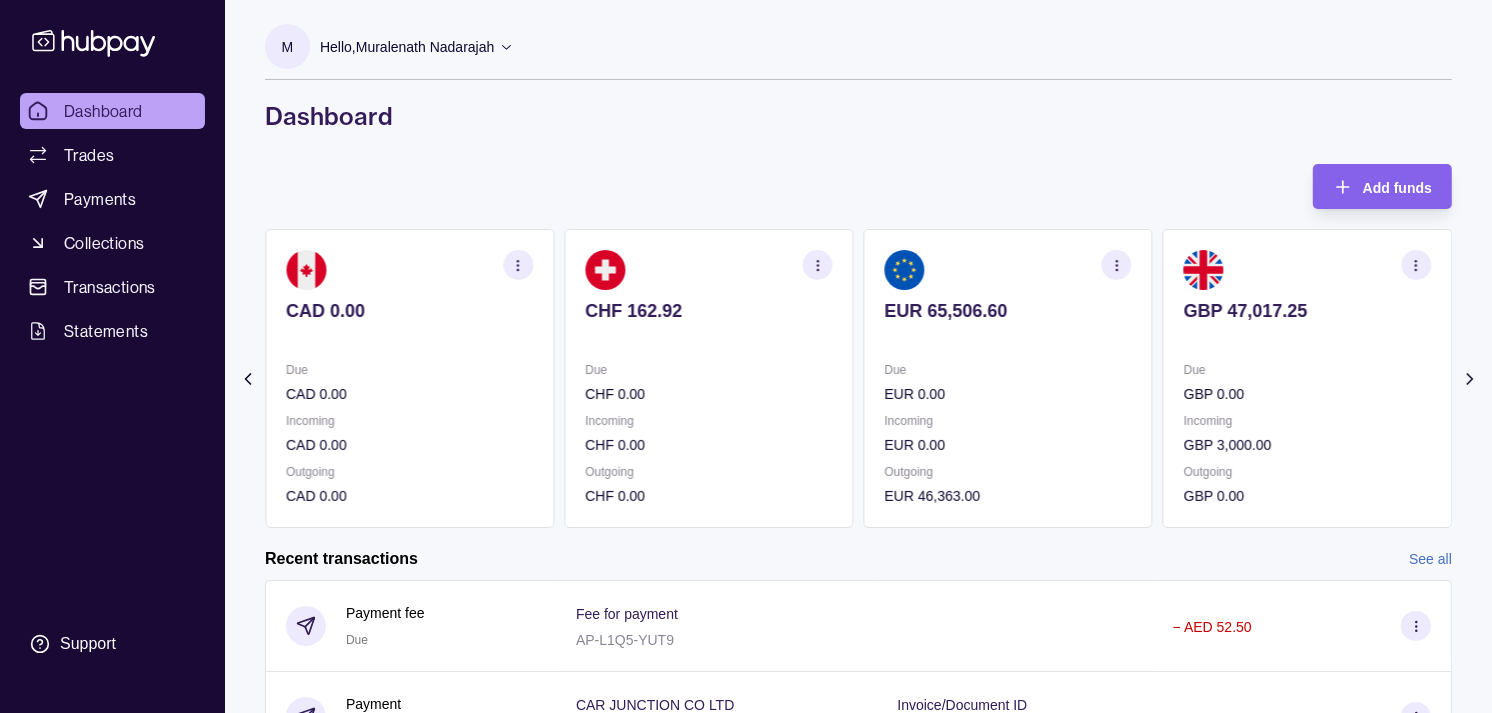 click on "GBP 47,017.25                                                                                                               Due GBP 0.00 Incoming GBP 3,000.00 Outgoing GBP 0.00" at bounding box center [1307, 378] 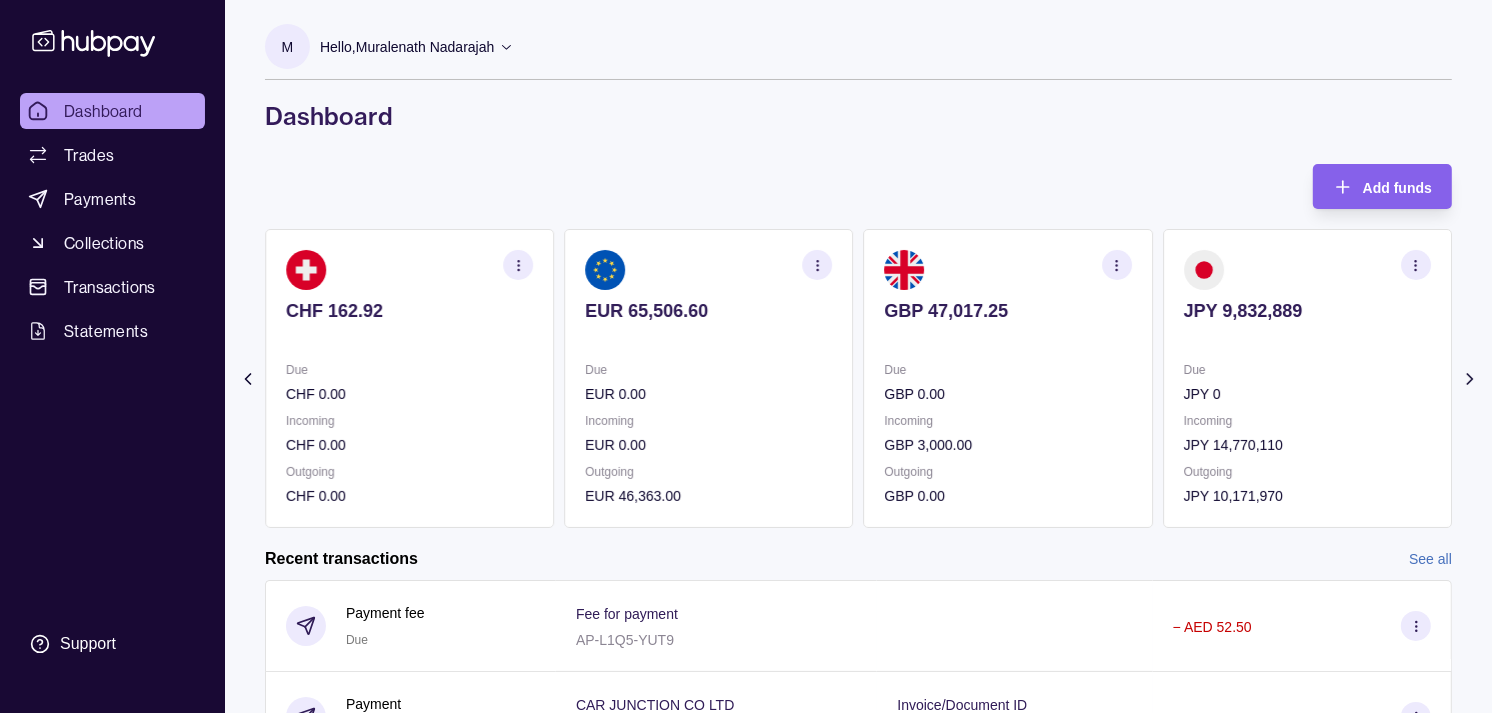 click on "JPY 9,832,889                                                                                                               Due JPY 0 Incoming JPY 14,770,110 Outgoing JPY 10,171,970" at bounding box center [1307, 378] 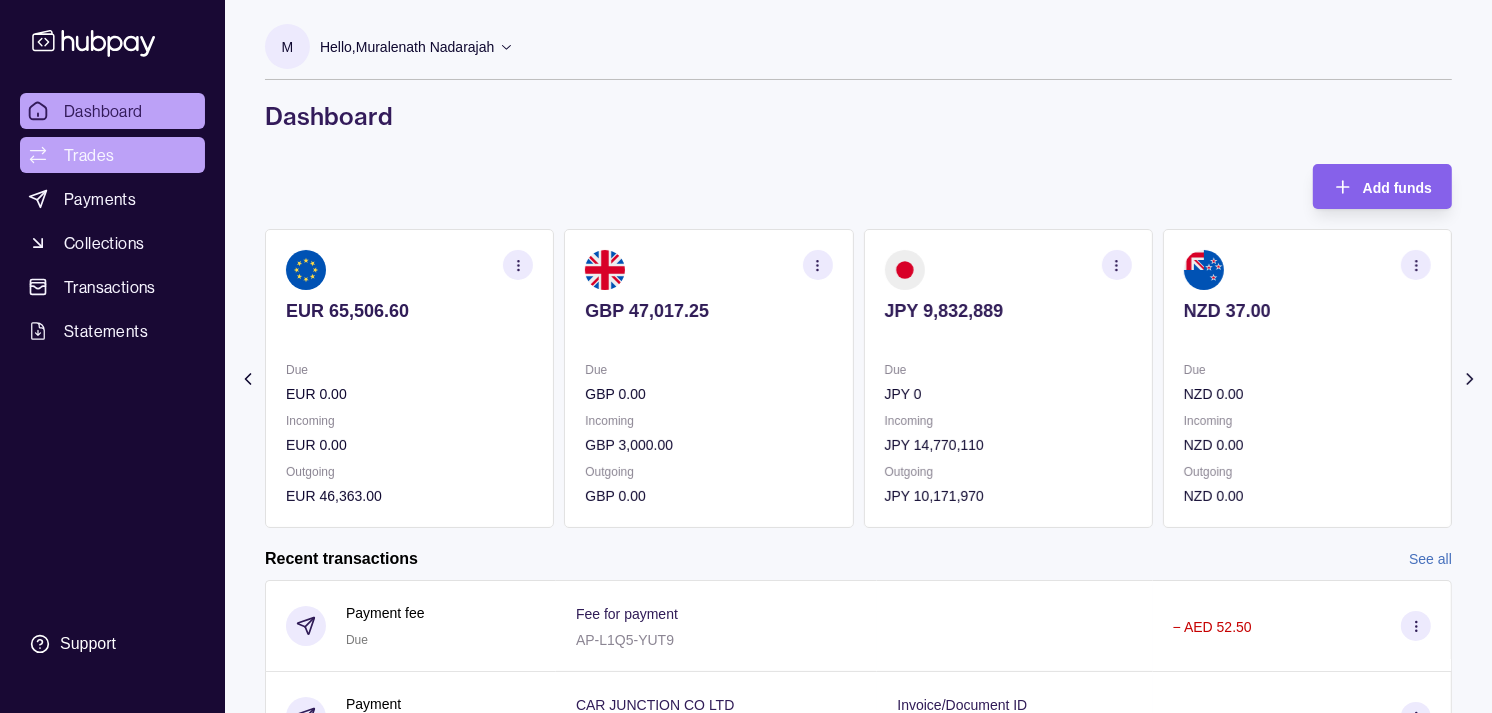 click on "Trades" at bounding box center [112, 155] 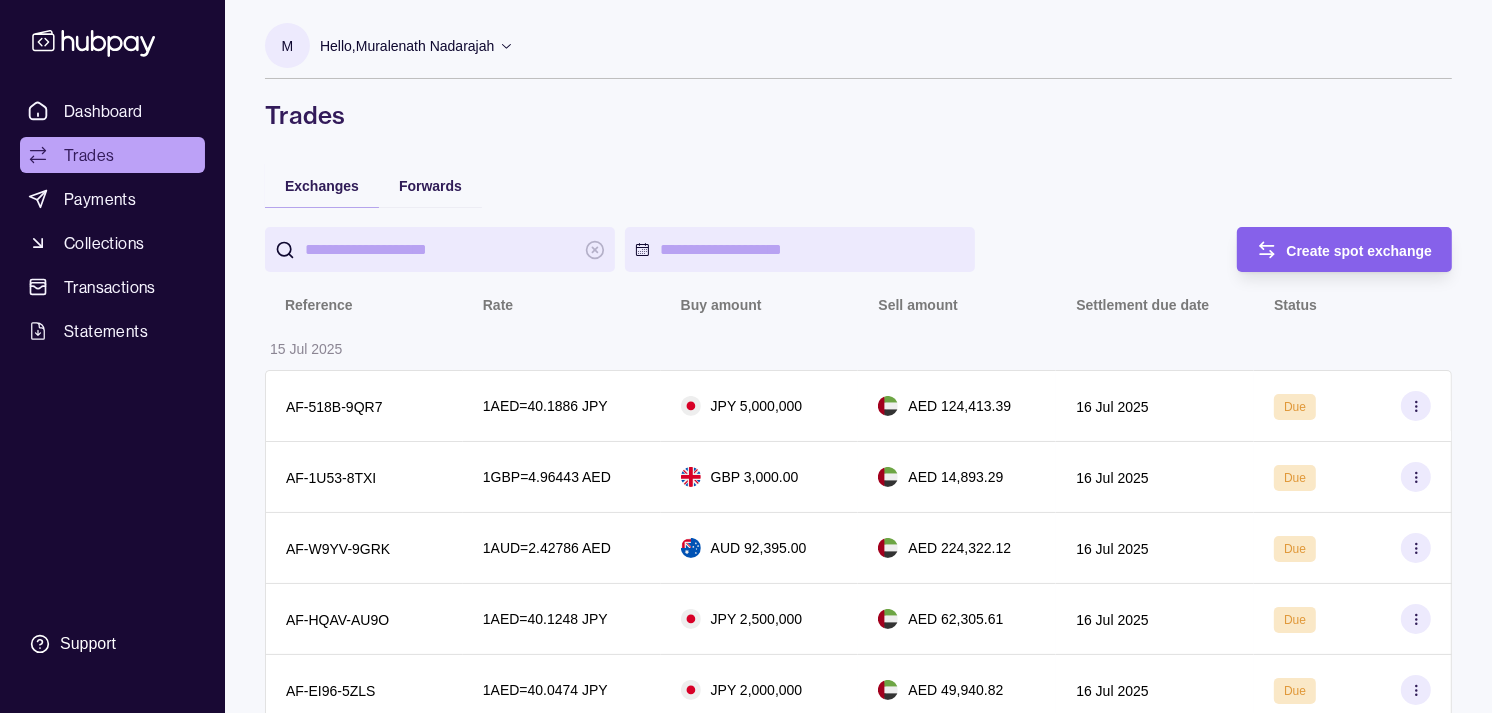 scroll, scrollTop: 0, scrollLeft: 0, axis: both 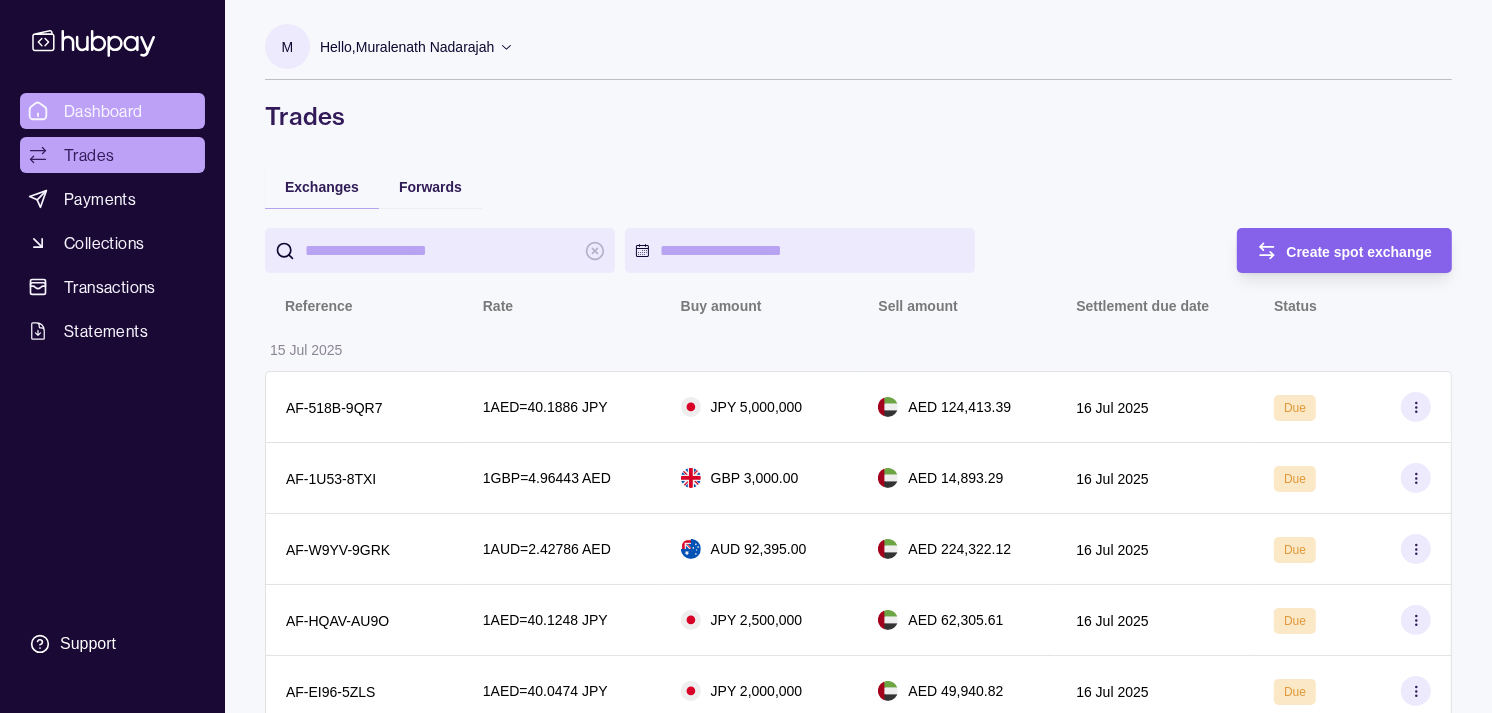 click on "Dashboard" at bounding box center (112, 111) 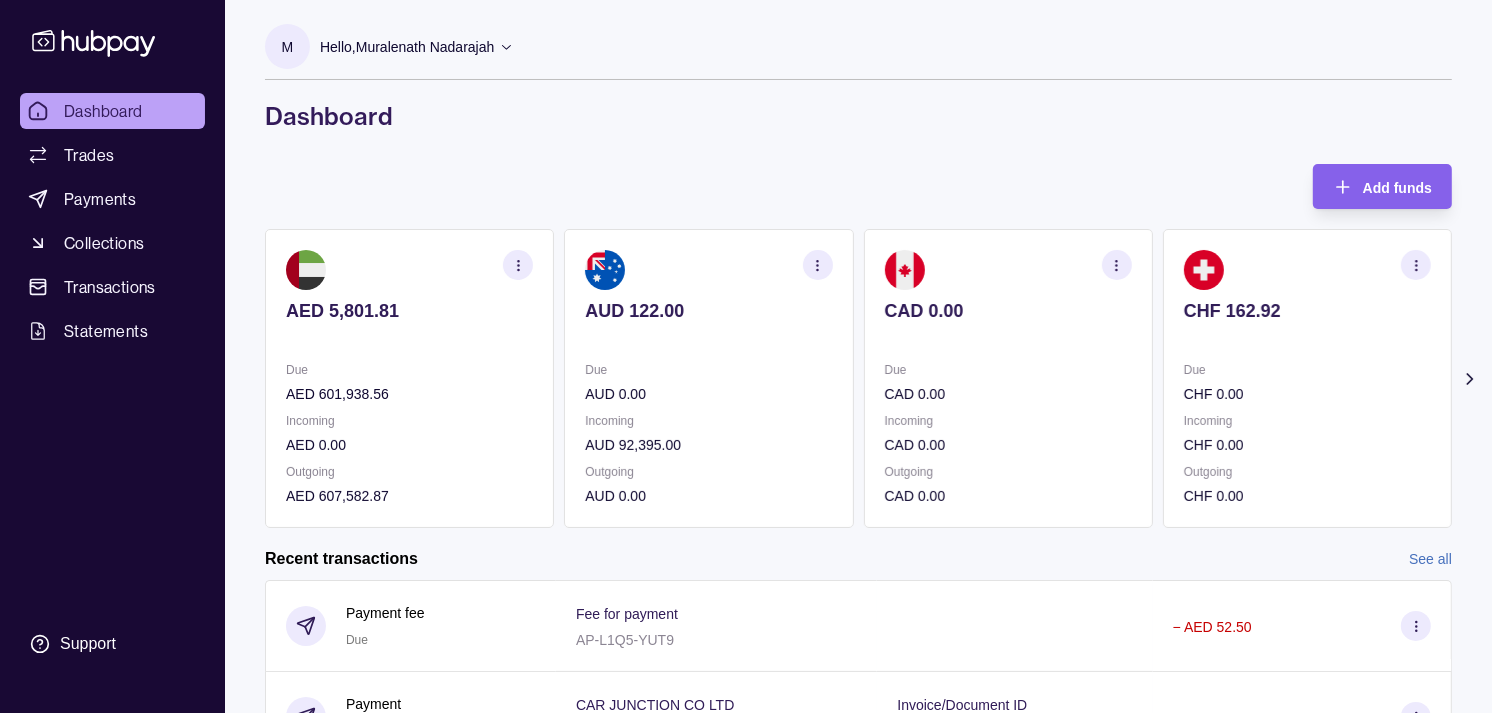 click on "CHF 162.92" at bounding box center (1307, 324) 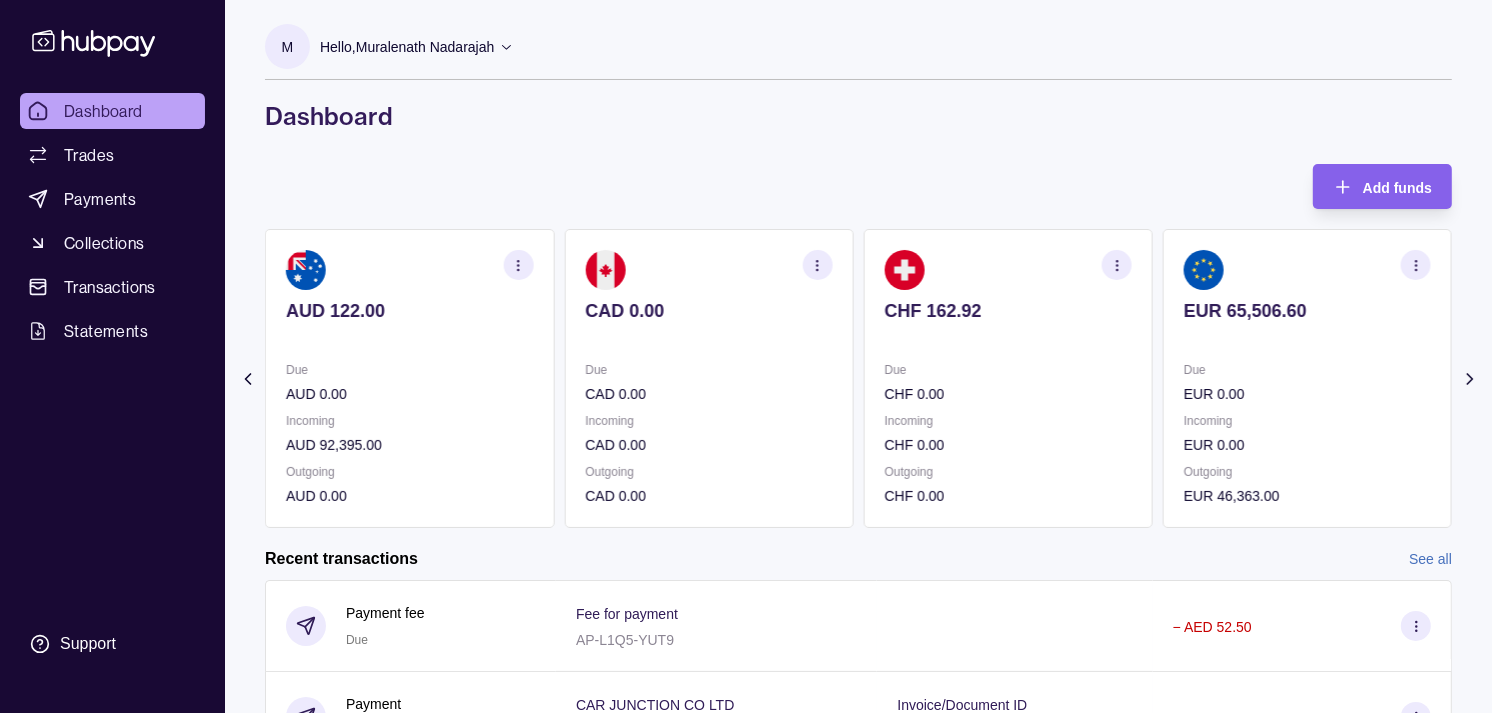click on "EUR 65,506.60" at bounding box center [1307, 324] 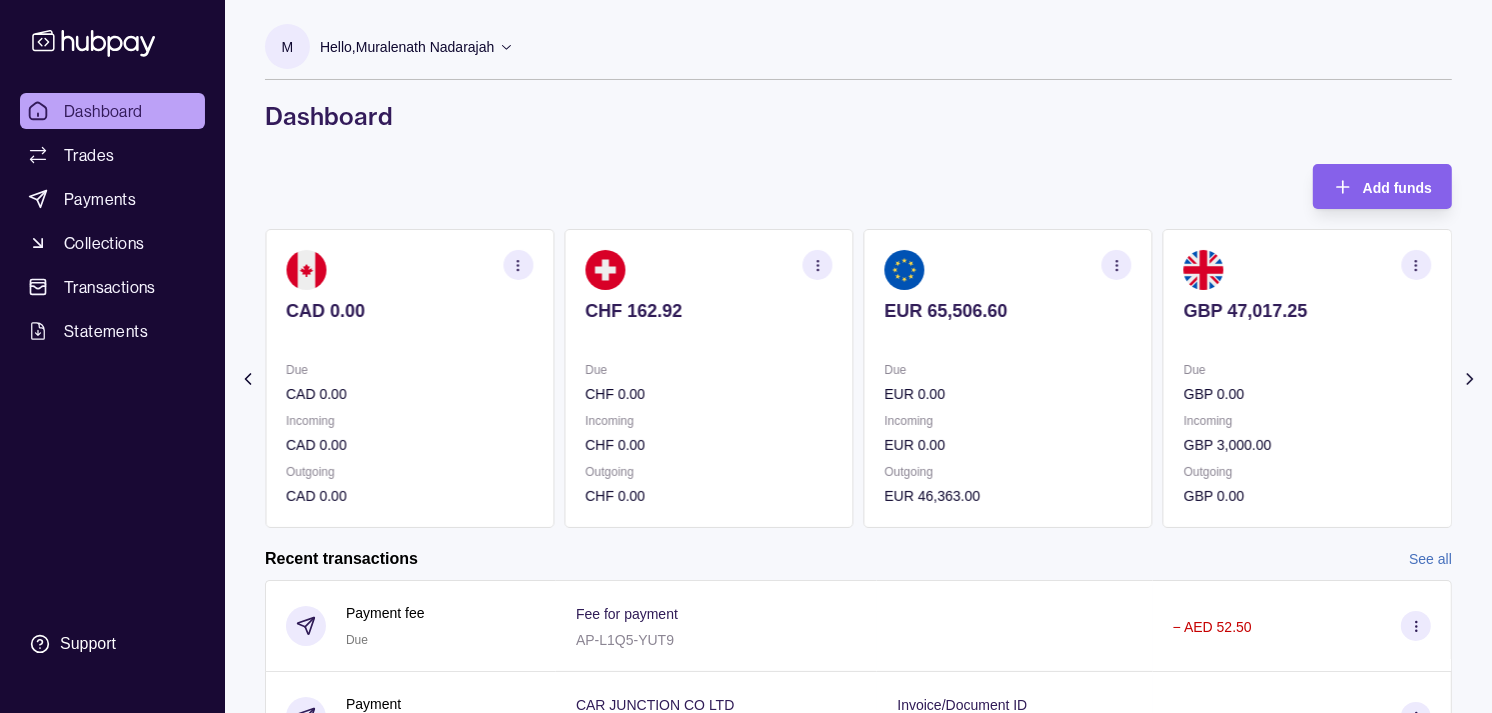 click at bounding box center [1307, 338] 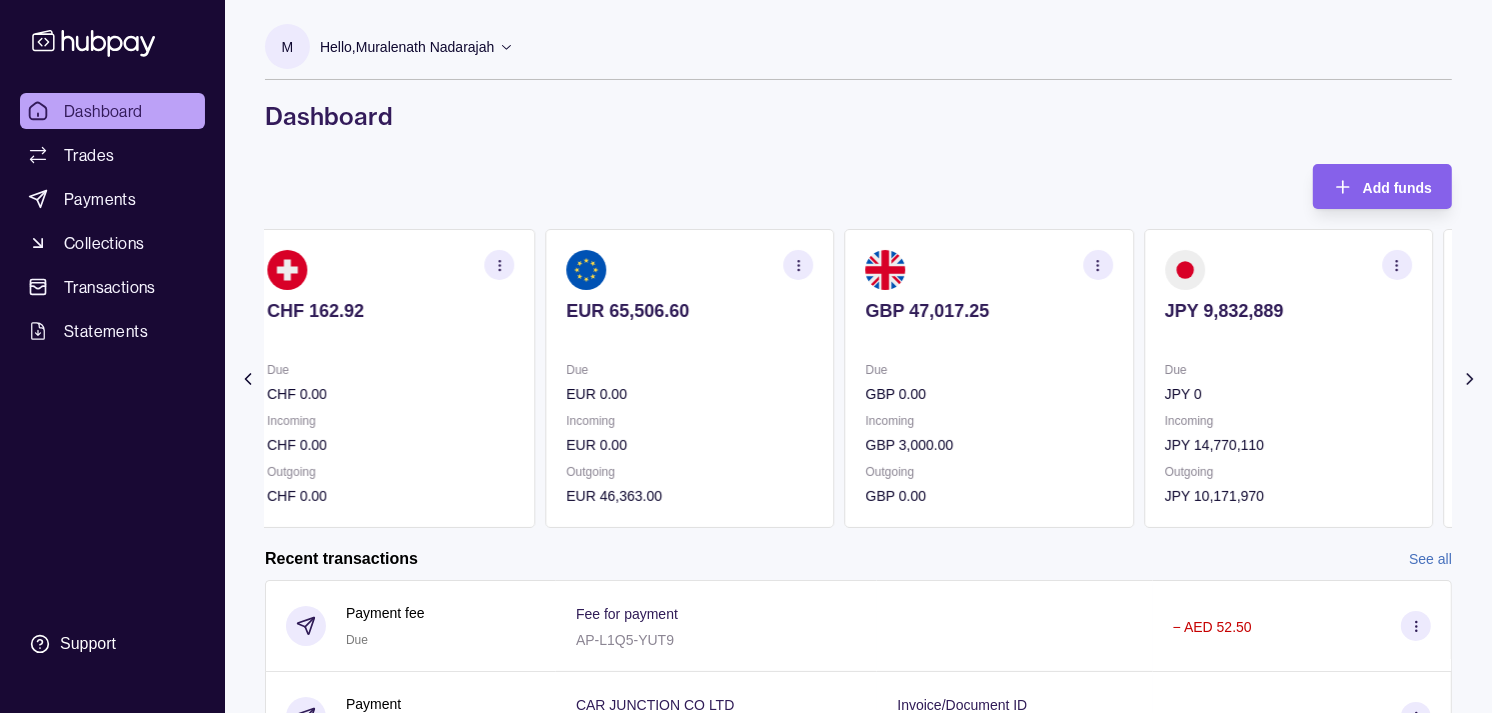 click at bounding box center (1288, 338) 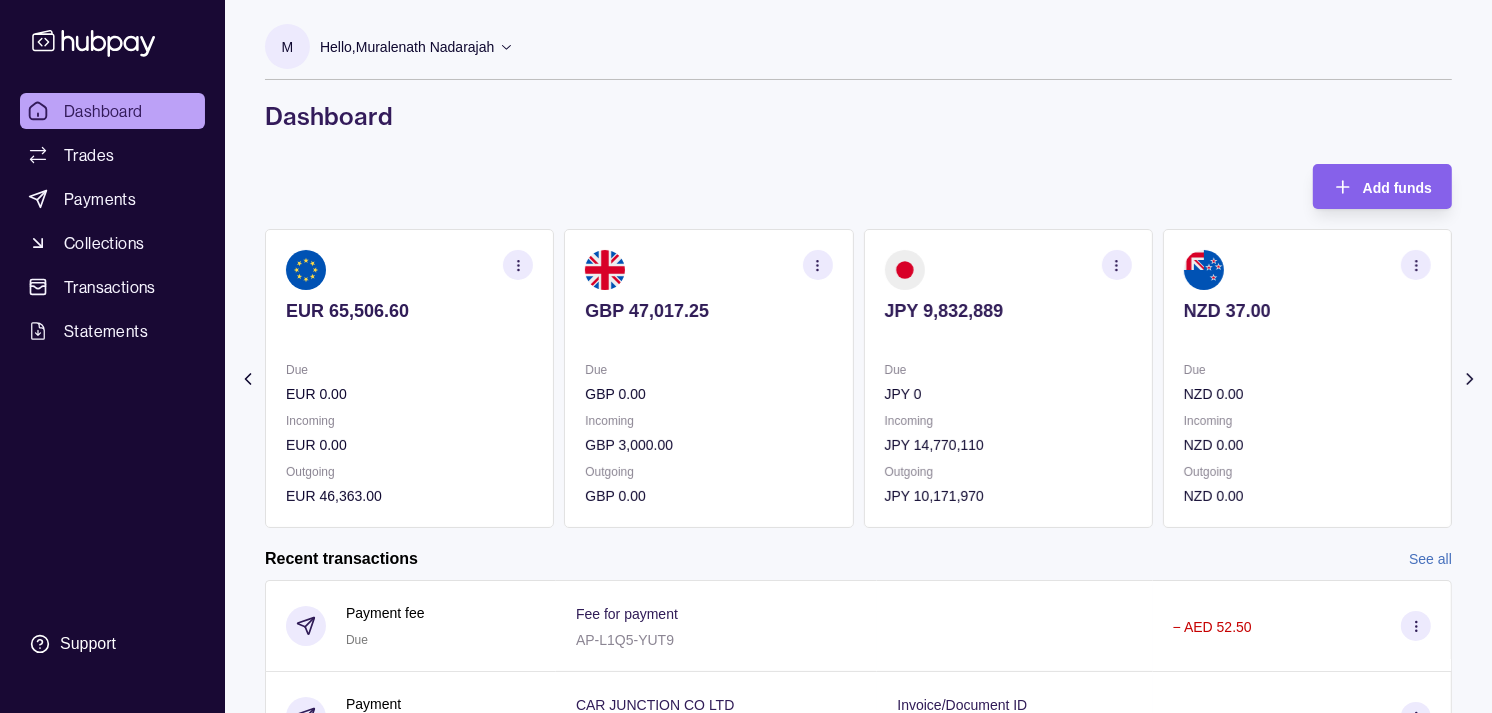 click on "JPY 9,832,889                                                                                                               Due JPY 0 Incoming JPY 14,770,110 Outgoing JPY 10,171,970" at bounding box center (1008, 378) 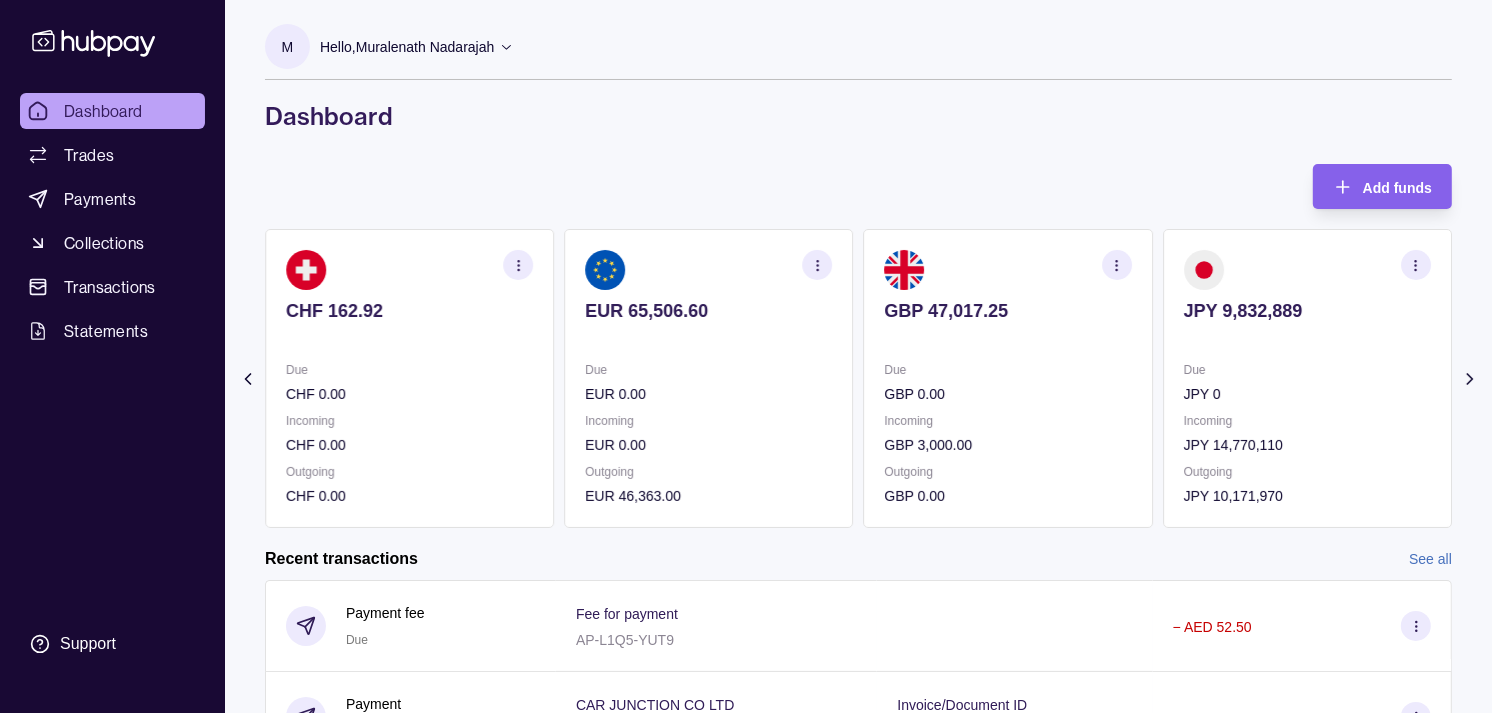 click on "GBP 47,017.25                                                                                                               Due GBP 0.00 Incoming GBP 3,000.00 Outgoing GBP 0.00" at bounding box center (1008, 378) 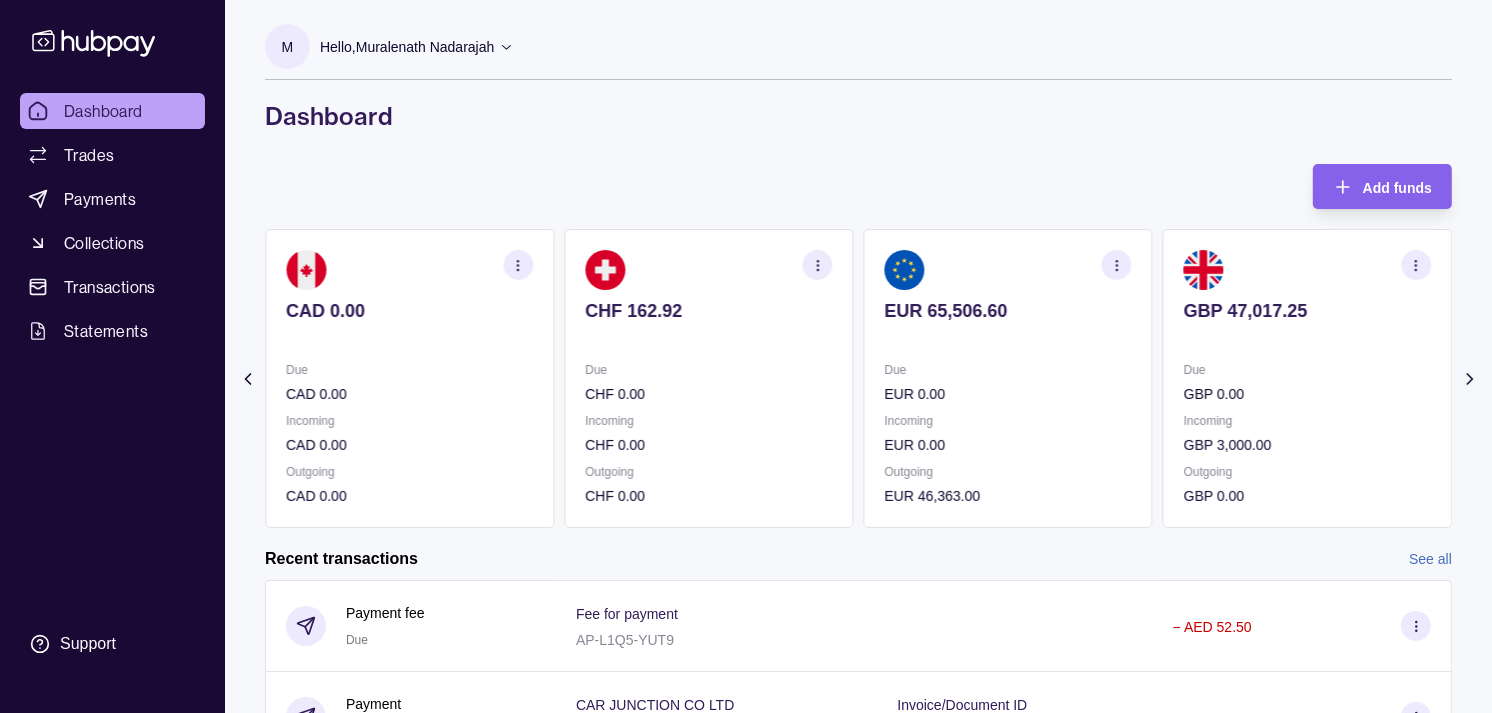 click on "Due" at bounding box center (1008, 370) 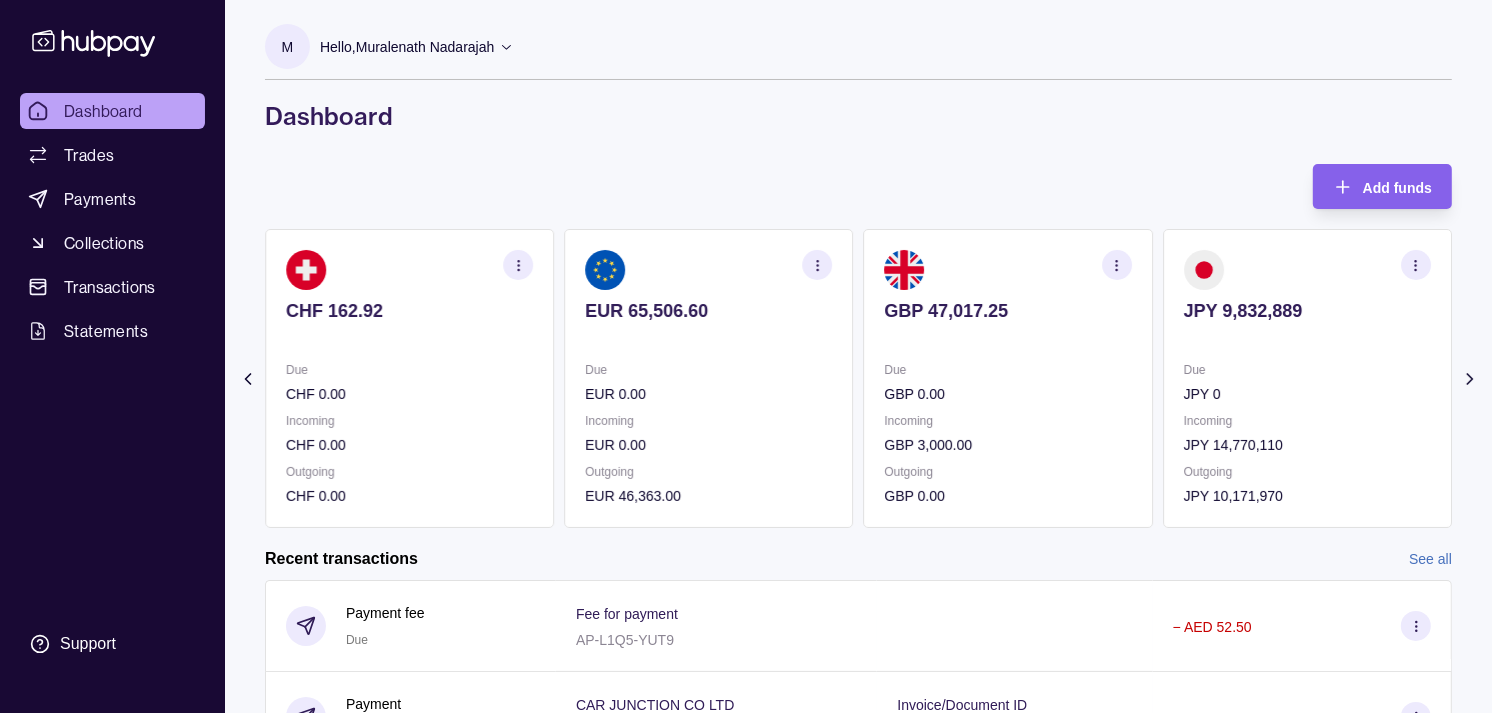 click at bounding box center [1008, 338] 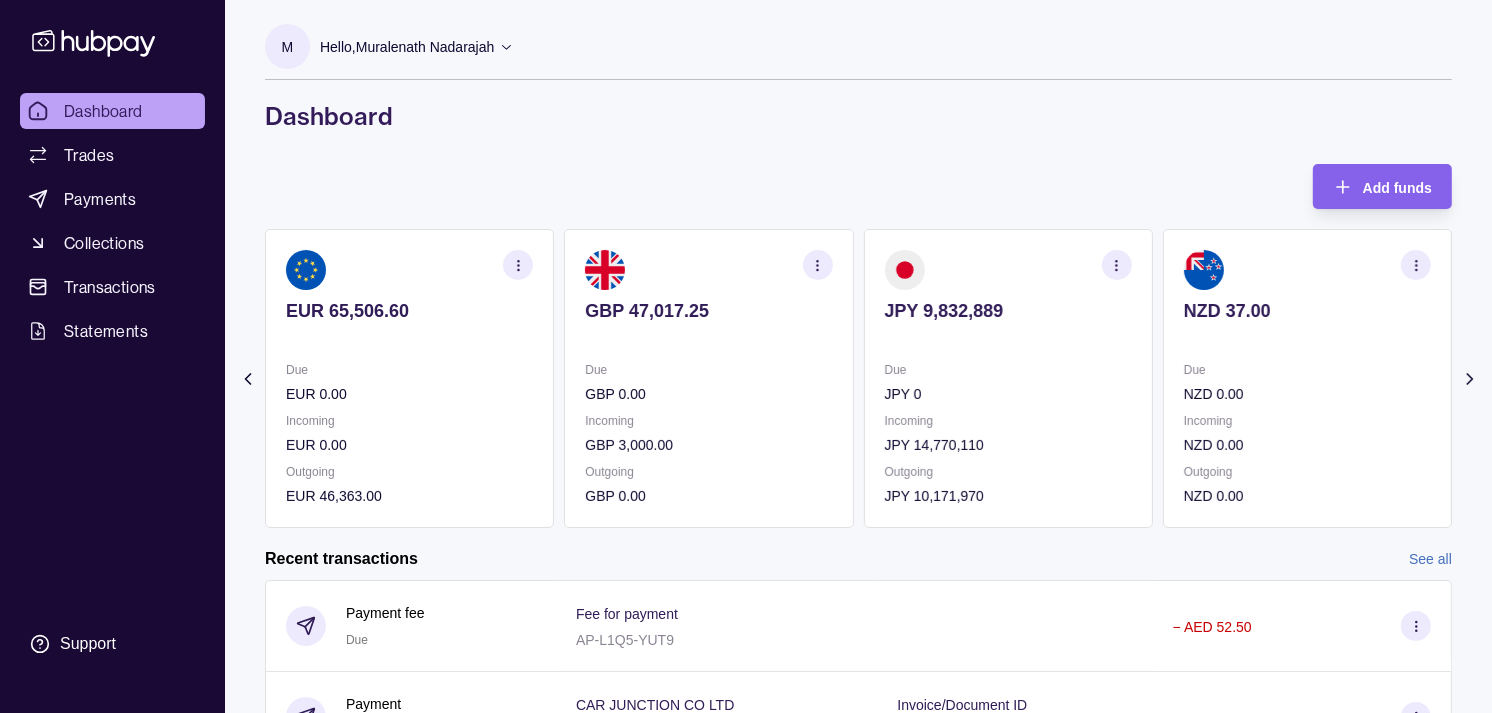 click at bounding box center [1008, 338] 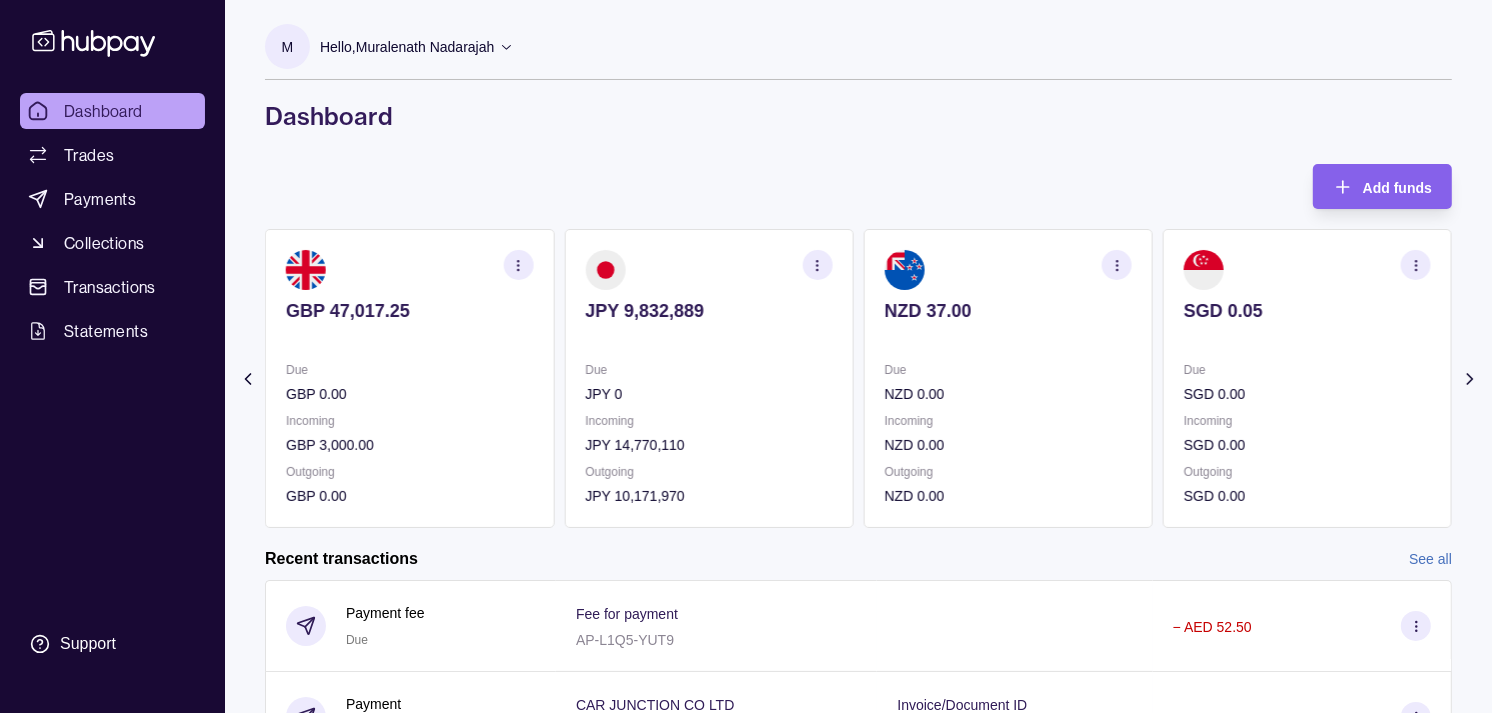 click on "JPY 0" at bounding box center (708, 394) 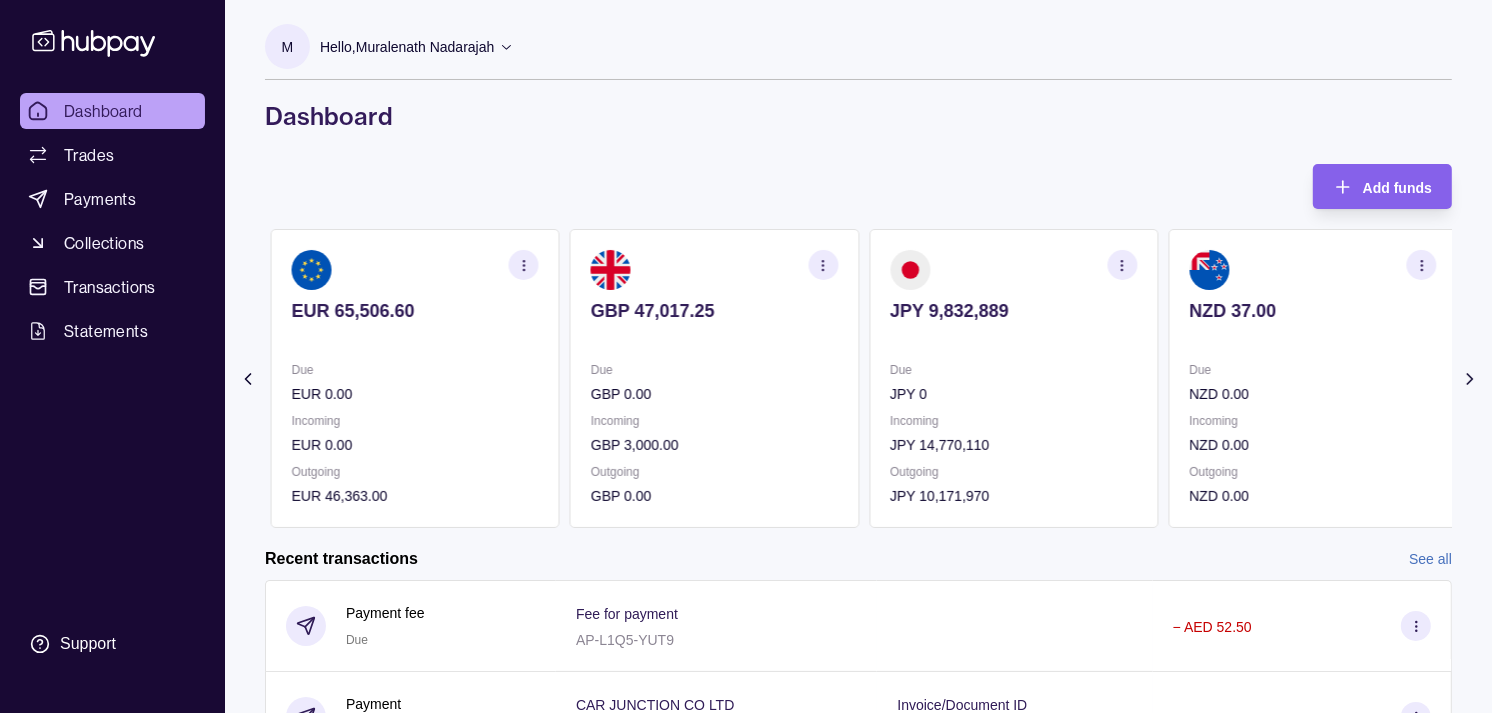 click on "GBP 0.00" at bounding box center [714, 394] 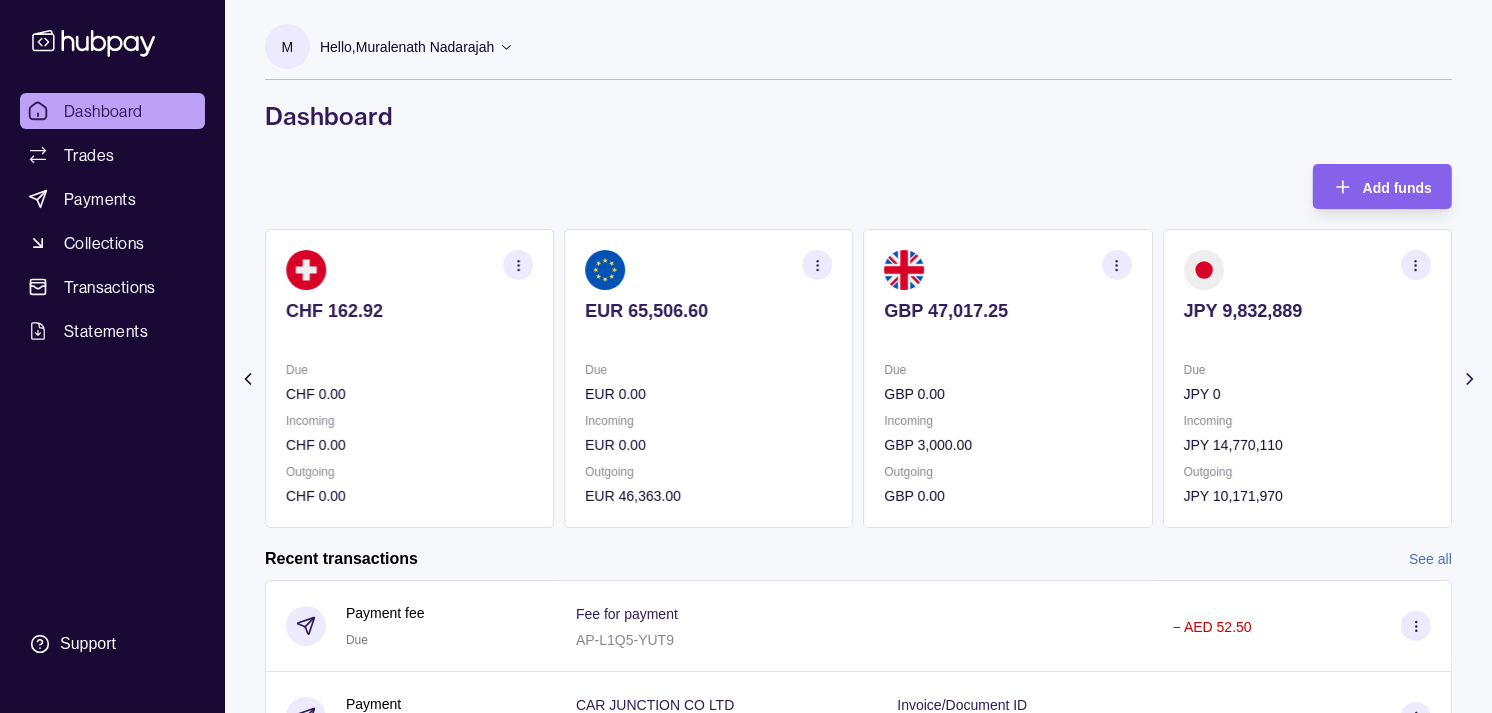 click on "EUR 0.00" at bounding box center [708, 394] 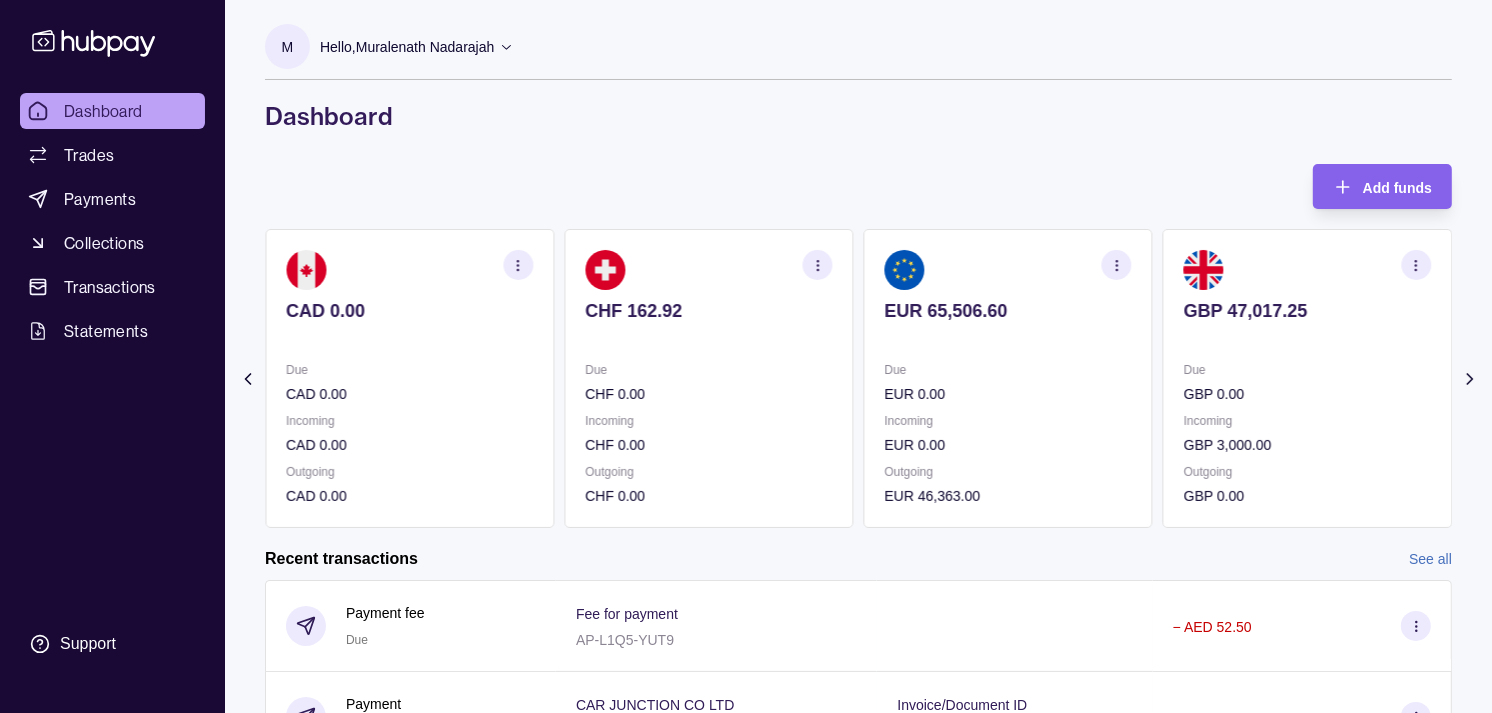 click on "CHF 0.00" at bounding box center [708, 394] 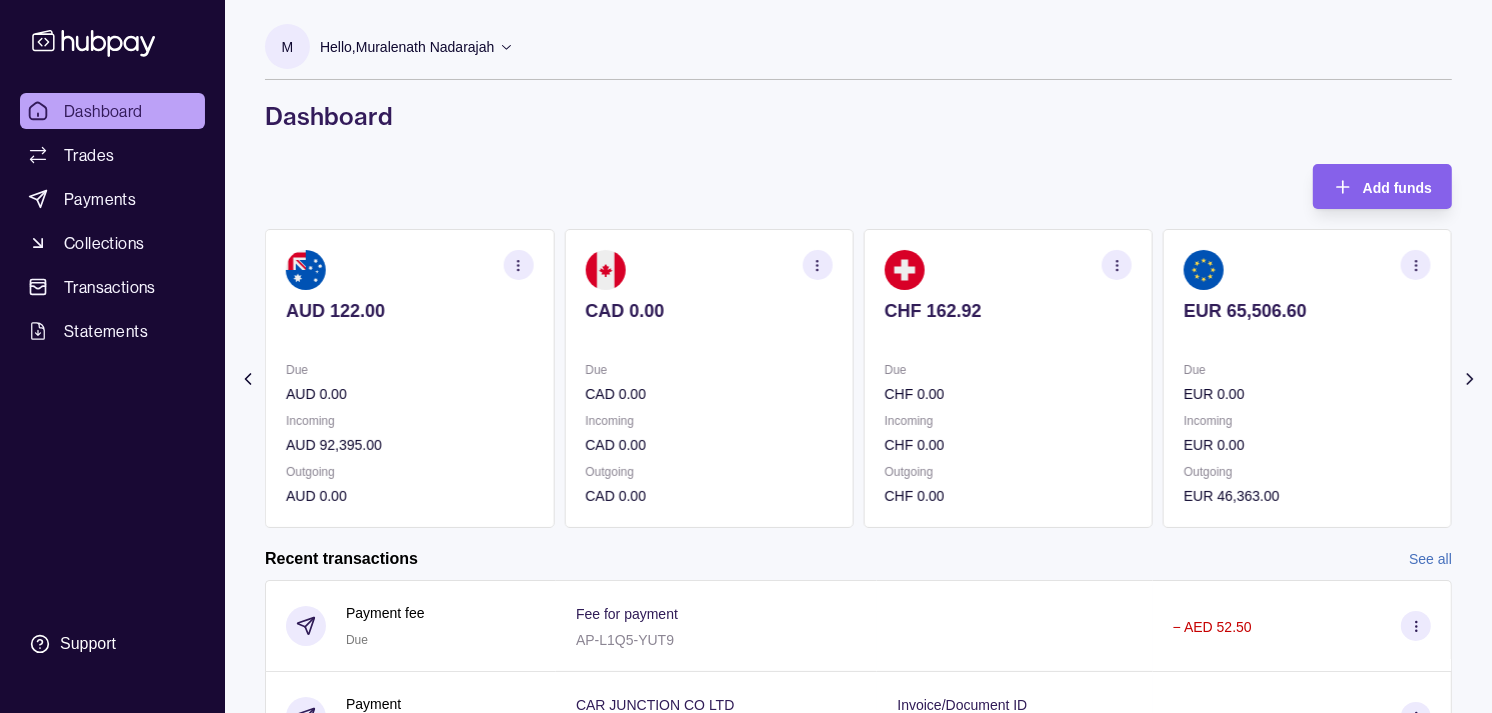 click on "Due CAD 0.00" at bounding box center (708, 382) 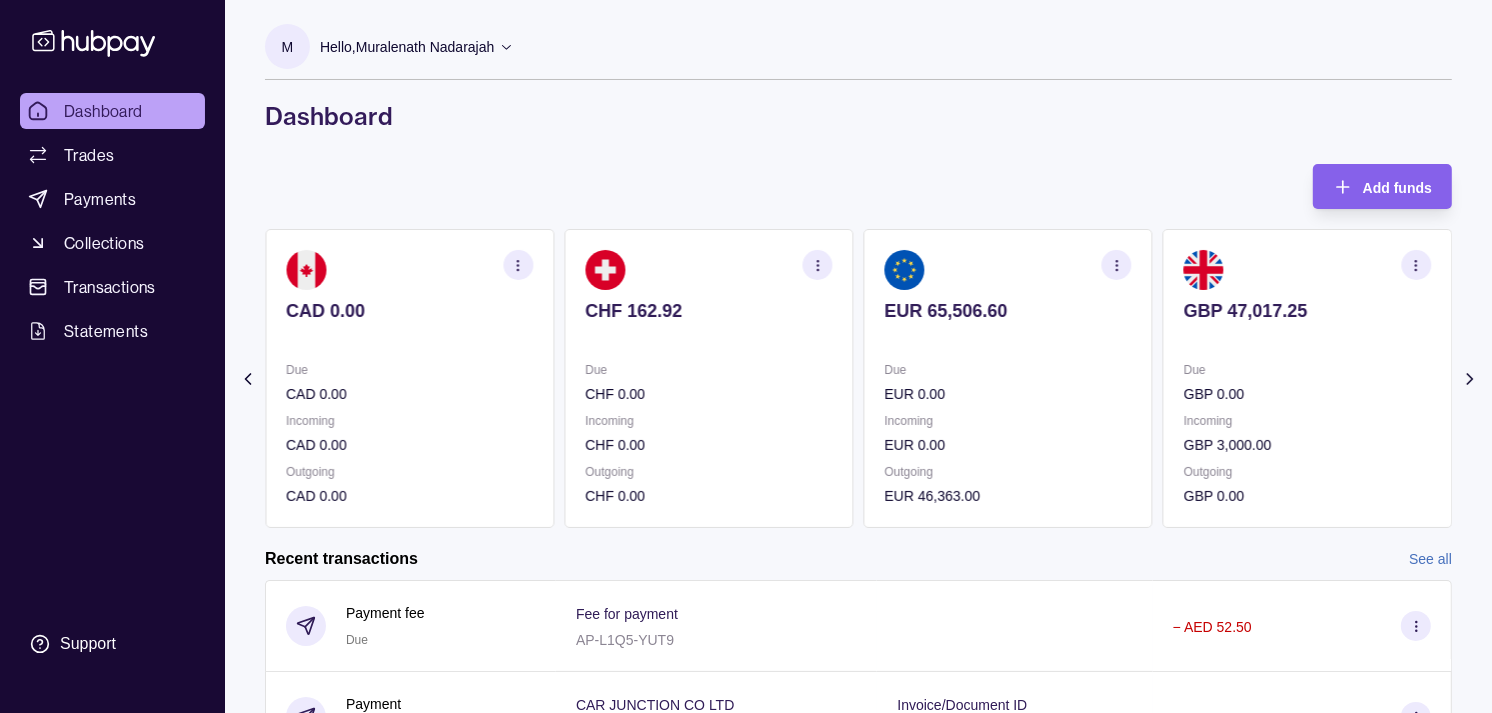 click on "Due" at bounding box center [708, 370] 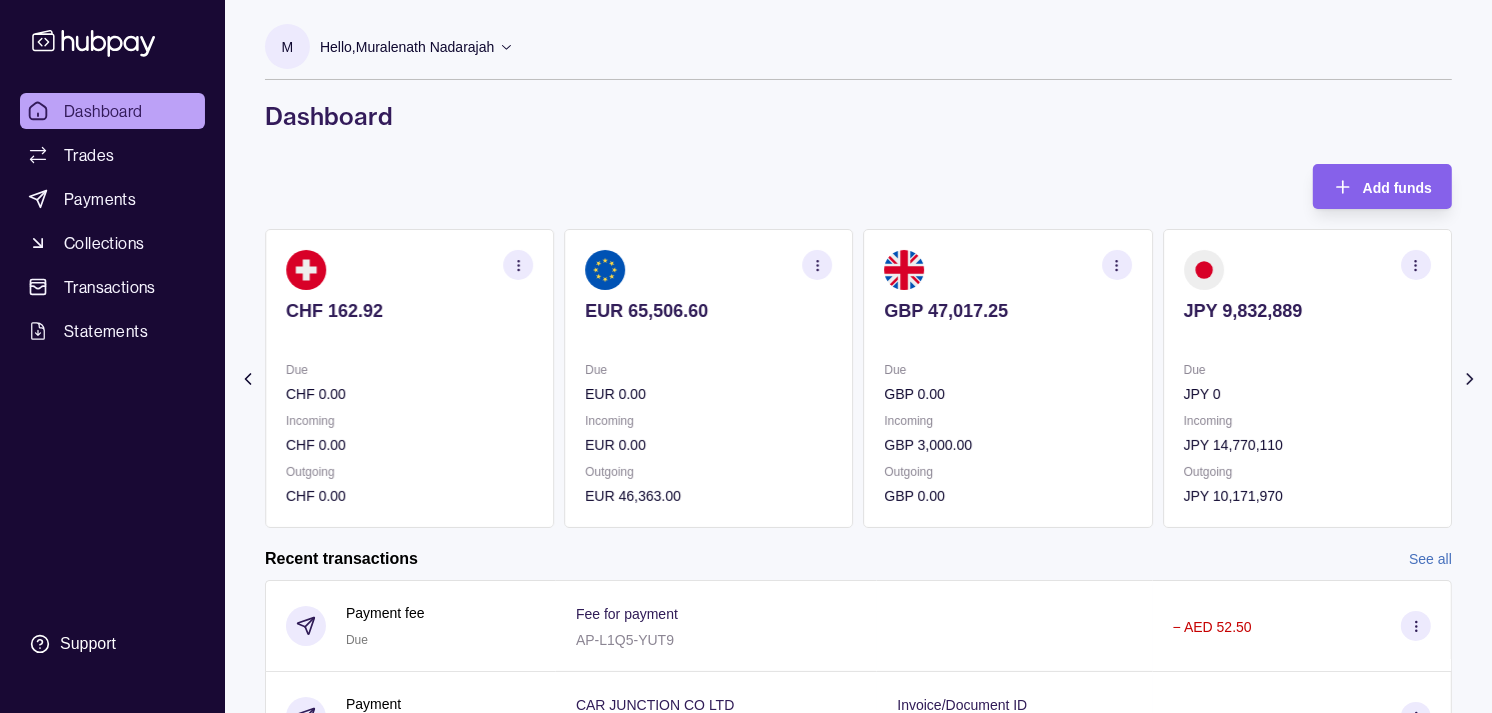 click on "Due" at bounding box center (708, 370) 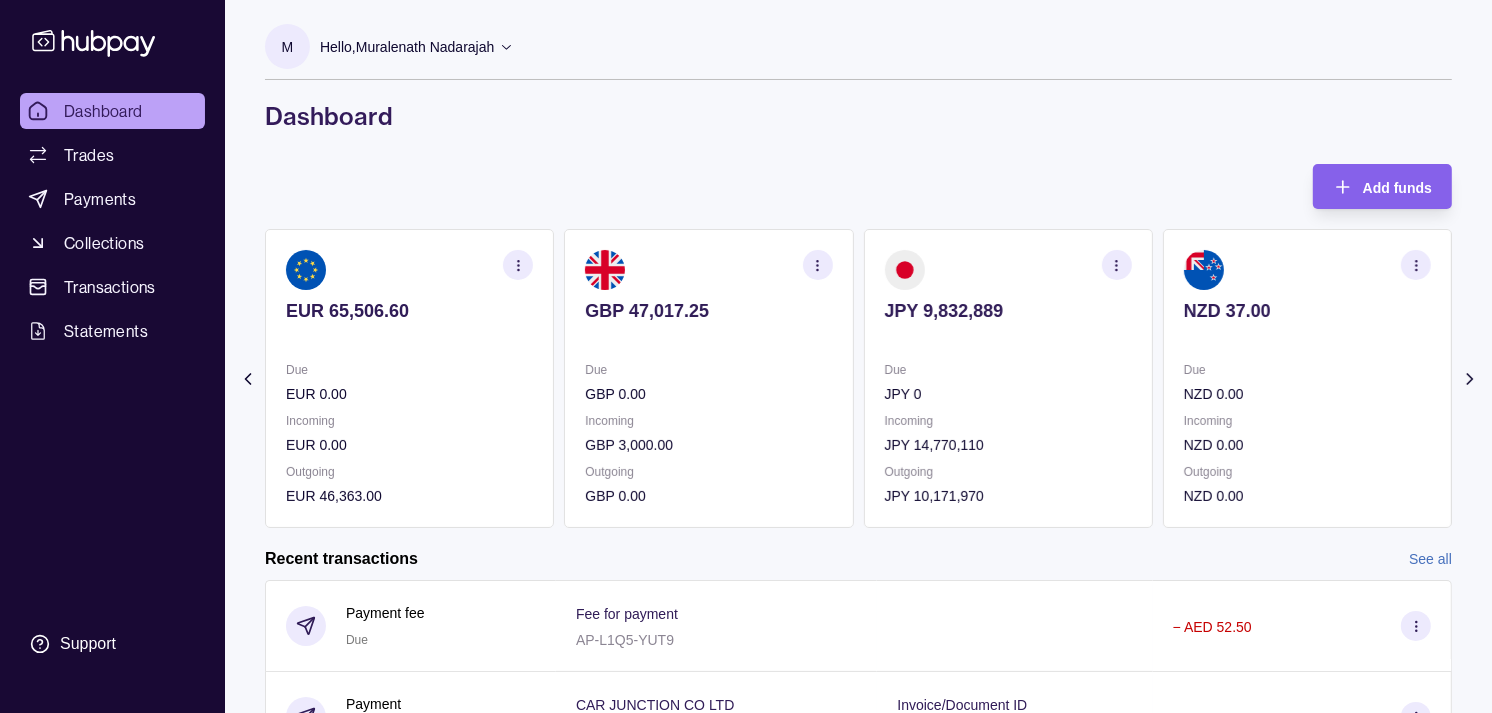 click on "Due" at bounding box center [708, 370] 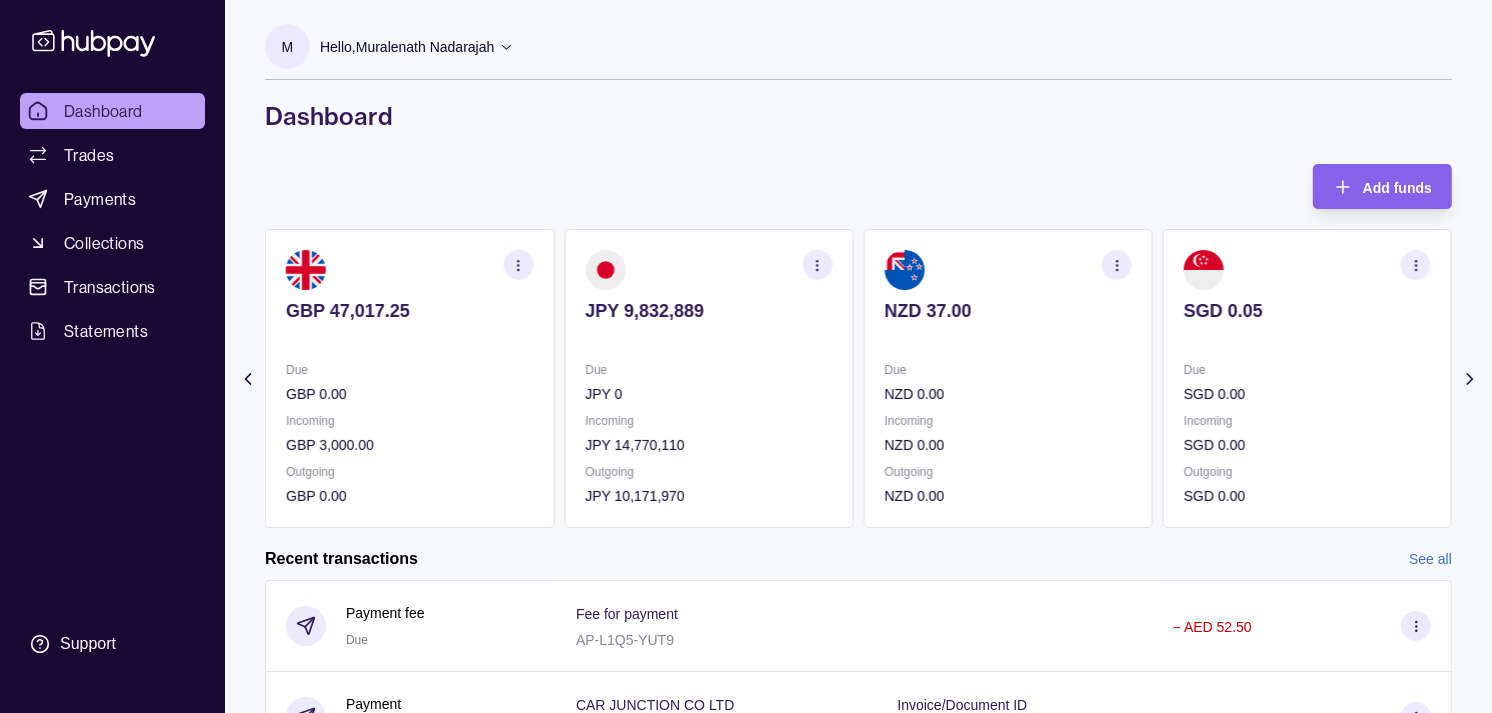 click on "Dashboard" at bounding box center (103, 111) 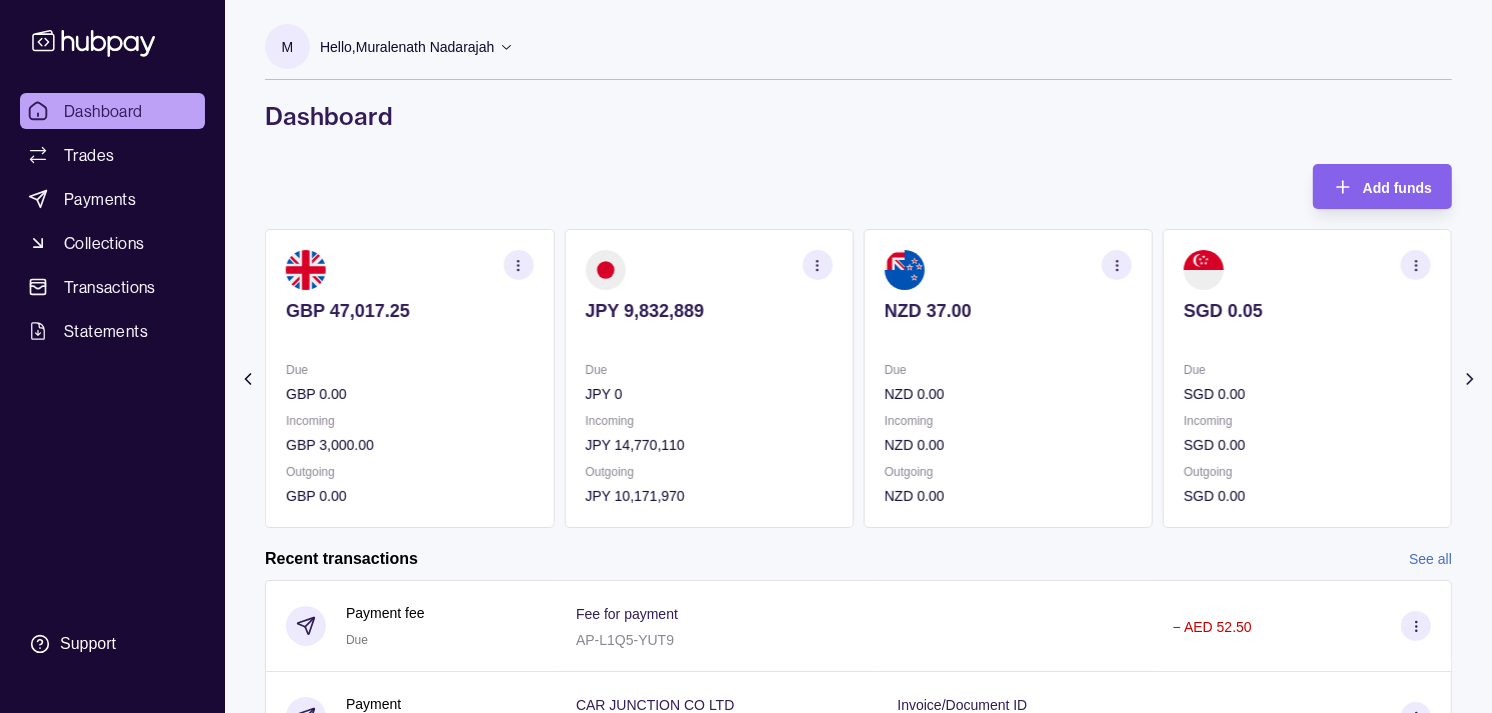 click on "Due" at bounding box center (708, 370) 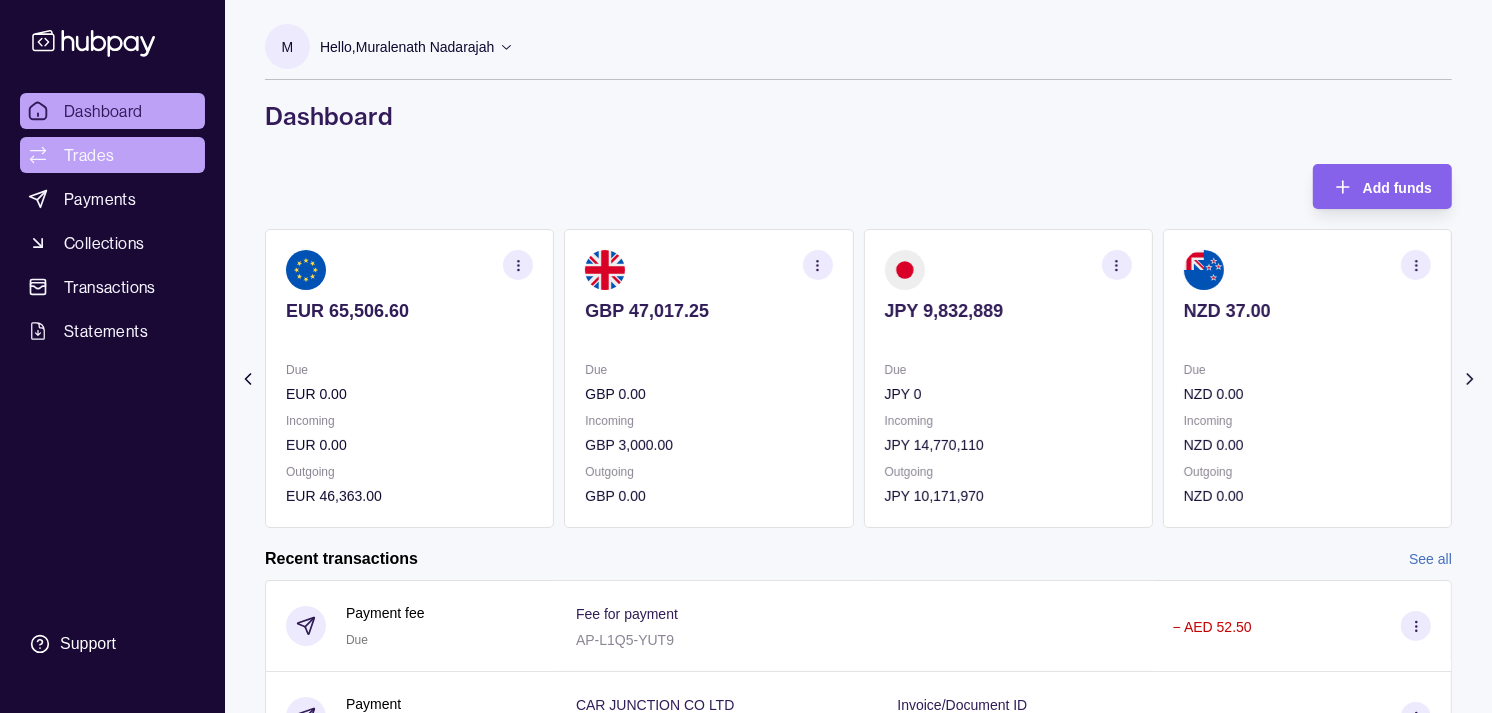 click on "Trades" at bounding box center (89, 155) 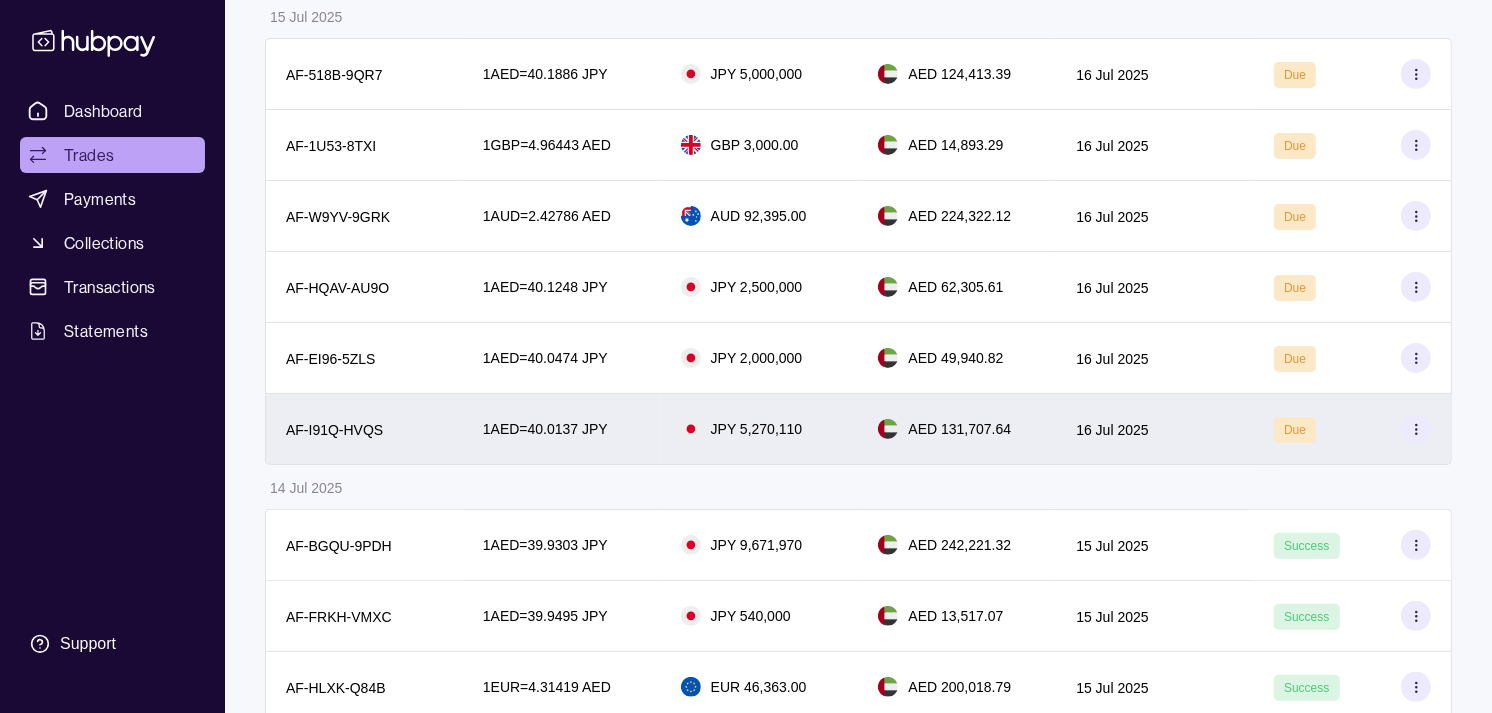 scroll, scrollTop: 222, scrollLeft: 0, axis: vertical 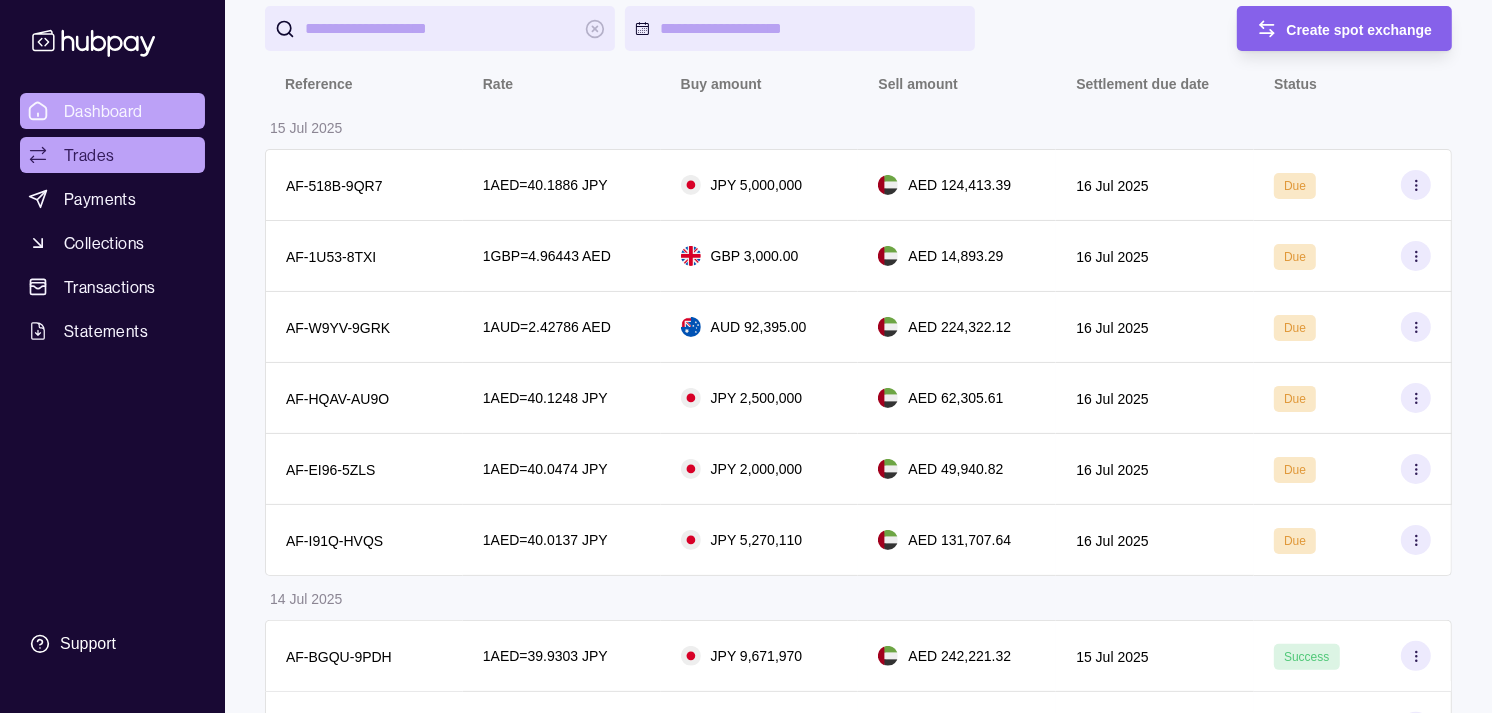 click on "Dashboard" at bounding box center (103, 111) 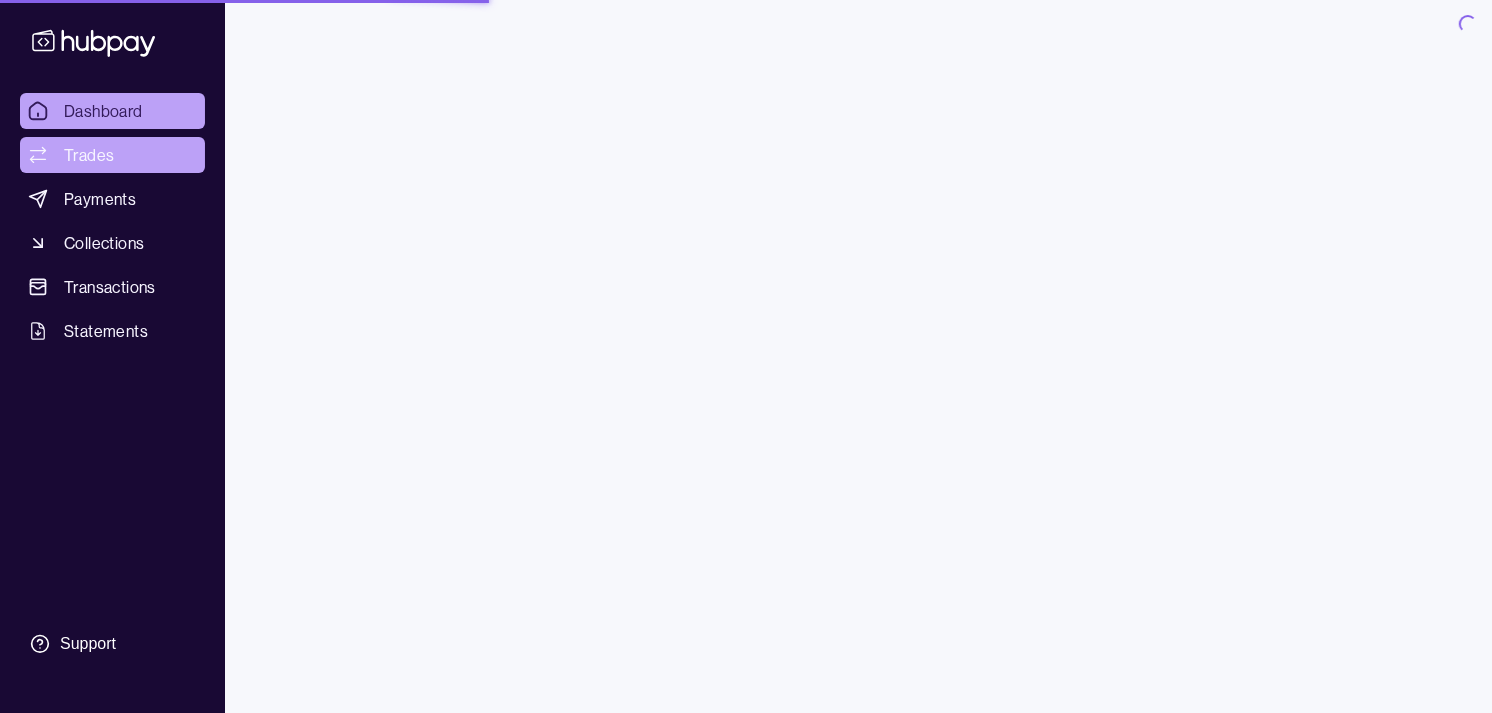 scroll, scrollTop: 0, scrollLeft: 0, axis: both 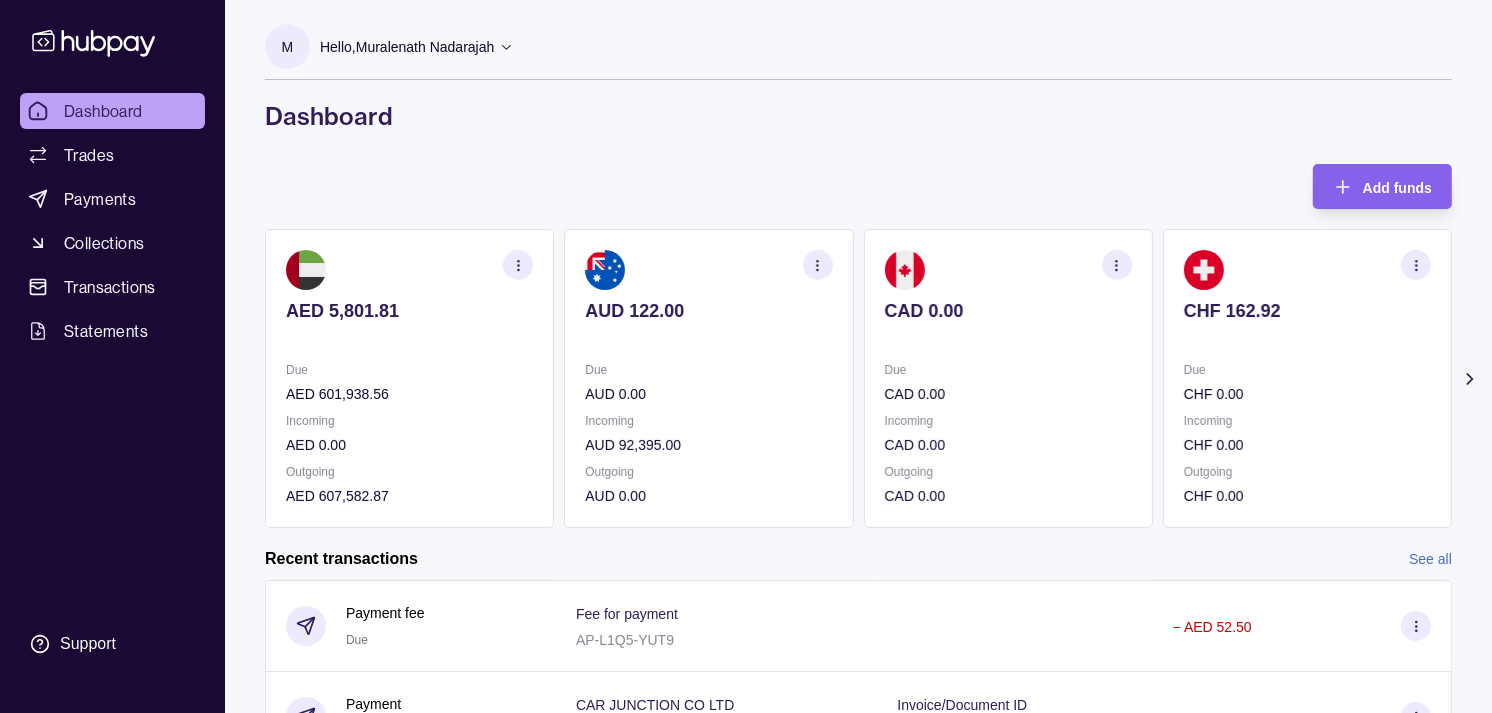 click on "Due" at bounding box center (1307, 370) 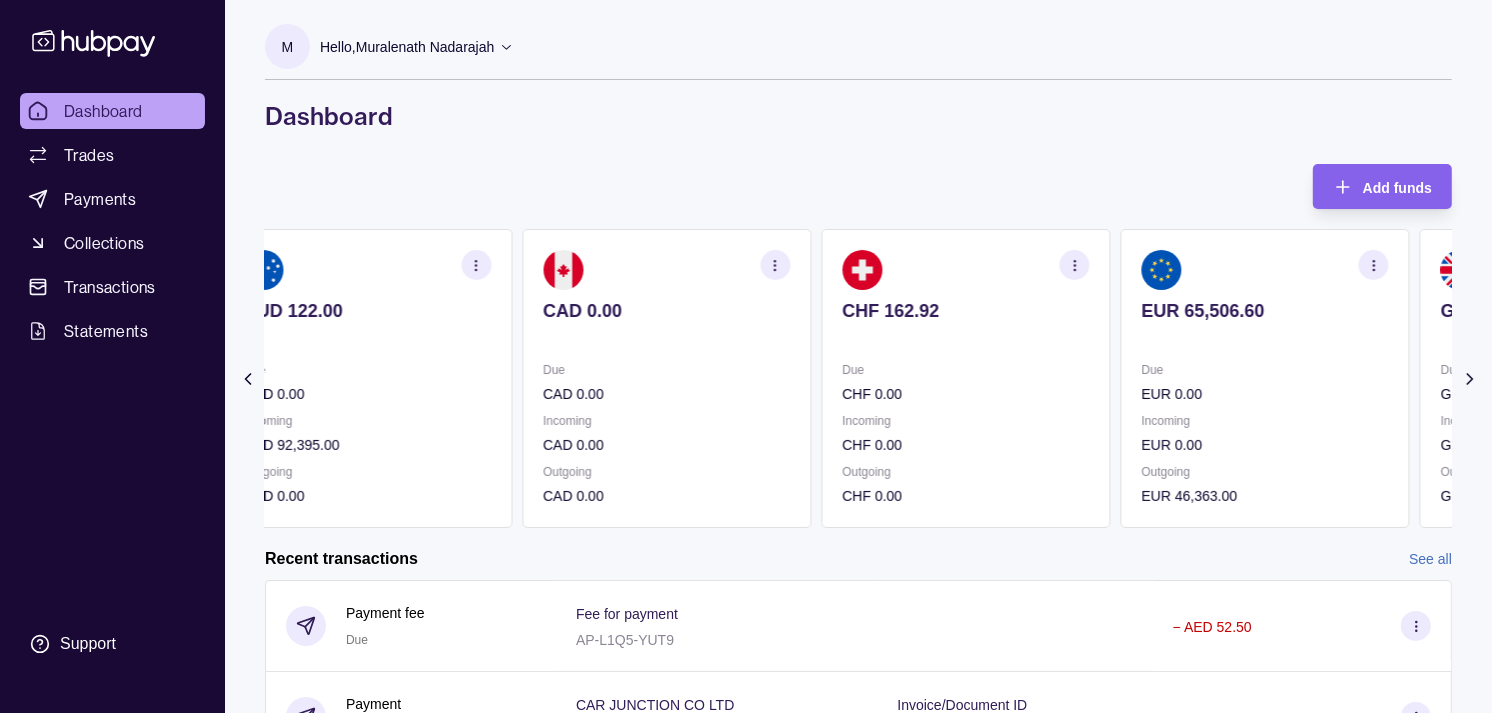 click on "Due EUR 0.00" at bounding box center [1265, 382] 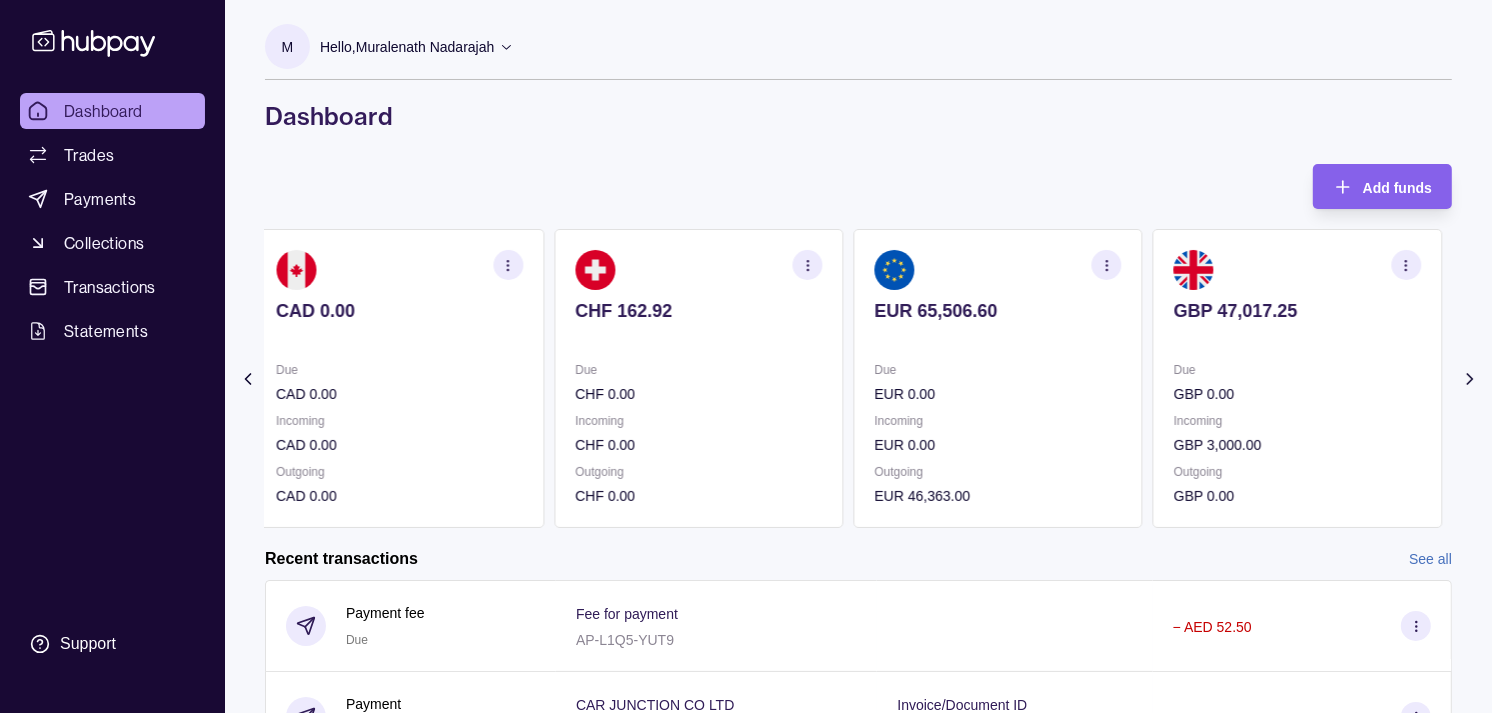 click on "GBP 47,017.25                                                                                                               Due GBP 0.00 Incoming GBP 3,000.00 Outgoing GBP 0.00" at bounding box center [1297, 378] 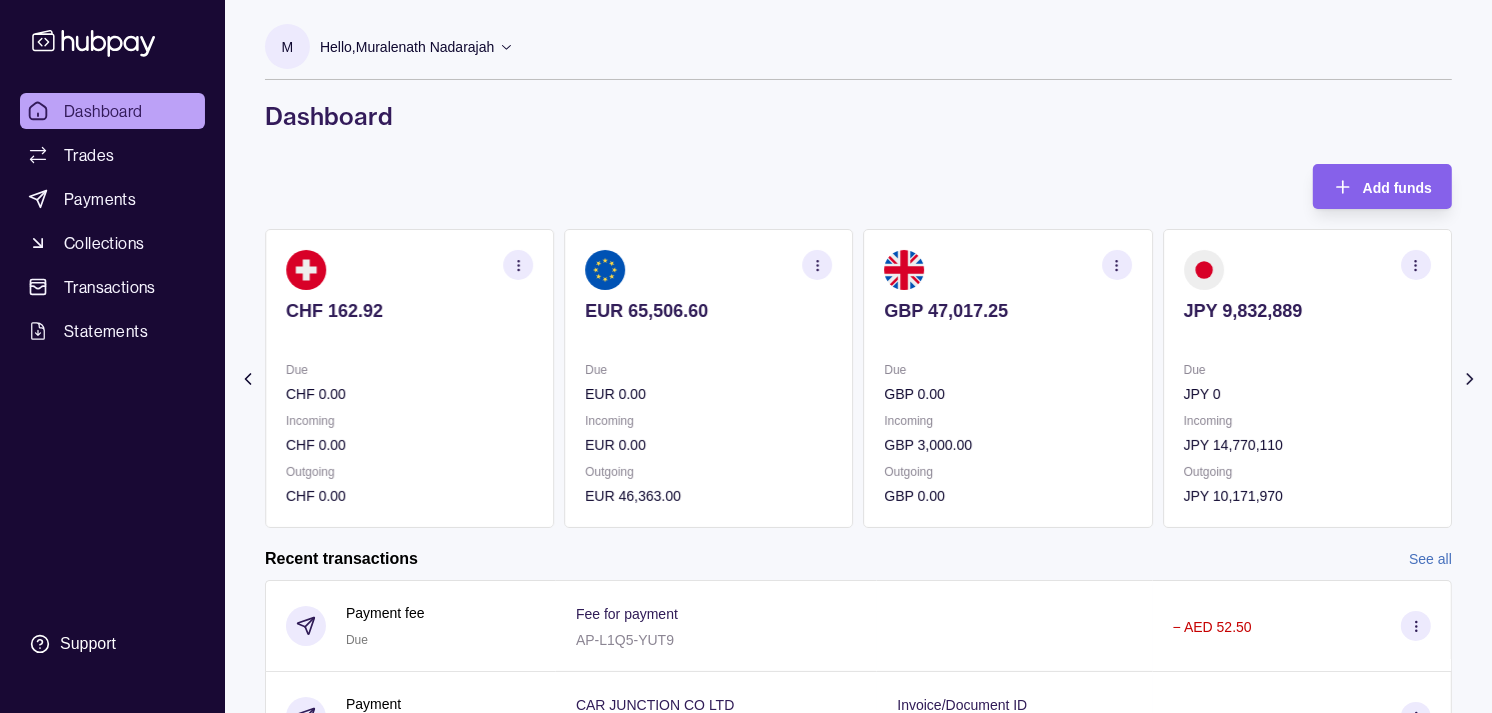 click on "Due" at bounding box center [1307, 370] 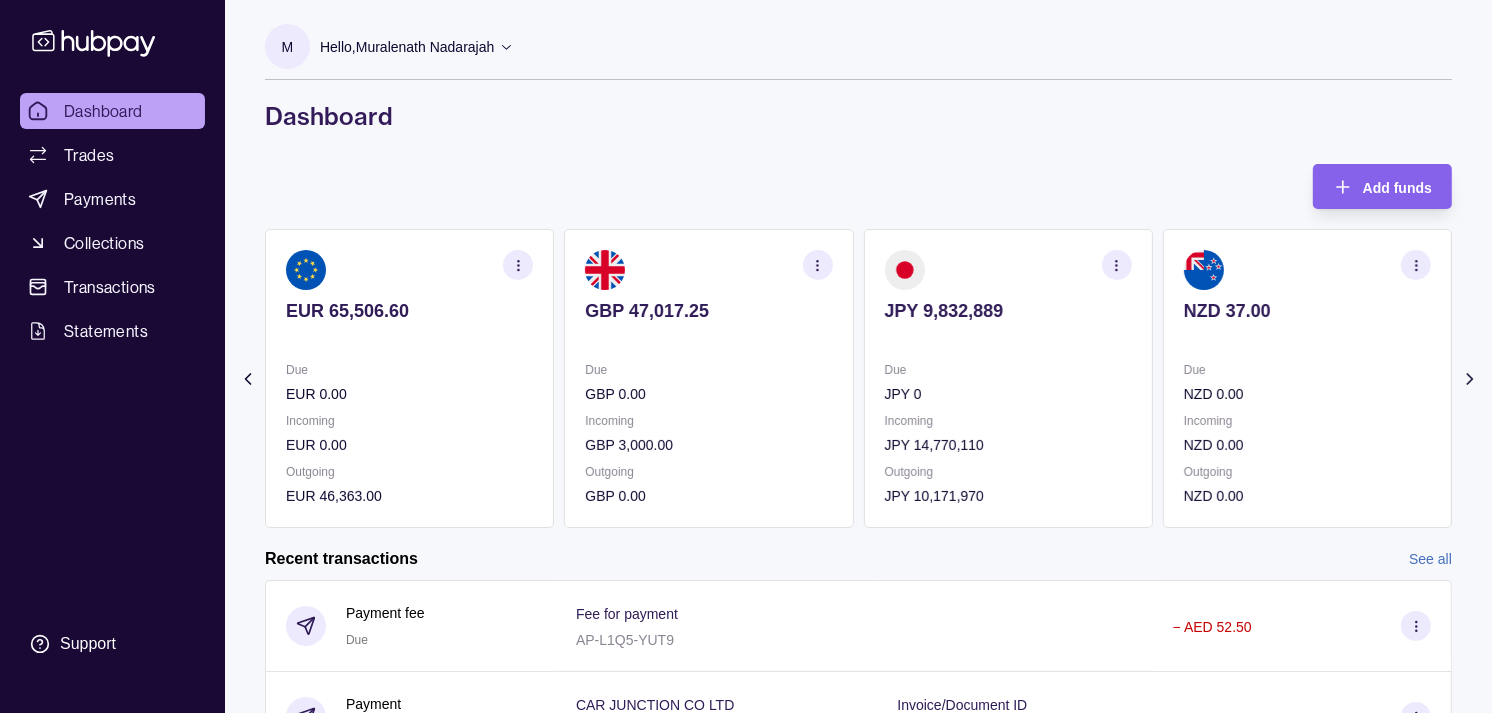 click on "NZD 37.00                                                                                                               Due NZD 0.00 Incoming NZD 0.00 Outgoing NZD 0.00" at bounding box center [1307, 378] 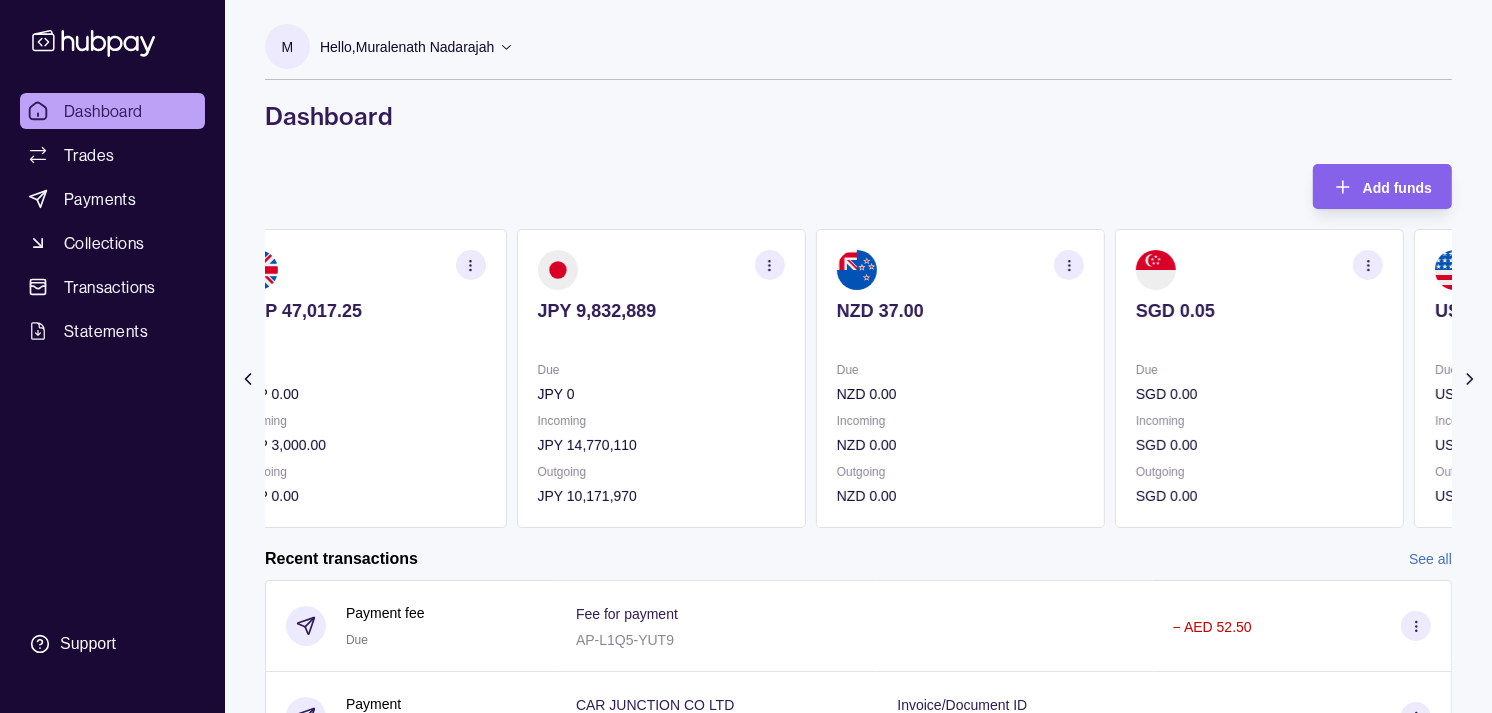 click on "SGD 0.05                                                                                                               Due SGD 0.00 Incoming SGD 0.00 Outgoing SGD 0.00" at bounding box center (1259, 378) 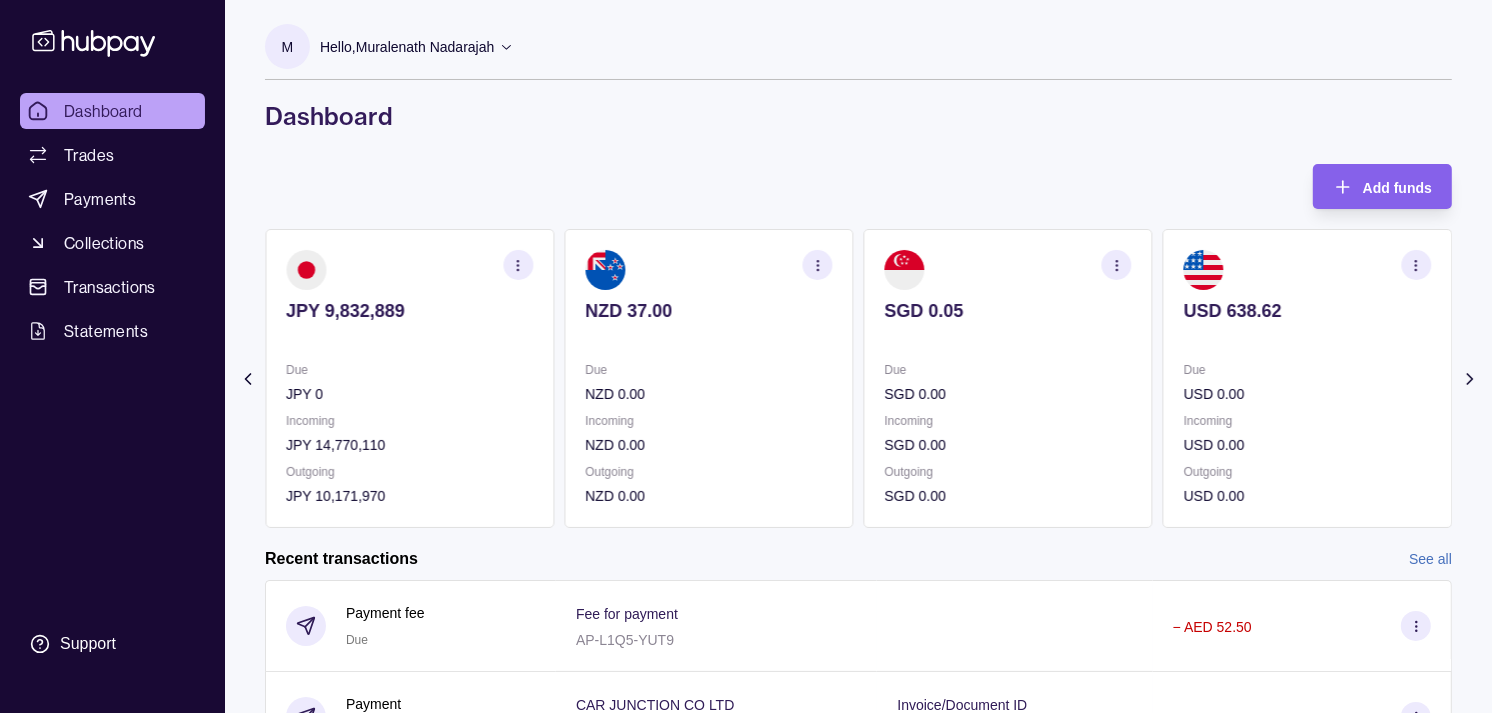 click on "Due SGD 0.00" at bounding box center [1008, 382] 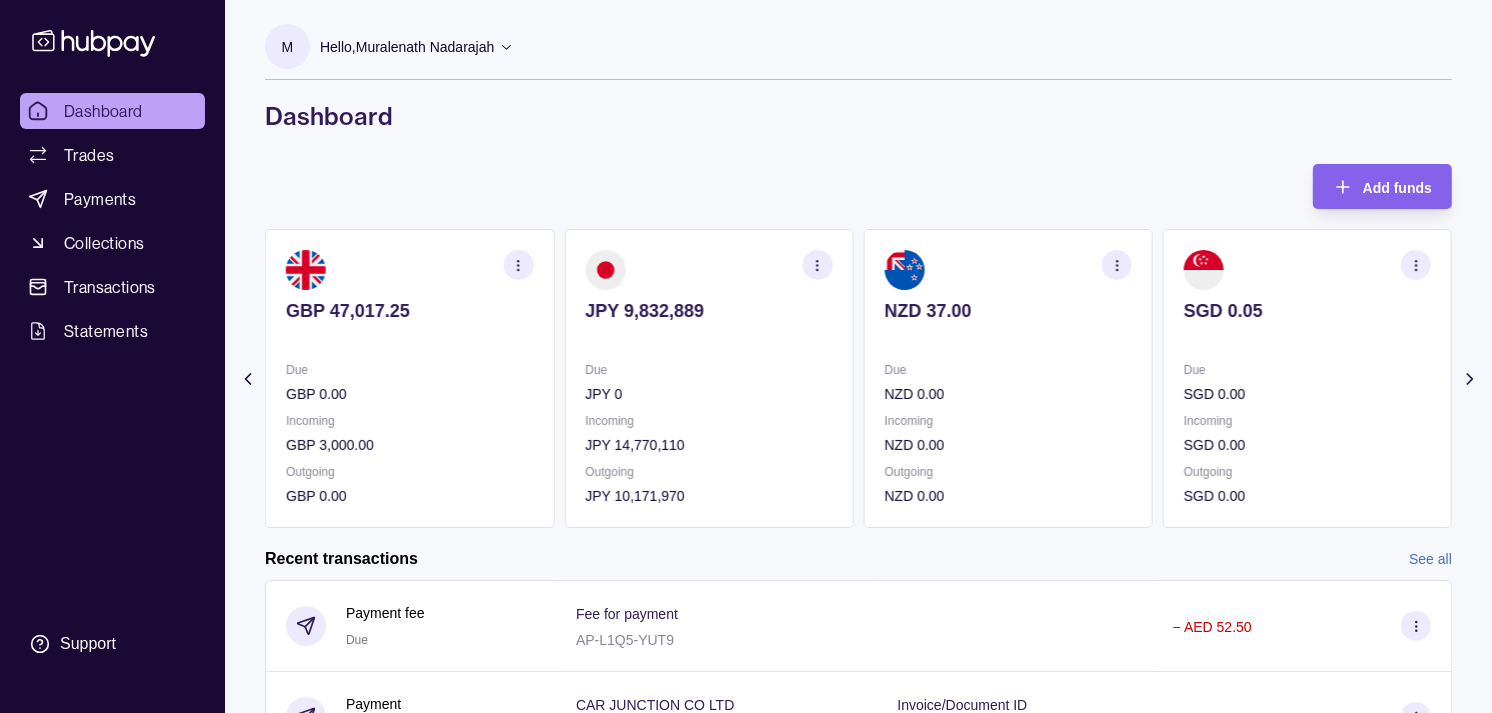 click on "JPY 9,832,889                                                                                                               Due JPY 0 Incoming JPY 14,770,110 Outgoing JPY 10,171,970" at bounding box center (708, 378) 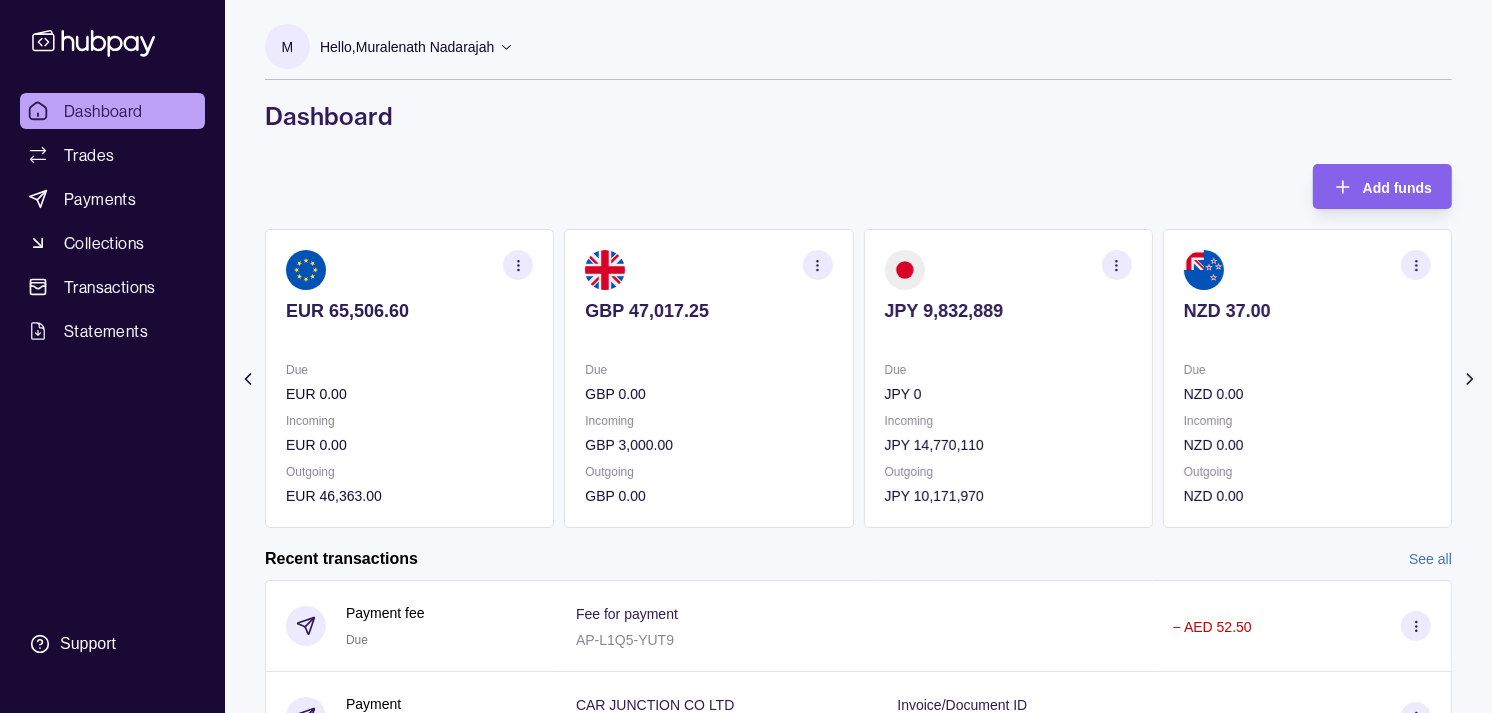 click on "Dashboard" at bounding box center [103, 111] 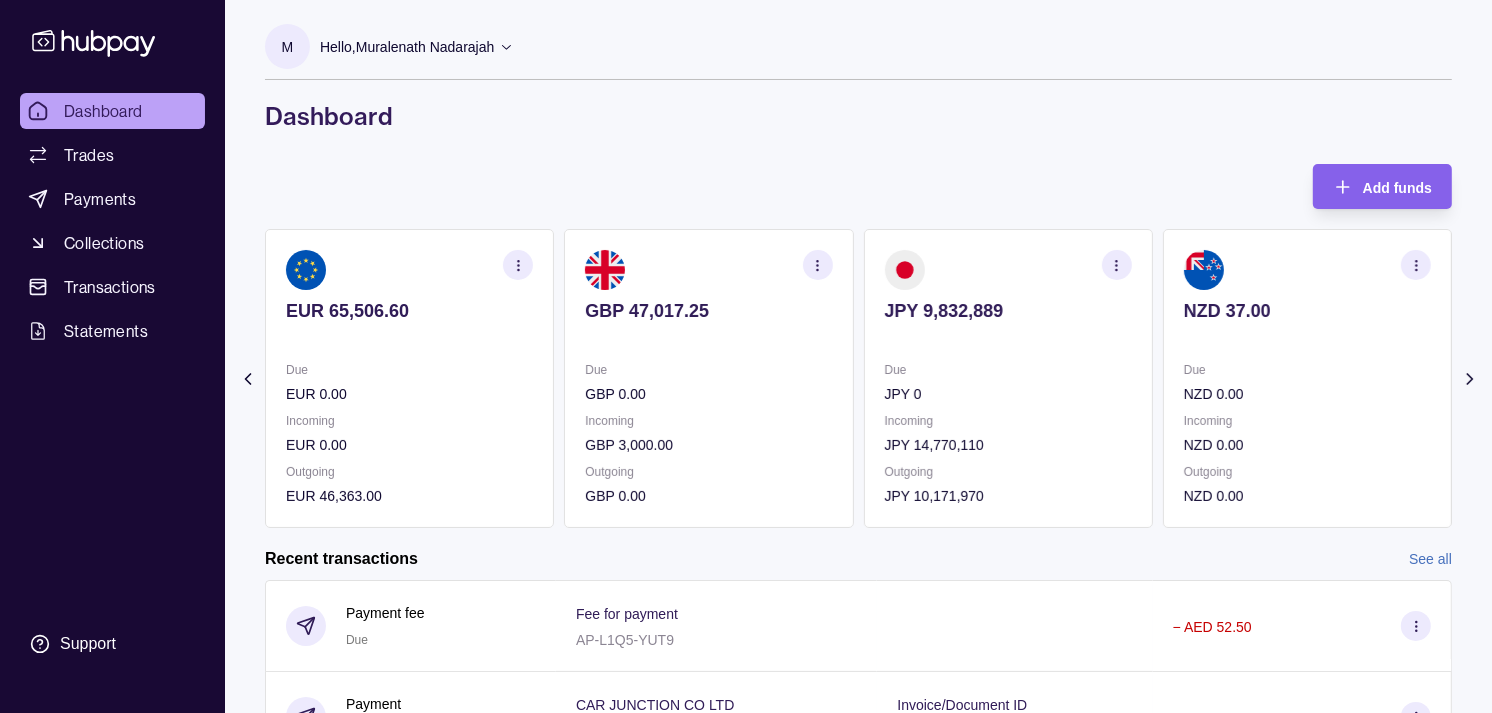 click on "EUR 65,506.60                                                                                                               Due EUR 0.00 Incoming EUR 0.00 Outgoing EUR 46,363.00" at bounding box center (409, 378) 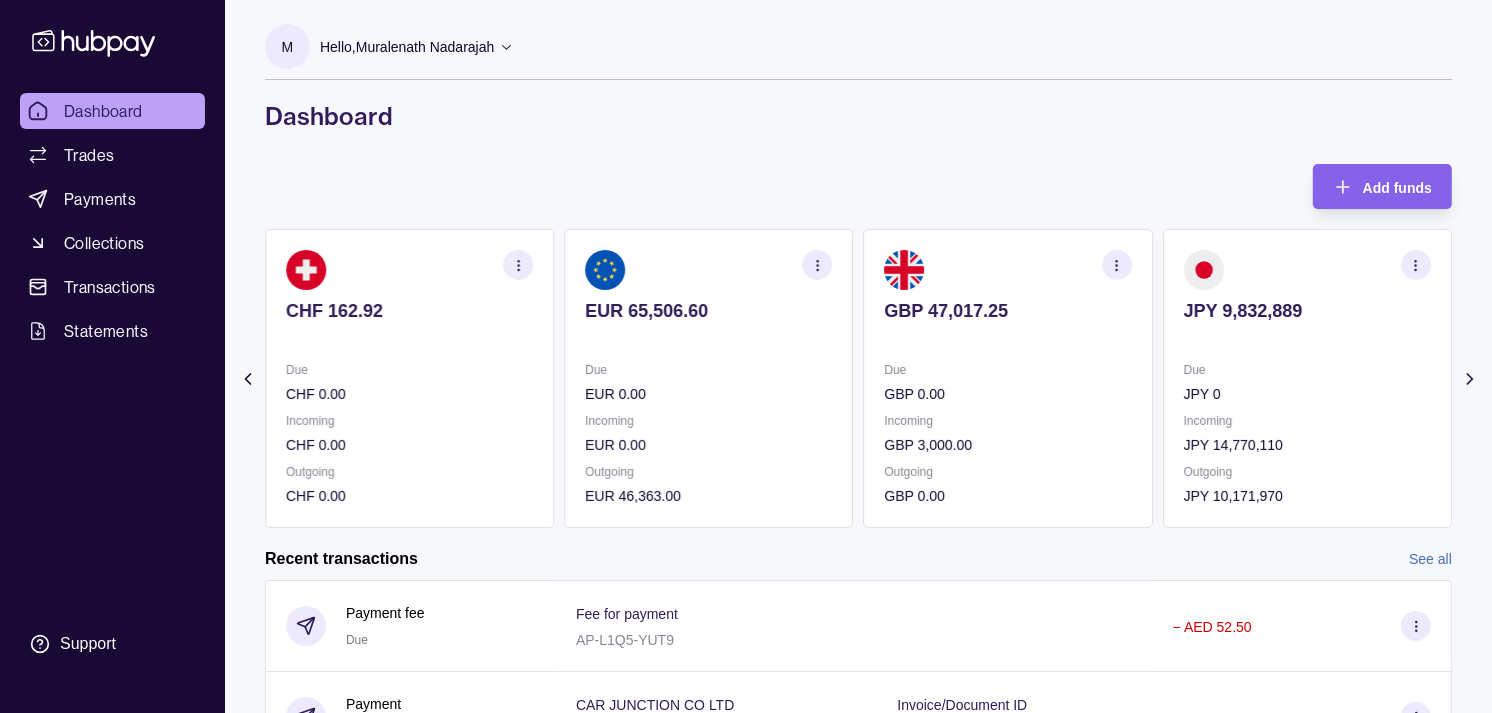 click on "CHF 162.92                                                                                                               Due CHF 0.00 Incoming CHF 0.00 Outgoing CHF 0.00" at bounding box center [409, 378] 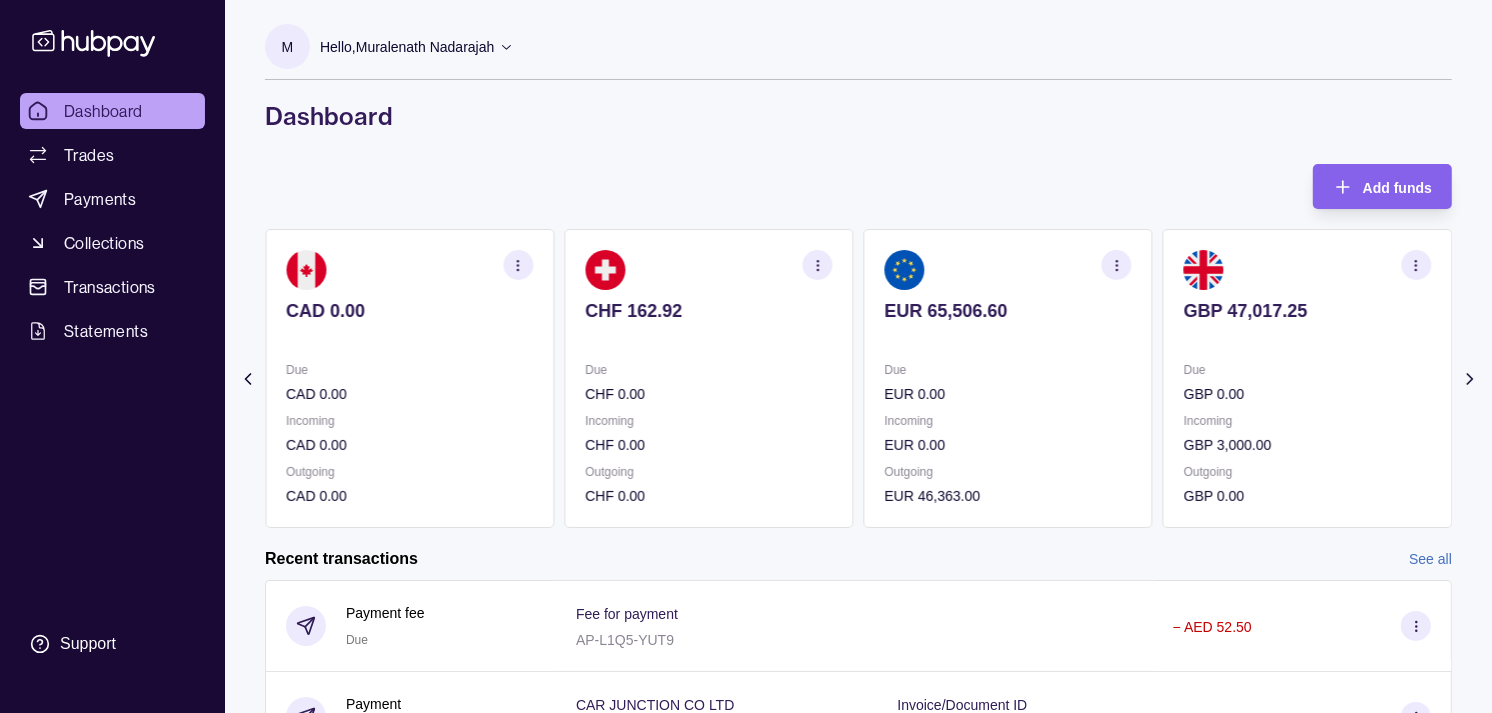 click on "CAD 0.00                                                                                                               Due CAD 0.00 Incoming CAD 0.00 Outgoing CAD 0.00" at bounding box center (409, 378) 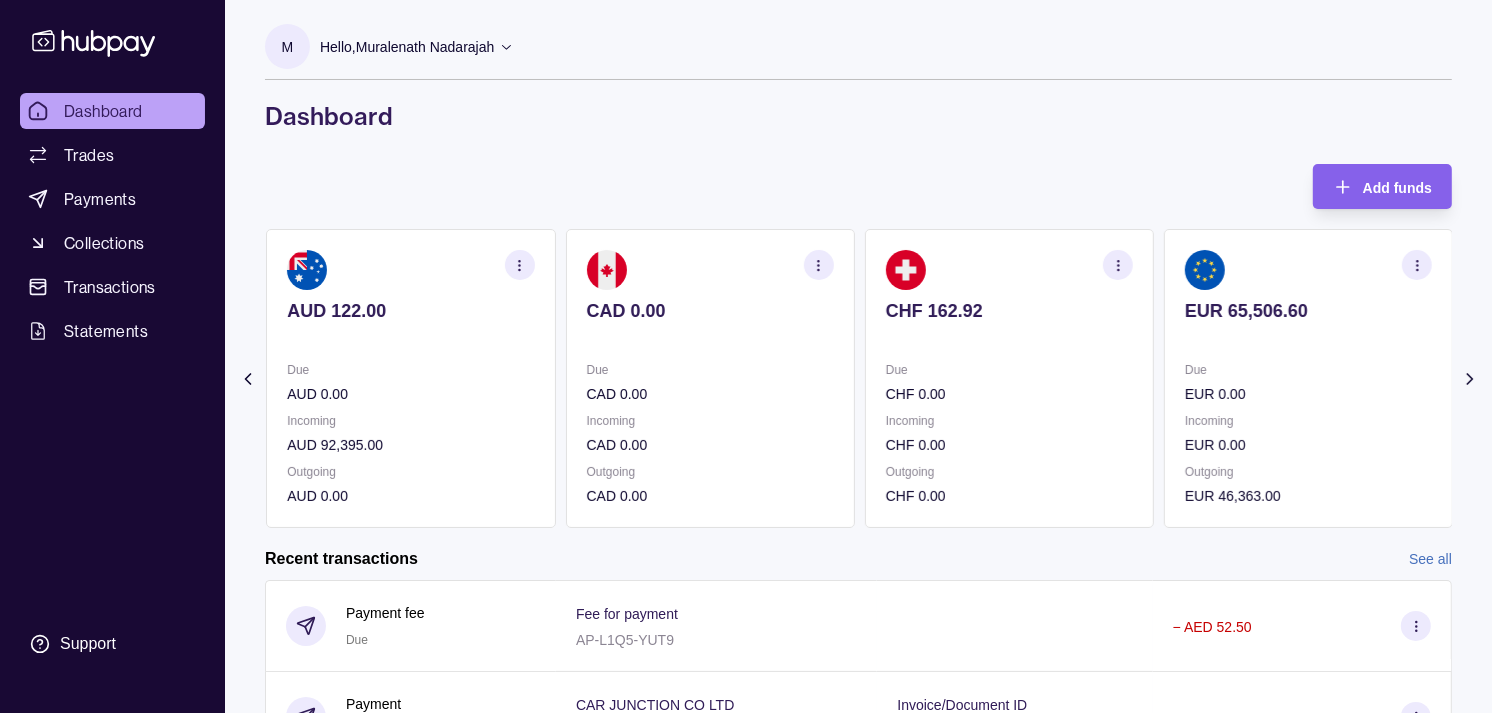 click on "AUD 122.00                                                                                                               Due AUD 0.00 Incoming AUD 92,395.00 Outgoing AUD 0.00" at bounding box center [410, 378] 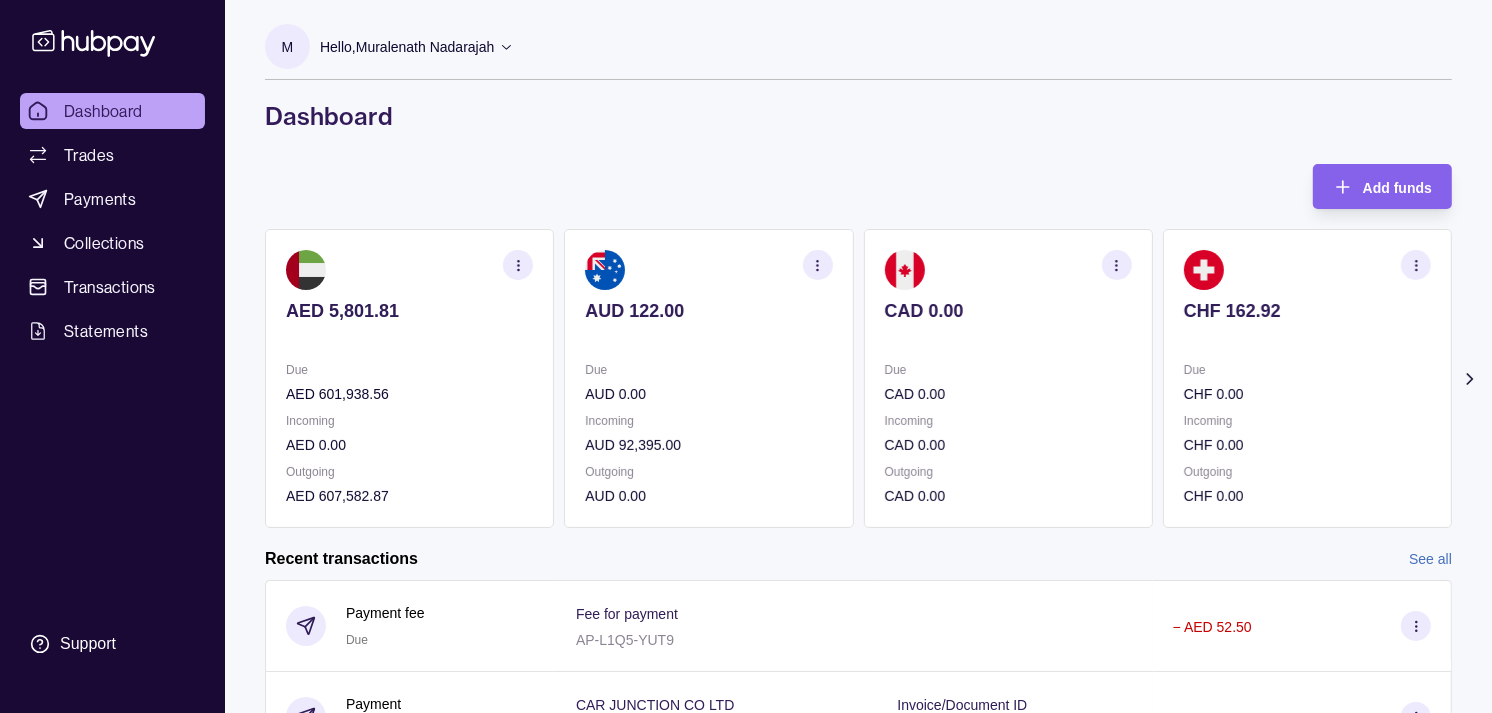 click on "AED 5,801.81" at bounding box center (409, 311) 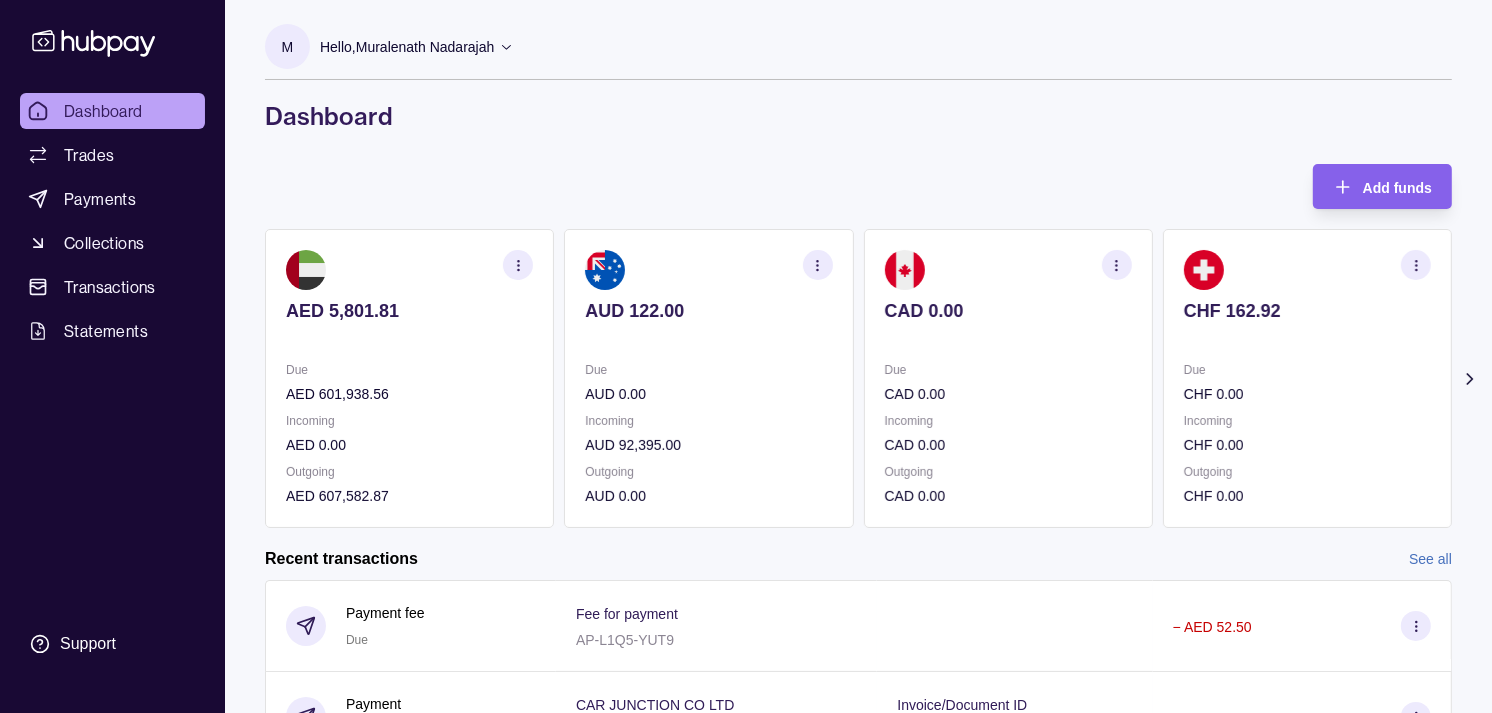 click on "CHF 162.92                                                                                                               Due CHF 0.00 Incoming CHF 0.00 Outgoing CHF 0.00" at bounding box center [1307, 378] 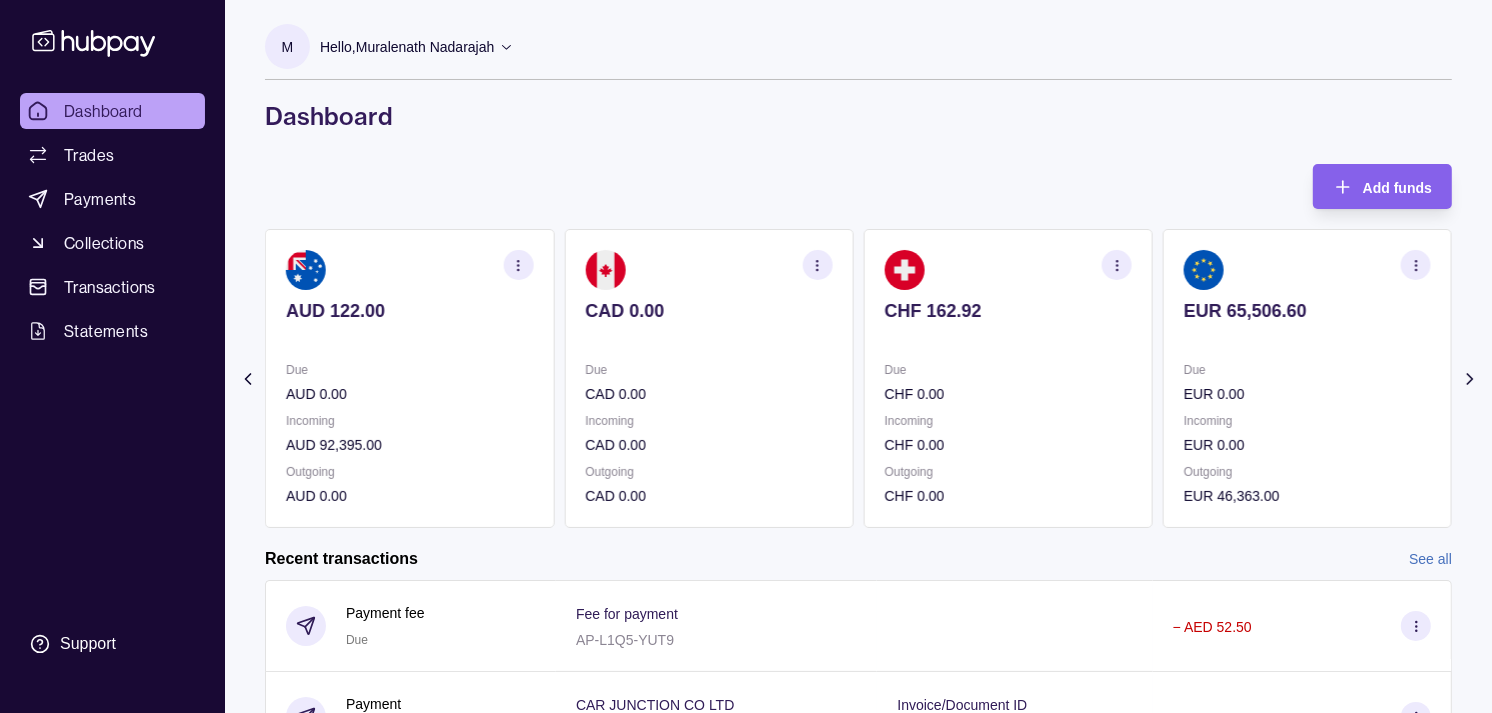 click on "EUR 65,506.60                                                                                                               Due EUR 0.00 Incoming EUR 0.00 Outgoing EUR 46,363.00" at bounding box center [1307, 378] 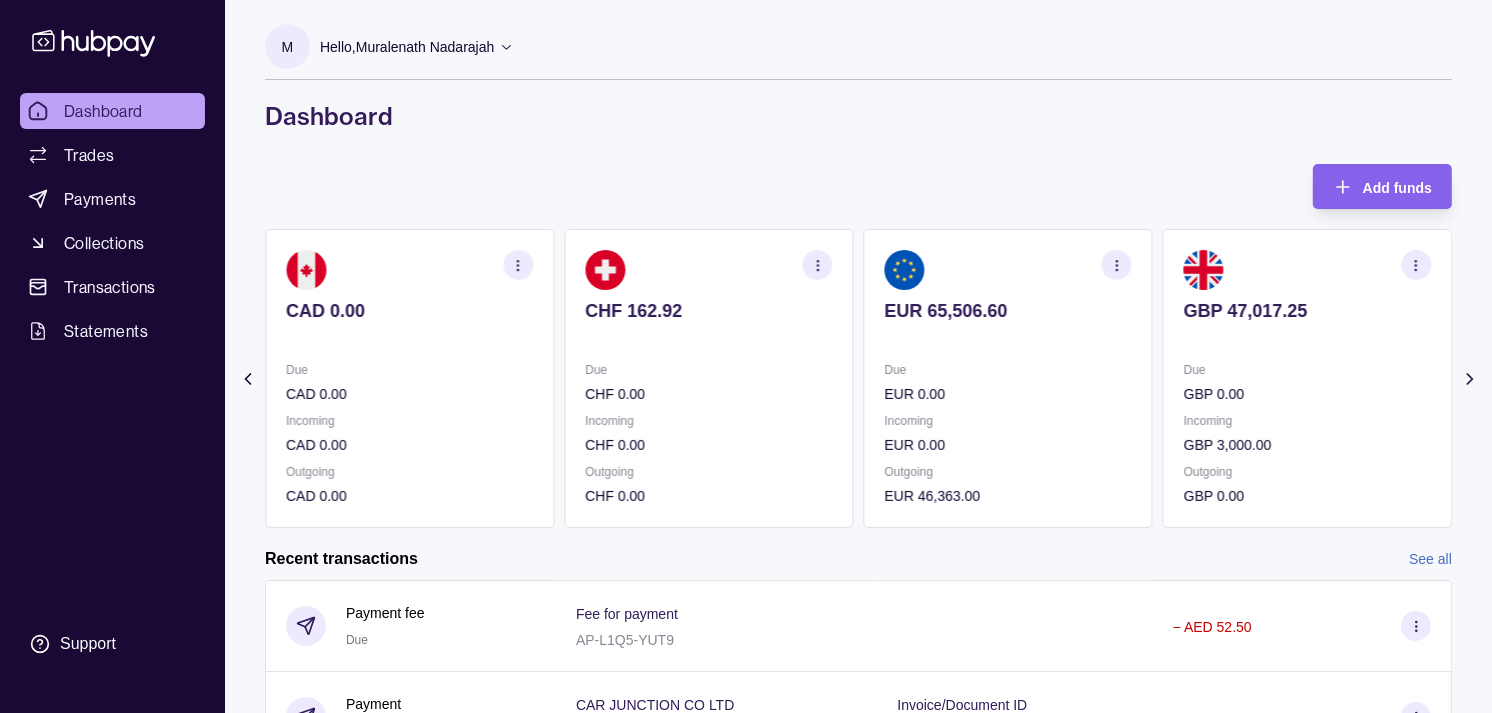 click on "GBP 47,017.25                                                                                                               Due GBP 0.00 Incoming GBP 3,000.00 Outgoing GBP 0.00" at bounding box center (1307, 378) 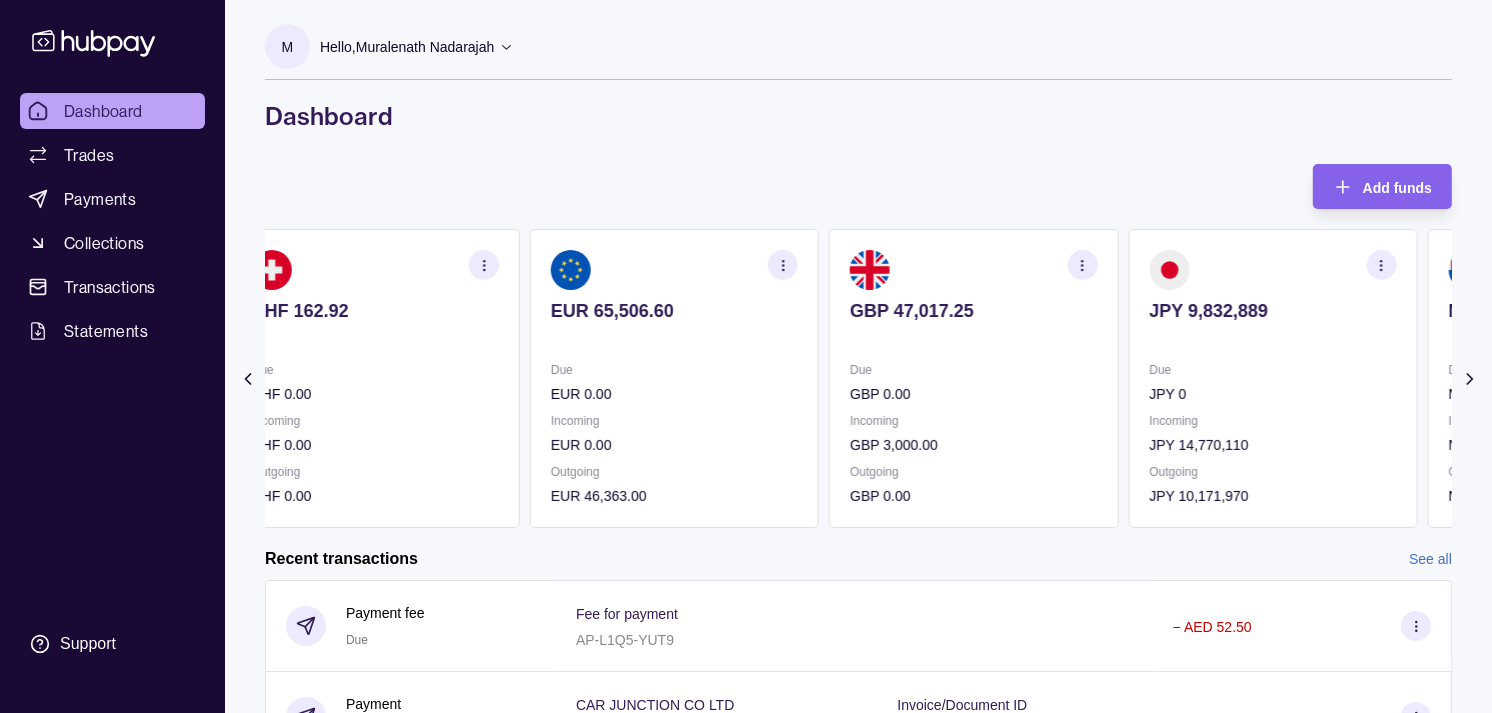 click on "Due" at bounding box center [973, 370] 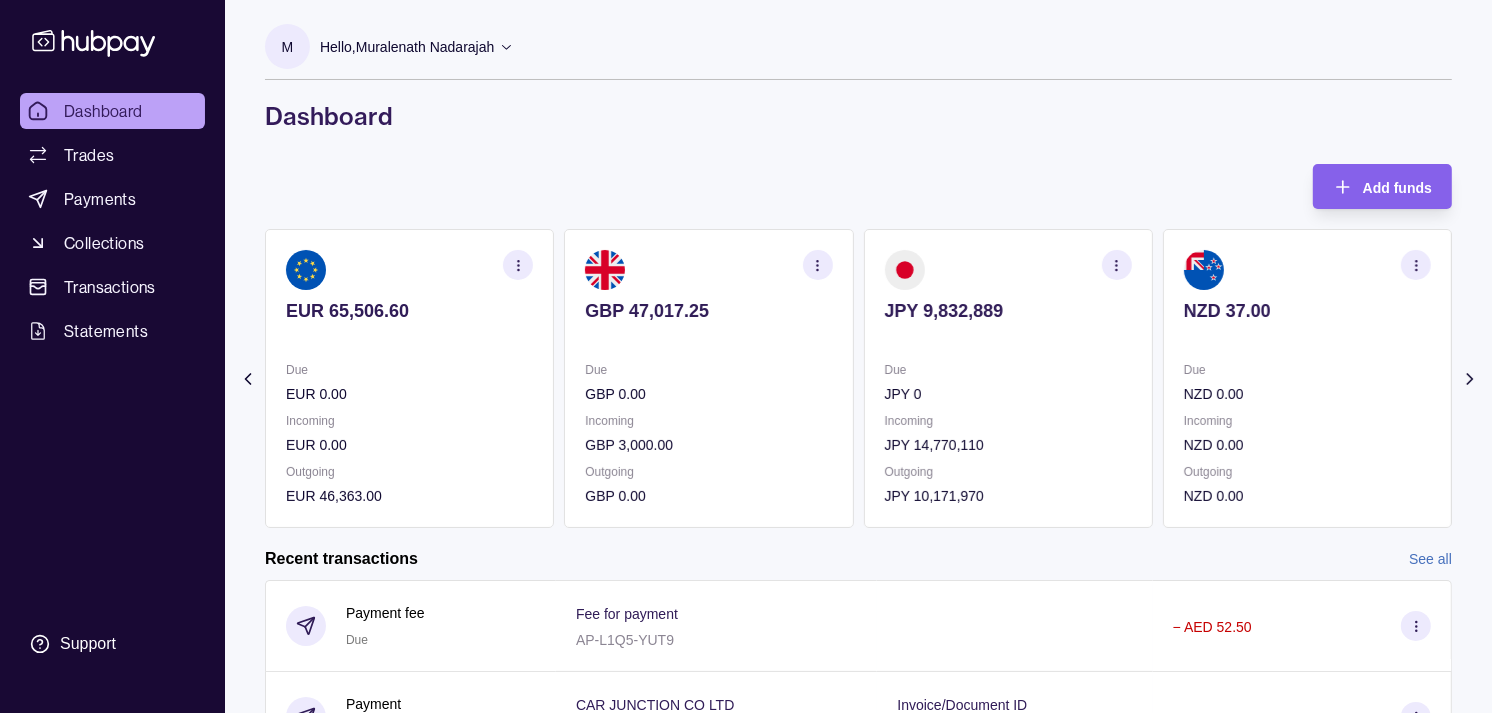 click on "EUR 65,506.60                                                                                                               Due EUR 0.00 Incoming EUR 0.00 Outgoing EUR 46,363.00" at bounding box center (409, 378) 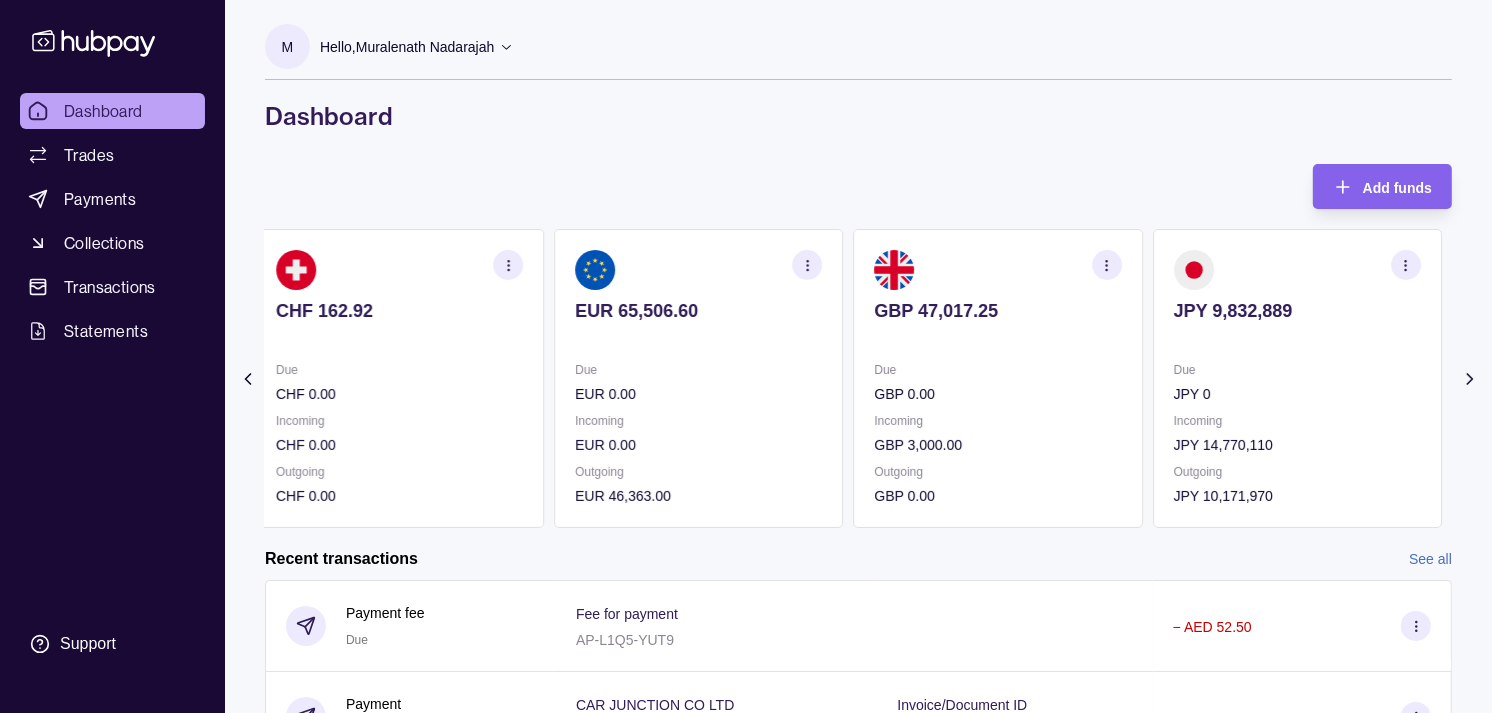 click at bounding box center [1297, 338] 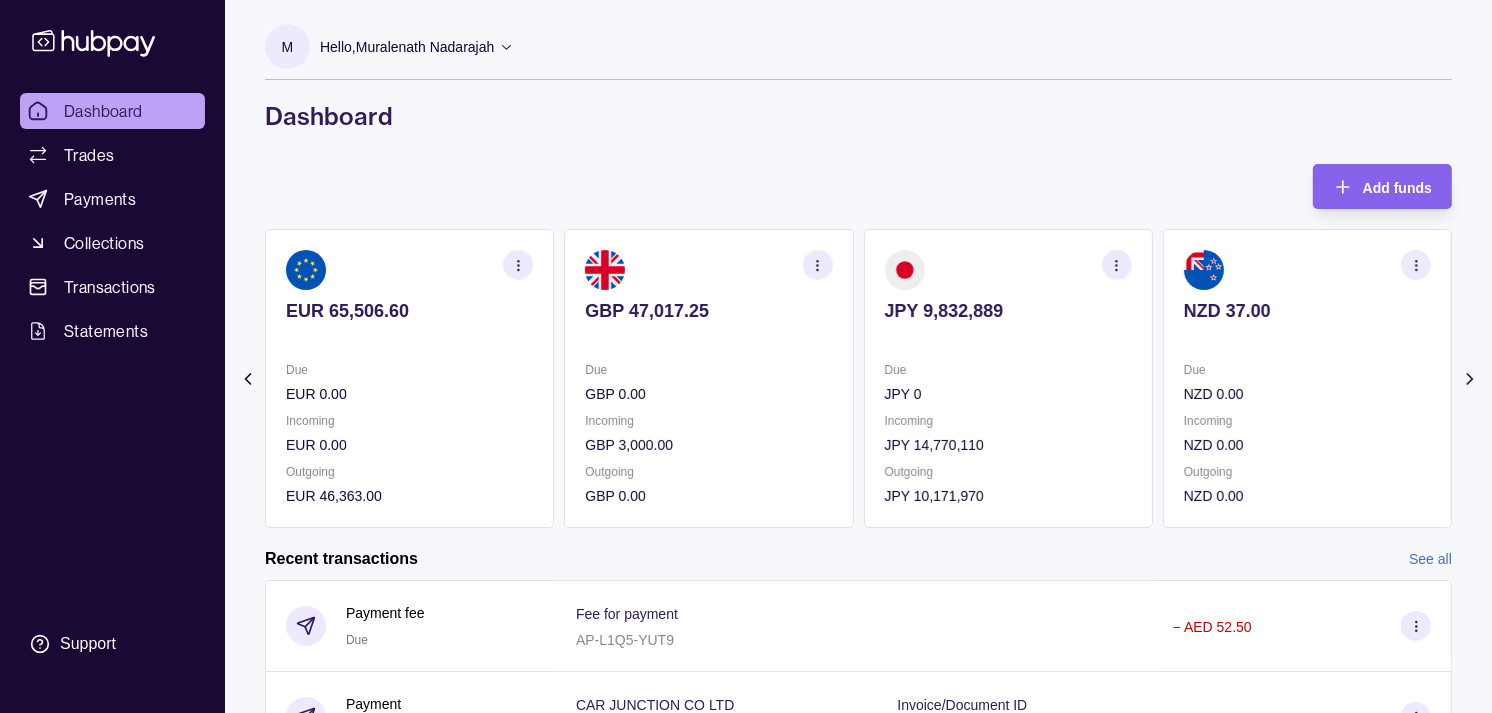 click on "JPY 9,832,889                                                                                                               Due JPY 0 Incoming JPY 14,770,110 Outgoing JPY 10,171,970" at bounding box center [1008, 378] 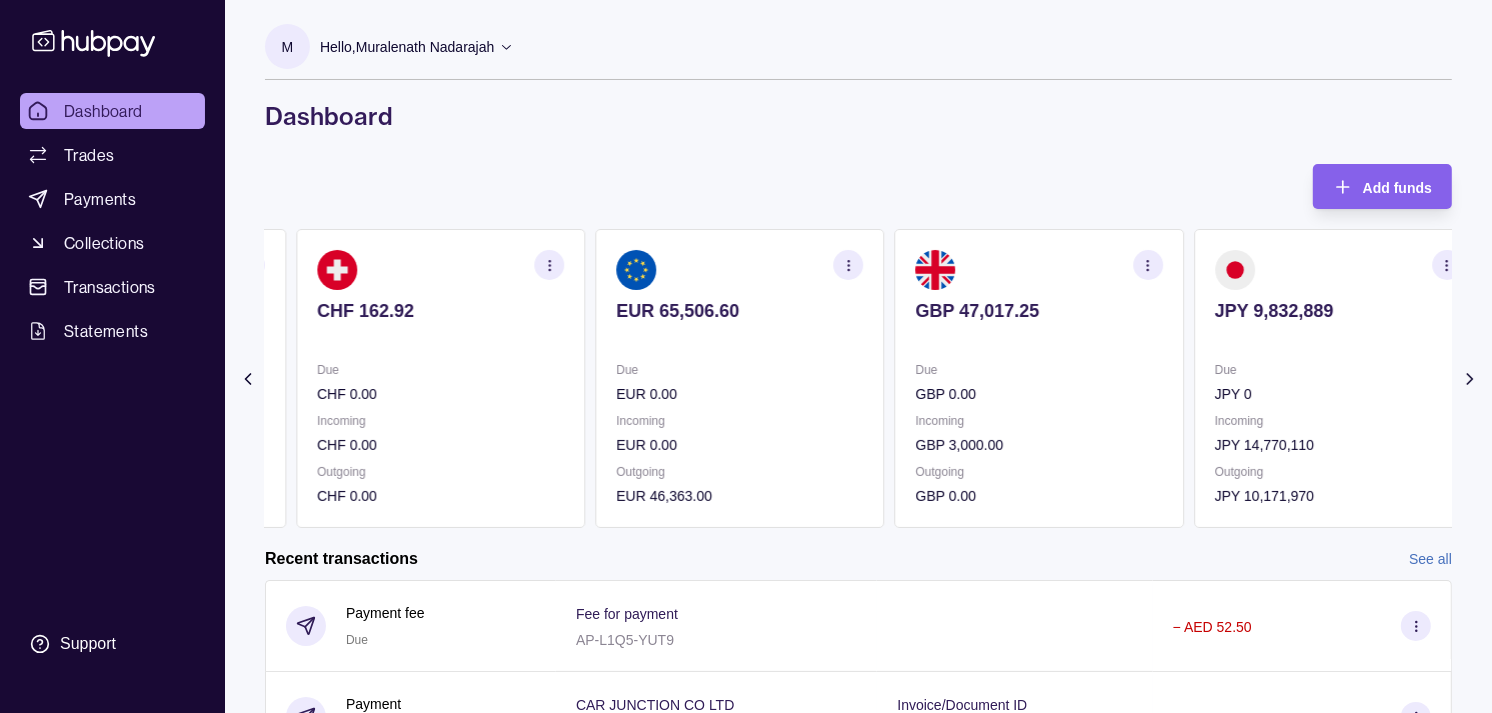 click on "Due" at bounding box center (1039, 370) 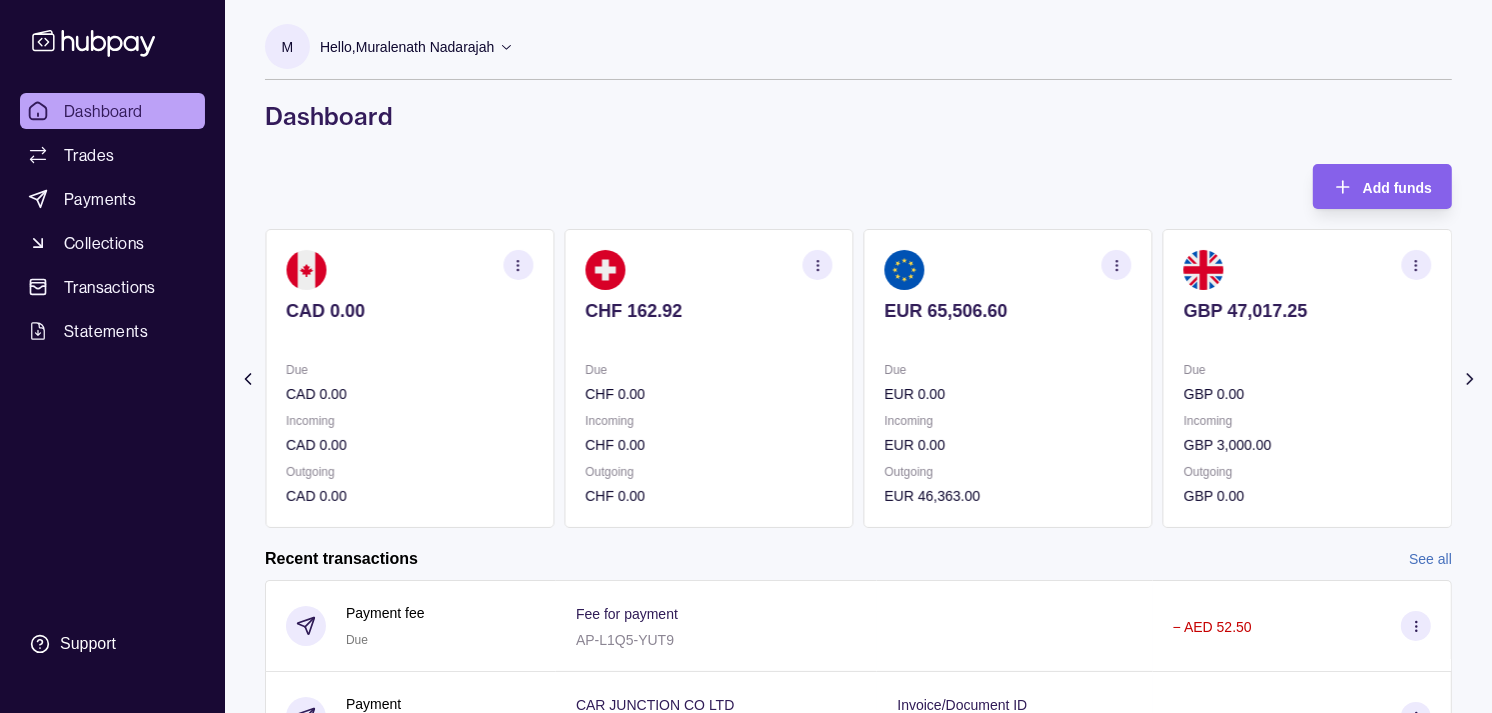 click on "EUR 65,506.60                                                                                                               Due EUR 0.00 Incoming EUR 0.00 Outgoing EUR 46,363.00" at bounding box center [1008, 378] 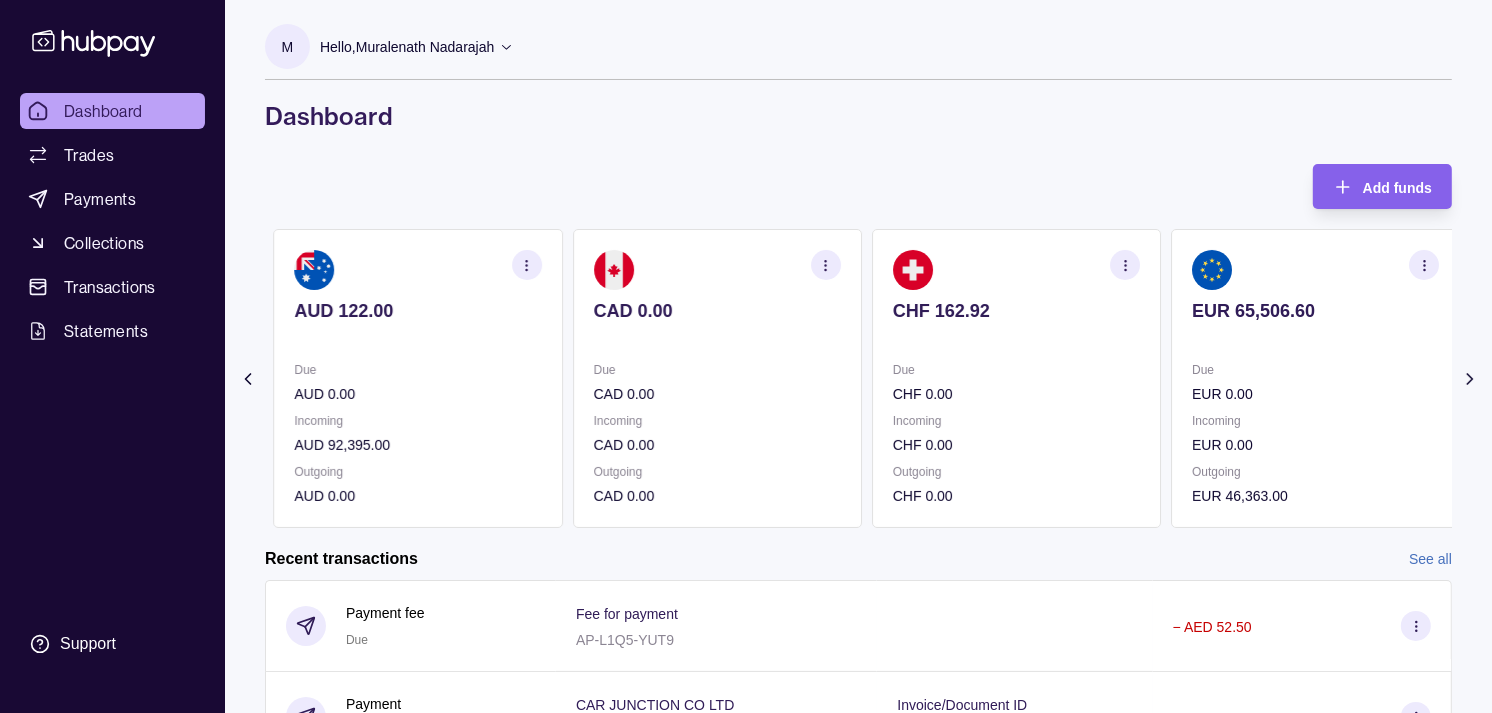 click on "Due" at bounding box center (1016, 370) 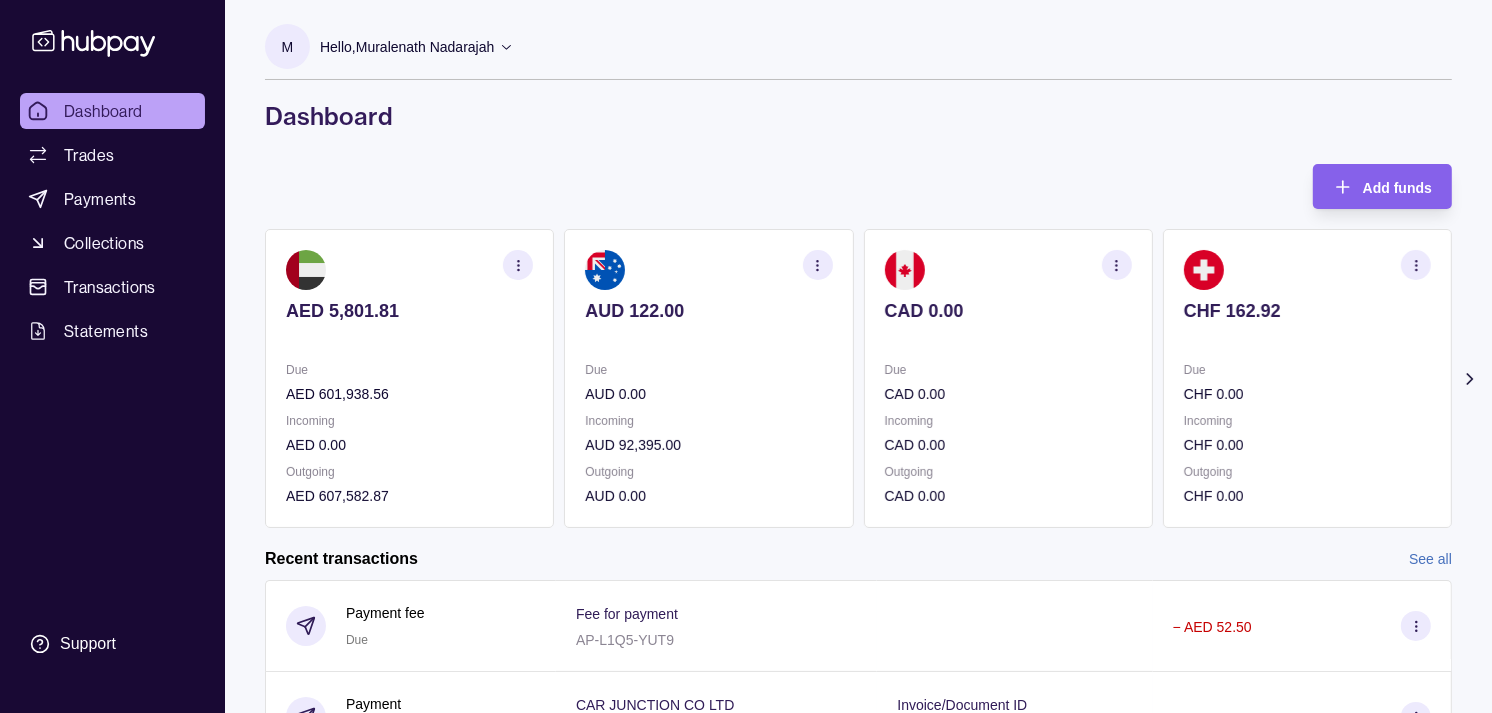 click on "CAD 0.00" at bounding box center (1008, 394) 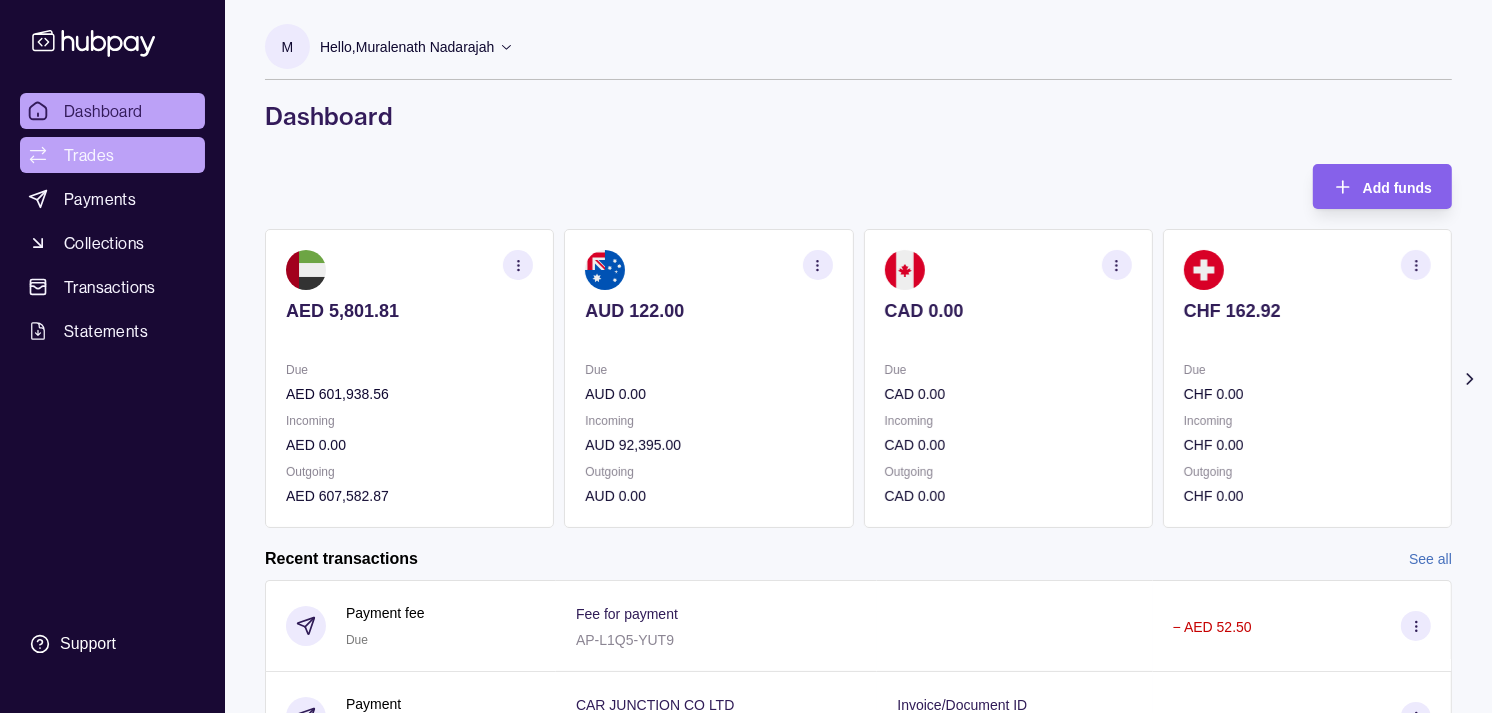 click on "Trades" at bounding box center (89, 155) 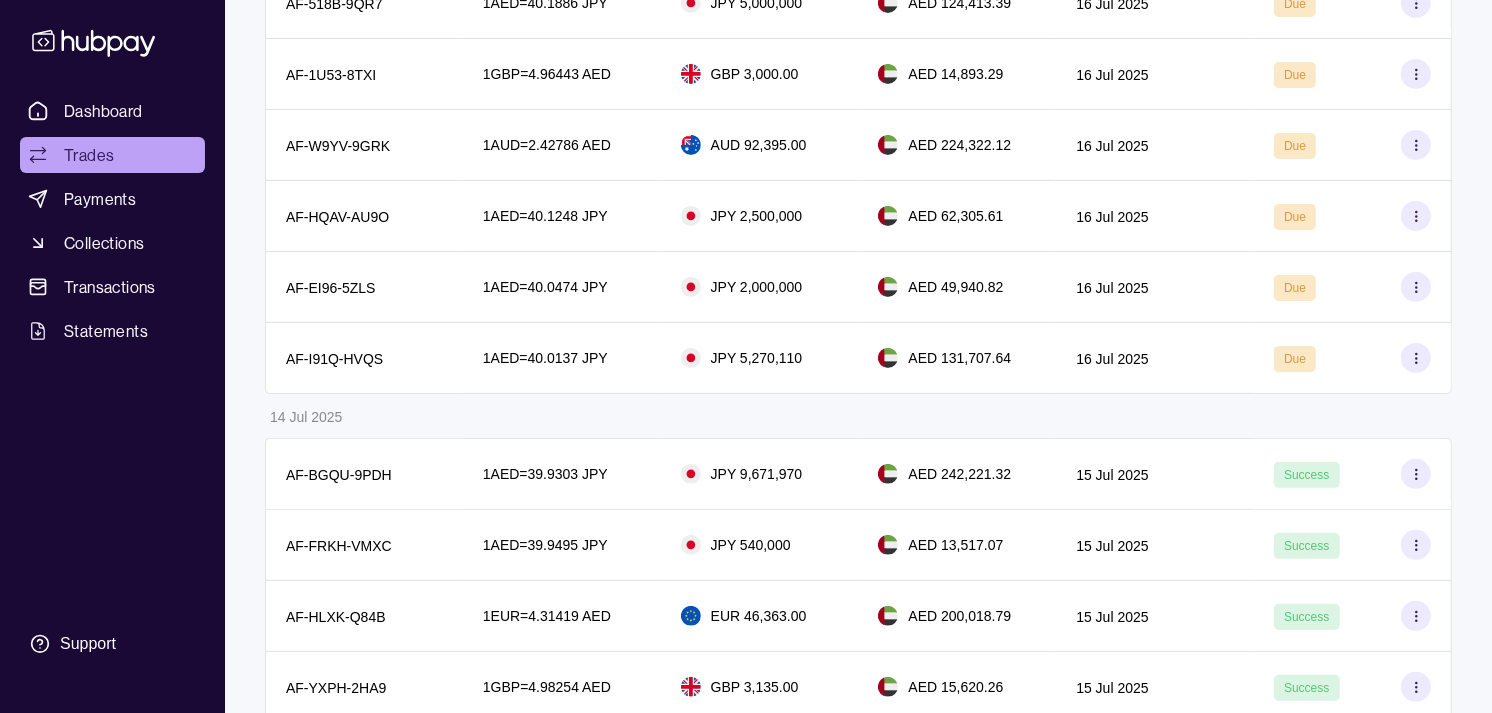 scroll, scrollTop: 0, scrollLeft: 0, axis: both 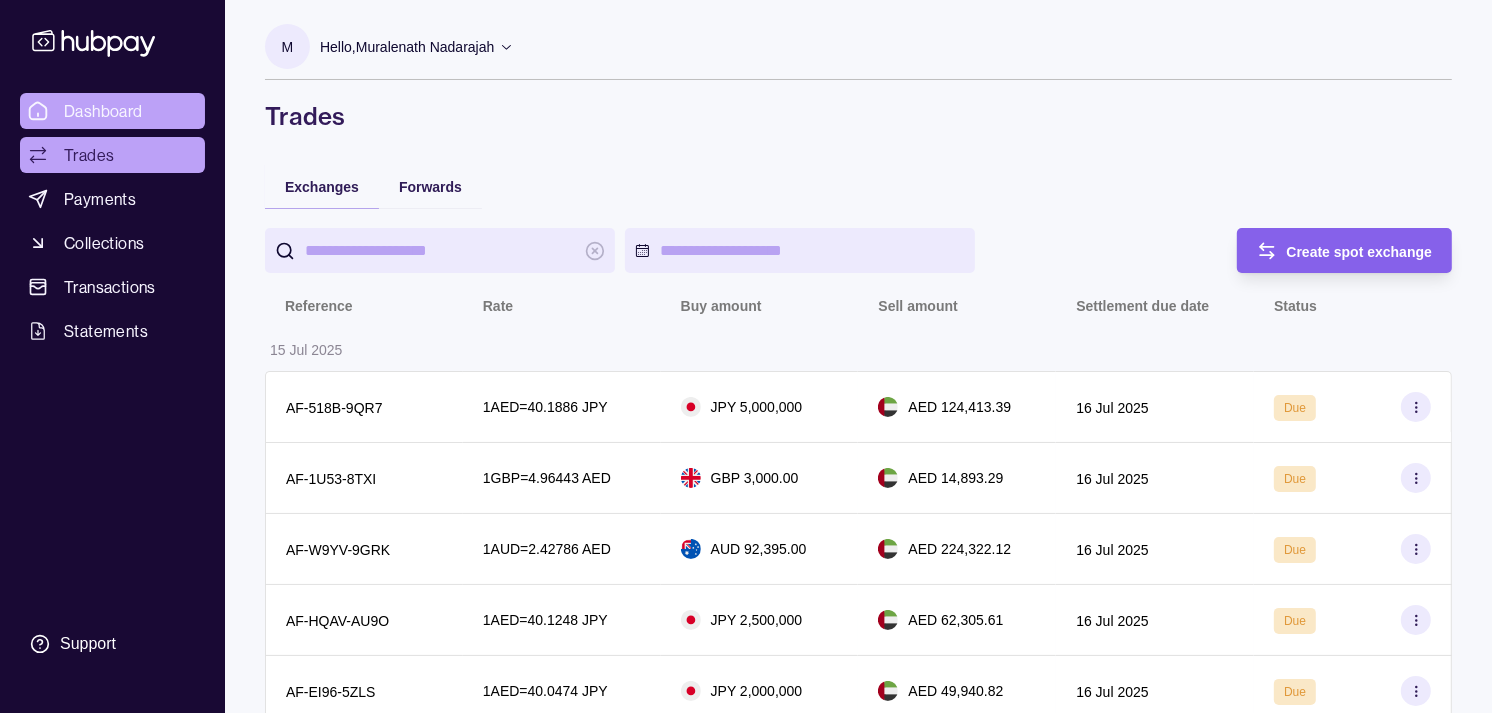 click on "Dashboard" at bounding box center (112, 111) 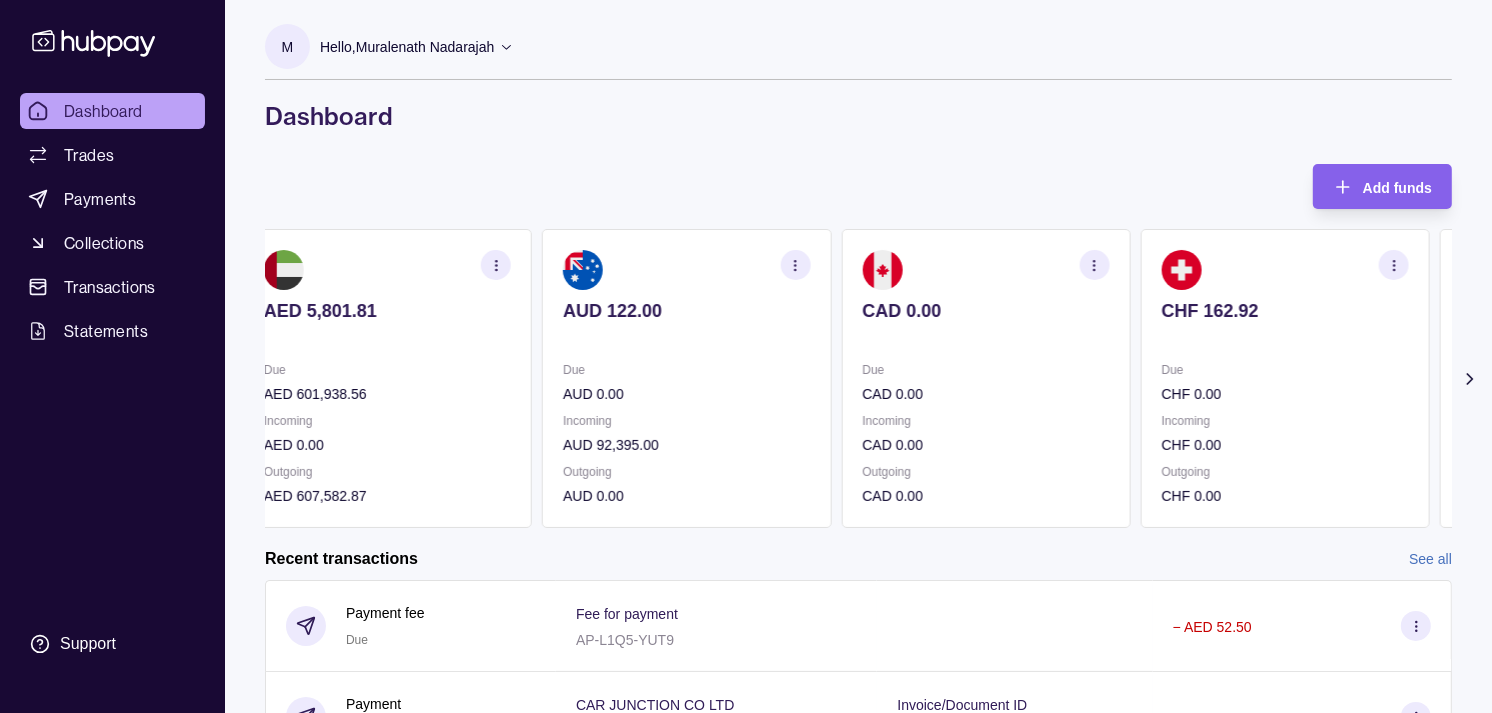 click at bounding box center [1285, 338] 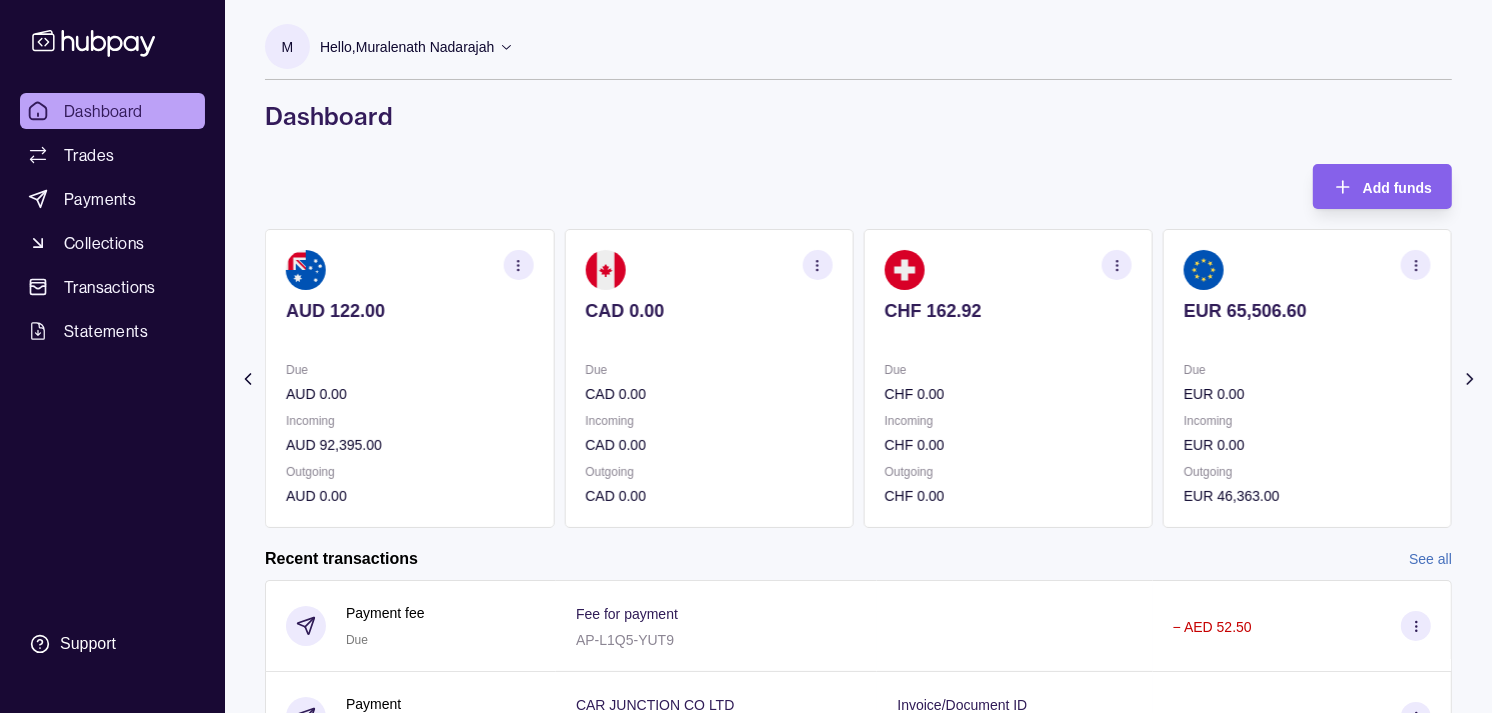 click on "EUR 65,506.60" at bounding box center [1307, 324] 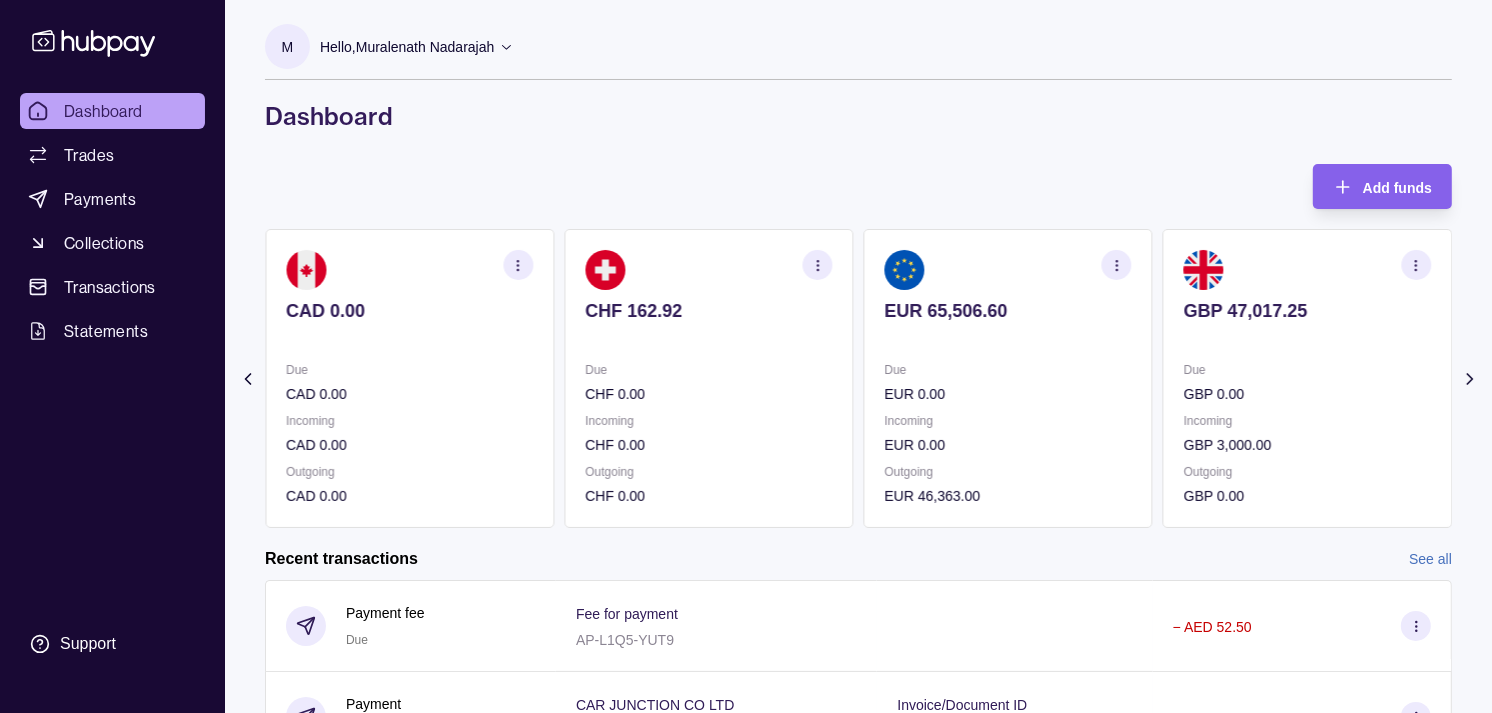 click on "GBP 47,017.25                                                                                                               Due GBP 0.00 Incoming GBP 3,000.00 Outgoing GBP 0.00" at bounding box center (1307, 378) 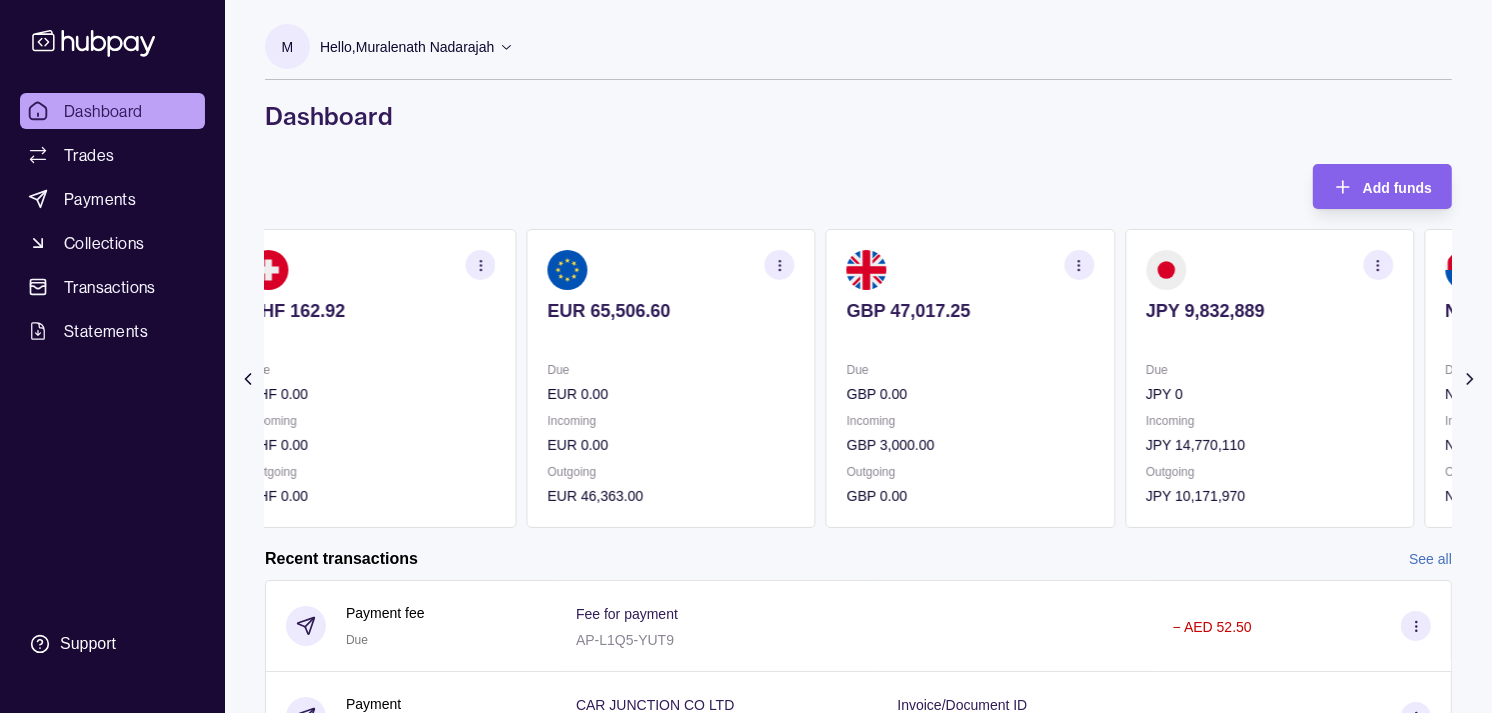 click on "GBP 47,017.25" at bounding box center (970, 324) 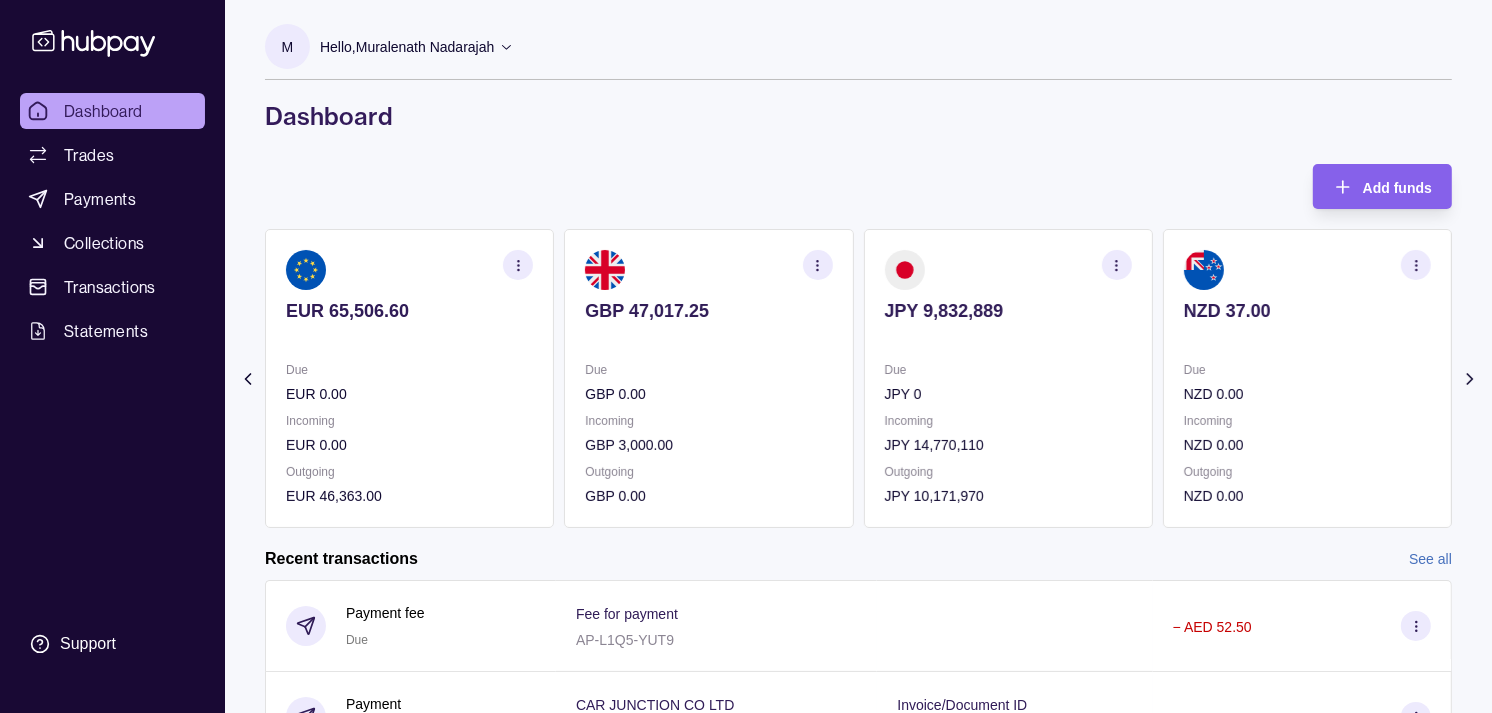 click 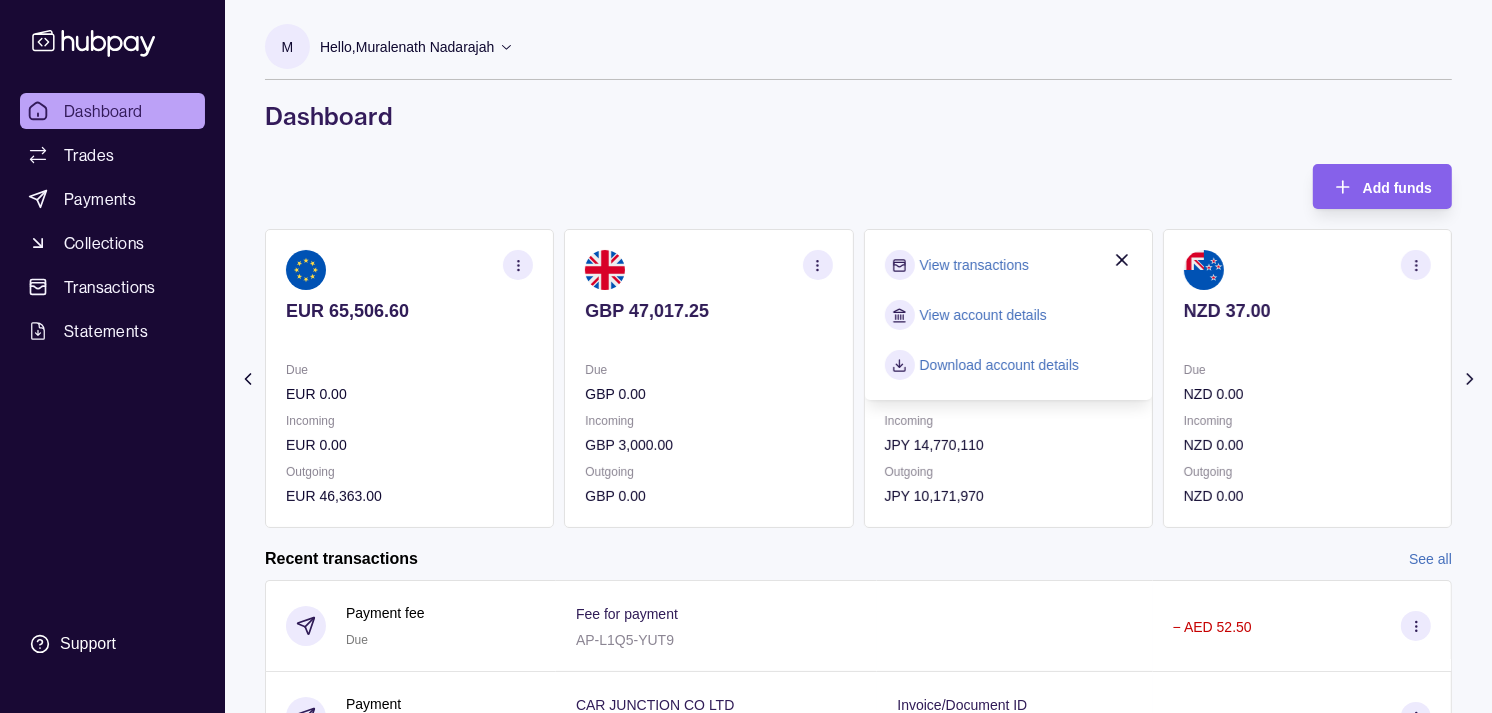 click on "View transactions" at bounding box center [974, 265] 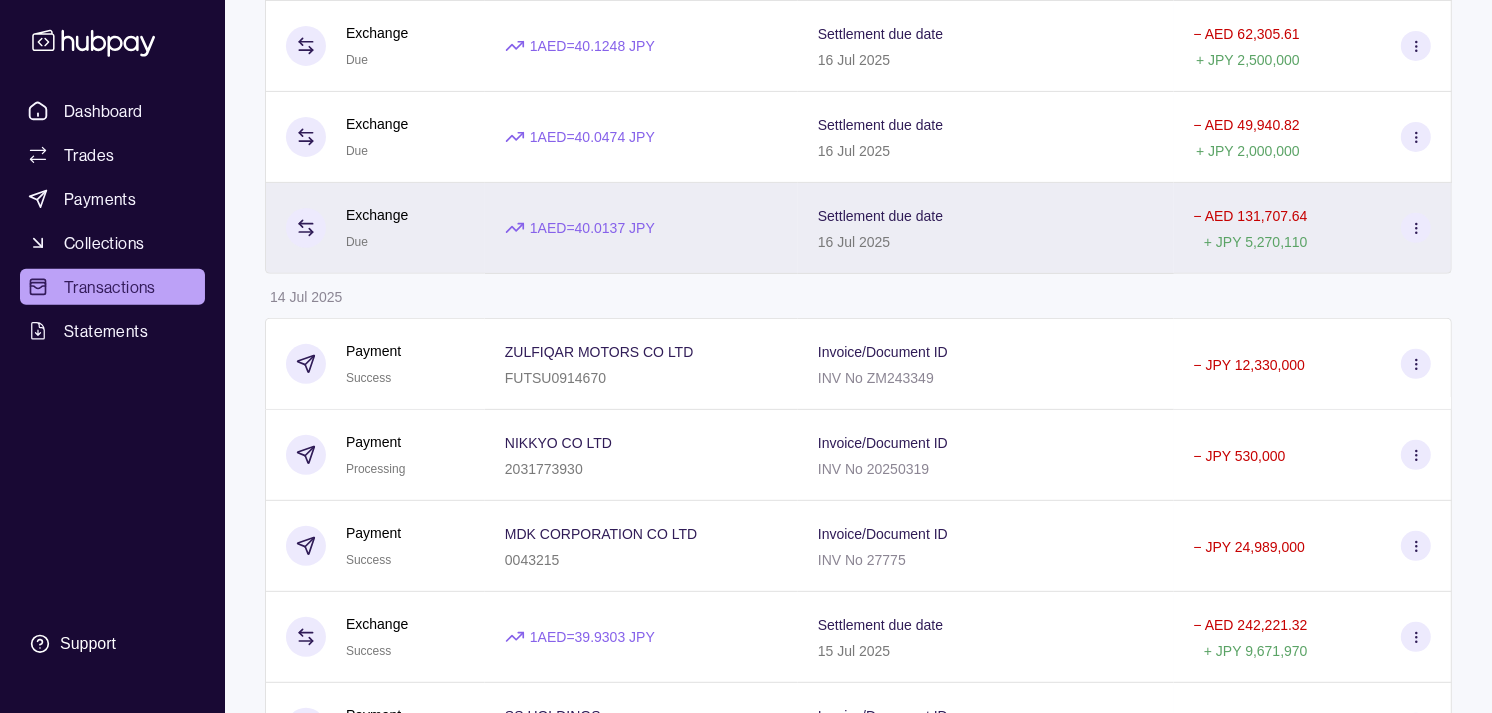 scroll, scrollTop: 666, scrollLeft: 0, axis: vertical 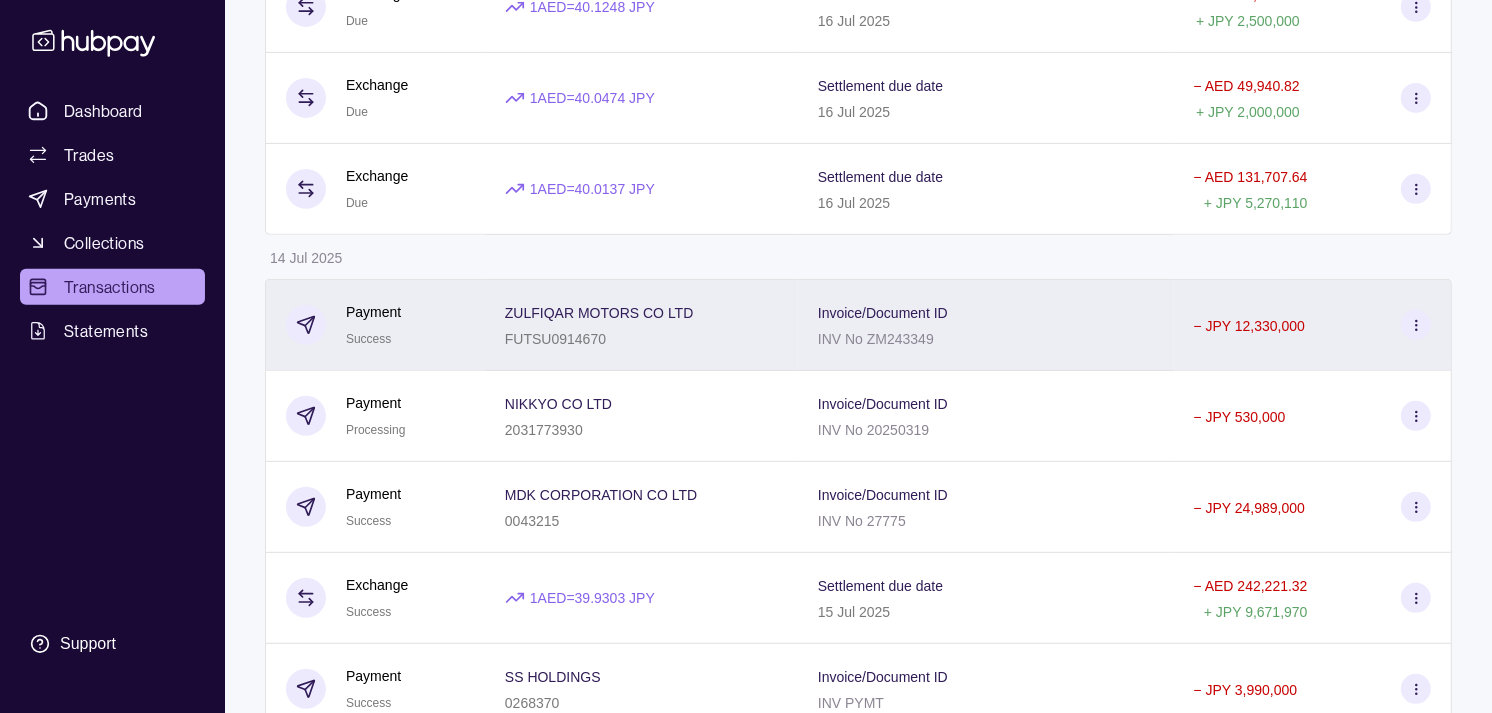 click on "FUTSU0914670" at bounding box center [599, 338] 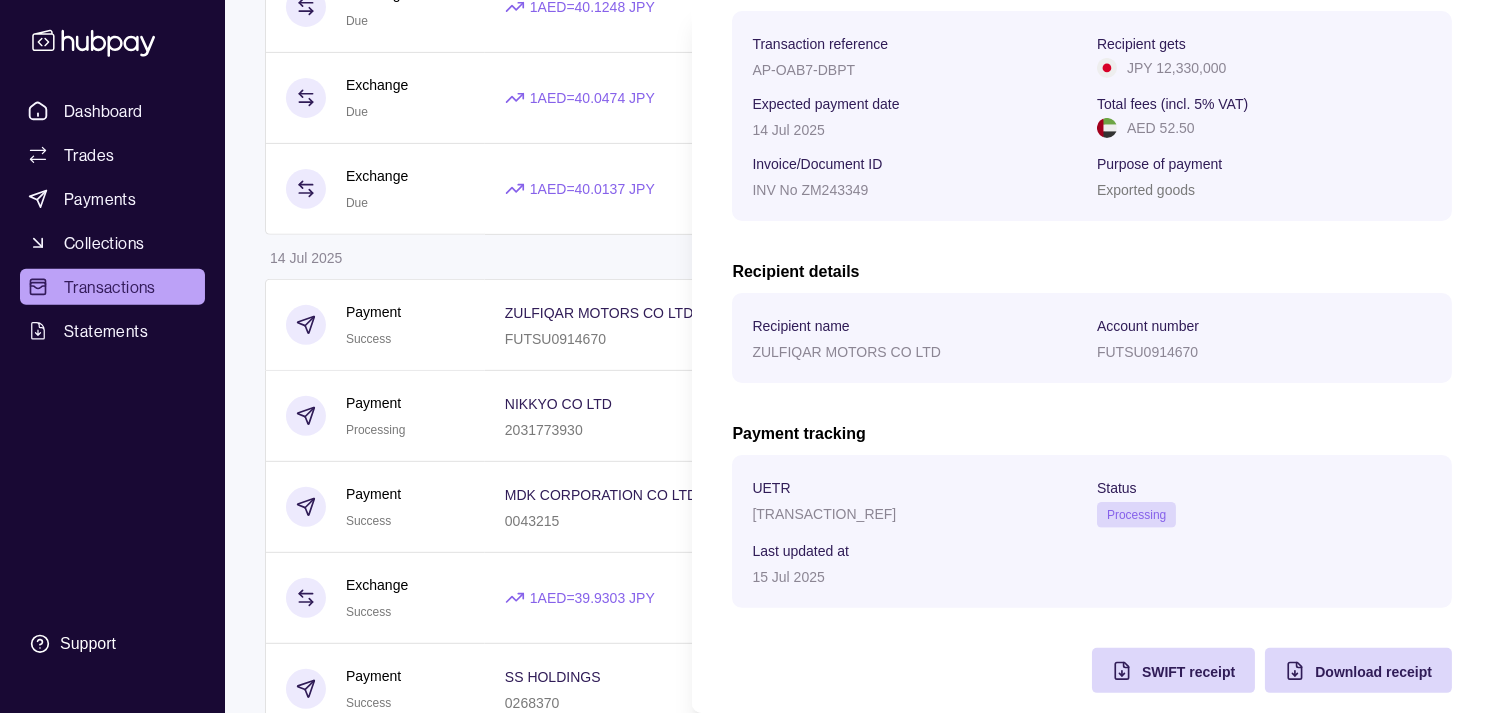 scroll, scrollTop: 334, scrollLeft: 0, axis: vertical 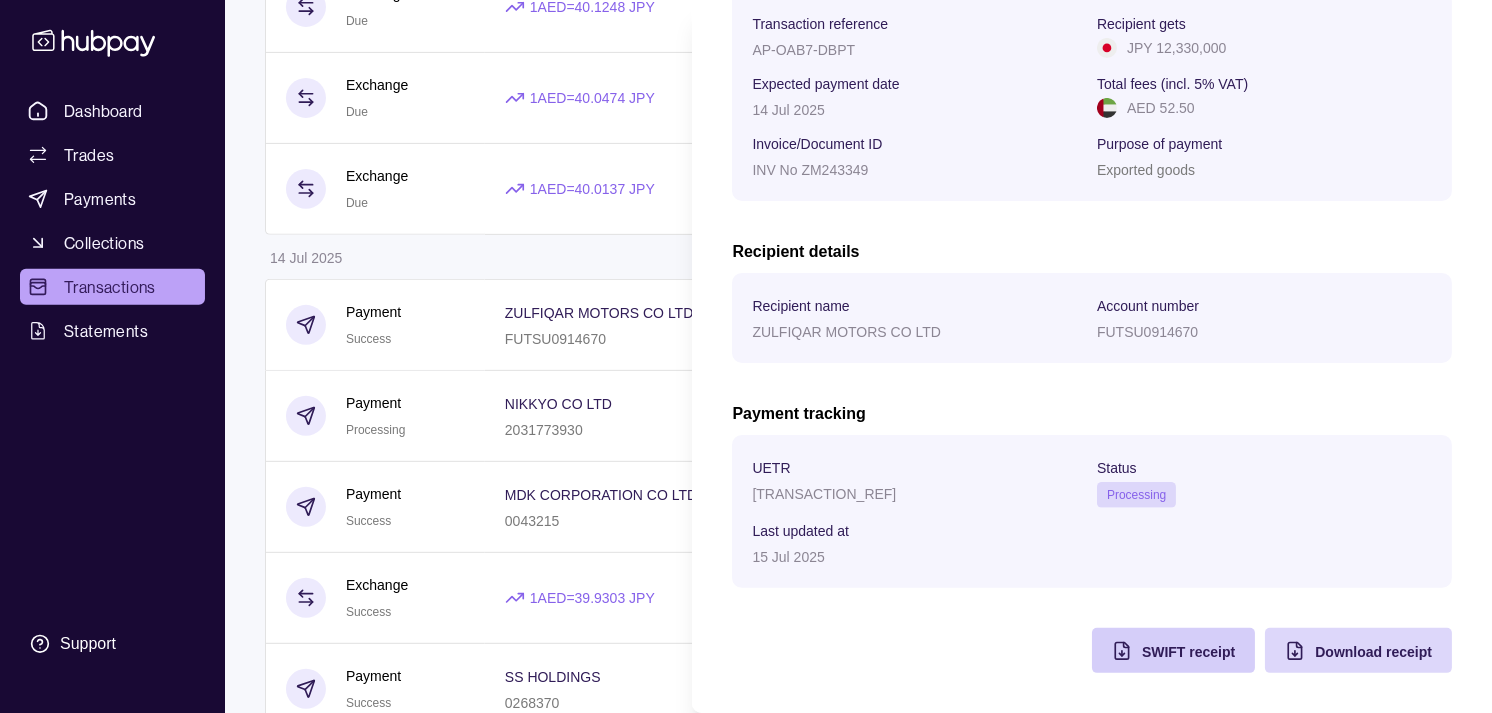 click 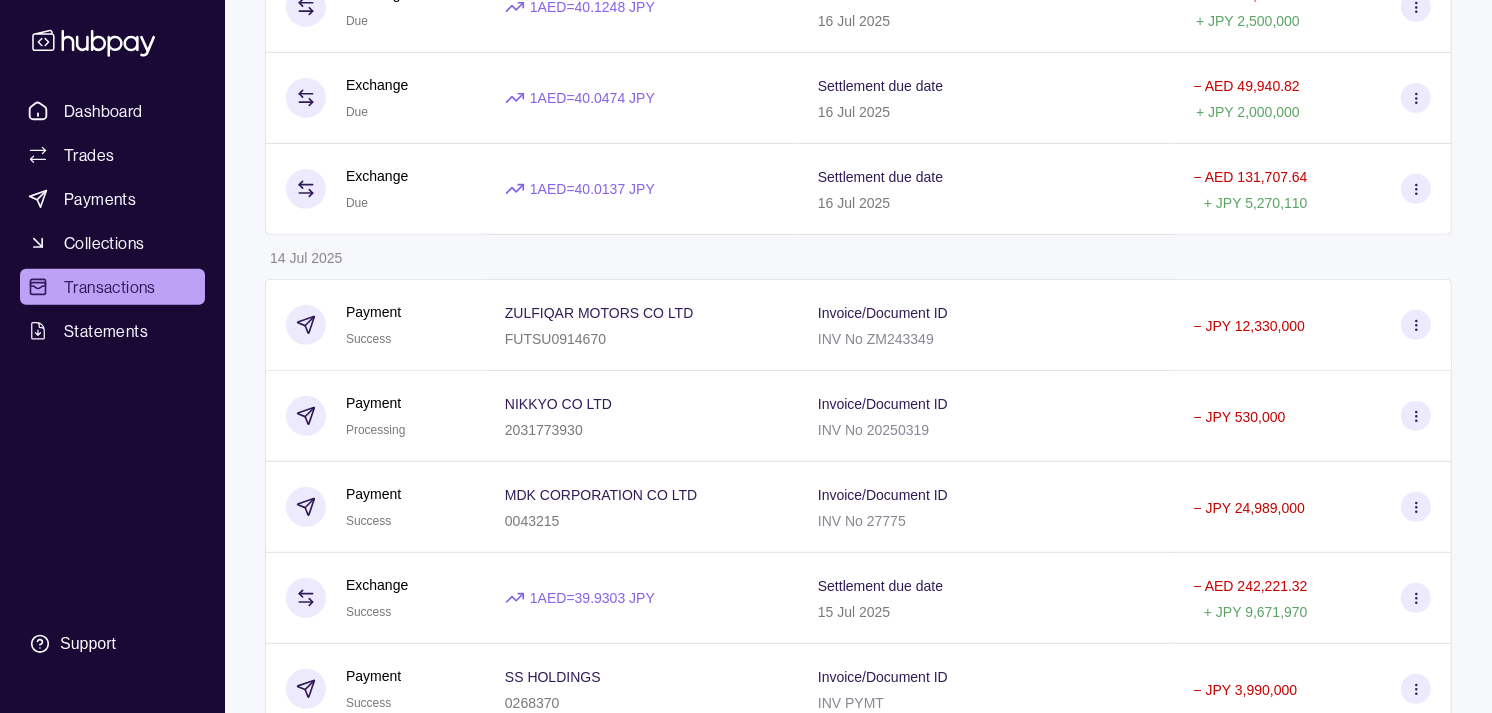 click on "Dashboard Trades Payments Collections Transactions Statements Support M Hello,  [NAME] Strides Trading LLC Account Terms and conditions Privacy policy Sign out Transactions More filters  ( 1  applied) Details Amount [DATE] Payment Pending CAR JUNCTION CO LTD [ACCOUNT_NUMBER] Invoice/Document ID INV No 25070928 −   JPY [AMOUNT] Payment Pending SPK CORPORATION [ACCOUNT_NUMBER] Invoice/Document ID INV No 0707 2025 −   JPY [AMOUNT] Payment Pending TOYO TRADING CO LTD [ACCOUNT_NUMBER] Invoice/Document ID INV 5660C 5659D 5658D 3936H3935I −   JPY [AMOUNT] Exchange Due 1  AED  =  [RATE]   JPY Settlement due date [DATE] −   AED [AMOUNT] +   JPY [AMOUNT] Exchange Due 1  AED  =  [RATE]   JPY Settlement due date [DATE] −   AED [AMOUNT] +   JPY [AMOUNT] Exchange Due 1  AED  =  [RATE]   JPY Settlement due date [DATE] −   AED [AMOUNT] +   JPY [AMOUNT] Exchange Due 1  AED  =  [RATE]   JPY Settlement due date [DATE] −   AED [AMOUNT] +   JPY [AMOUNT] [DATE] Payment Success −" at bounding box center (746, 463) 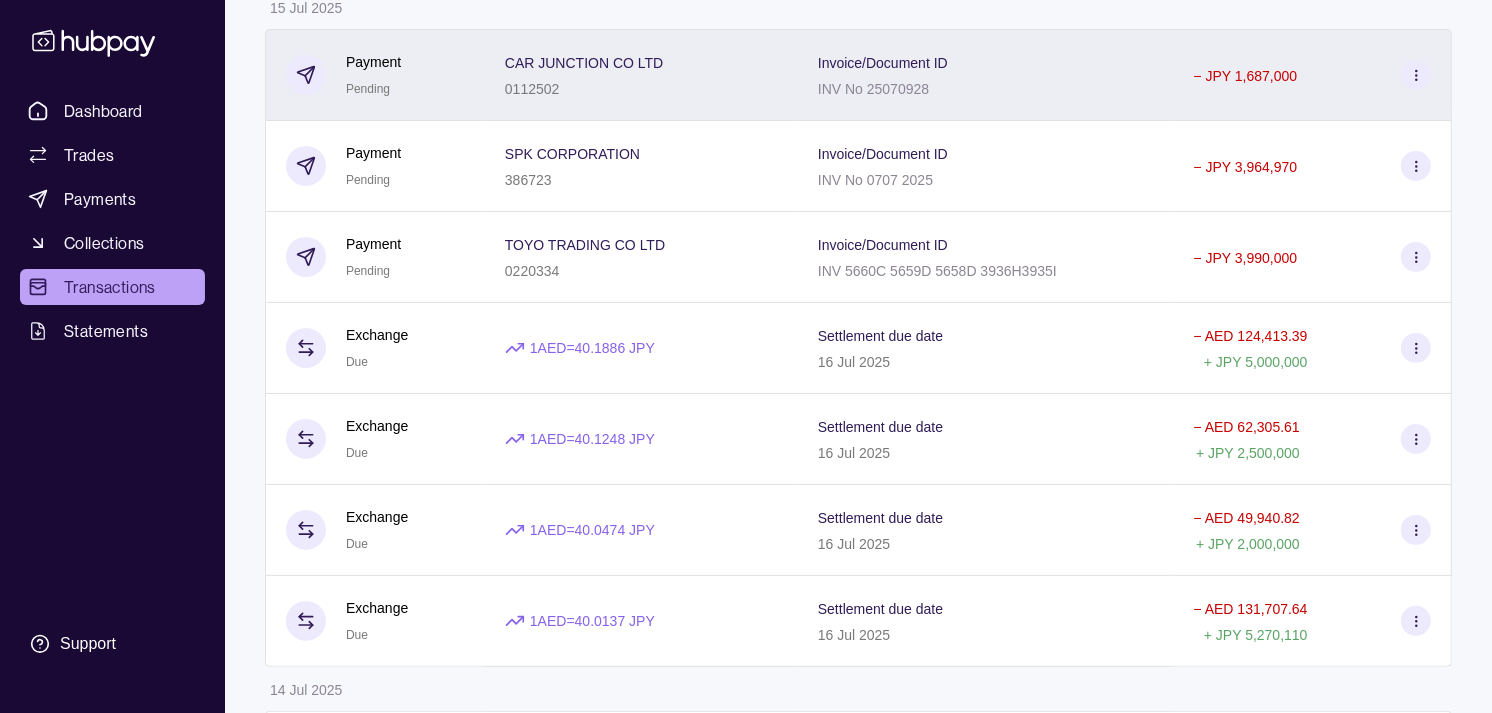 scroll, scrollTop: 0, scrollLeft: 0, axis: both 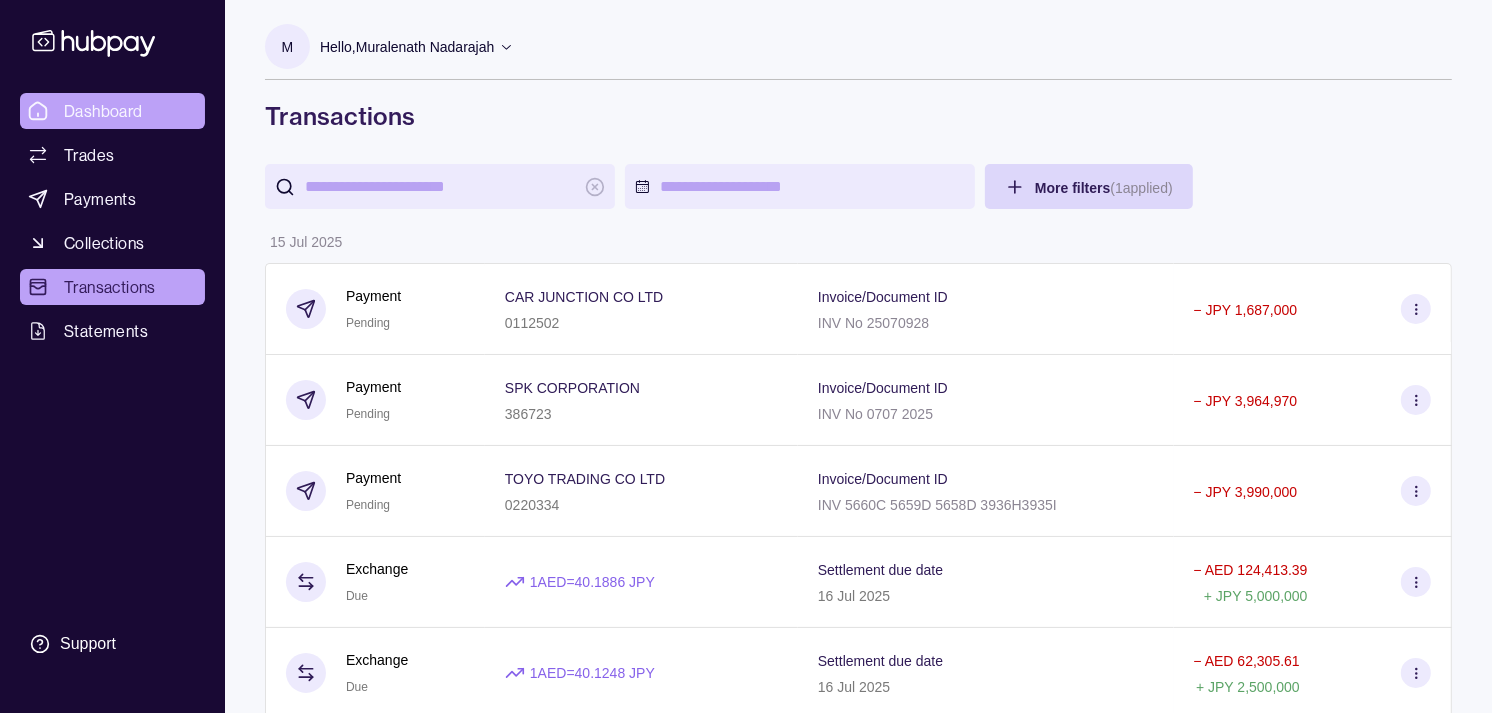 click on "Dashboard" at bounding box center [103, 111] 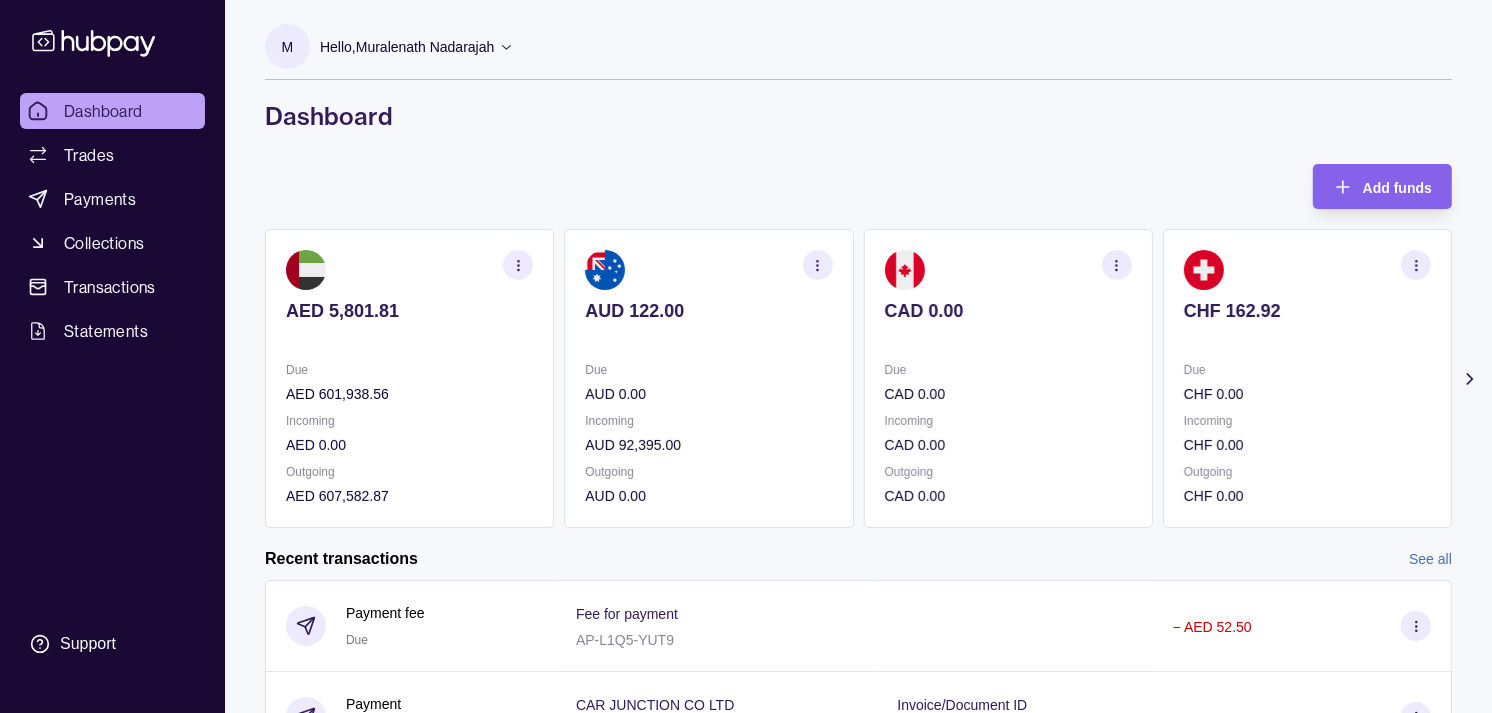 click on "CHF 162.92                                                                                                               Due CHF 0.00 Incoming CHF 0.00 Outgoing CHF 0.00" at bounding box center (1307, 378) 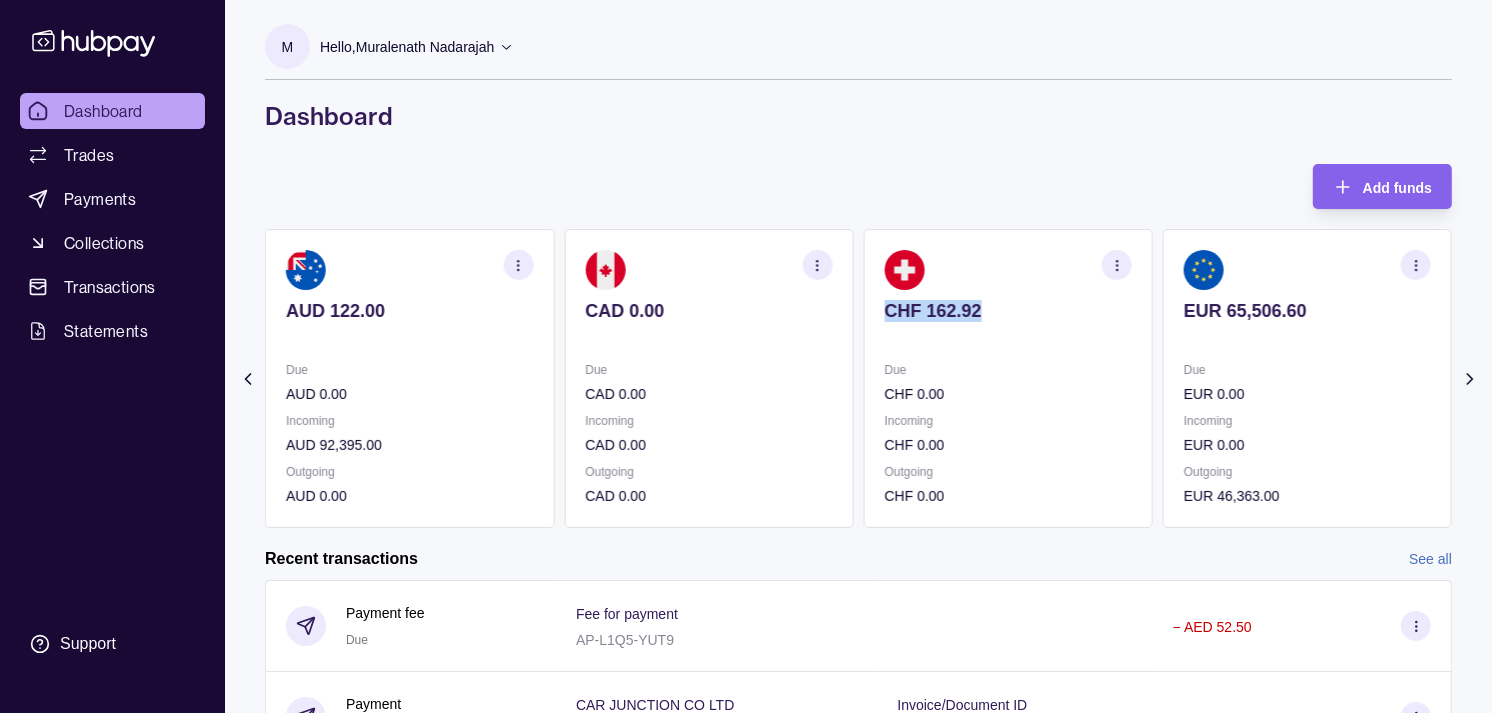drag, startPoint x: 1152, startPoint y: 312, endPoint x: 1100, endPoint y: 300, distance: 53.366657 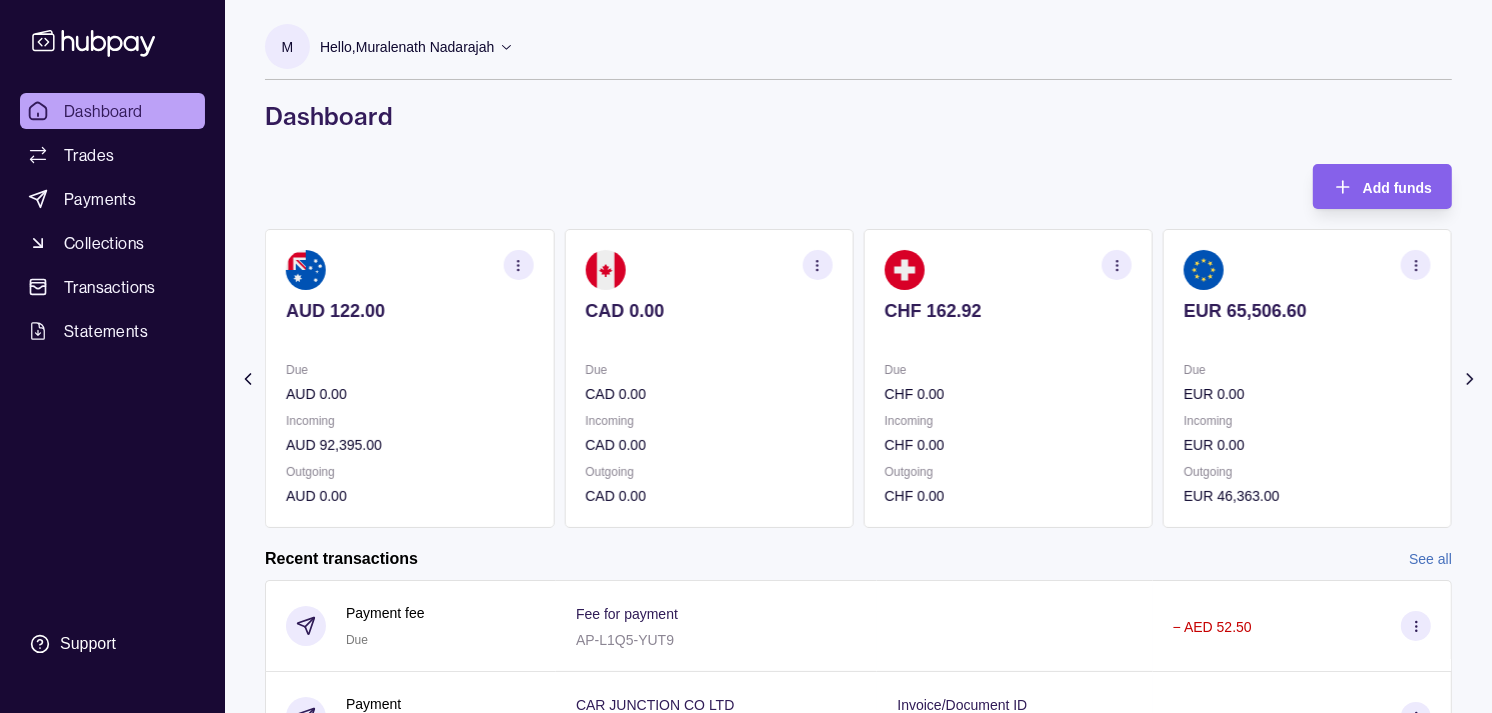 drag, startPoint x: 1100, startPoint y: 300, endPoint x: 986, endPoint y: 194, distance: 155.6663 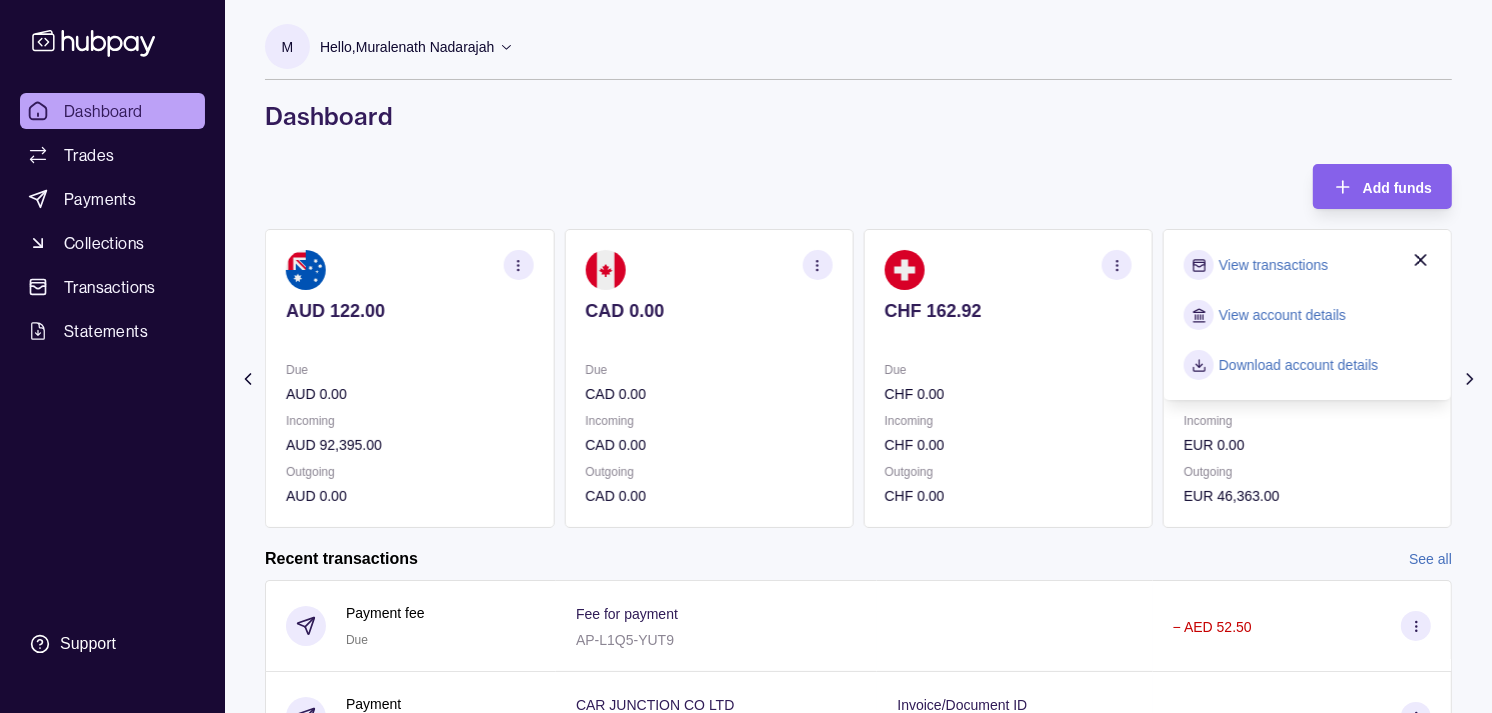 click on "View transactions" at bounding box center [1273, 265] 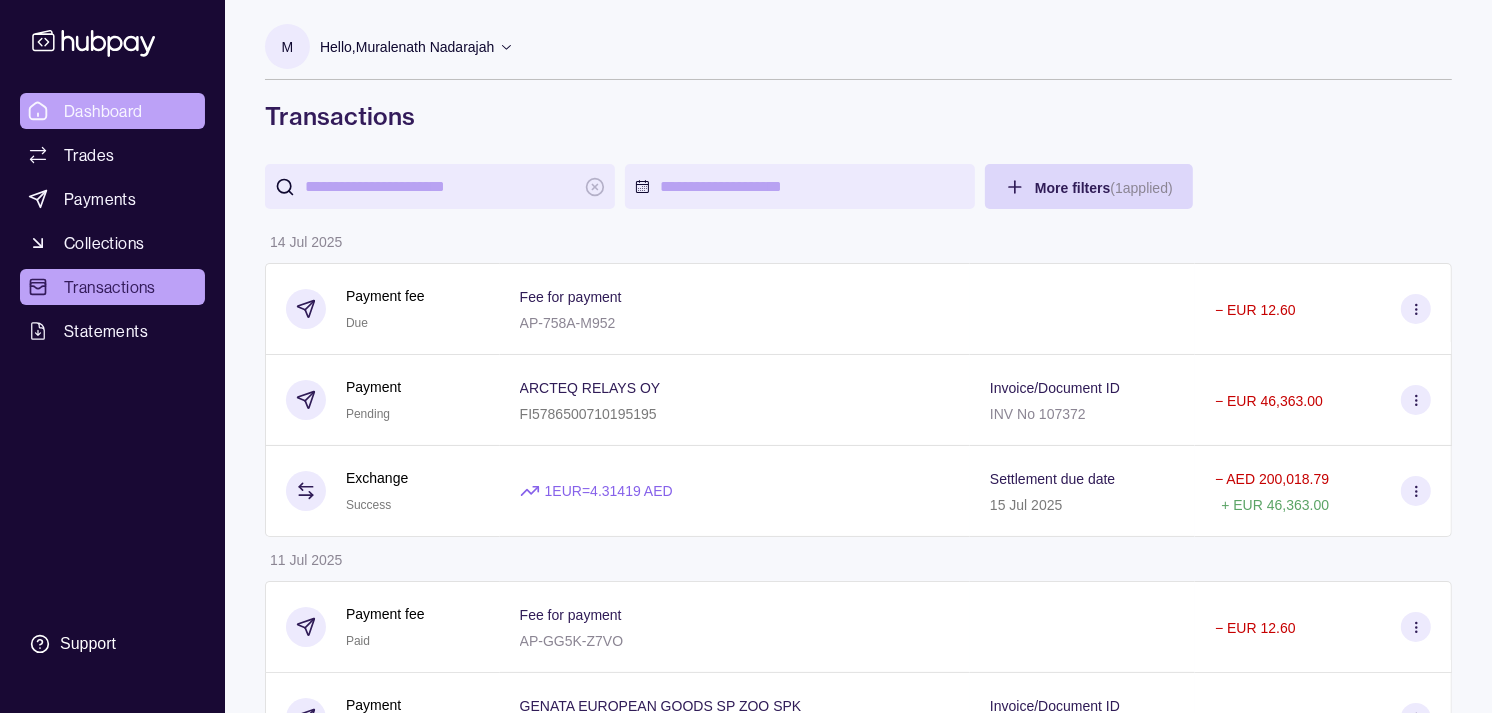 click on "Dashboard" at bounding box center (103, 111) 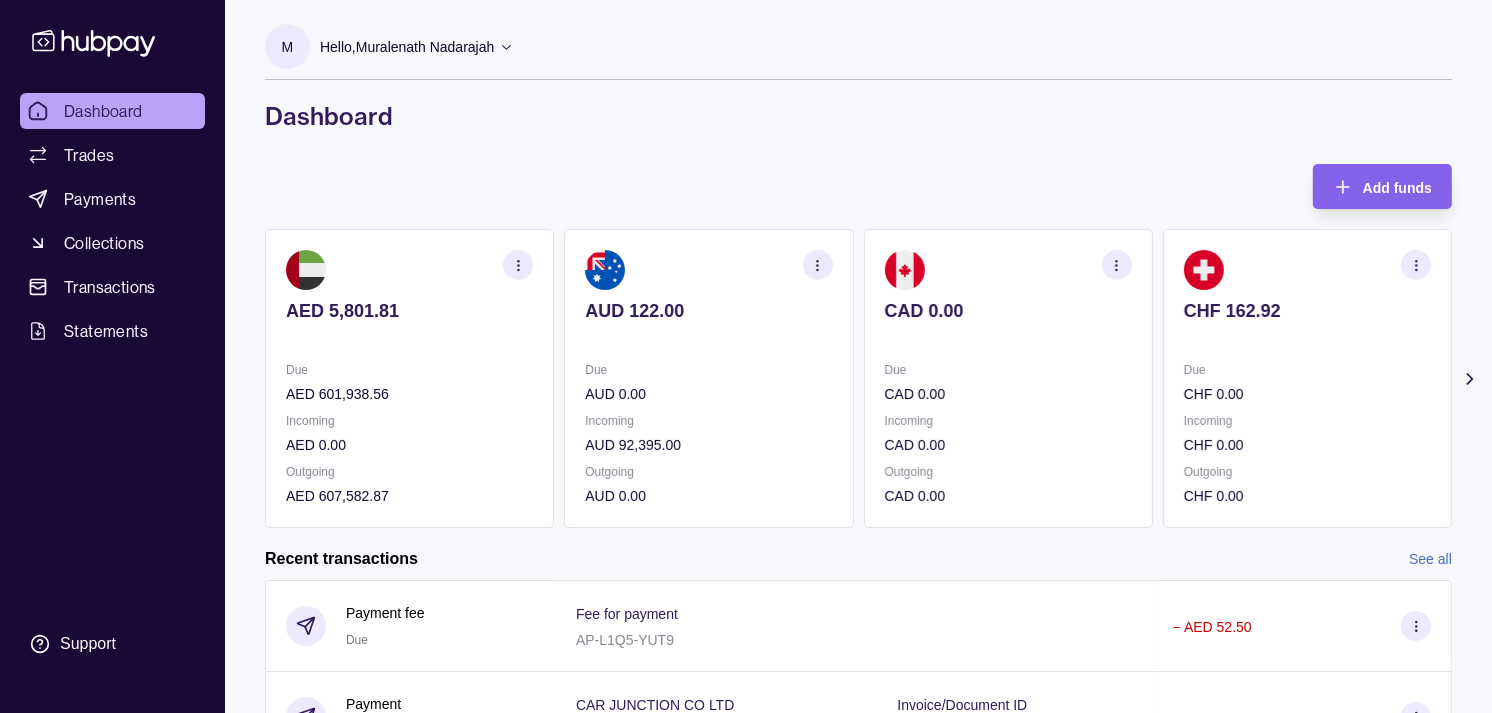 click on "CHF 162.92                                                                                                               Due CHF 0.00 Incoming CHF 0.00 Outgoing CHF 0.00" at bounding box center (1307, 378) 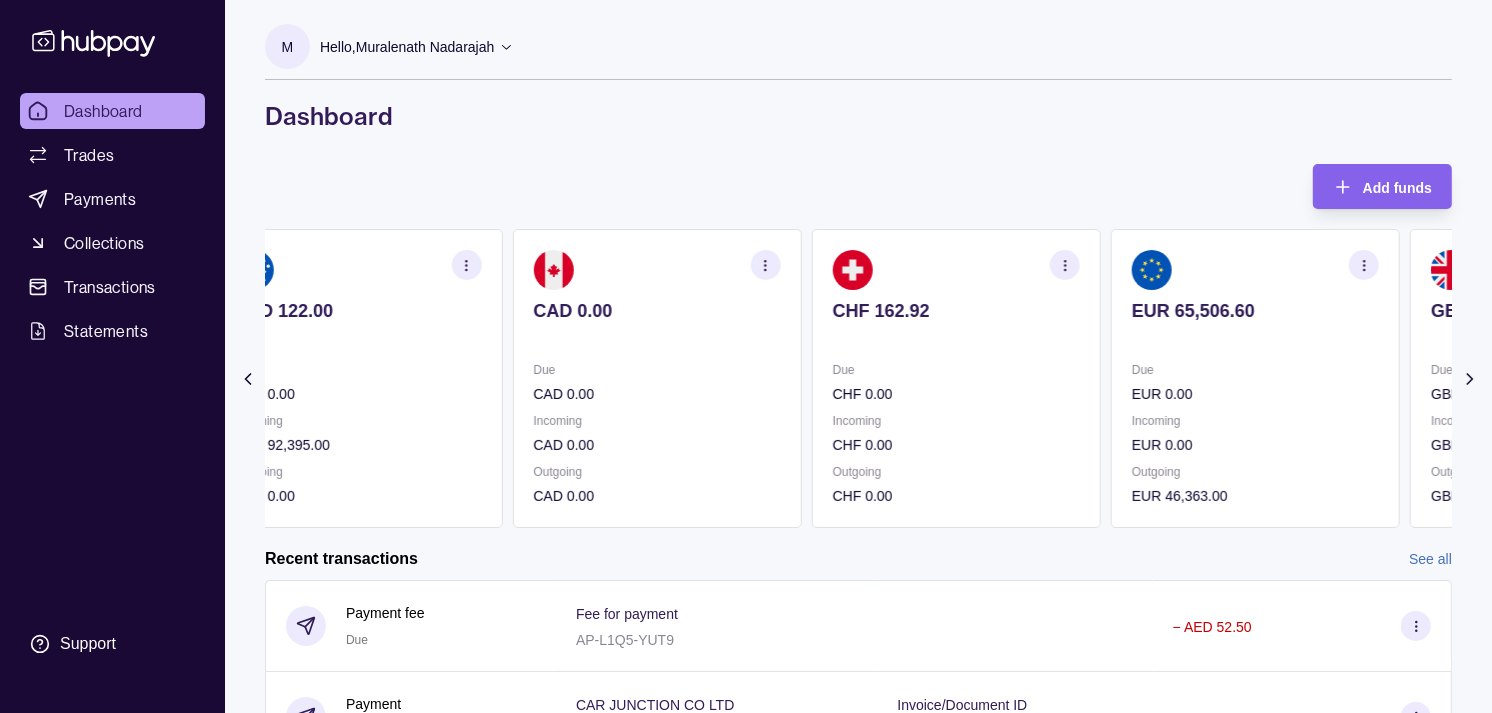 click at bounding box center (1255, 338) 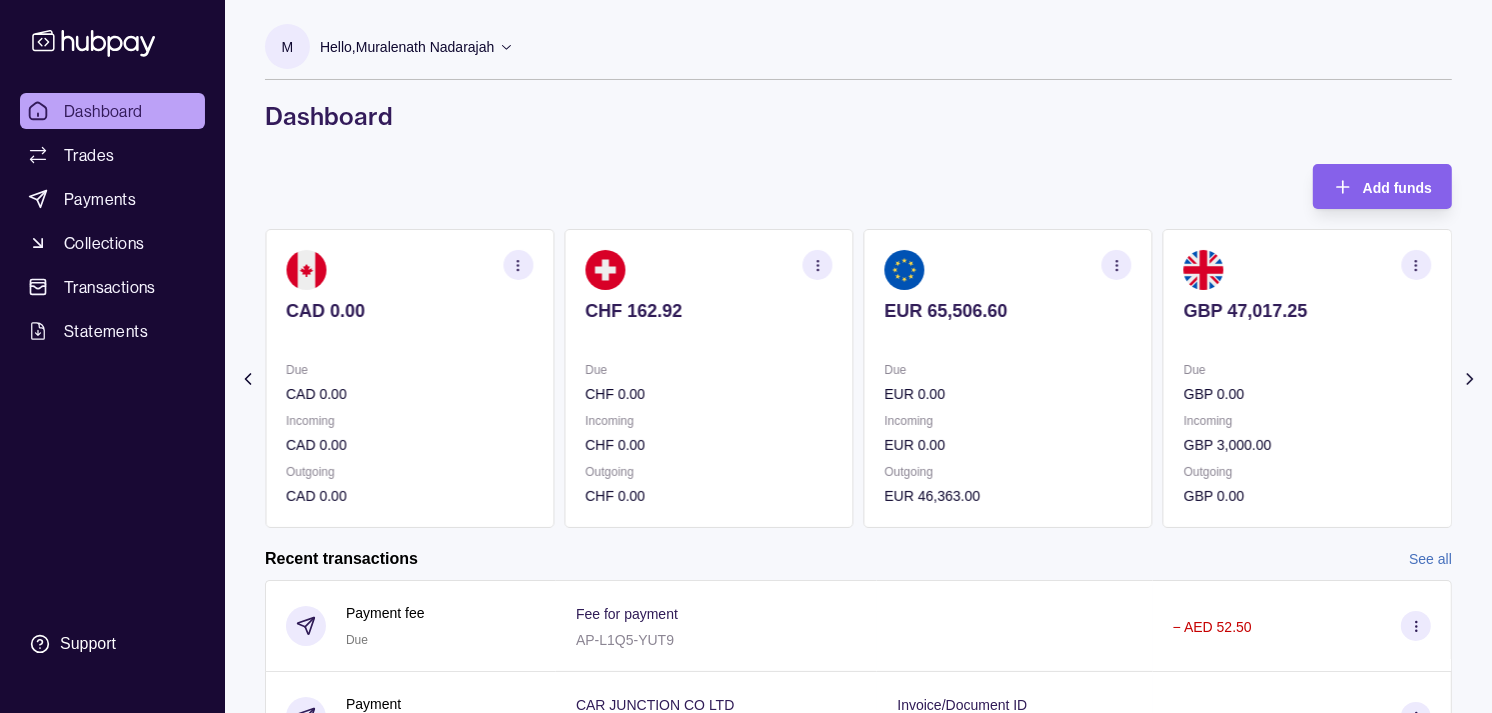 click on "AED 5,801.81                                                                                                               Due AED 601,938.56 Incoming AED 0.00 Outgoing AED 1,049,822.98 AUD 122.00                                                                                                               Due AUD 0.00 Incoming AUD 92,395.00 Outgoing AUD 0.00 CAD 0.00                                                                                                               Due CAD 0.00 Incoming CAD 0.00 Outgoing CAD 0.00 CHF 162.92                                                                                                               Due CHF 0.00 Incoming CHF 0.00 Outgoing CHF 0.00 EUR 19,143.60" at bounding box center (858, 378) 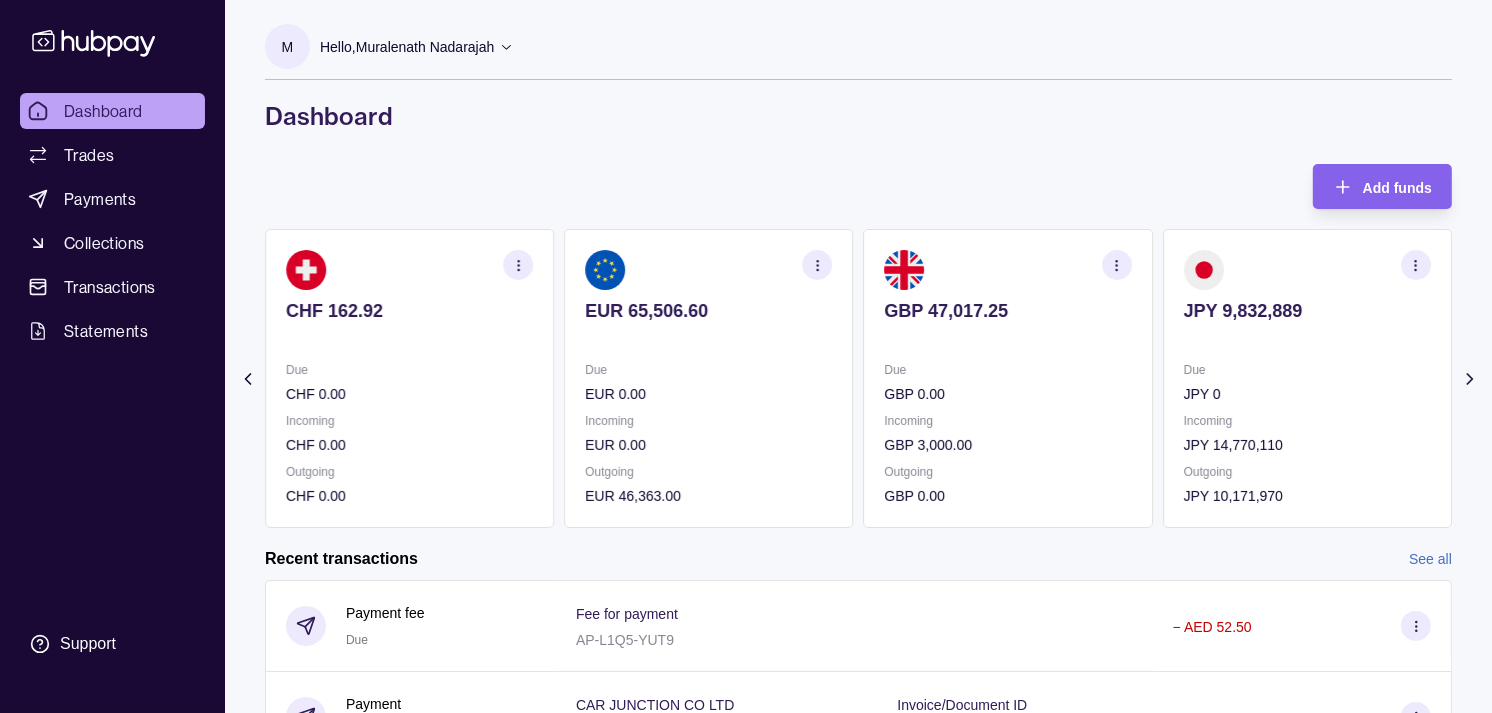 click at bounding box center (1307, 338) 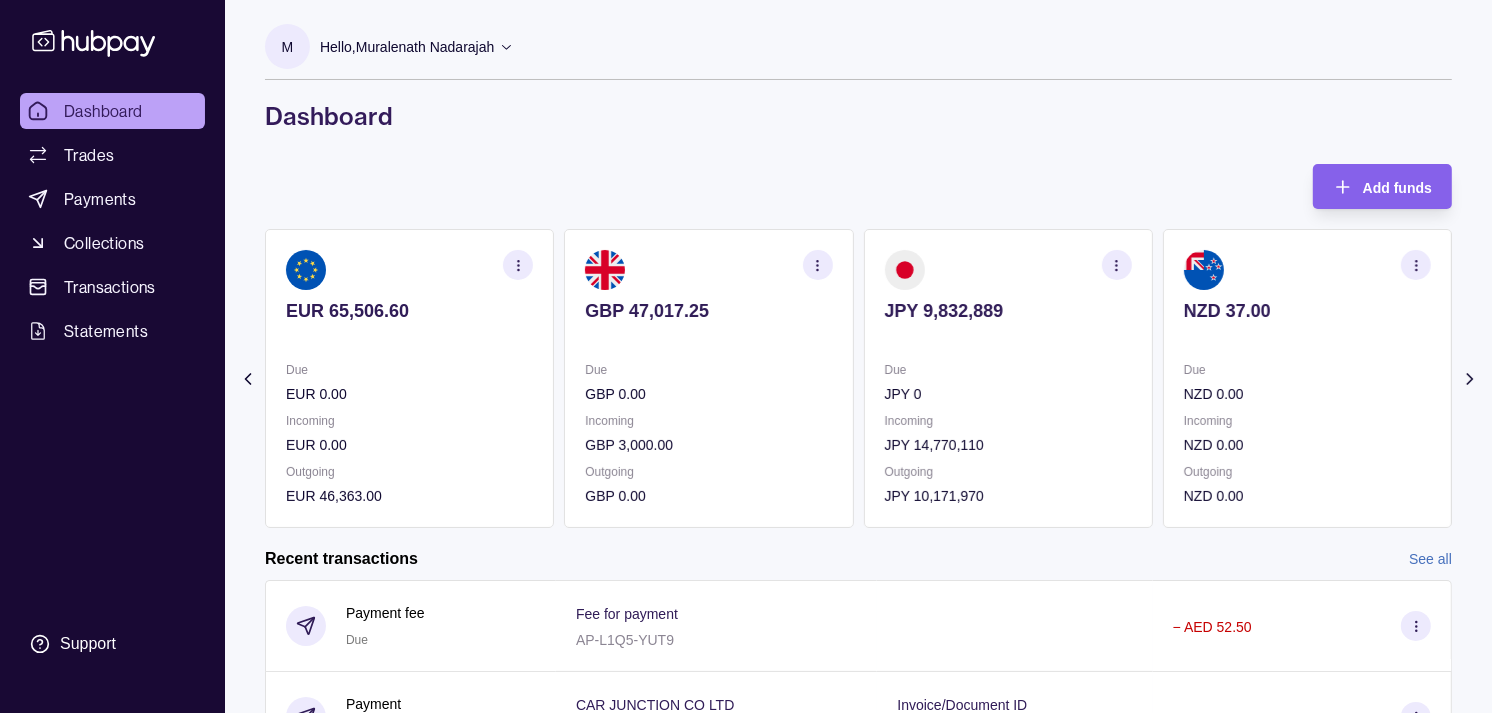 click 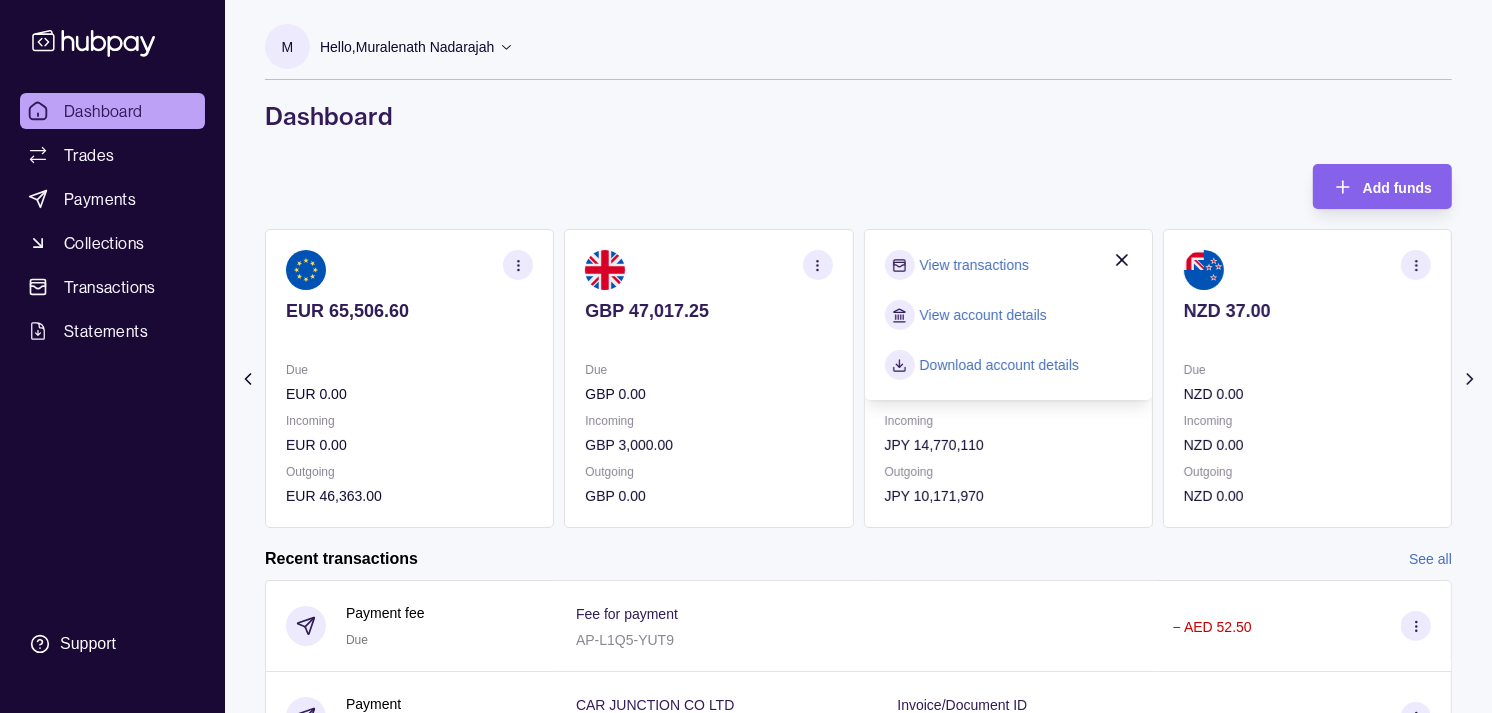 click on "View transactions" at bounding box center [974, 265] 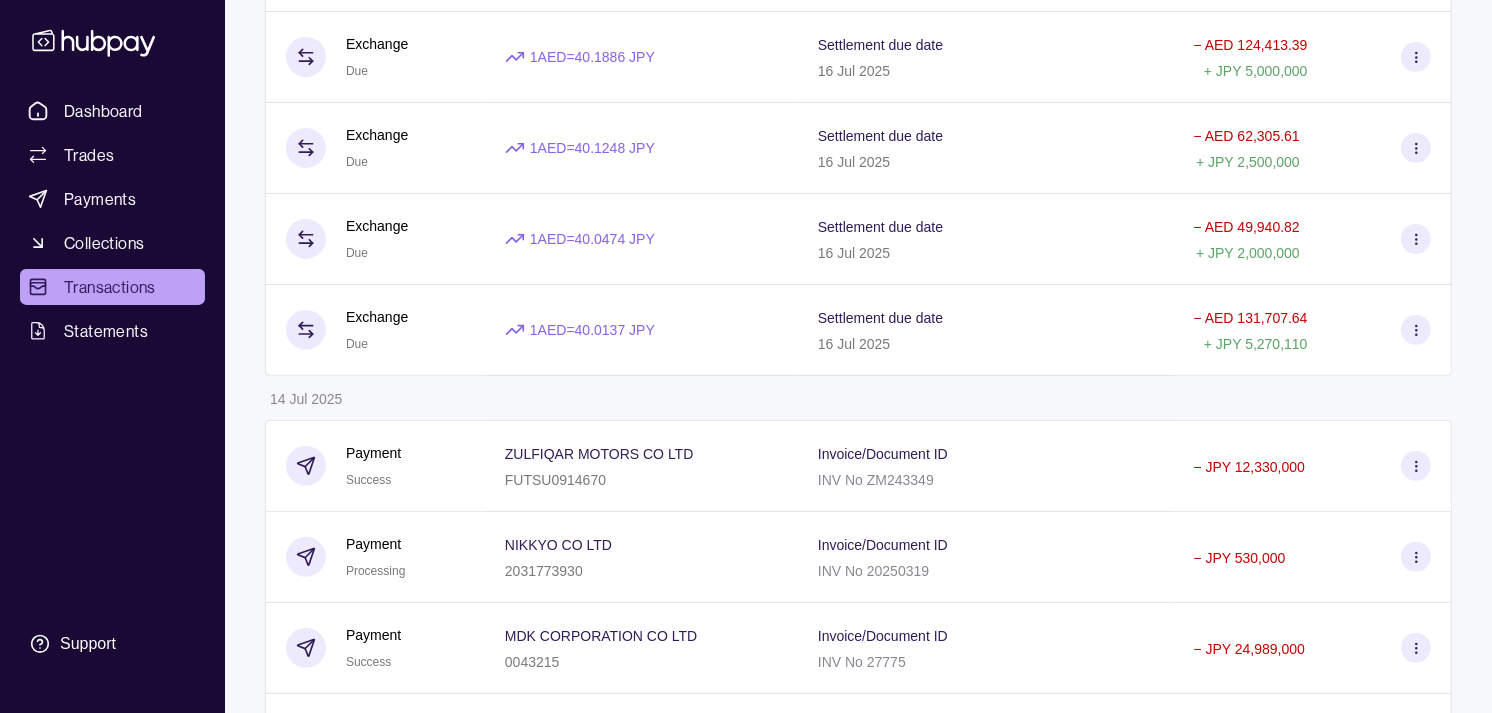 scroll, scrollTop: 555, scrollLeft: 0, axis: vertical 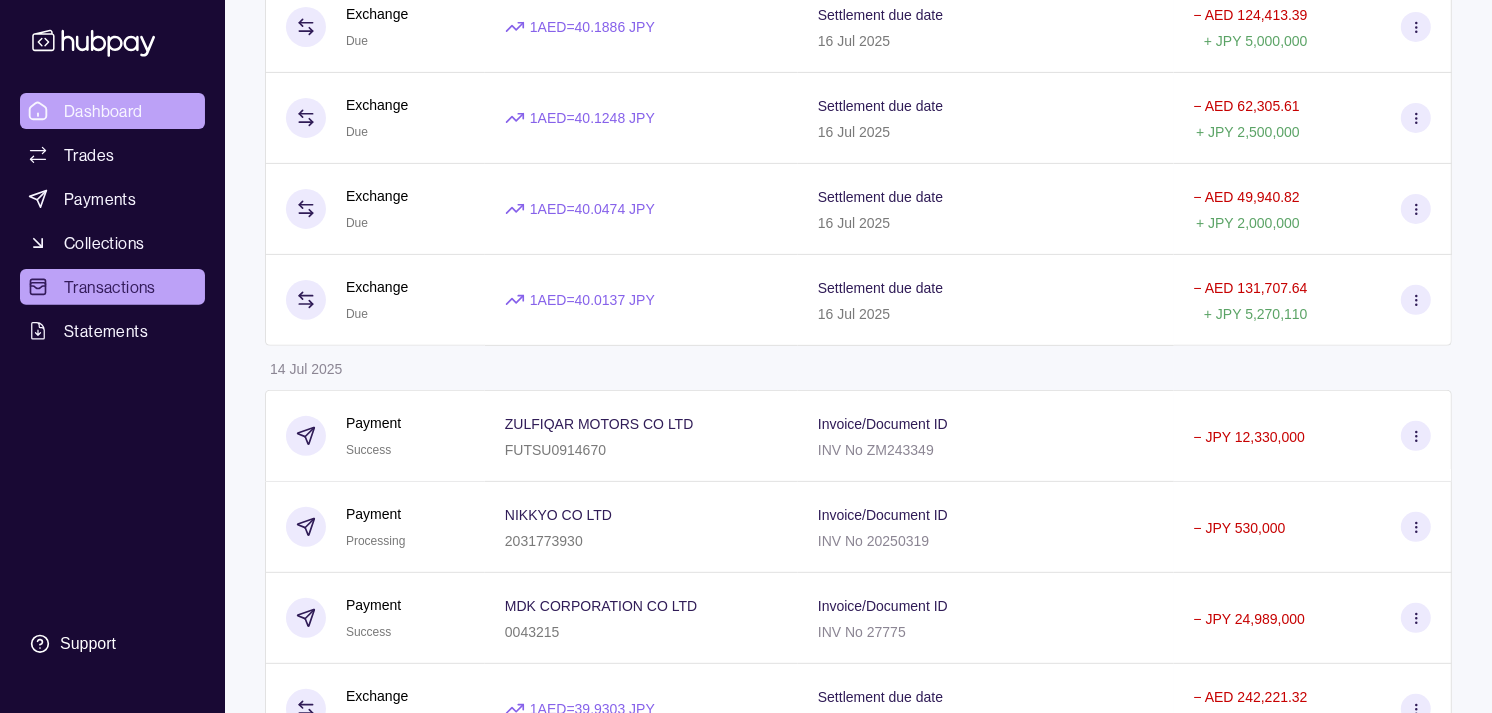 click on "Dashboard" at bounding box center (112, 111) 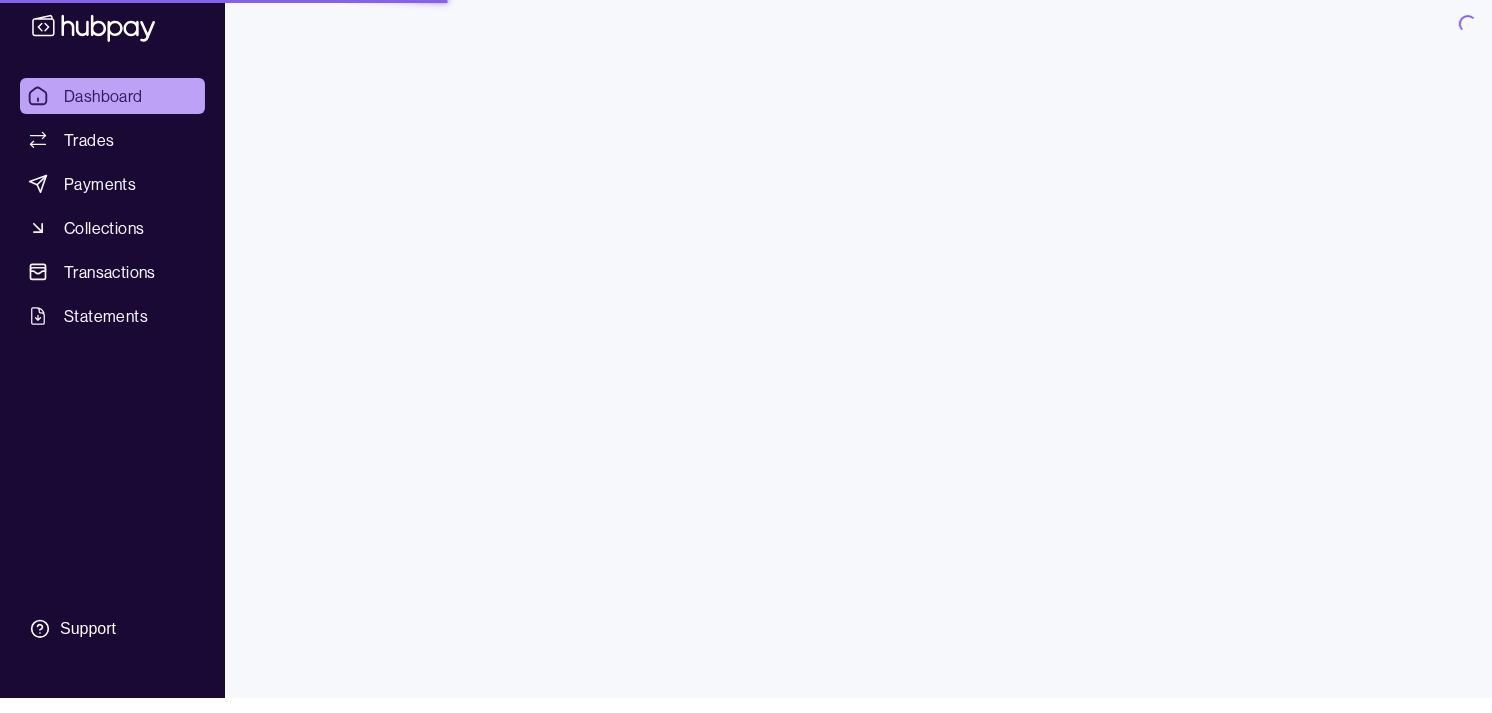 scroll, scrollTop: 0, scrollLeft: 0, axis: both 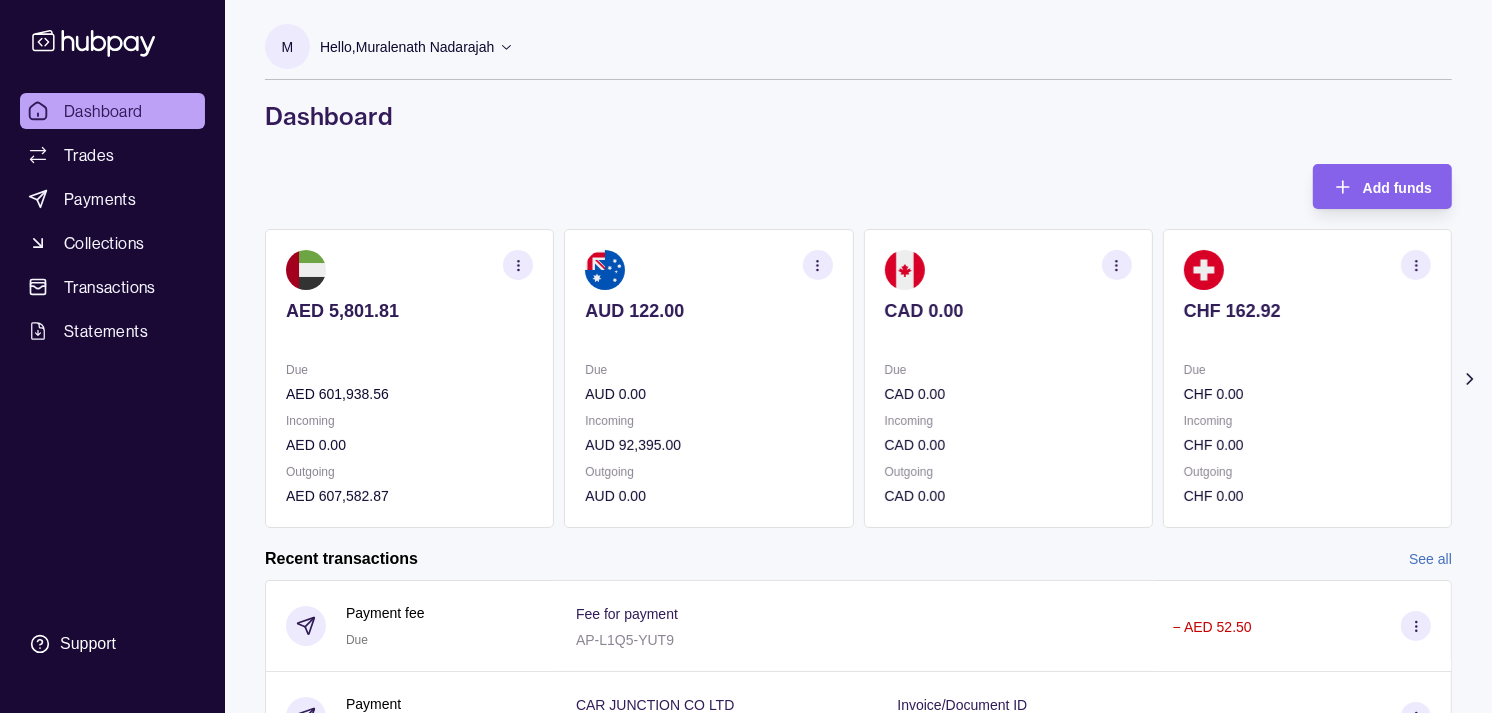 click on "Dashboard" at bounding box center (112, 111) 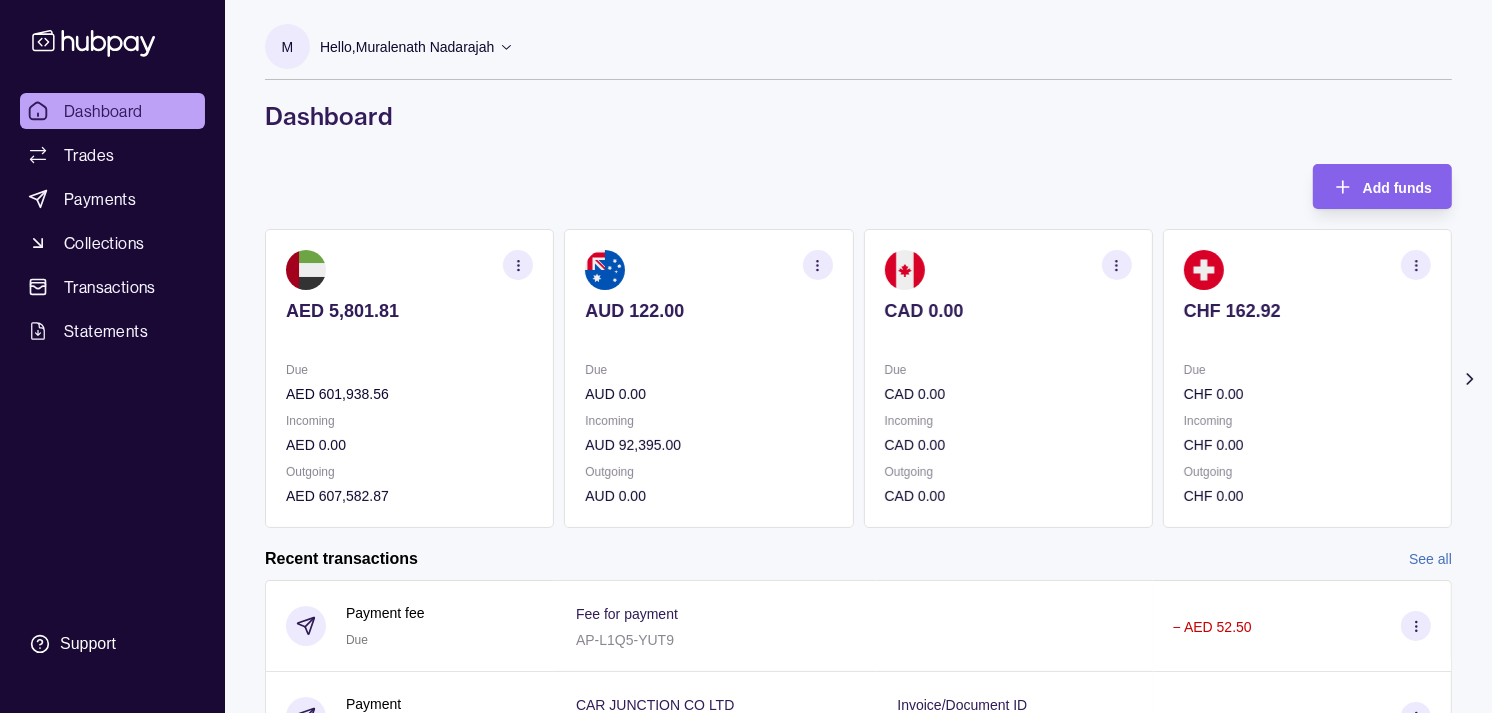click on "CHF 162.92" at bounding box center [1307, 324] 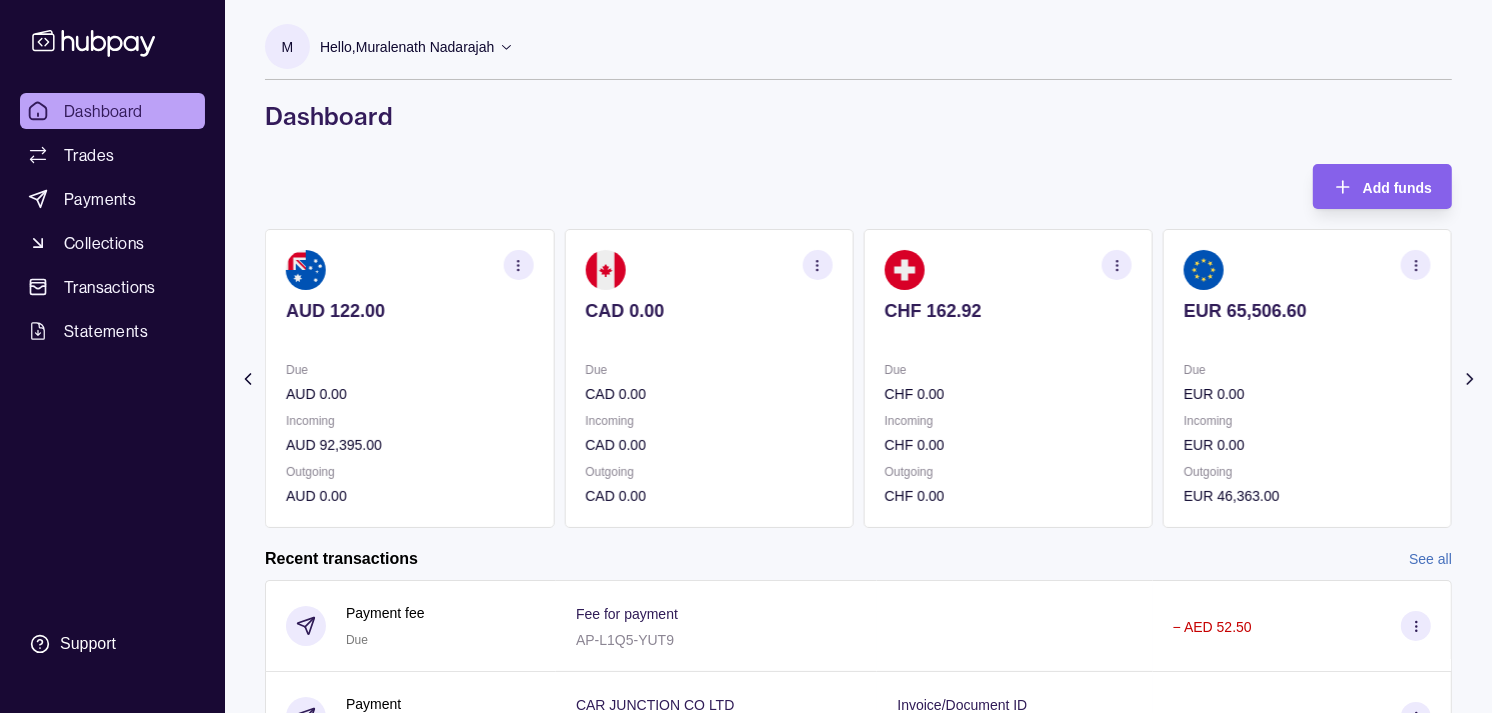 click on "EUR 65,506.60" at bounding box center [1307, 324] 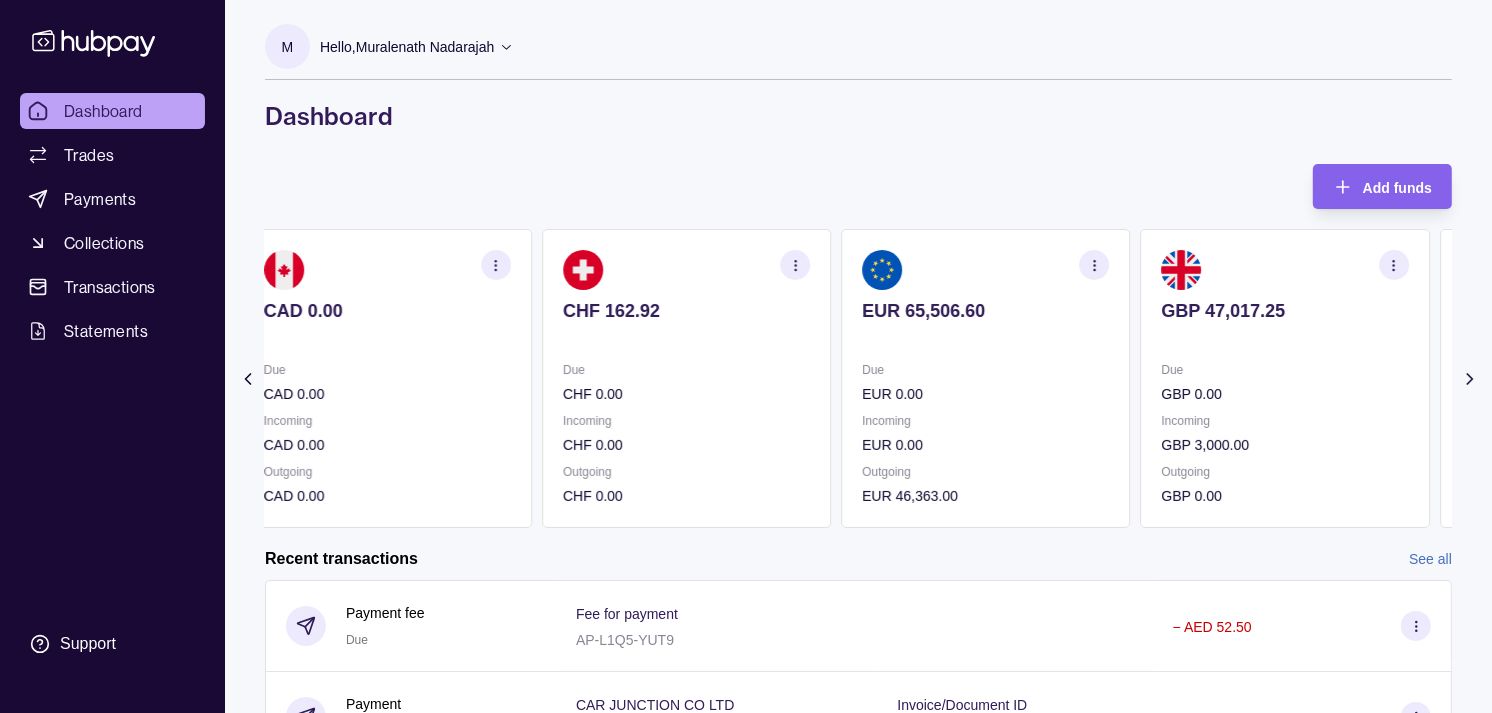 click on "GBP 47,017.25" at bounding box center (1285, 324) 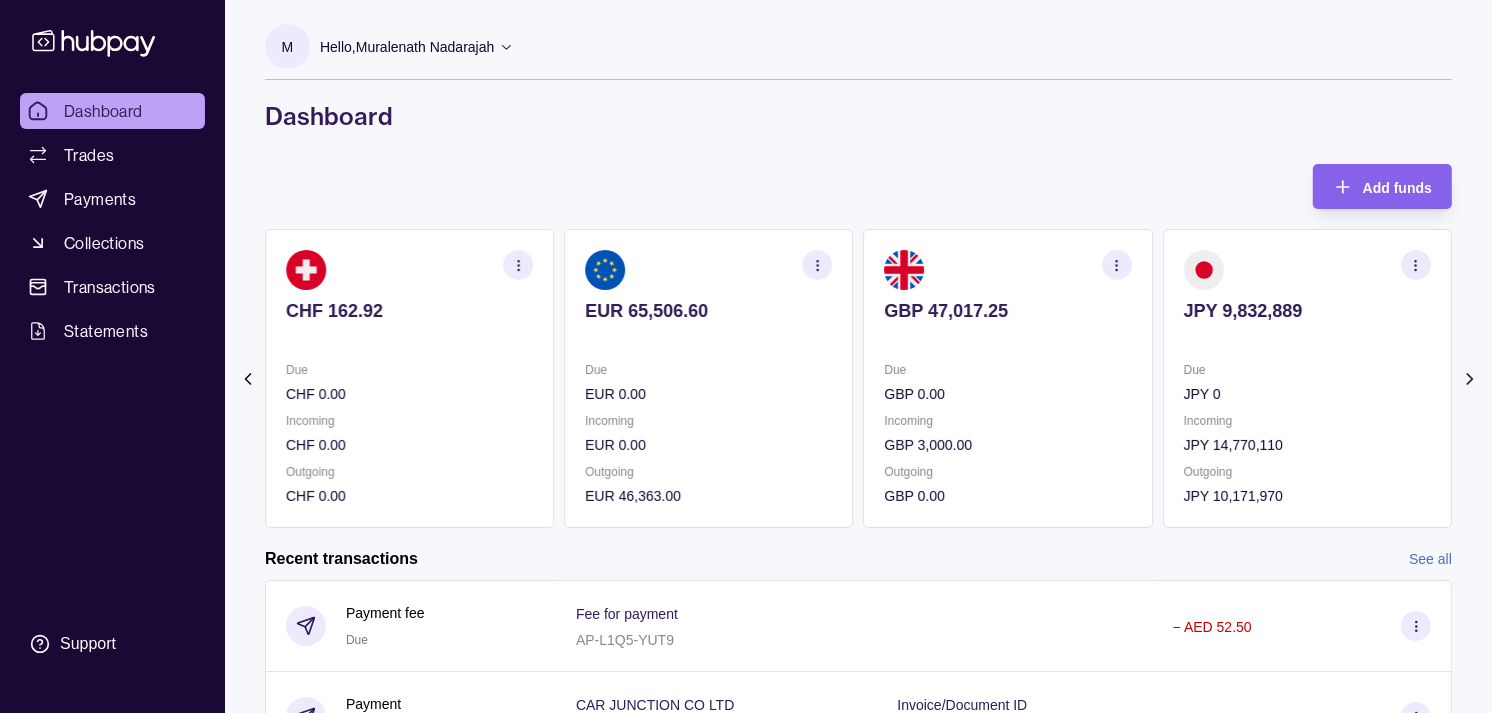 click on "Due" at bounding box center (409, 370) 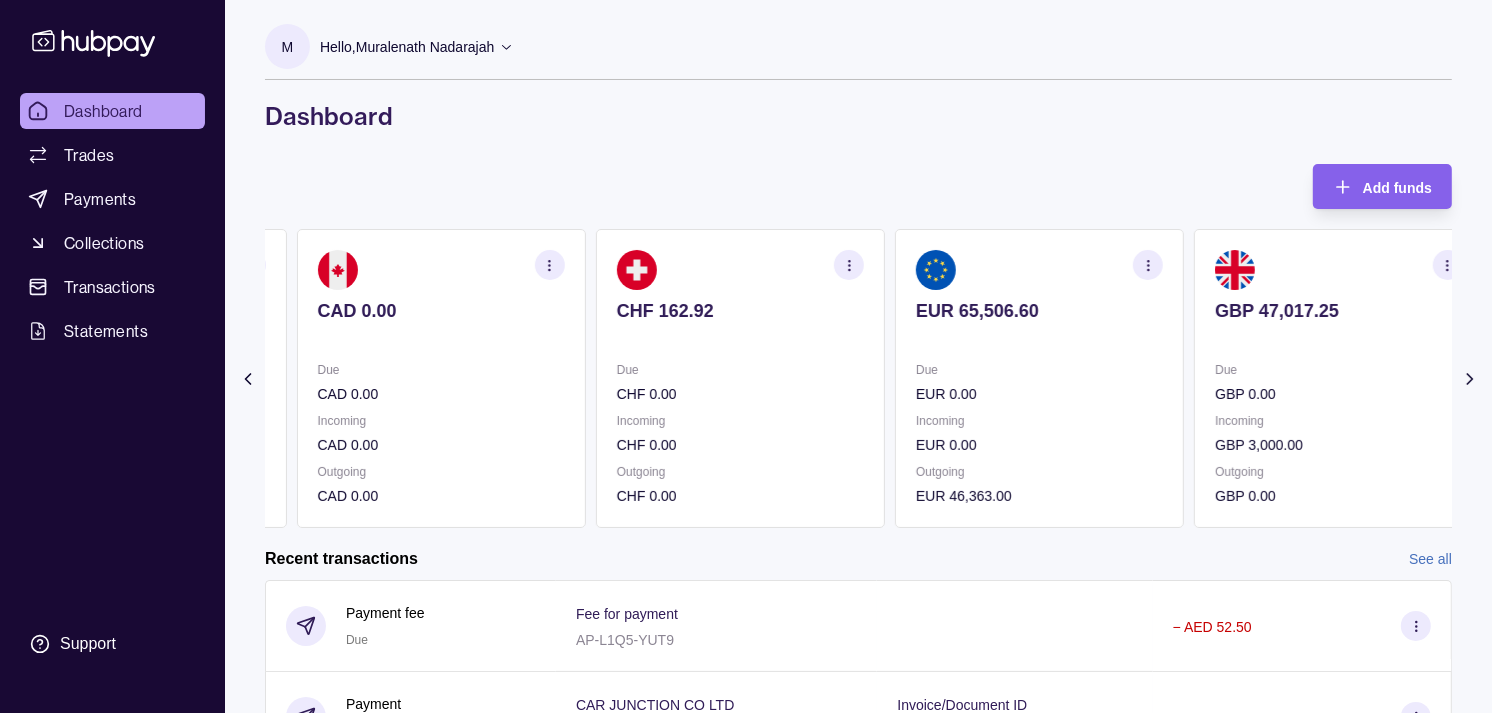 click on "Due" at bounding box center [740, 370] 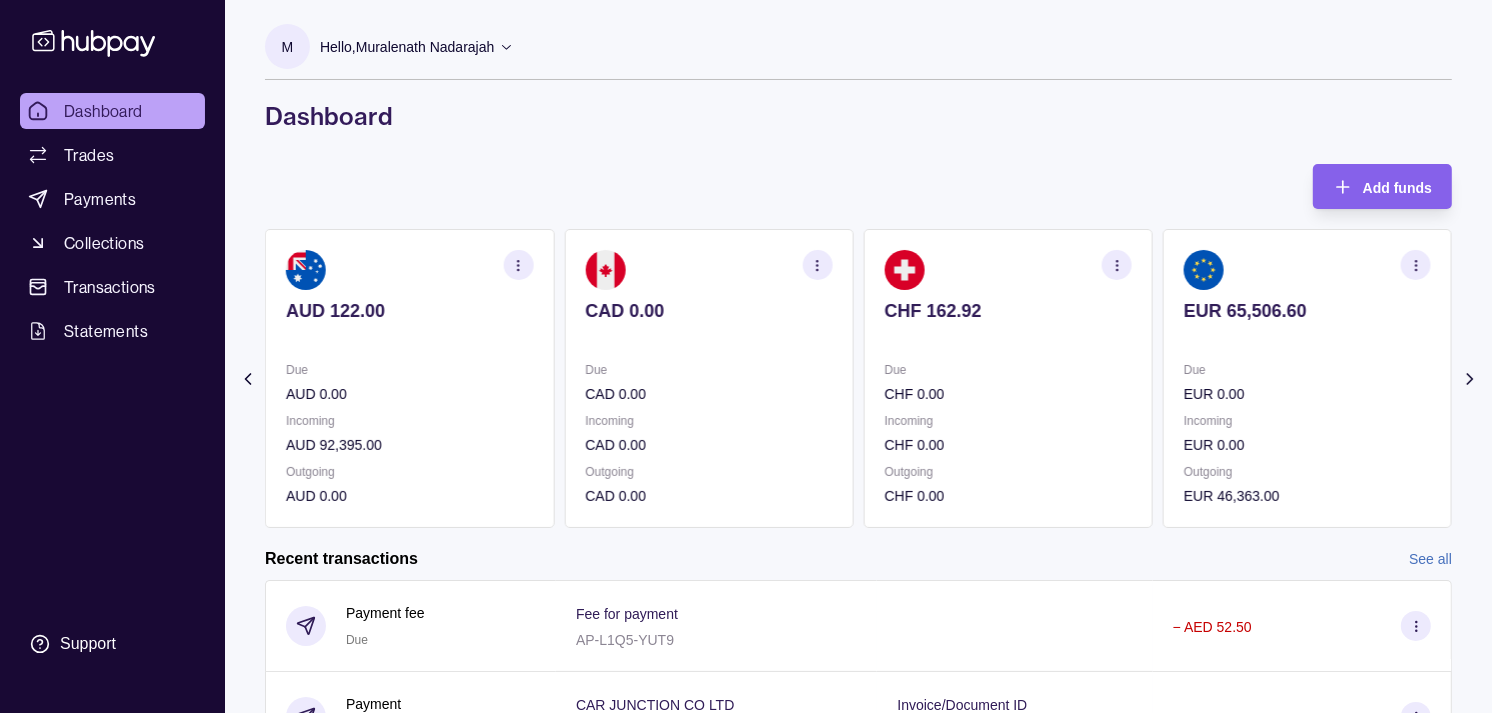 click on "Due" at bounding box center [708, 370] 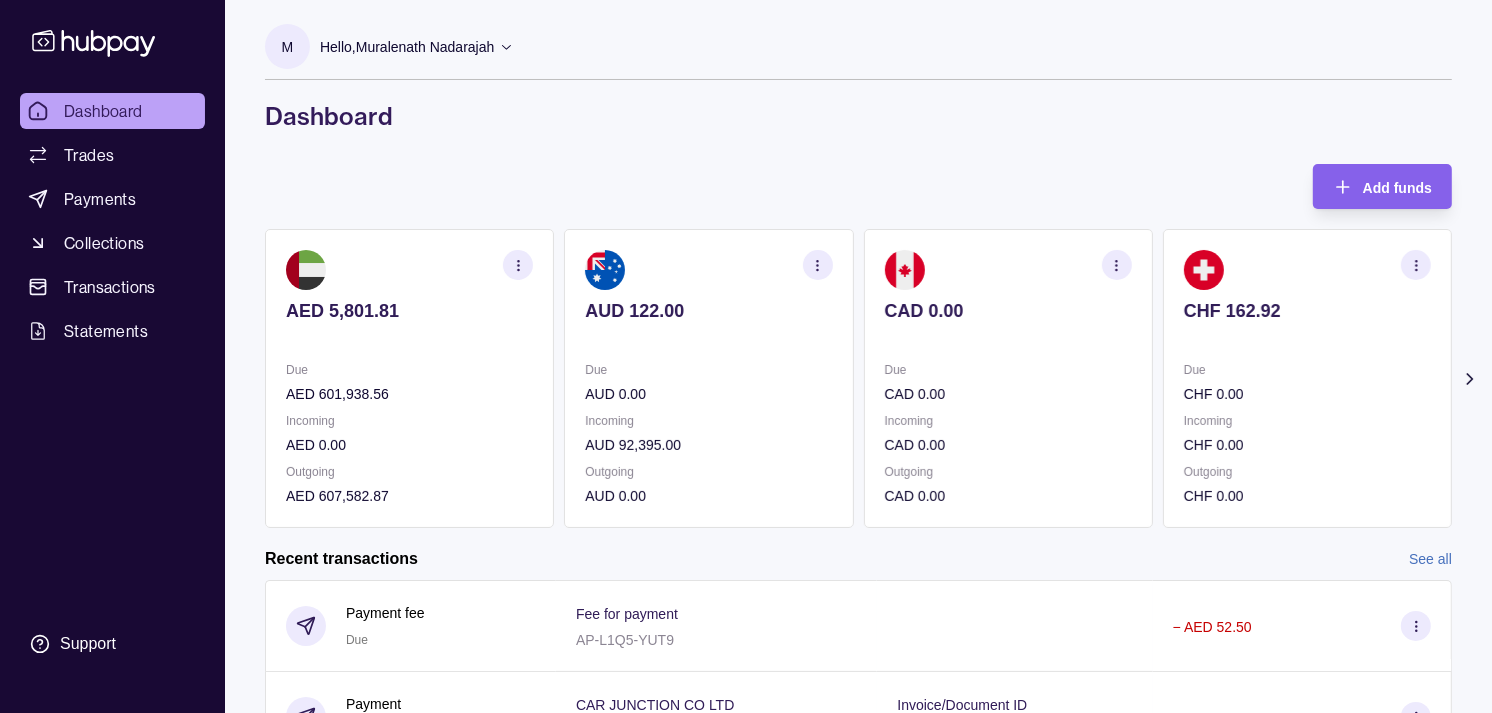 click on "Due" at bounding box center (708, 370) 